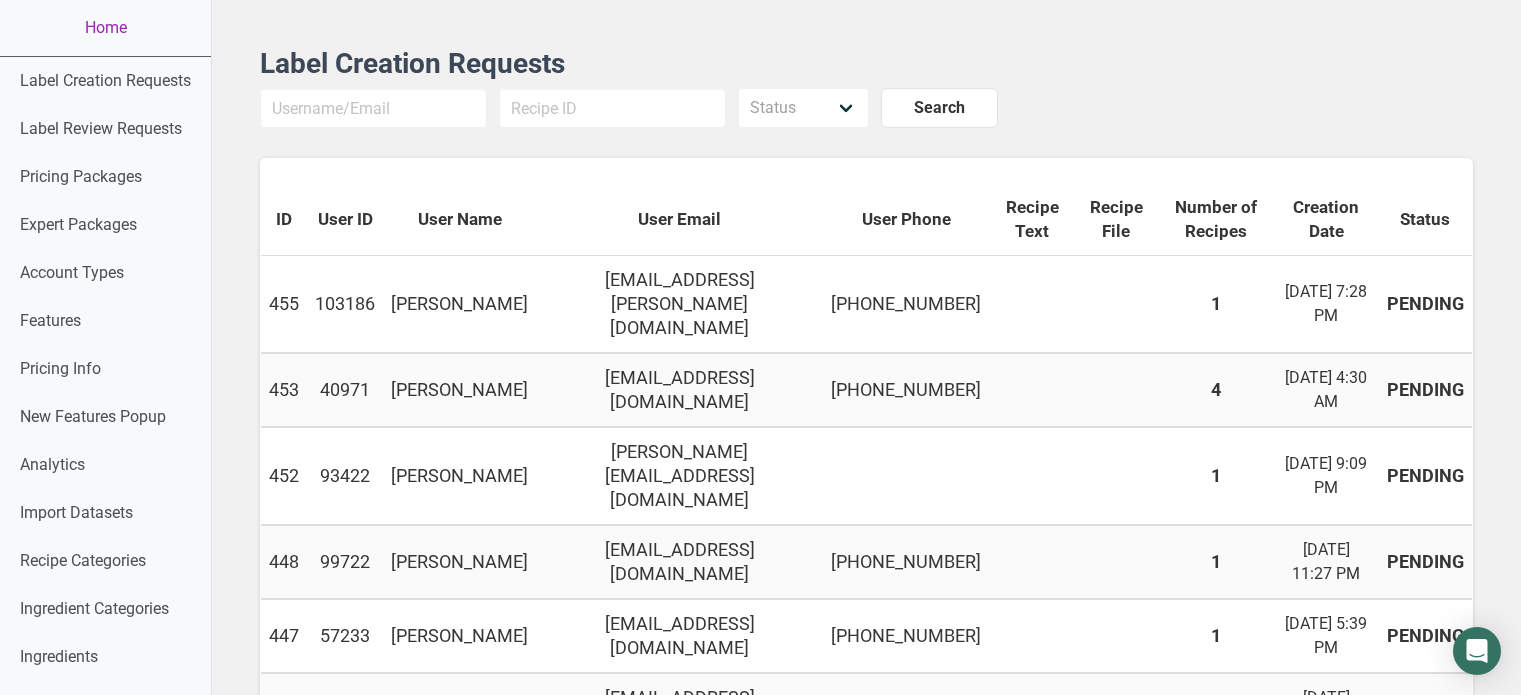 scroll, scrollTop: 0, scrollLeft: 0, axis: both 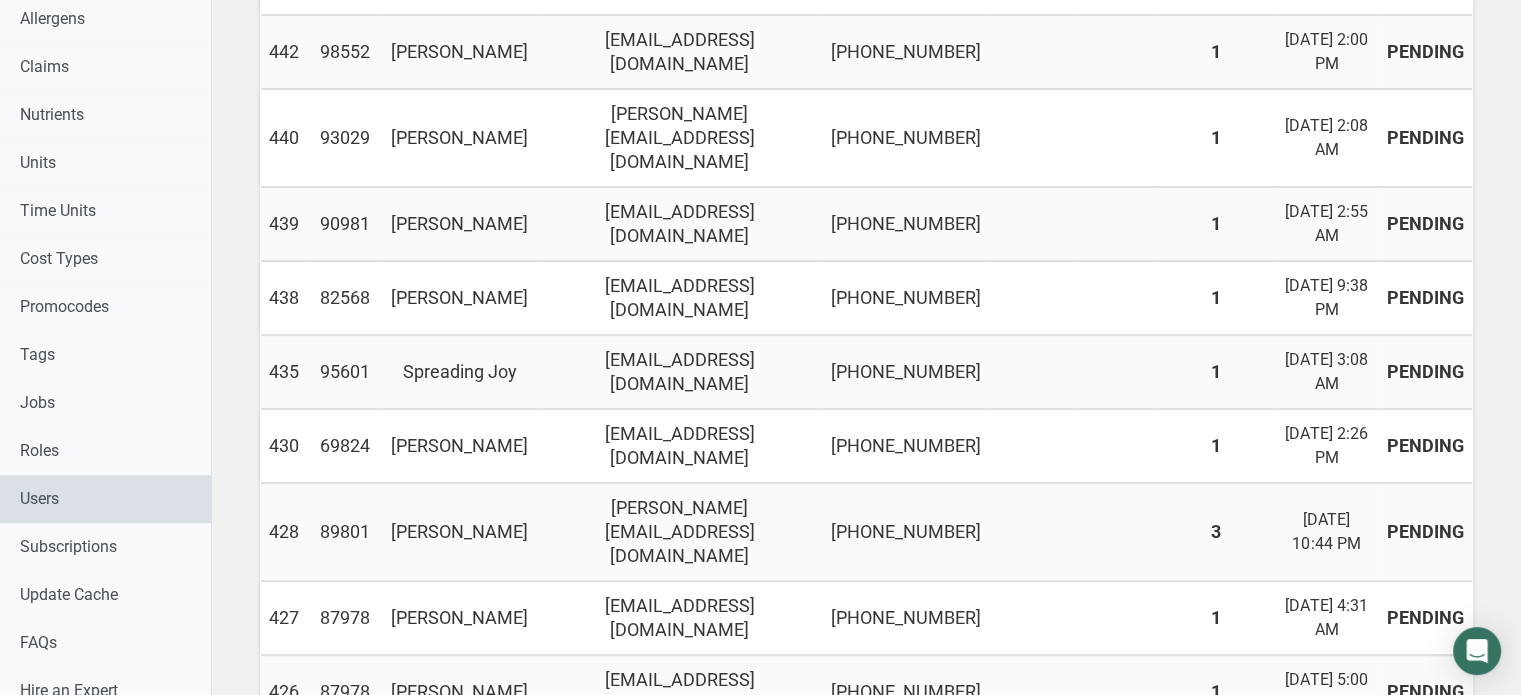 click on "Users" at bounding box center [105, 499] 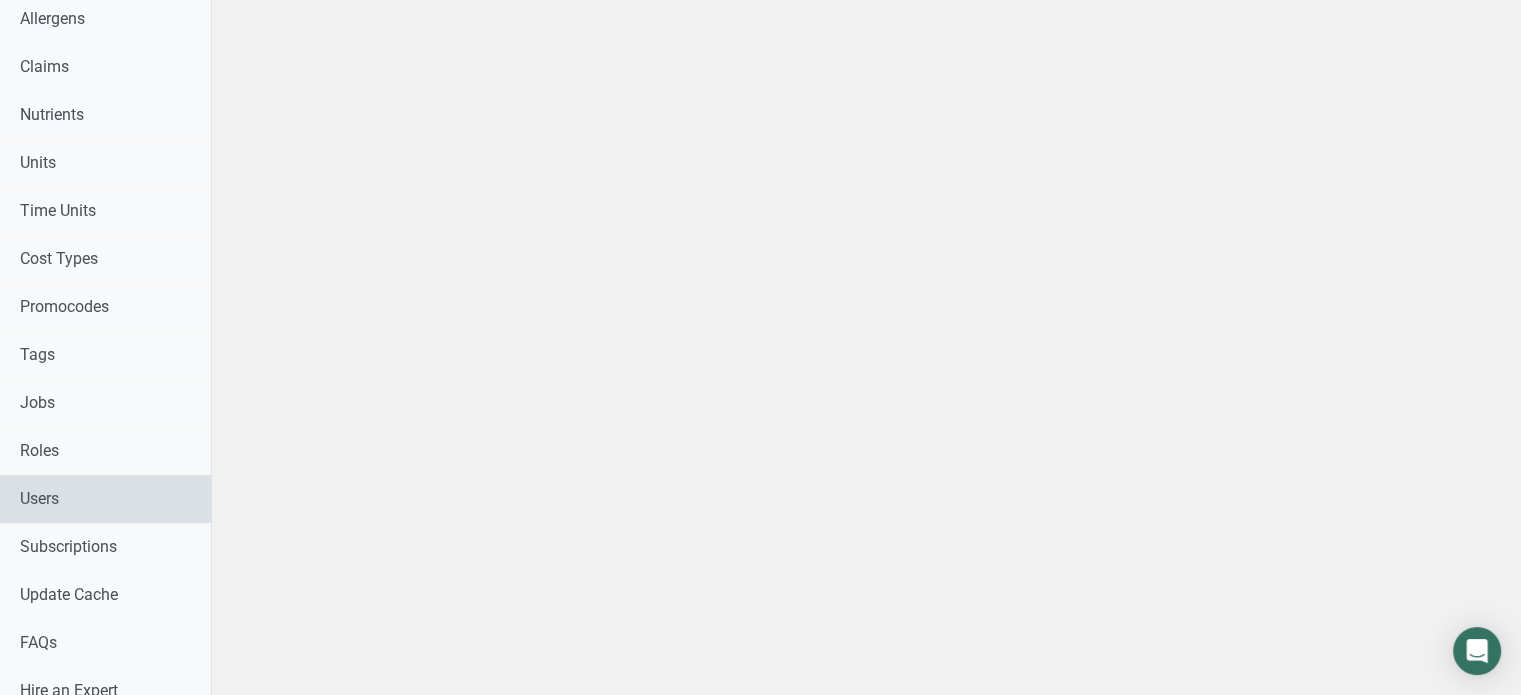 click on "Users" at bounding box center [105, 499] 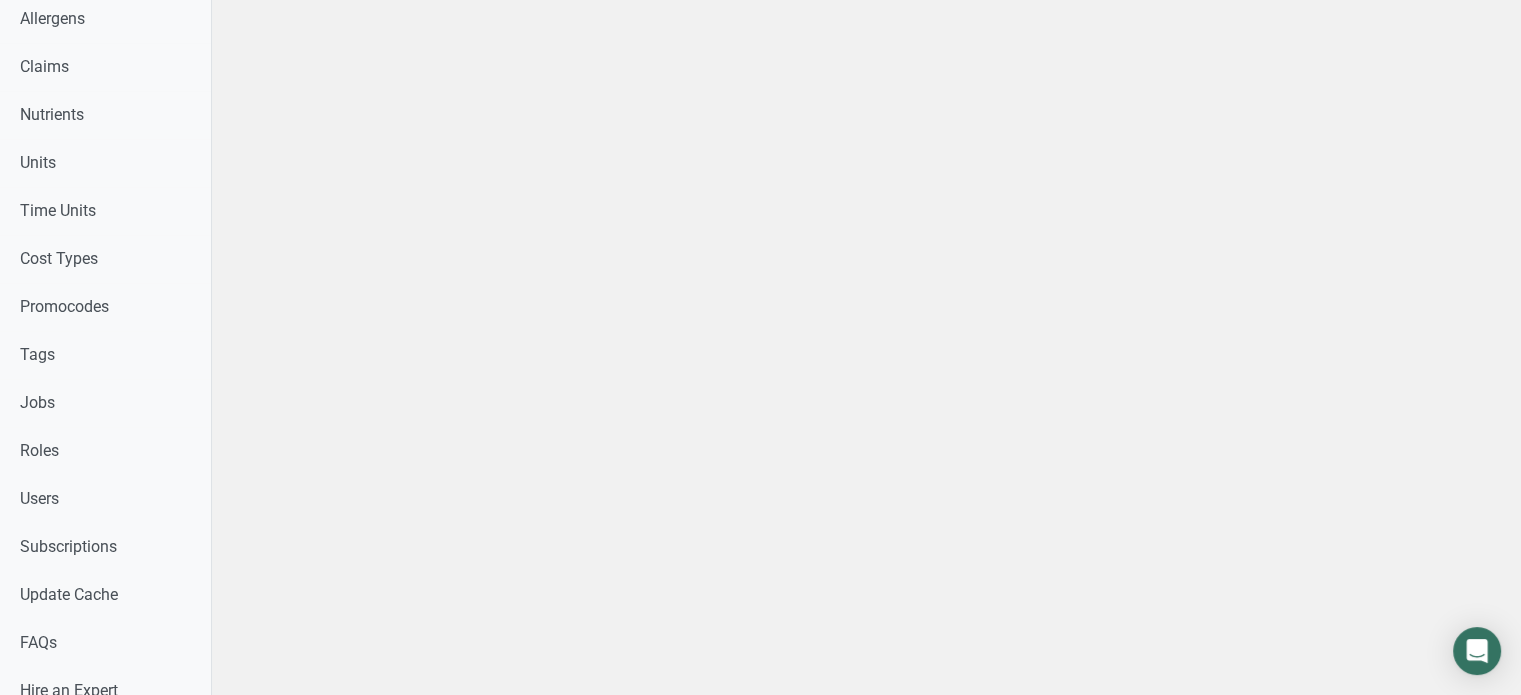 click on "Search
Subscription Package
Account Type
Creation Date
Submit
Download data (current year only) as excel sheet" at bounding box center [866, 86] 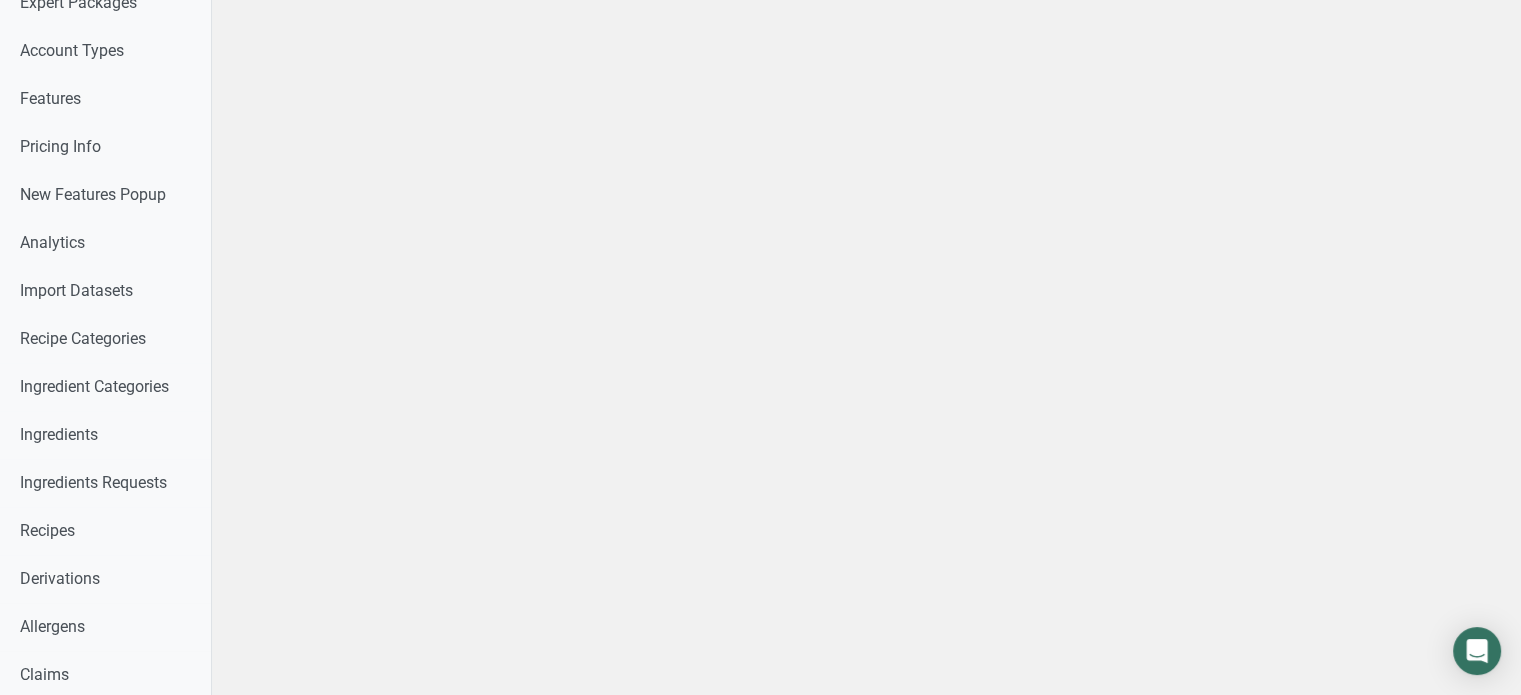 scroll, scrollTop: 220, scrollLeft: 0, axis: vertical 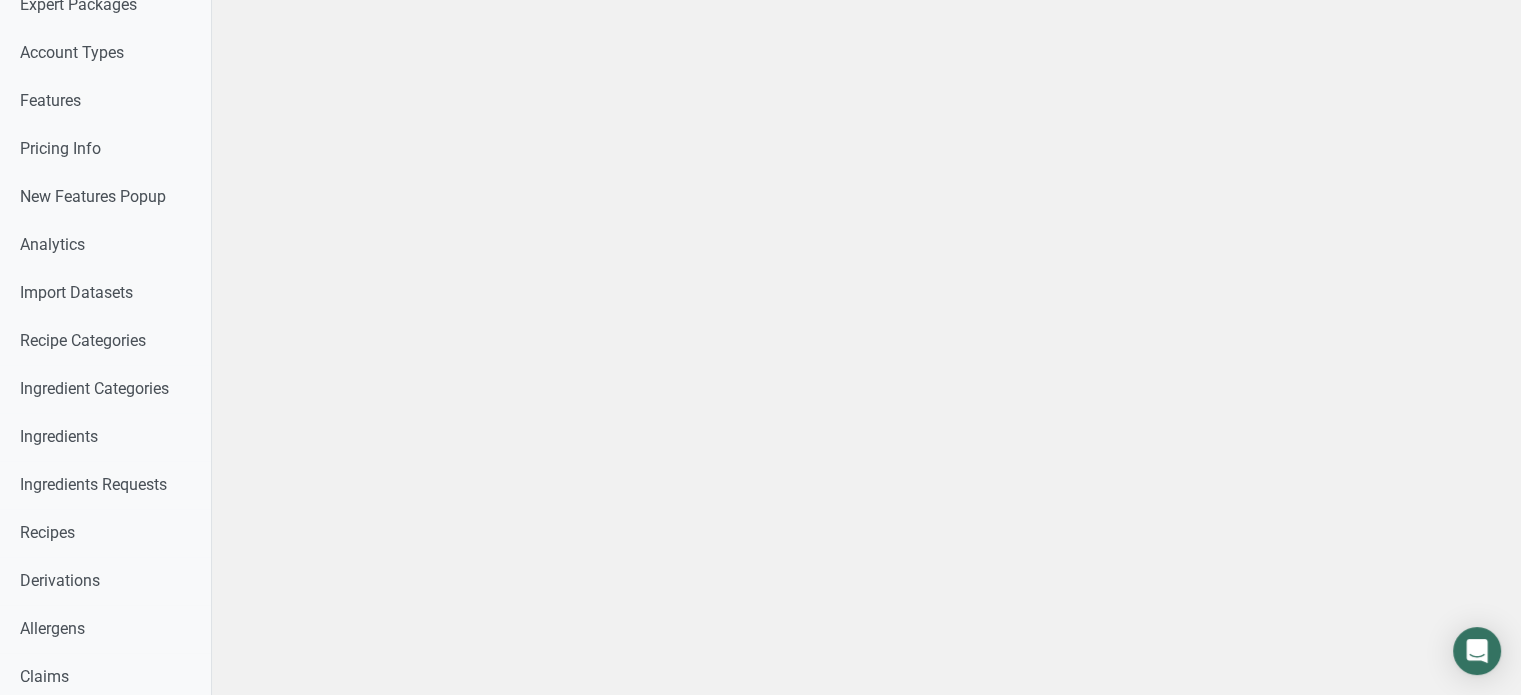 select 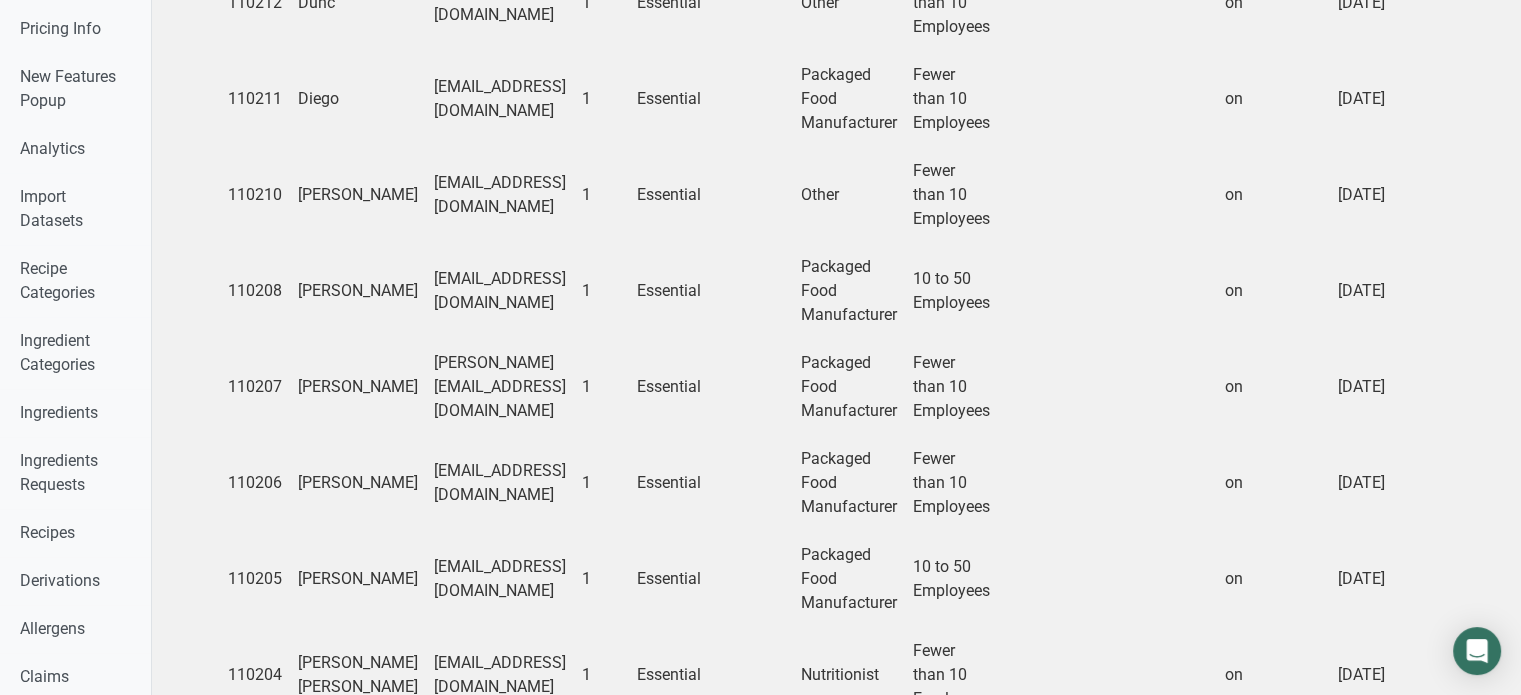 scroll, scrollTop: 0, scrollLeft: 0, axis: both 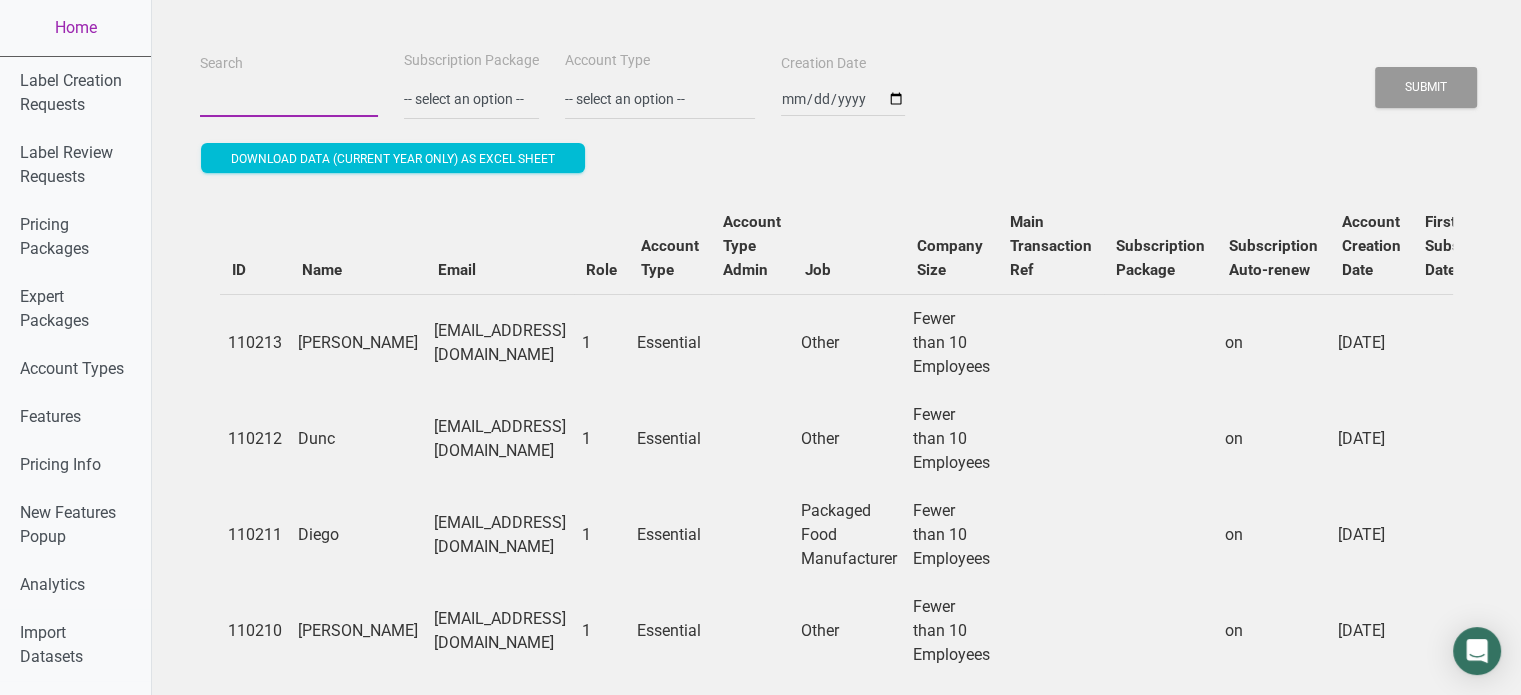 click on "Search" at bounding box center (289, 99) 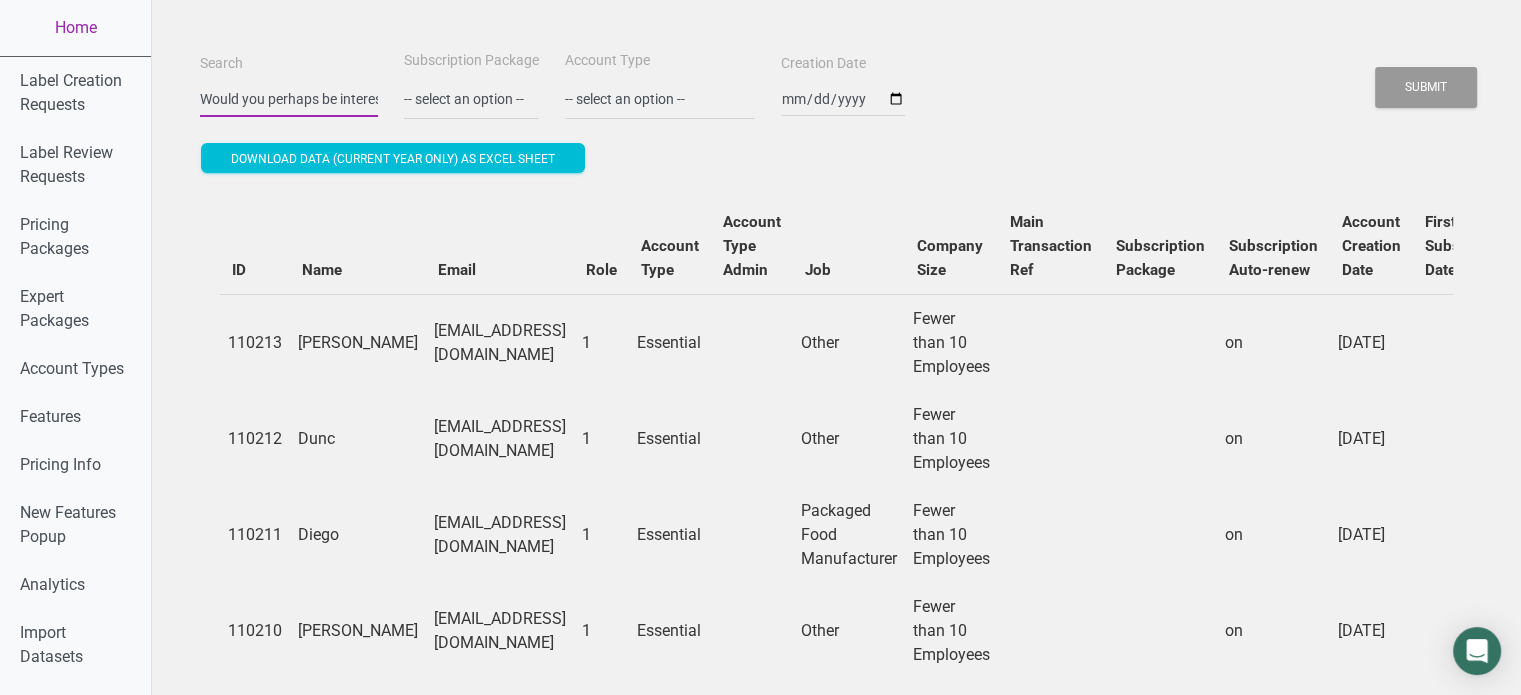 scroll, scrollTop: 0, scrollLeft: 1084, axis: horizontal 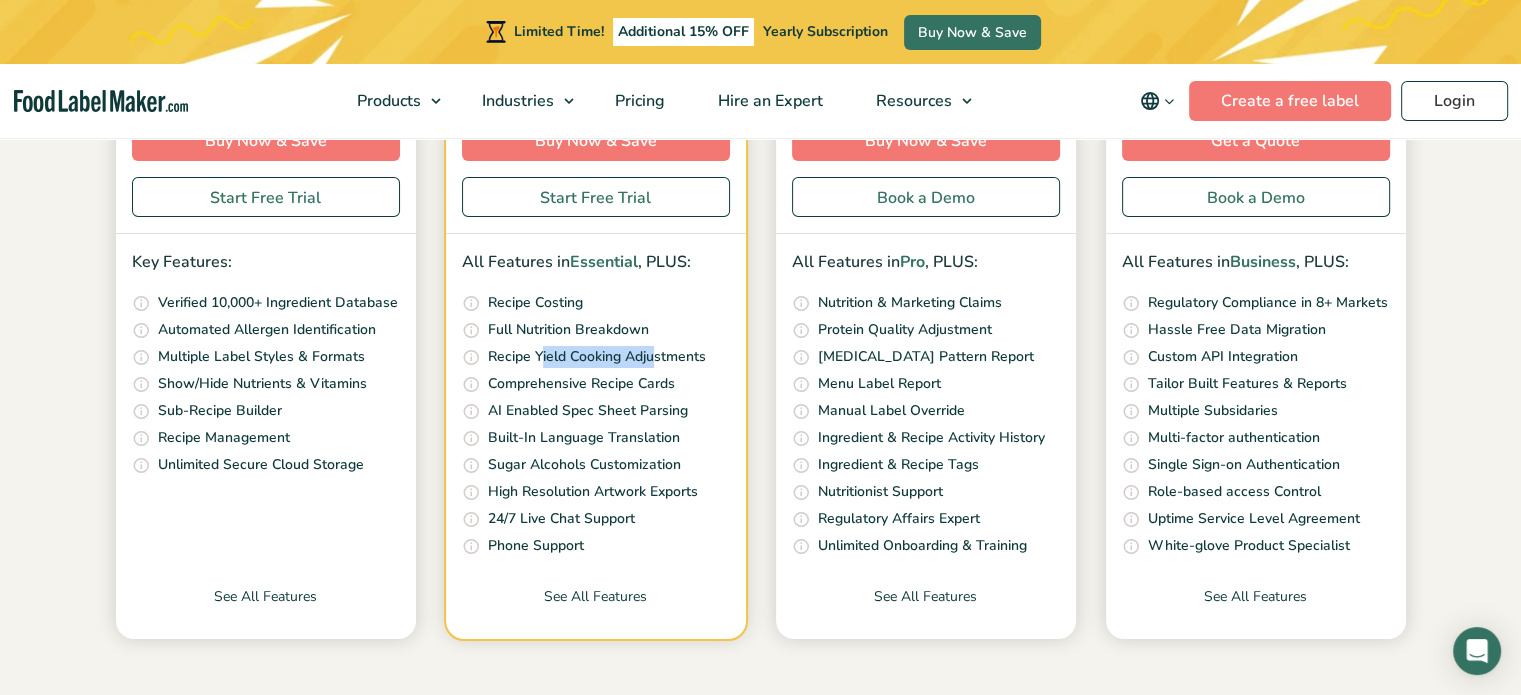 drag, startPoint x: 539, startPoint y: 355, endPoint x: 656, endPoint y: 343, distance: 117.61378 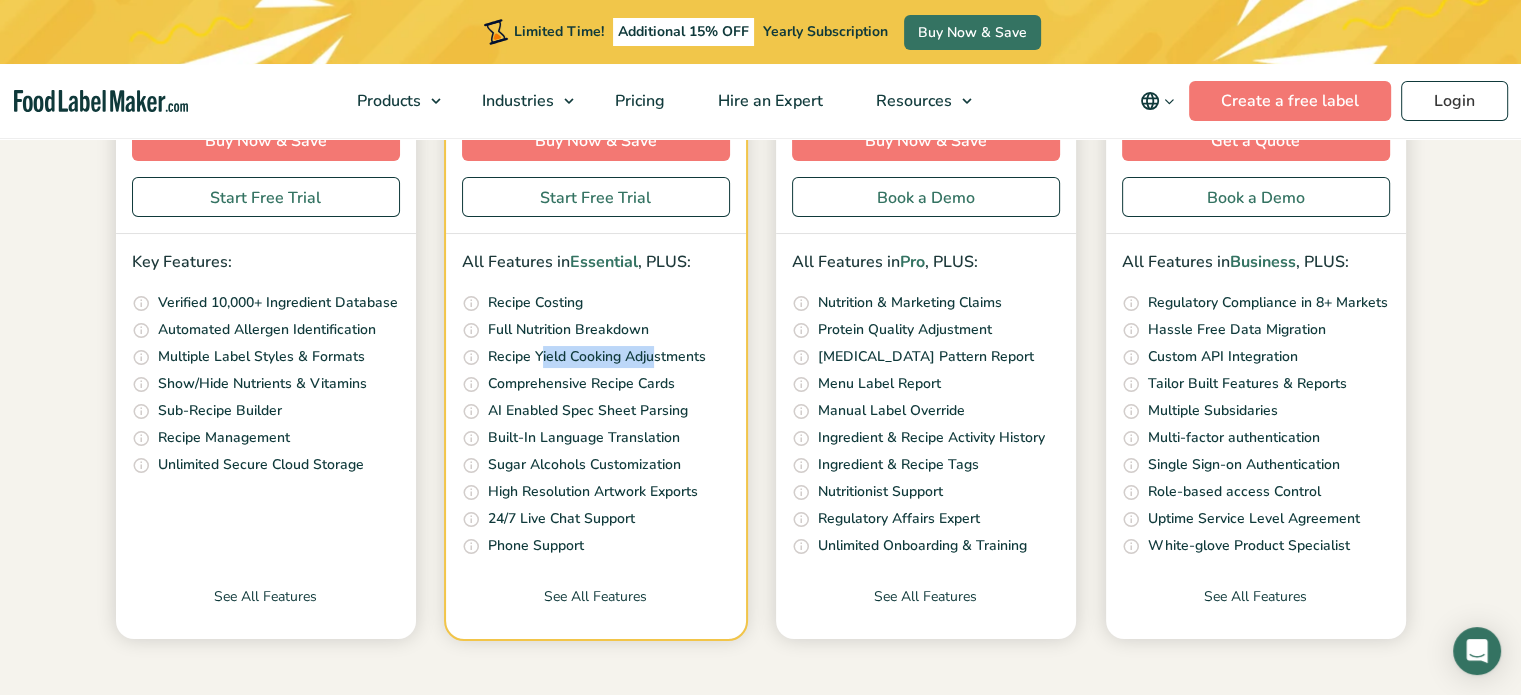 click on "Quickly and accurately calculate your recipe costs, including ingredients, packaging, and labor costs. Determine your optimal selling price, target profit margins, and gross profit with ease.
Recipe Costing
Get a comprehensive analysis of your recipe’s nutrients, vitamins, & minerals. Find out which ingredients are driving each nutrient, and make informed decisions on how to optimize your recipe’s overall nutritional profile.
Full Nutrition Breakdown" at bounding box center (596, 425) 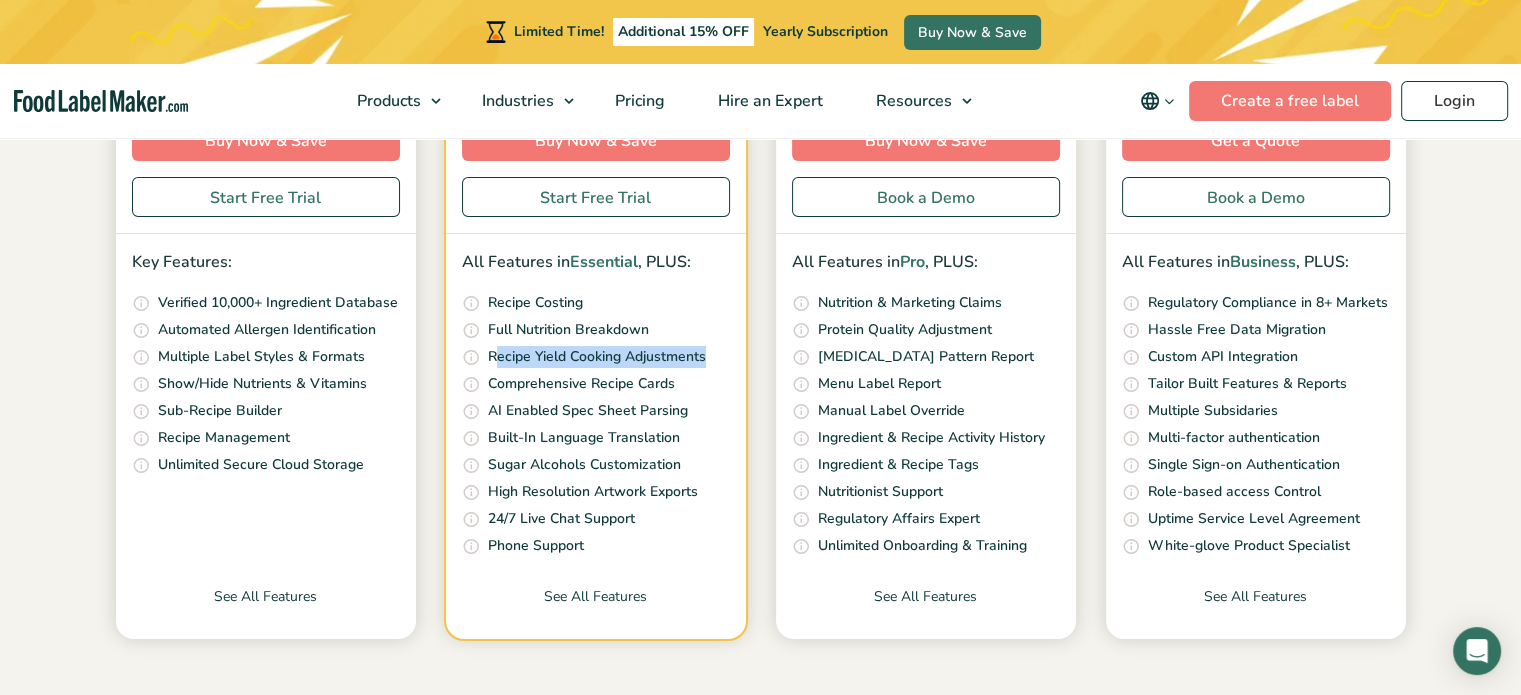 drag, startPoint x: 496, startPoint y: 351, endPoint x: 710, endPoint y: 355, distance: 214.03738 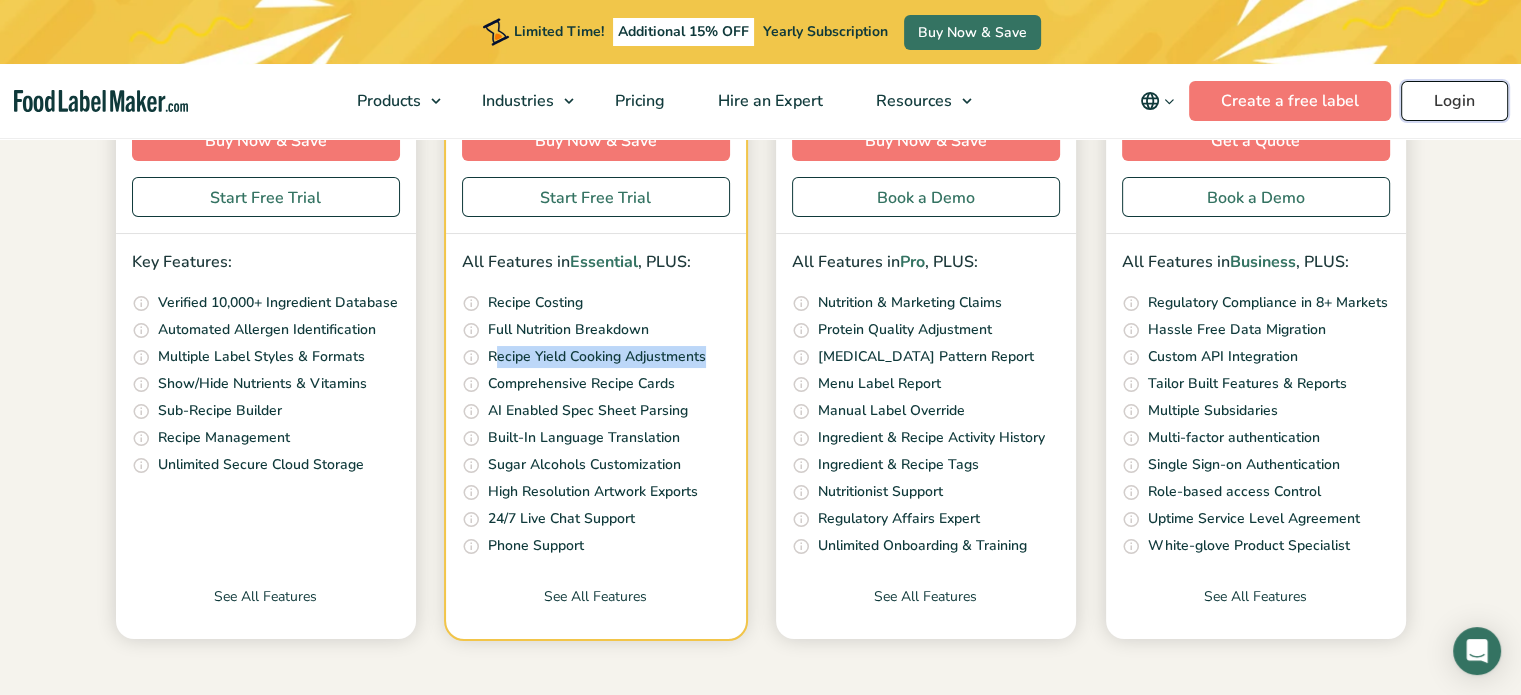 click on "Login" at bounding box center [1454, 101] 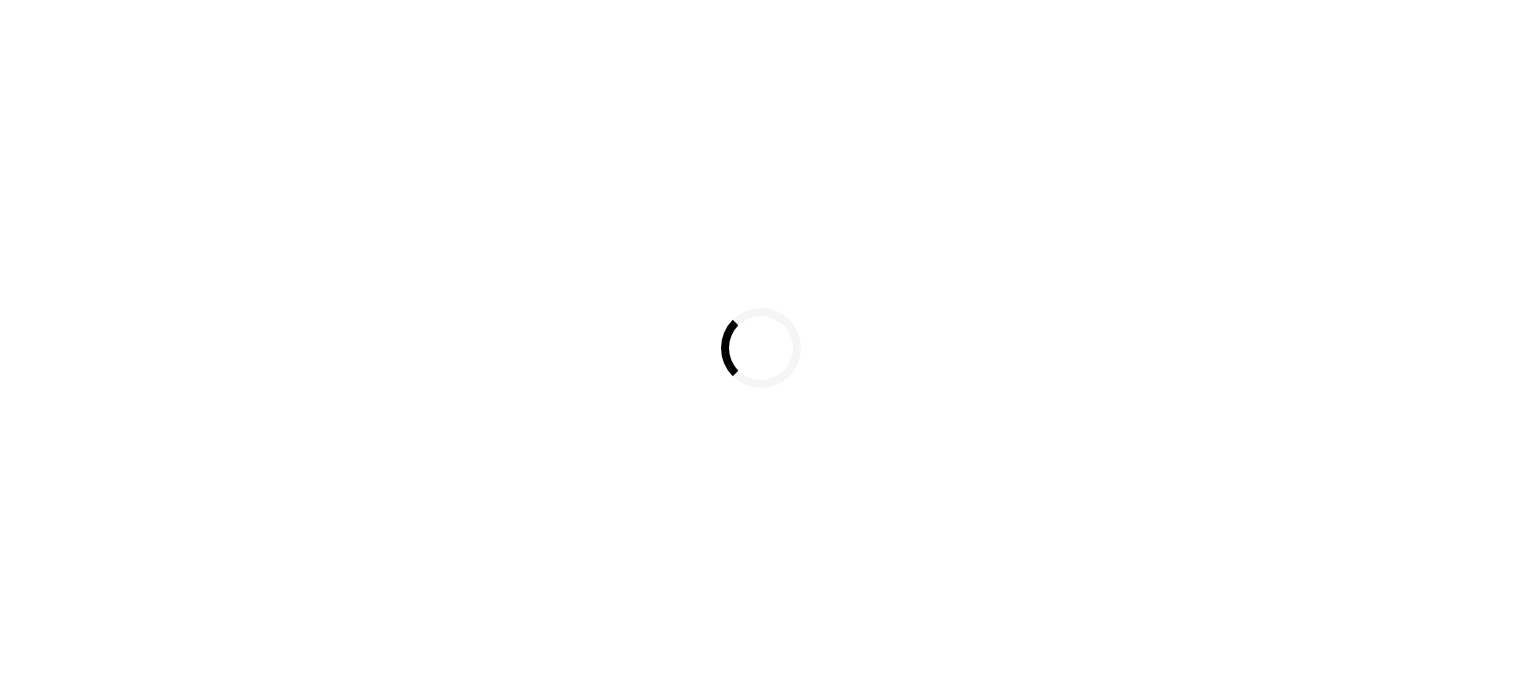 scroll, scrollTop: 0, scrollLeft: 0, axis: both 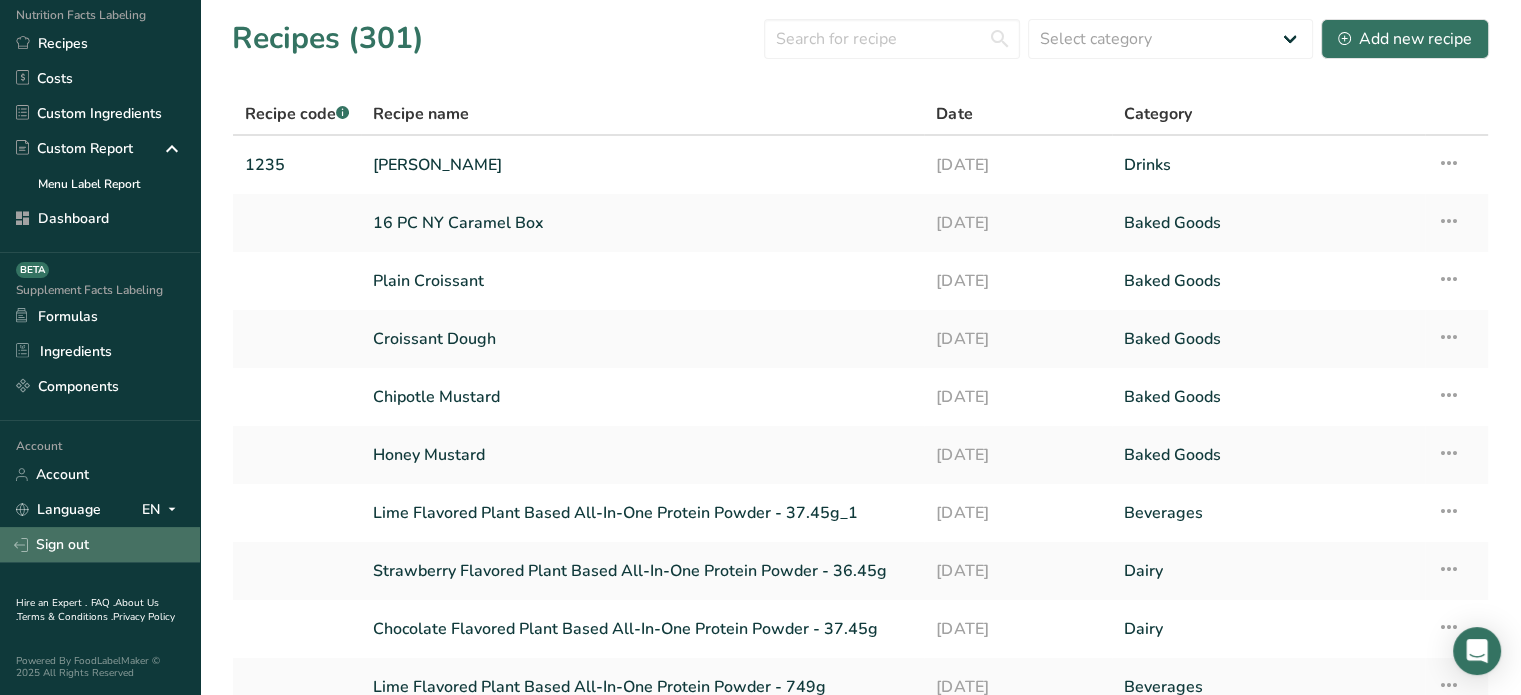 click on "Sign out" at bounding box center (100, 544) 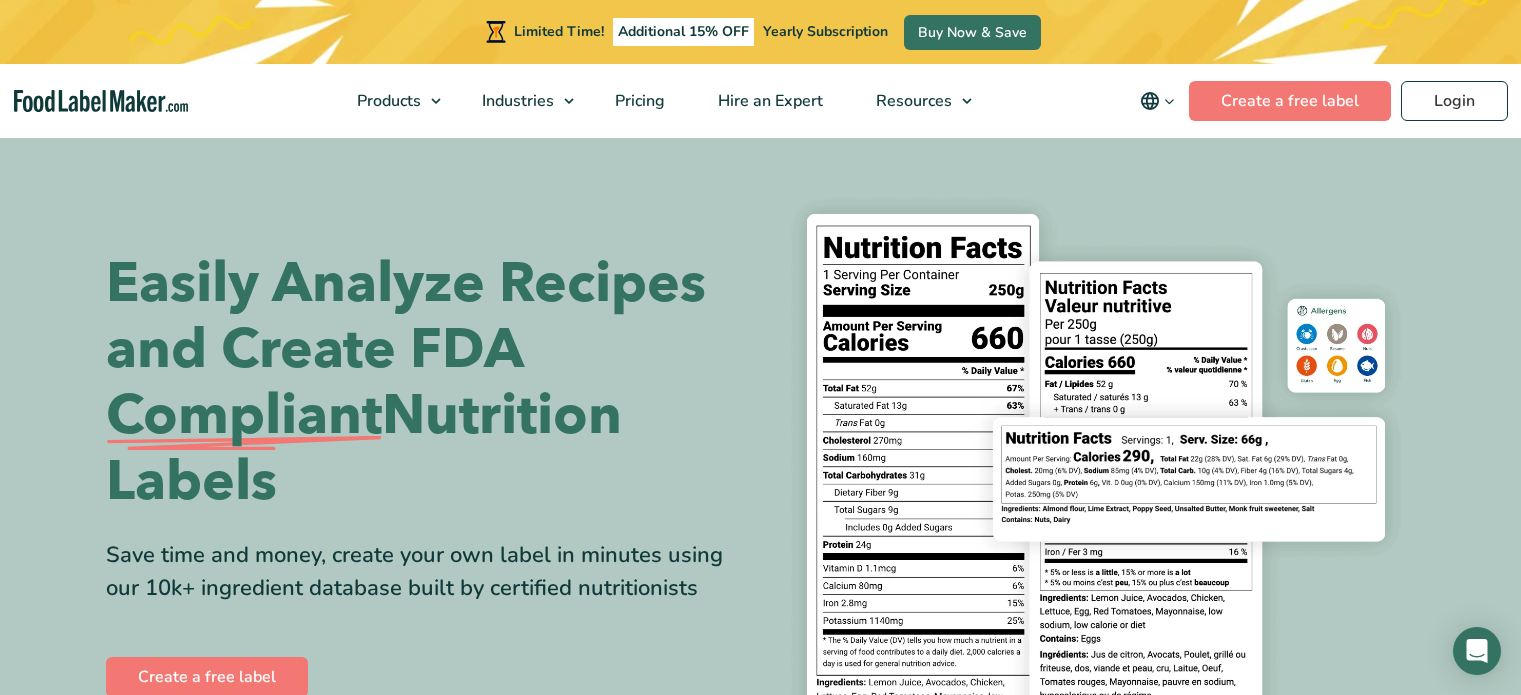 scroll, scrollTop: 0, scrollLeft: 0, axis: both 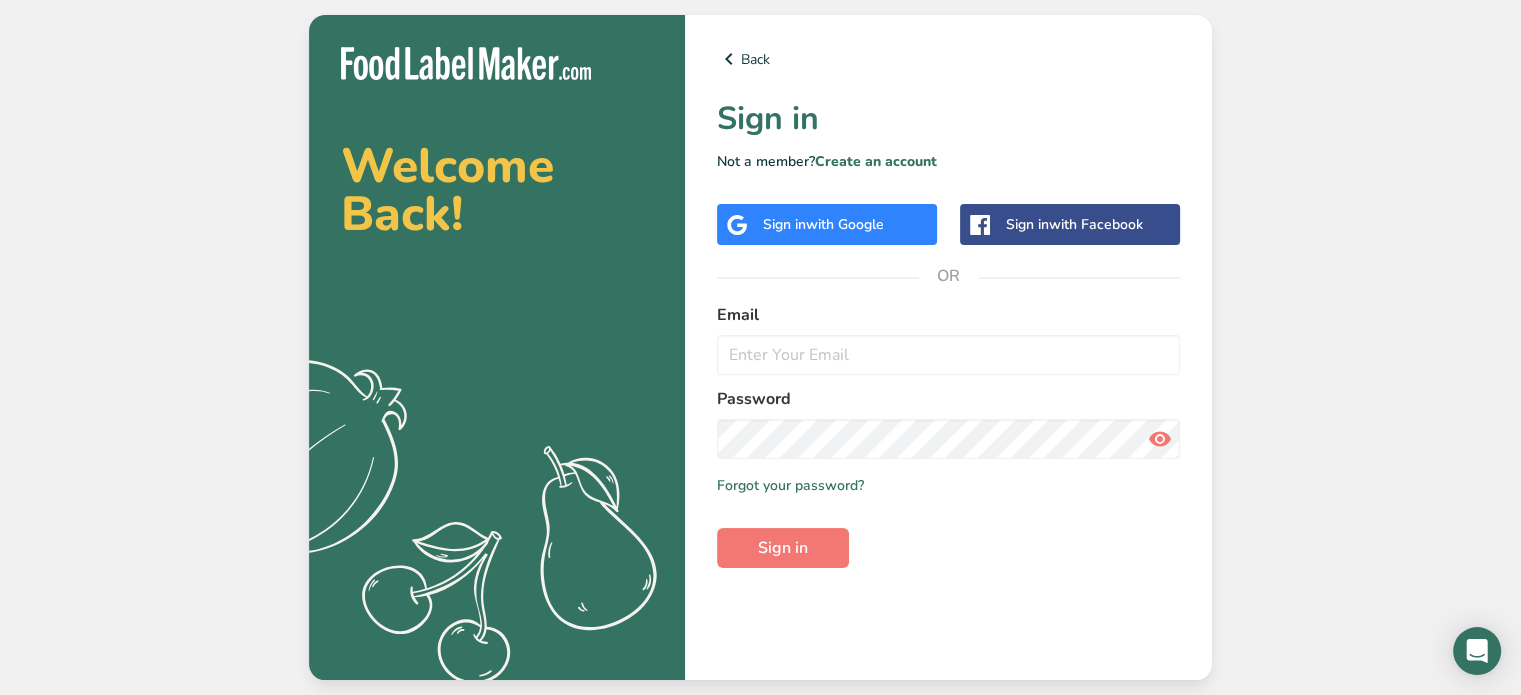 click on "Email" at bounding box center (948, 339) 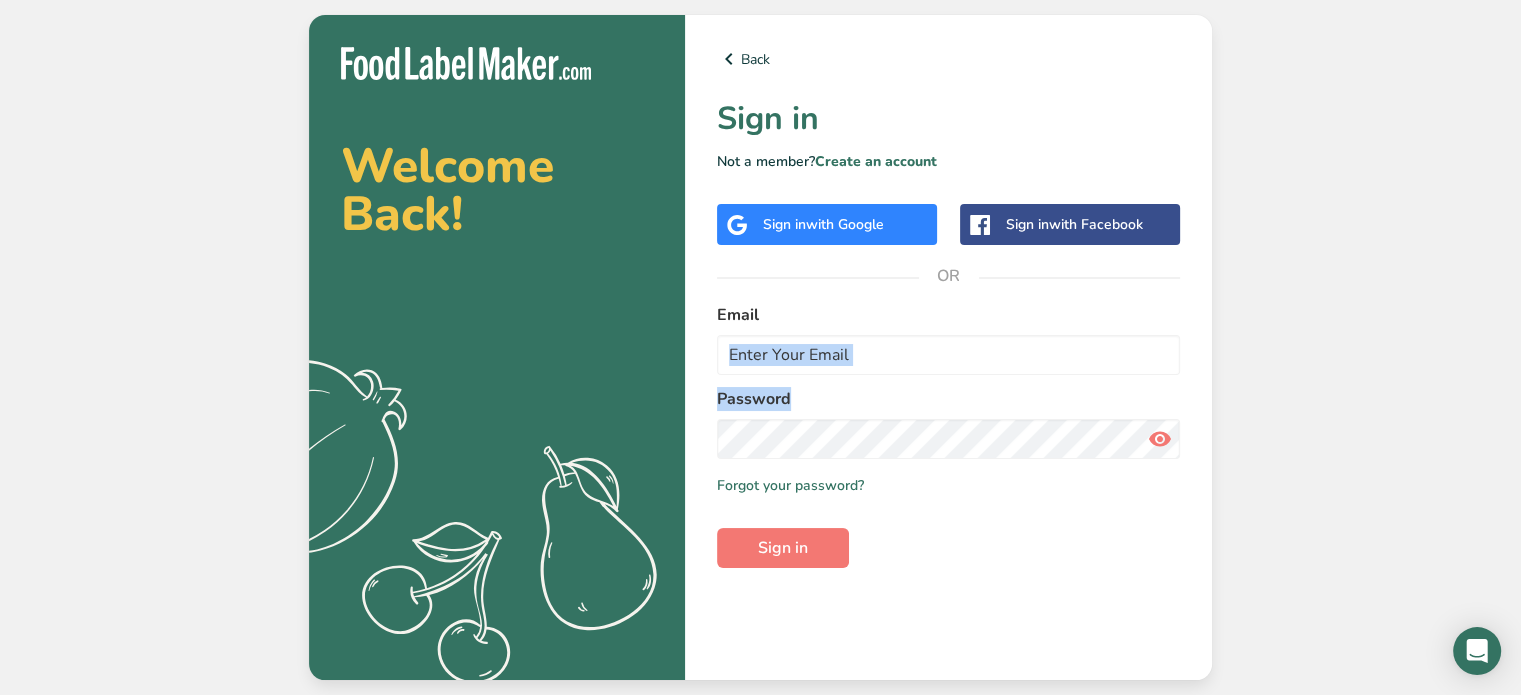 click on "Email" at bounding box center (948, 339) 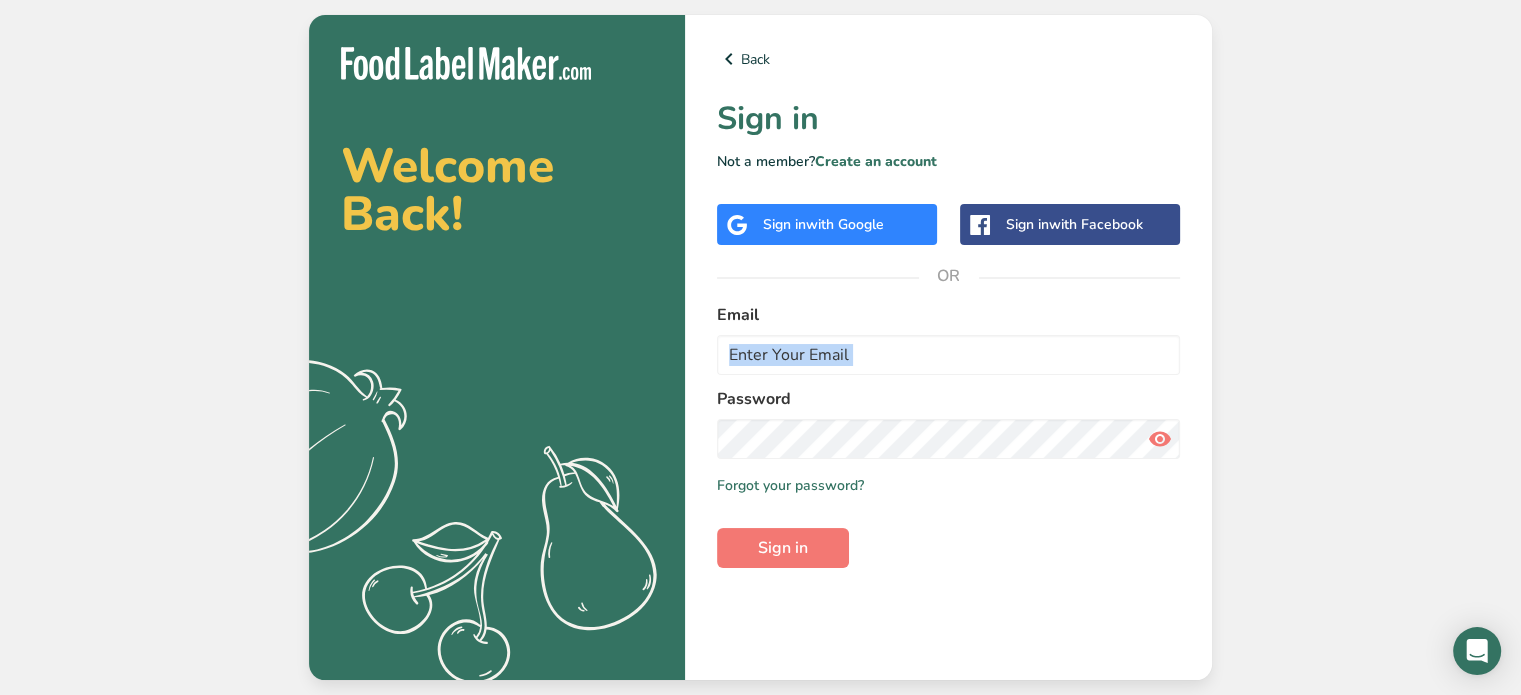 click on "Email" at bounding box center [948, 339] 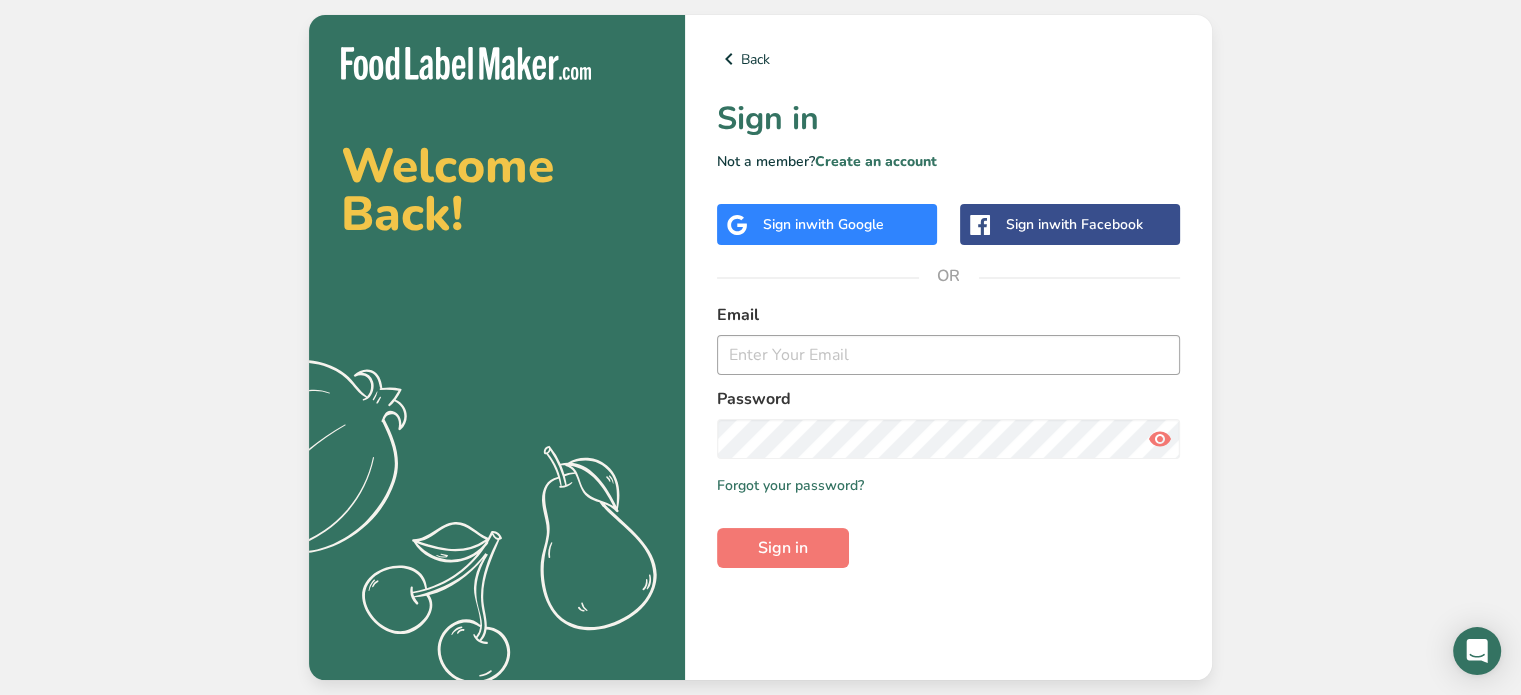 drag, startPoint x: 765, startPoint y: 329, endPoint x: 776, endPoint y: 346, distance: 20.248457 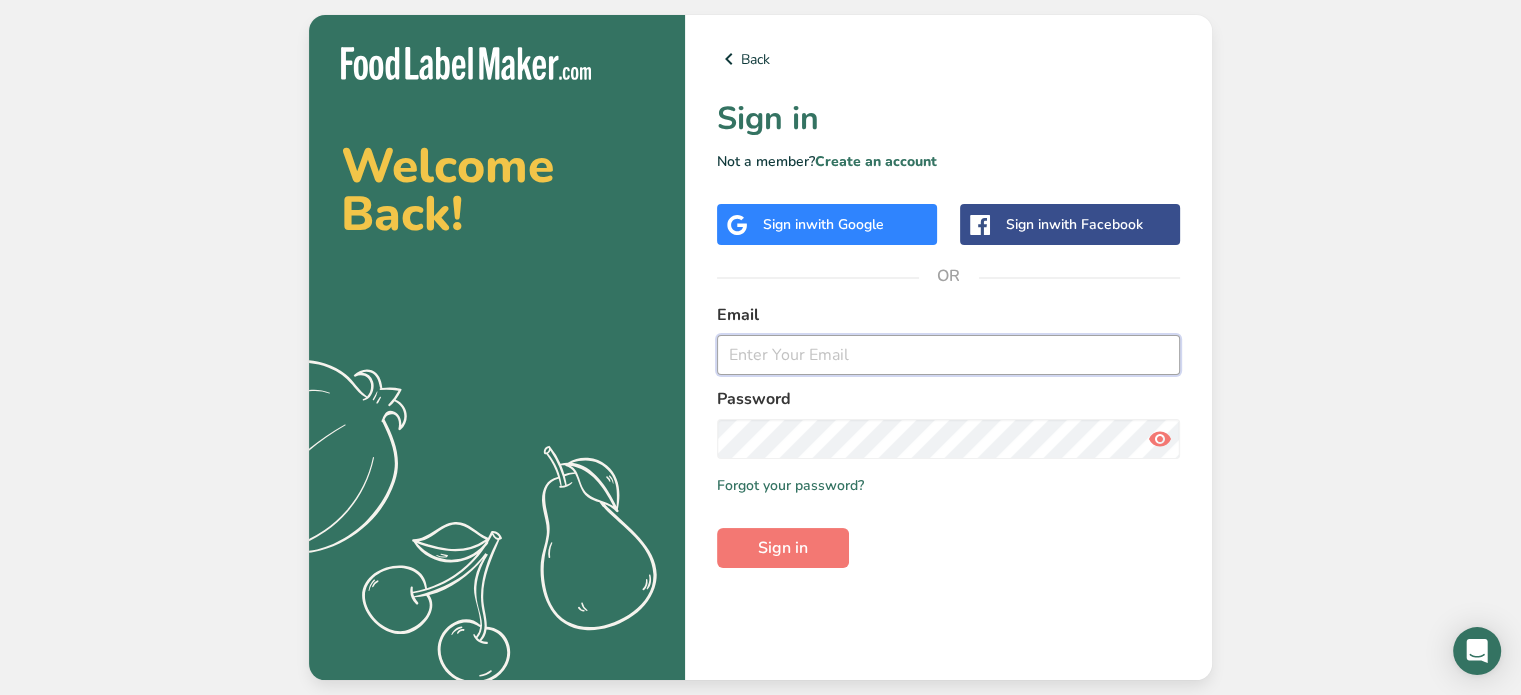 click at bounding box center [948, 355] 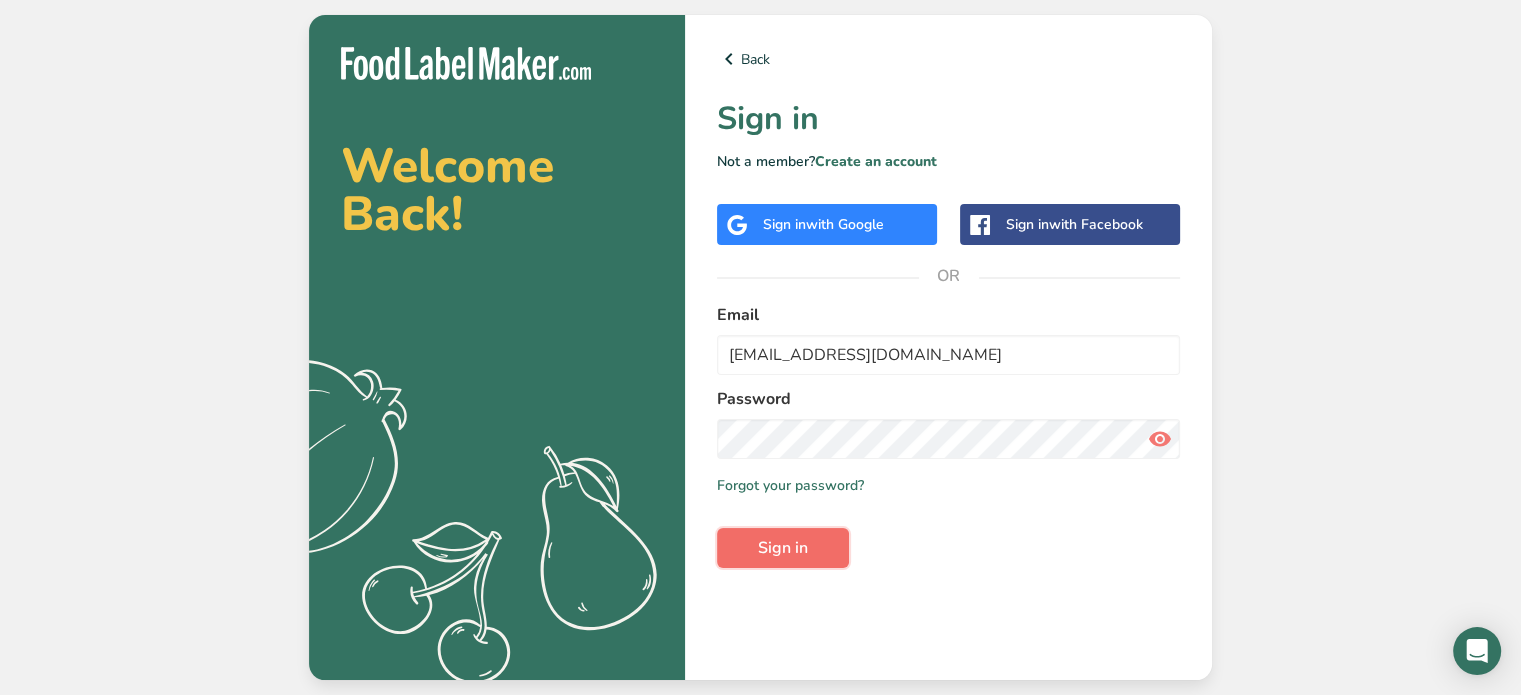 click on "Sign in" at bounding box center (783, 548) 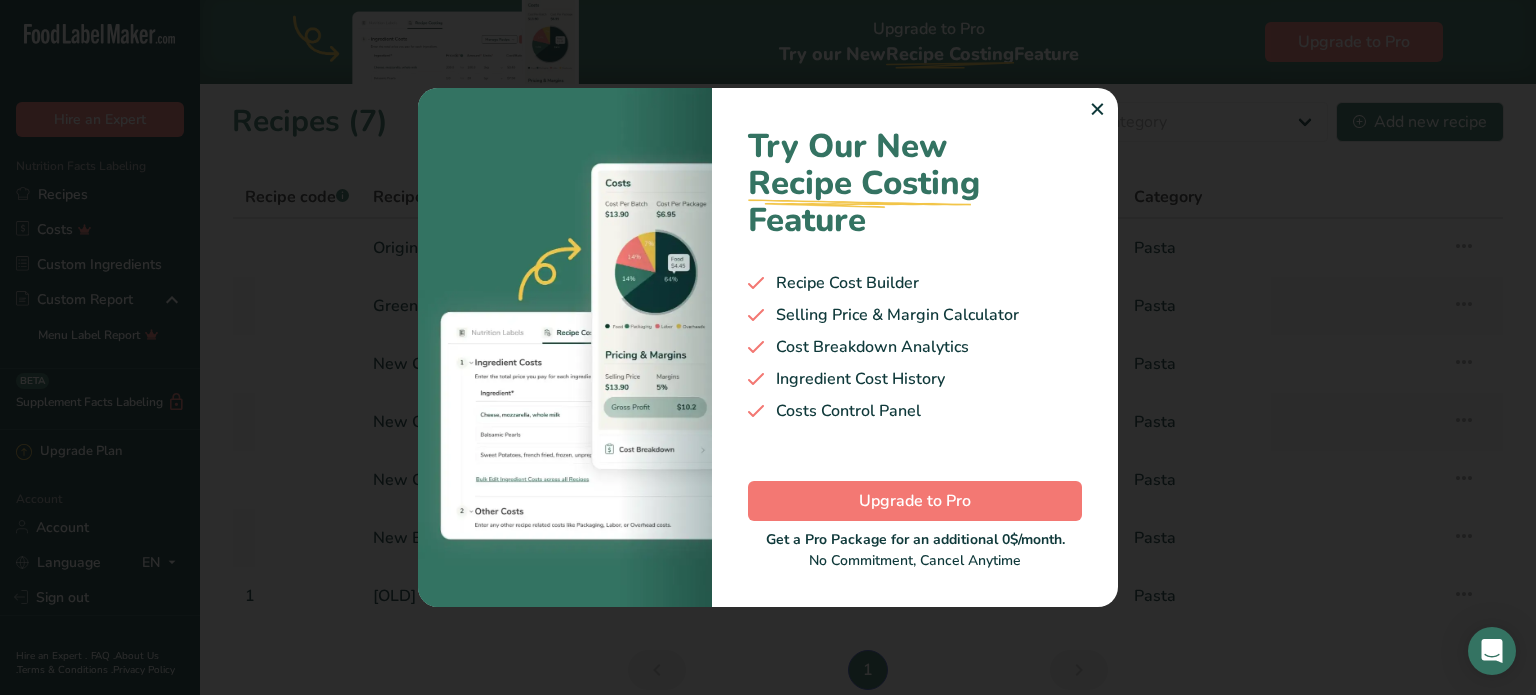 click on "✕" at bounding box center [1097, 110] 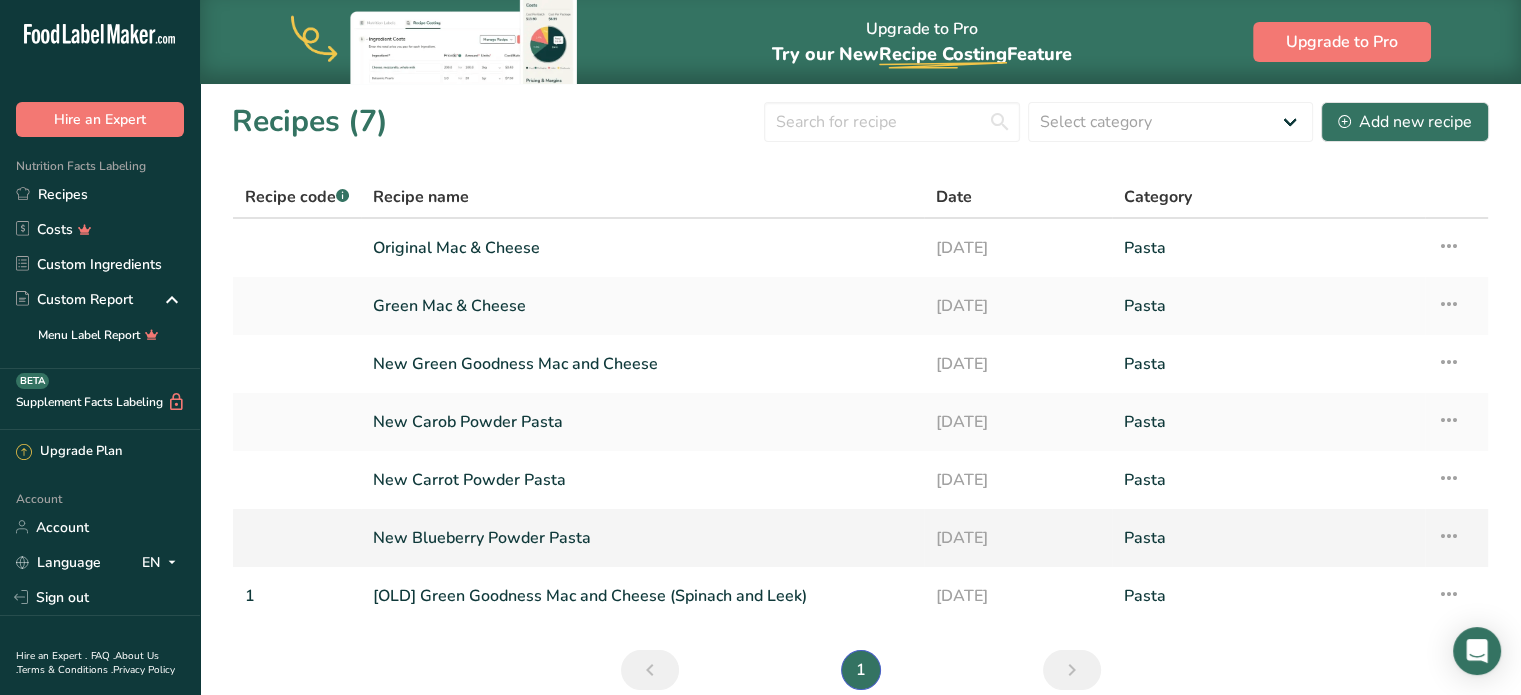 click at bounding box center (1449, 536) 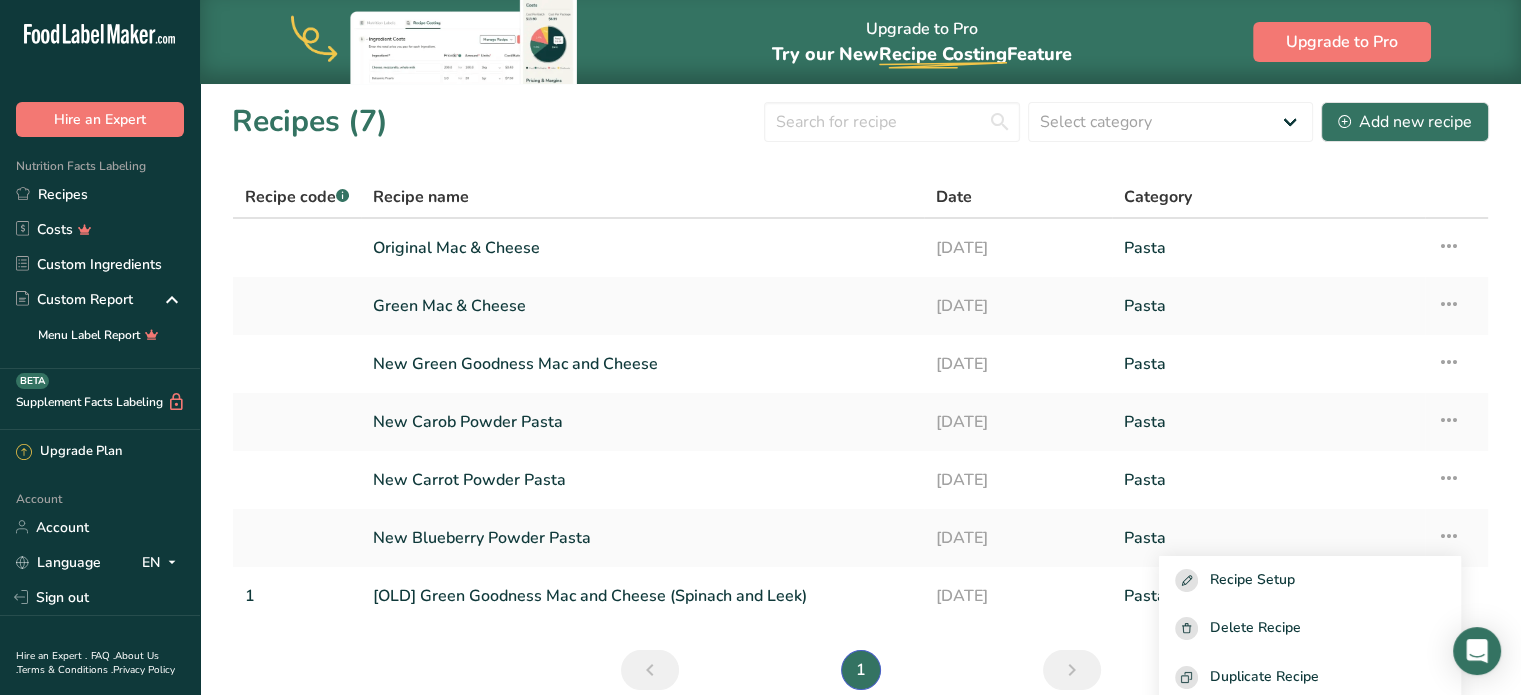 scroll, scrollTop: 0, scrollLeft: 0, axis: both 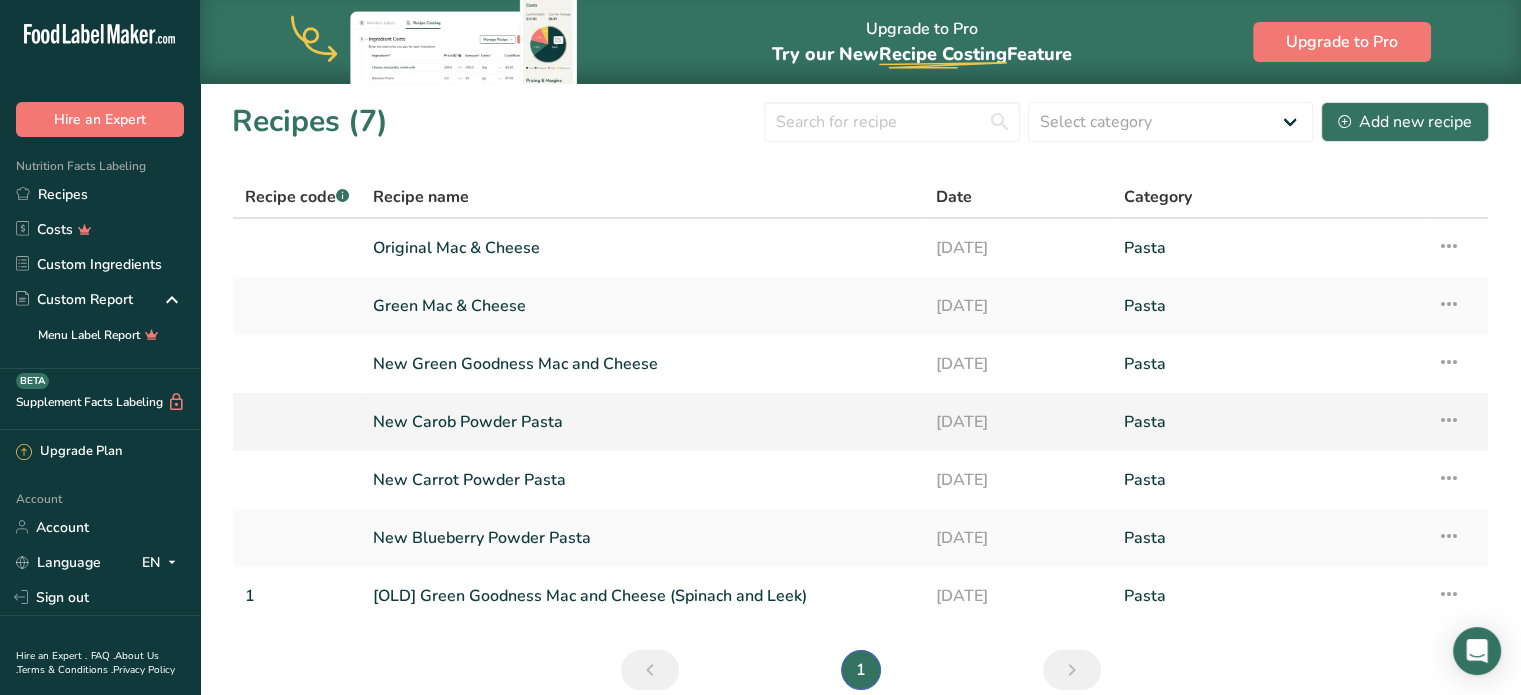 click on "New Carob Powder Pasta" at bounding box center [642, 422] 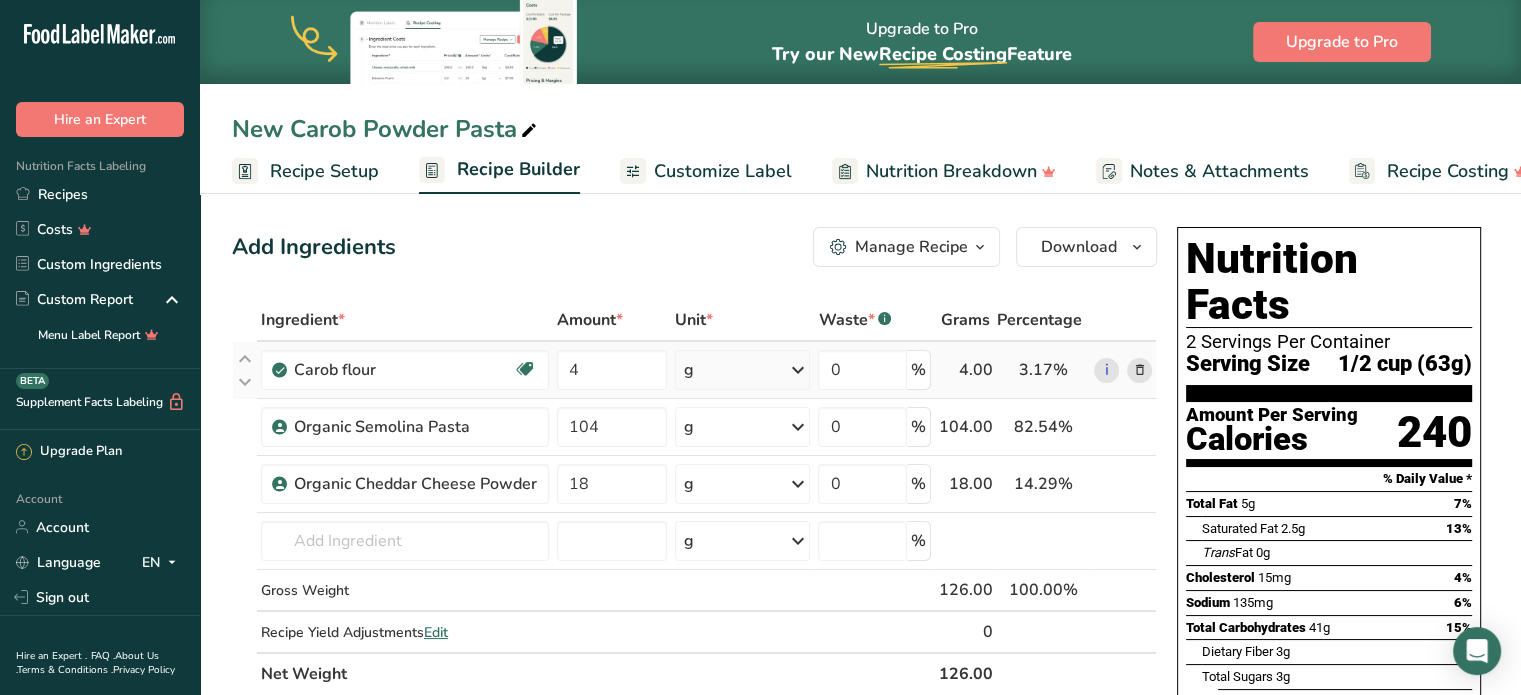 click at bounding box center (1139, 370) 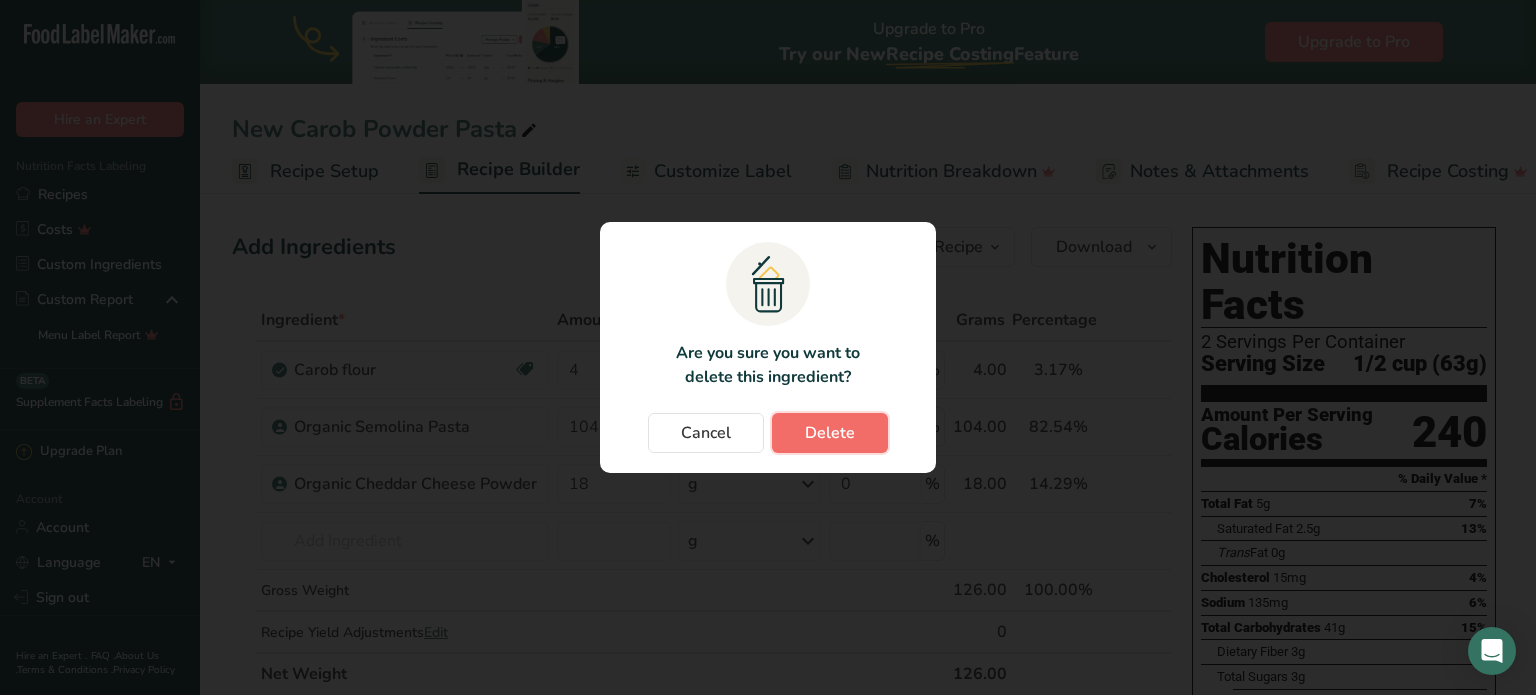 click on "Delete" at bounding box center [830, 433] 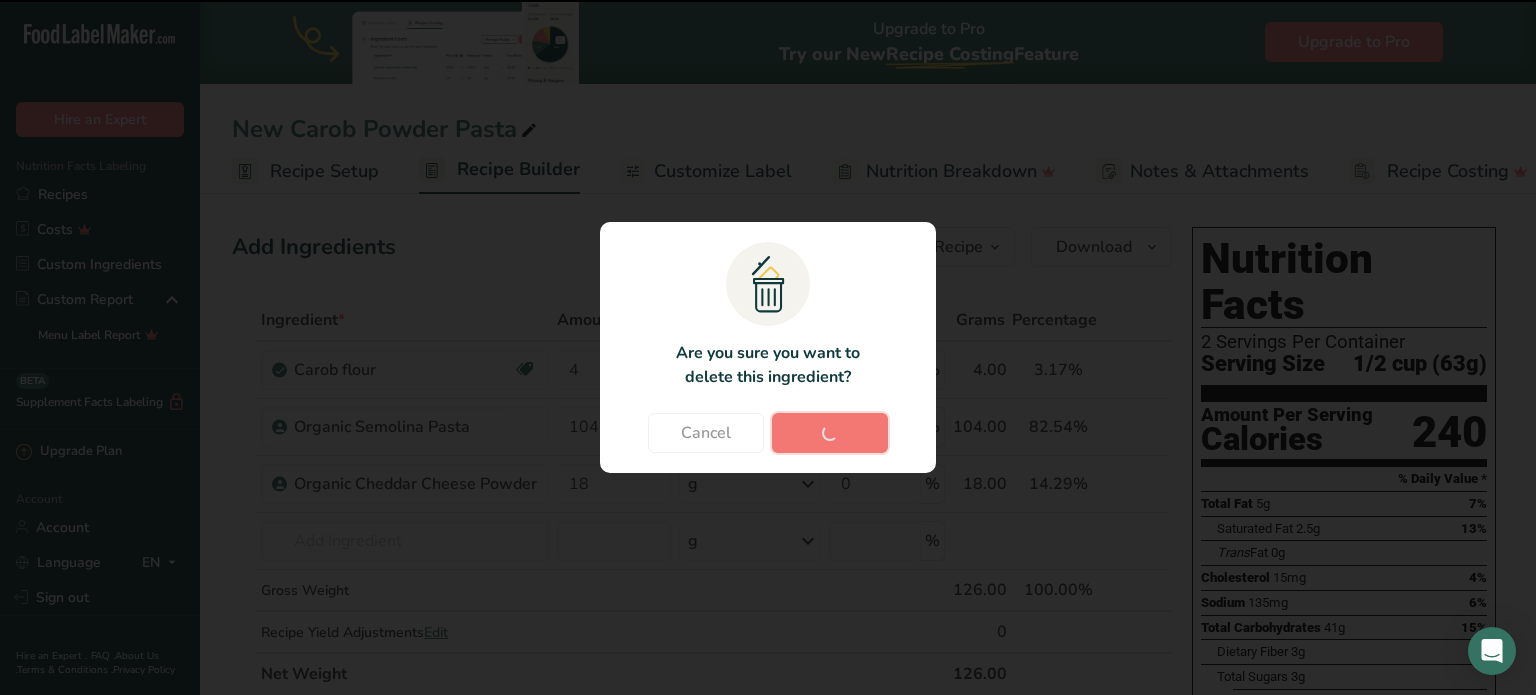 type on "104" 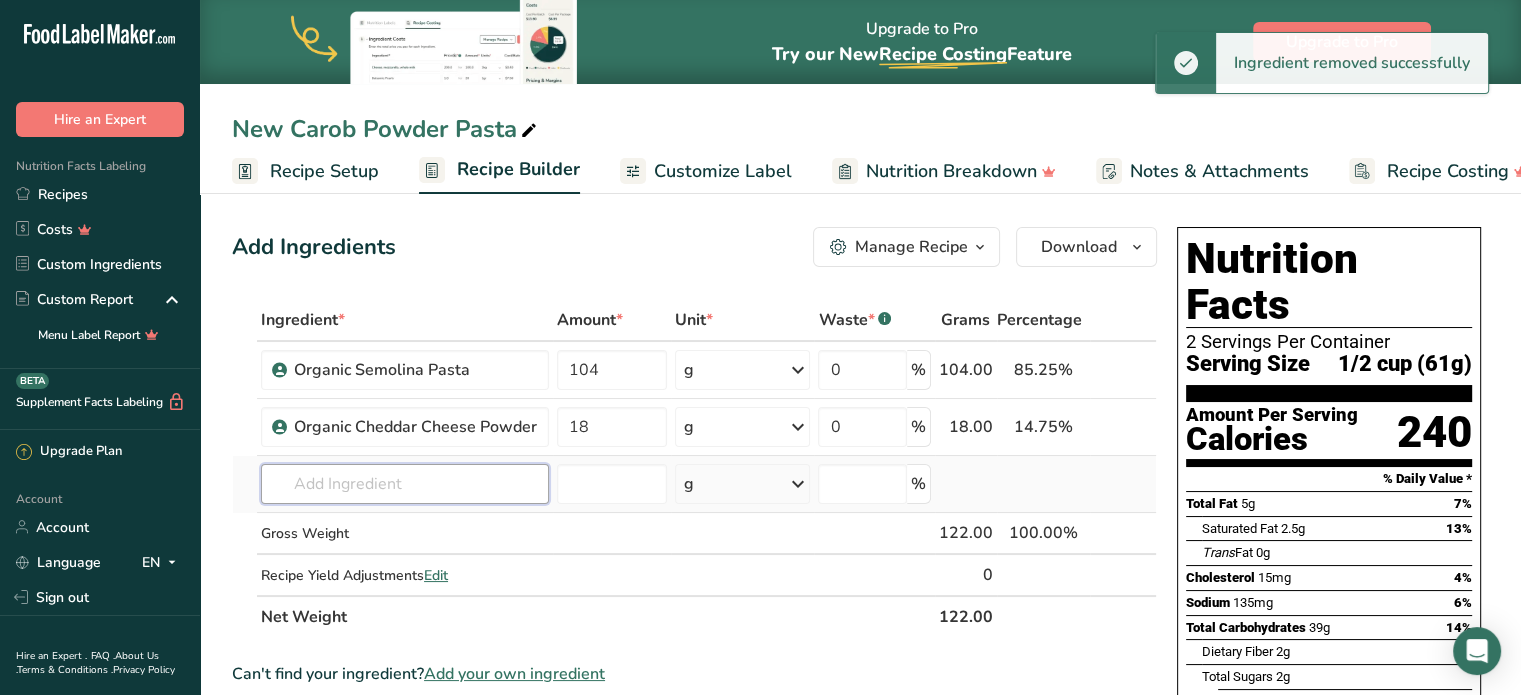 click at bounding box center [405, 484] 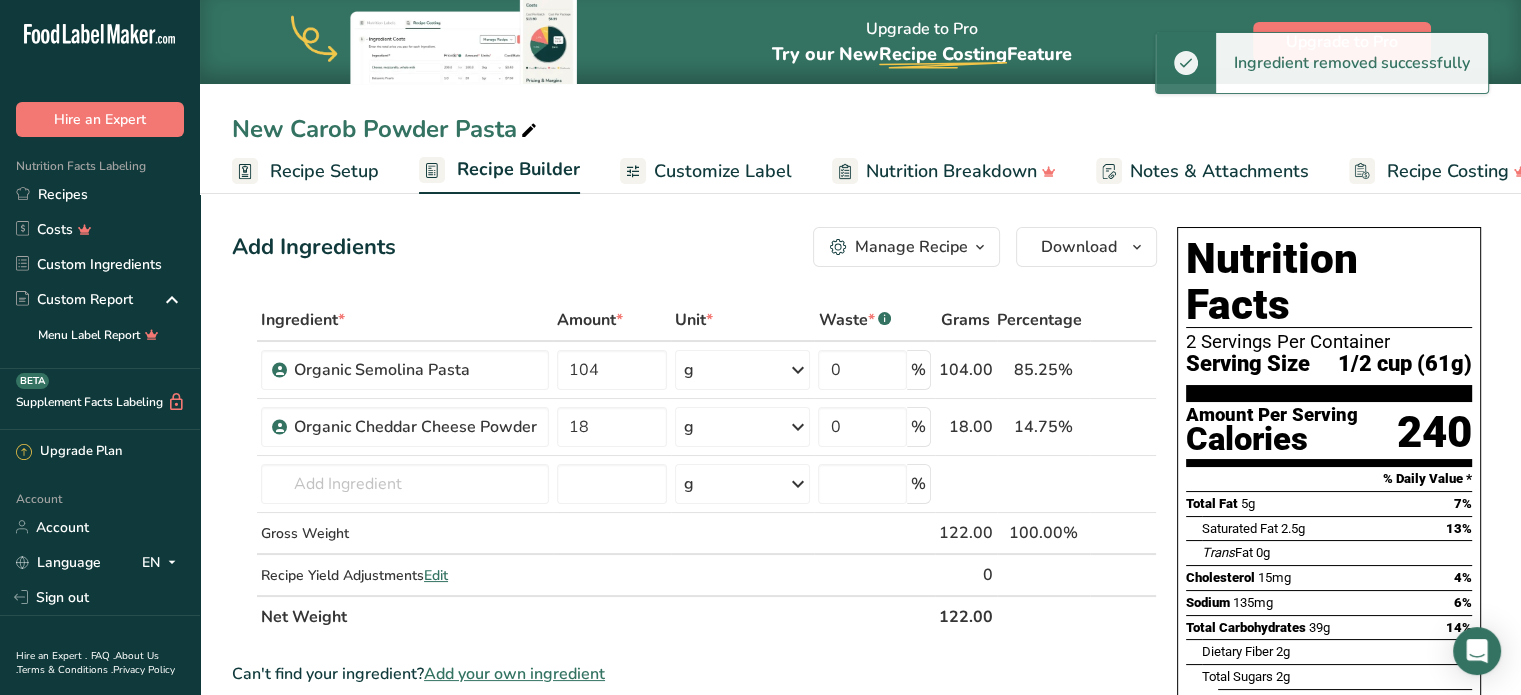 click on "Add your own ingredient" at bounding box center (514, 674) 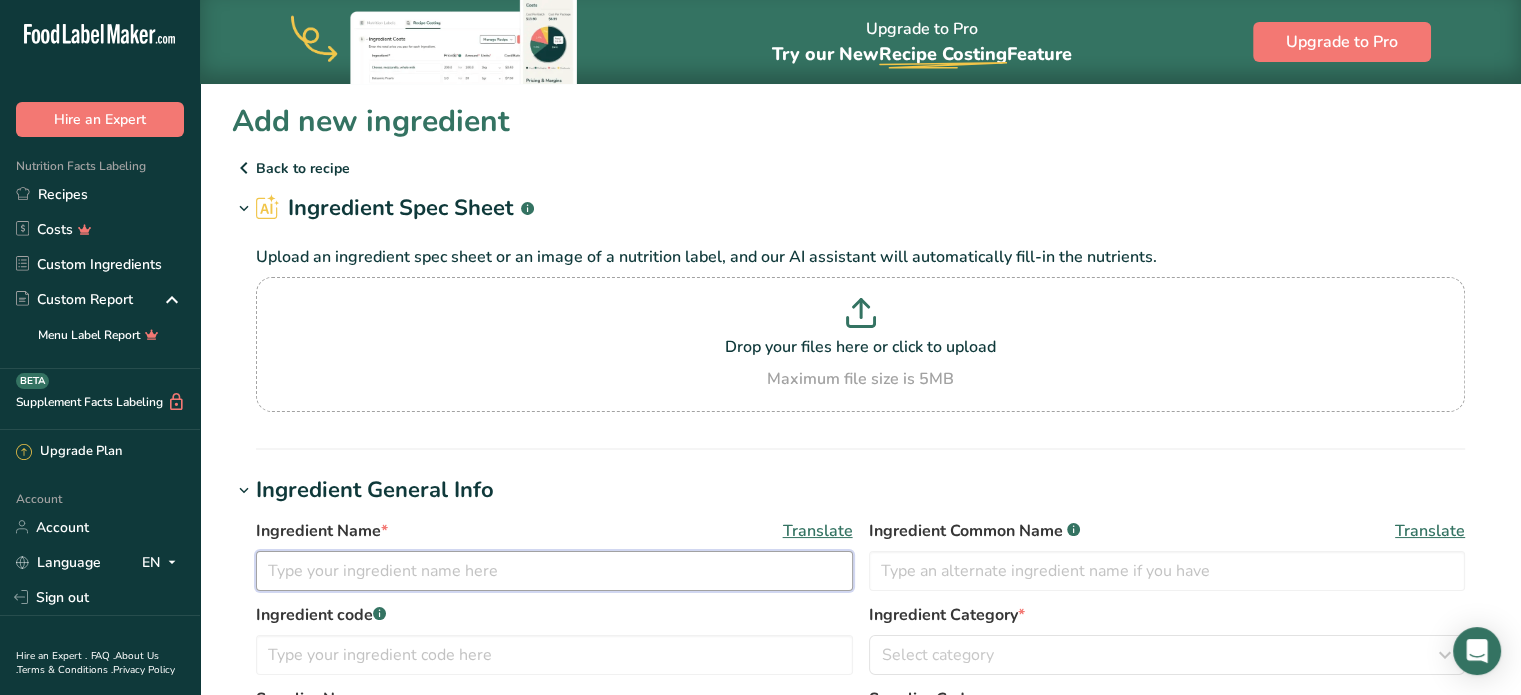 click at bounding box center [554, 571] 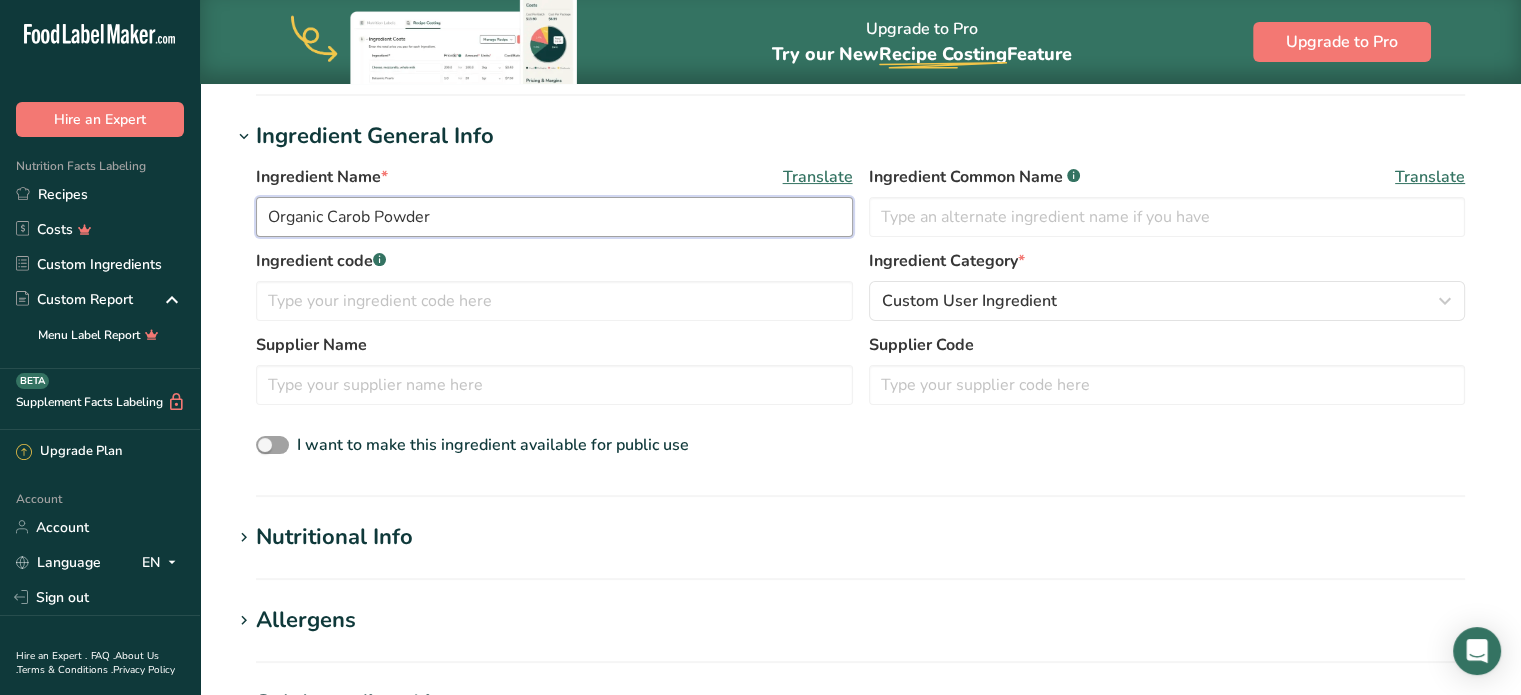 scroll, scrollTop: 384, scrollLeft: 0, axis: vertical 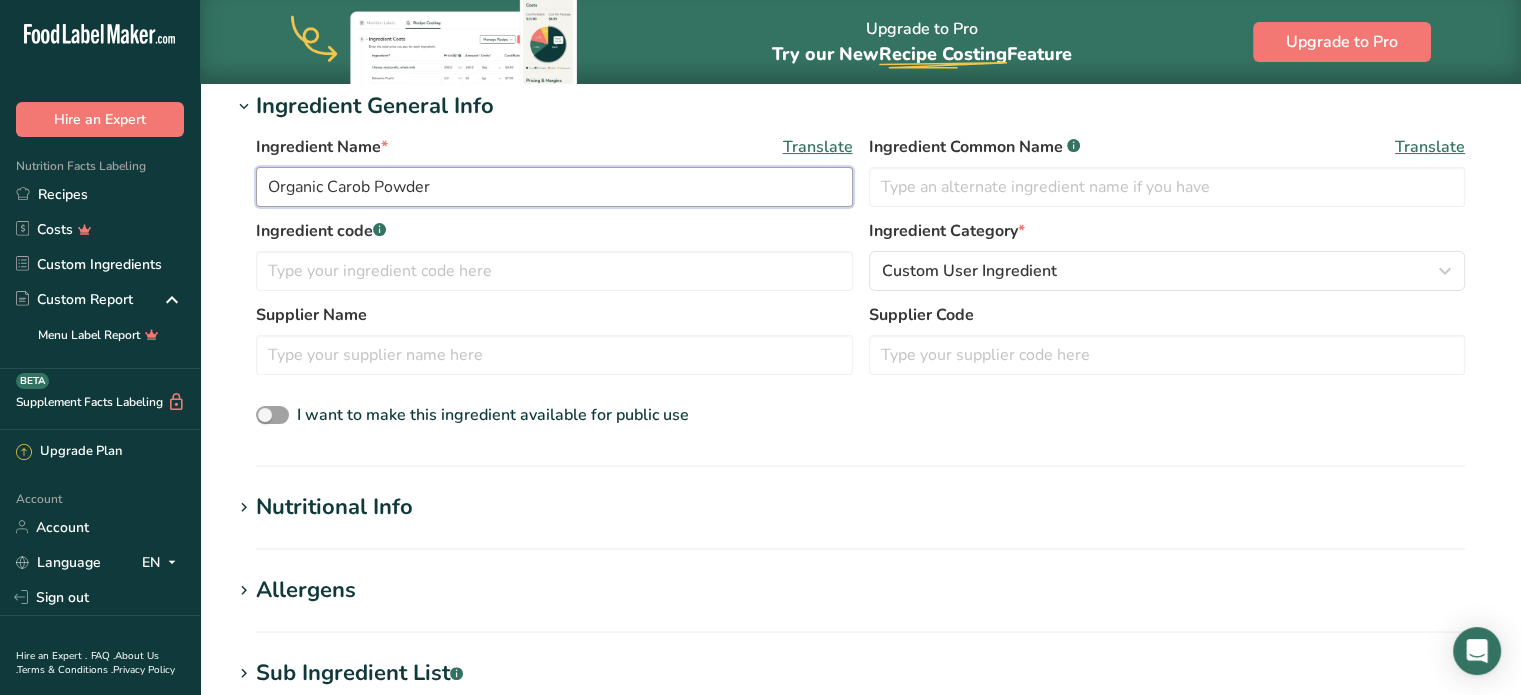 type on "Organic Carob Powder" 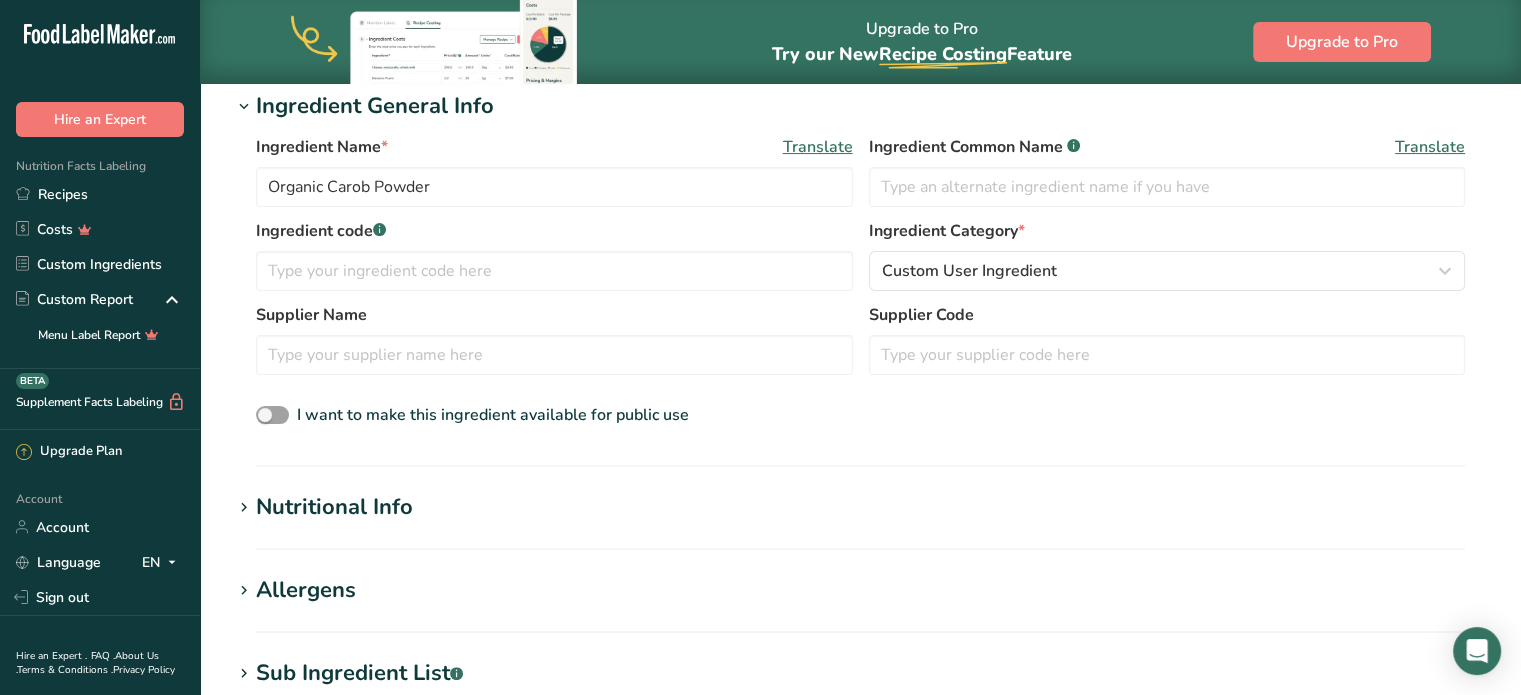click on "Nutritional Info" at bounding box center (860, 507) 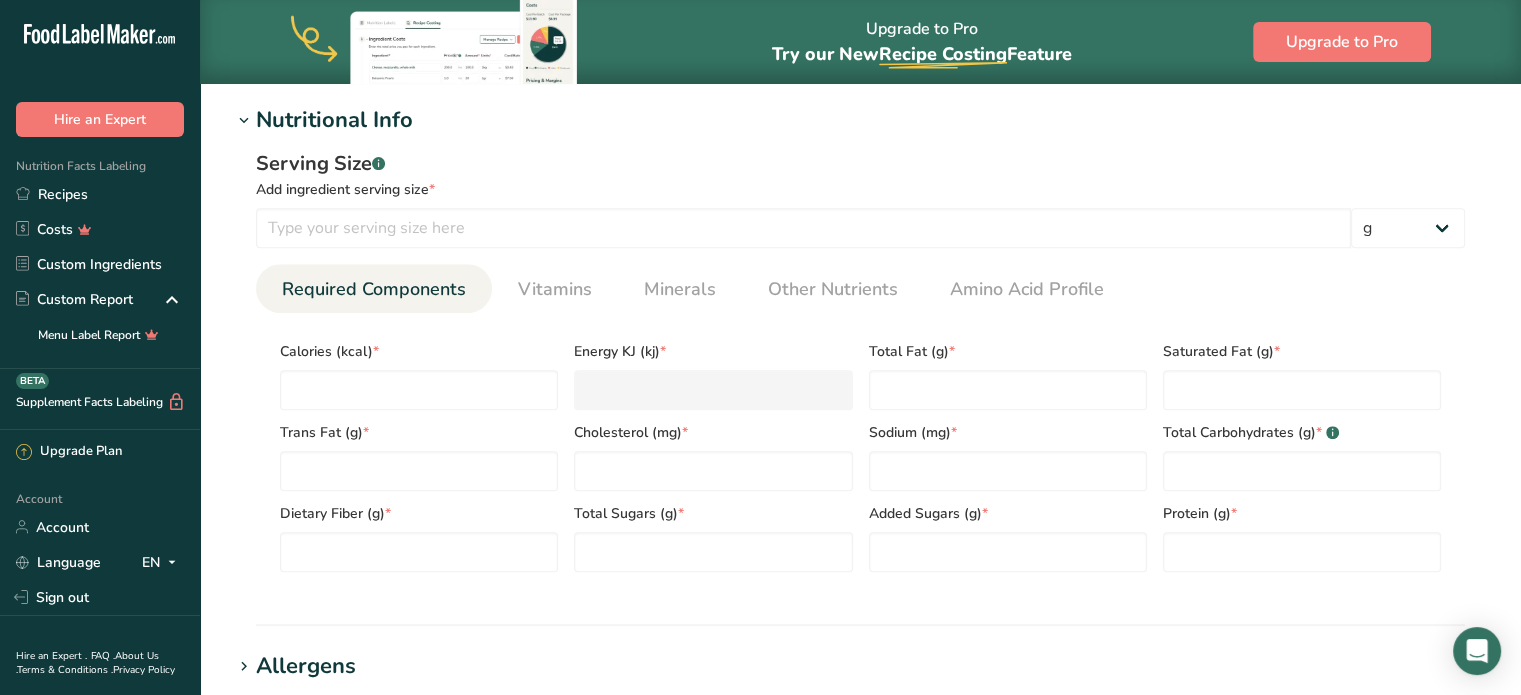 scroll, scrollTop: 773, scrollLeft: 0, axis: vertical 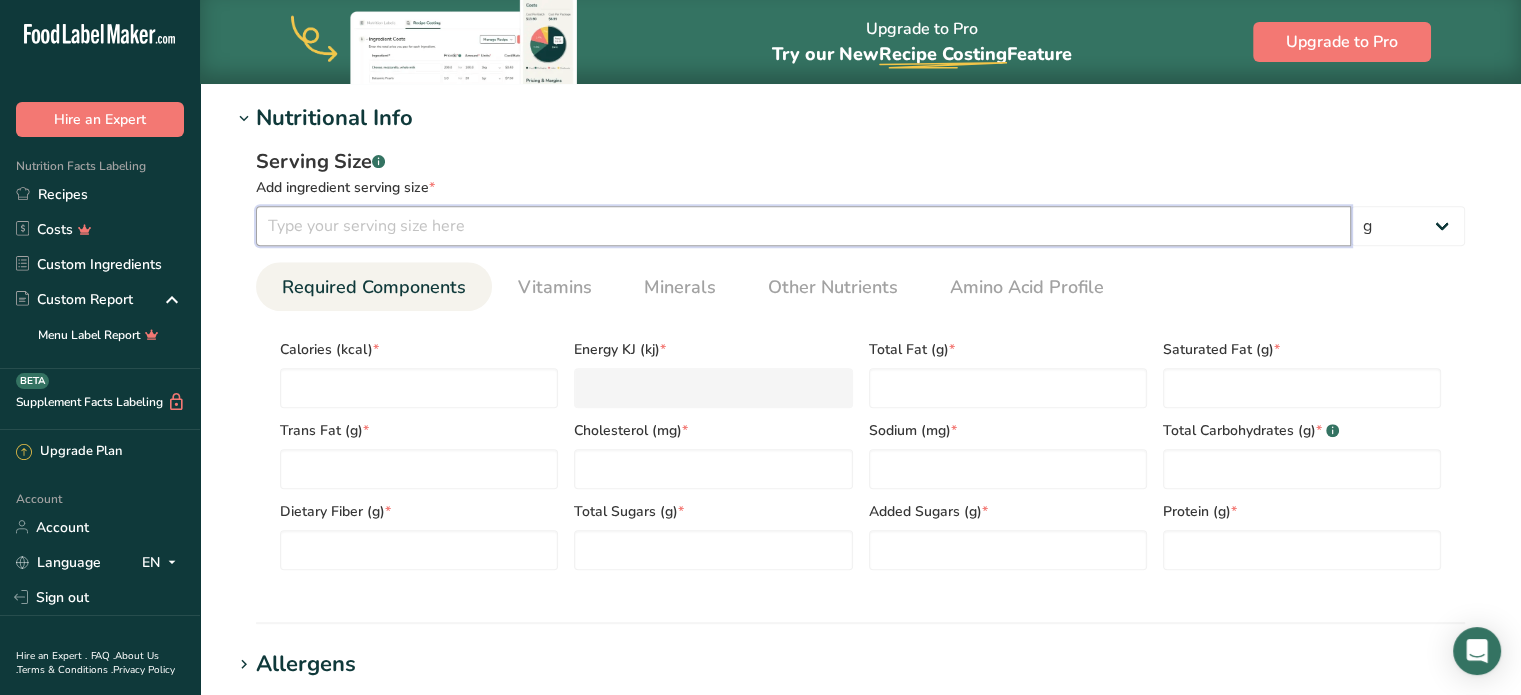 click at bounding box center (803, 226) 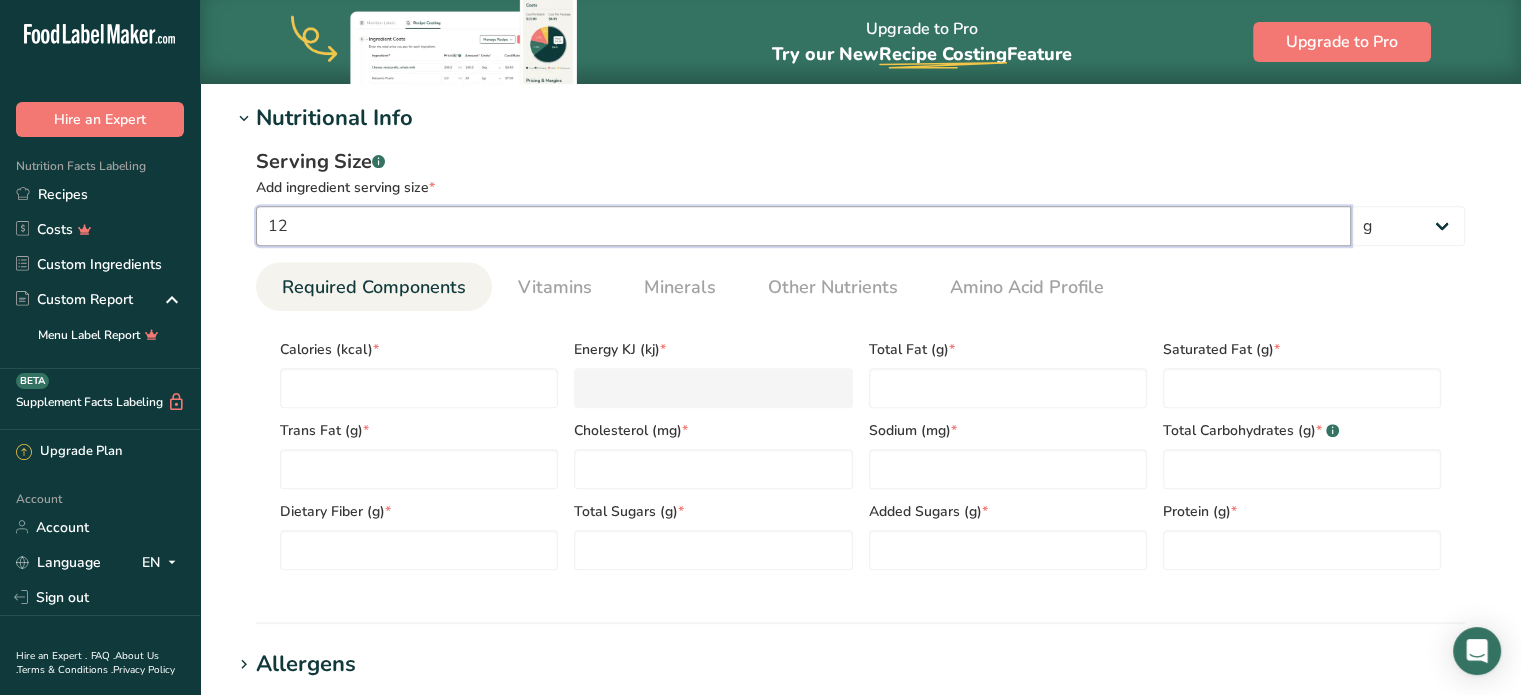 type on "12" 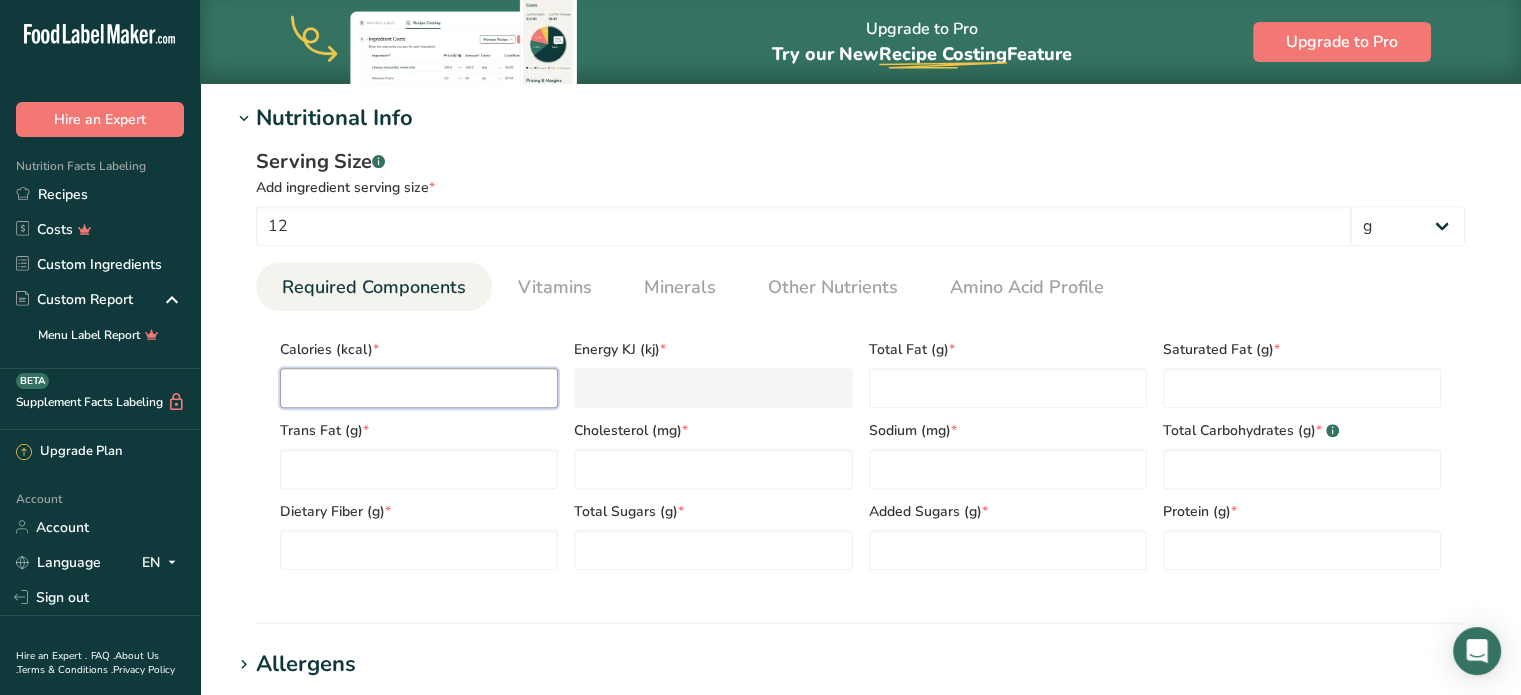 click at bounding box center [419, 388] 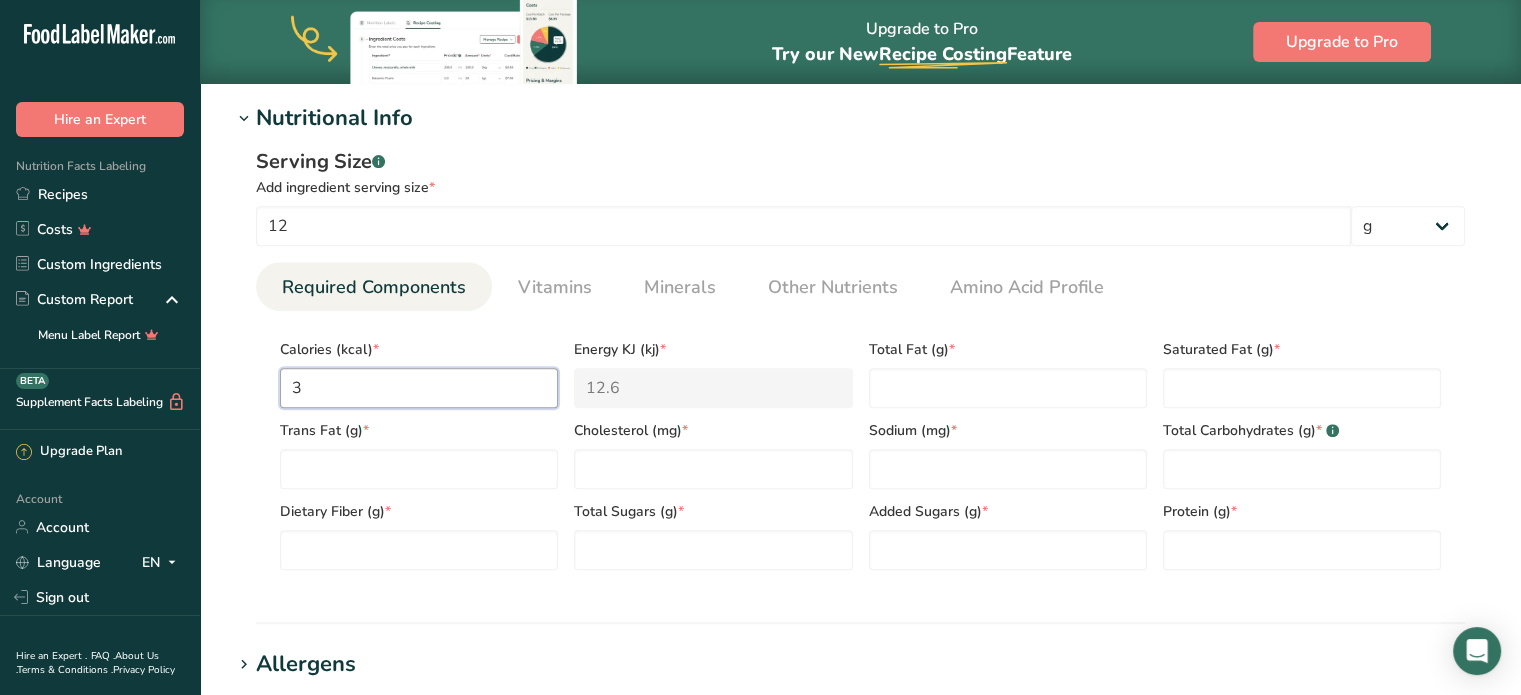 type on "35" 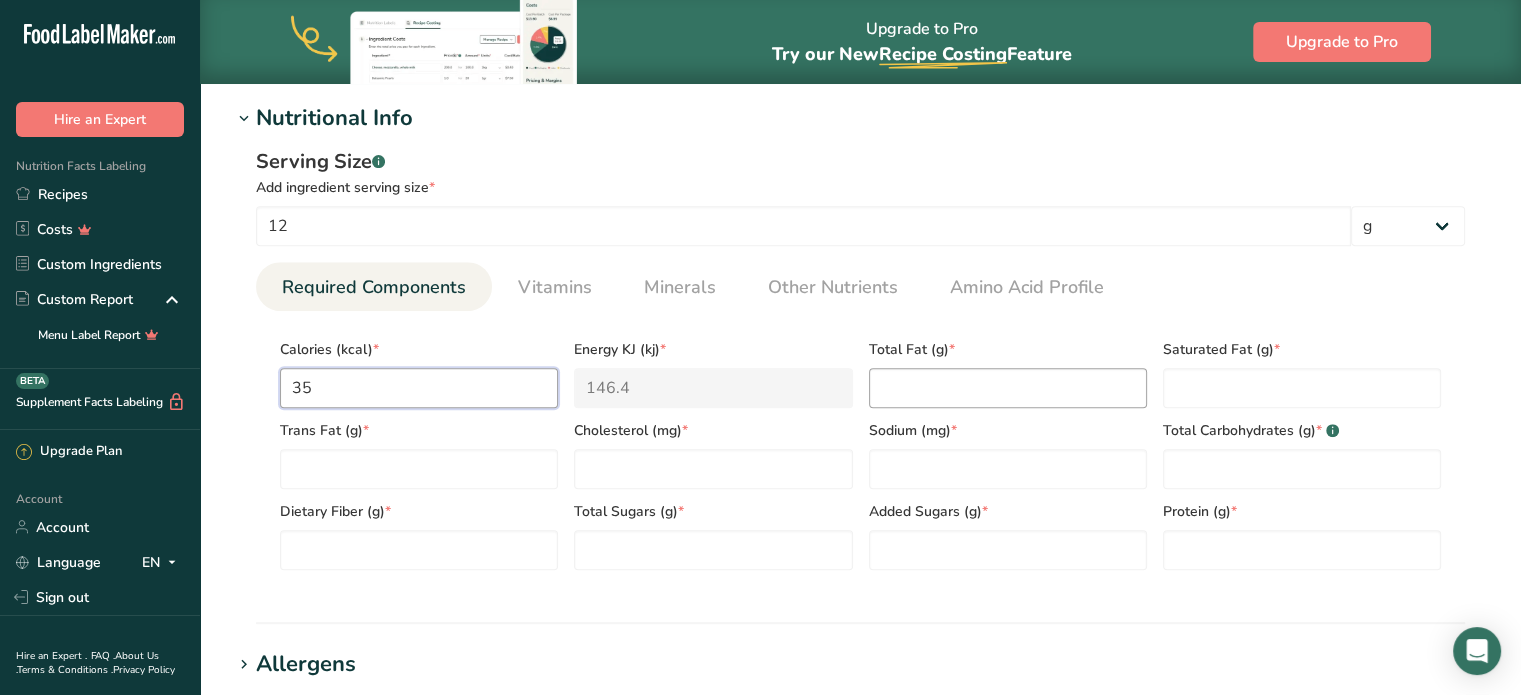 type on "35" 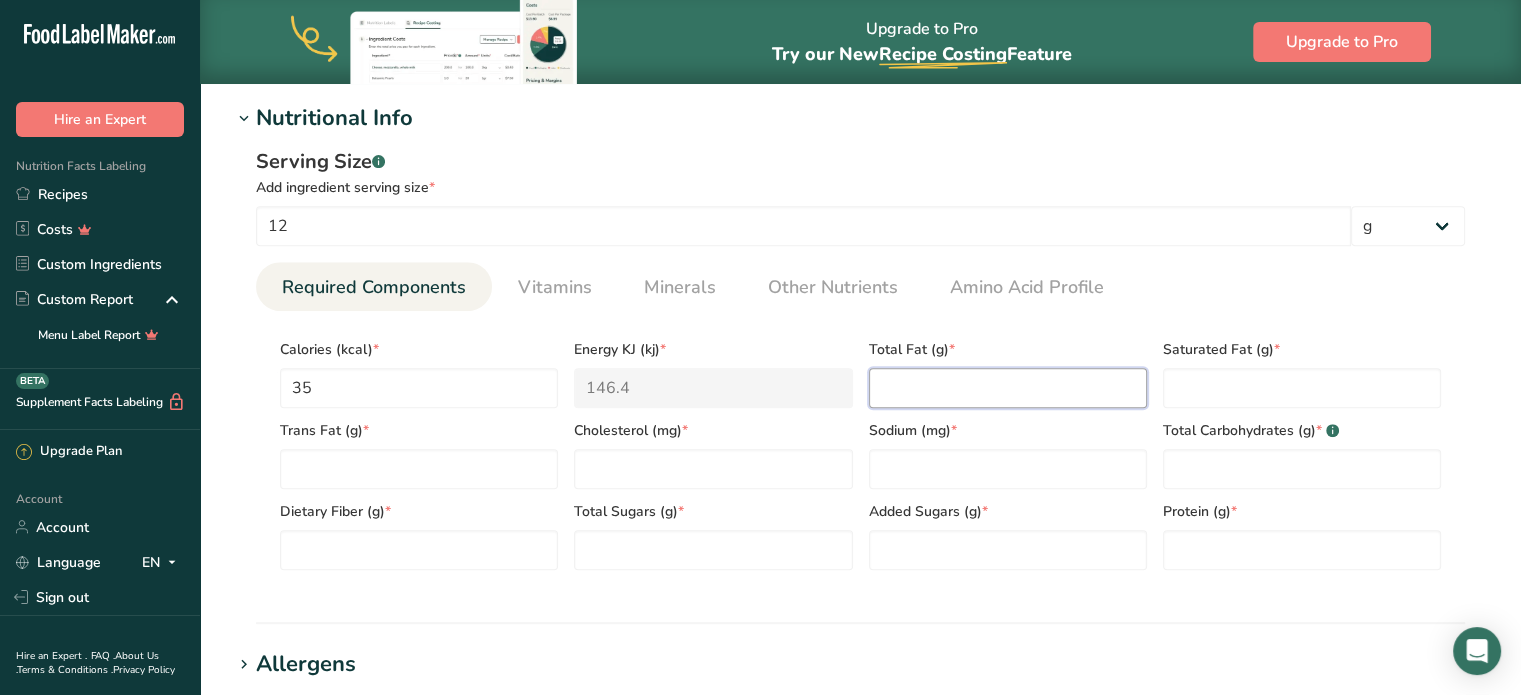 click at bounding box center (1008, 388) 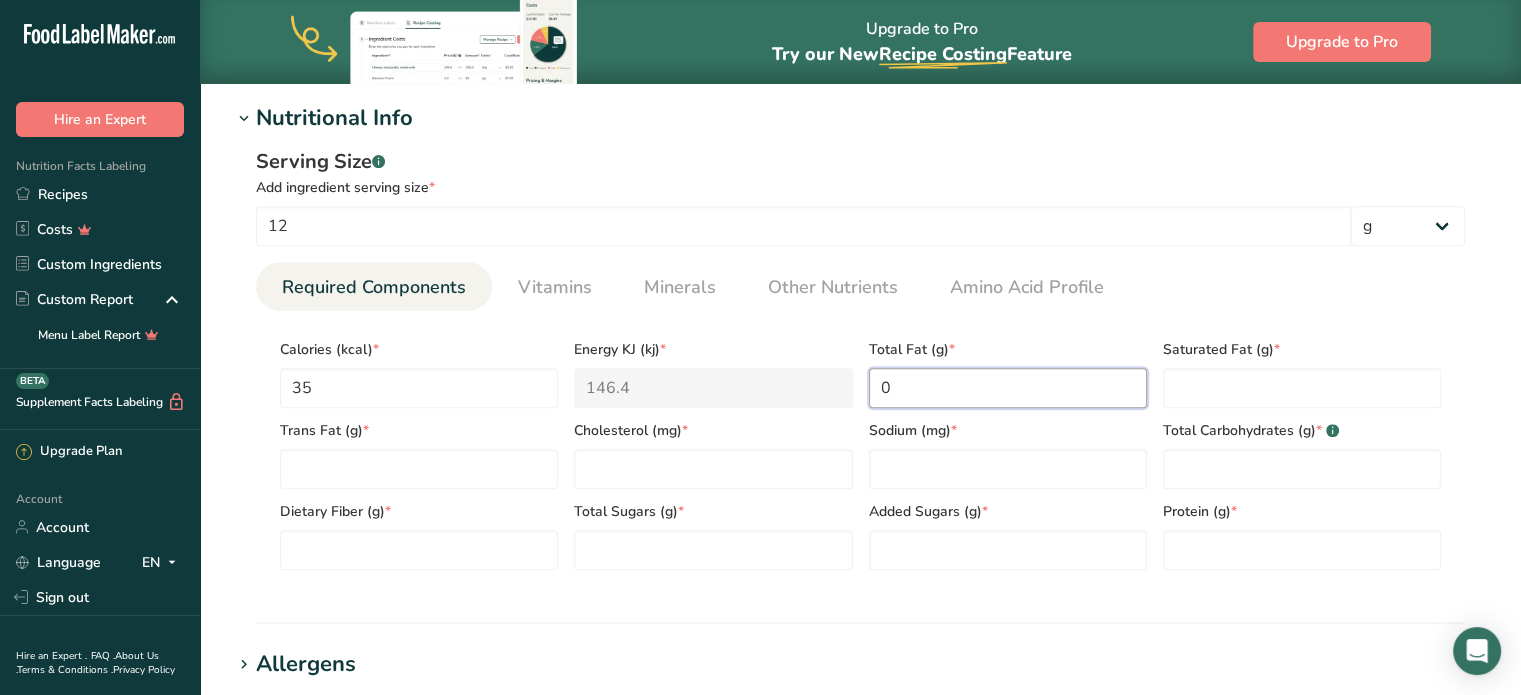 type on "0" 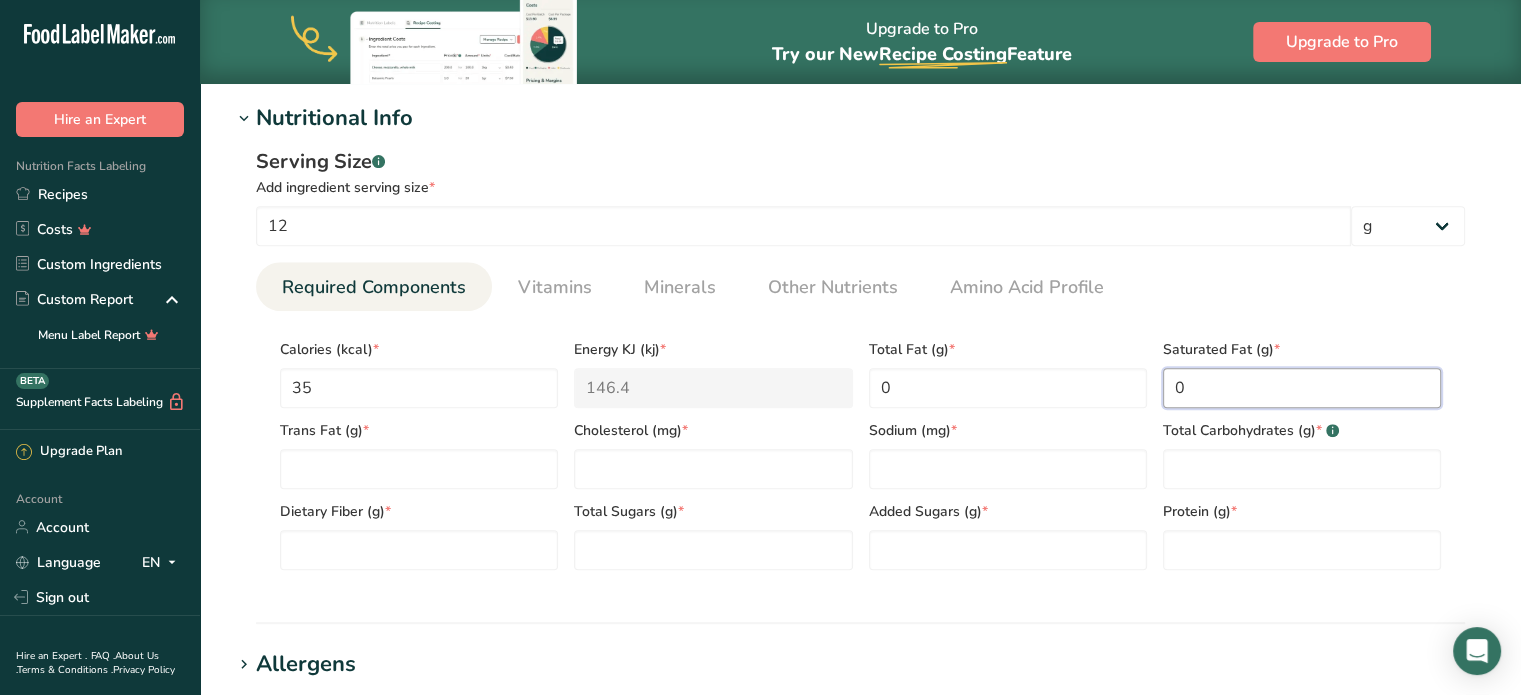 type on "0" 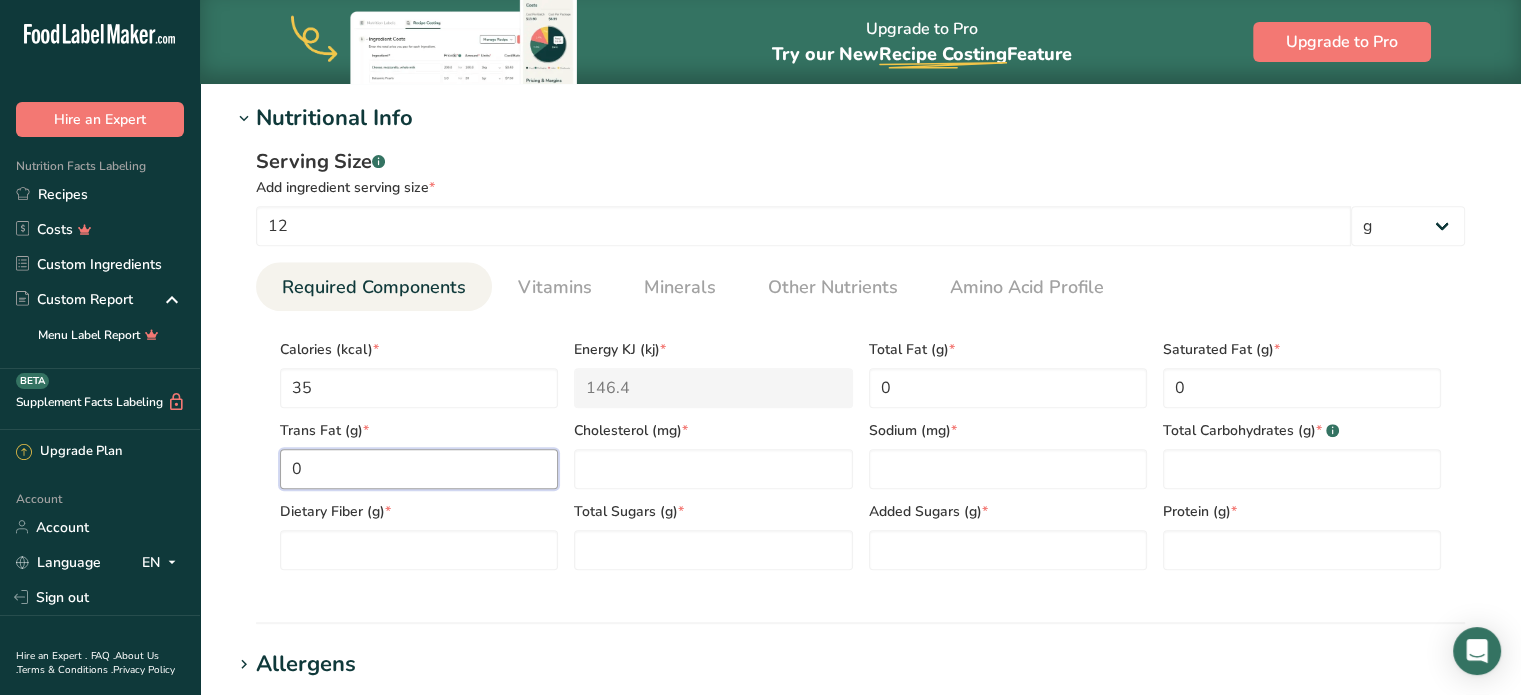type on "0" 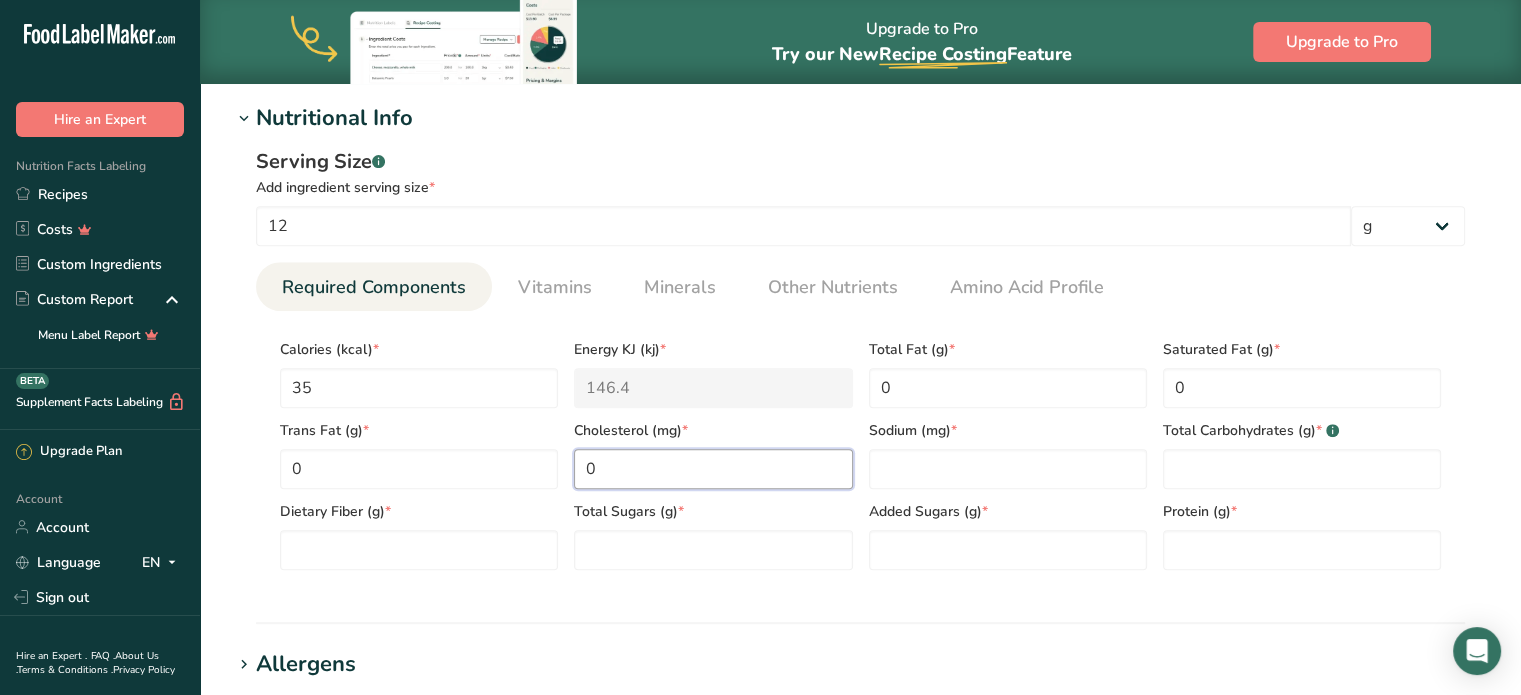 type on "0" 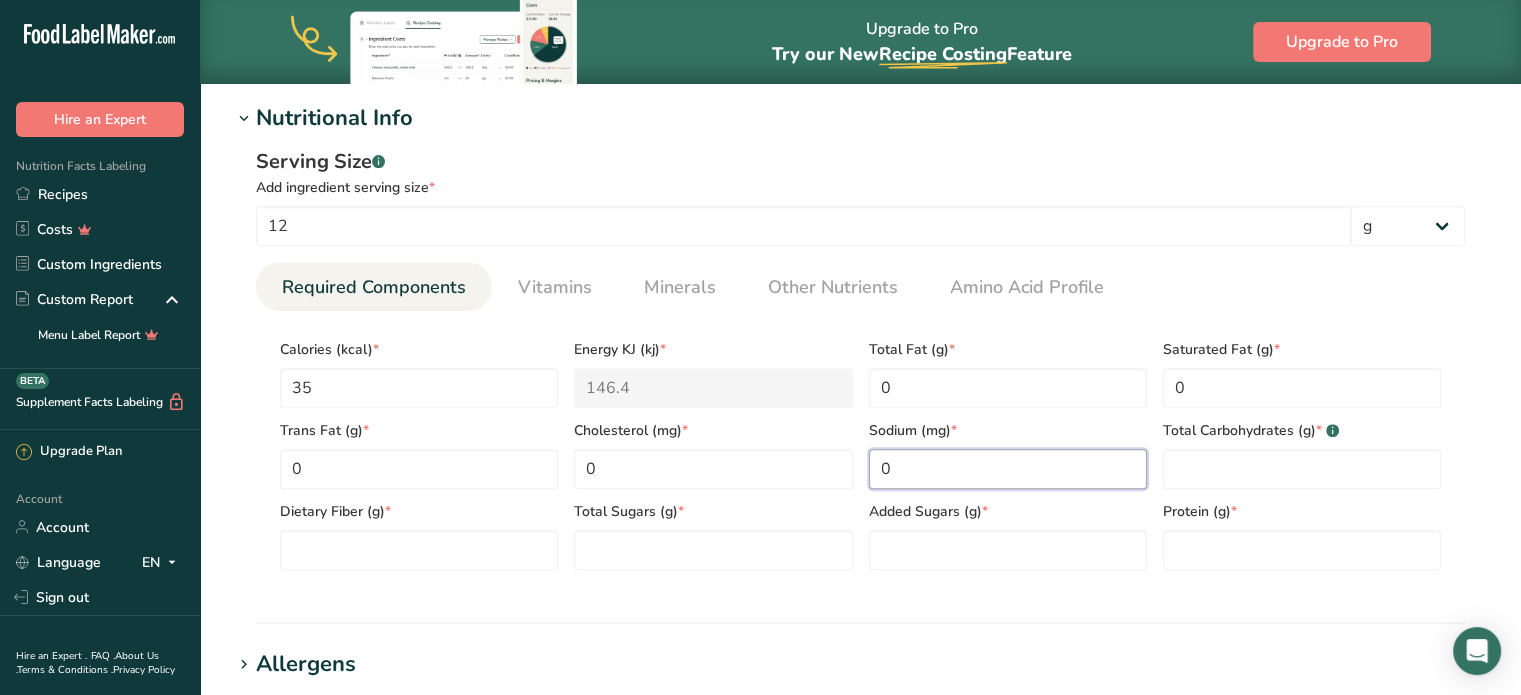 type on "0" 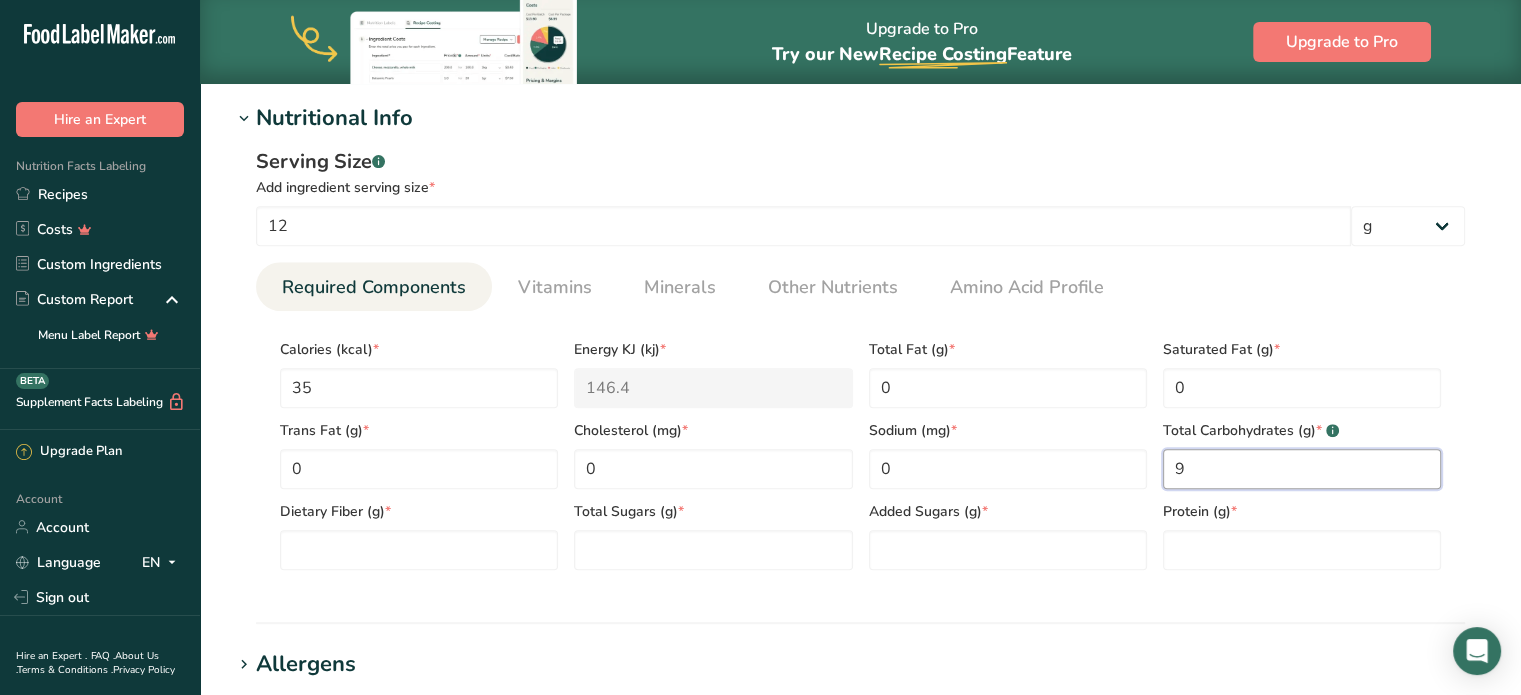 type on "9" 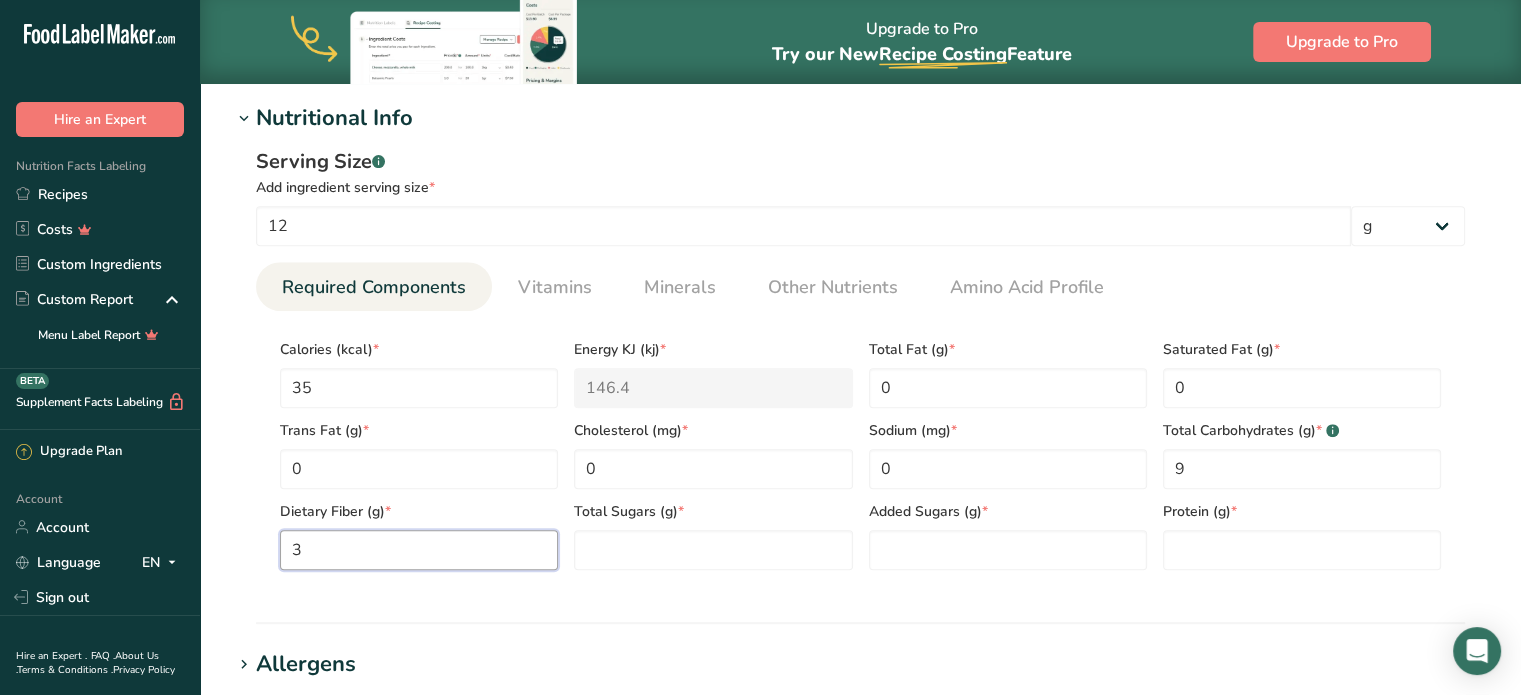 type on "3" 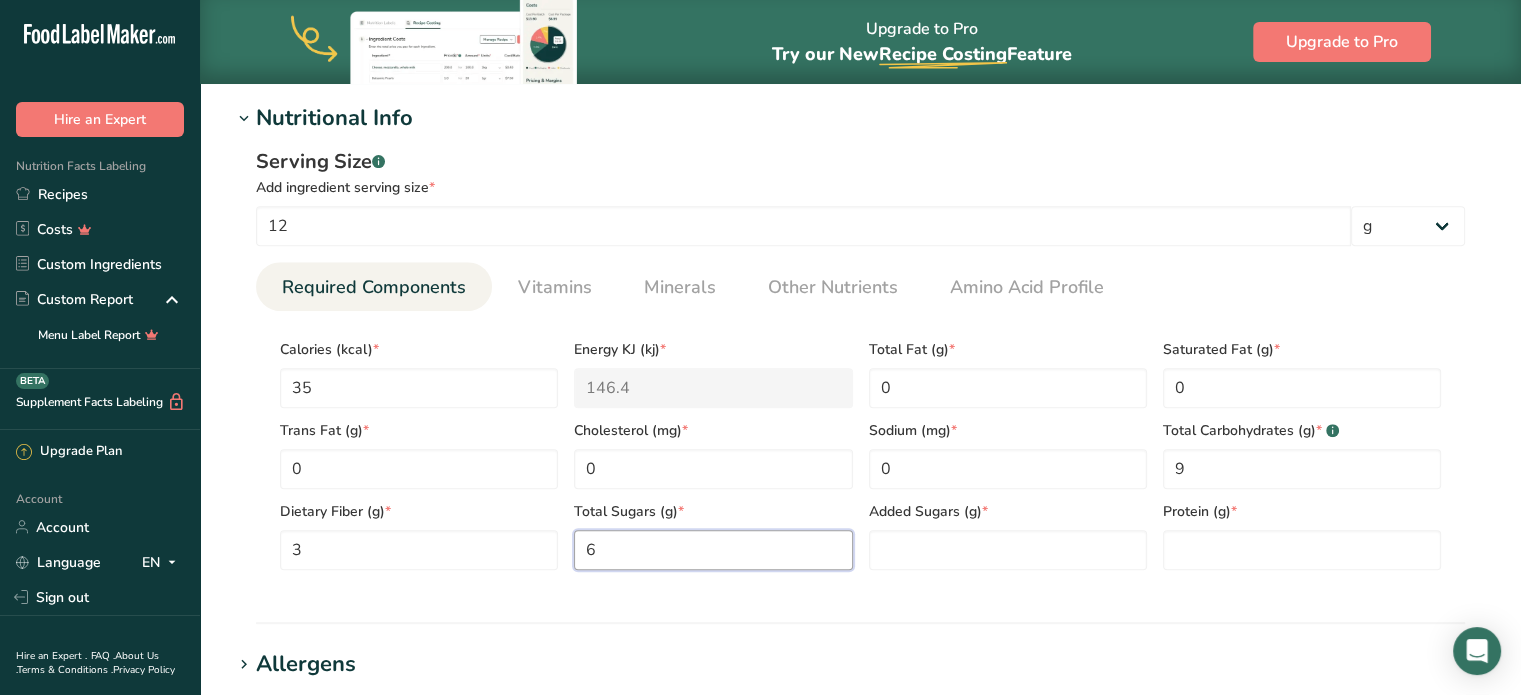type on "6" 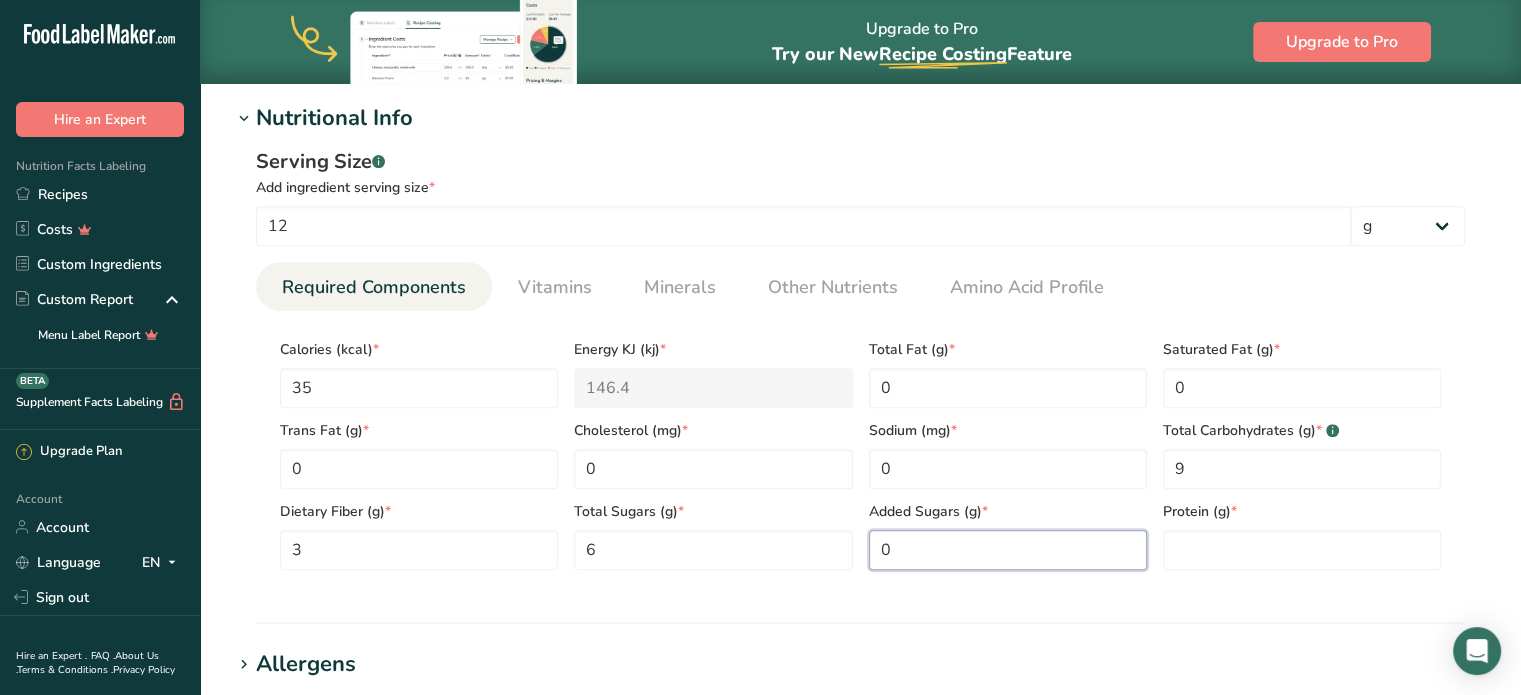 type on "0" 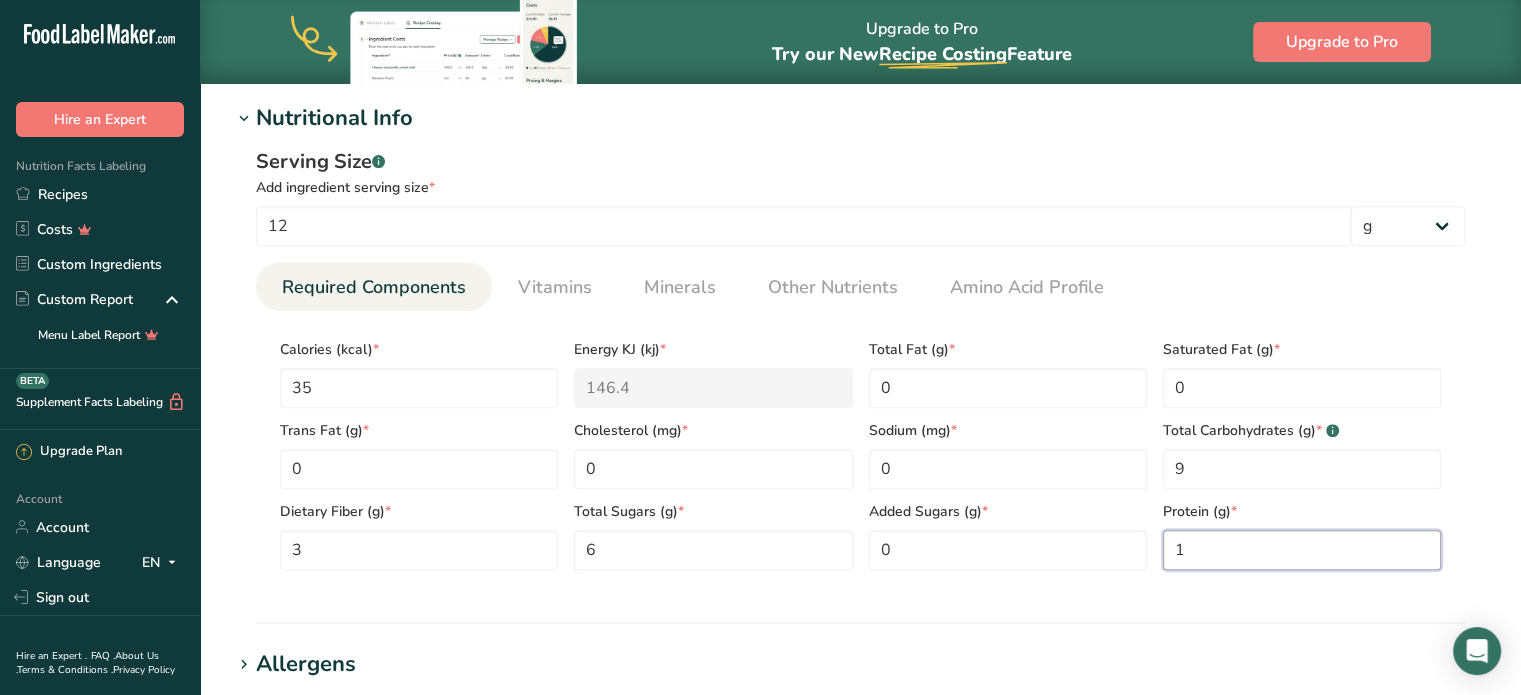 type on "1" 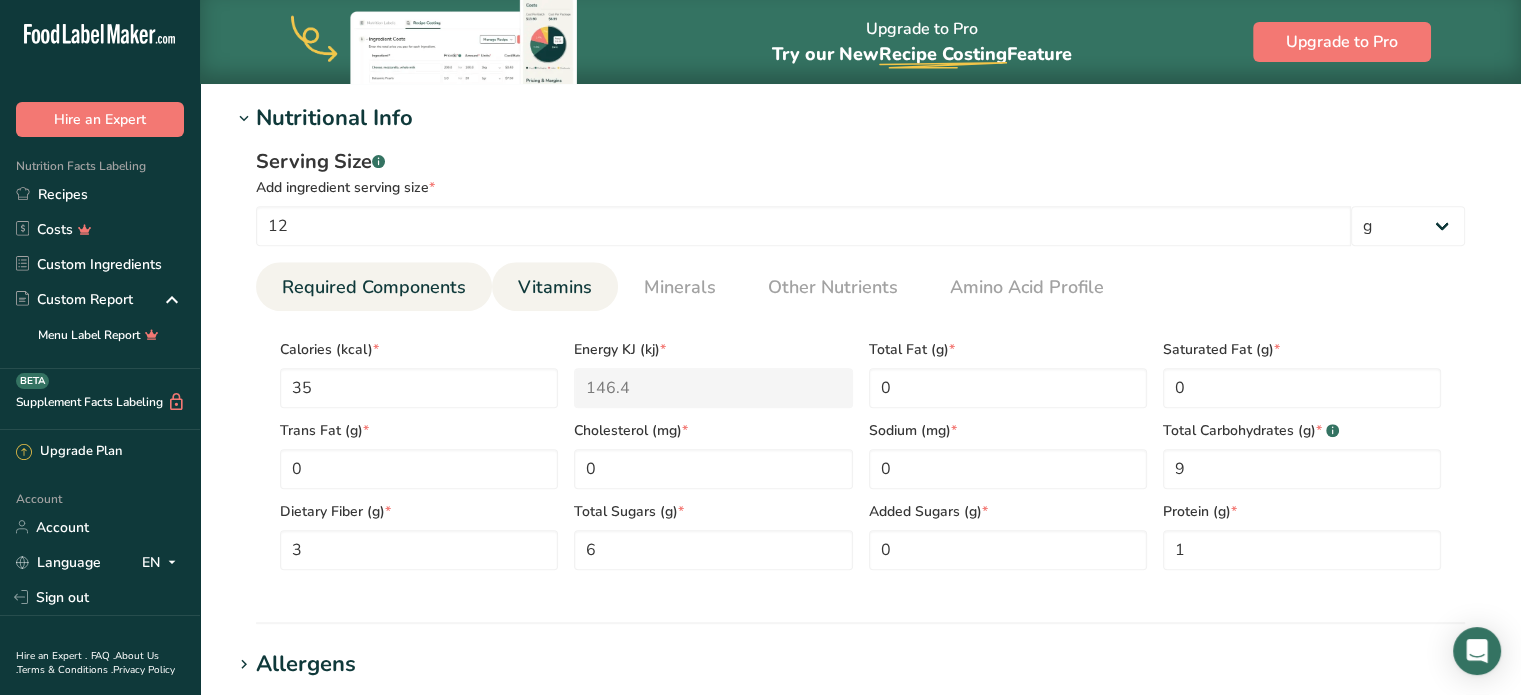 click on "Vitamins" at bounding box center (555, 287) 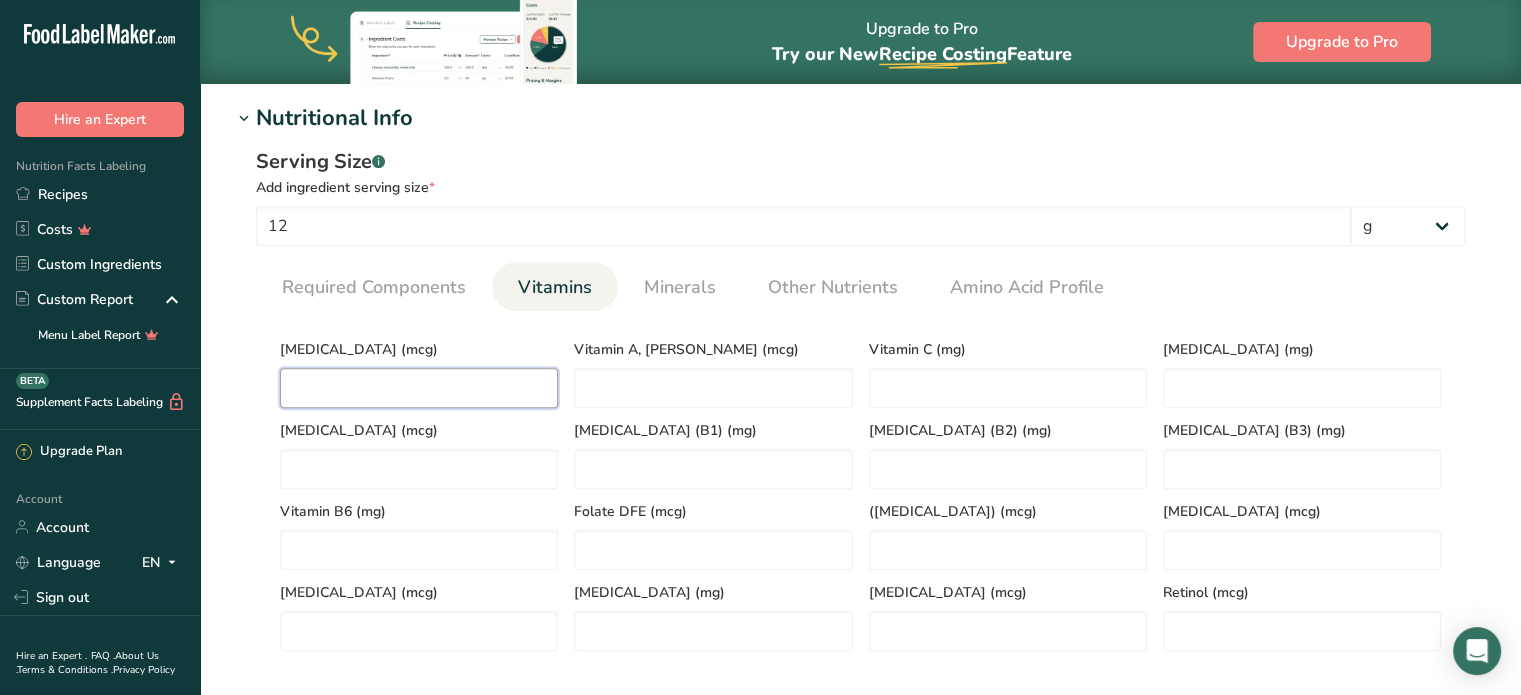 click at bounding box center [419, 388] 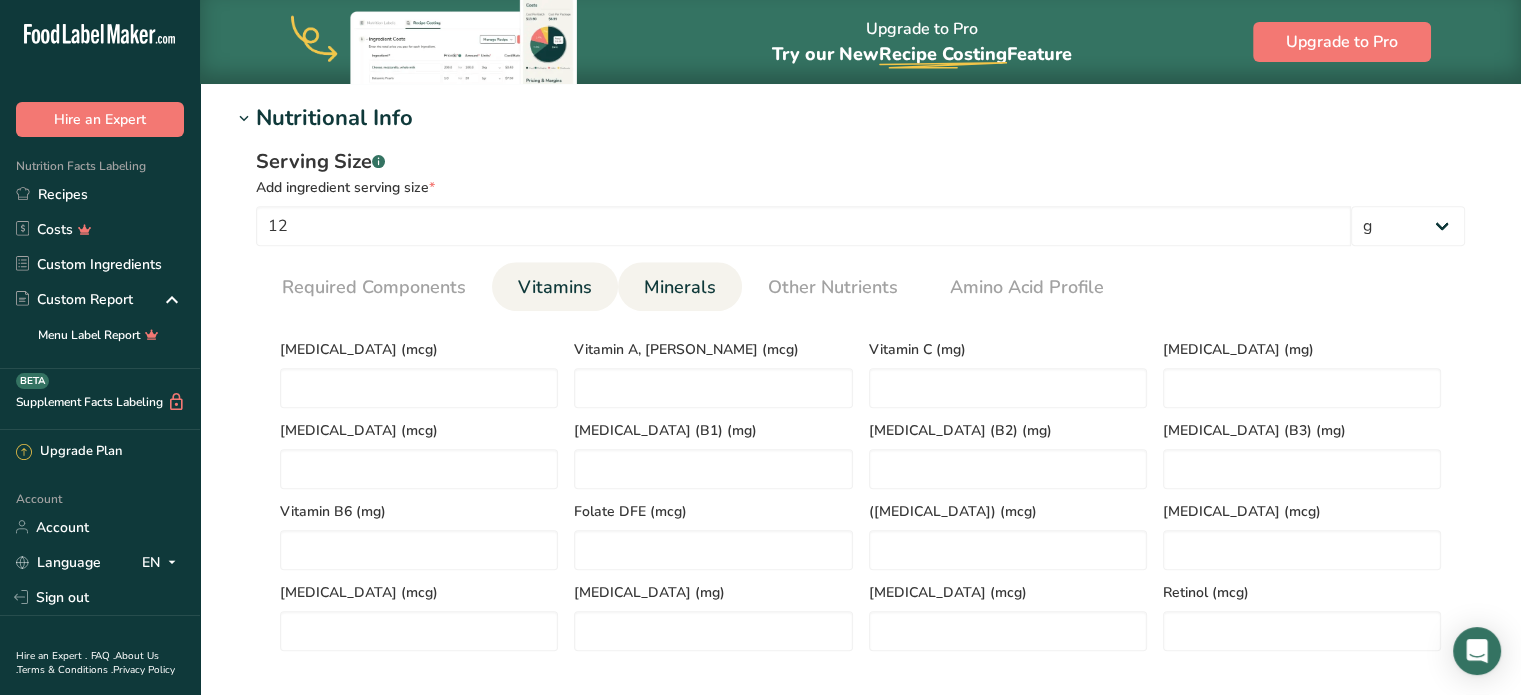 click on "Minerals" at bounding box center [680, 287] 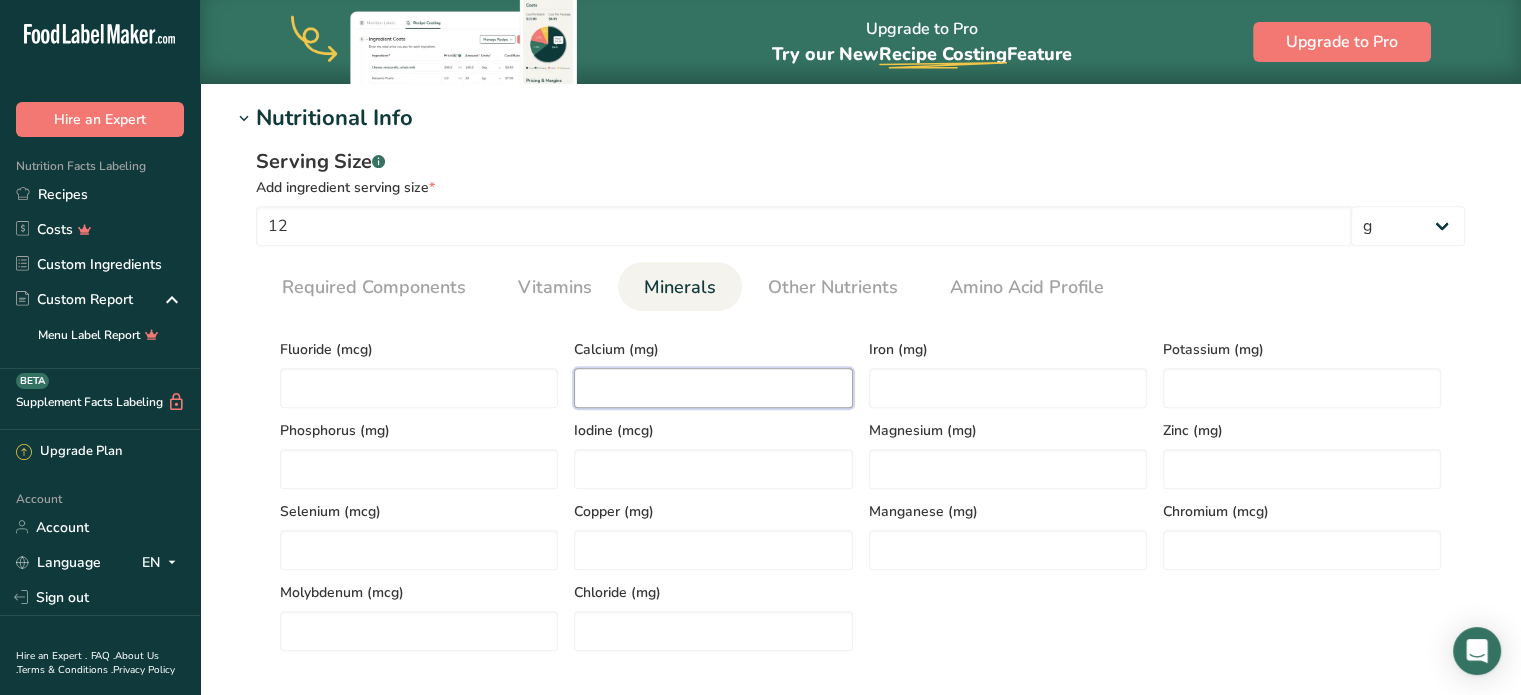click at bounding box center (713, 388) 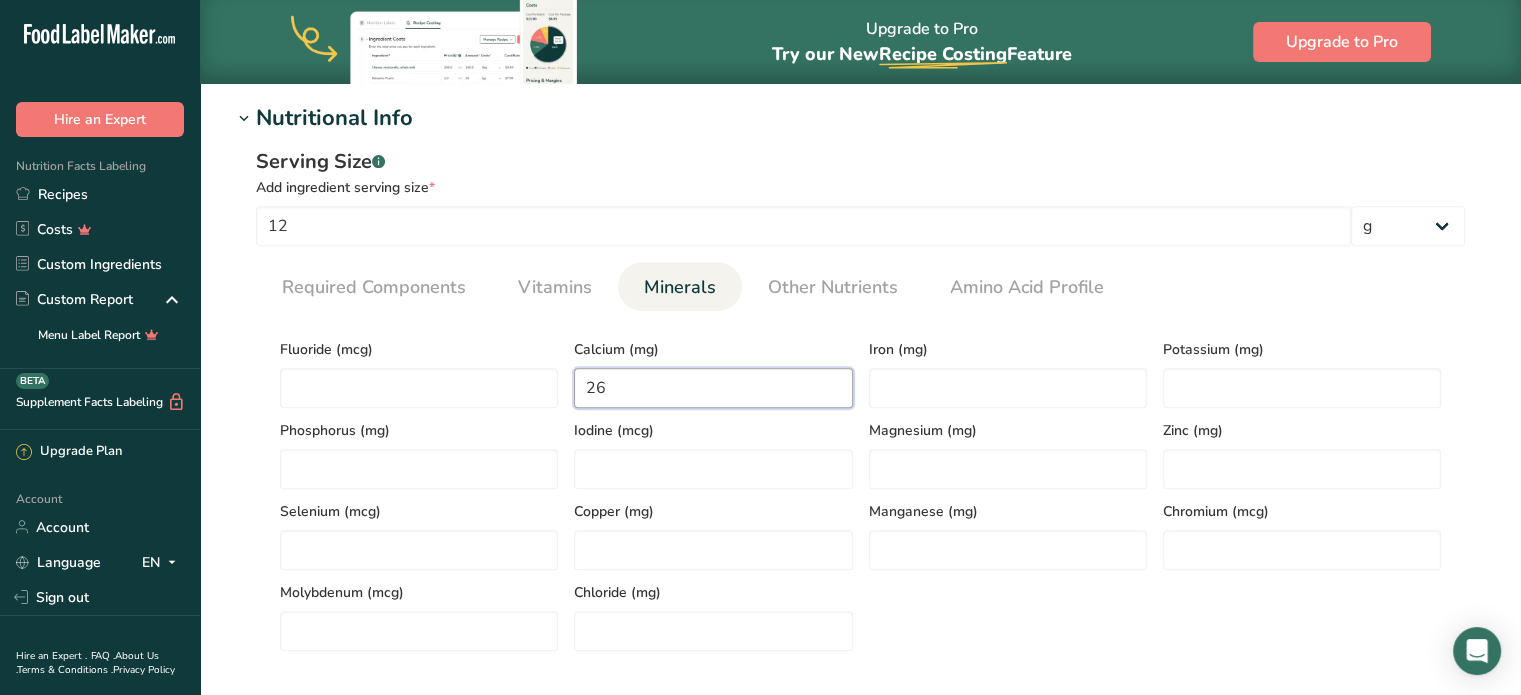 type on "26" 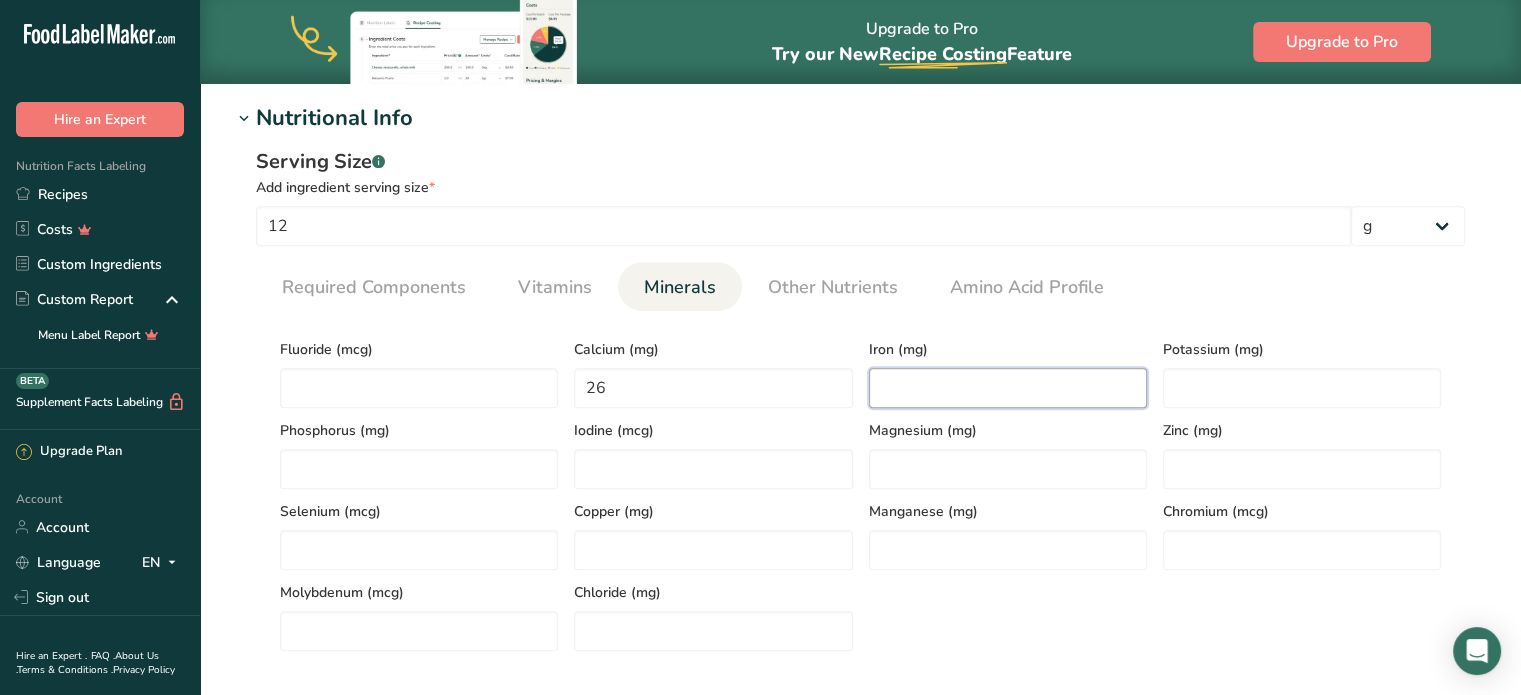 click at bounding box center (1008, 388) 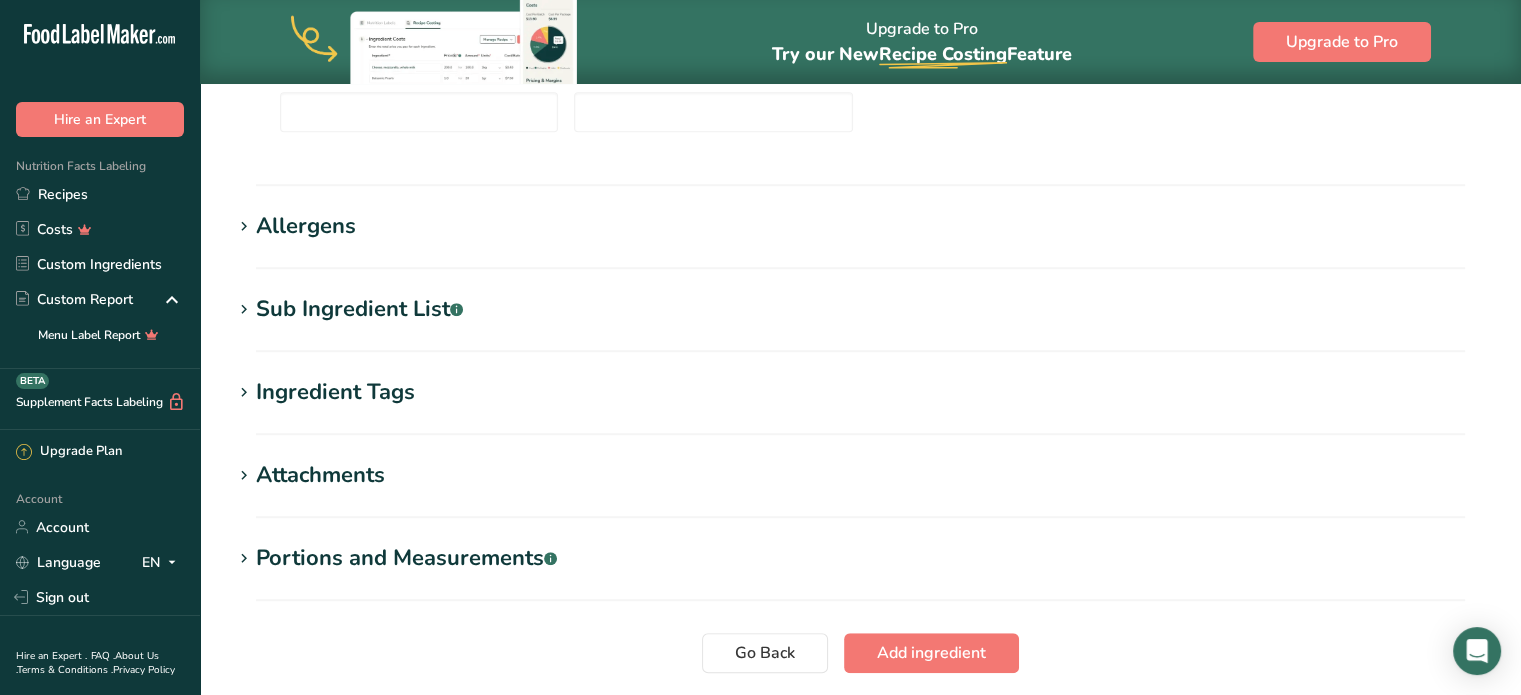 scroll, scrollTop: 1295, scrollLeft: 0, axis: vertical 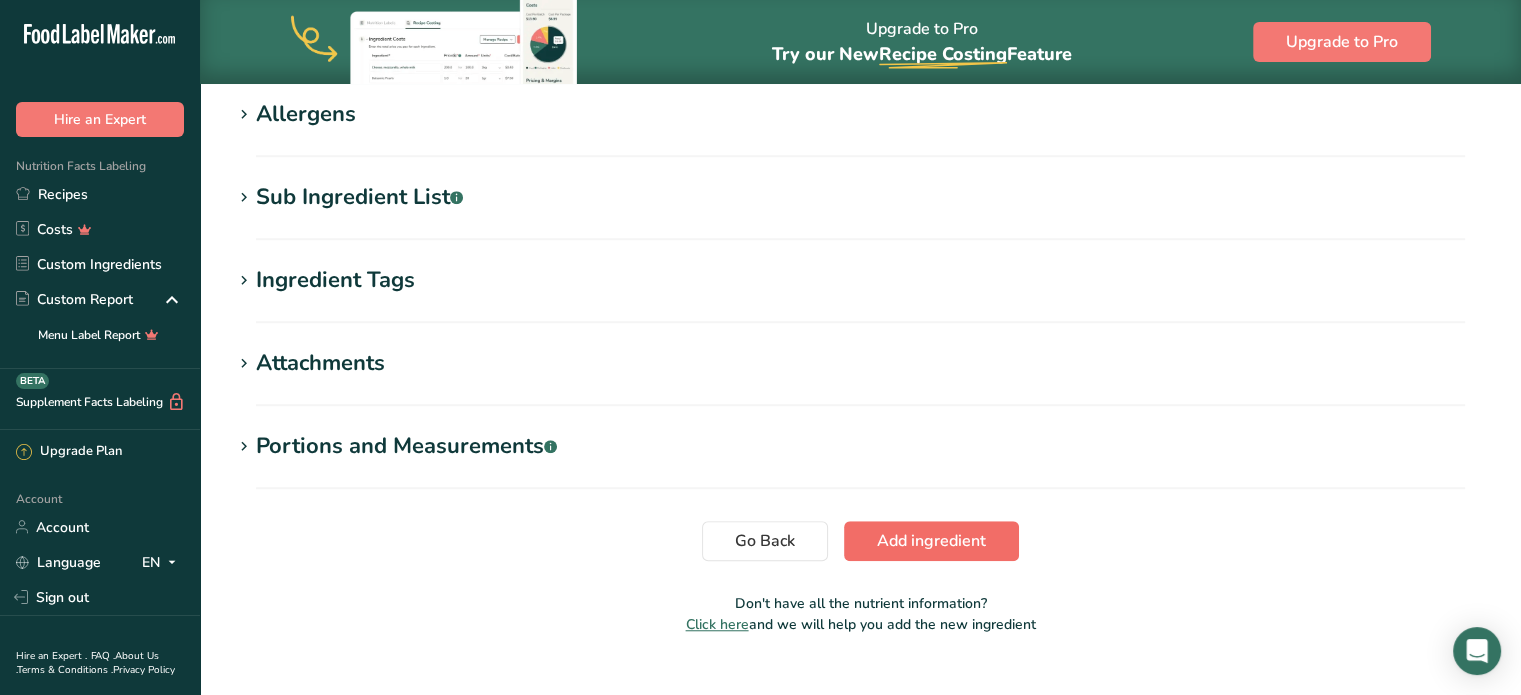 type on "0.4" 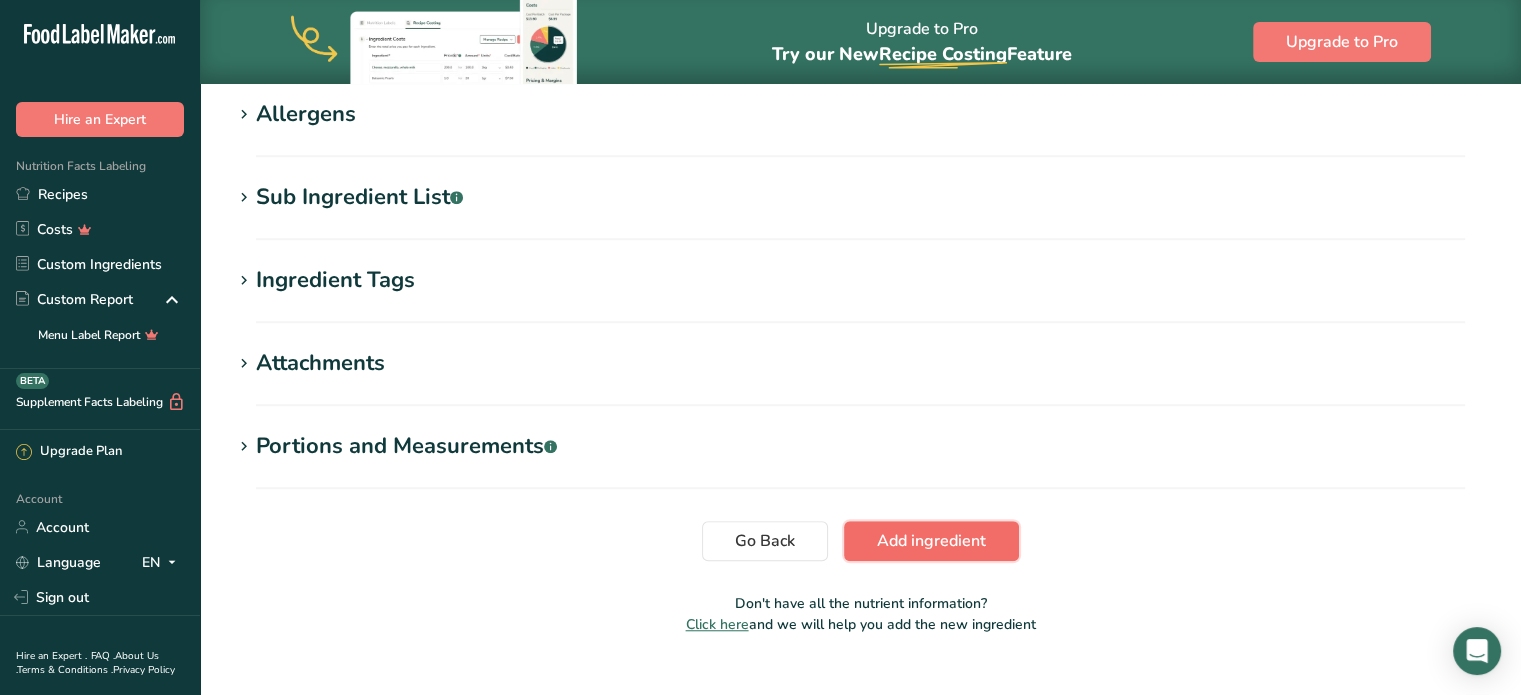 click on "Add ingredient" at bounding box center [931, 541] 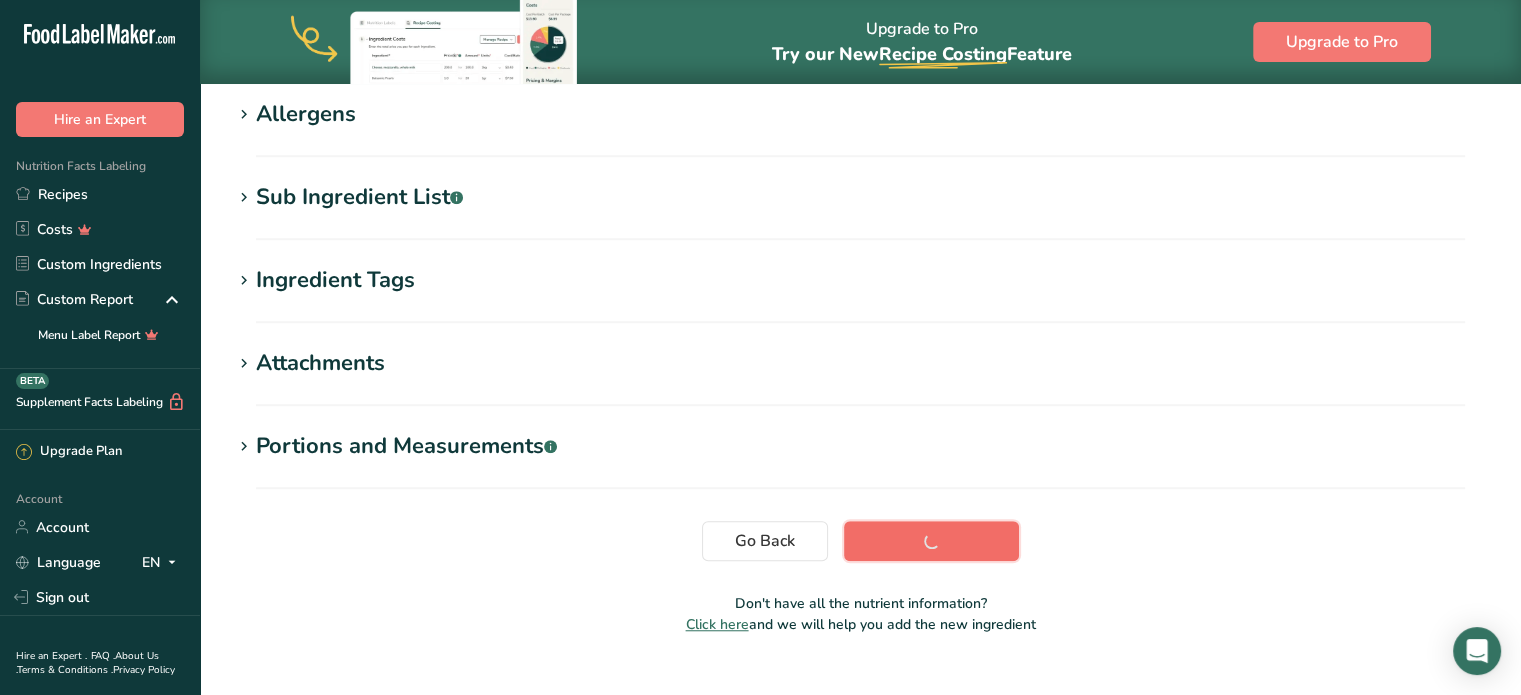scroll, scrollTop: 379, scrollLeft: 0, axis: vertical 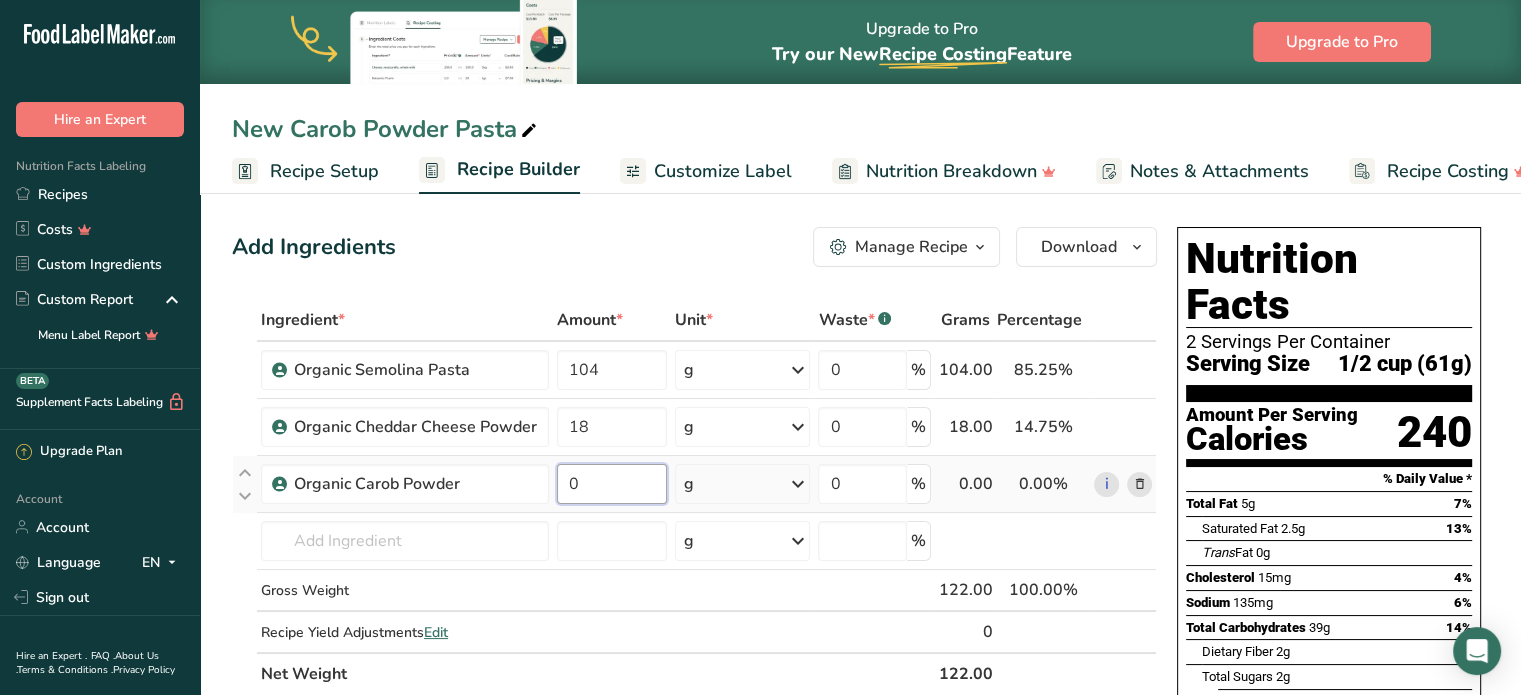 click on "0" at bounding box center (612, 484) 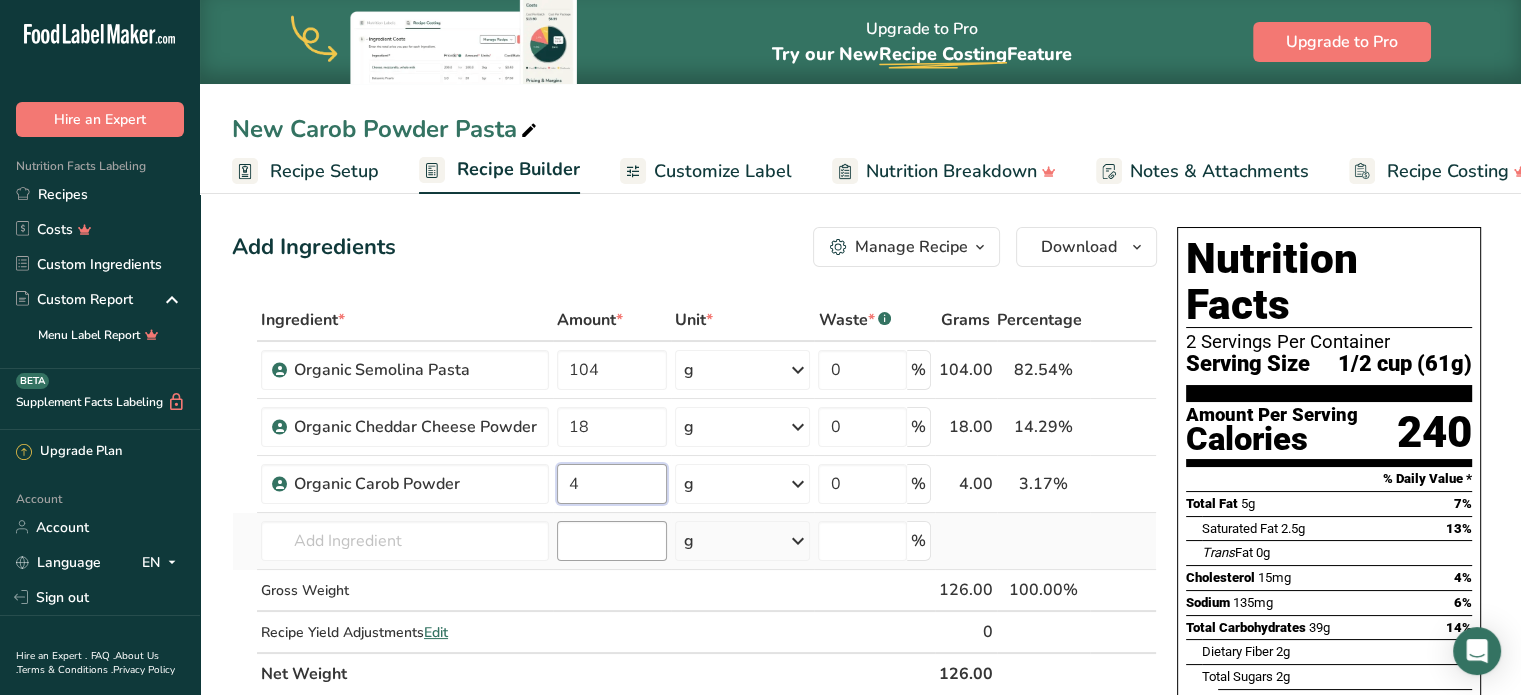 type on "4" 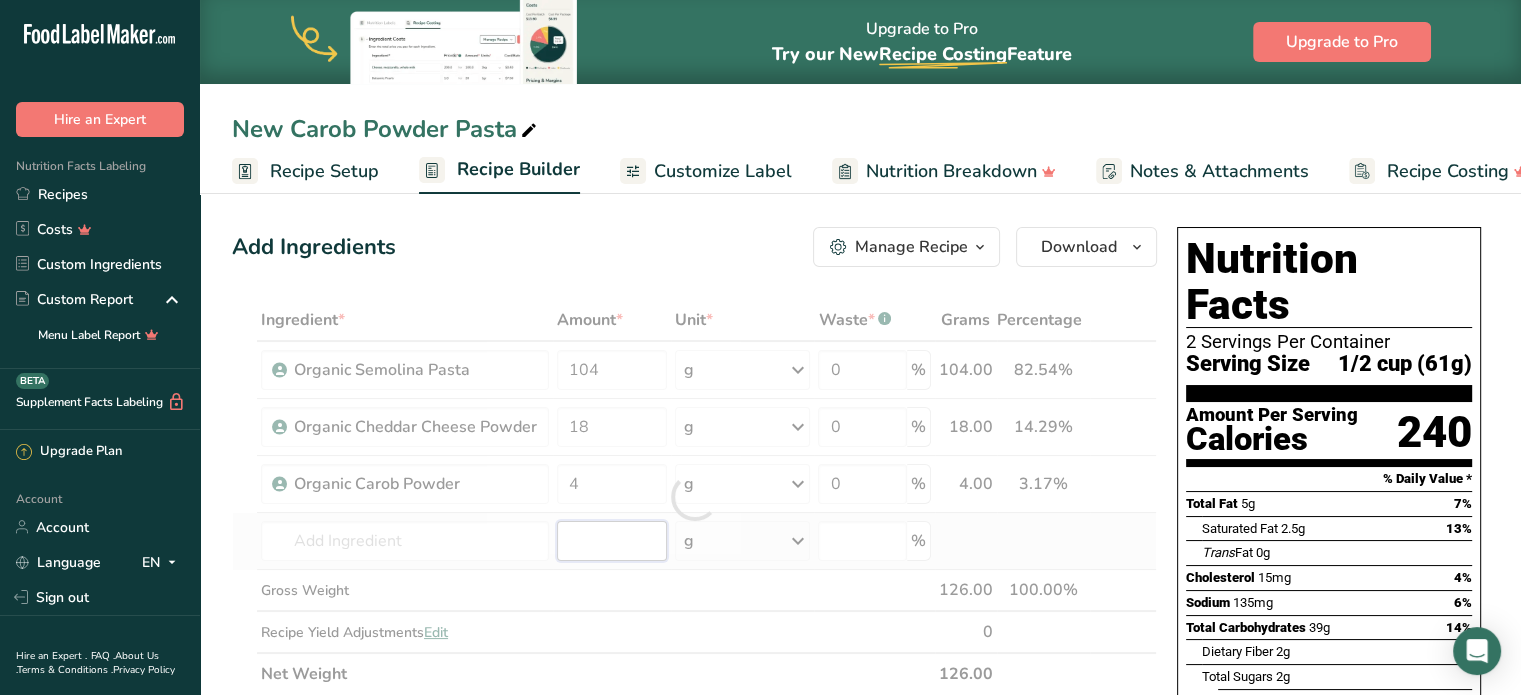 click on "Ingredient *
Amount *
Unit *
Waste *   .a-a{fill:#347362;}.b-a{fill:#fff;}          Grams
Percentage
Organic Semolina Pasta
104
g
Weight Units
g
kg
mg
See more
Volume Units
l
mL
fl oz
See more
0
%
104.00
82.54%
i
Organic Cheddar Cheese Powder
18
g
Weight Units
g
kg
mg
See more
Volume Units
l
mL
fl oz
See more
0
%
18.00
14.29%
i" at bounding box center (694, 497) 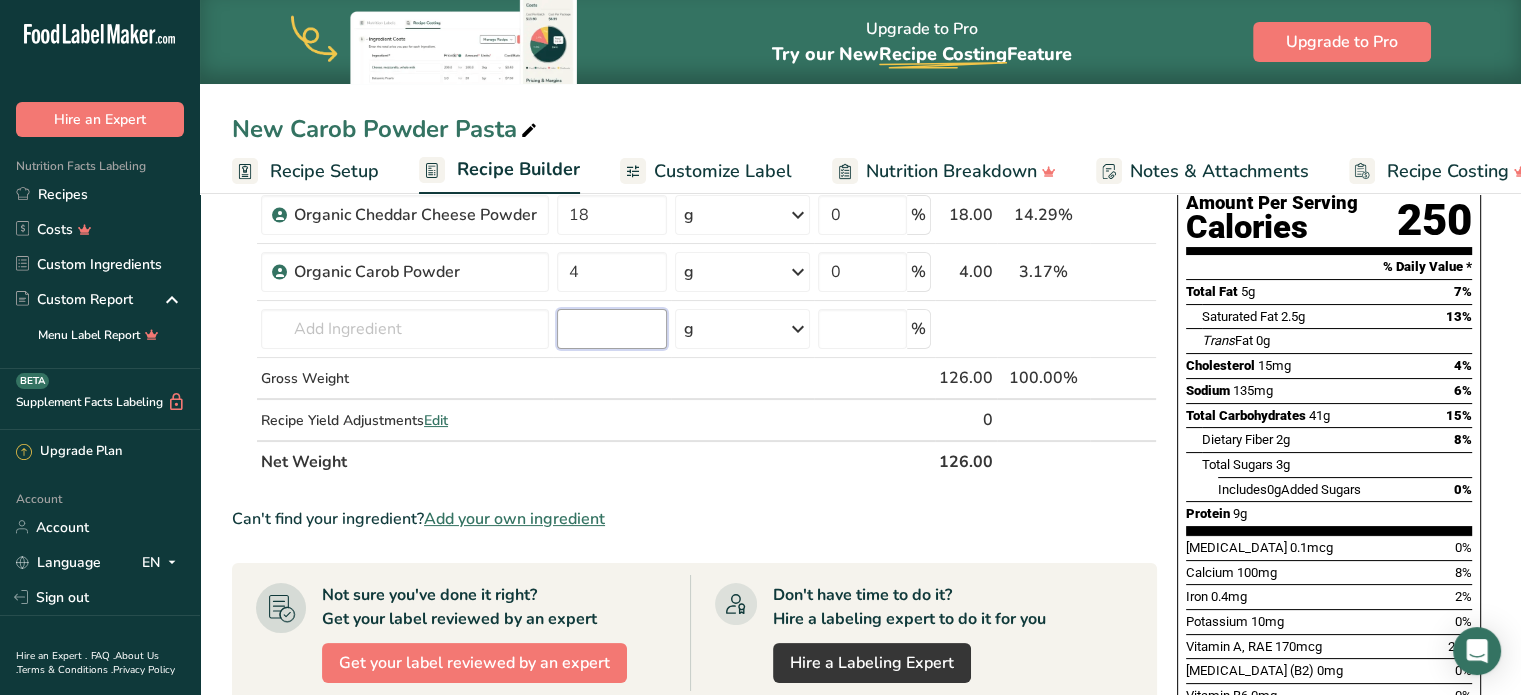 scroll, scrollTop: 4, scrollLeft: 0, axis: vertical 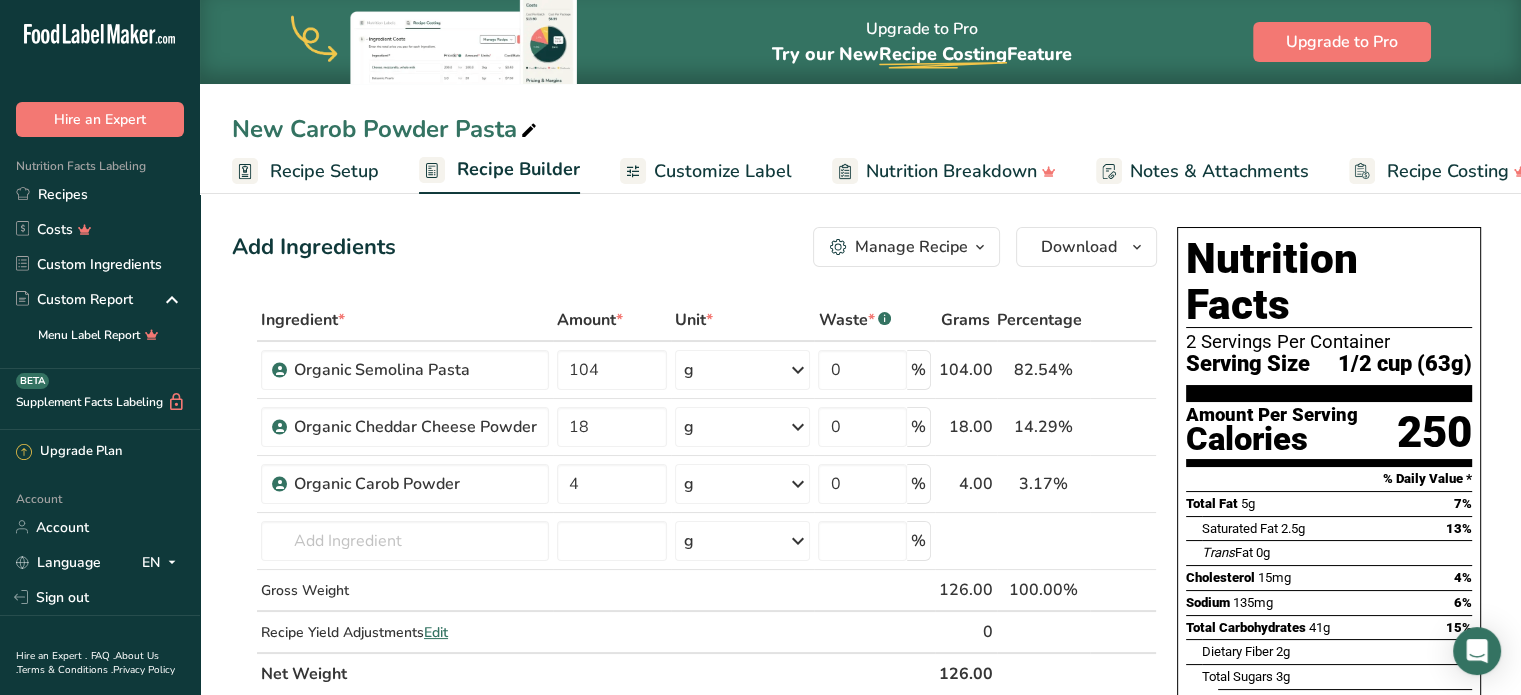 click on "Customize Label" at bounding box center (723, 171) 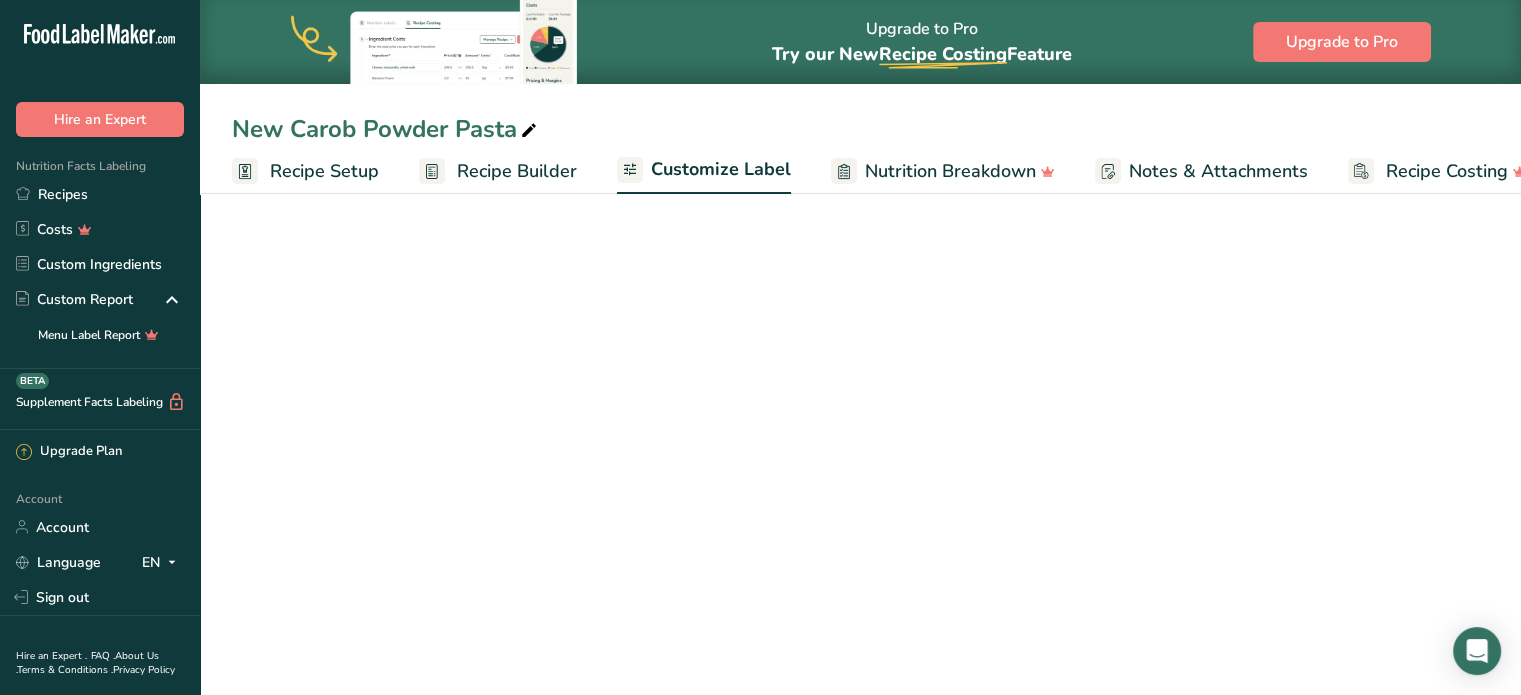 scroll, scrollTop: 0, scrollLeft: 38, axis: horizontal 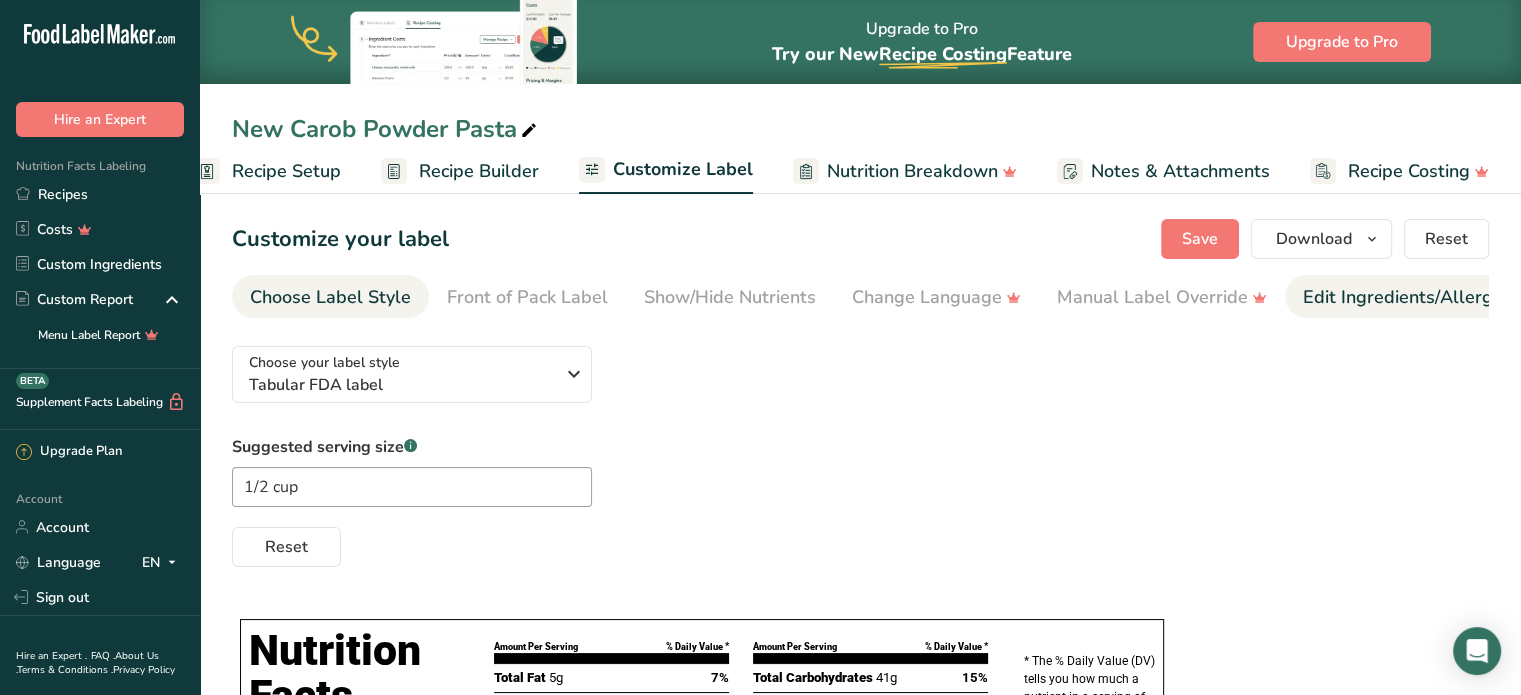 click on "Edit Ingredients/Allergens List" at bounding box center (1430, 297) 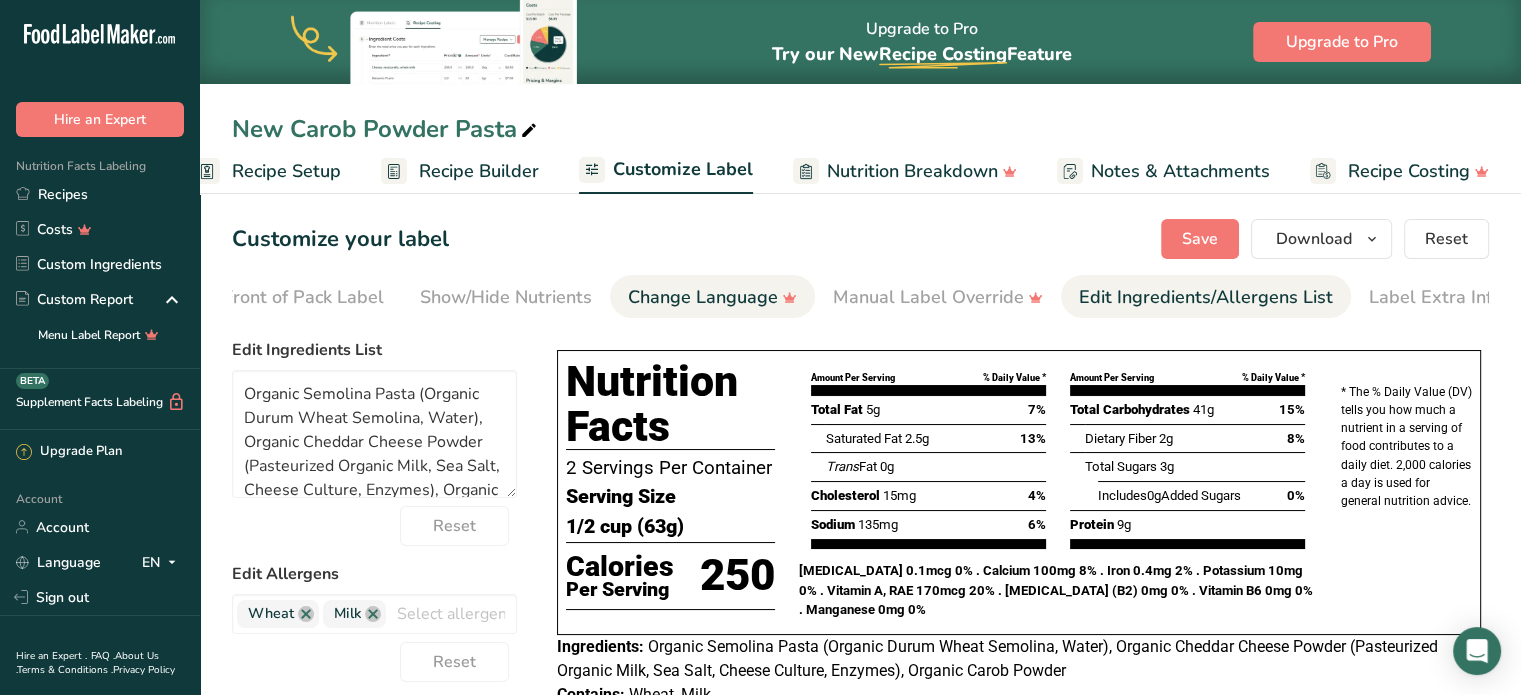 scroll, scrollTop: 0, scrollLeft: 244, axis: horizontal 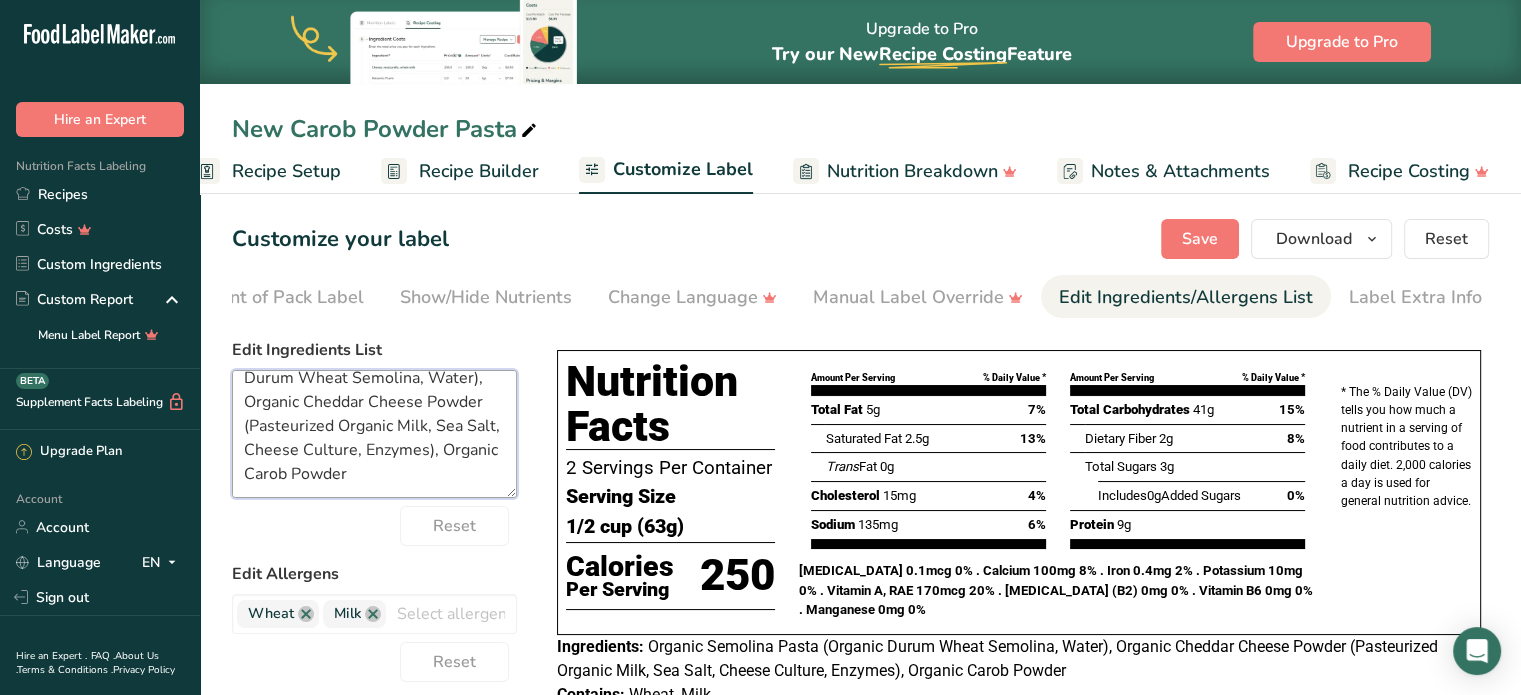 drag, startPoint x: 248, startPoint y: 393, endPoint x: 596, endPoint y: 599, distance: 404.4008 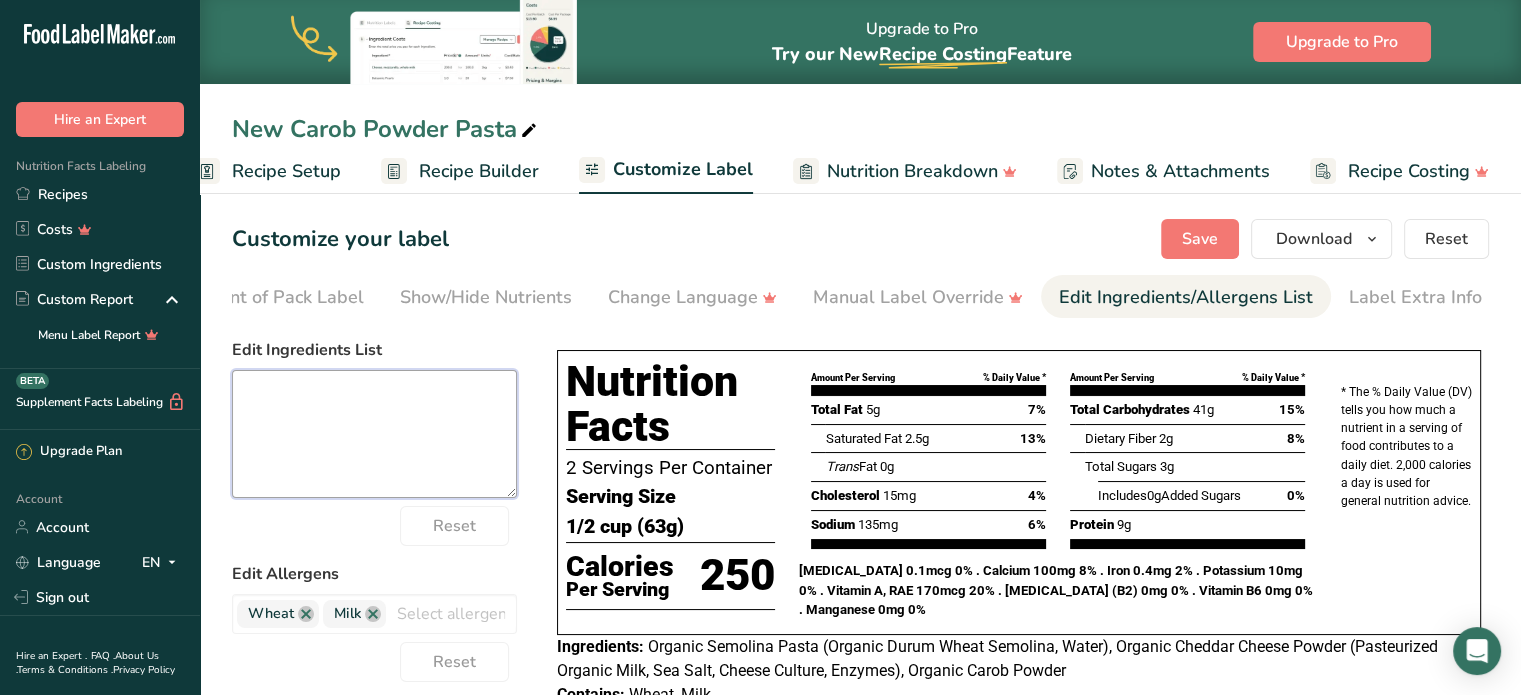 scroll, scrollTop: 0, scrollLeft: 0, axis: both 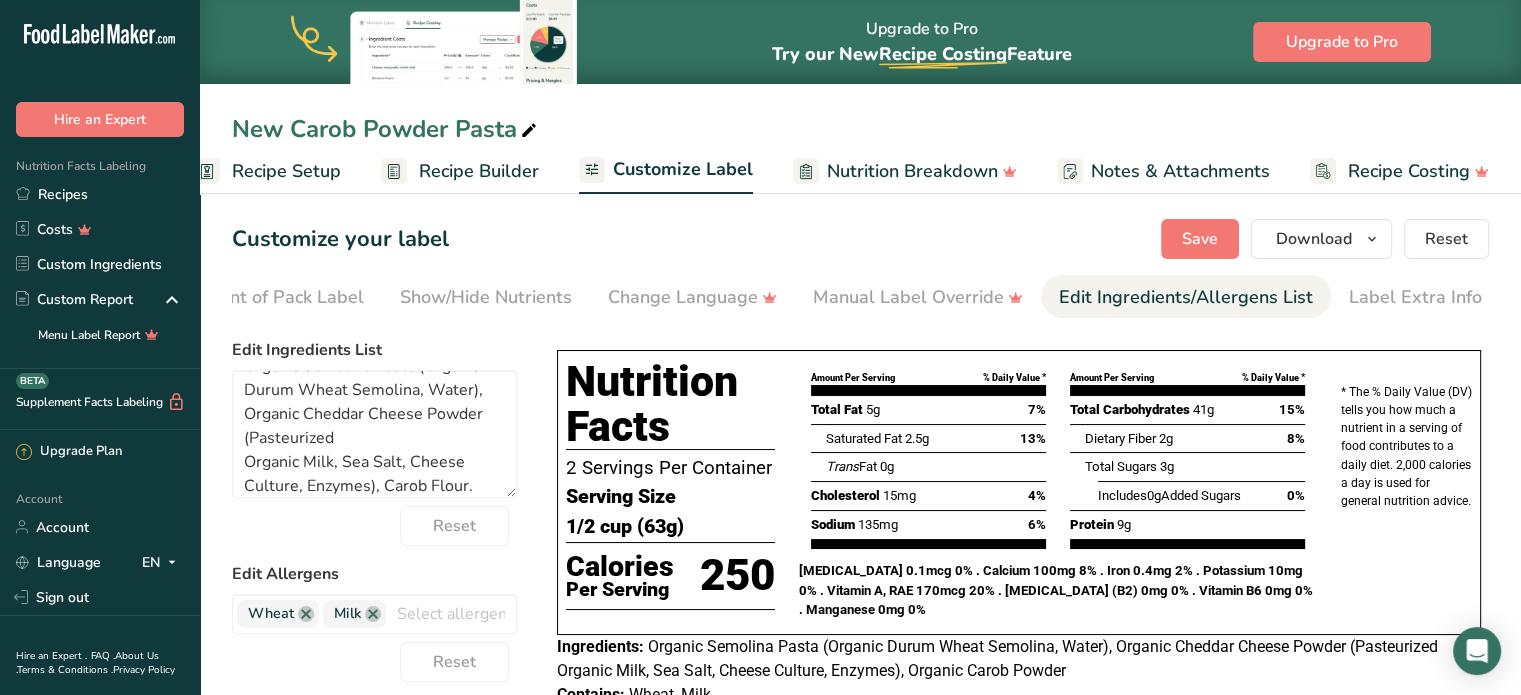click on "Per Serving" at bounding box center (620, 590) 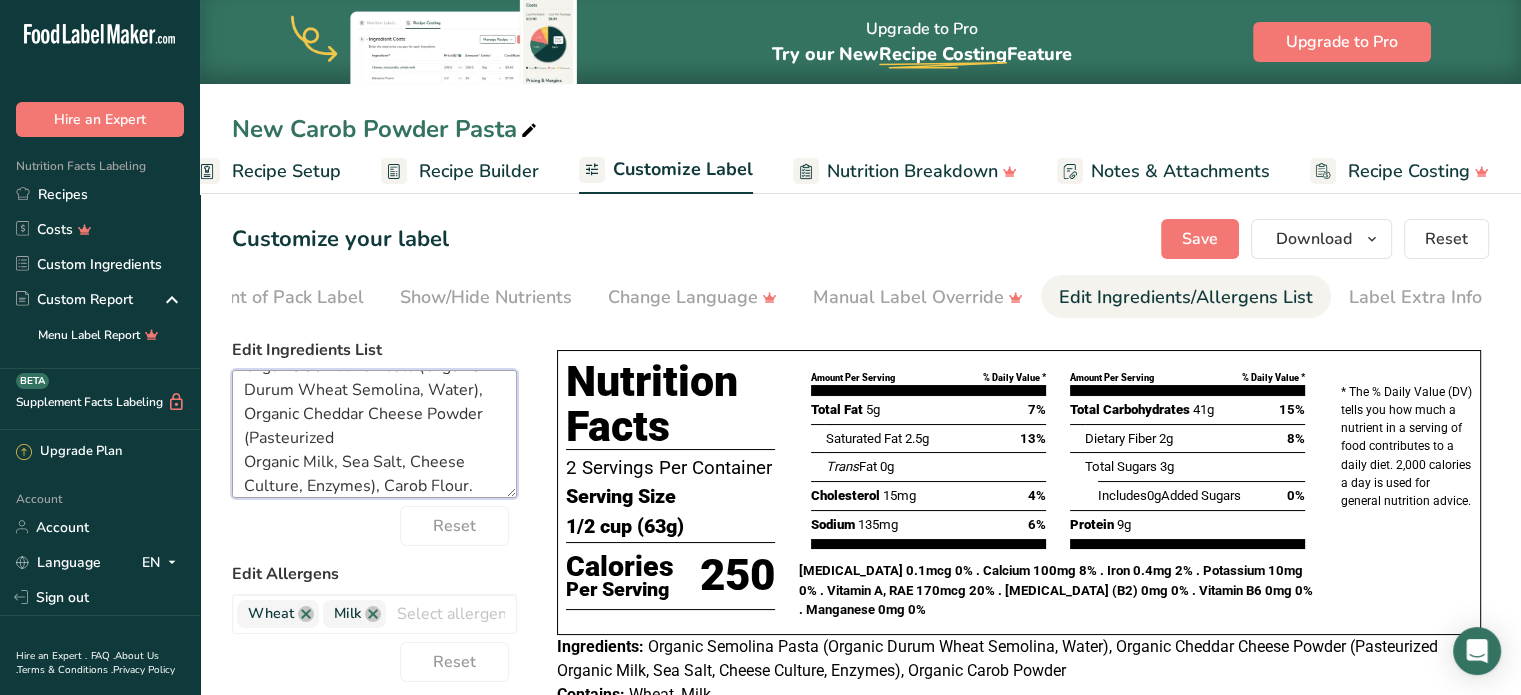 scroll, scrollTop: 39, scrollLeft: 0, axis: vertical 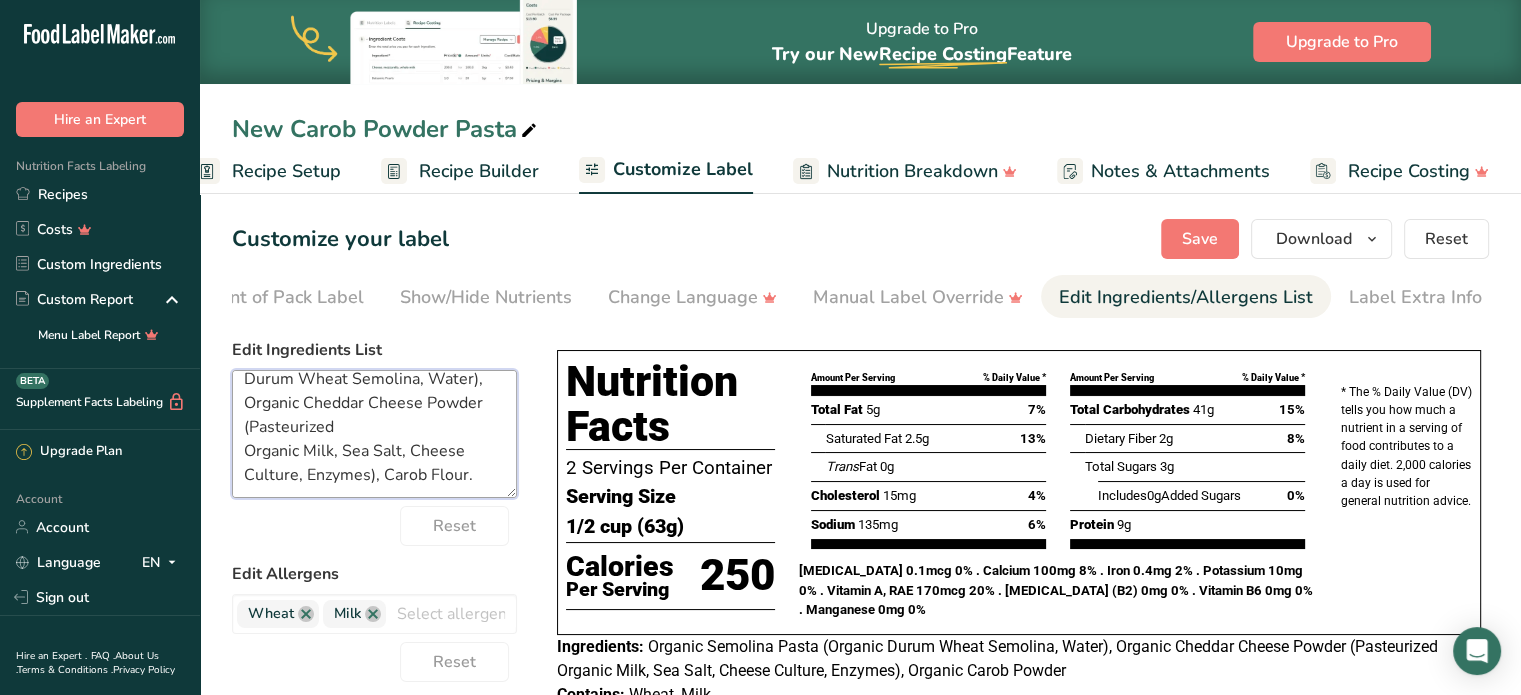 click on "Organic Semolina Pasta (Organic Durum Wheat Semolina, Water), Organic Cheddar Cheese Powder (Pasteurized
Organic Milk, Sea Salt, Cheese Culture, Enzymes), Carob Flour." at bounding box center [374, 434] 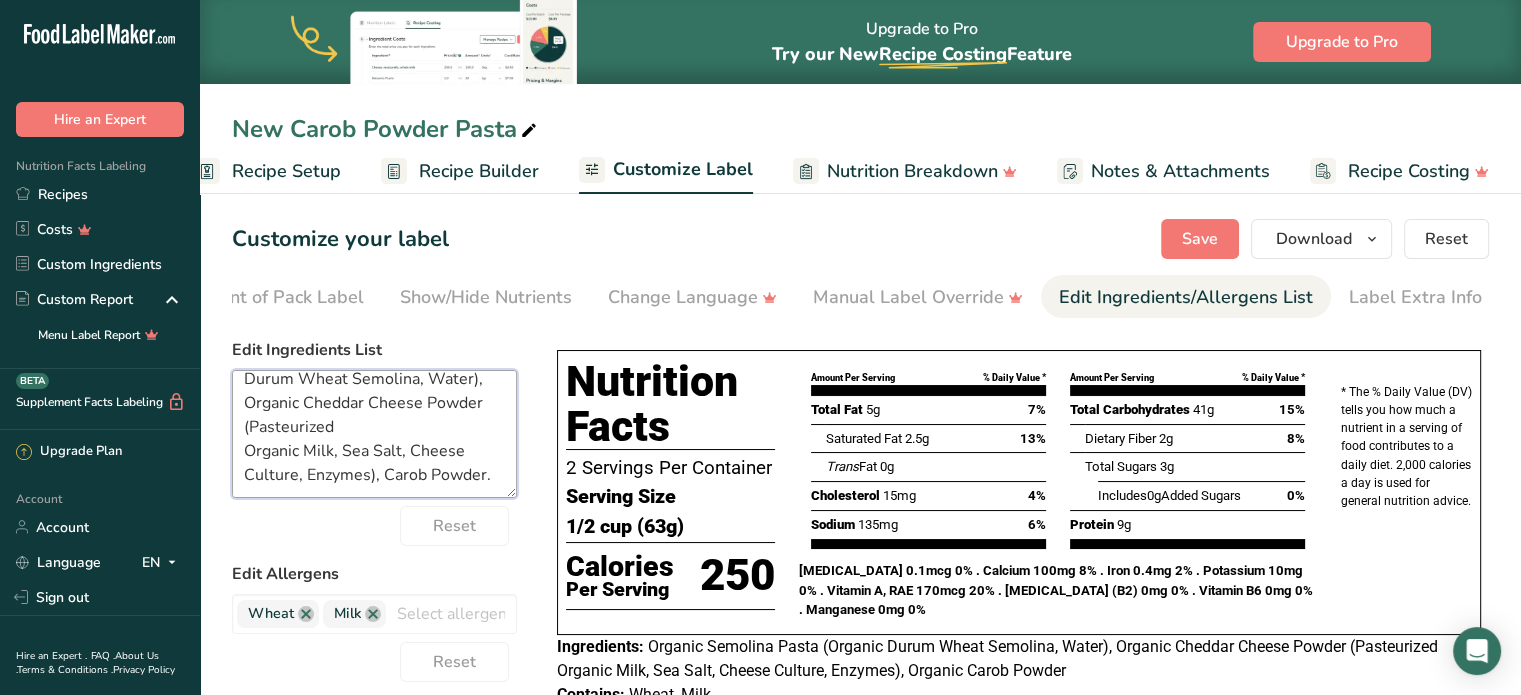 click on "Organic Semolina Pasta (Organic Durum Wheat Semolina, Water), Organic Cheddar Cheese Powder (Pasteurized
Organic Milk, Sea Salt, Cheese Culture, Enzymes), Carob Powder." at bounding box center (374, 434) 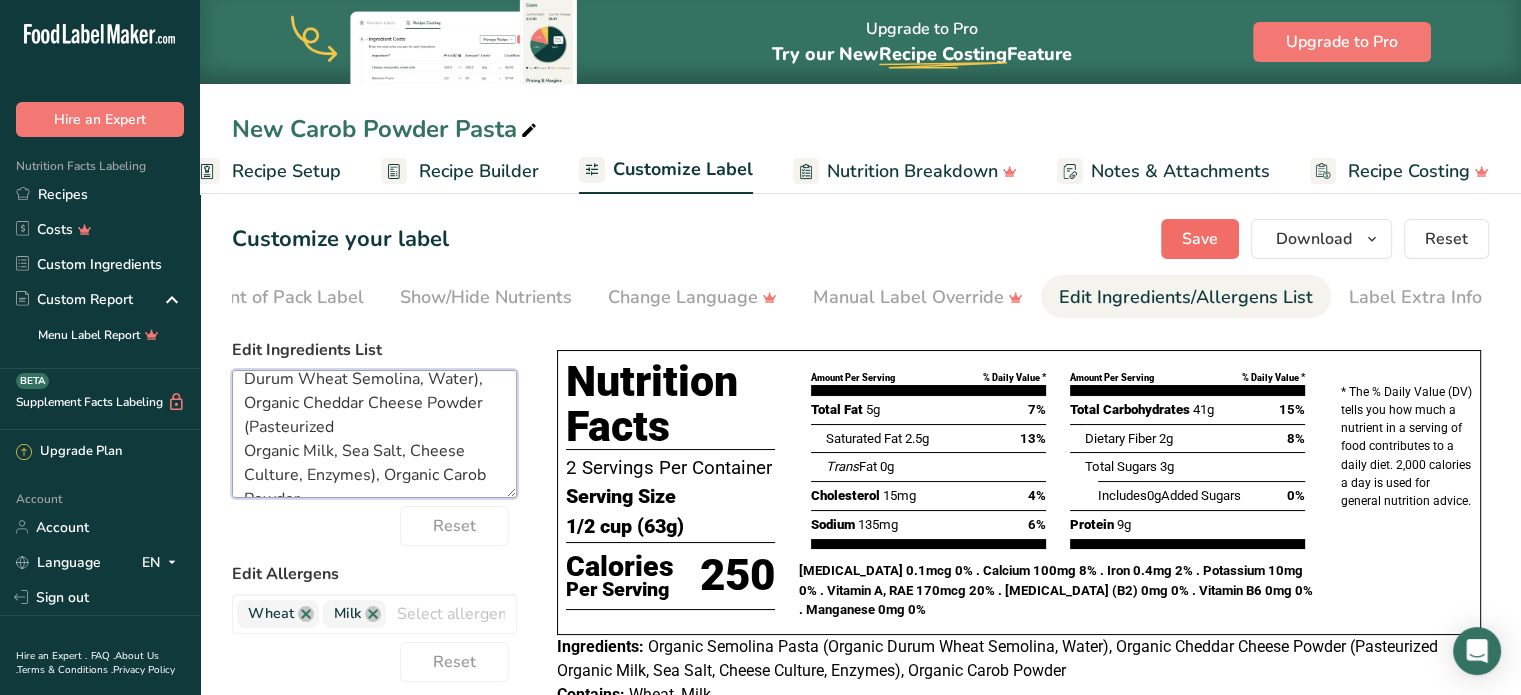 type on "Organic Semolina Pasta (Organic Durum Wheat Semolina, Water), Organic Cheddar Cheese Powder (Pasteurized
Organic Milk, Sea Salt, Cheese Culture, Enzymes), Organic Carob Powder." 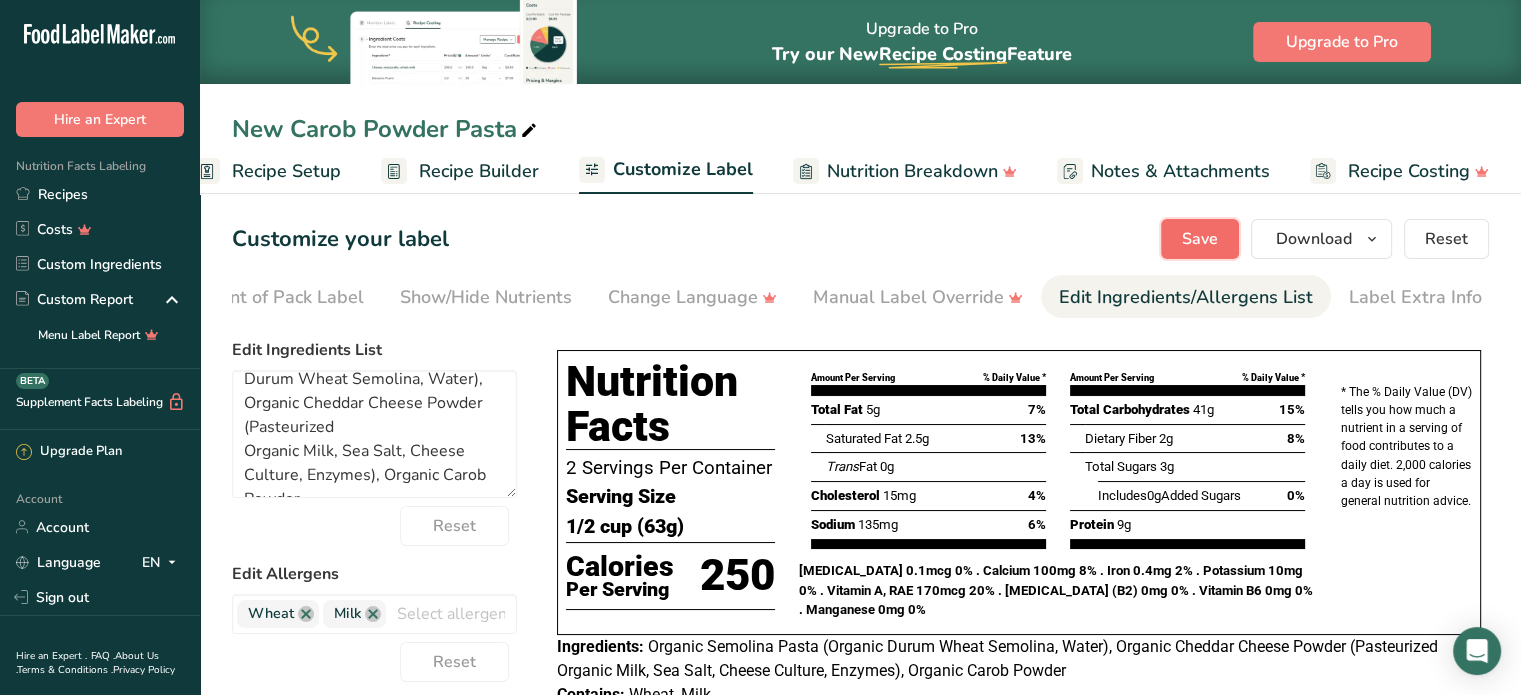 click on "Save" at bounding box center (1200, 239) 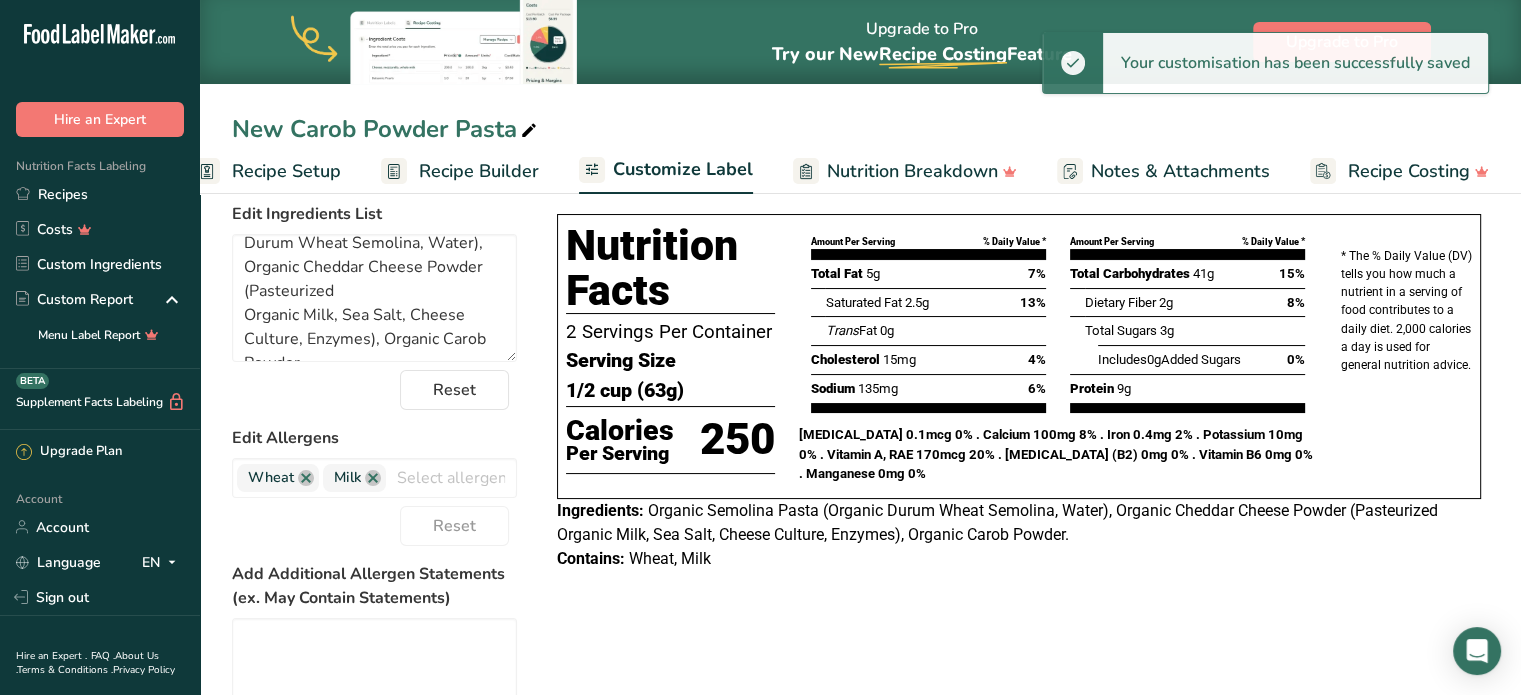 scroll, scrollTop: 0, scrollLeft: 0, axis: both 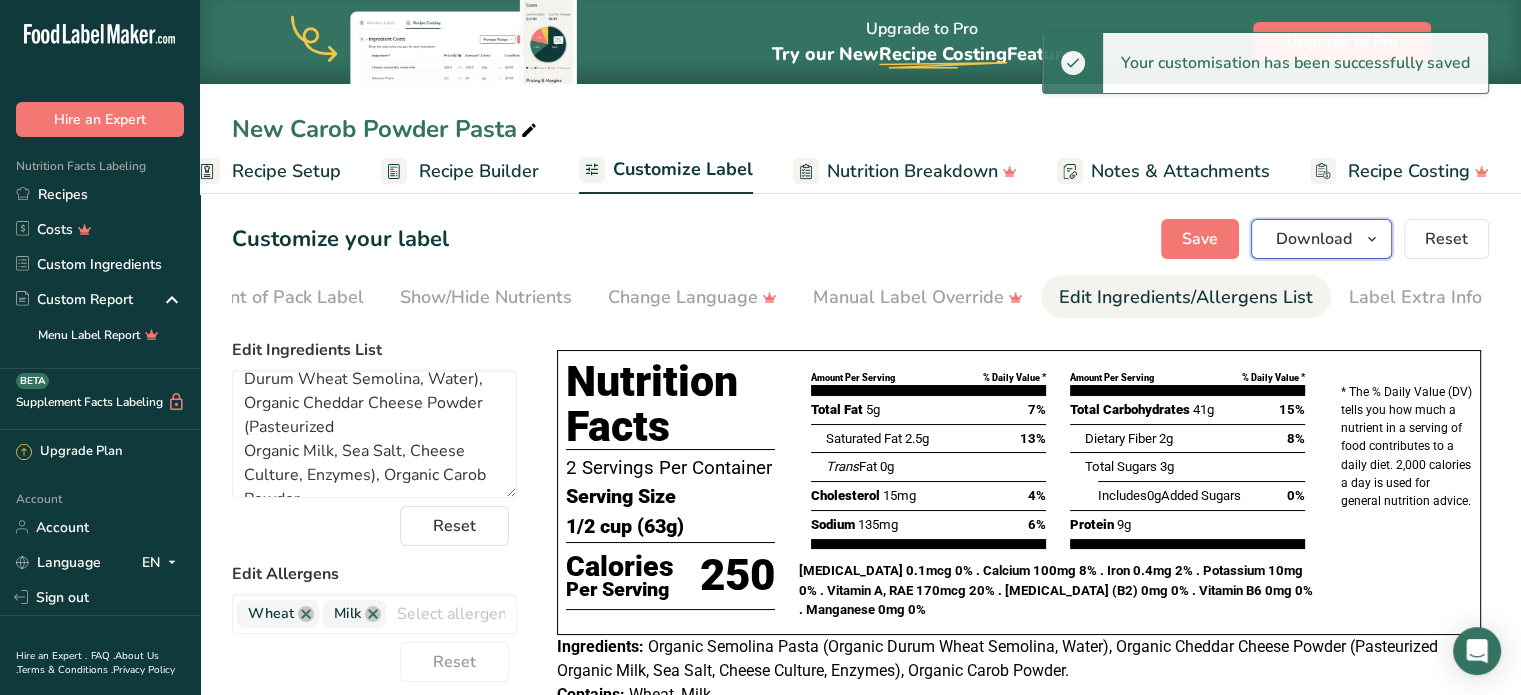 click on "Download" at bounding box center (1314, 239) 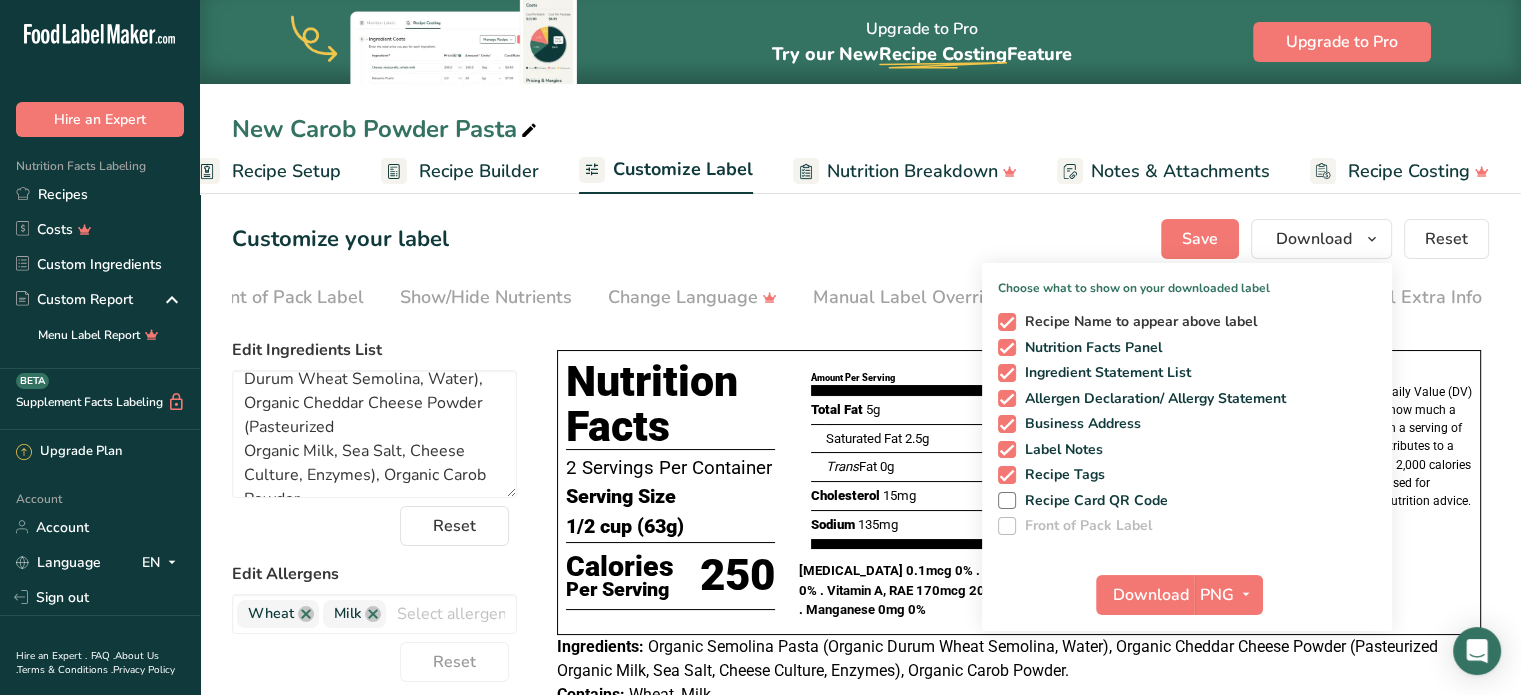 click on "Recipe Name to appear above label" at bounding box center [1137, 322] 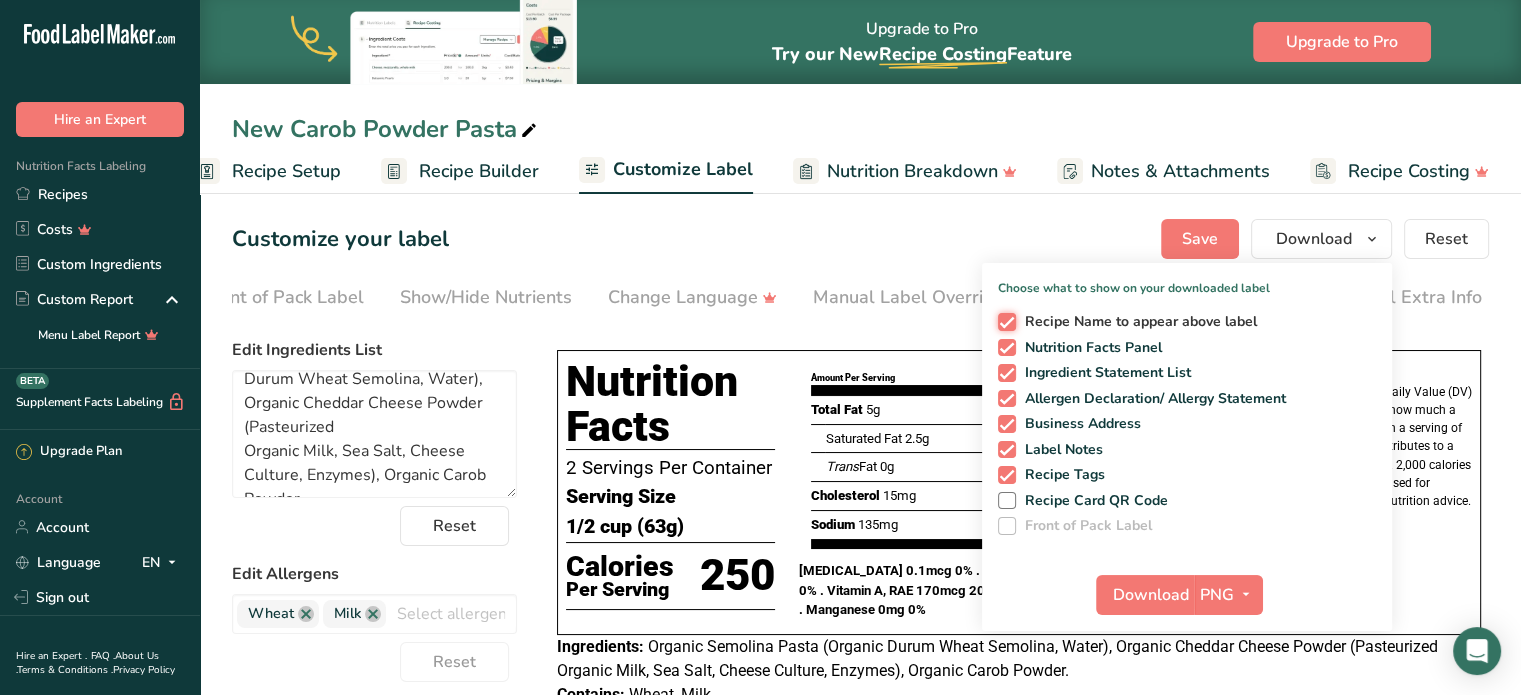 click on "Recipe Name to appear above label" at bounding box center (1004, 321) 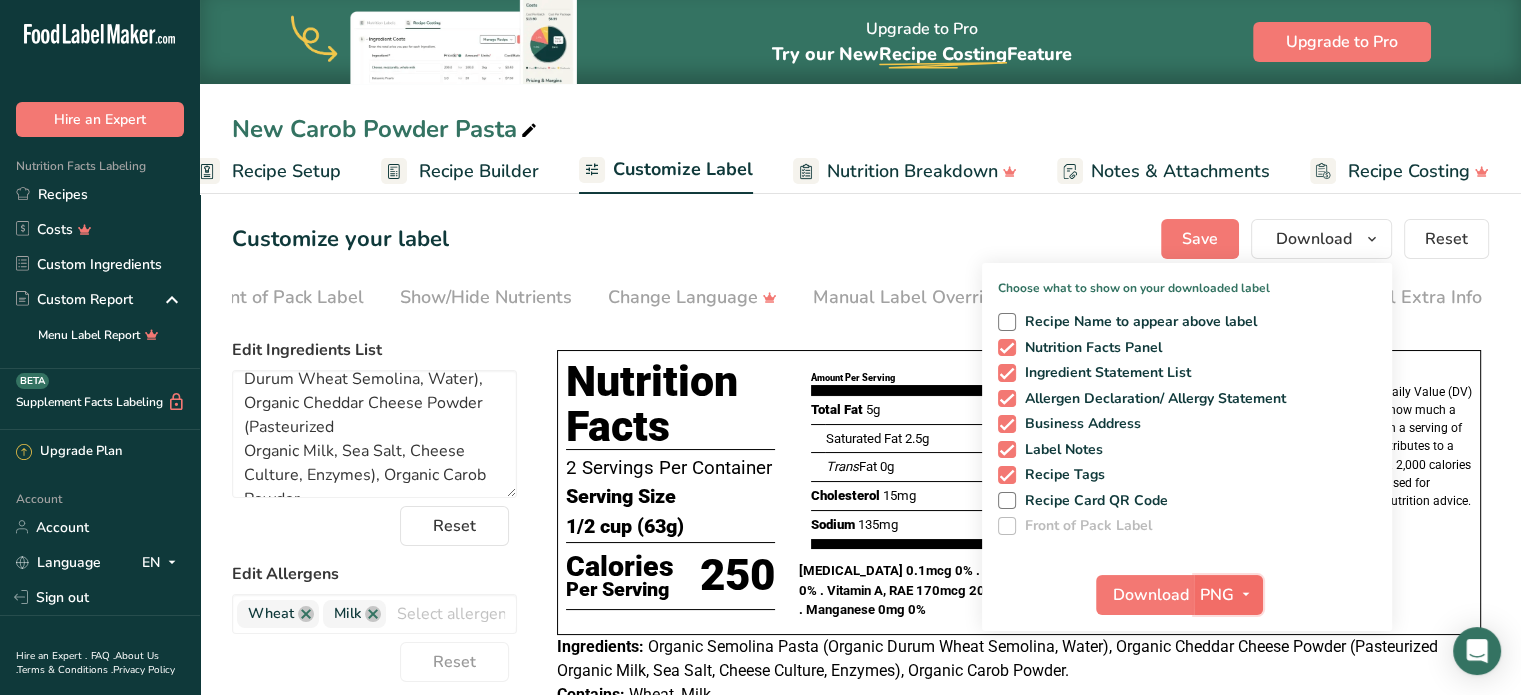 click on "PNG" at bounding box center (1228, 595) 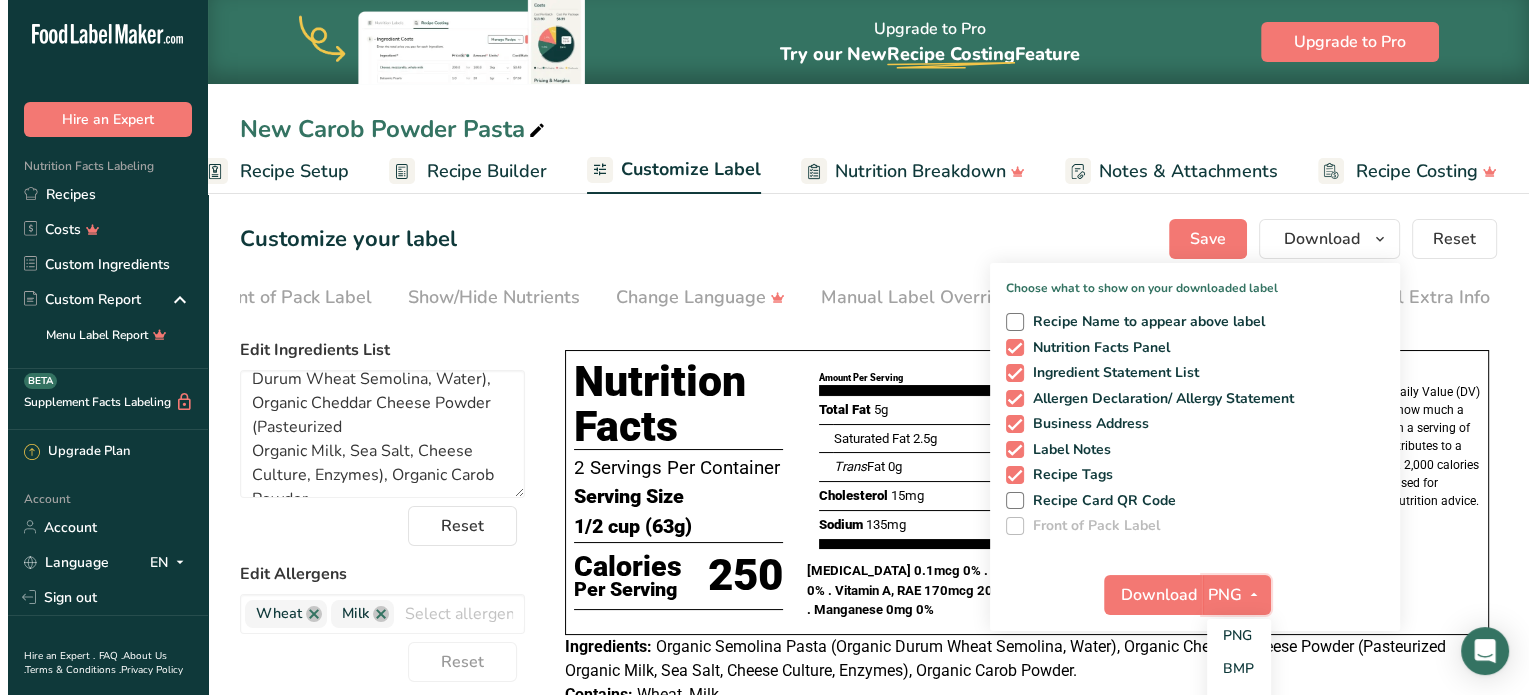 scroll, scrollTop: 160, scrollLeft: 0, axis: vertical 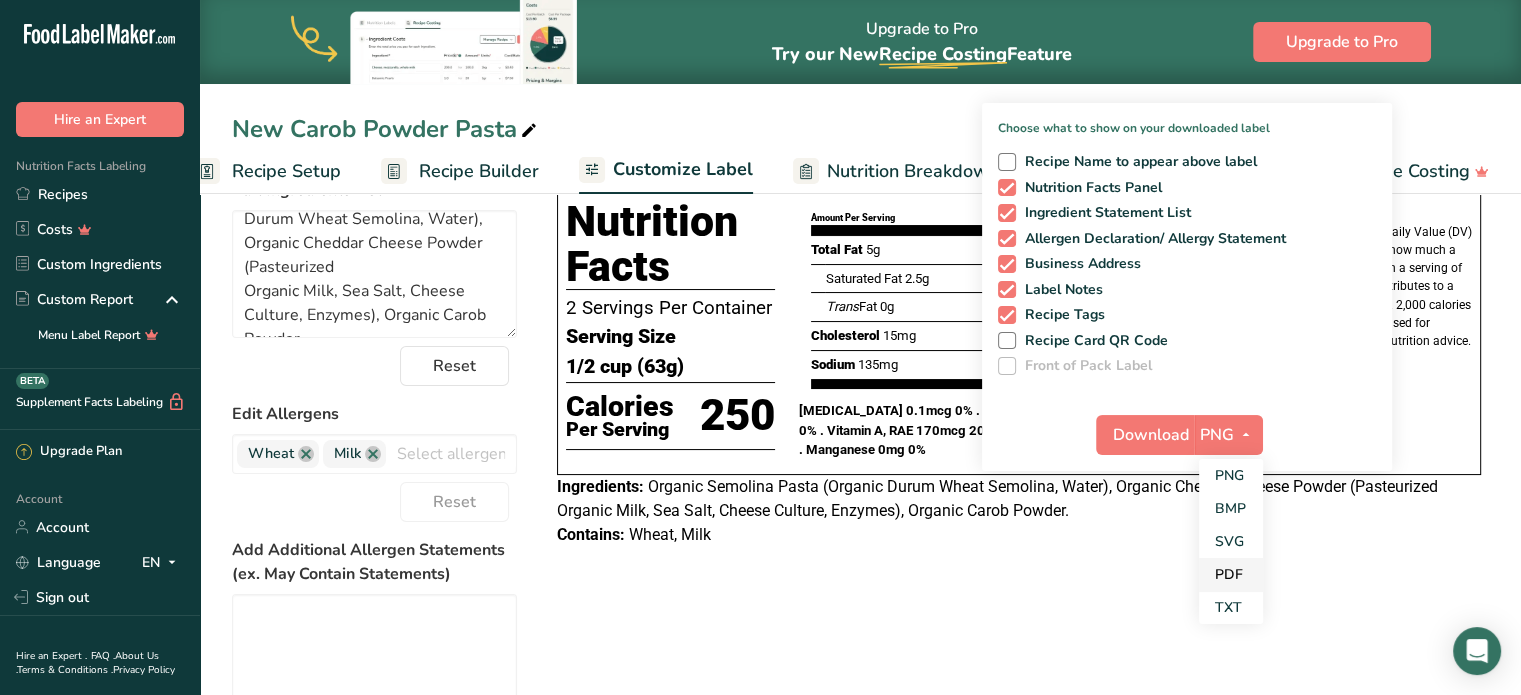 click on "PDF" at bounding box center (1231, 574) 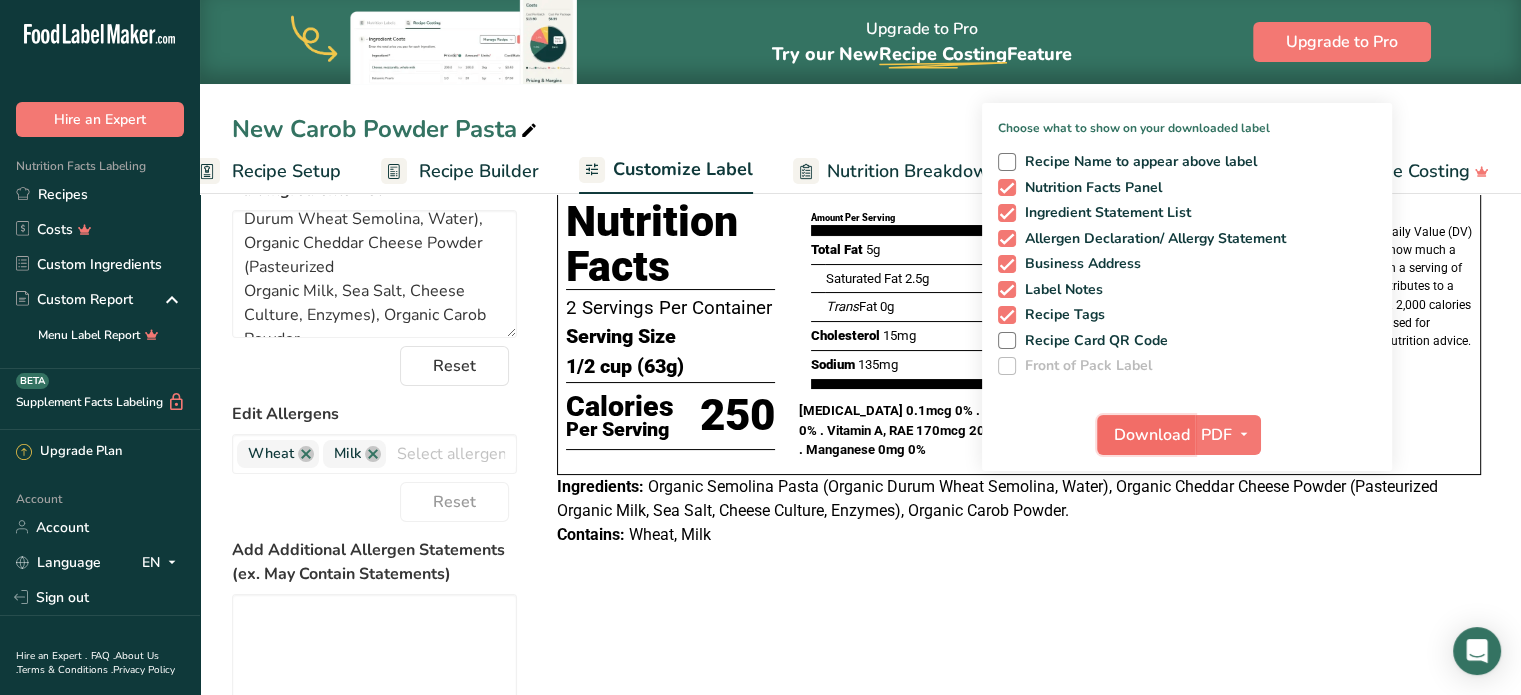 click on "Download" at bounding box center [1152, 435] 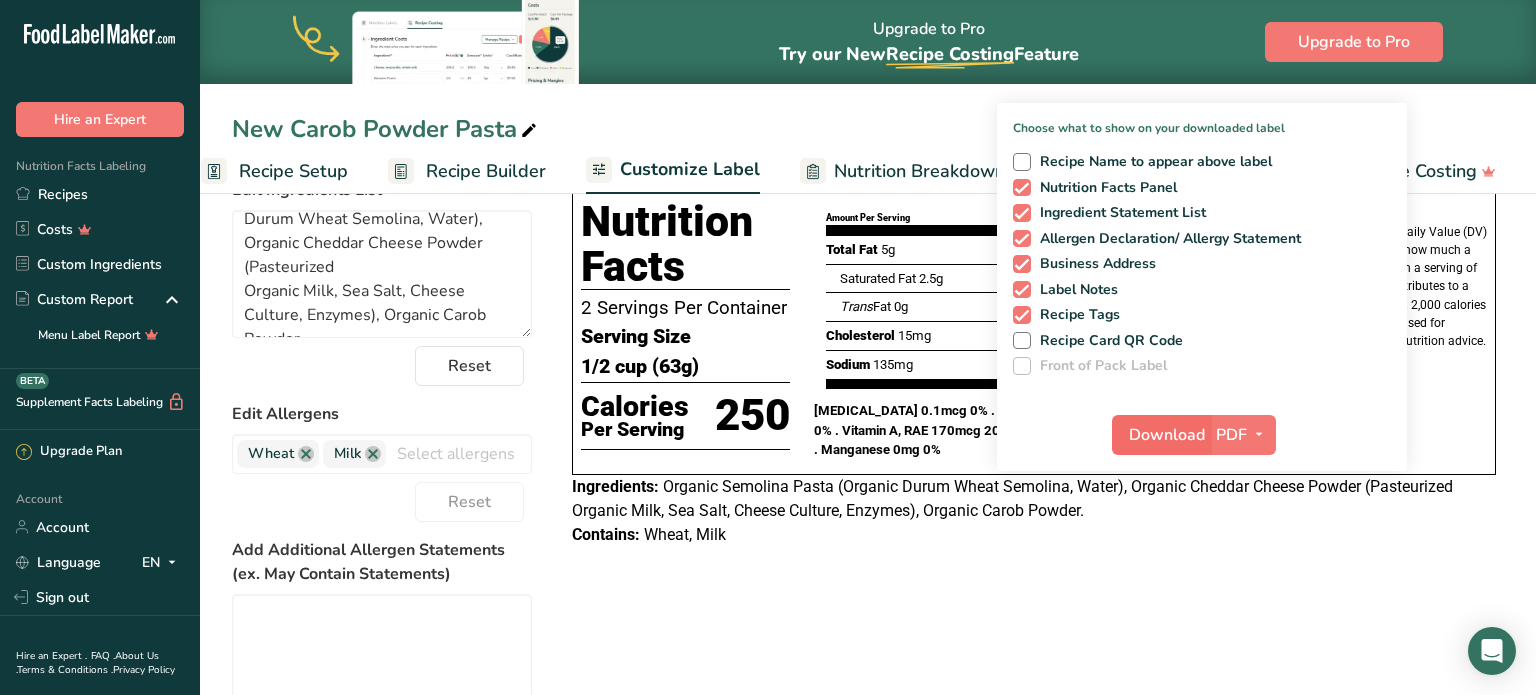 scroll, scrollTop: 0, scrollLeft: 228, axis: horizontal 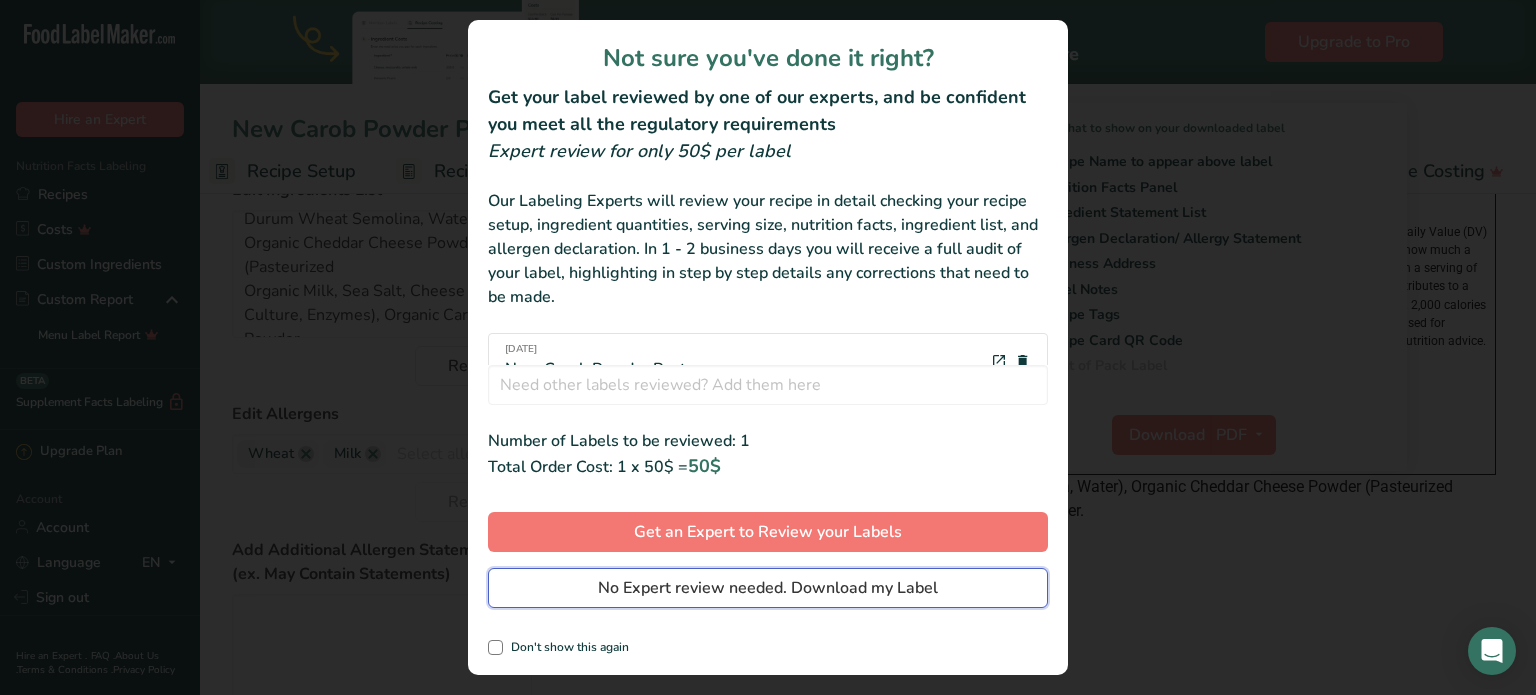 click on "No Expert review needed. Download my Label" at bounding box center (768, 588) 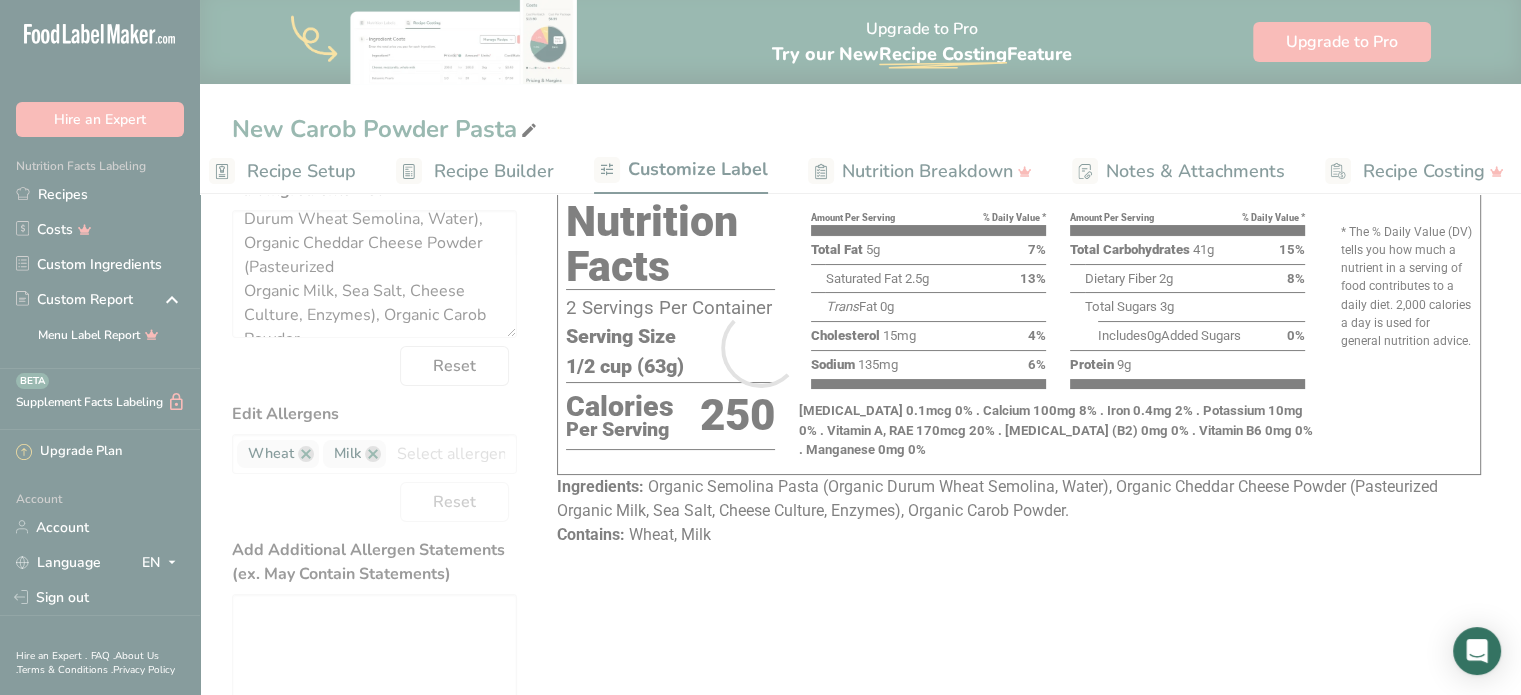scroll, scrollTop: 0, scrollLeft: 0, axis: both 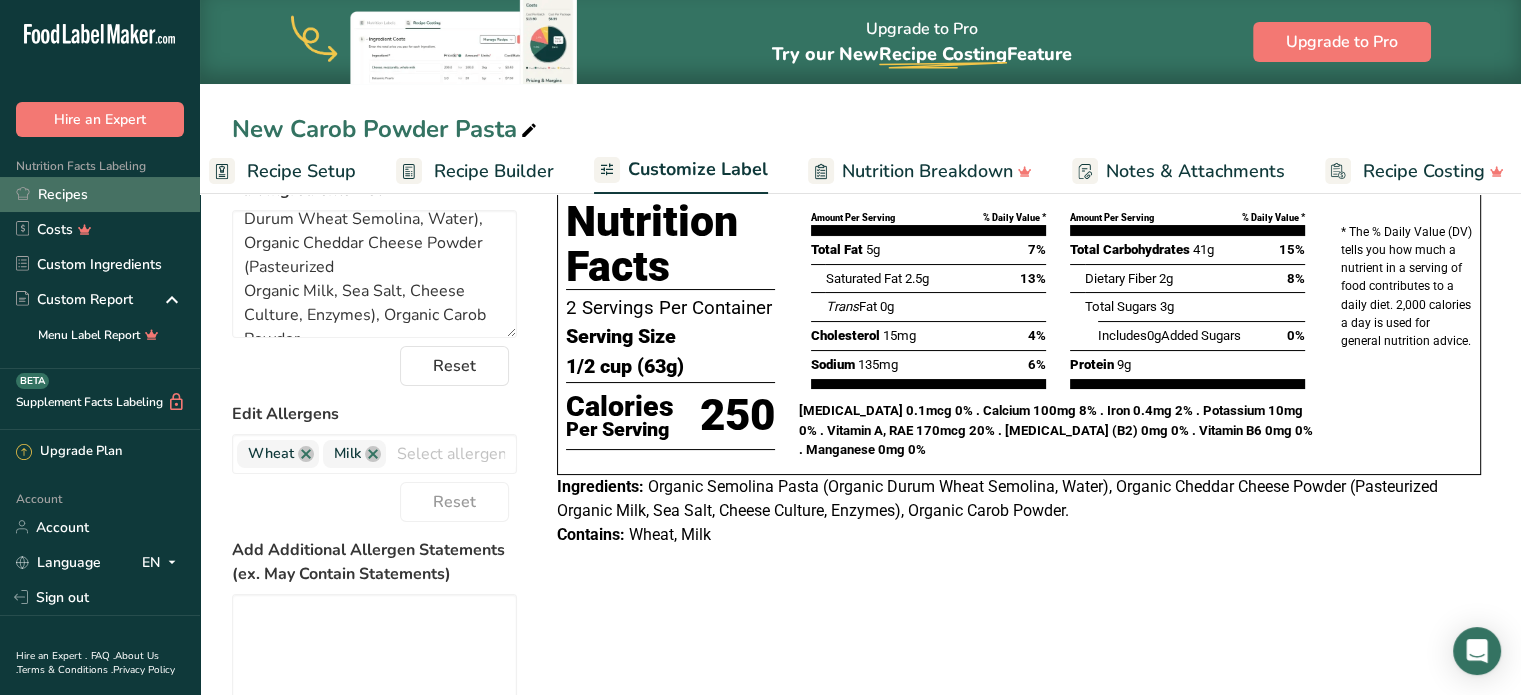 click on "Recipes" at bounding box center (100, 194) 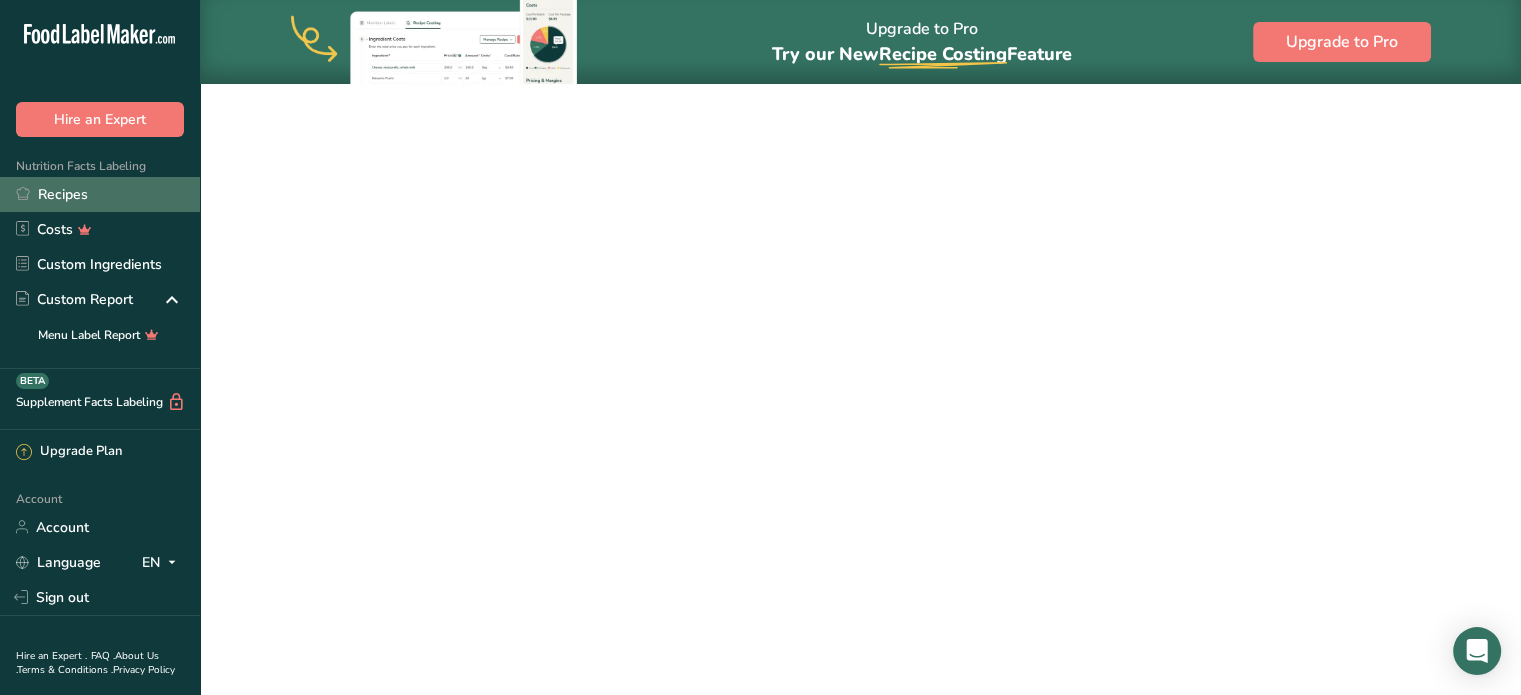 scroll, scrollTop: 0, scrollLeft: 0, axis: both 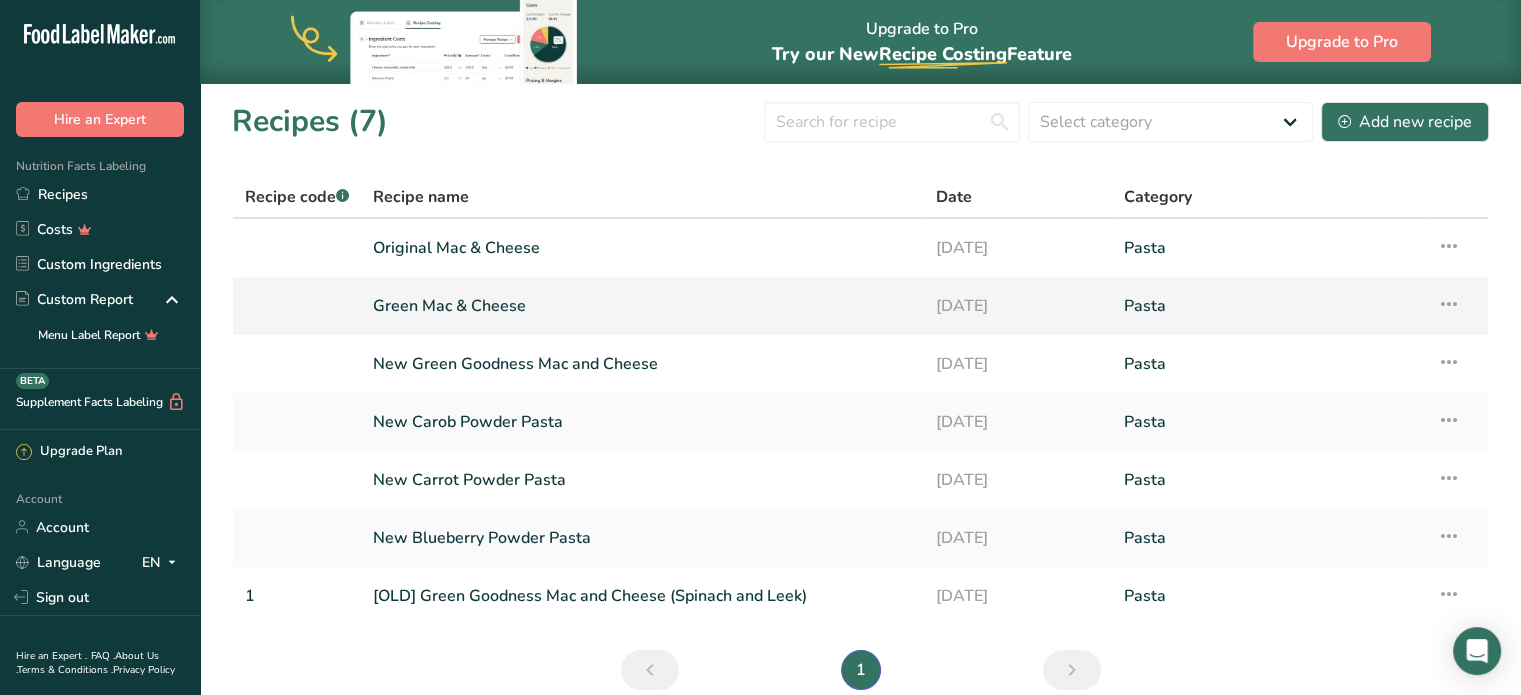 click on "Green Mac & Cheese" at bounding box center [642, 306] 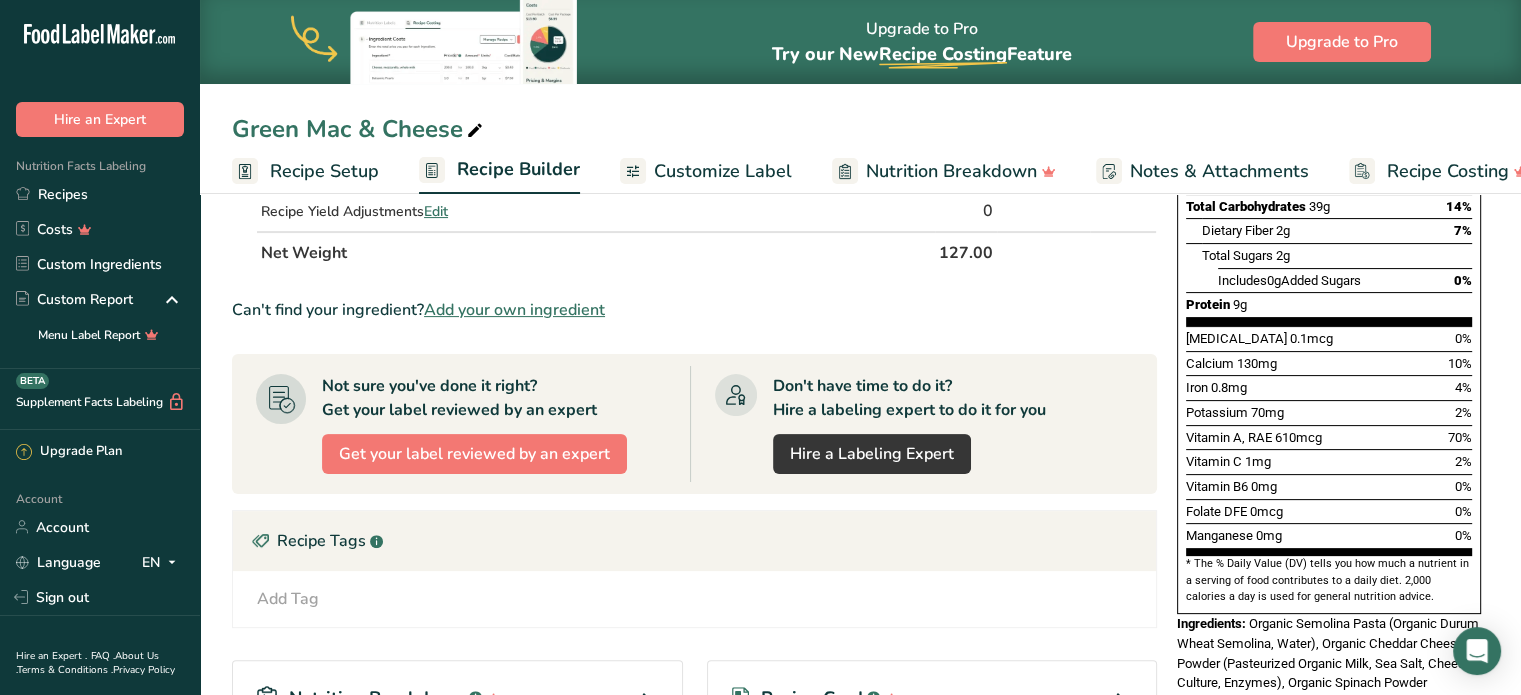 scroll, scrollTop: 0, scrollLeft: 0, axis: both 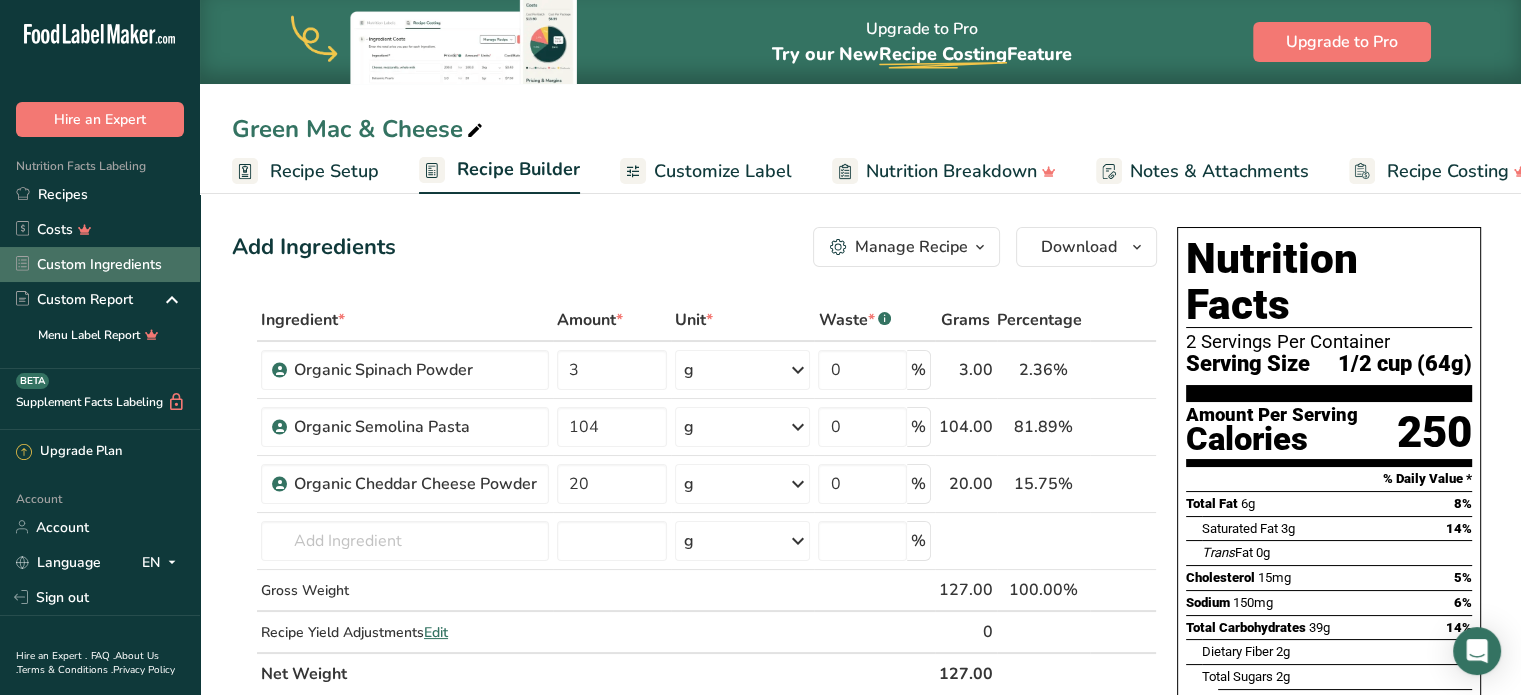 click on "Custom Ingredients" at bounding box center [100, 264] 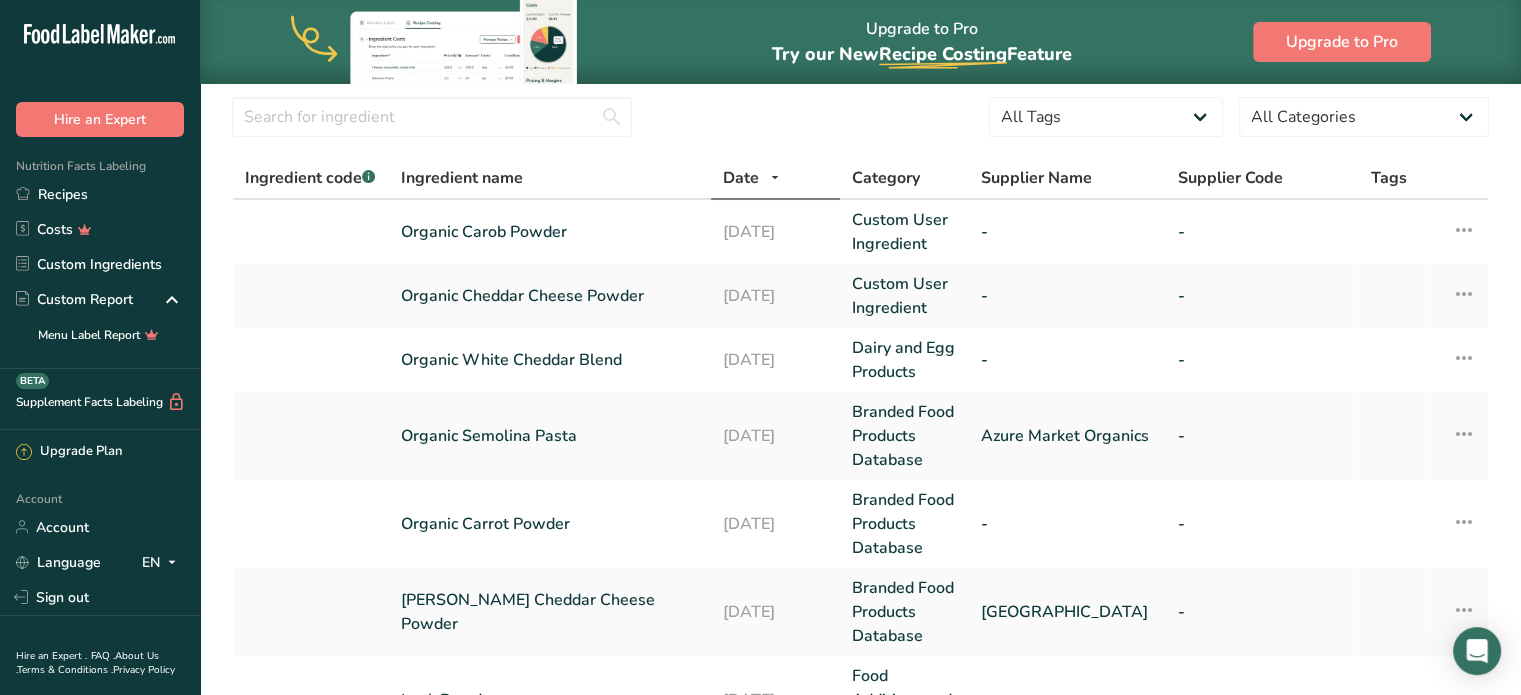 scroll, scrollTop: 0, scrollLeft: 0, axis: both 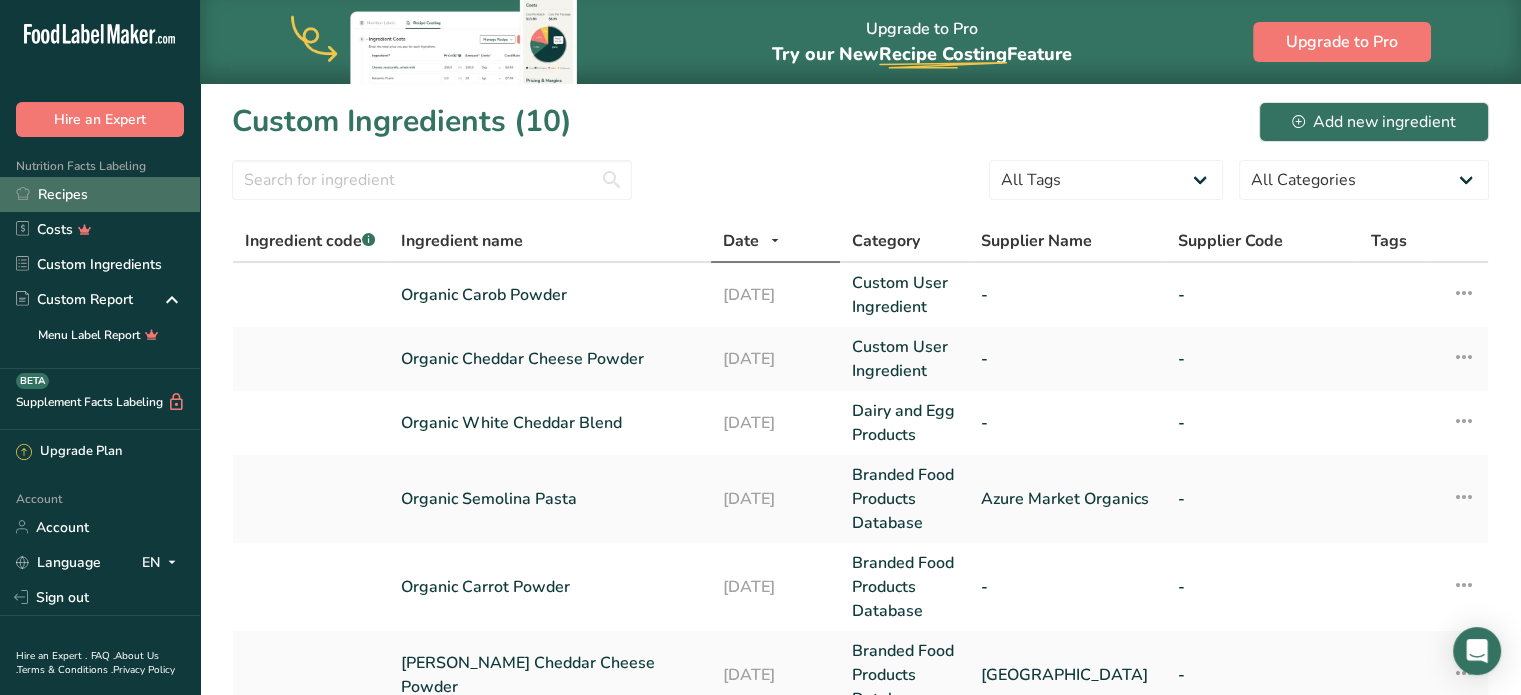 click on "Recipes" at bounding box center (100, 194) 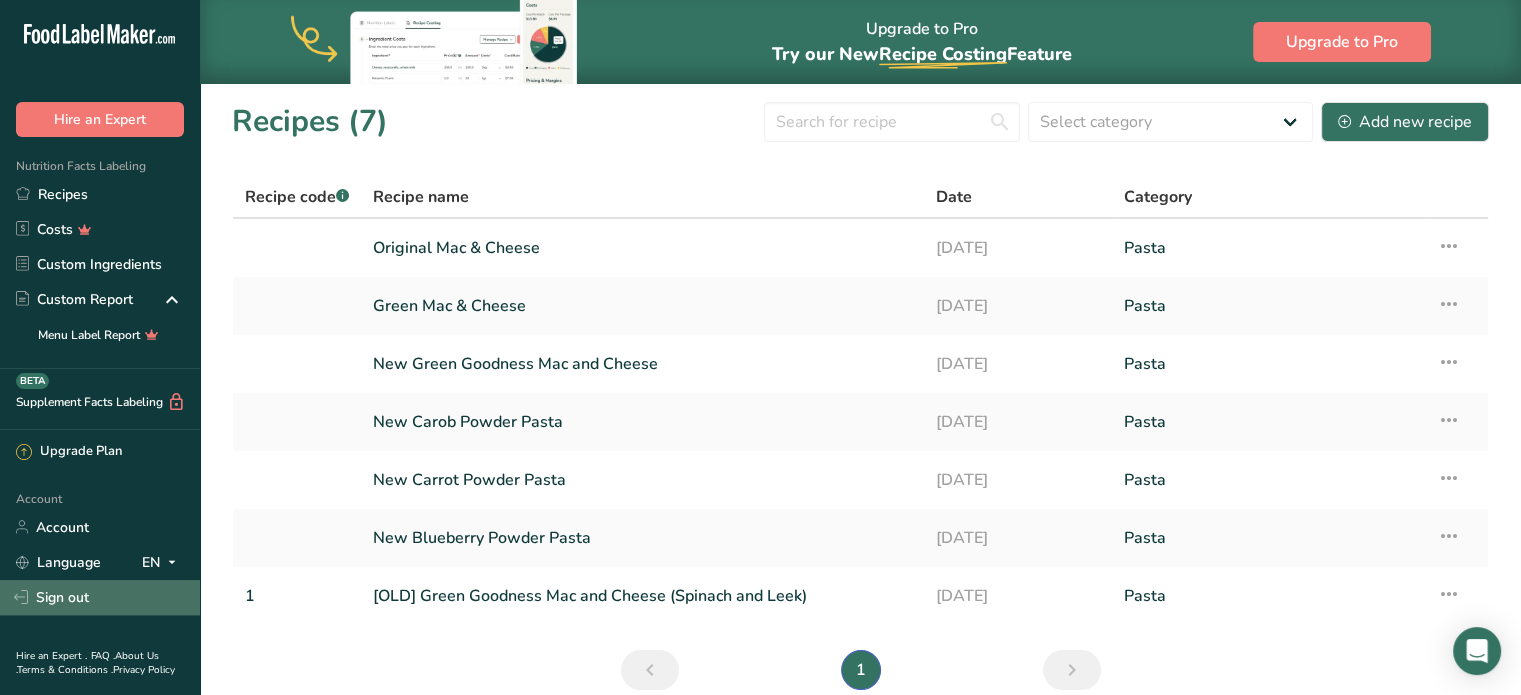 click on "Sign out" at bounding box center (100, 597) 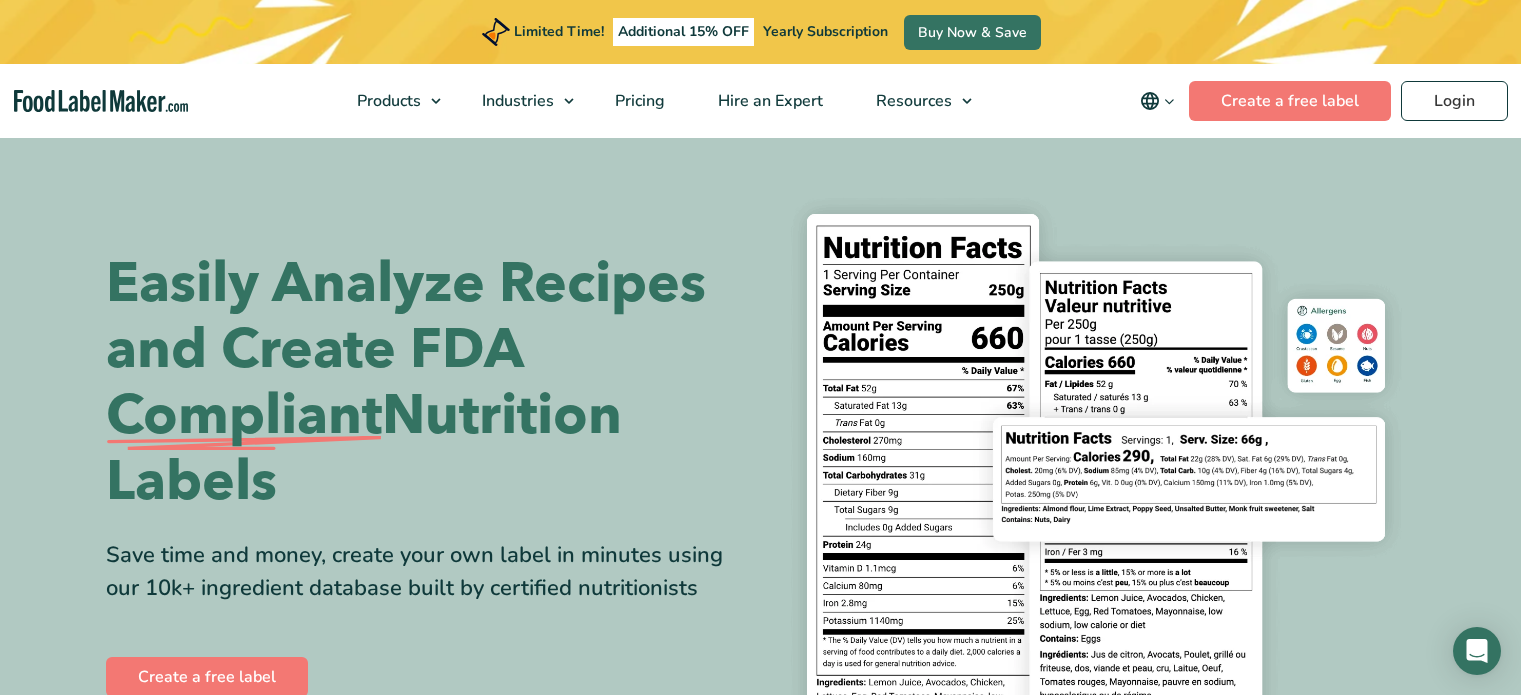 scroll, scrollTop: 0, scrollLeft: 0, axis: both 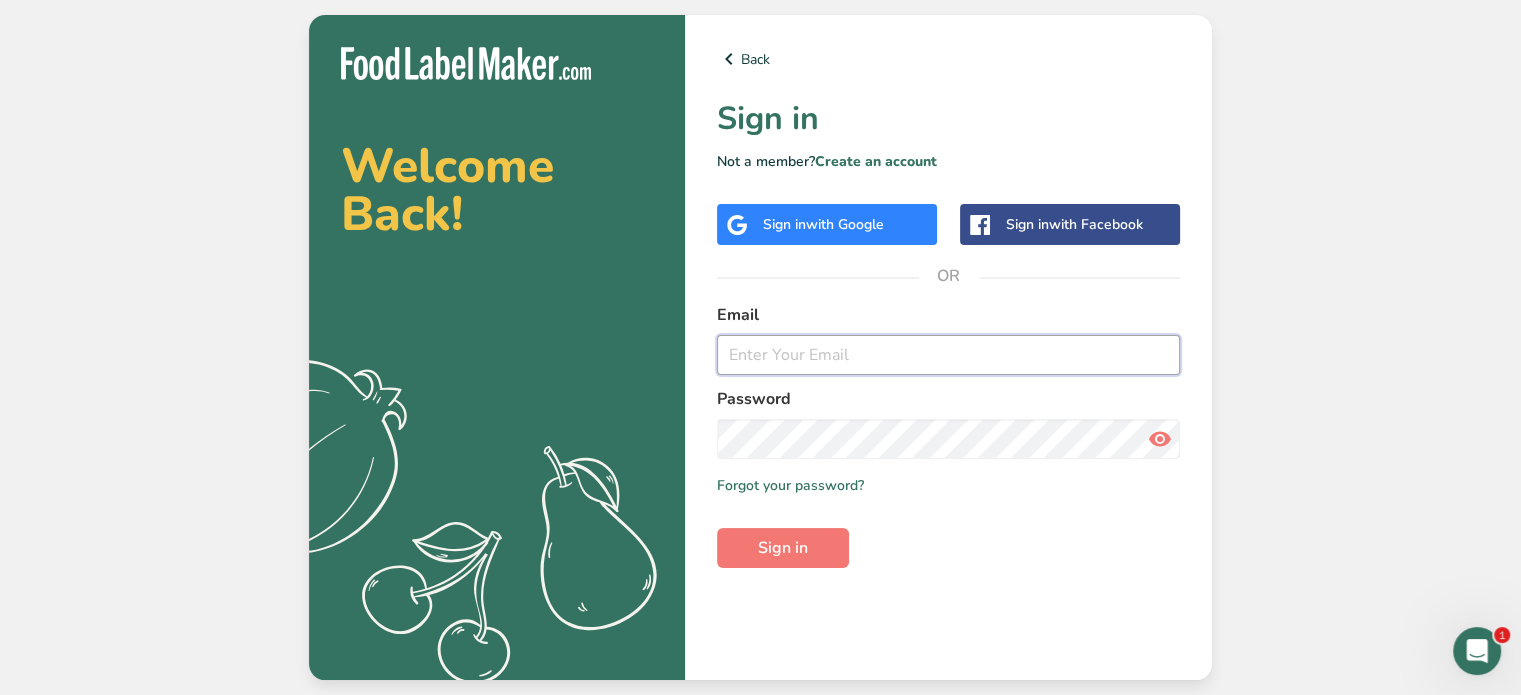 click at bounding box center [948, 355] 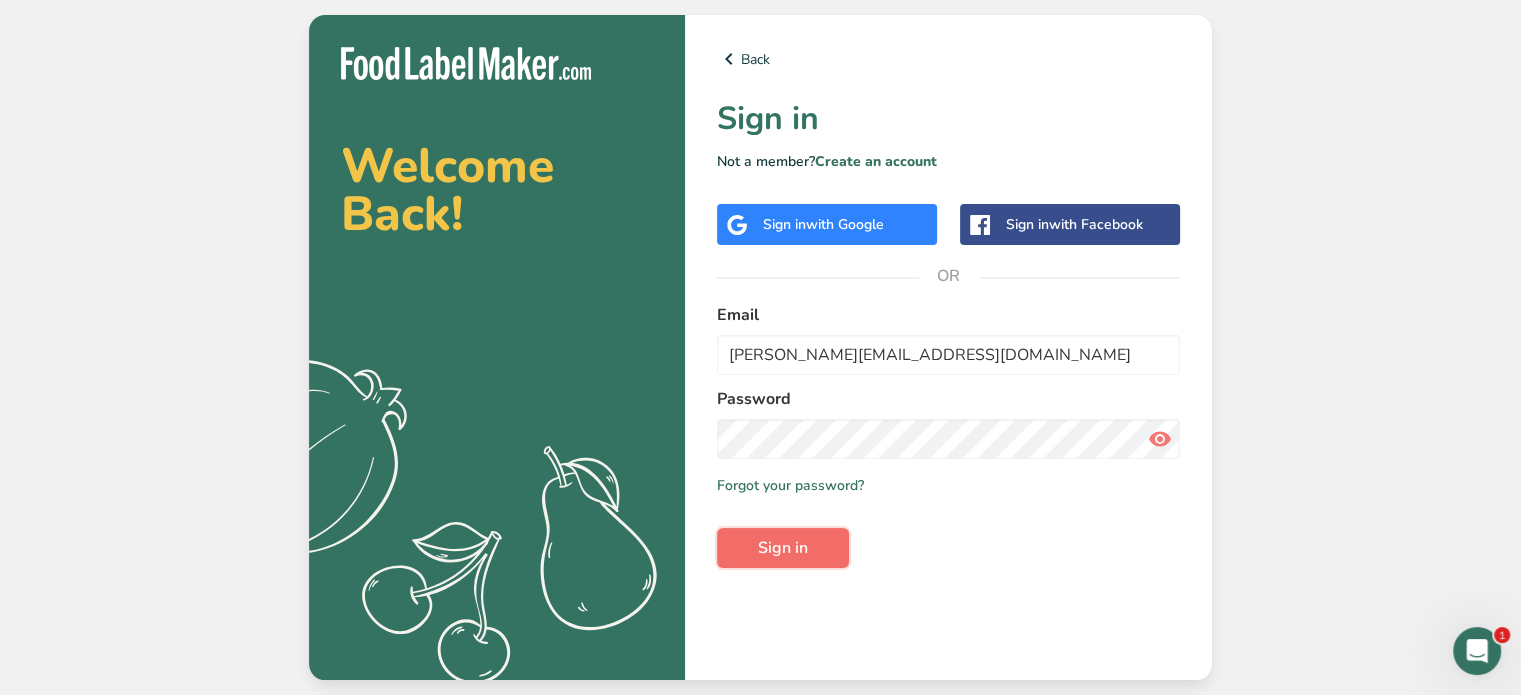 click on "Sign in" at bounding box center [783, 548] 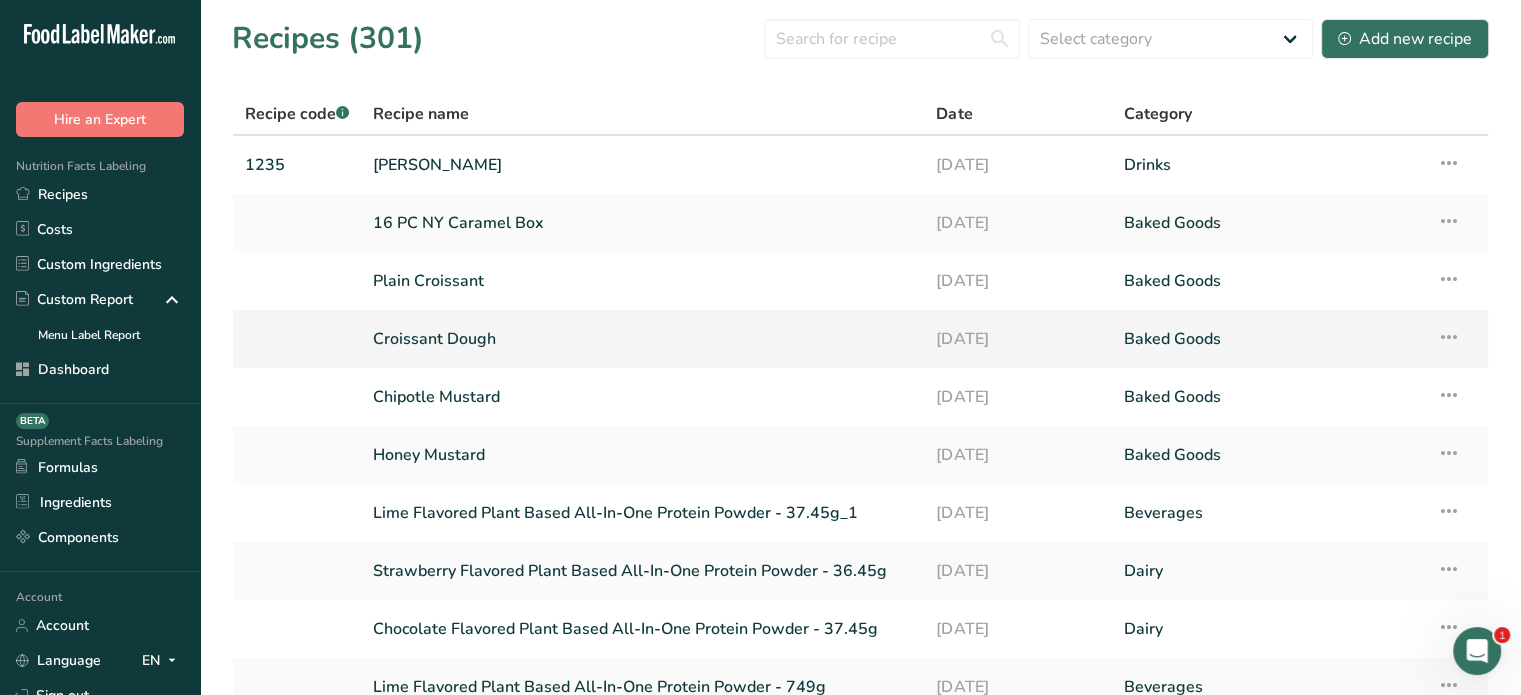 click on "Croissant Dough" at bounding box center [642, 339] 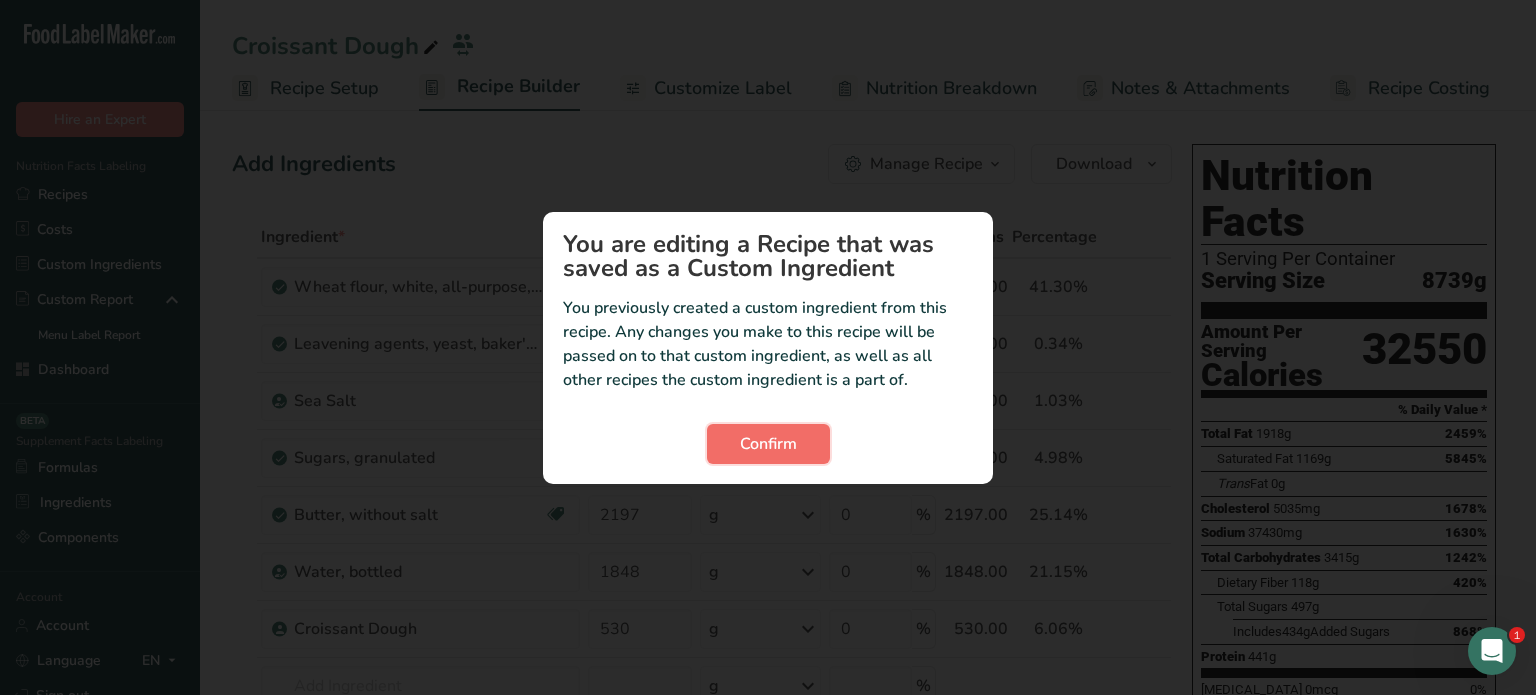 click on "Confirm" at bounding box center (768, 444) 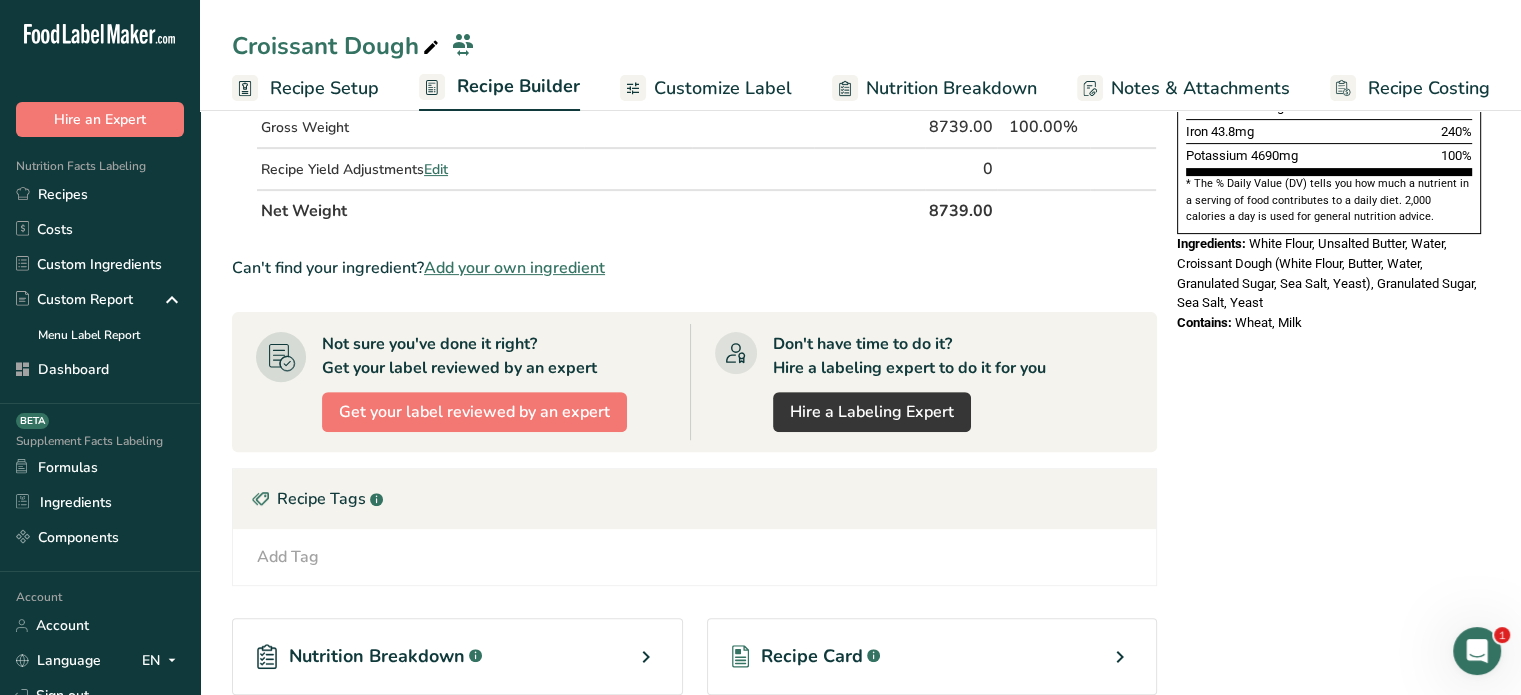 click on "Nutrition Facts
1 Serving Per Container
Serving Size
8739g
Amount Per Serving
Calories
32550
% Daily Value *
Total Fat
1918g
2459%
Saturated Fat
1169g
5845%
Trans  Fat
0g
Cholesterol
5035mg
1678%
Sodium
37430mg
1630%
Total Carbohydrates
3415g
1242%
Dietary Fiber
118g" at bounding box center [1329, 267] 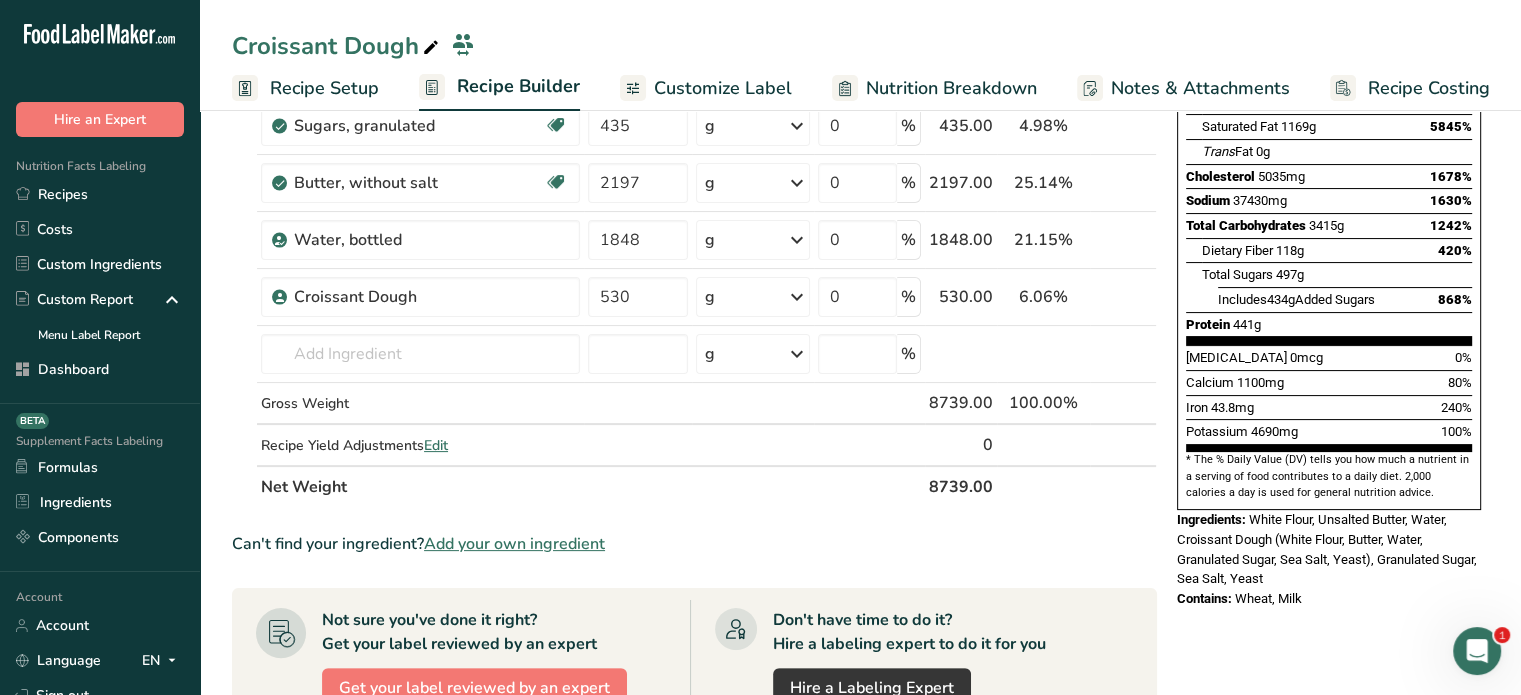 scroll, scrollTop: 0, scrollLeft: 0, axis: both 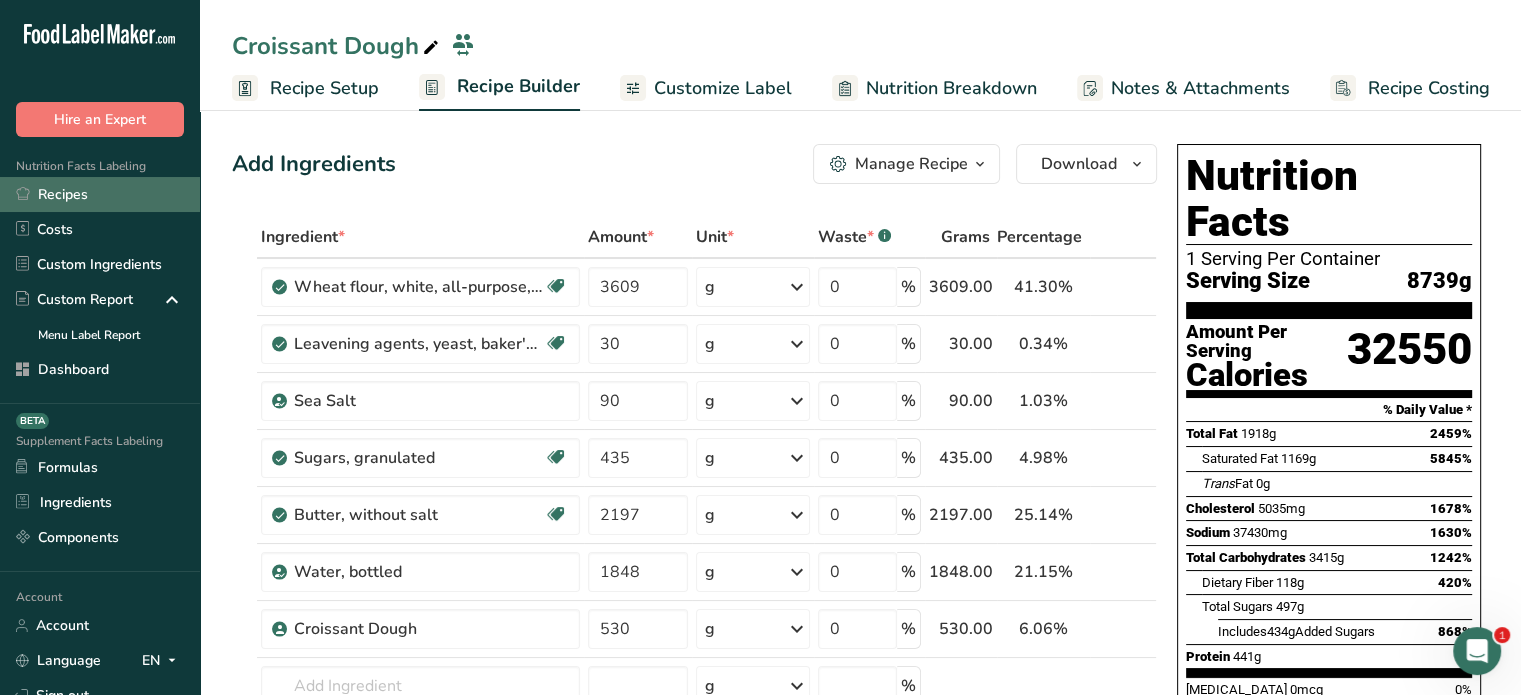 click on "Recipes" at bounding box center [100, 194] 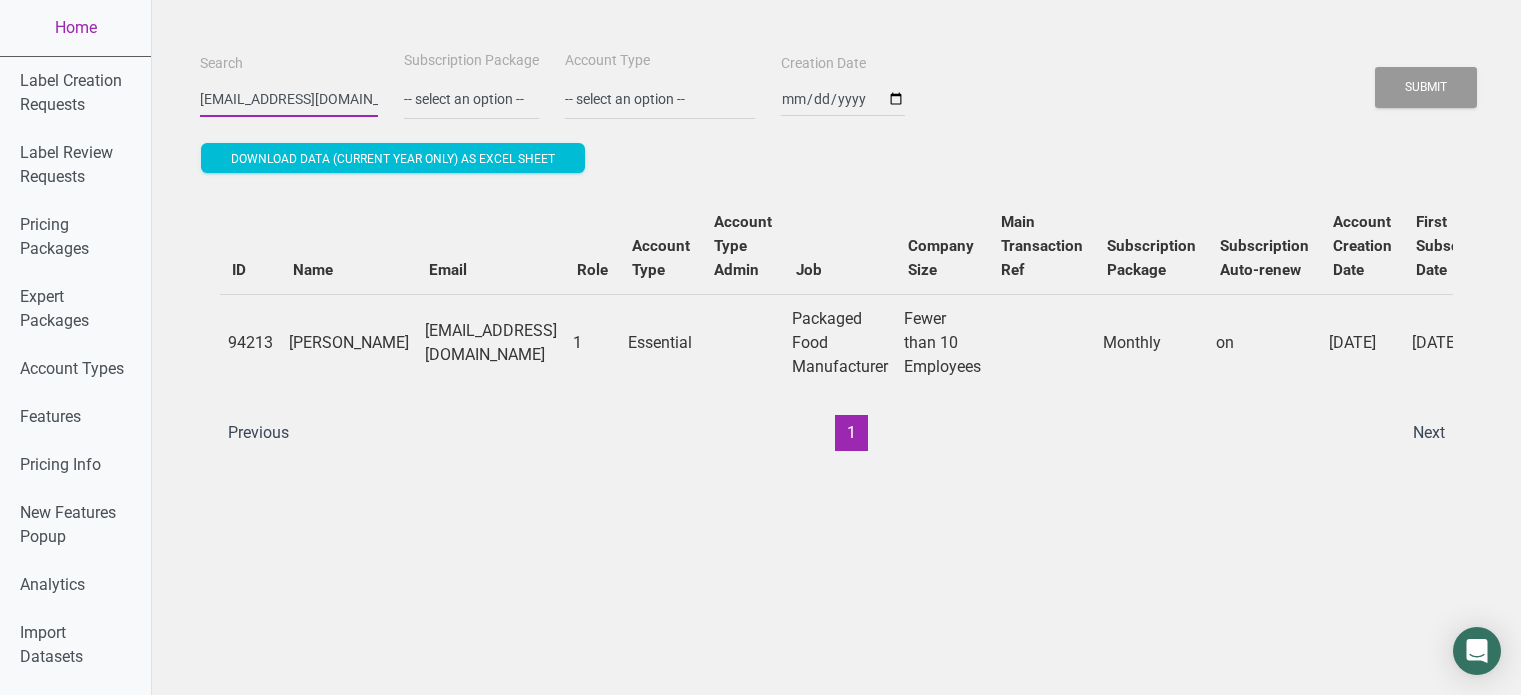 scroll, scrollTop: 0, scrollLeft: 0, axis: both 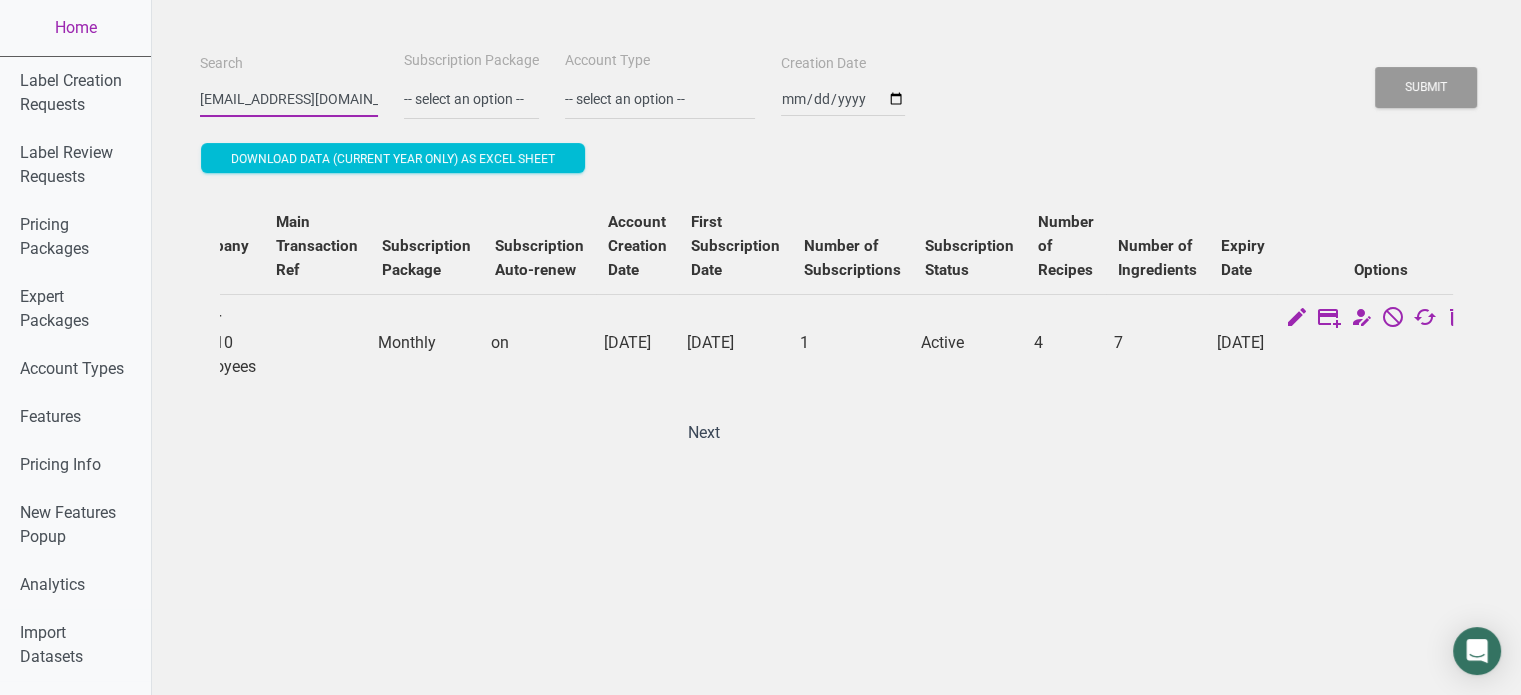 paste on "[DOMAIN_NAME]" 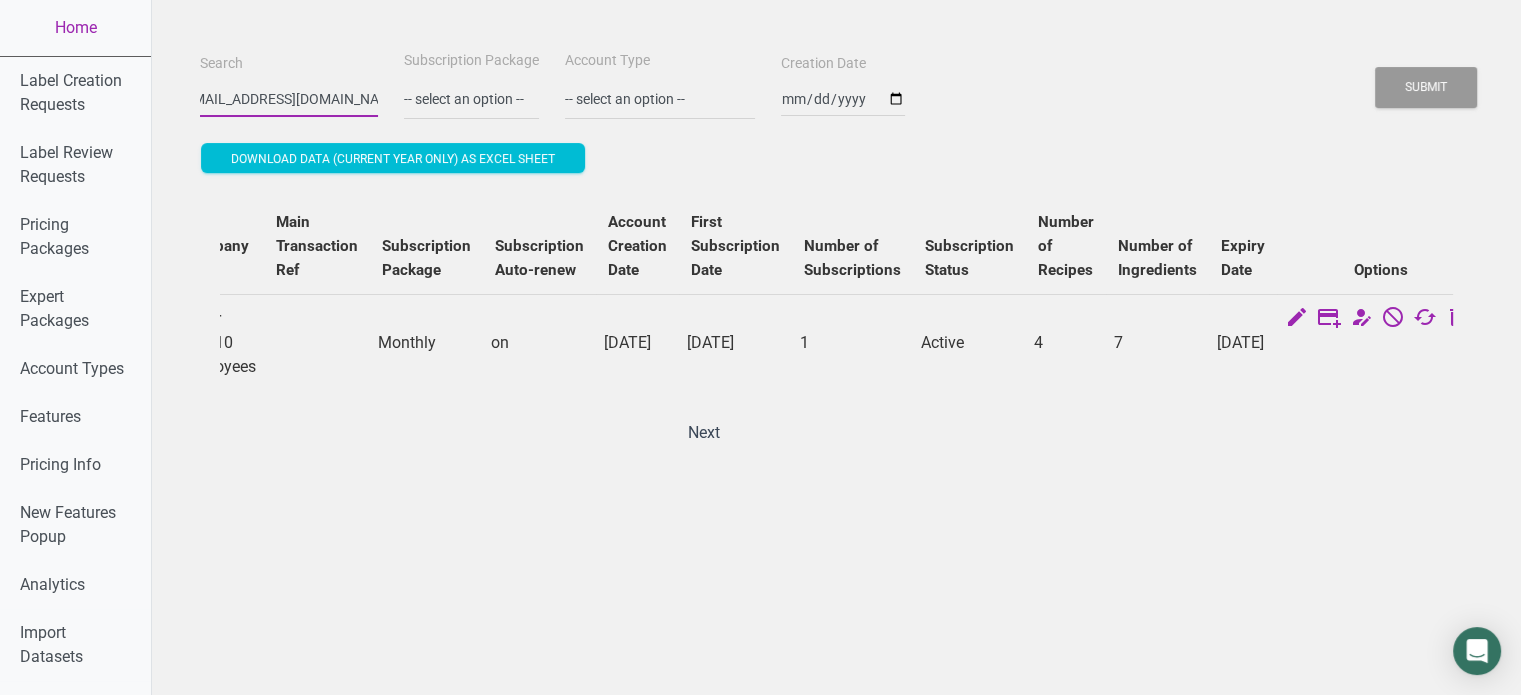 type on "[EMAIL_ADDRESS][DOMAIN_NAME]" 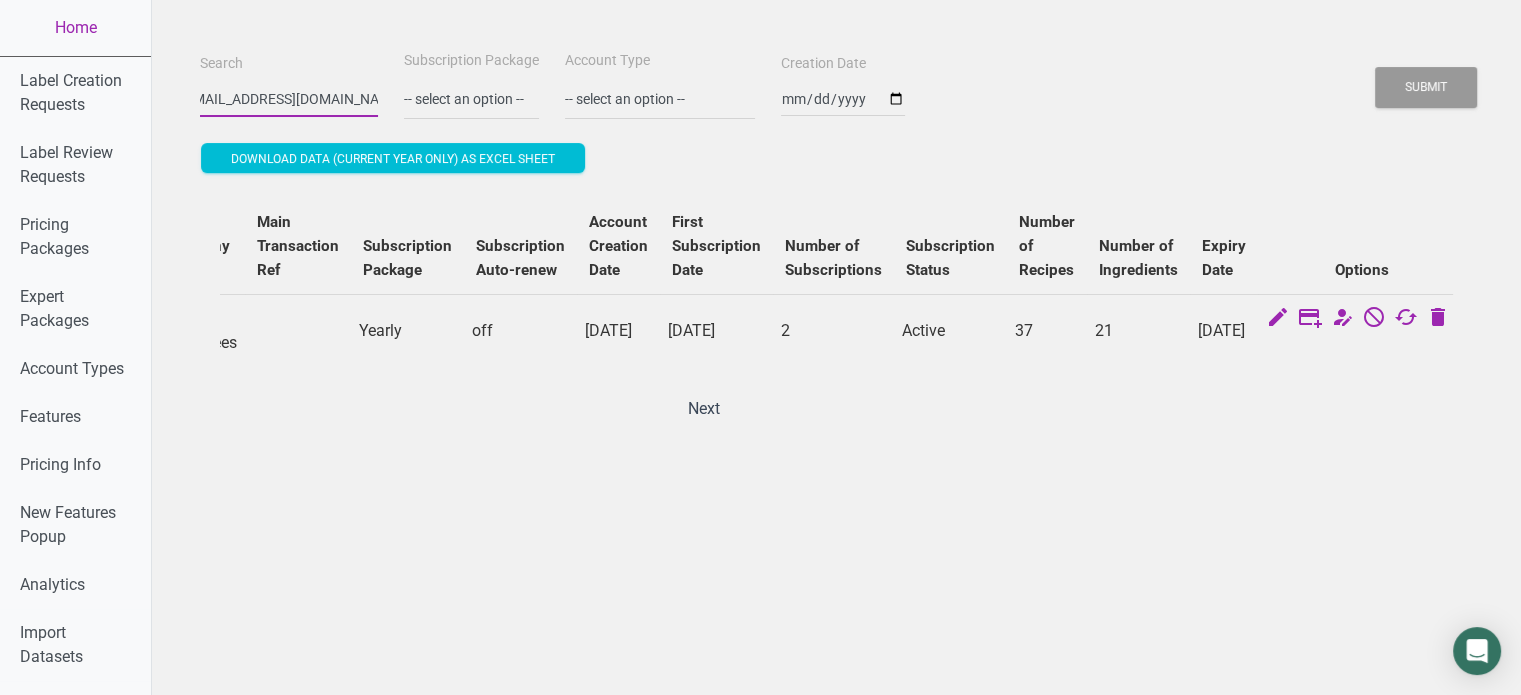 scroll, scrollTop: 0, scrollLeft: 0, axis: both 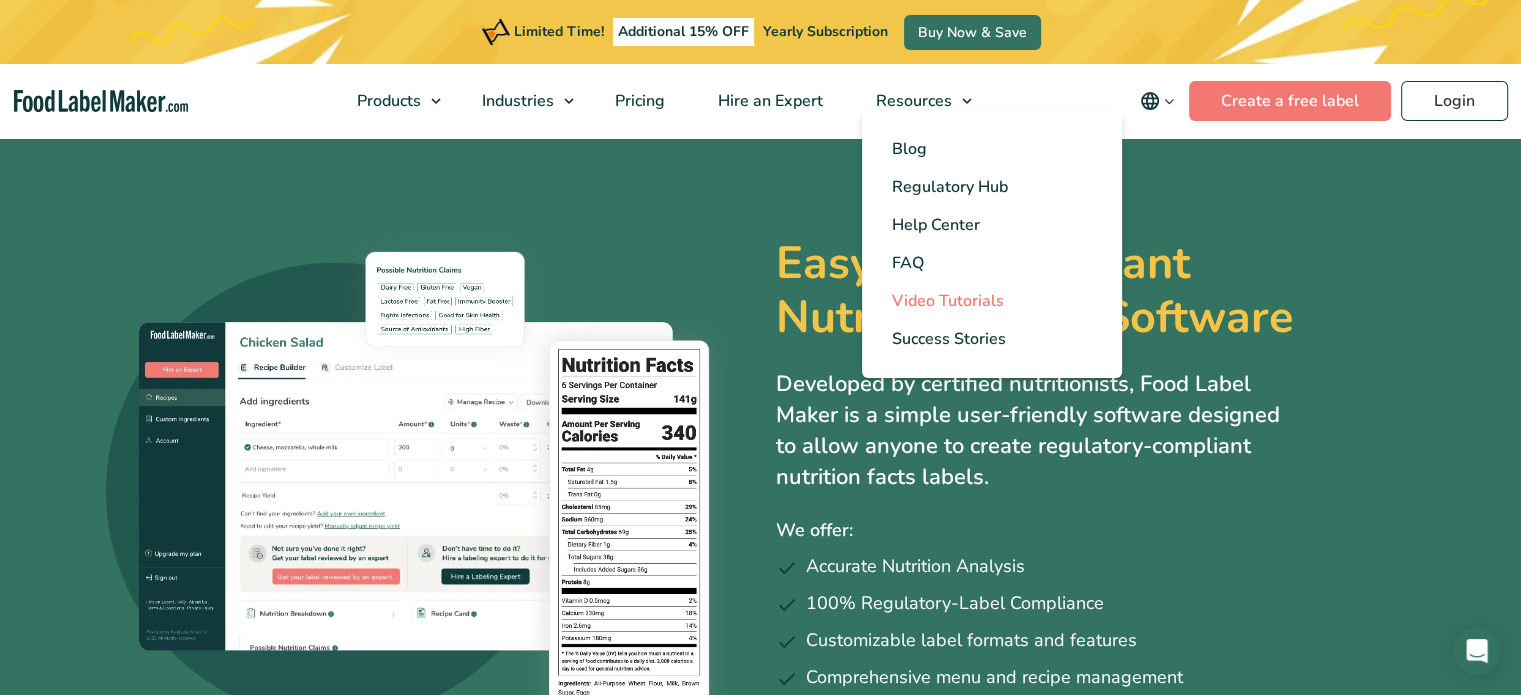 click on "Video Tutorials" at bounding box center [948, 301] 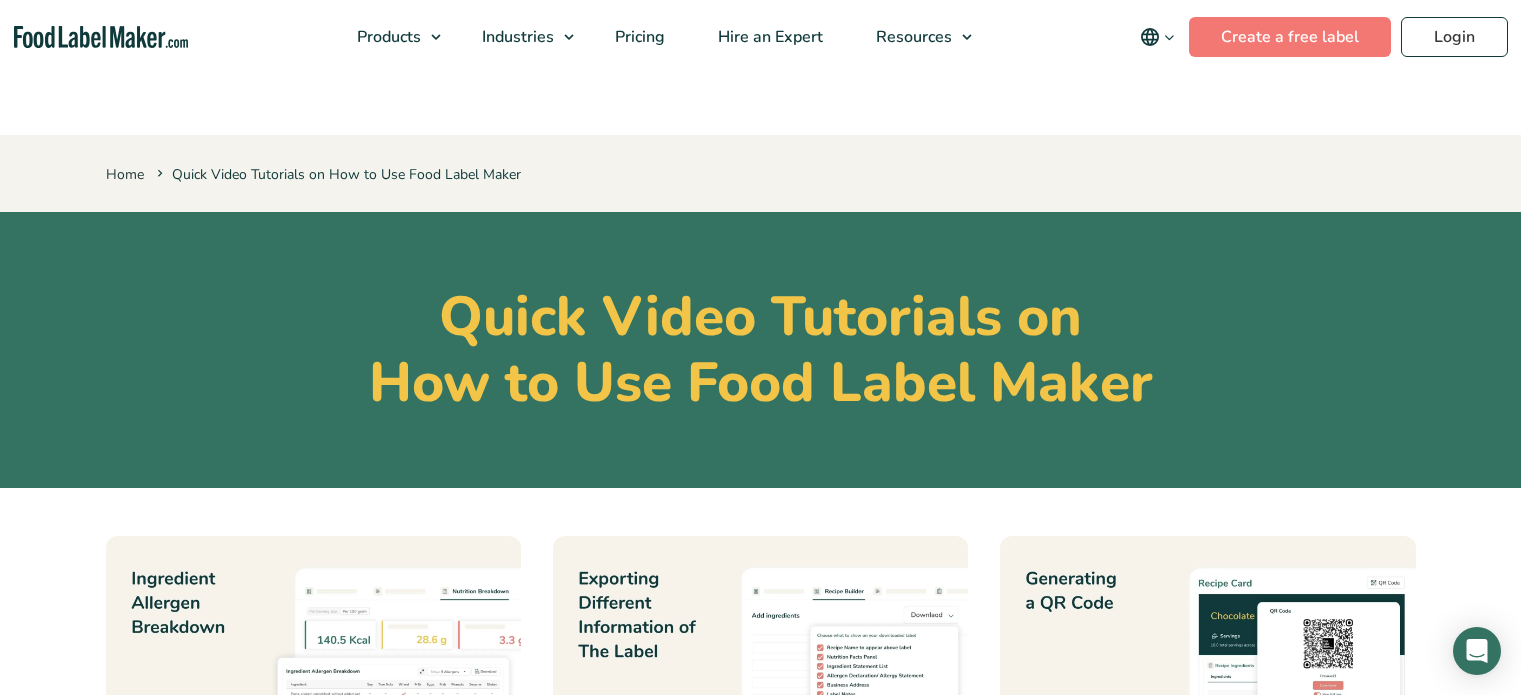 scroll, scrollTop: 0, scrollLeft: 0, axis: both 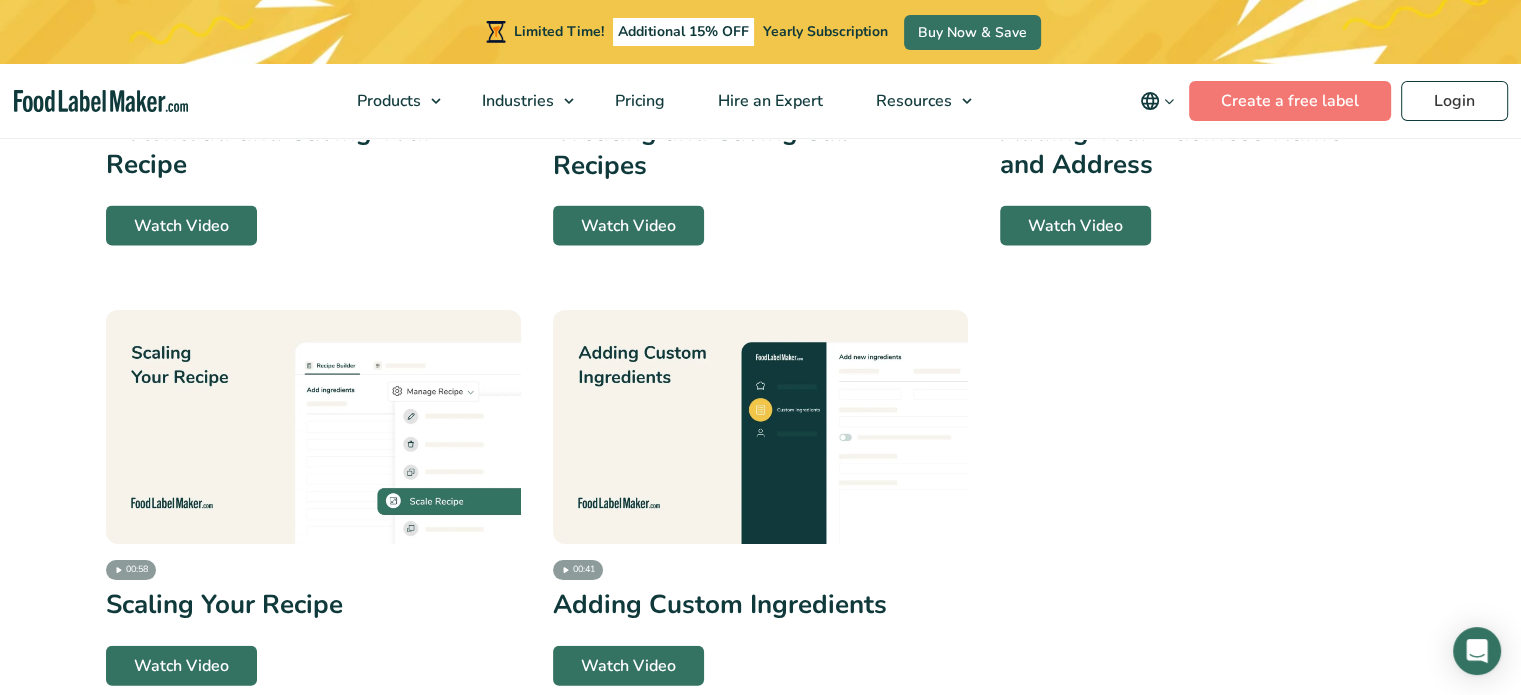 click at bounding box center [760, 427] 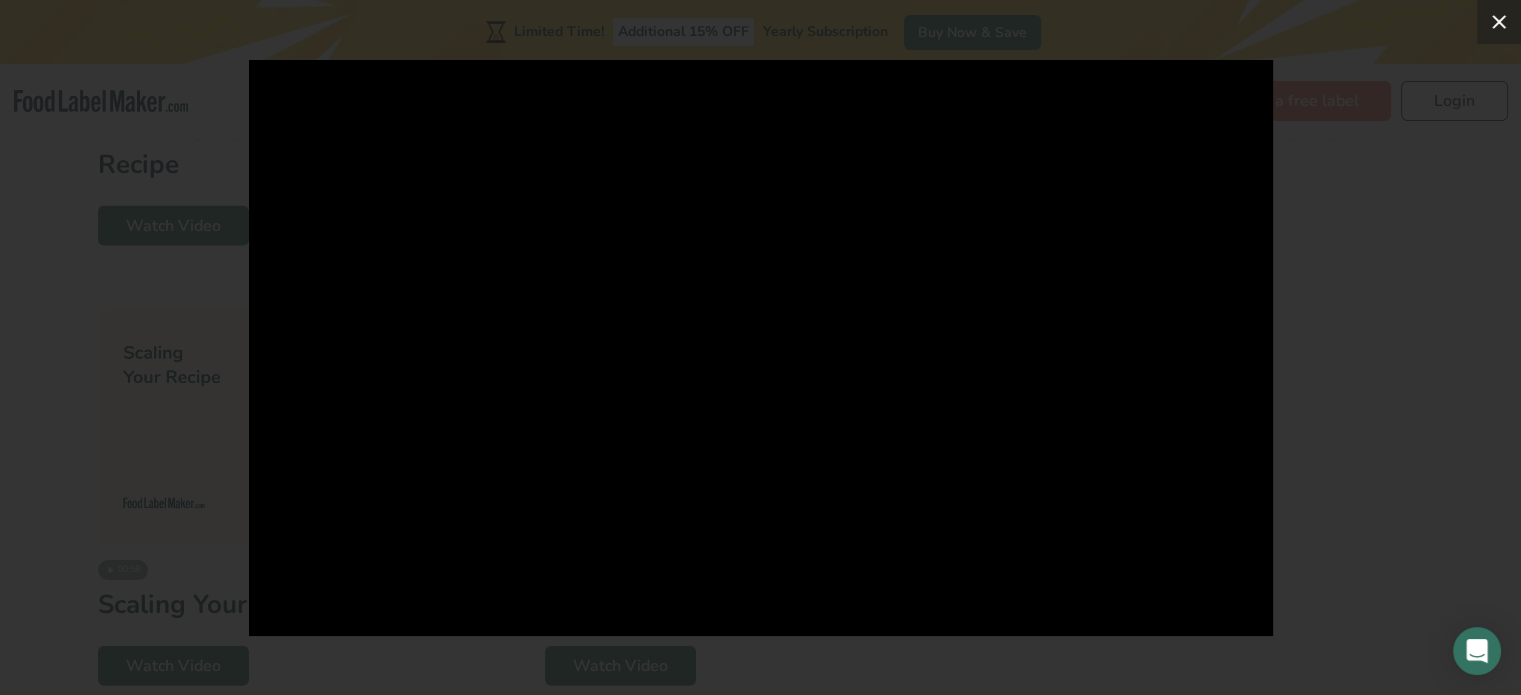 click 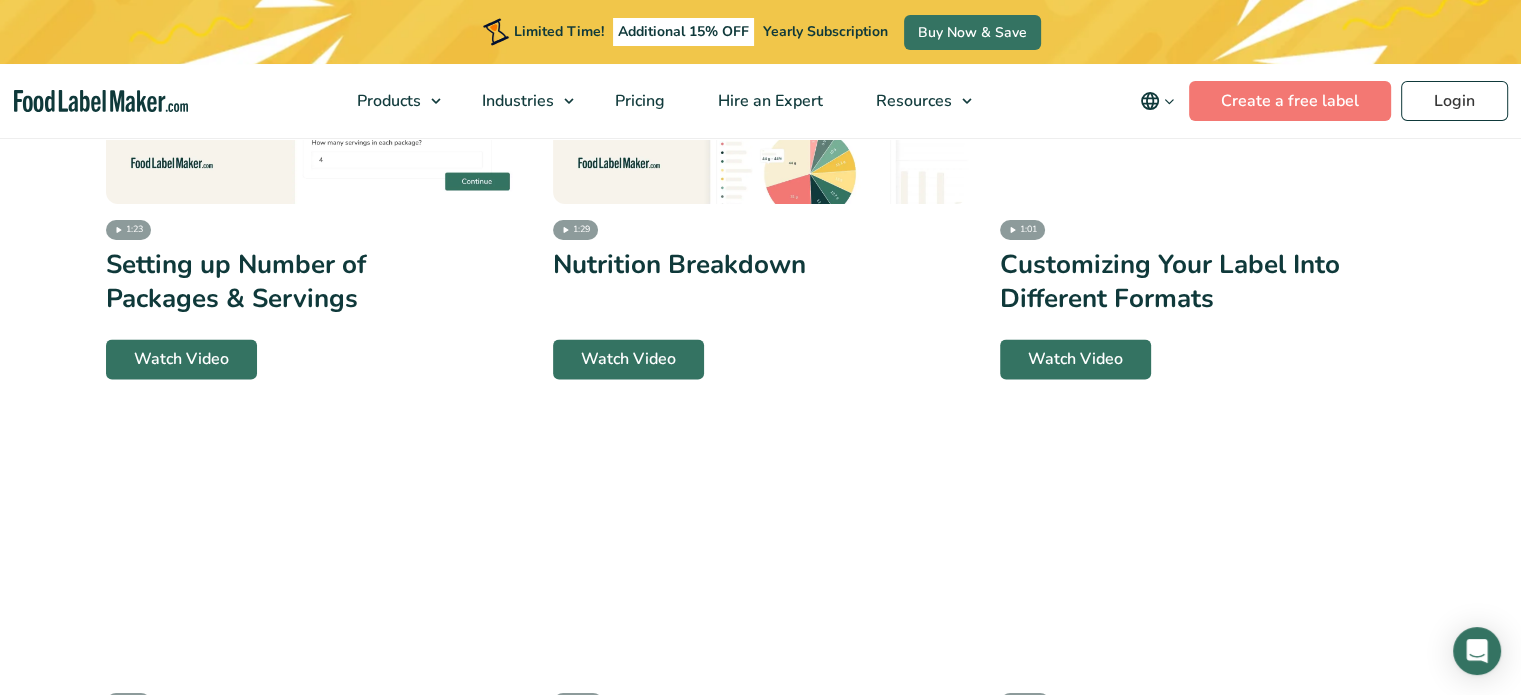 scroll, scrollTop: 3512, scrollLeft: 0, axis: vertical 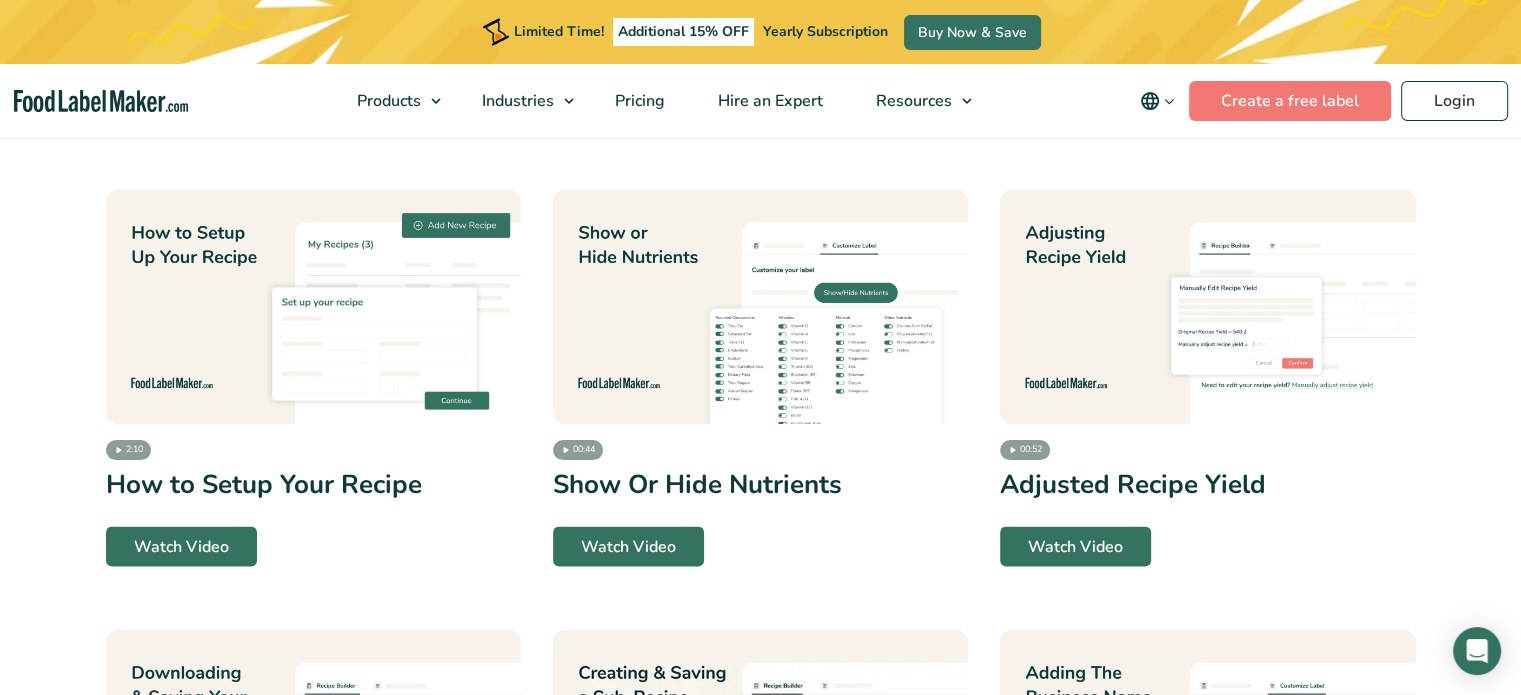 click on "Ingredient & Allergen Breakdown
Watch Video
Exporting Different Information from the Label
Watch Video" at bounding box center [761, -749] 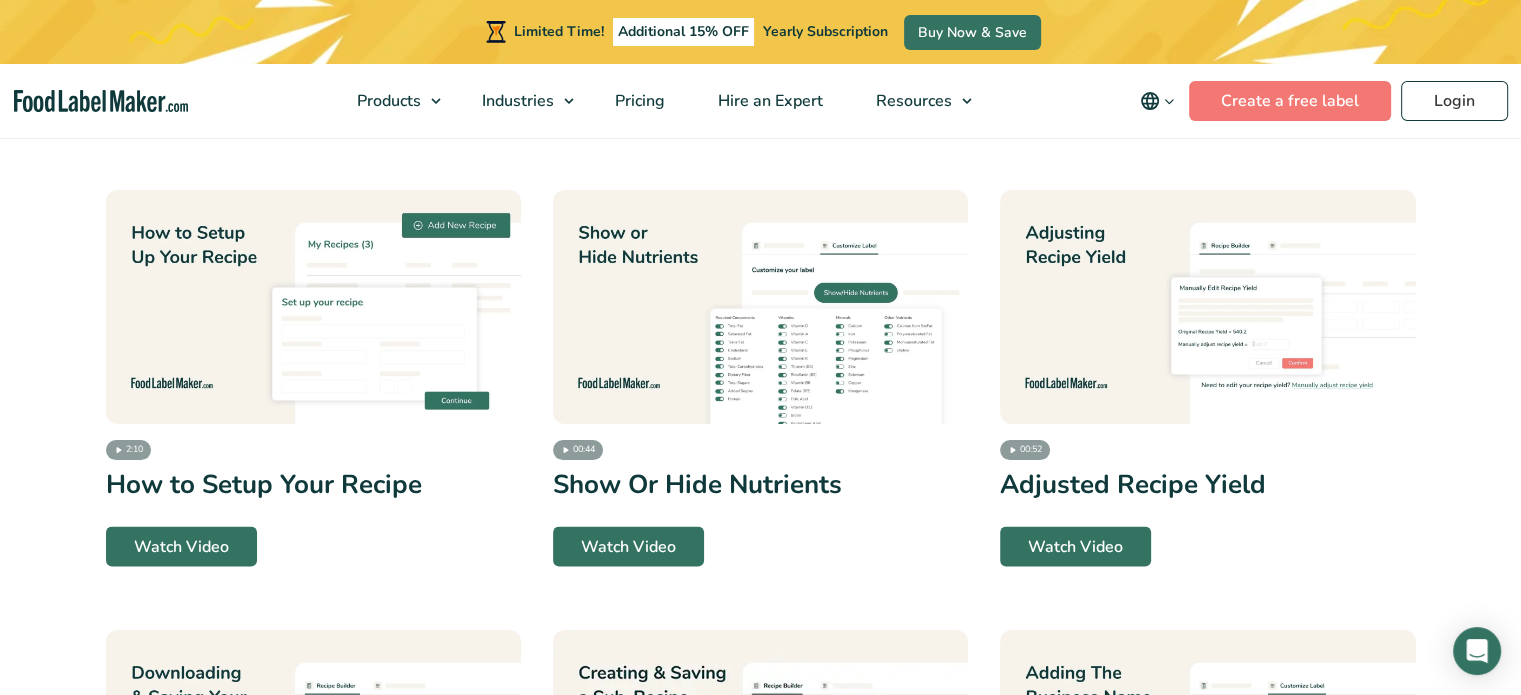 click at bounding box center (313, 307) 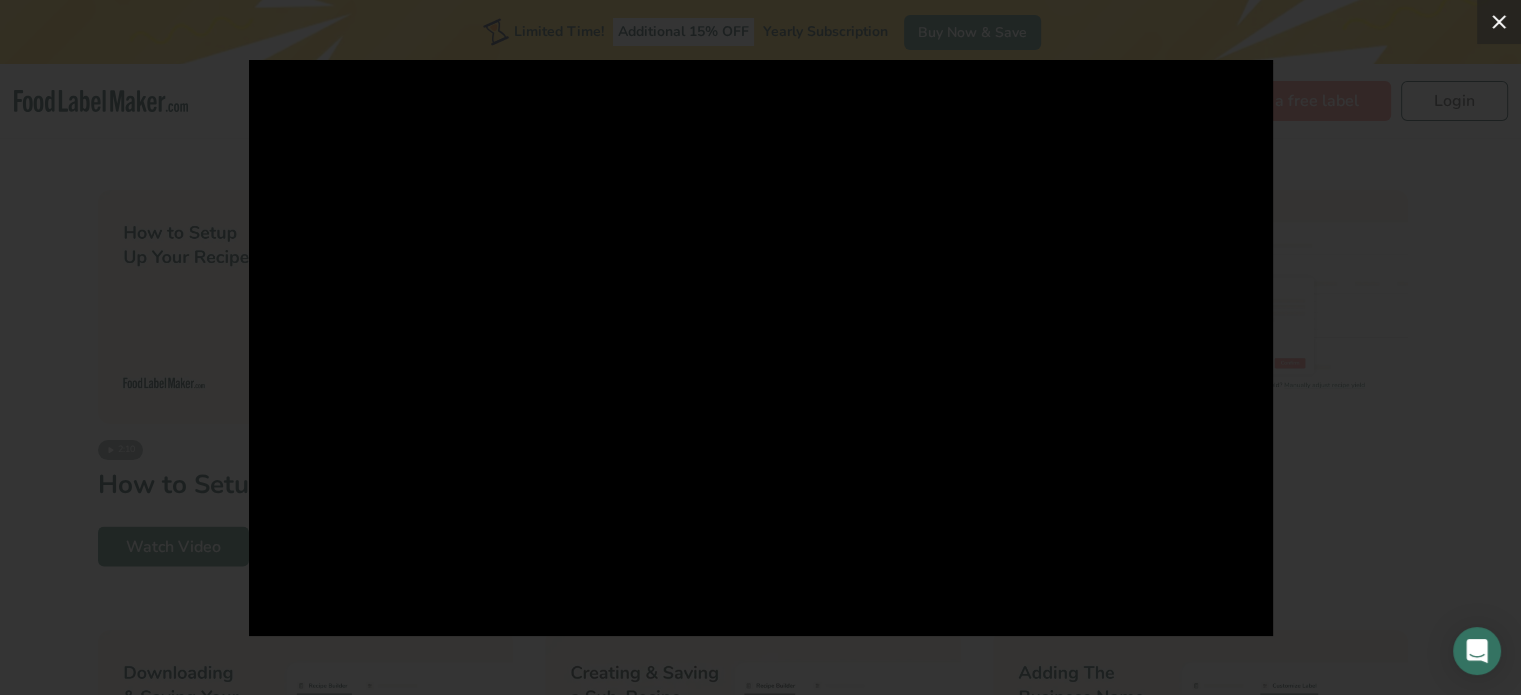 click 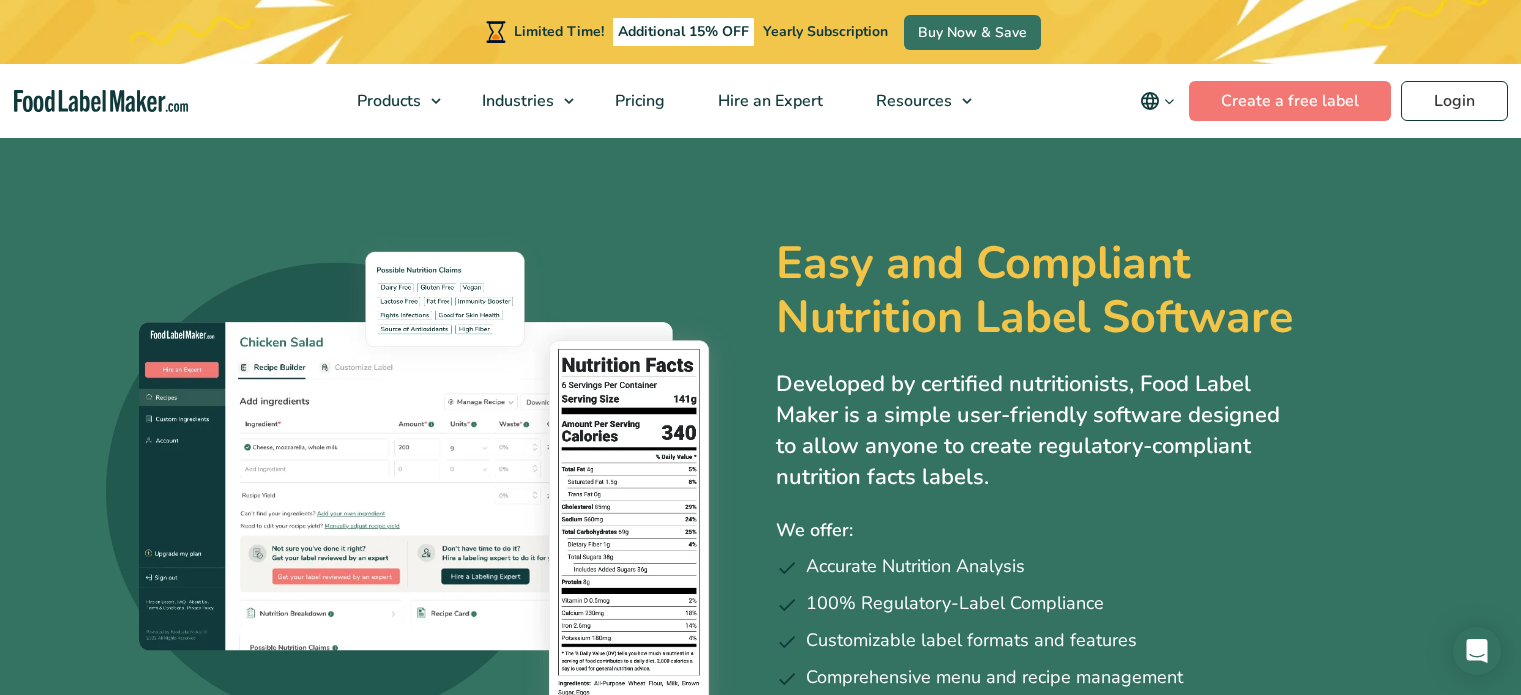 scroll, scrollTop: 0, scrollLeft: 0, axis: both 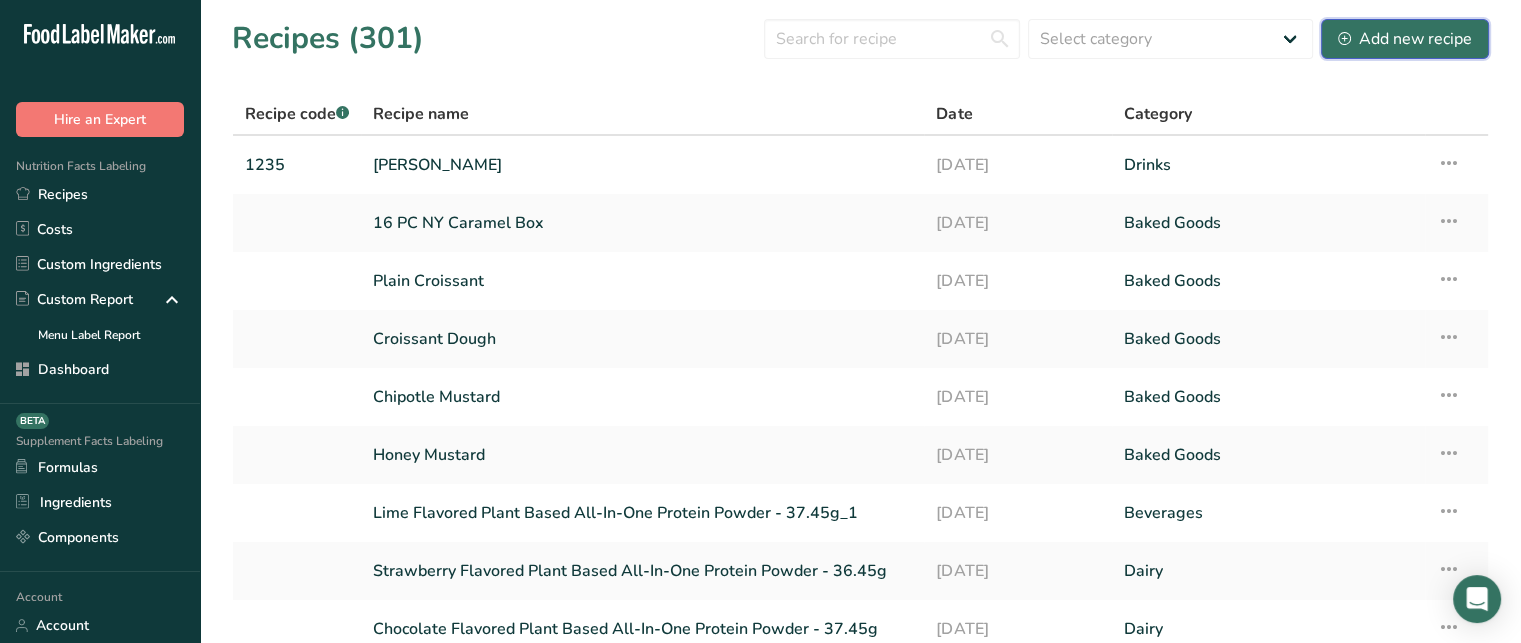 click on "Add new recipe" at bounding box center [1405, 39] 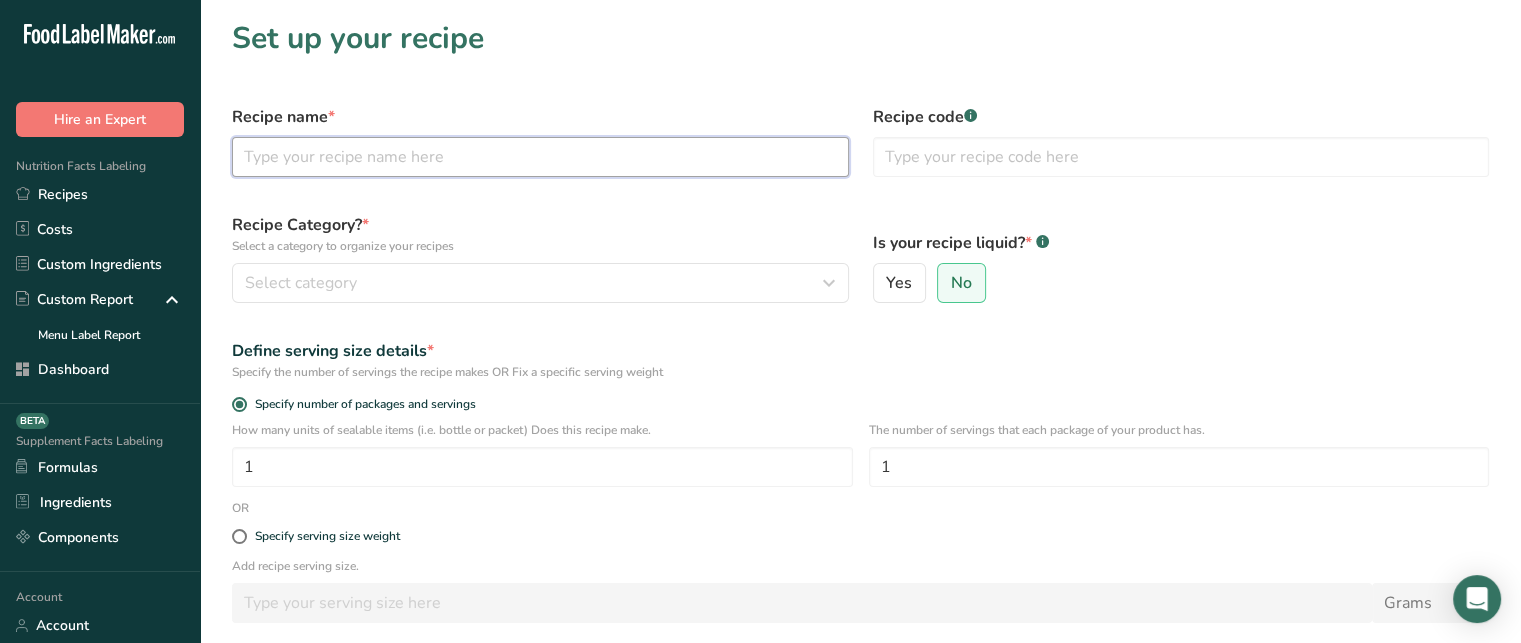 click at bounding box center [540, 157] 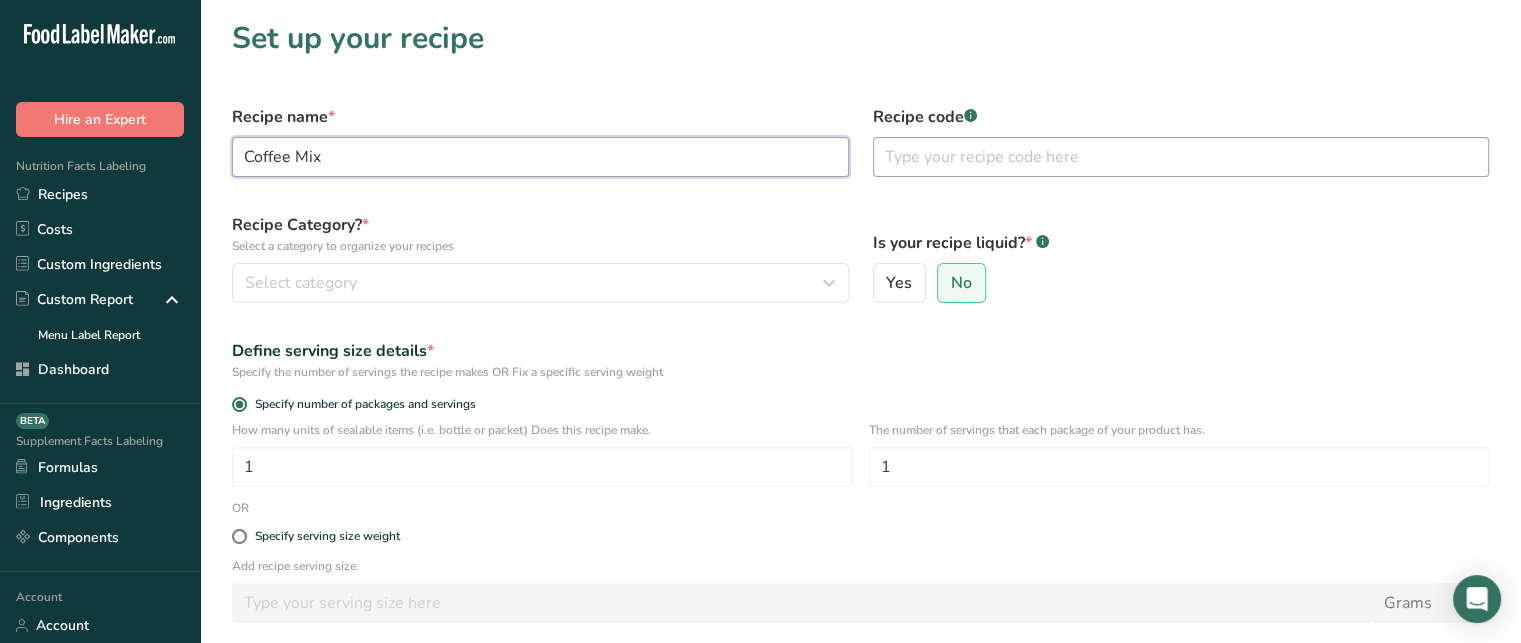 type on "Coffee Mix" 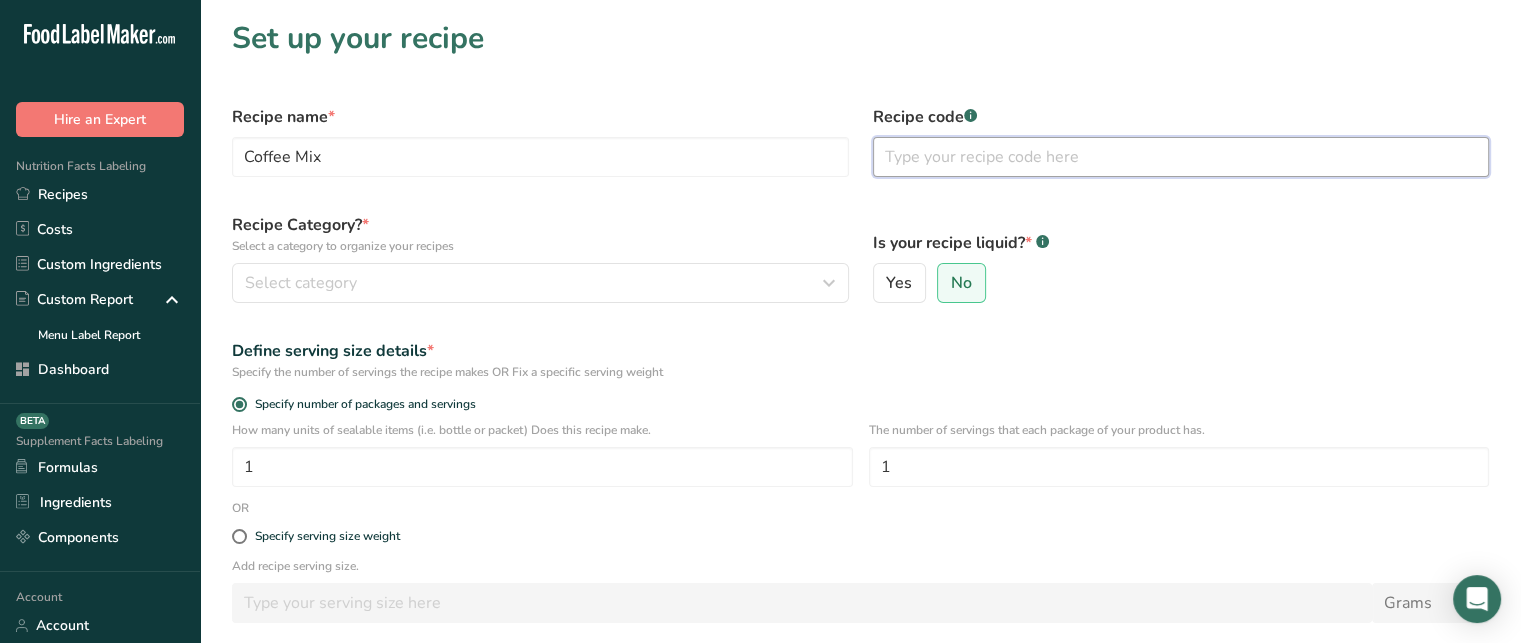 click at bounding box center (1181, 157) 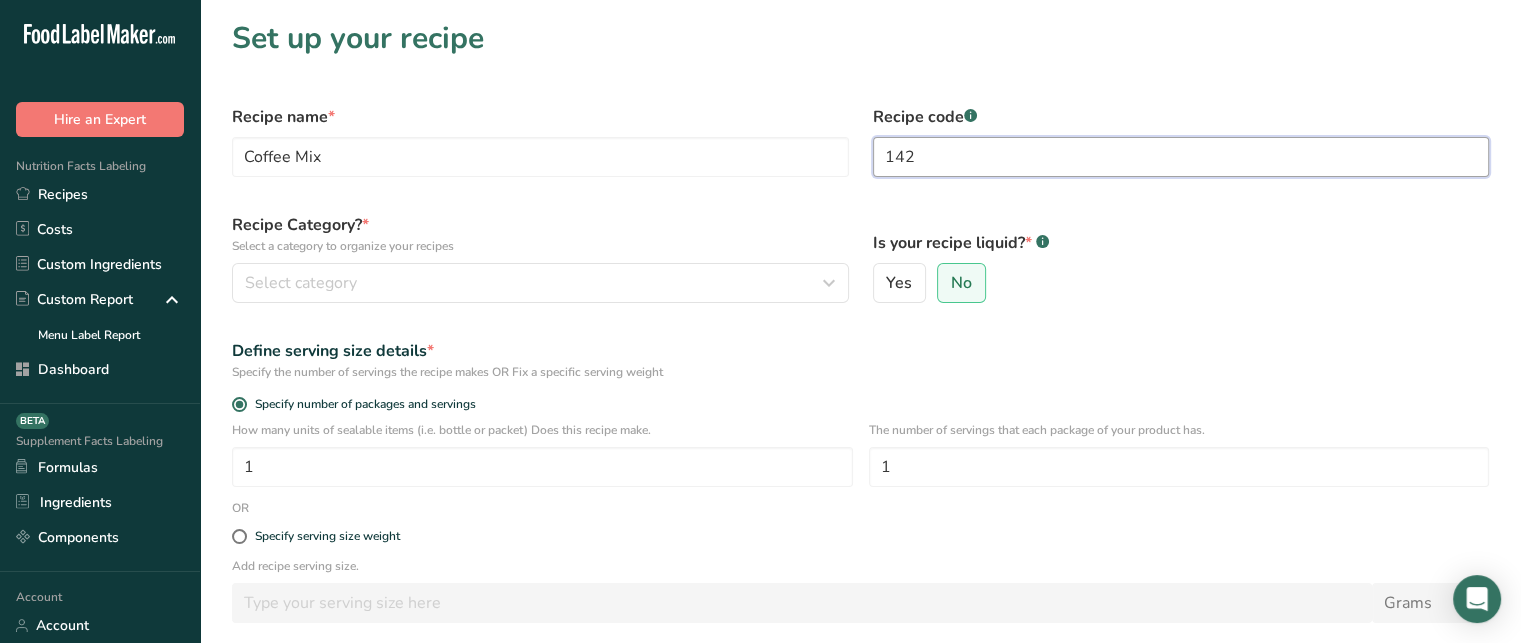 type on "142" 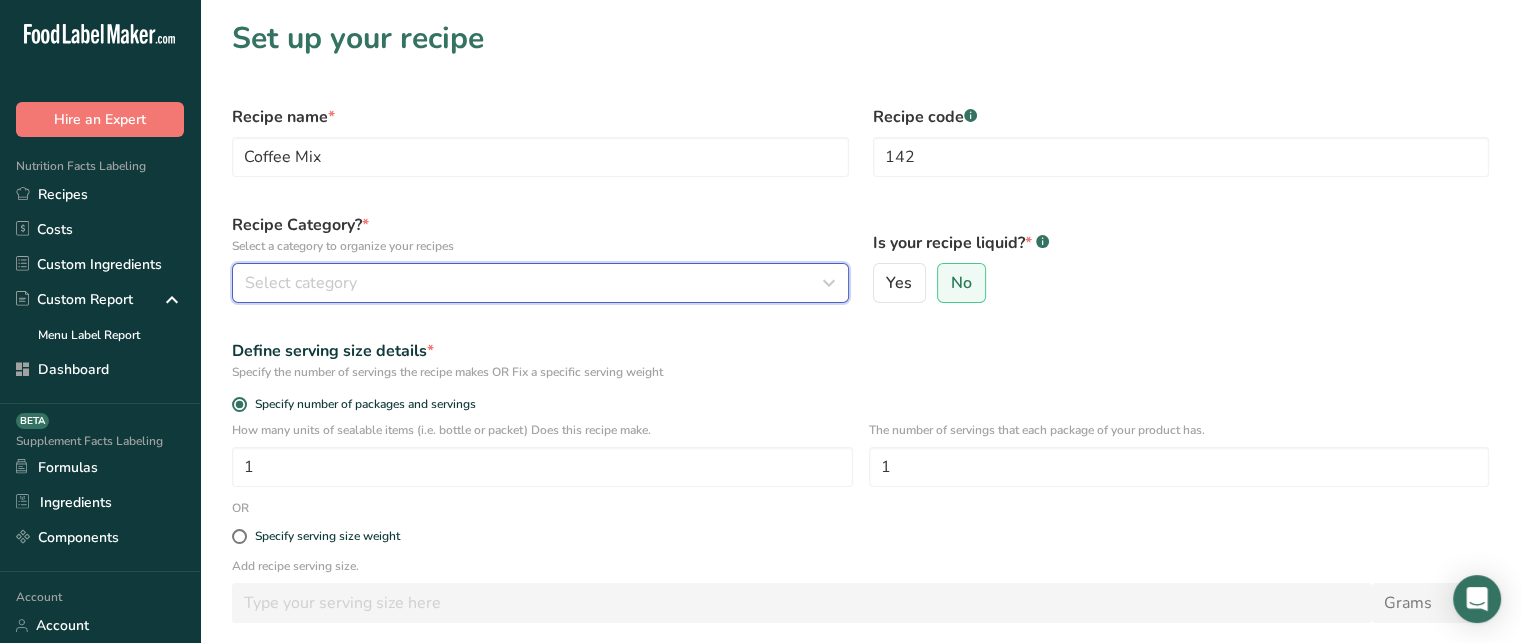 click on "Select category" at bounding box center [540, 283] 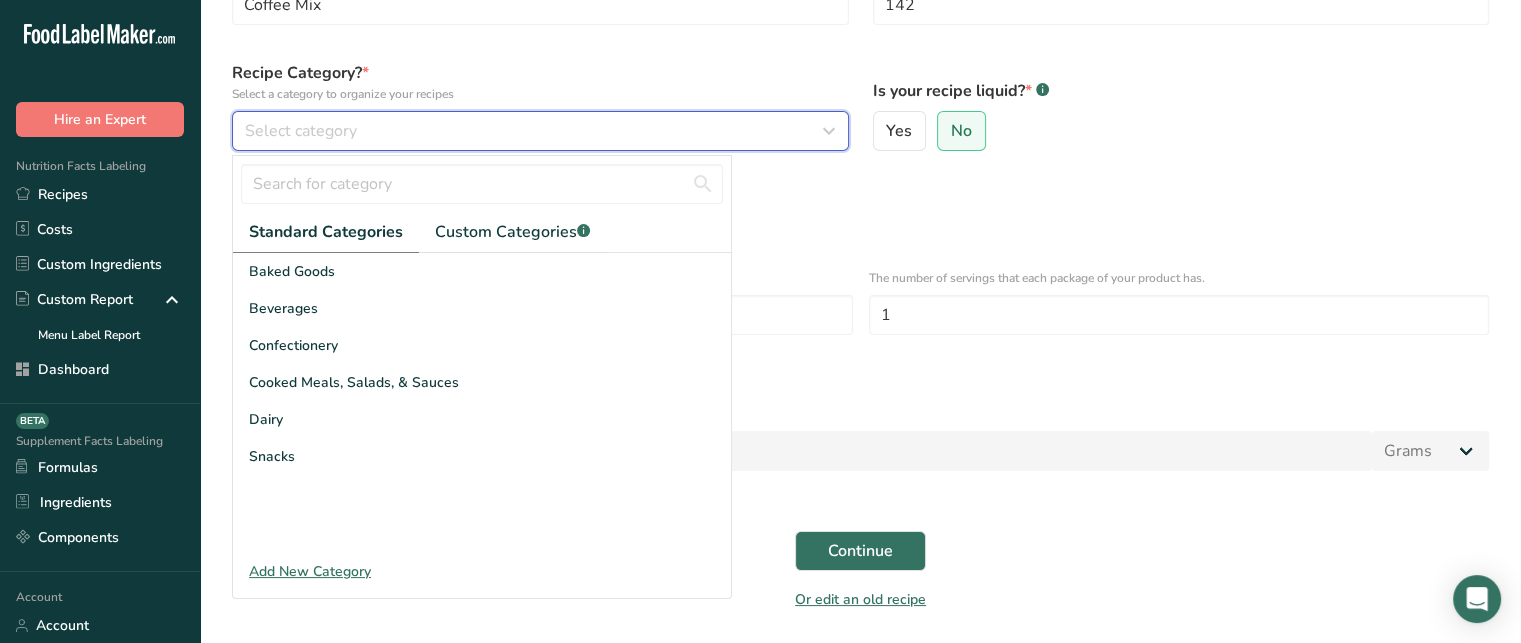 scroll, scrollTop: 158, scrollLeft: 0, axis: vertical 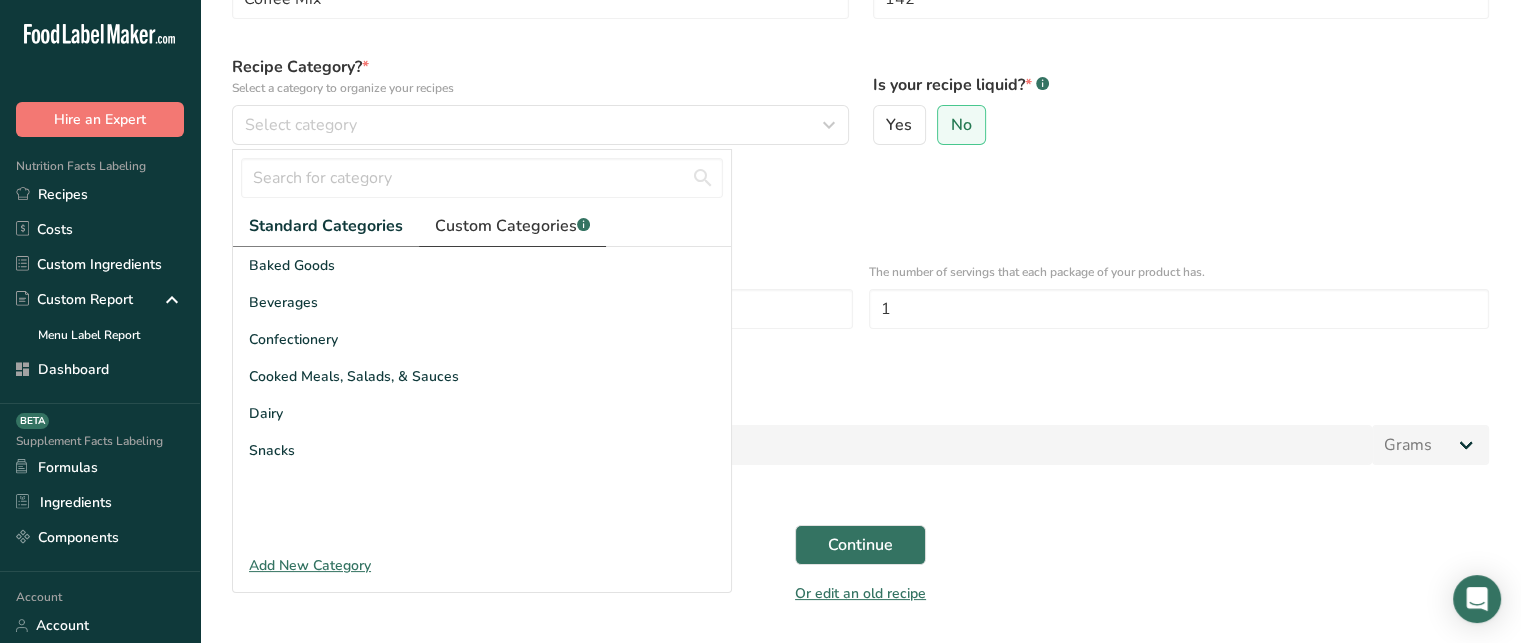 click on "Custom Categories
.a-a{fill:#347362;}.b-a{fill:#fff;}" at bounding box center (512, 226) 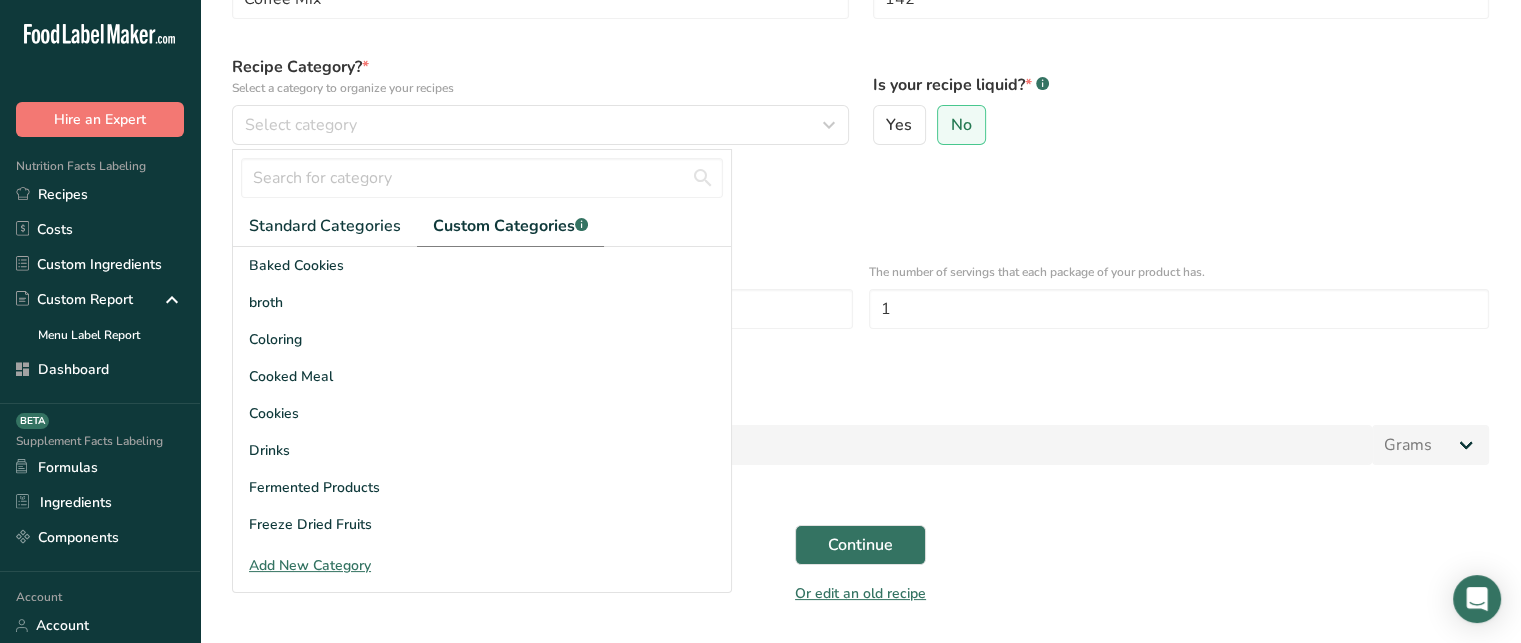 click on "Add New Category" at bounding box center (482, 565) 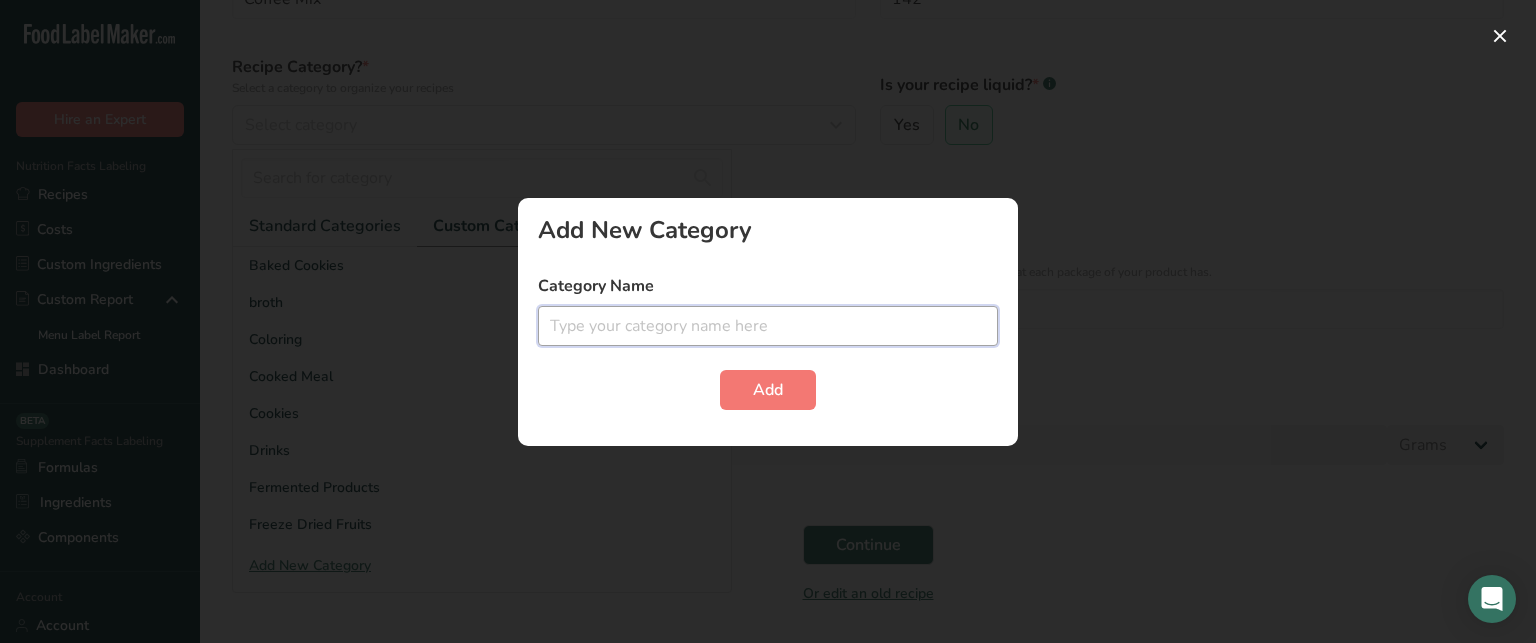click at bounding box center (768, 326) 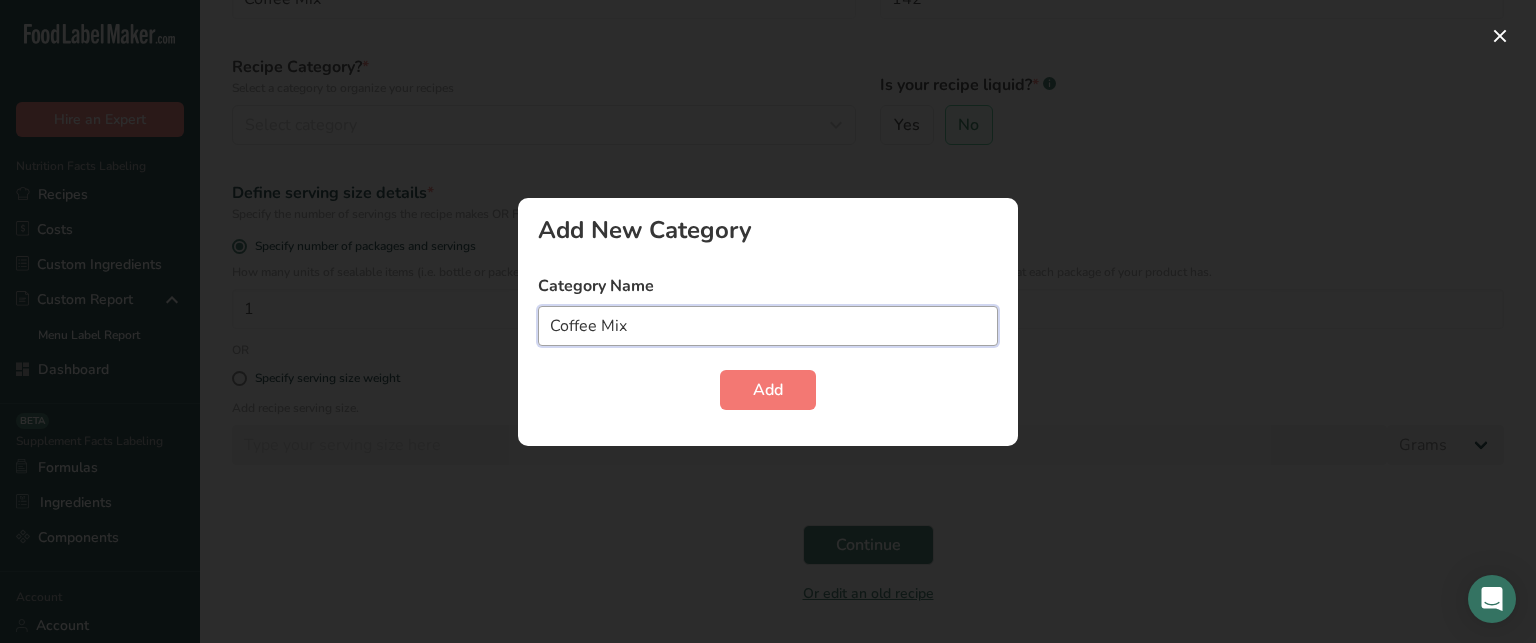 type on "Coffee Mix" 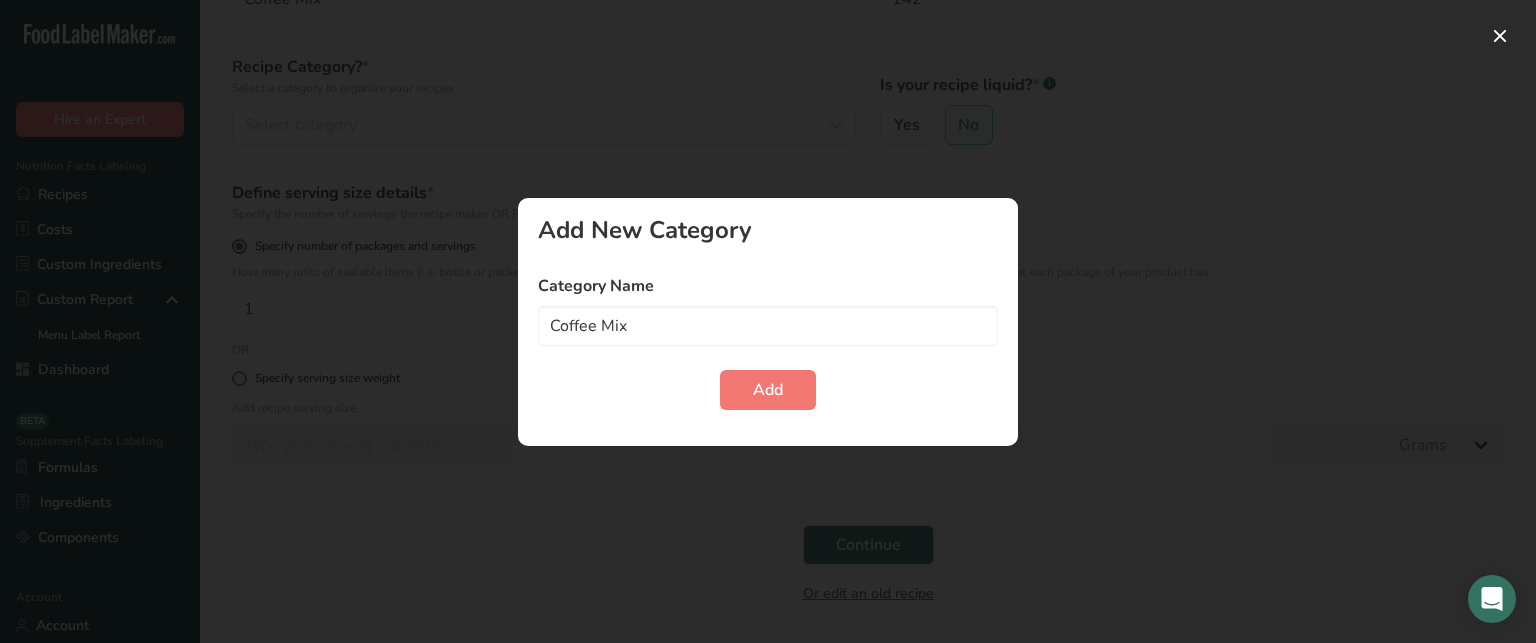 click on "Category Name Coffee Mix
Add" at bounding box center (768, 342) 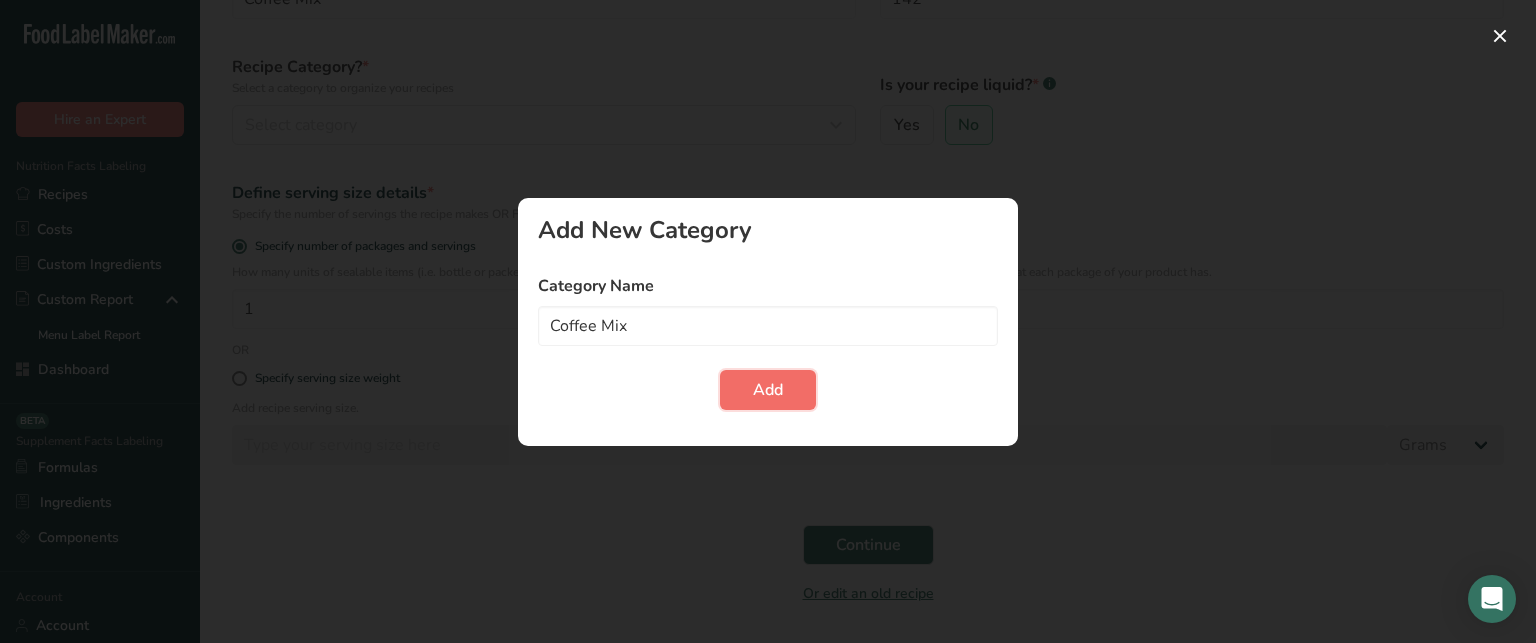 click on "Add" at bounding box center [768, 390] 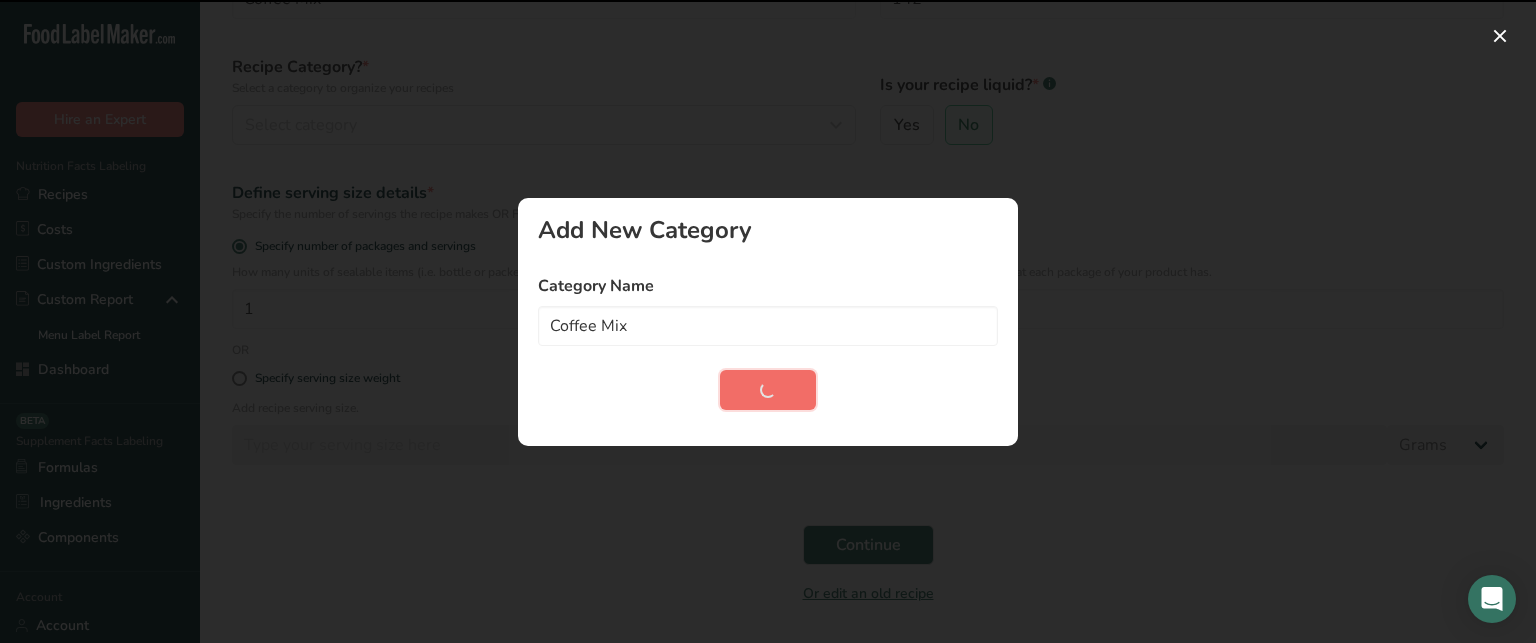 type 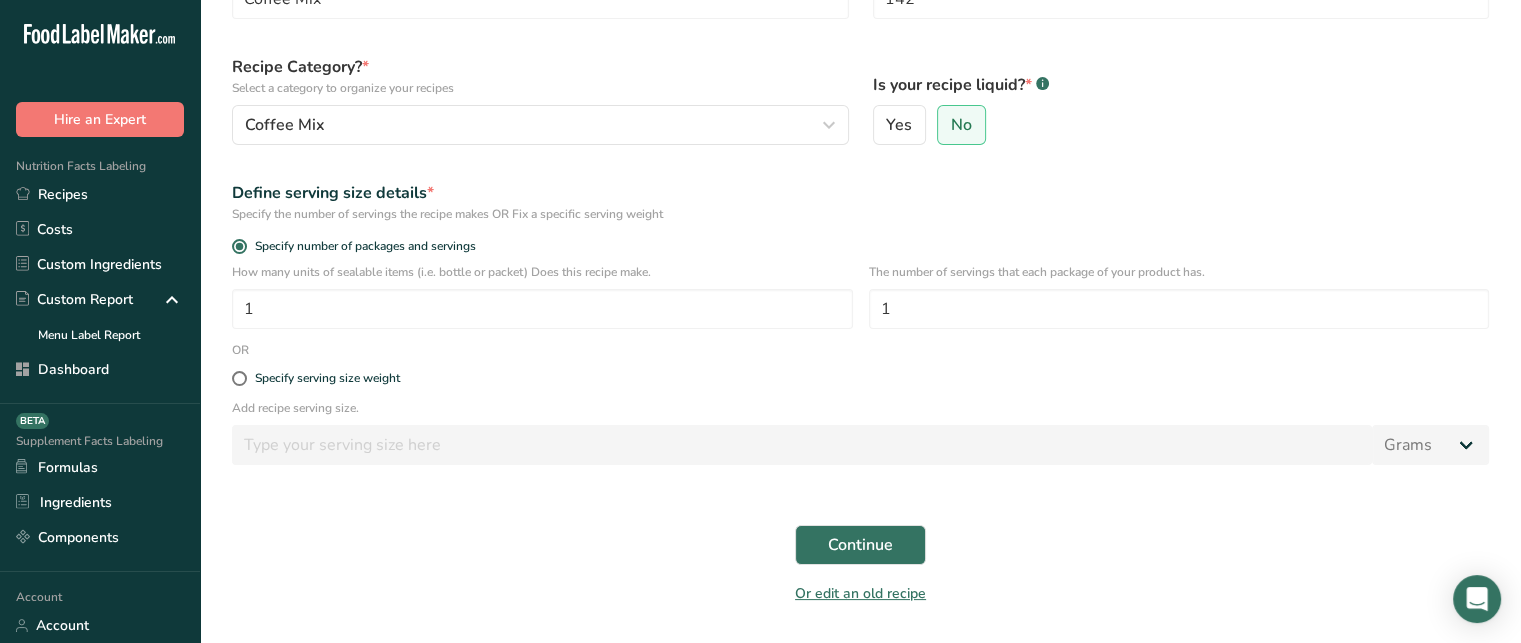 scroll, scrollTop: 0, scrollLeft: 0, axis: both 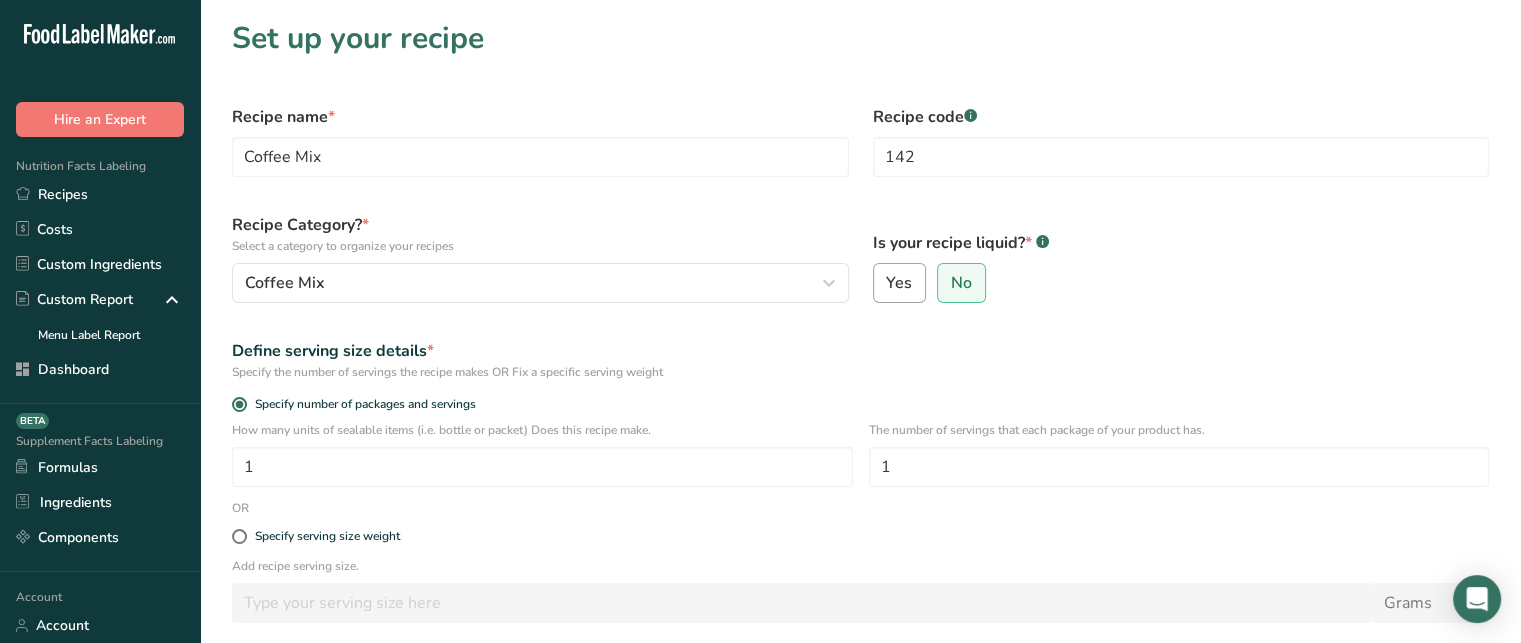 click on "Yes" at bounding box center [900, 283] 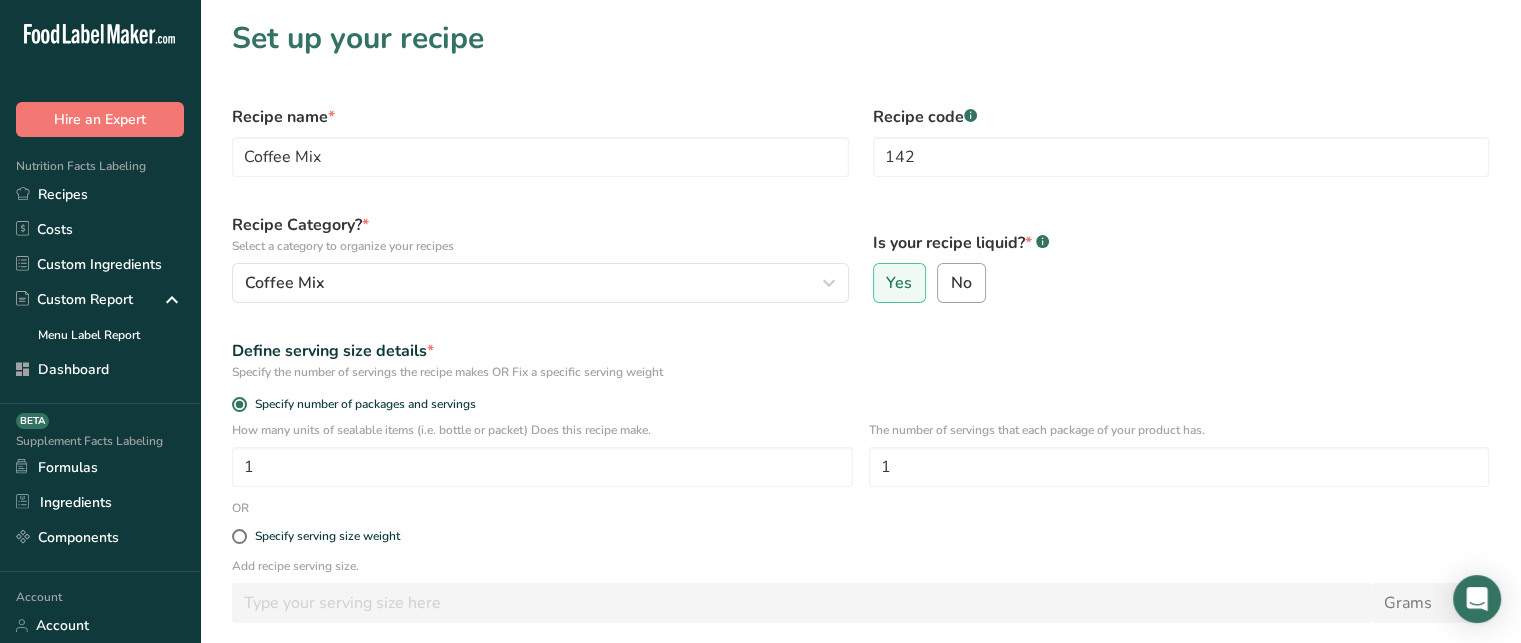click on "No" at bounding box center [961, 283] 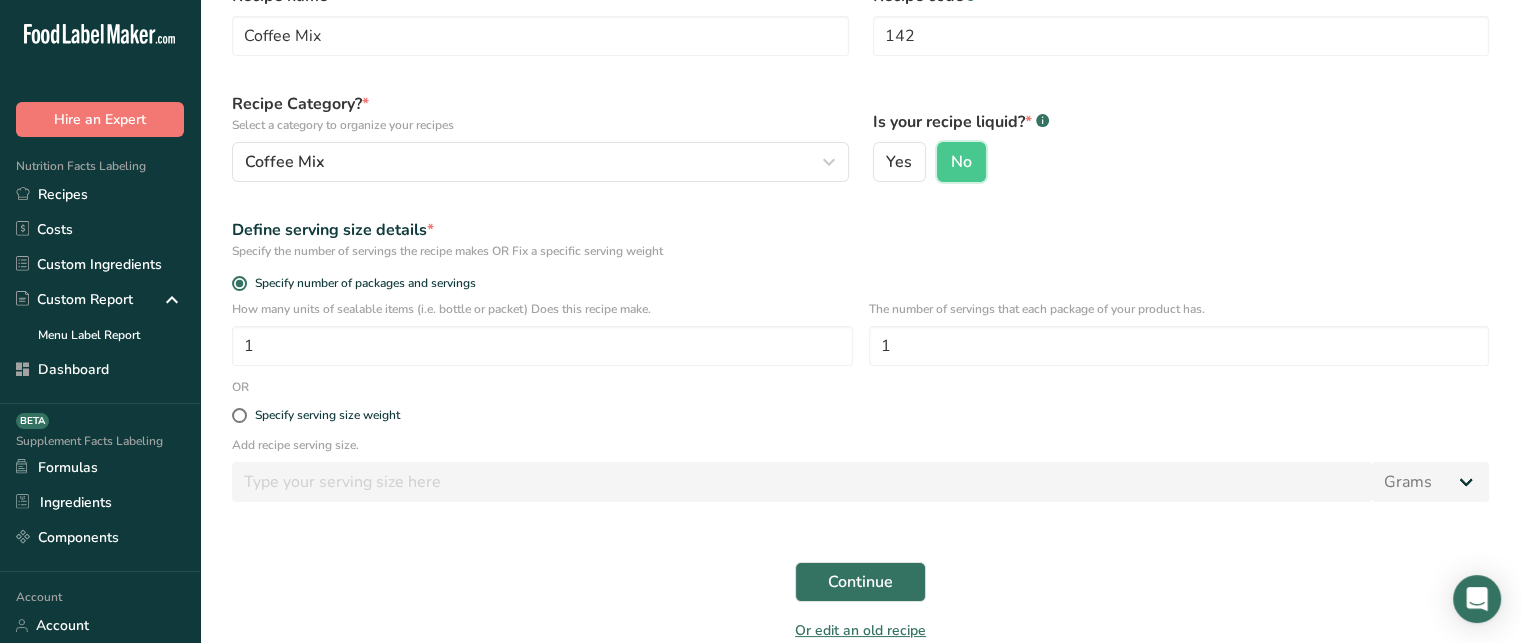scroll, scrollTop: 130, scrollLeft: 0, axis: vertical 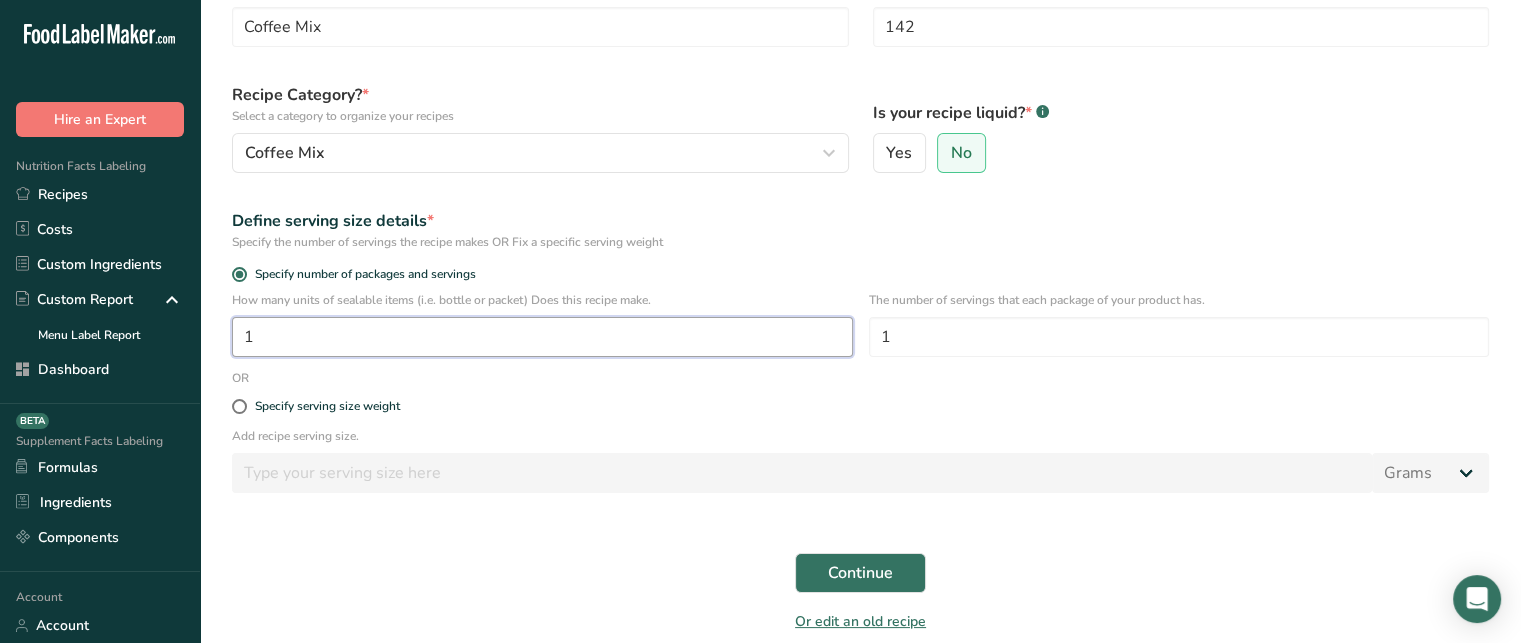 click on "1" at bounding box center [542, 337] 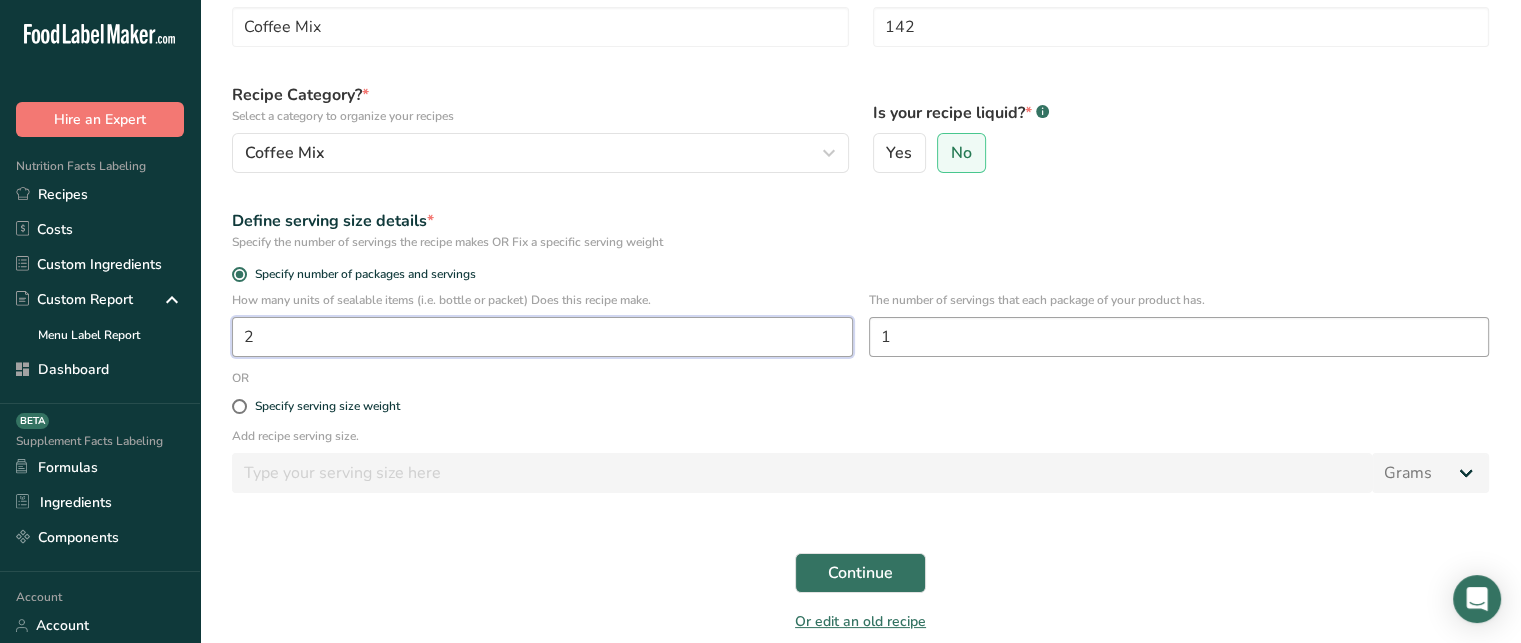 type on "2" 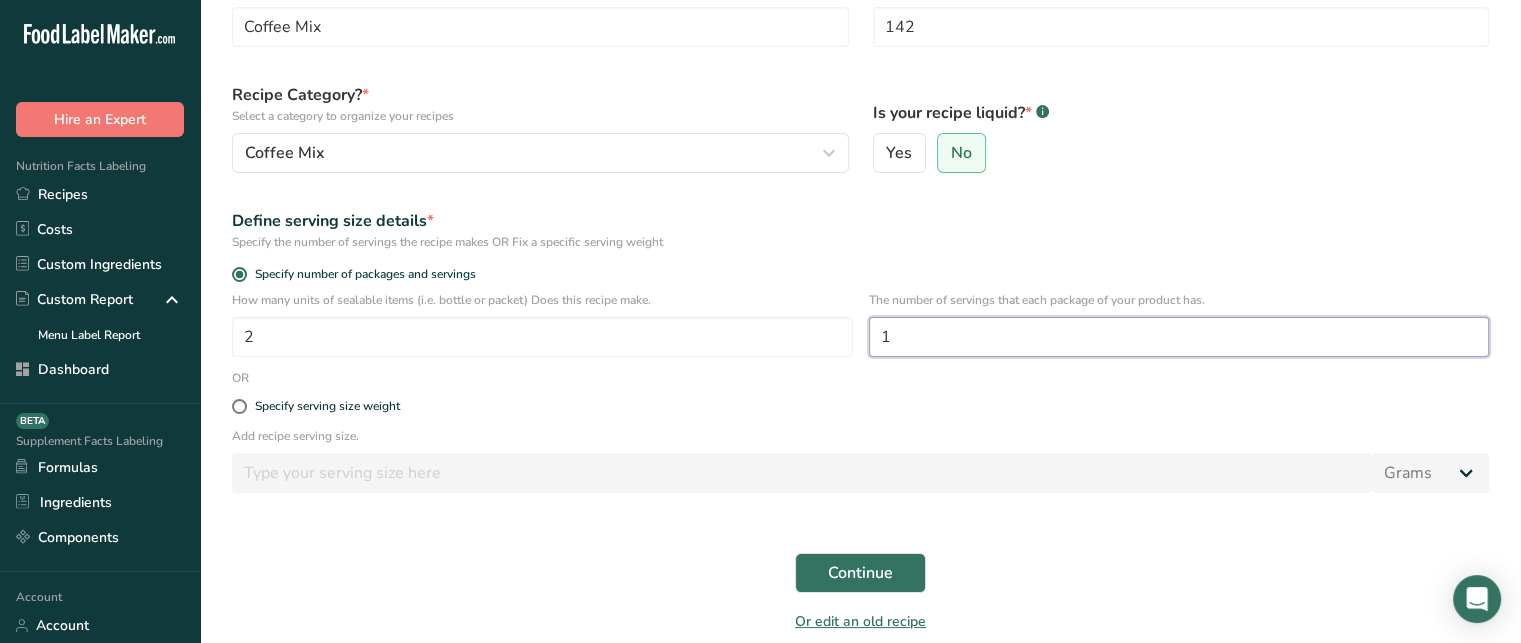 click on "1" at bounding box center [1179, 337] 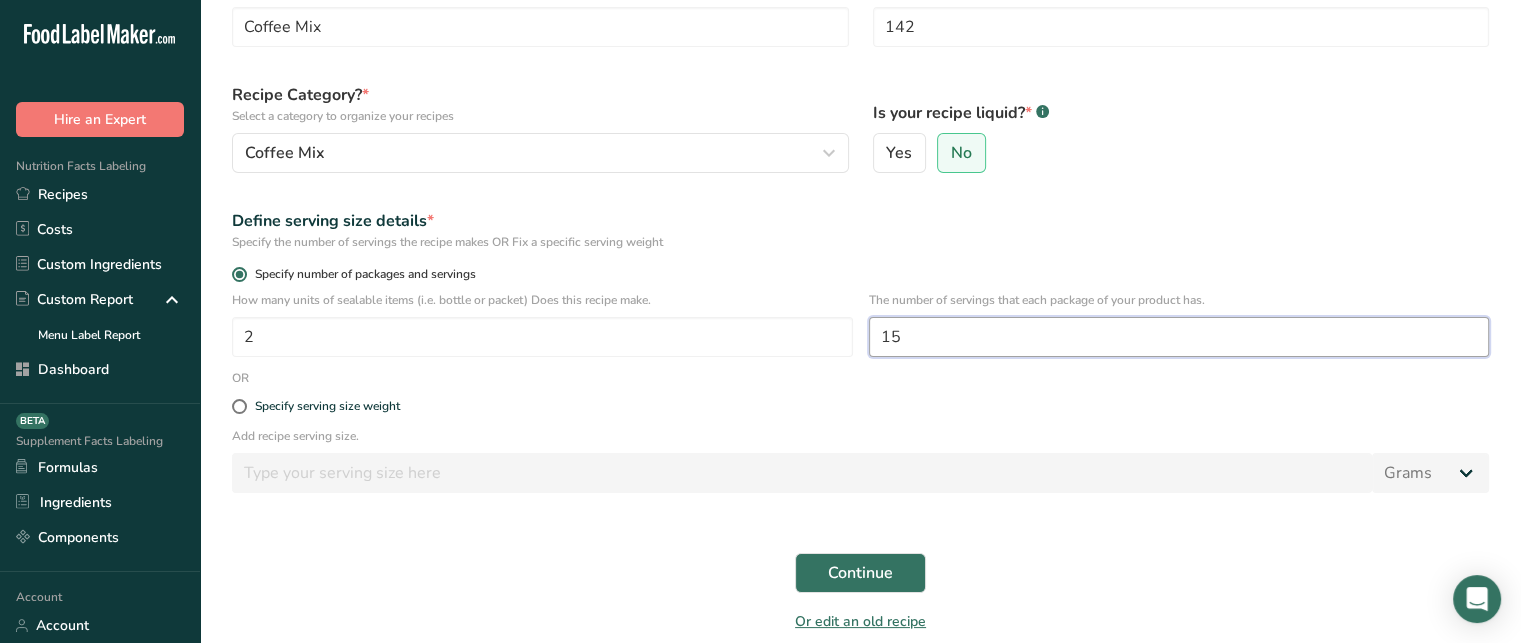 type on "15" 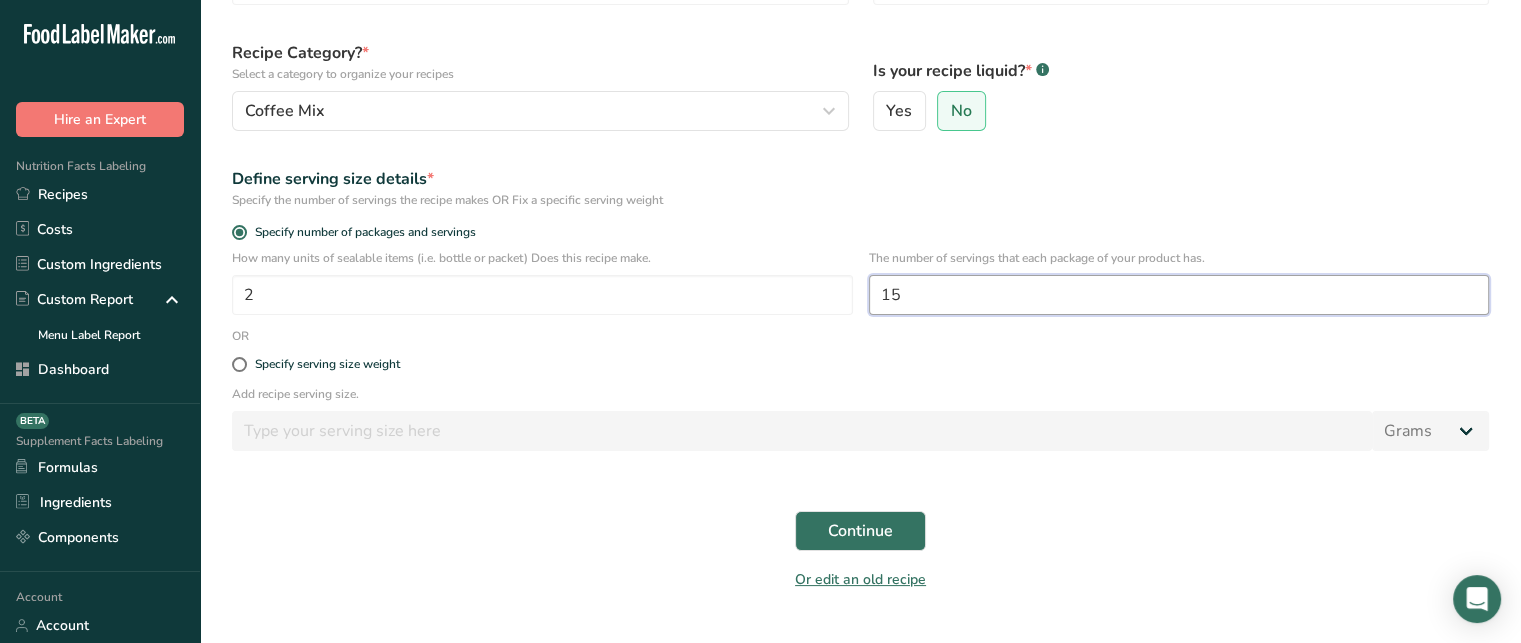 scroll, scrollTop: 182, scrollLeft: 0, axis: vertical 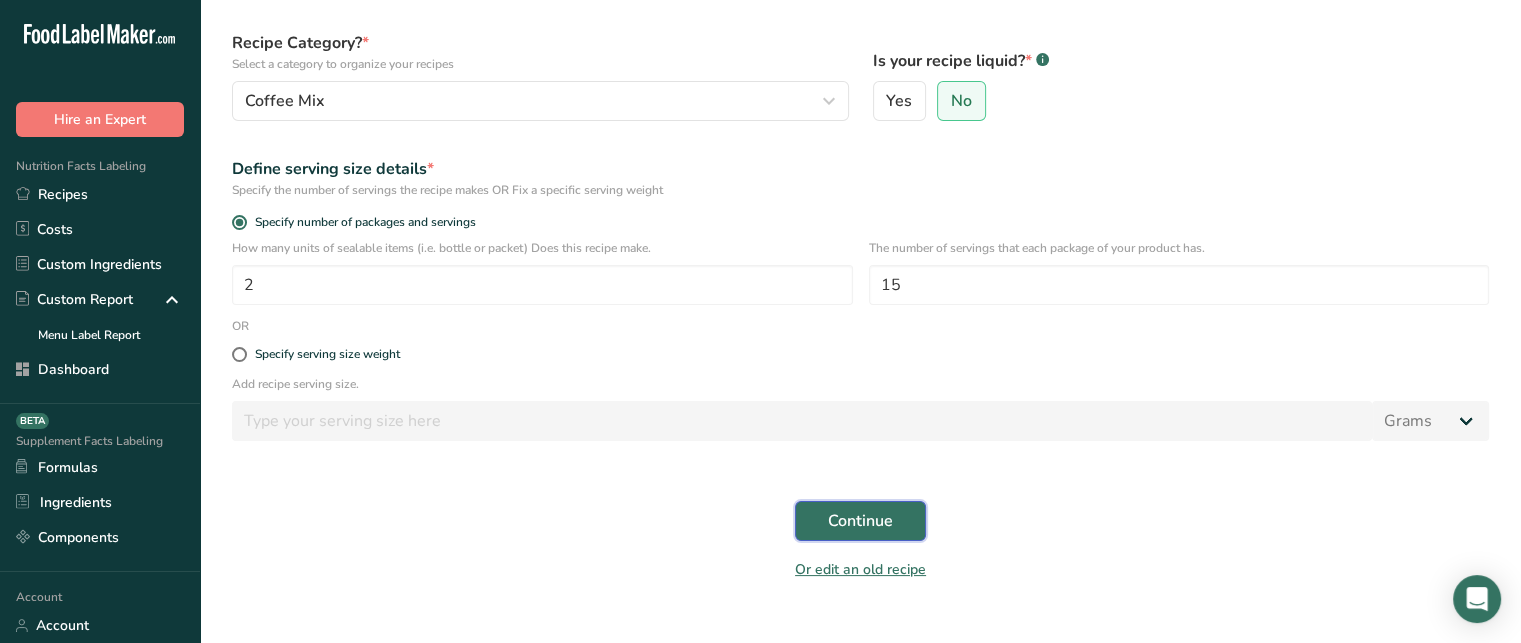 click on "Continue" at bounding box center (860, 521) 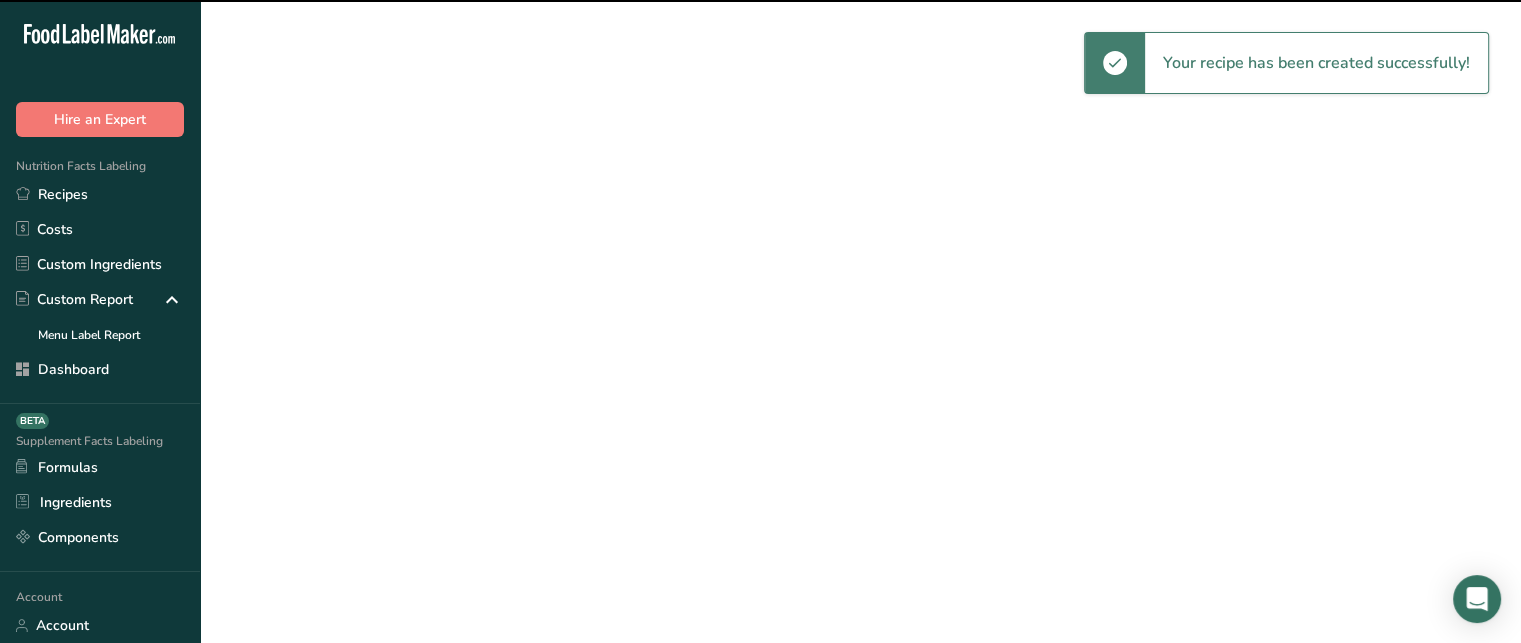 scroll, scrollTop: 0, scrollLeft: 0, axis: both 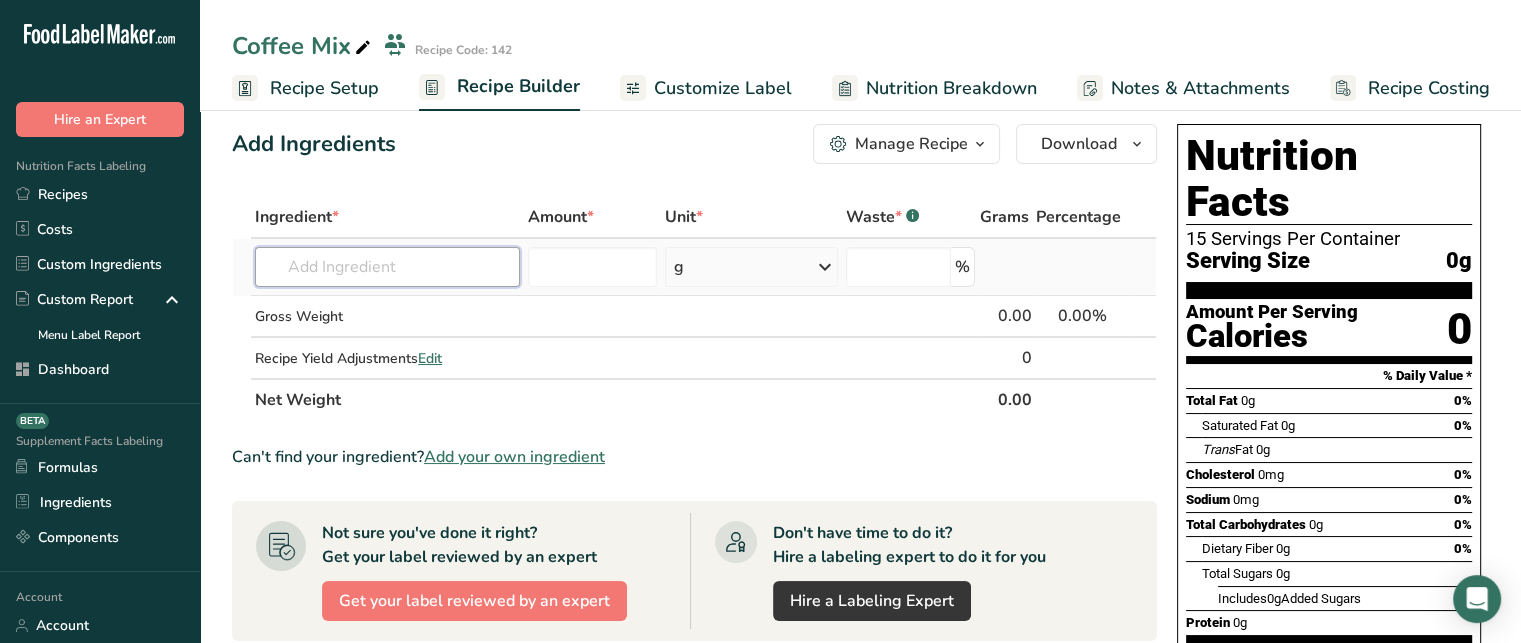 click at bounding box center [387, 267] 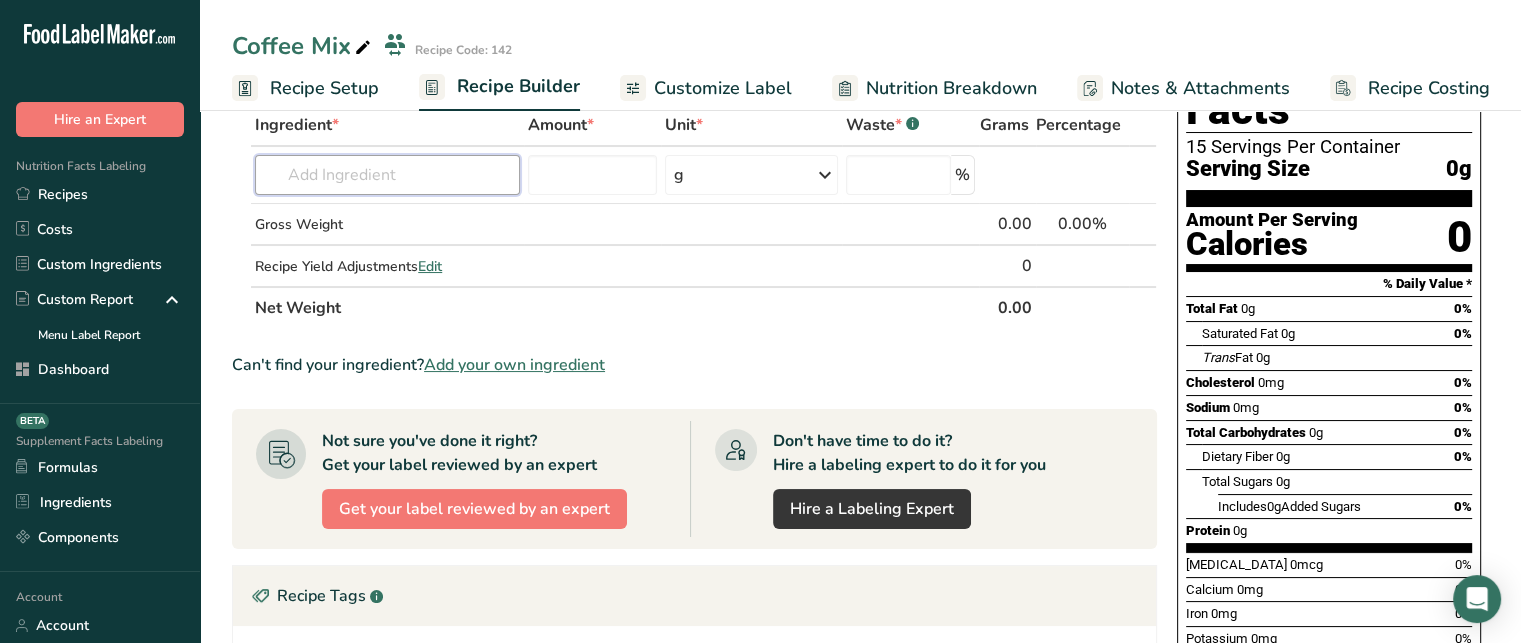 scroll, scrollTop: 123, scrollLeft: 0, axis: vertical 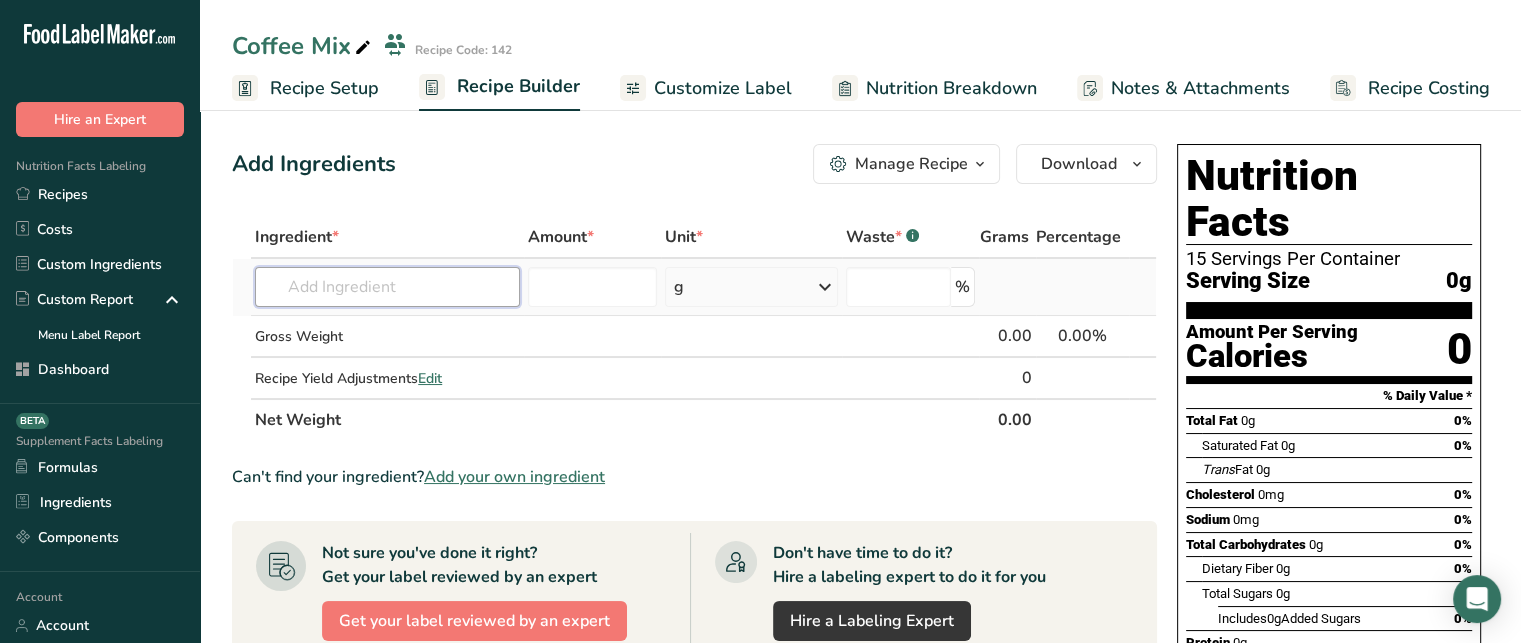 click at bounding box center (387, 287) 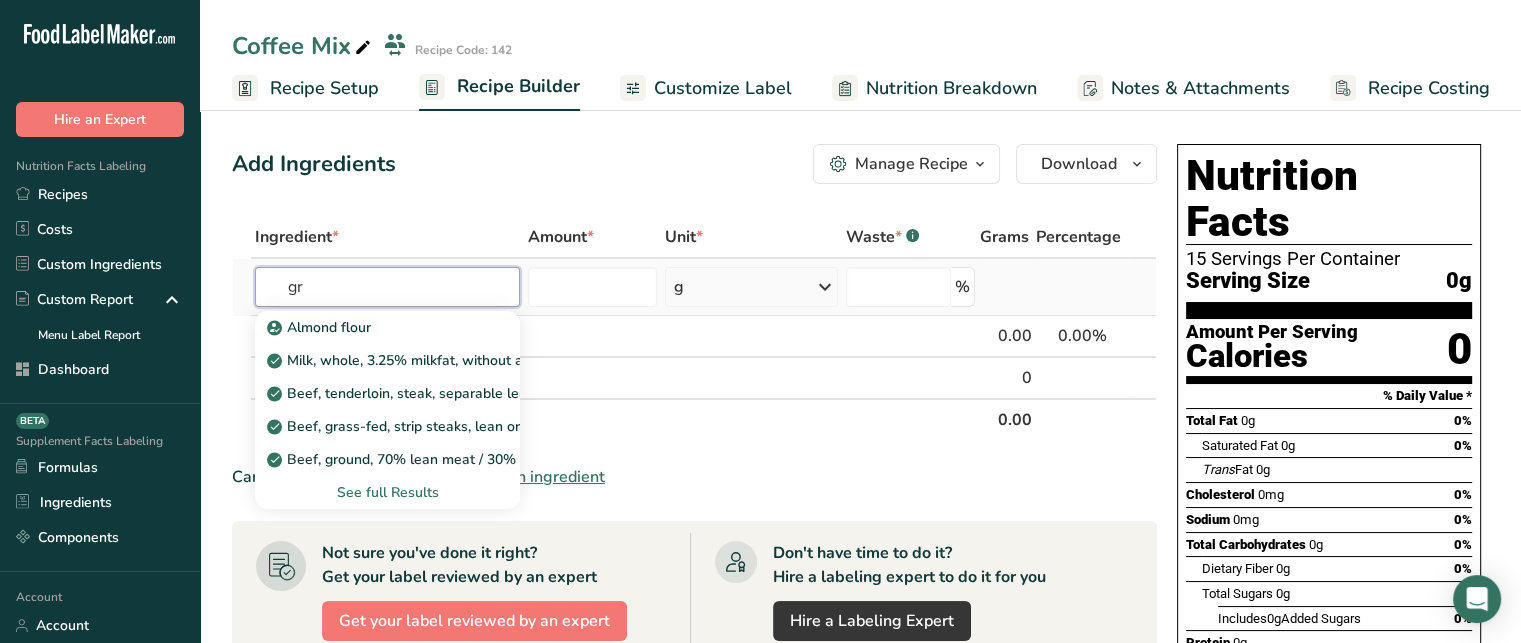 type on "g" 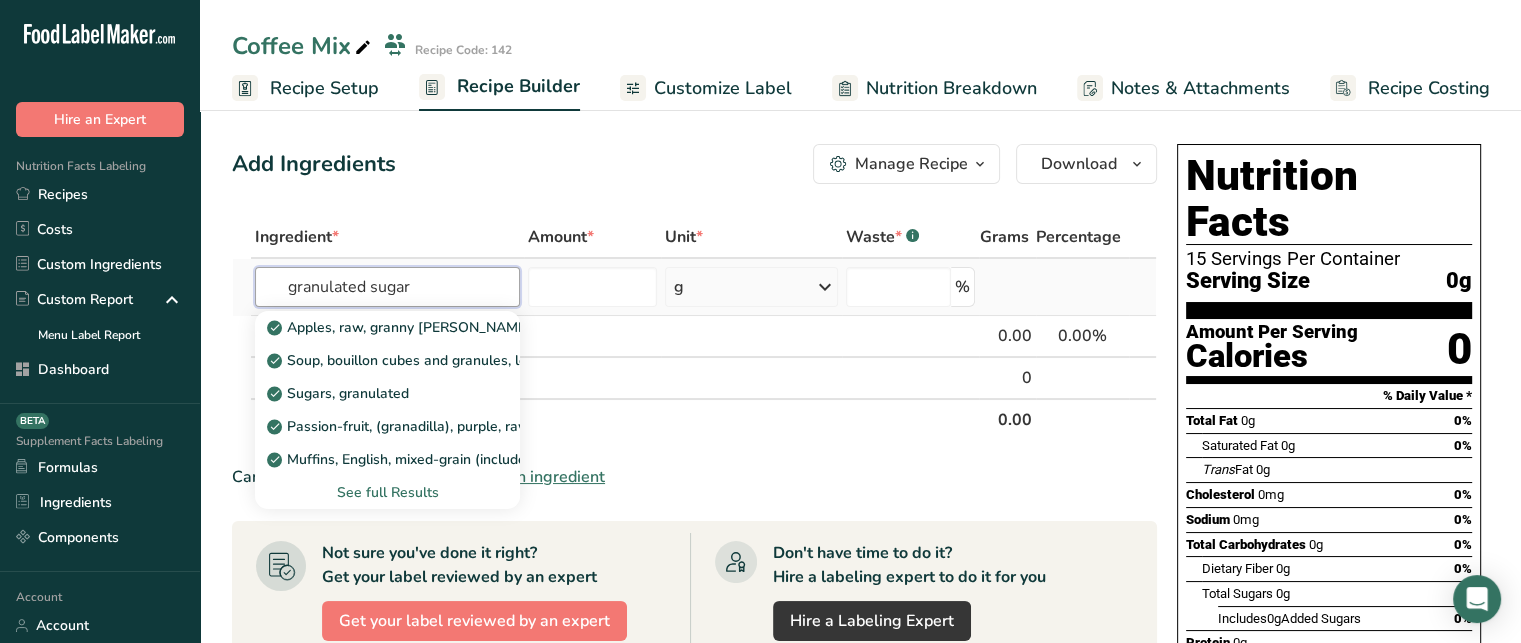type on "granulated sugar" 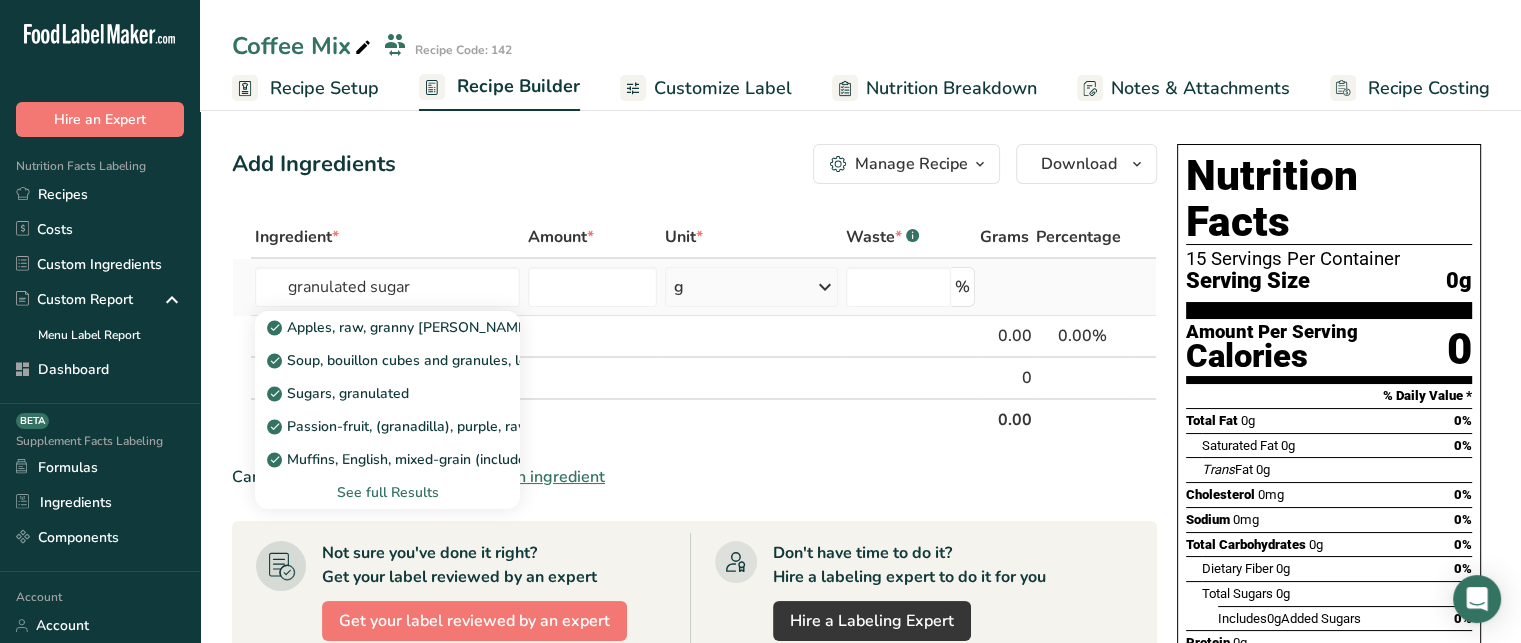 type 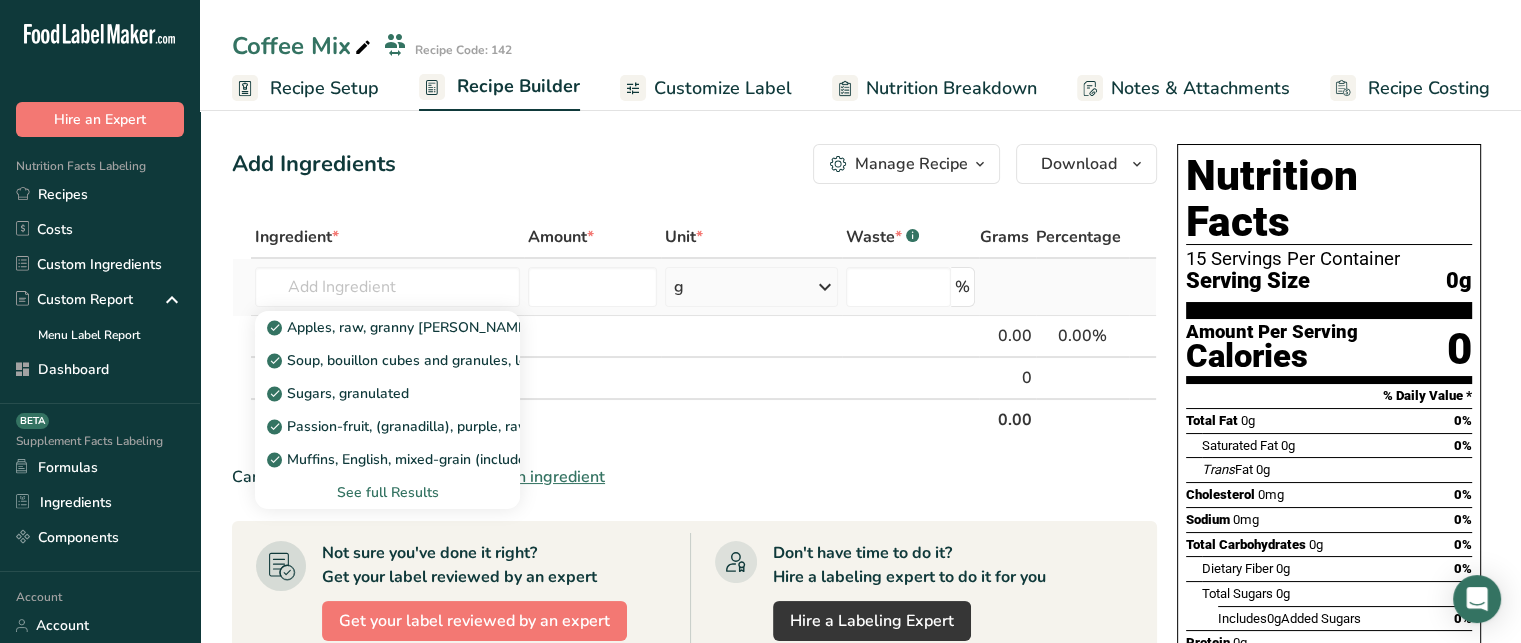 click on "See full Results" at bounding box center (387, 492) 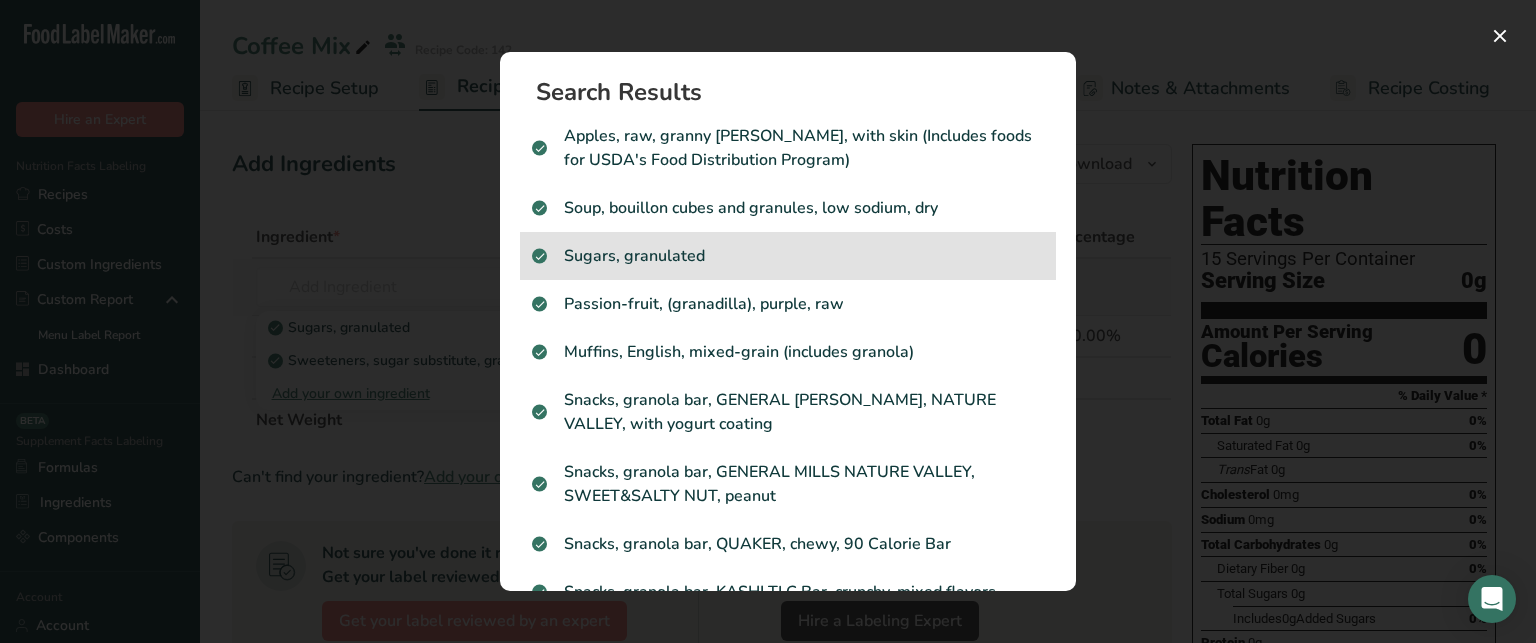 click on "Sugars, granulated" at bounding box center [788, 256] 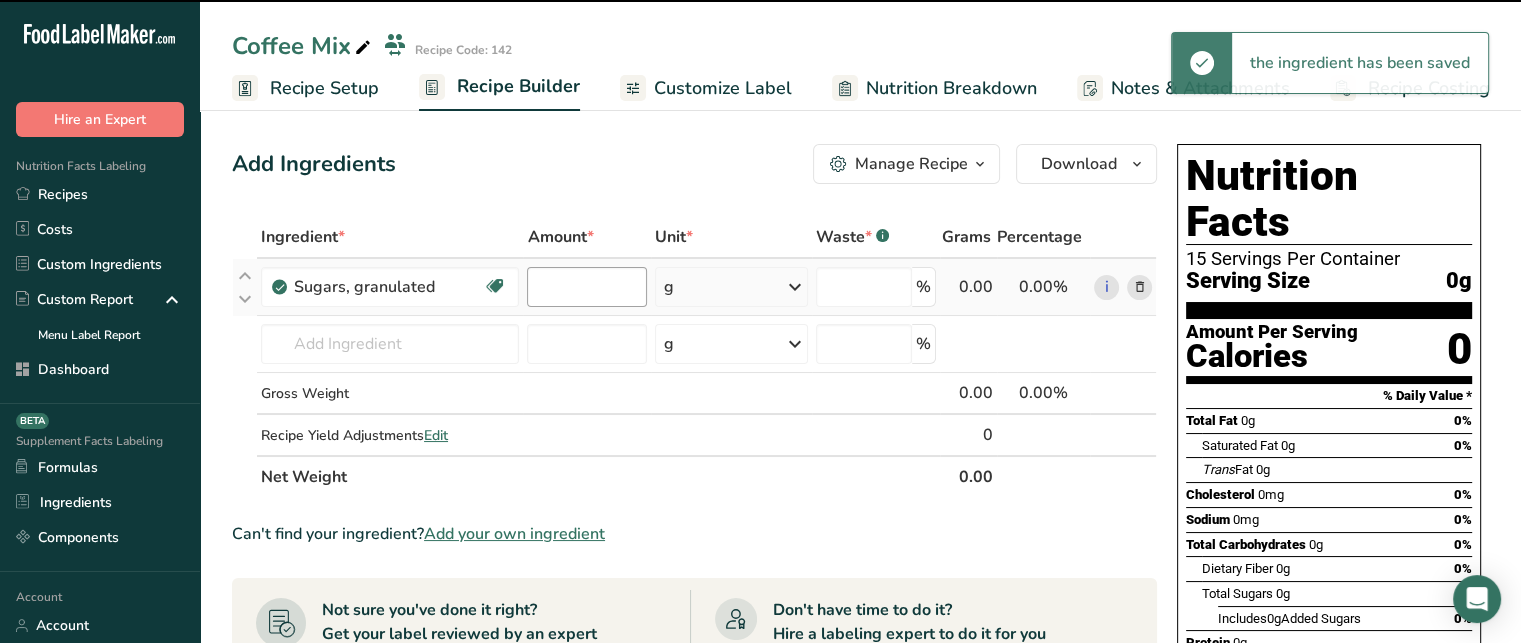 type on "0" 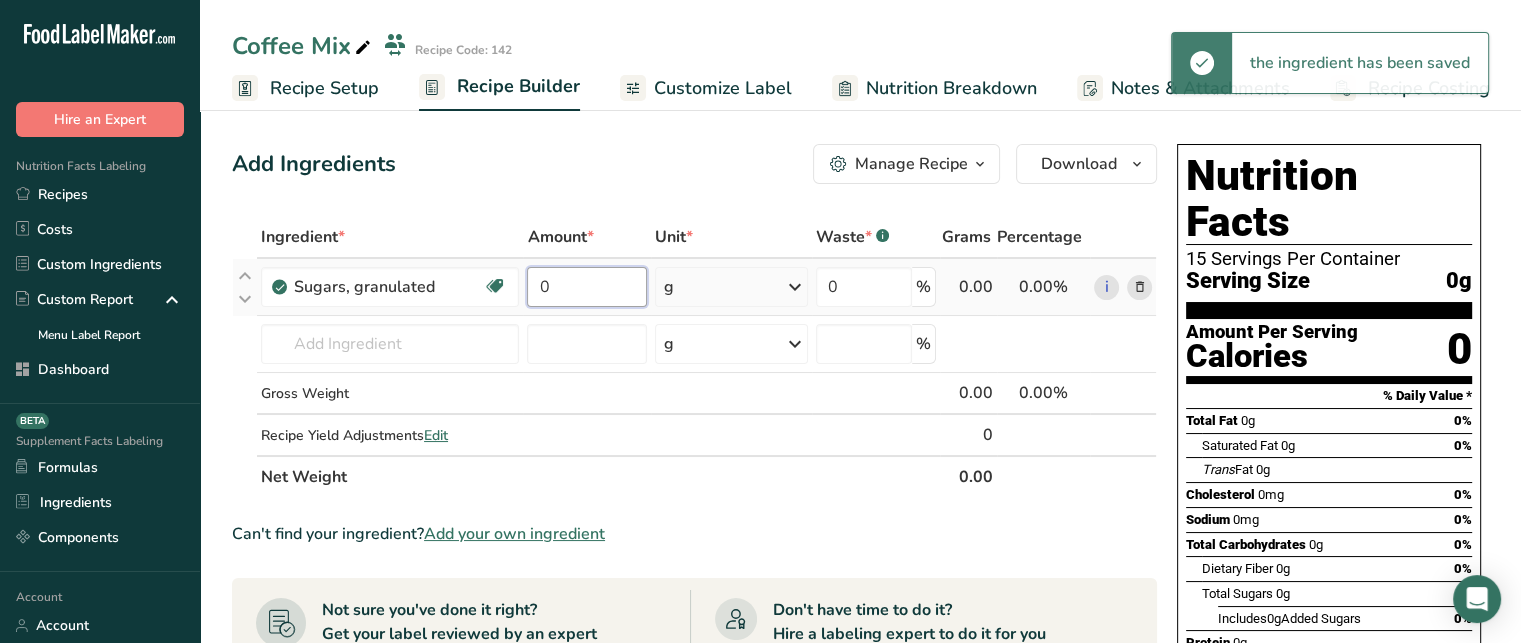 click on "0" at bounding box center (586, 287) 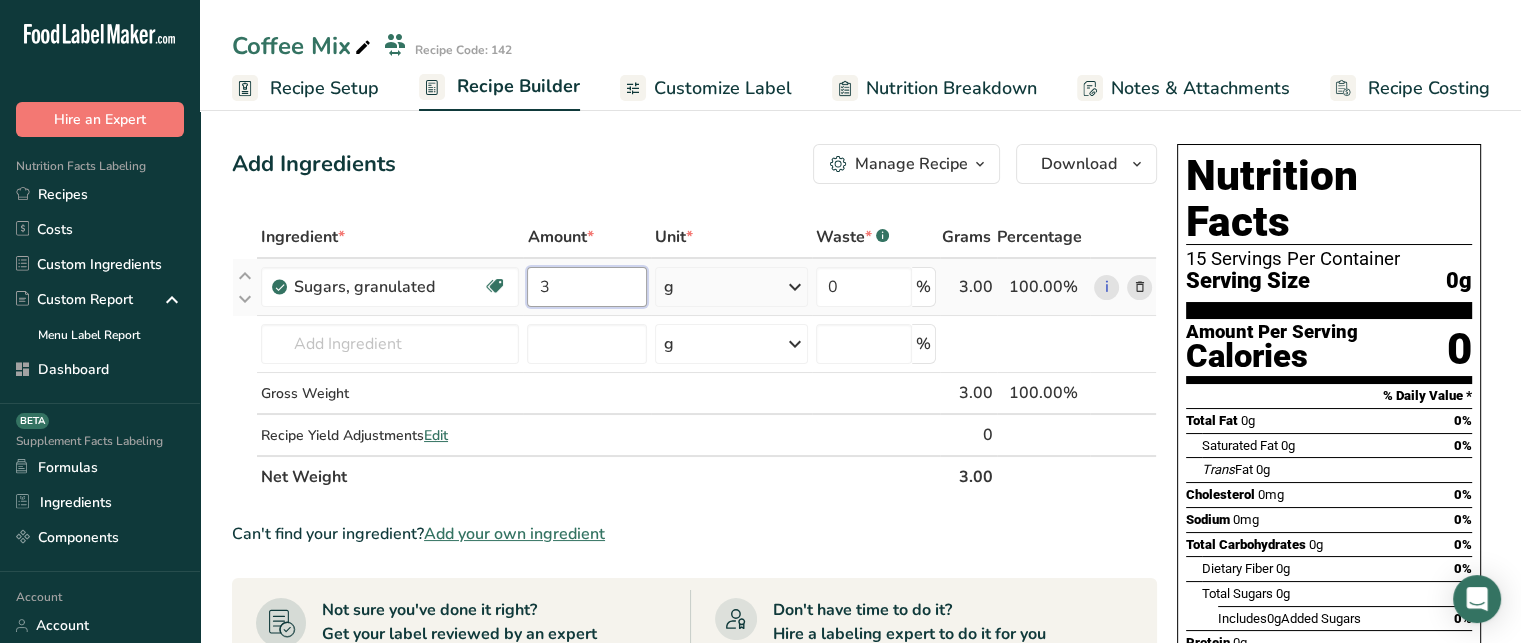 type on "3" 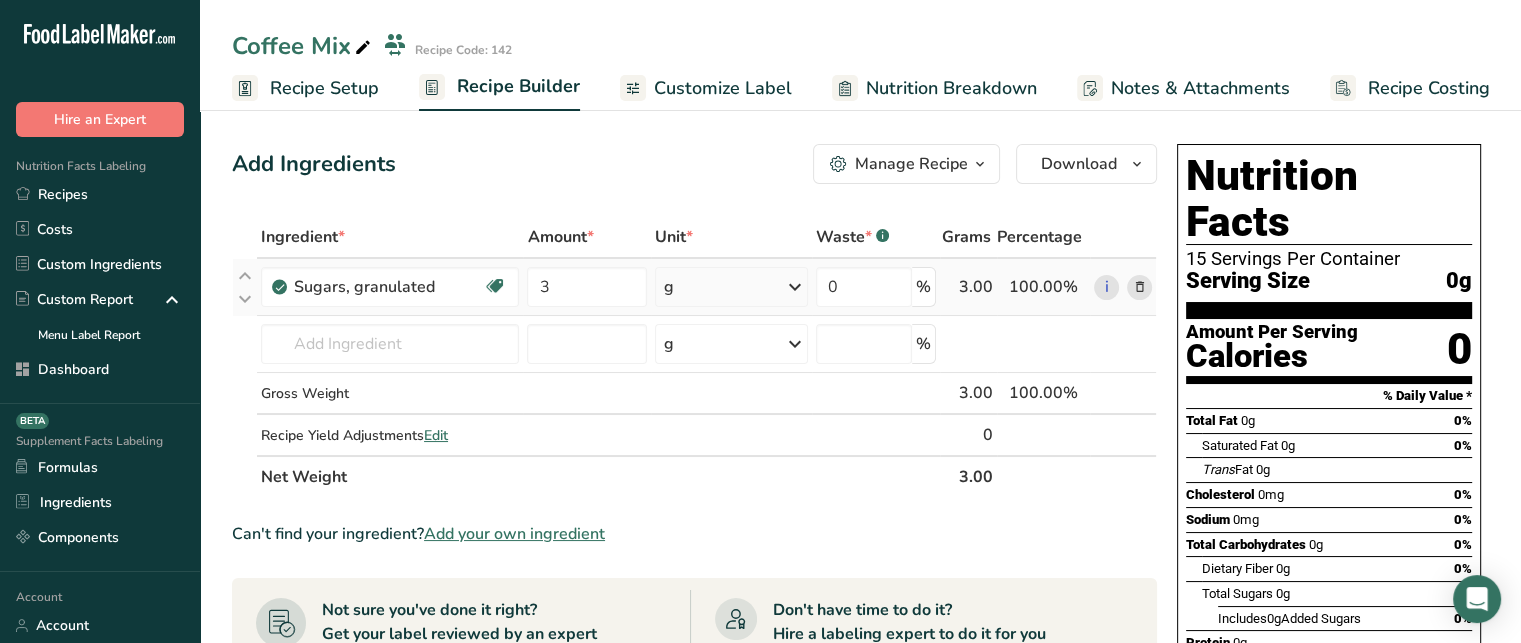 click on "Ingredient *
Amount *
Unit *
Waste *   .a-a{fill:#347362;}.b-a{fill:#fff;}          Grams
Percentage
Sugars, granulated
Dairy free
Gluten free
Vegan
Vegetarian
Soy free
3
g
Portions
1 serving packet
1 cup
Weight Units
g
kg
mg
See more
Volume Units
l
Volume units require a density conversion. If you know your ingredient's density enter it below. Otherwise, click on "RIA" our AI Regulatory bot - she will be able to help you
lb/ft3
g/cm3
Confirm
mL
lb/ft3" at bounding box center (694, 357) 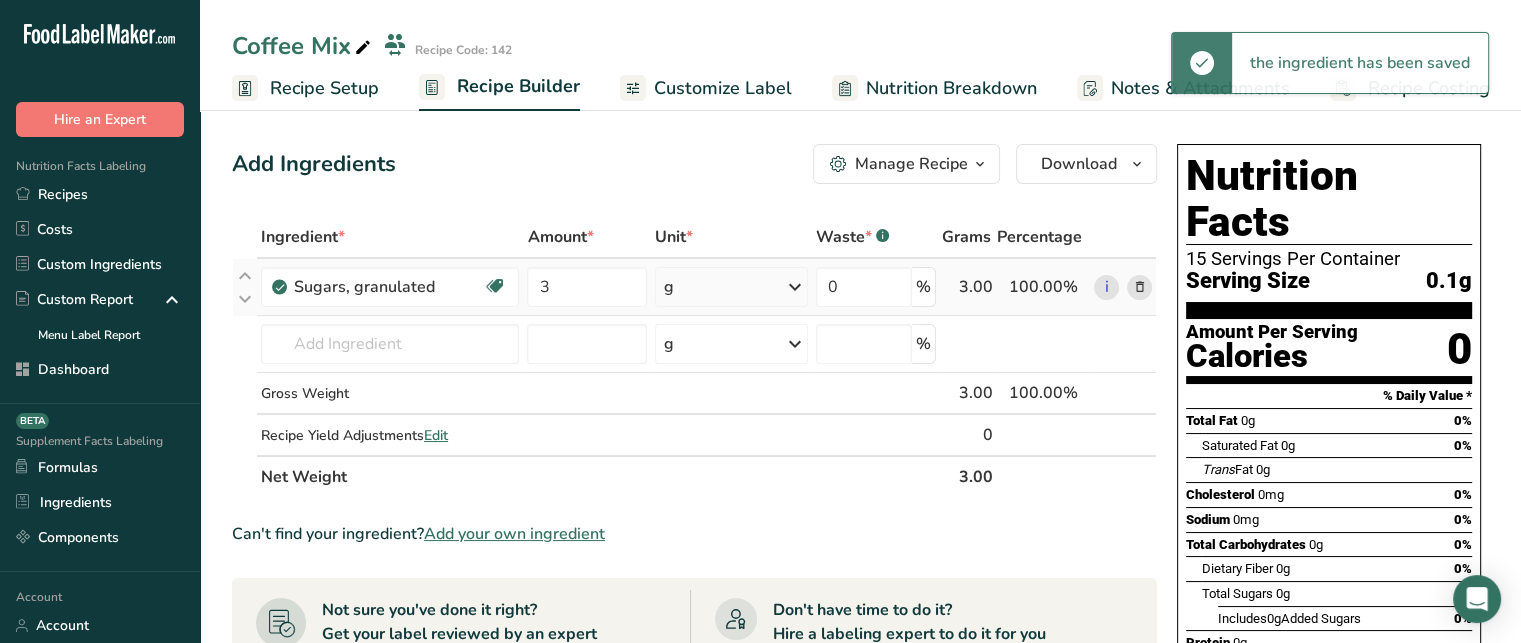 click on "g" at bounding box center [731, 287] 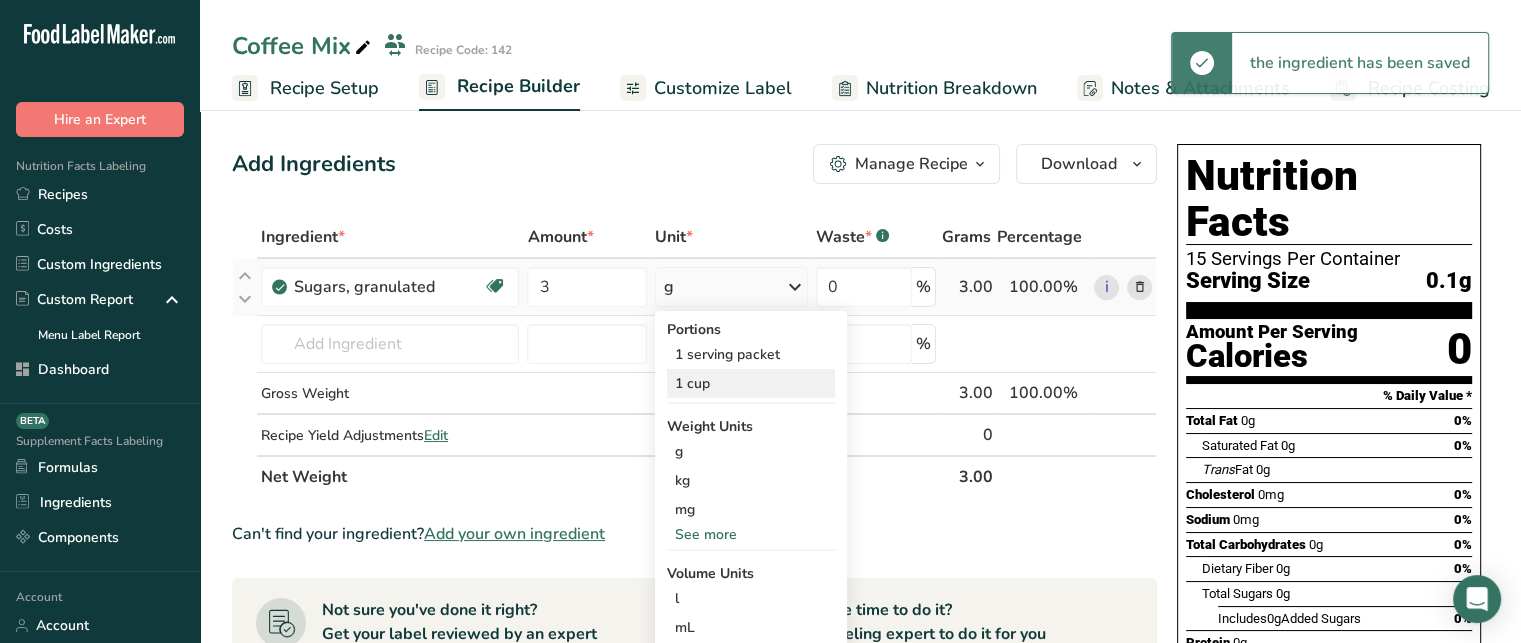 click on "1 cup" at bounding box center [751, 383] 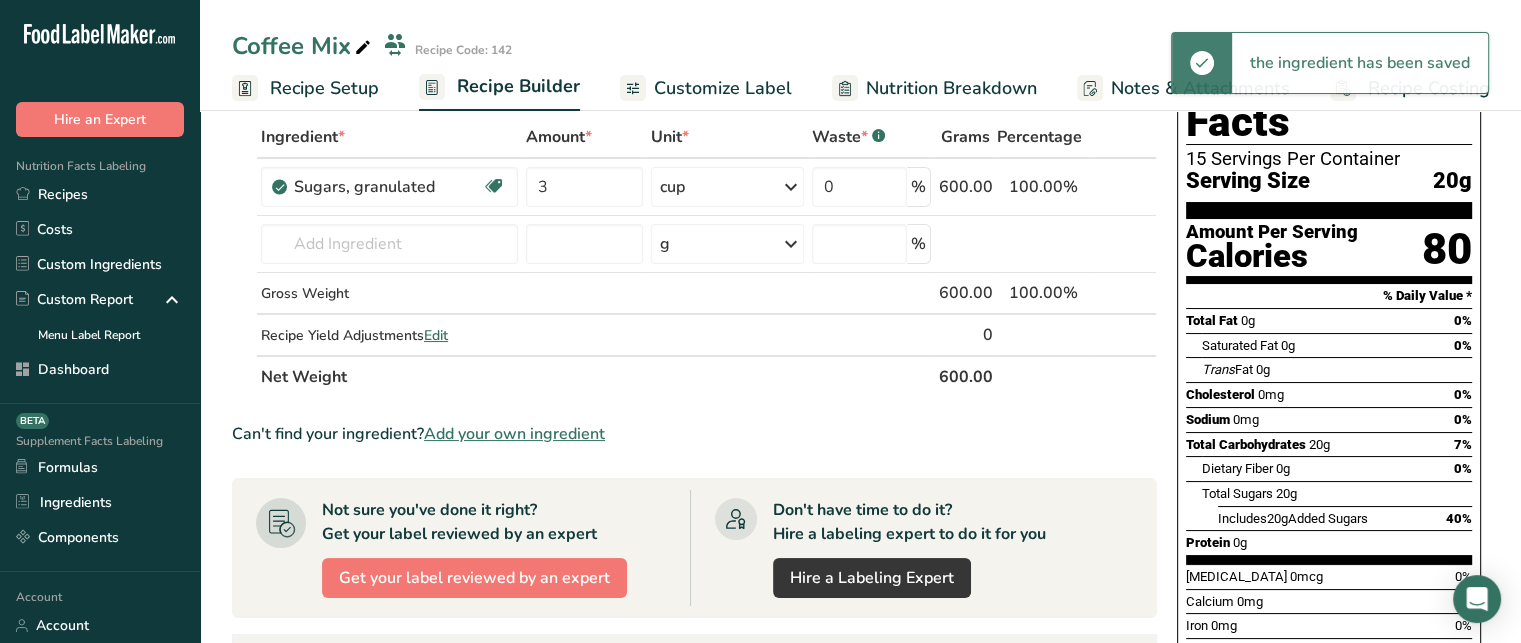 scroll, scrollTop: 101, scrollLeft: 0, axis: vertical 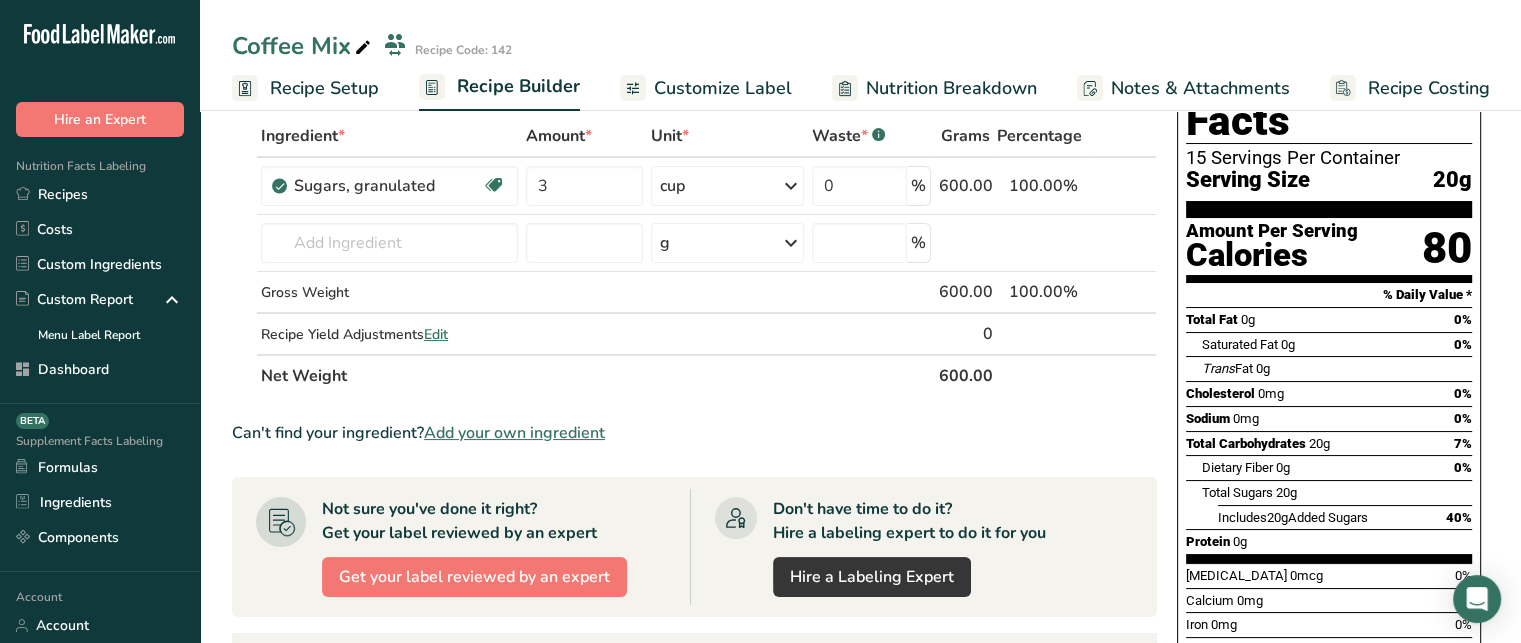 drag, startPoint x: 432, startPoint y: 430, endPoint x: 626, endPoint y: 425, distance: 194.06442 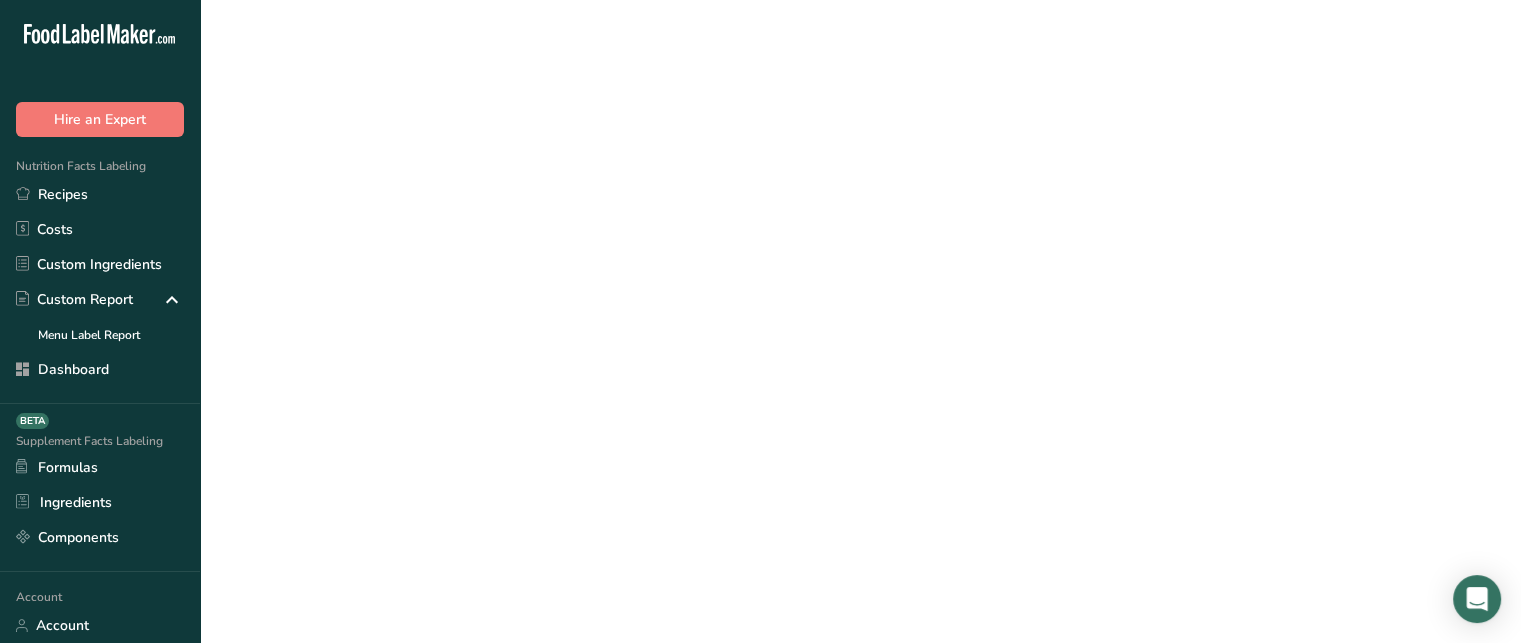 scroll, scrollTop: 0, scrollLeft: 0, axis: both 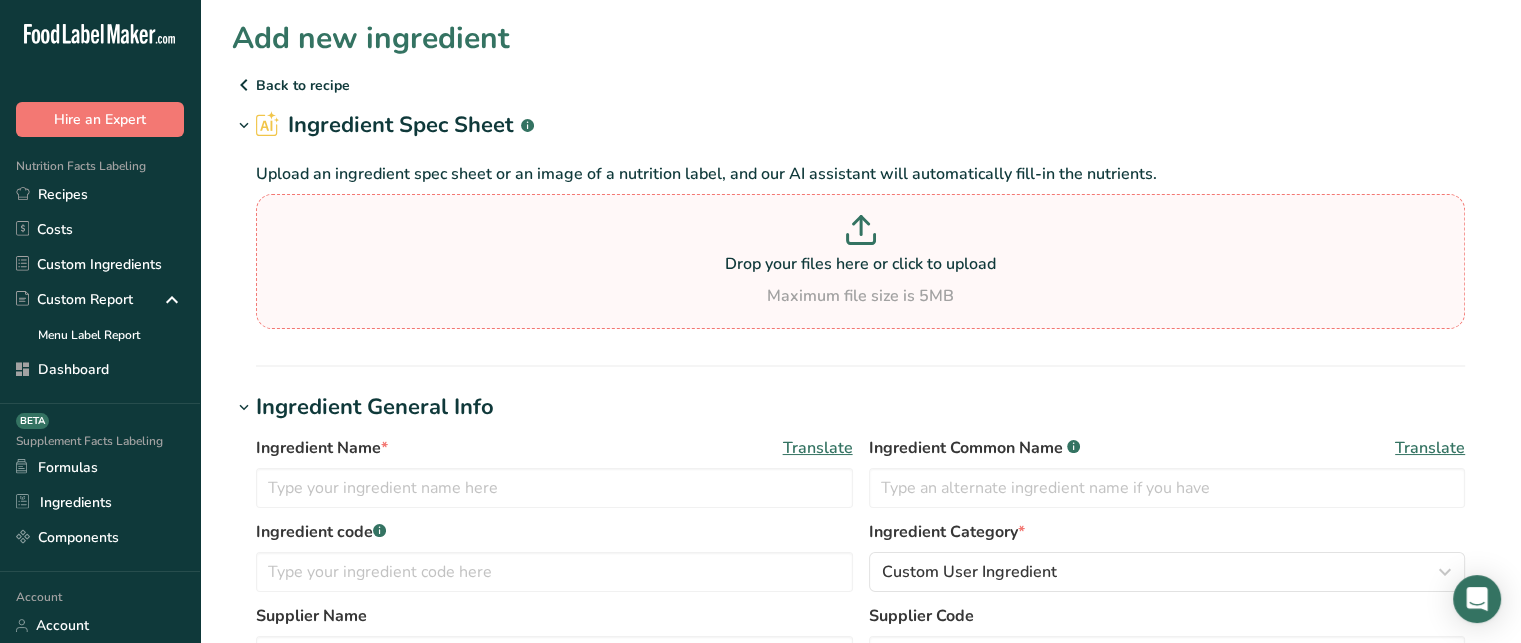 click on "Drop your files here or click to upload
Maximum file size is 5MB" at bounding box center (860, 261) 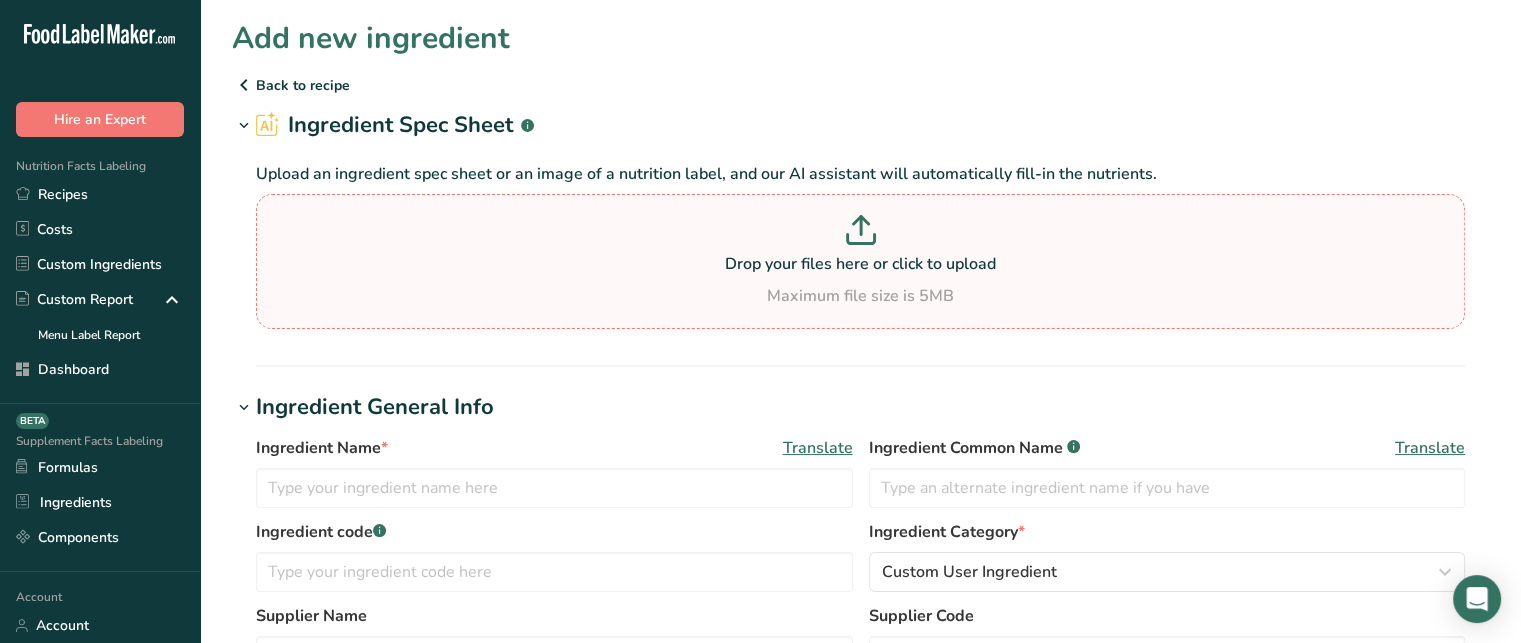 type on "C:\fakepath\Nutrition-Facts-Label-Download-Label1.pdf" 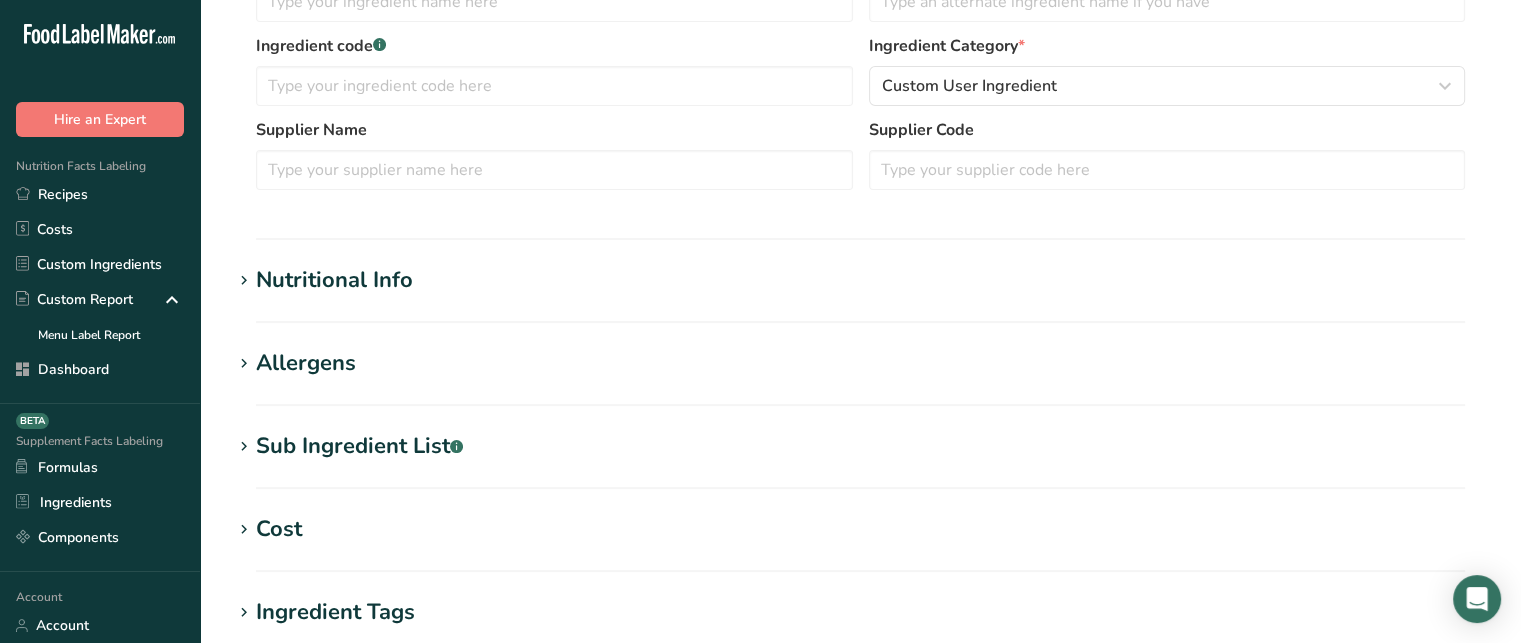scroll, scrollTop: 504, scrollLeft: 0, axis: vertical 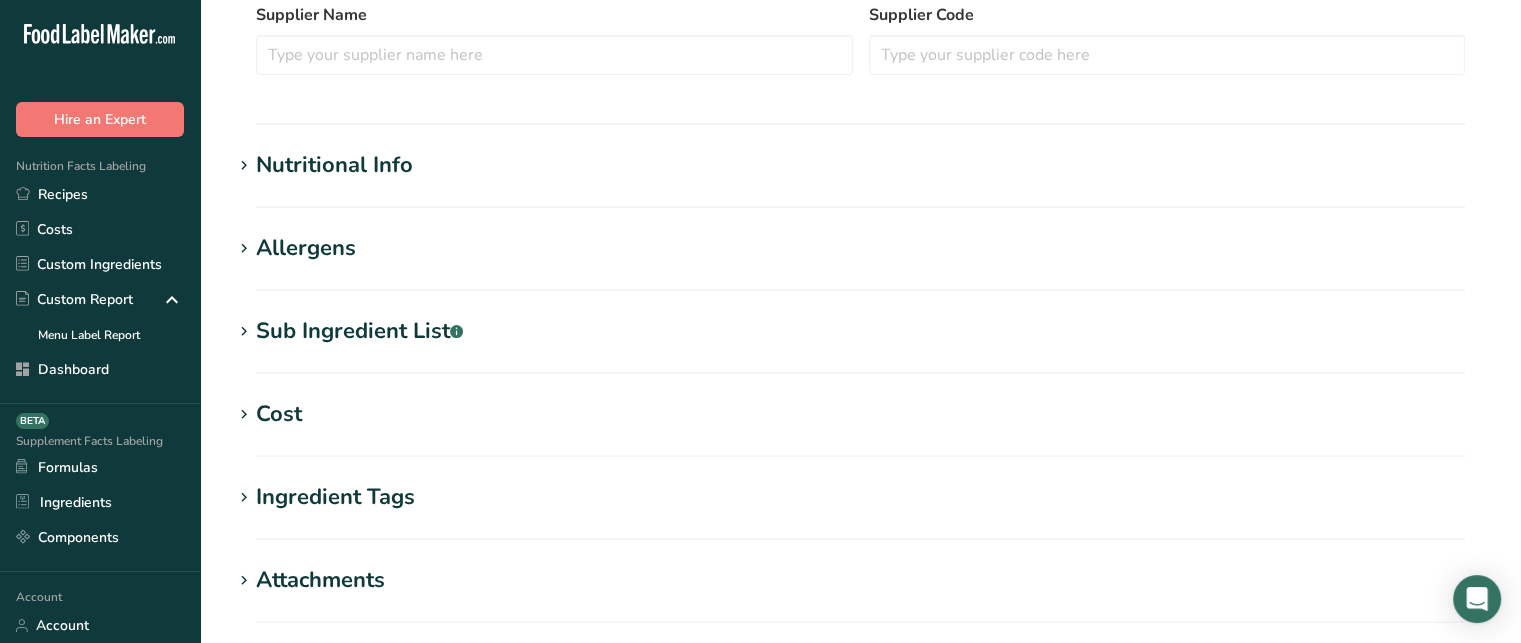 click on "Nutritional Info" at bounding box center [334, 165] 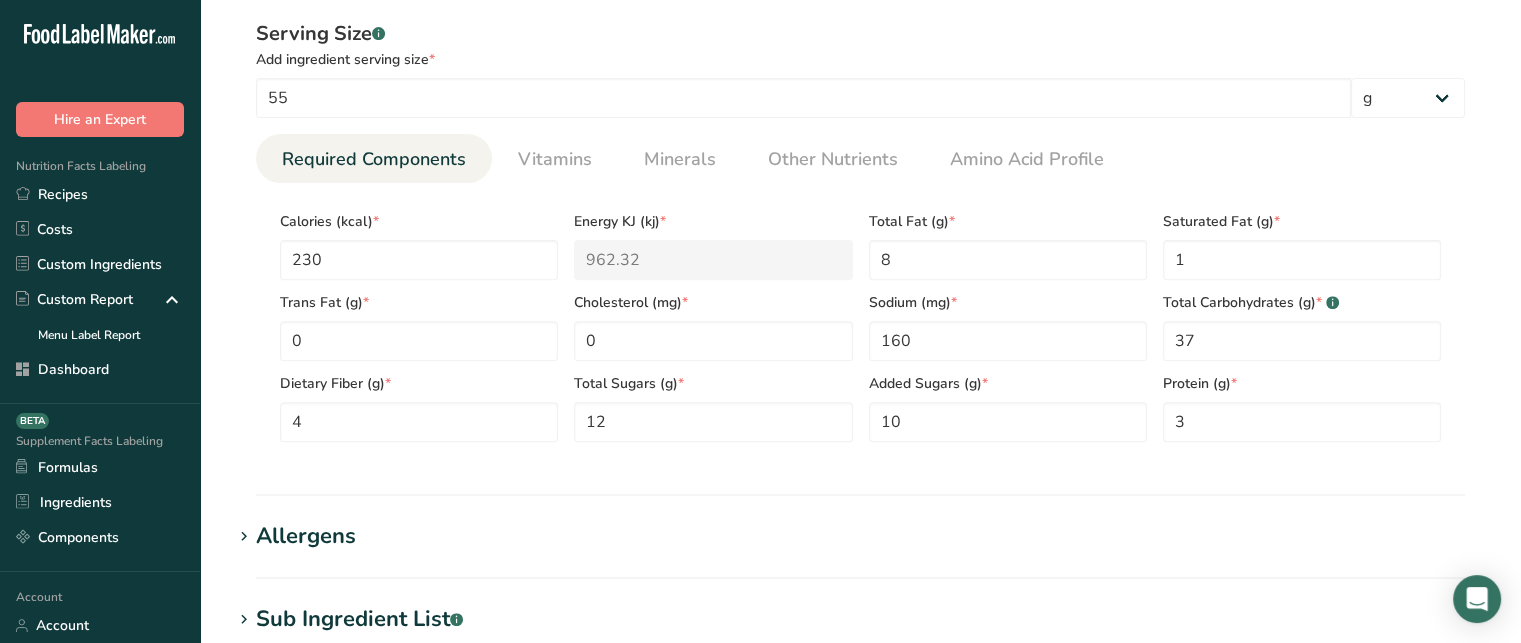 scroll, scrollTop: 682, scrollLeft: 0, axis: vertical 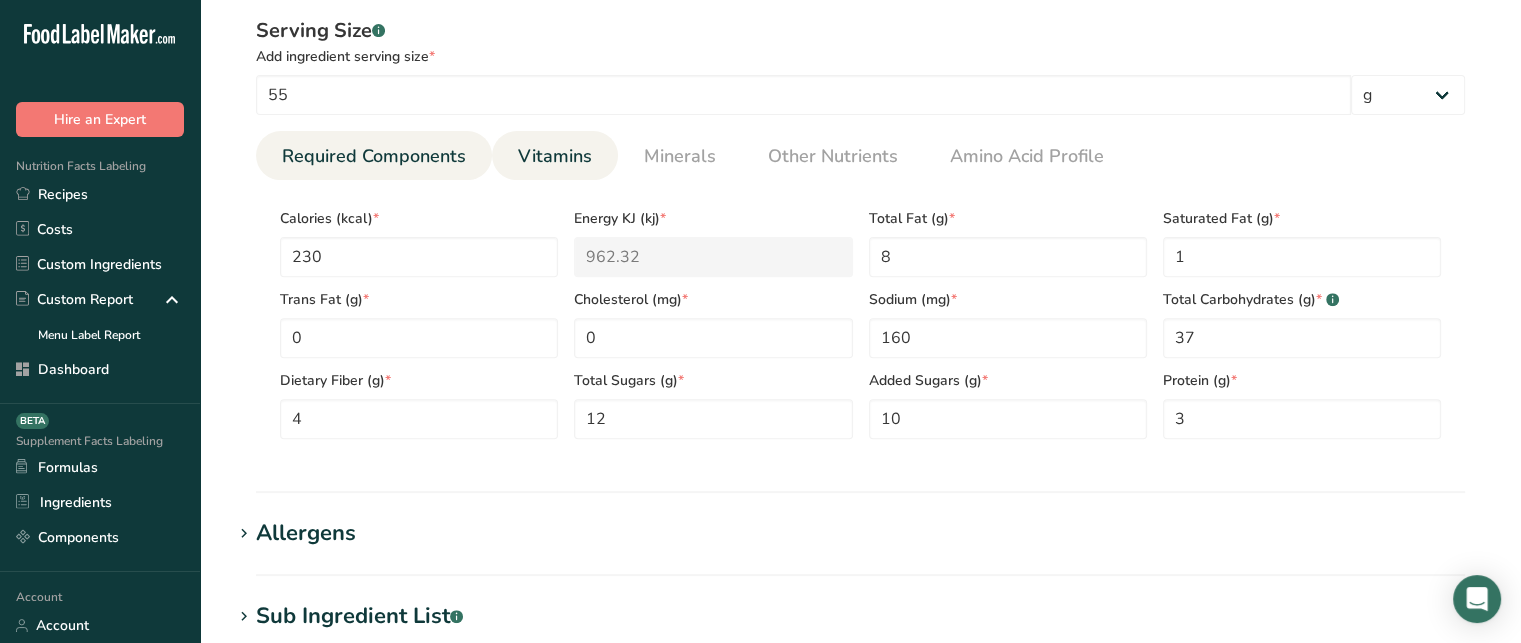 click on "Vitamins" at bounding box center [555, 156] 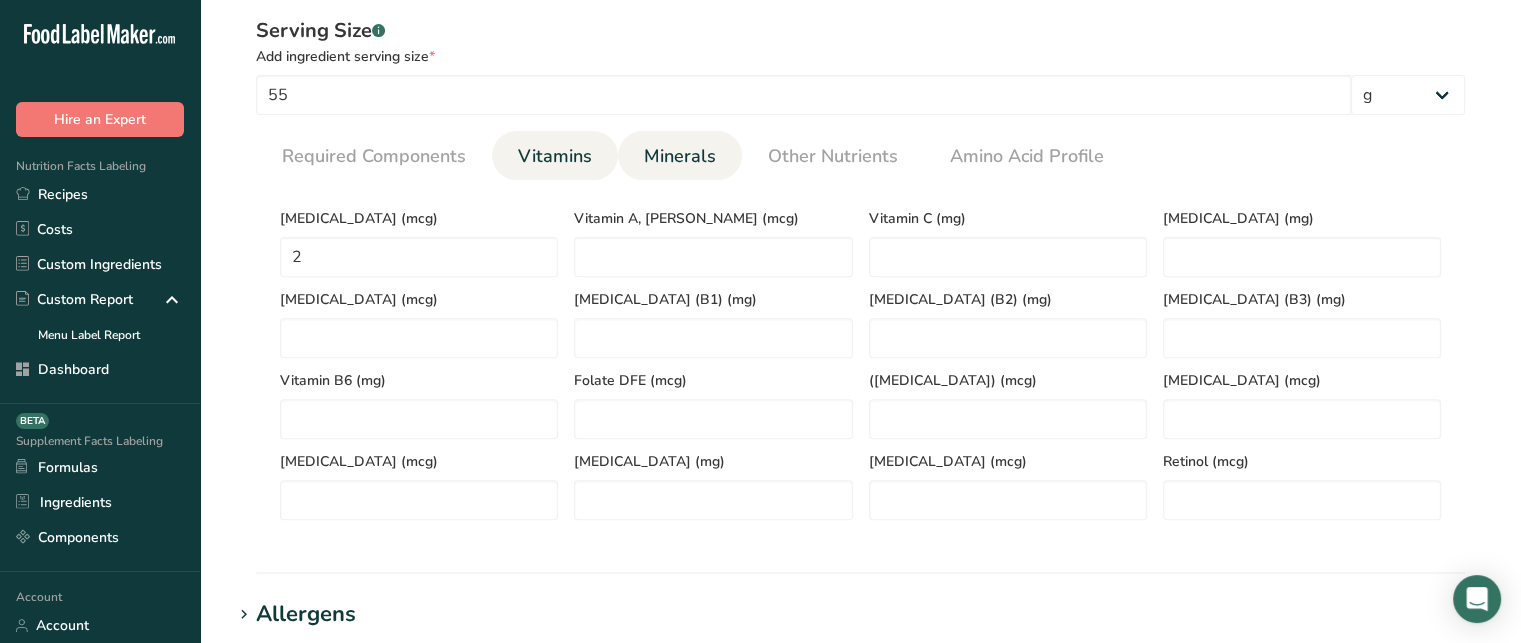 click on "Minerals" at bounding box center (680, 156) 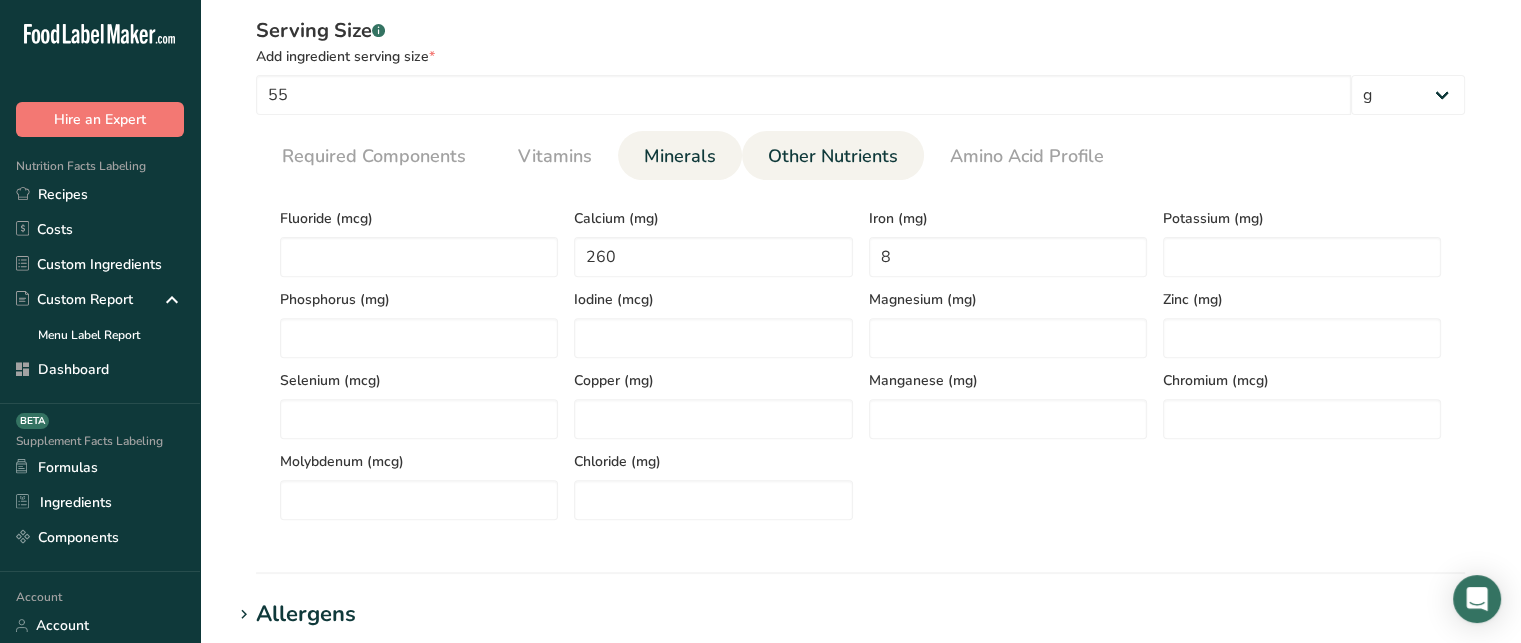 click on "Other Nutrients" at bounding box center (833, 156) 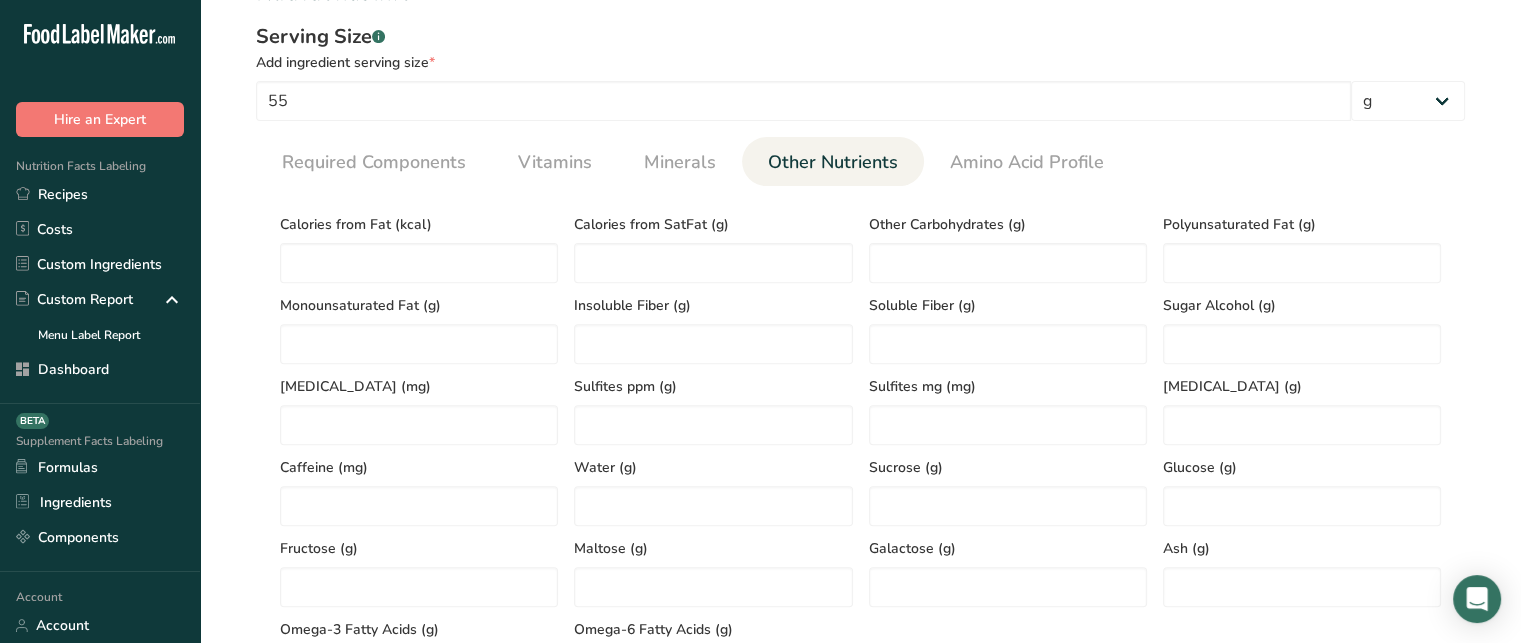 scroll, scrollTop: 674, scrollLeft: 0, axis: vertical 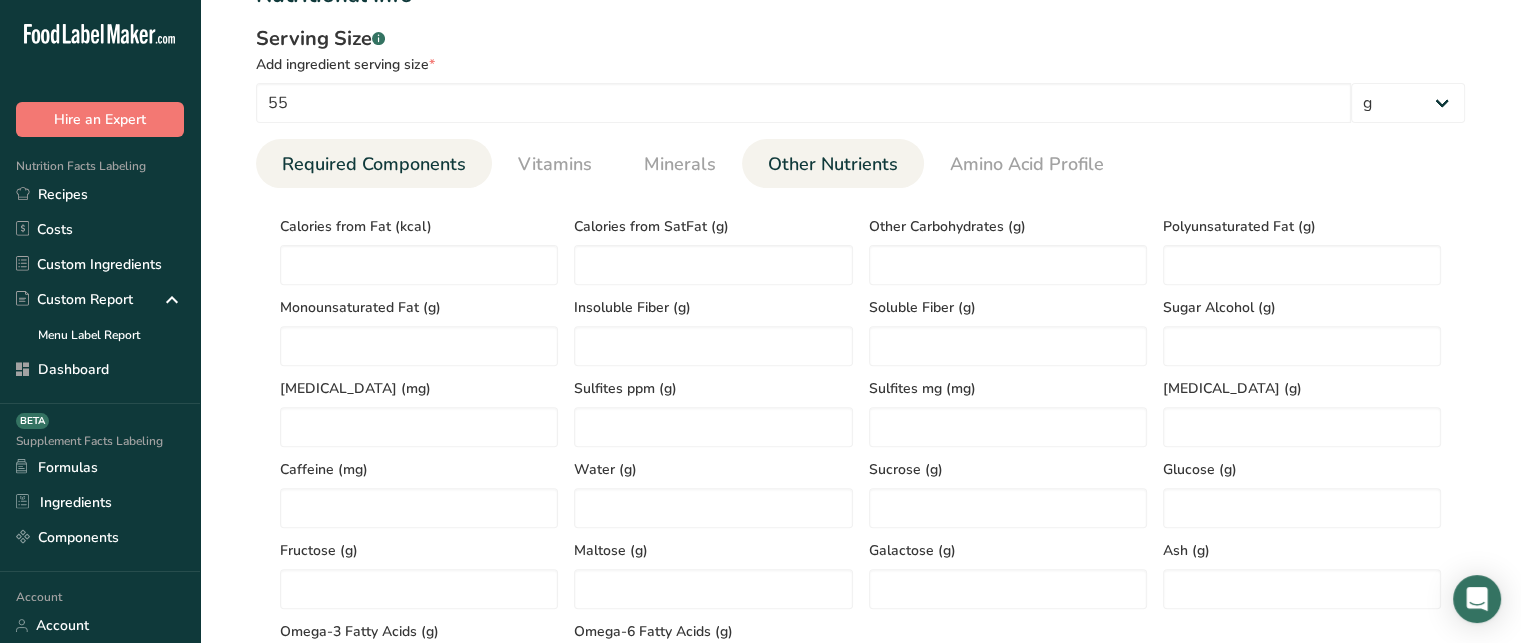click on "Required Components" at bounding box center [374, 164] 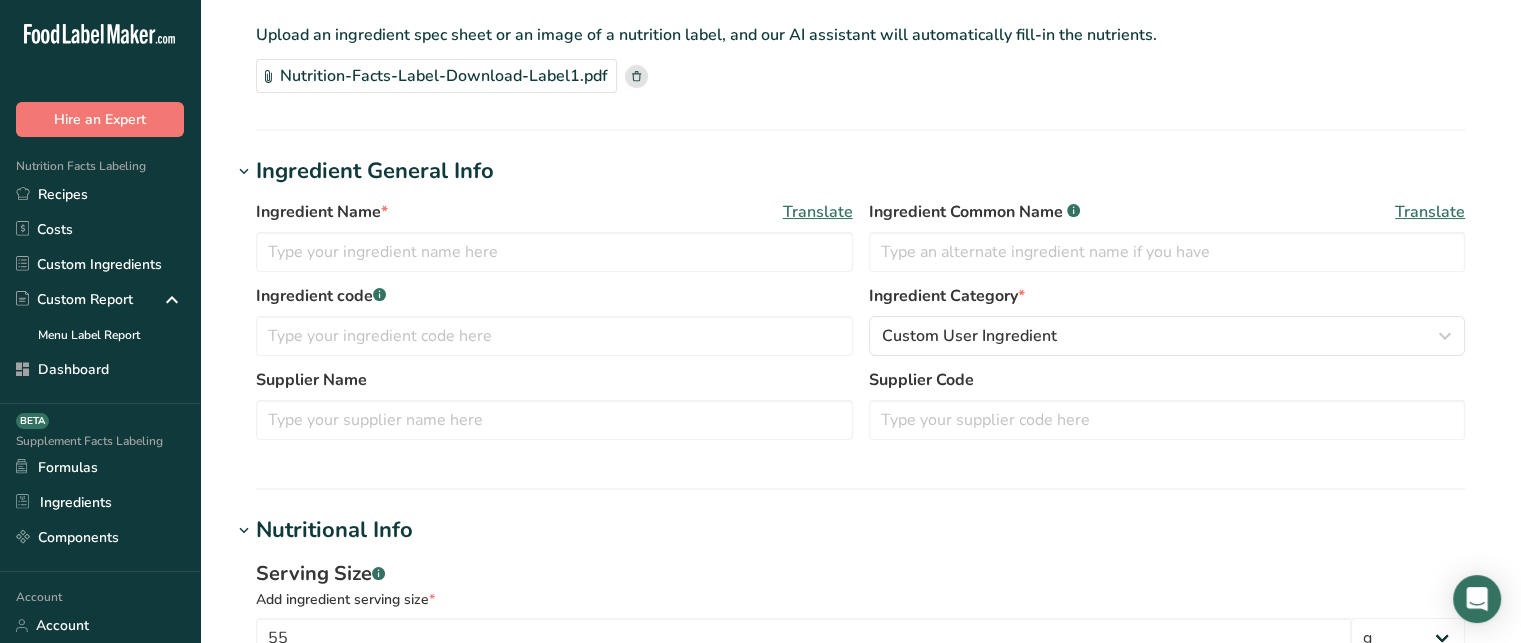scroll, scrollTop: 0, scrollLeft: 0, axis: both 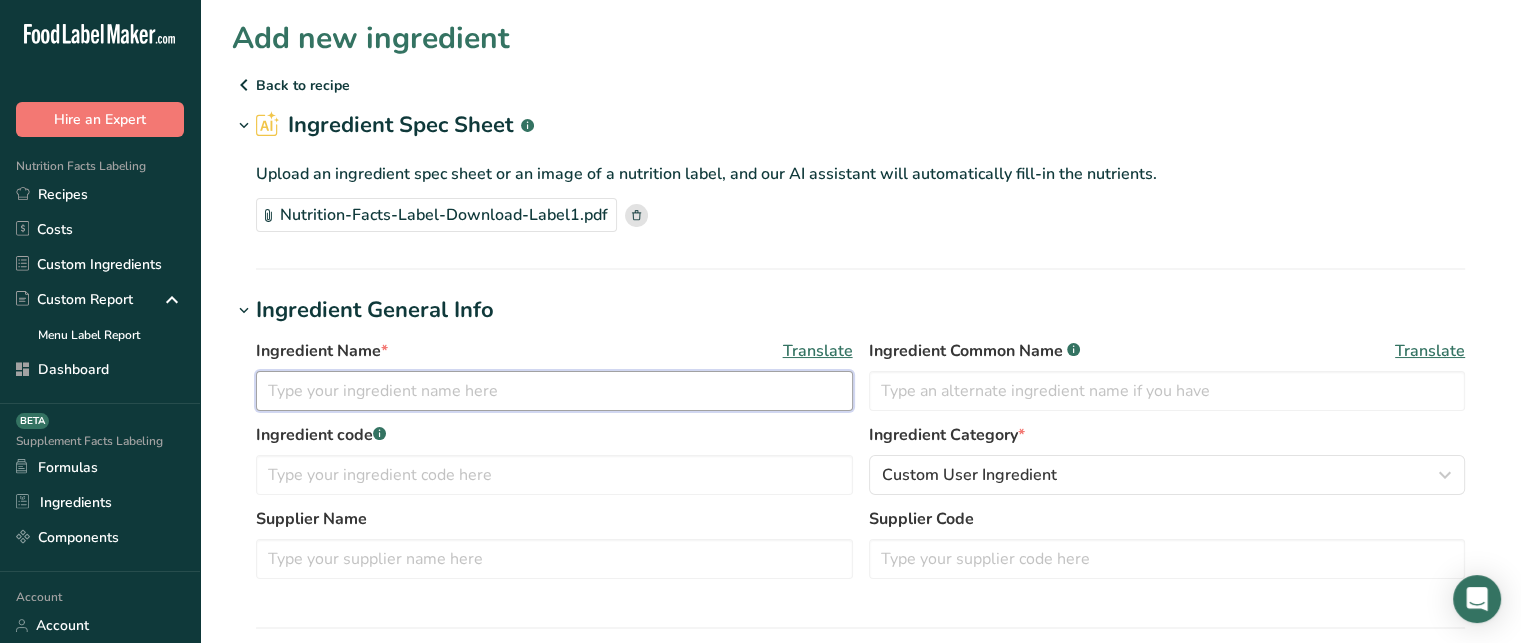 click at bounding box center [554, 391] 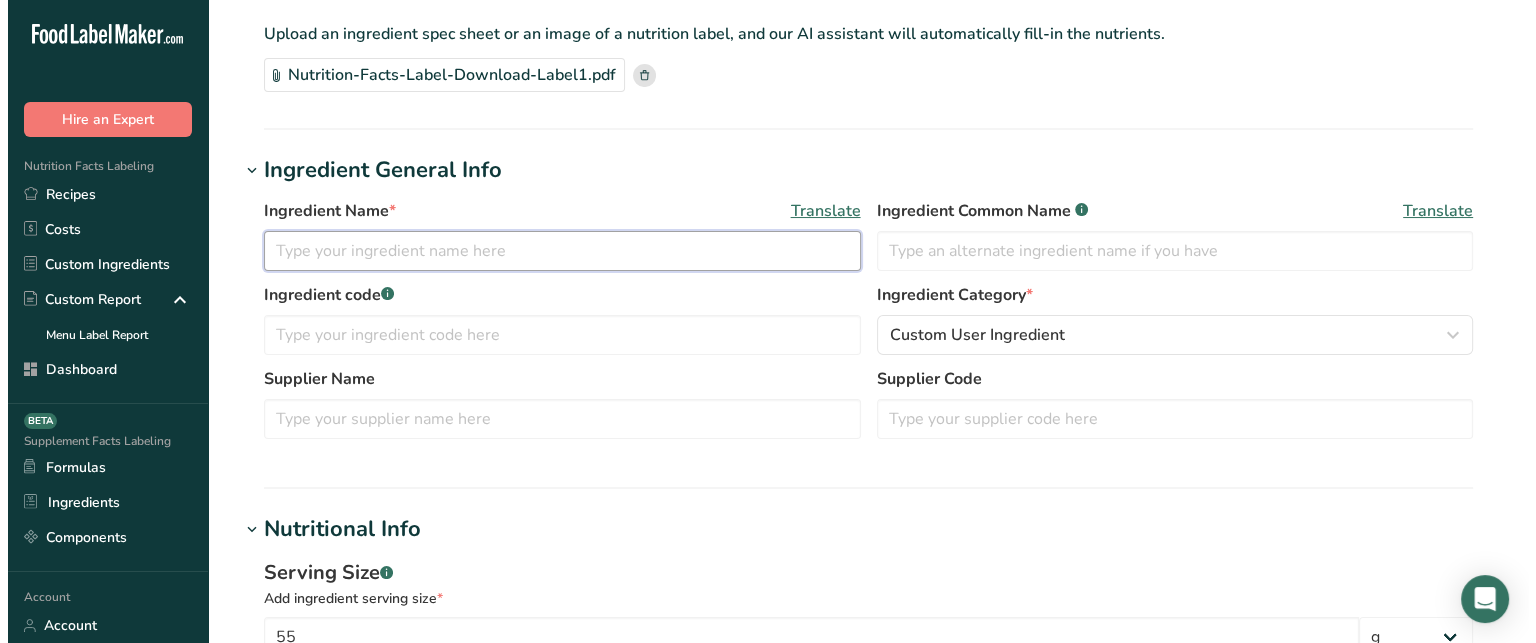 scroll, scrollTop: 167, scrollLeft: 0, axis: vertical 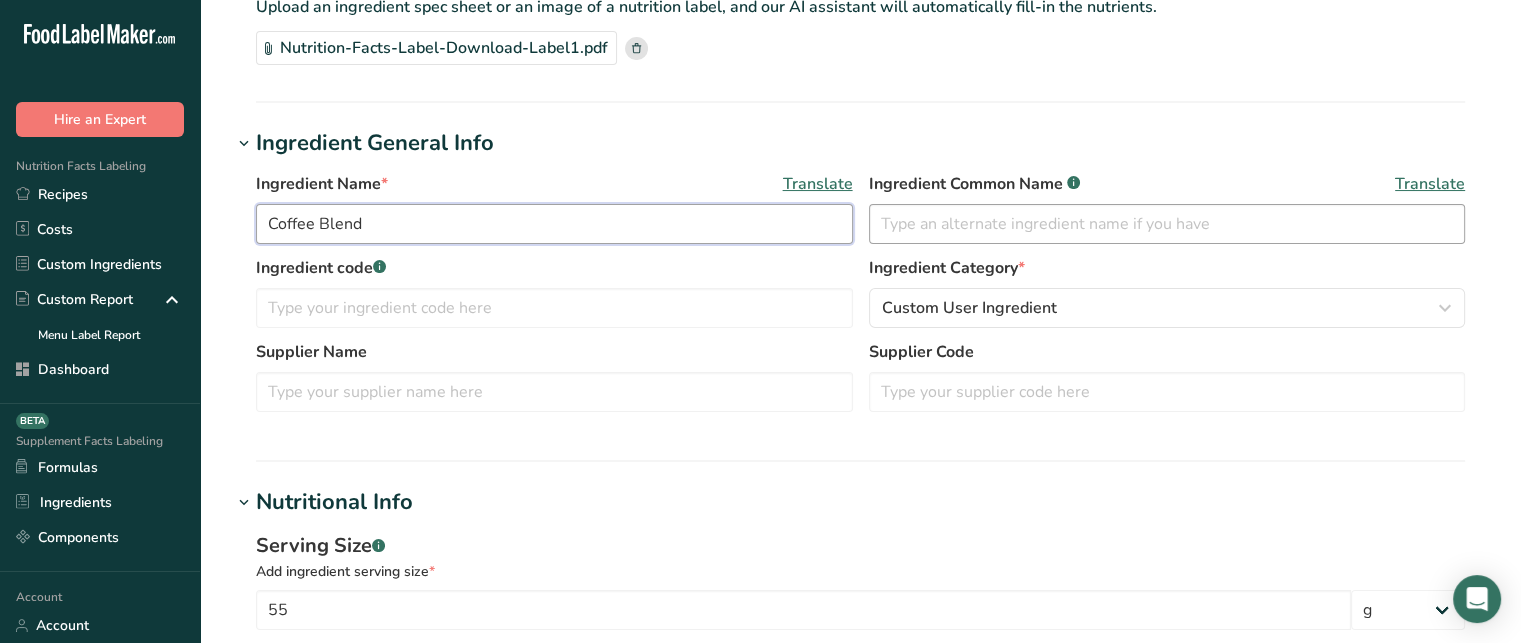 type on "Coffee Blend" 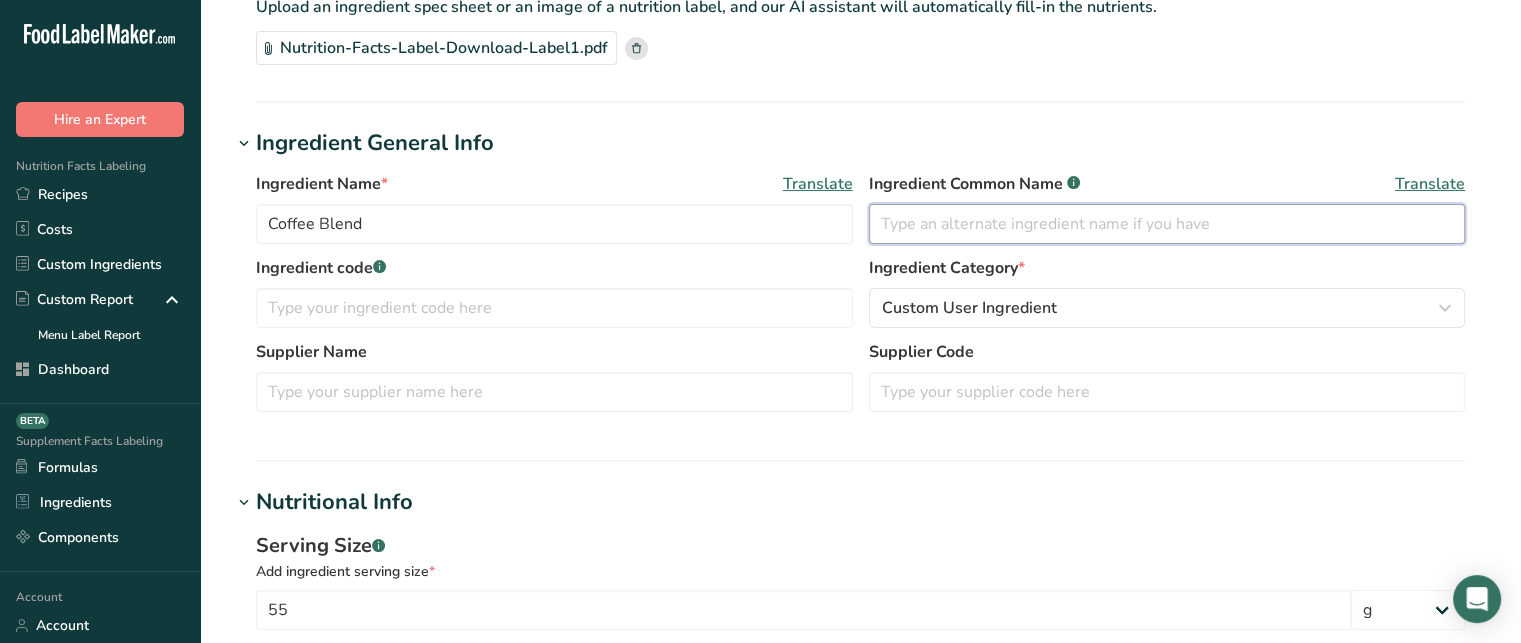 click at bounding box center (1167, 224) 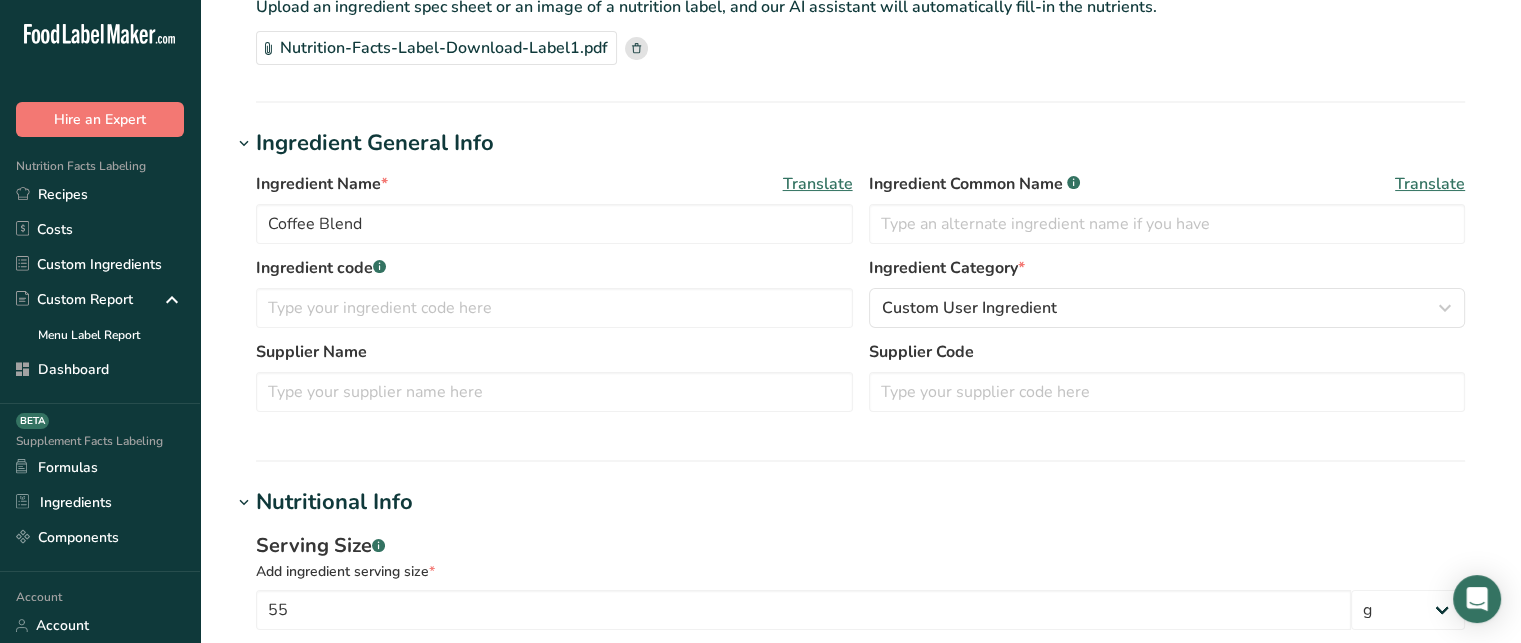 click on "Translate" at bounding box center (818, 184) 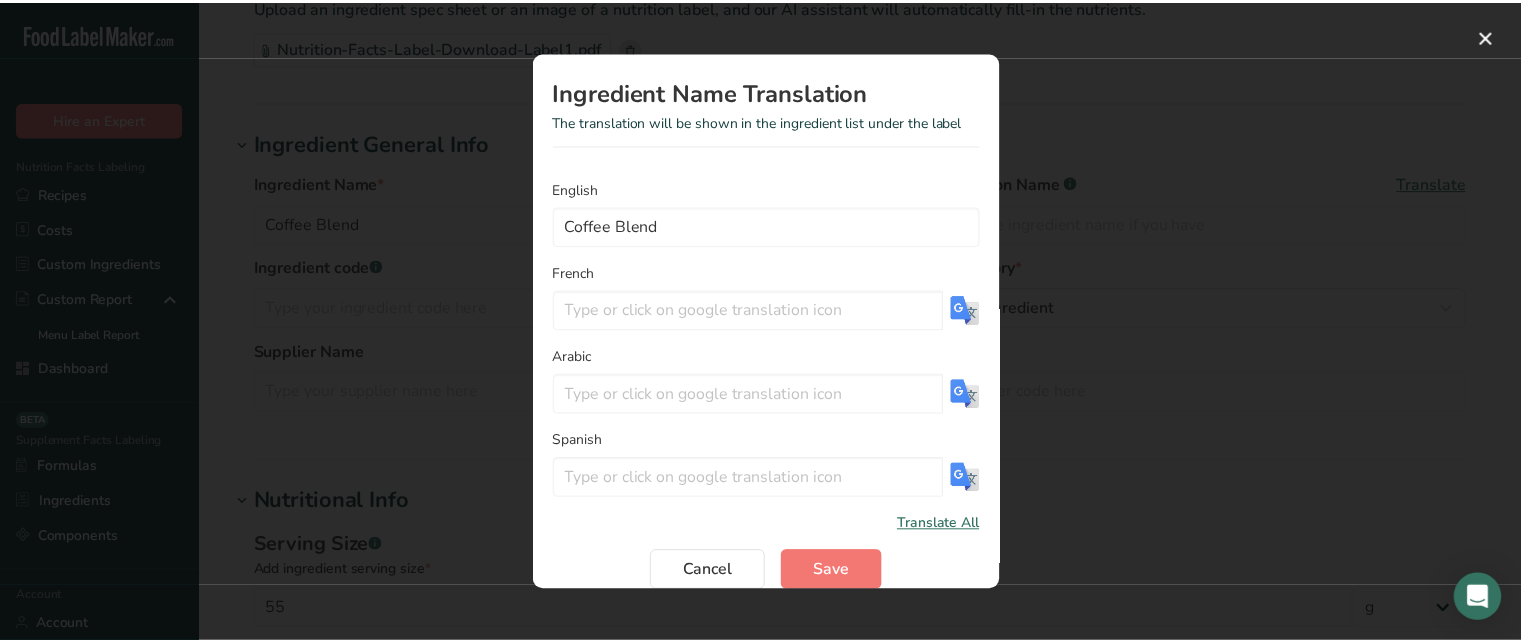 scroll, scrollTop: 6, scrollLeft: 0, axis: vertical 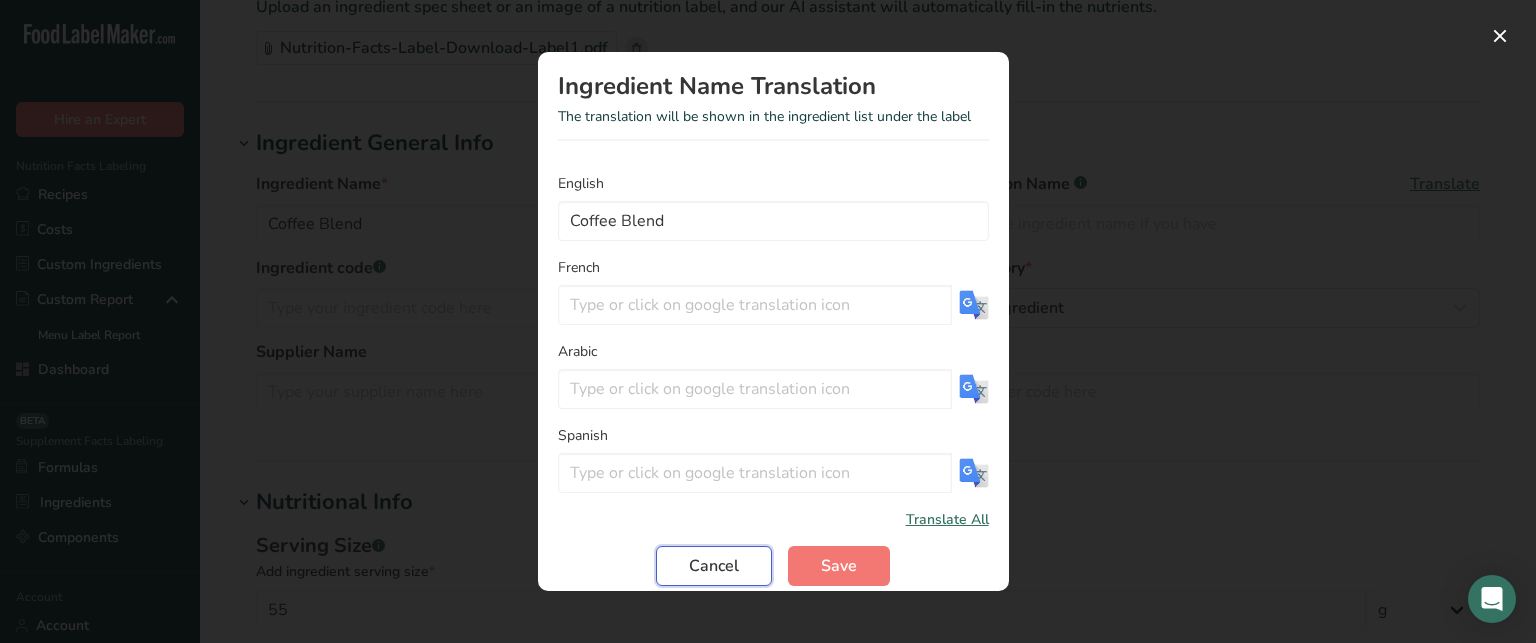 click on "Cancel" at bounding box center [714, 566] 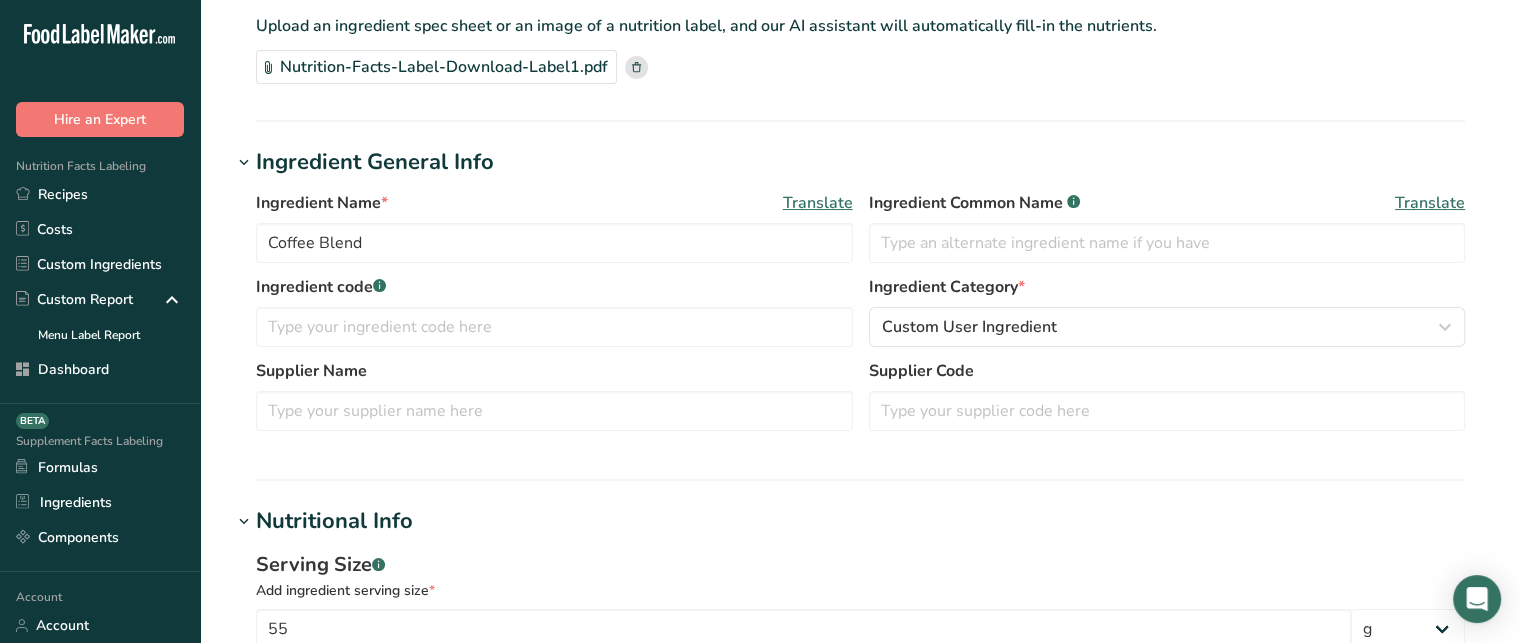 scroll, scrollTop: 142, scrollLeft: 0, axis: vertical 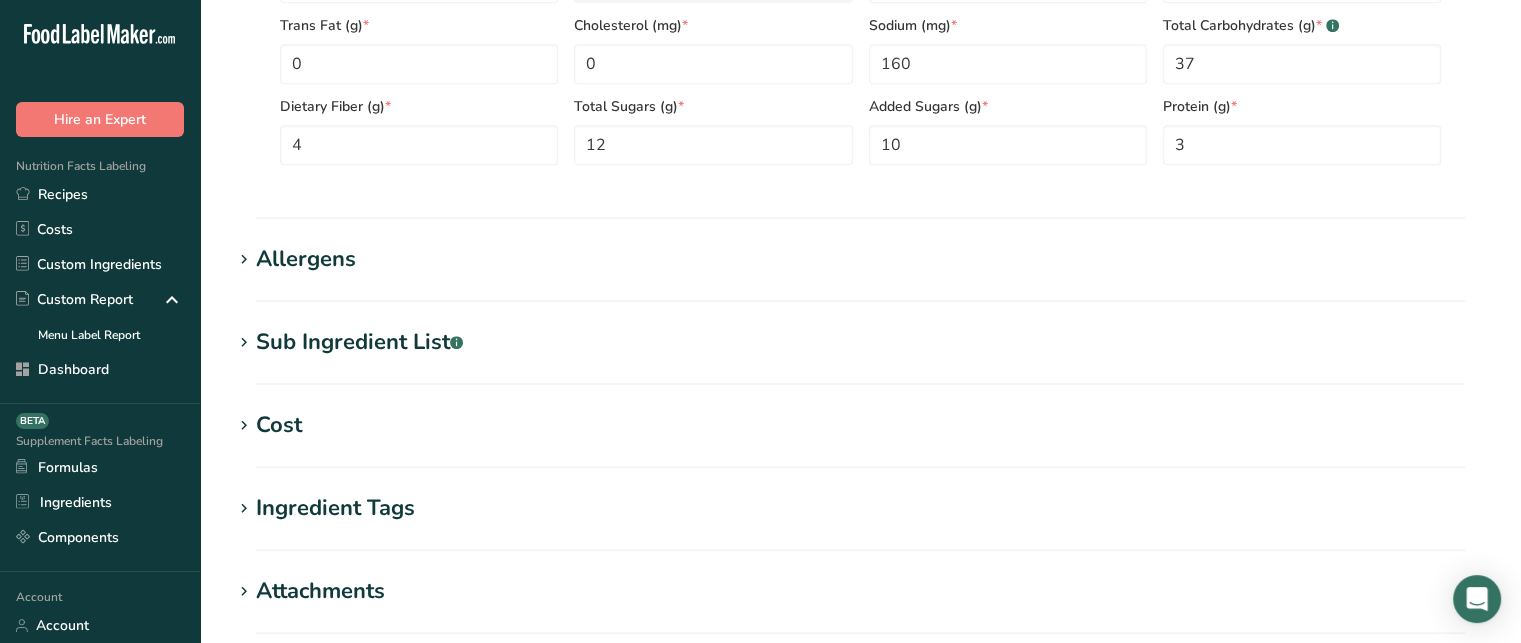 click on "Allergens" at bounding box center (860, 259) 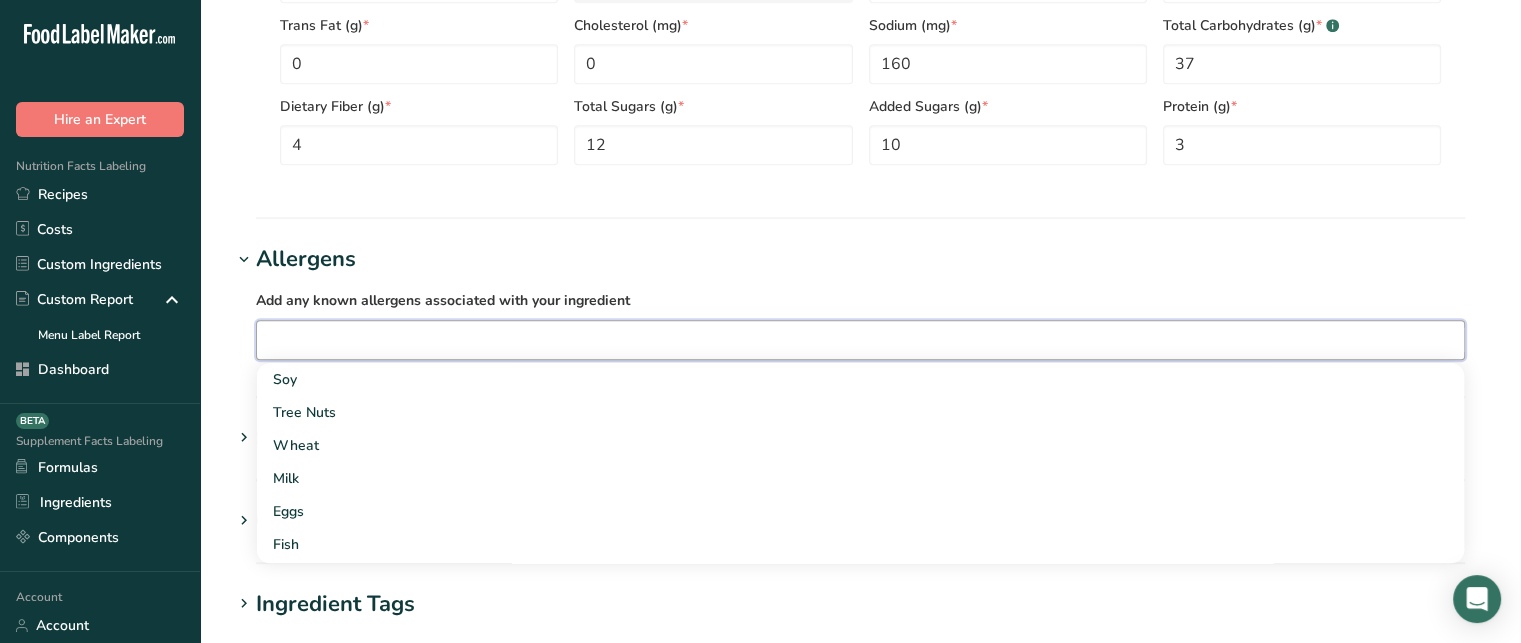 click at bounding box center [860, 339] 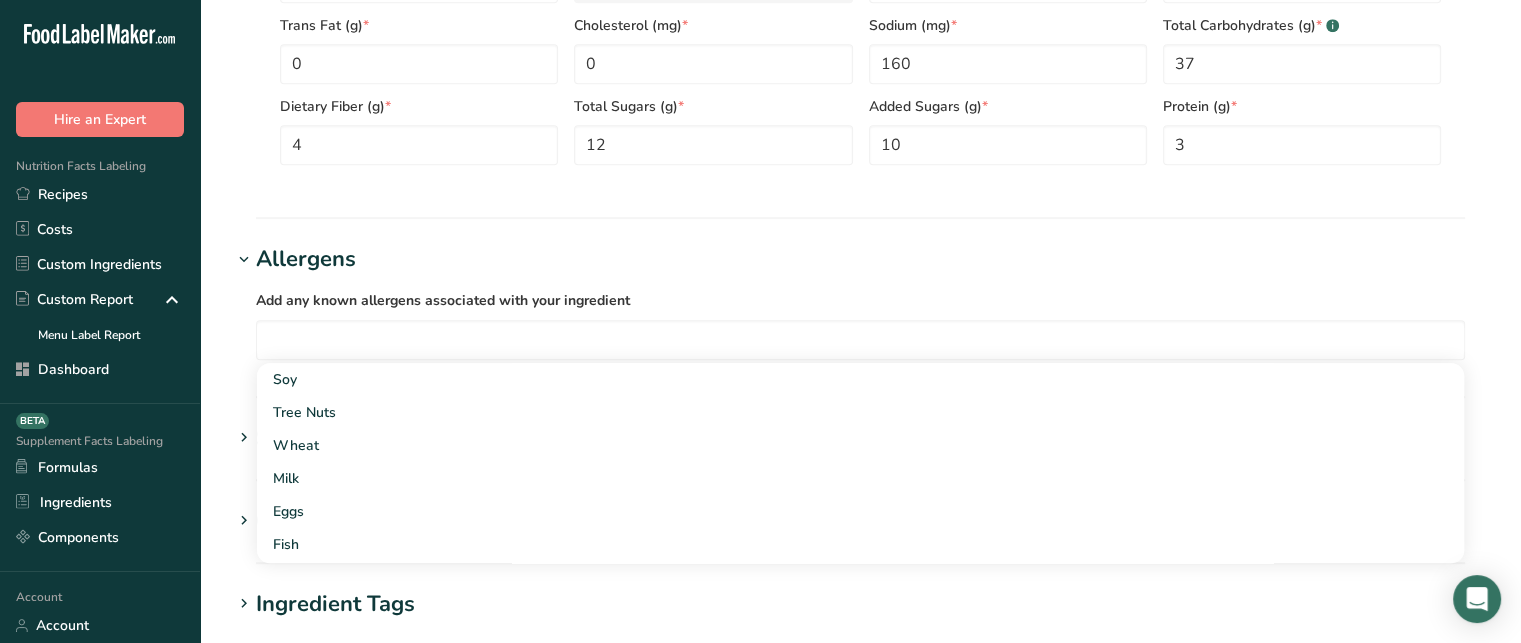 click on "Add any known allergens associated with your ingredient
Soy
Tree Nuts
Wheat
Milk
Eggs
Fish
Peanuts
Sesame
Crustaceans
Sulphites
Celery
Mustard
Lupins
Mollusks
Gluten
Almond
Beech nut
Brazil nut
Butternut
Cashew
Chestnut
Chinquapin
Coconut
Hazelnut
Gingko nut
Hickory nut" at bounding box center [860, 324] 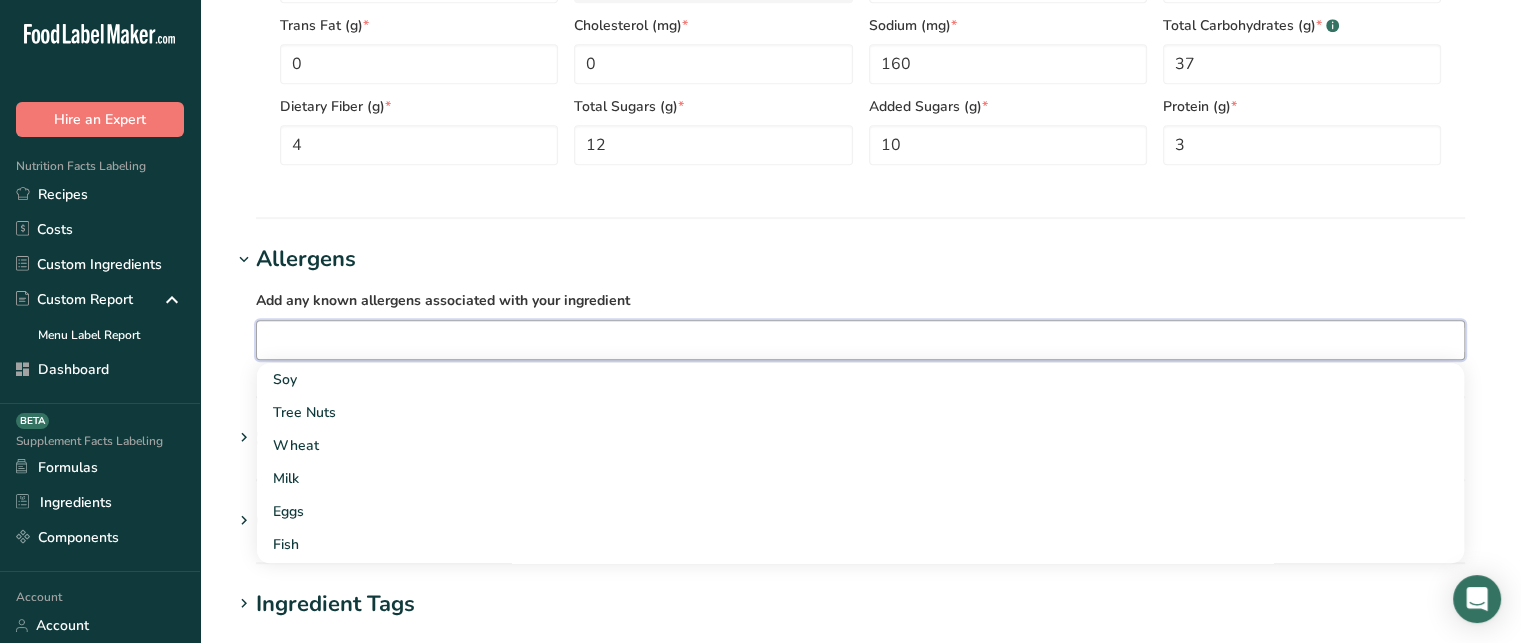 click at bounding box center [860, 339] 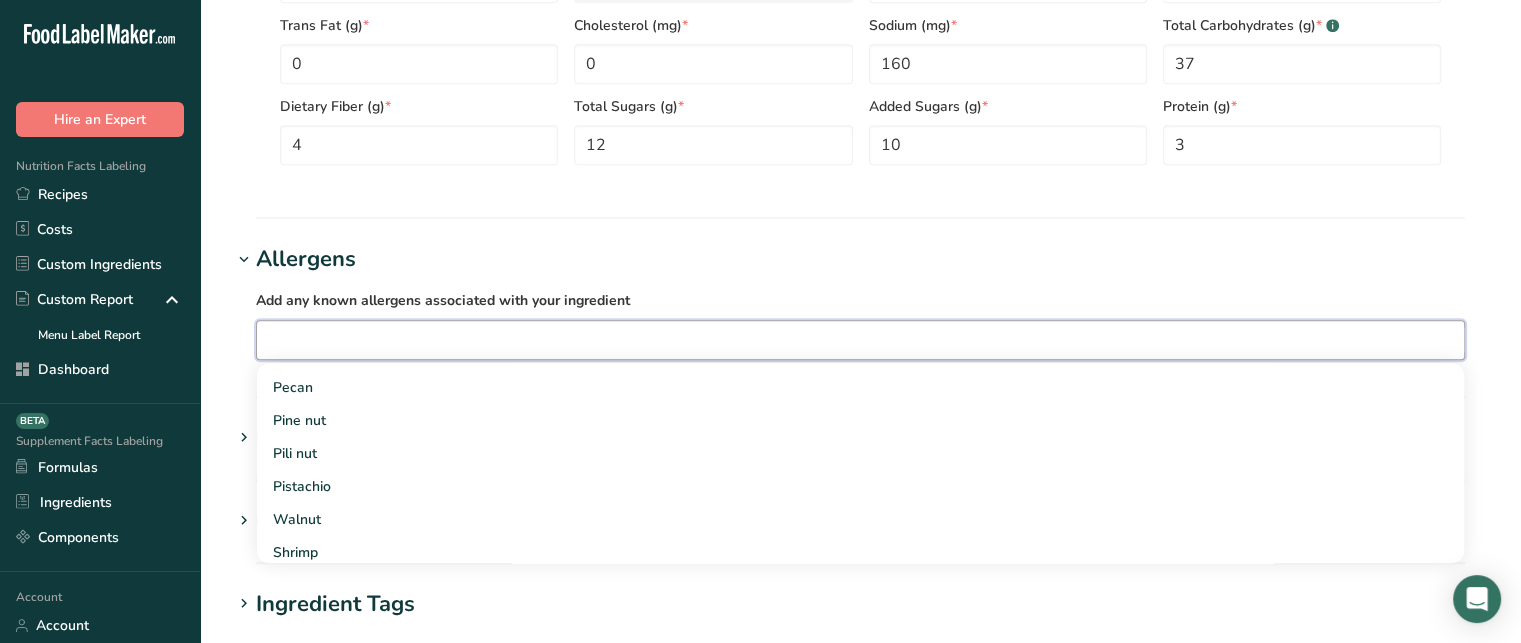 scroll, scrollTop: 908, scrollLeft: 0, axis: vertical 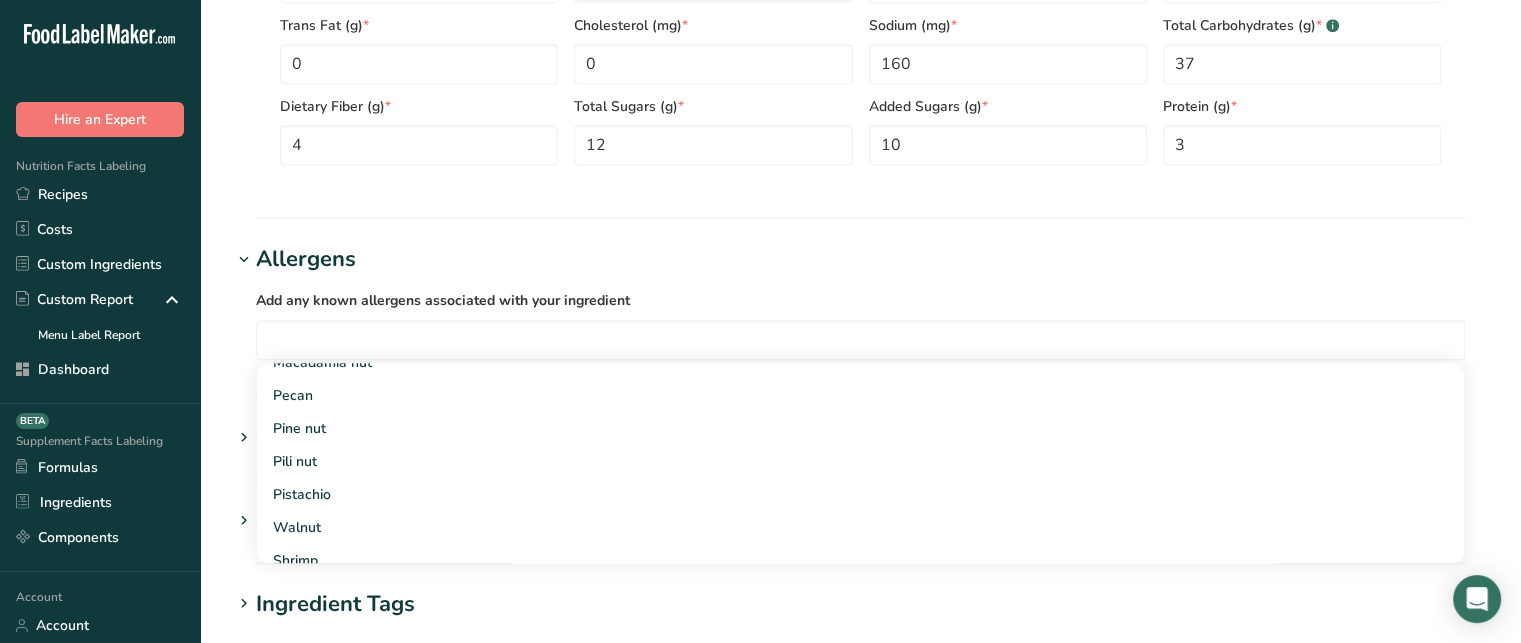 click on "Add any known allergens associated with your ingredient" at bounding box center [443, 300] 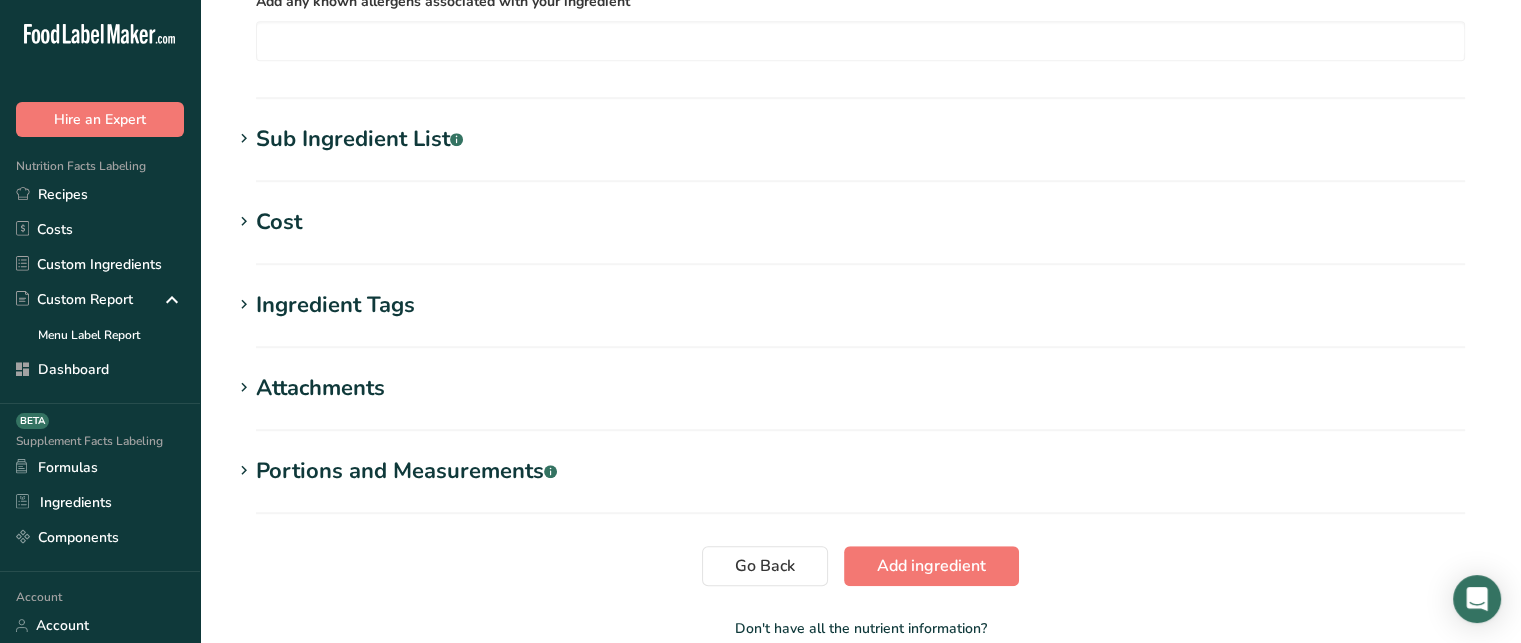 scroll, scrollTop: 1257, scrollLeft: 0, axis: vertical 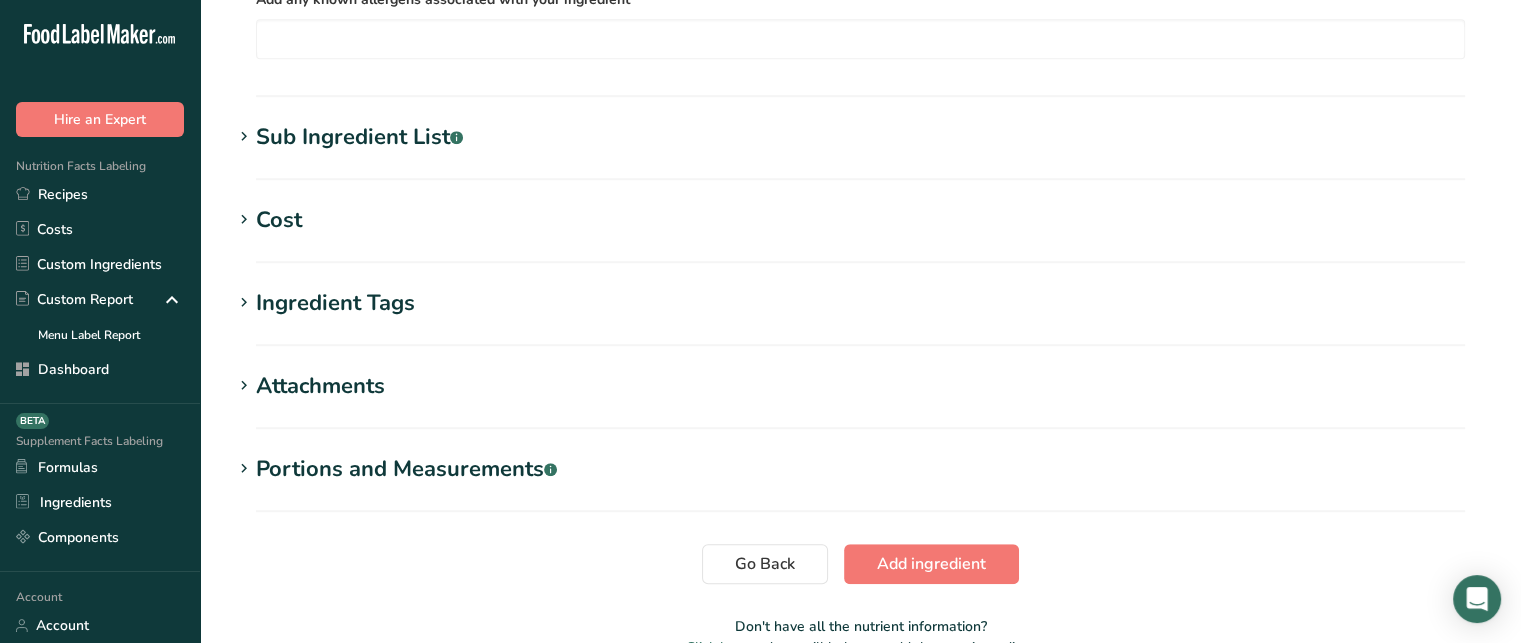 click on "Sub Ingredient List
.a-a{fill:#347362;}.b-a{fill:#fff;}" at bounding box center [359, 137] 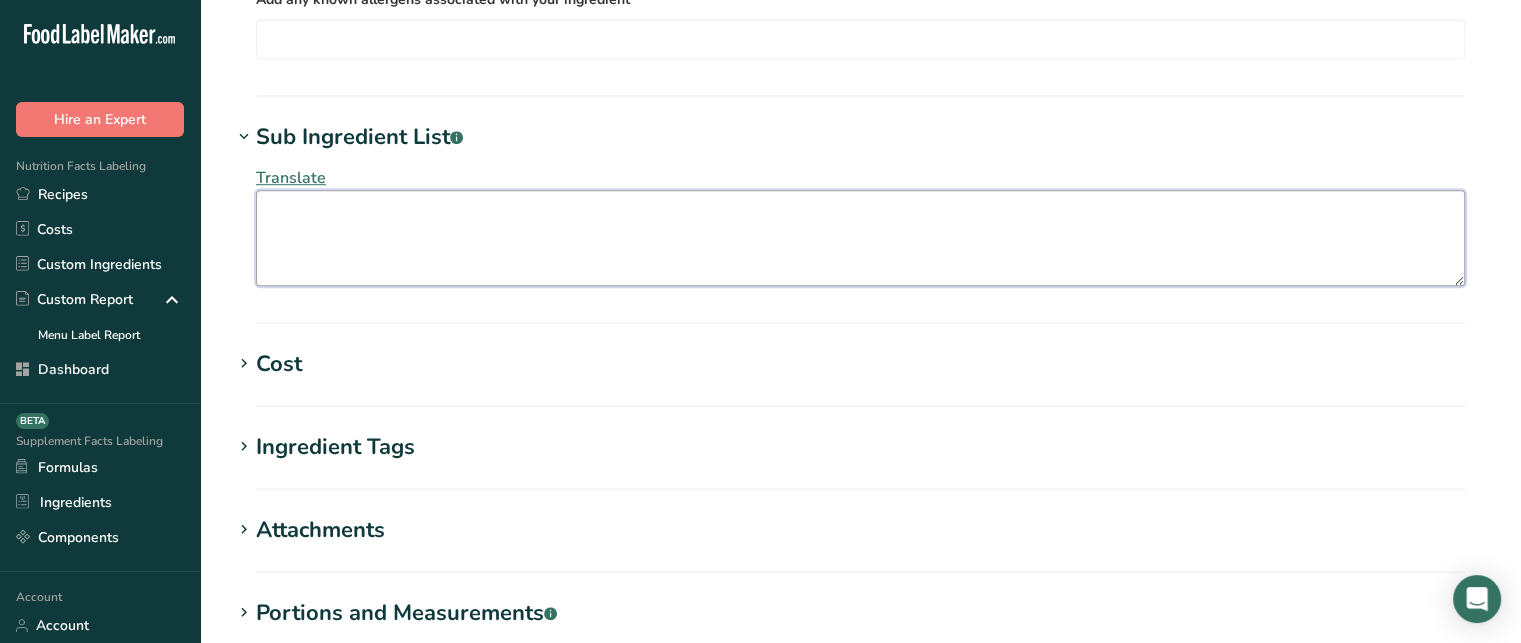 click at bounding box center [860, 238] 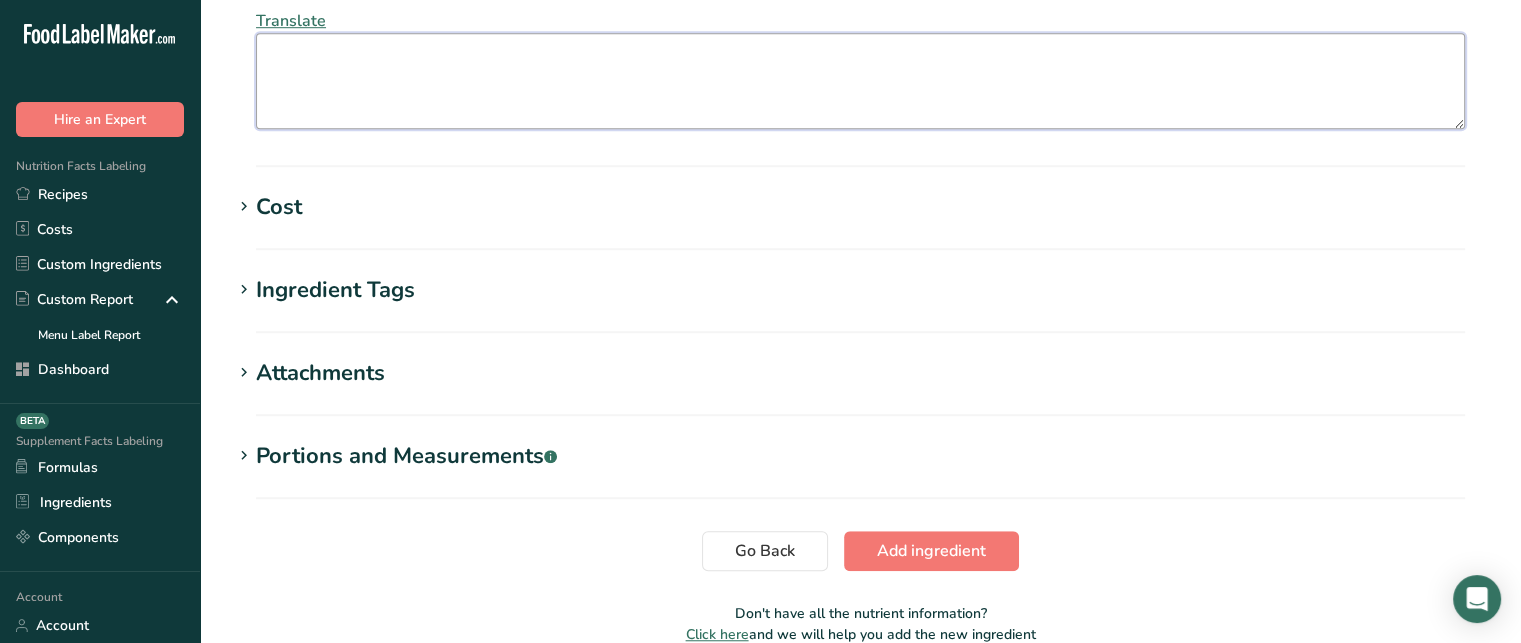 scroll, scrollTop: 1510, scrollLeft: 0, axis: vertical 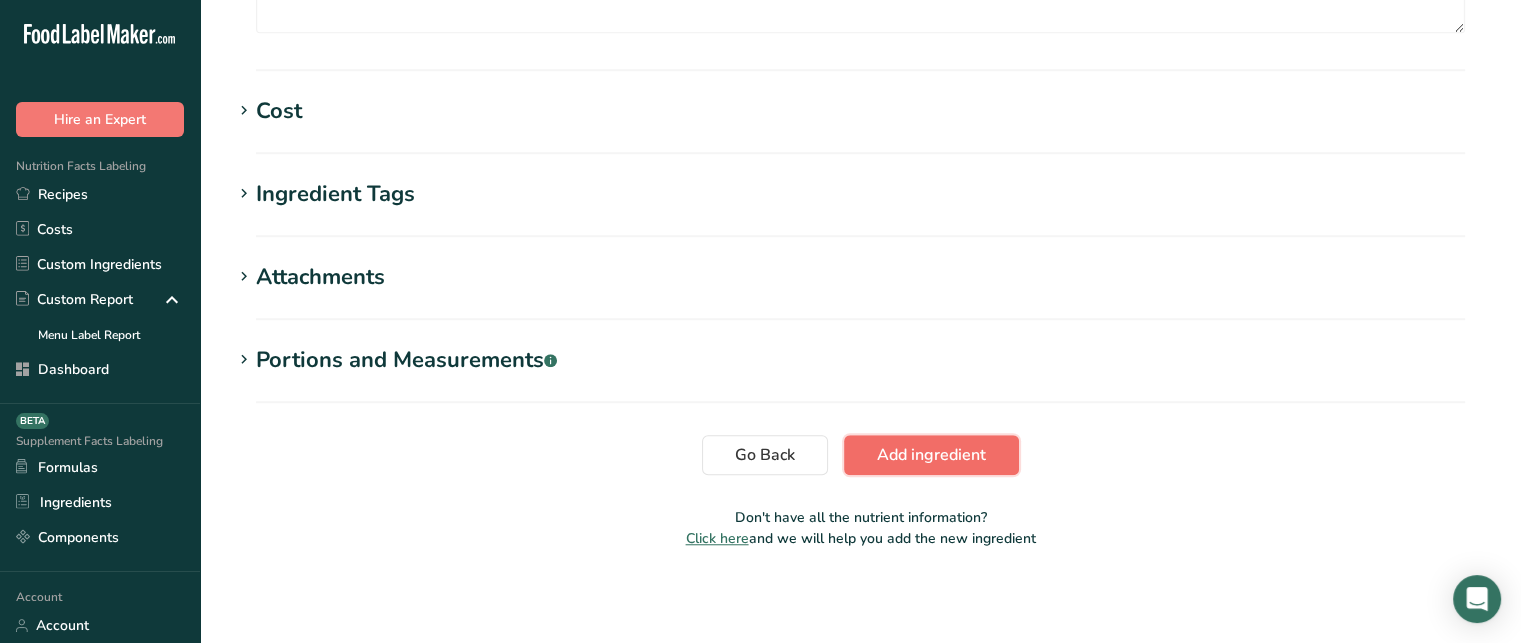 click on "Add ingredient" at bounding box center (931, 455) 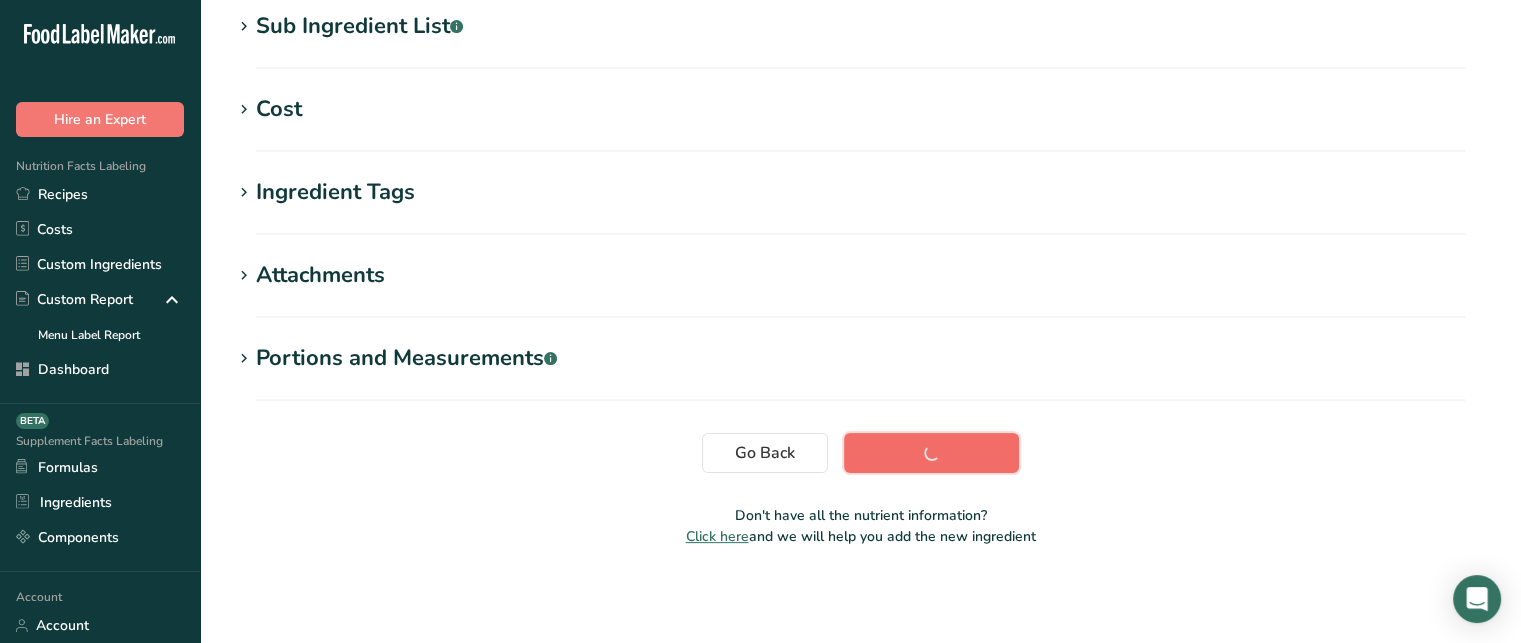 scroll, scrollTop: 431, scrollLeft: 0, axis: vertical 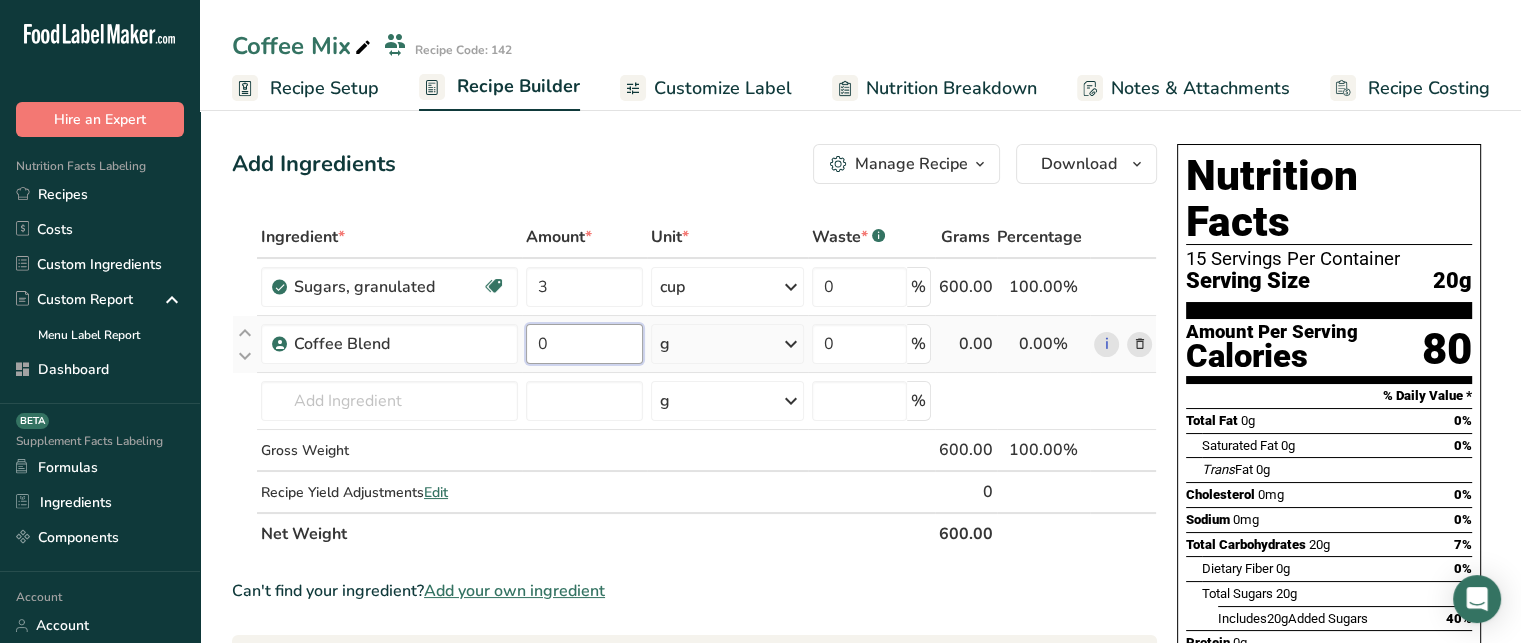 click on "0" at bounding box center (584, 344) 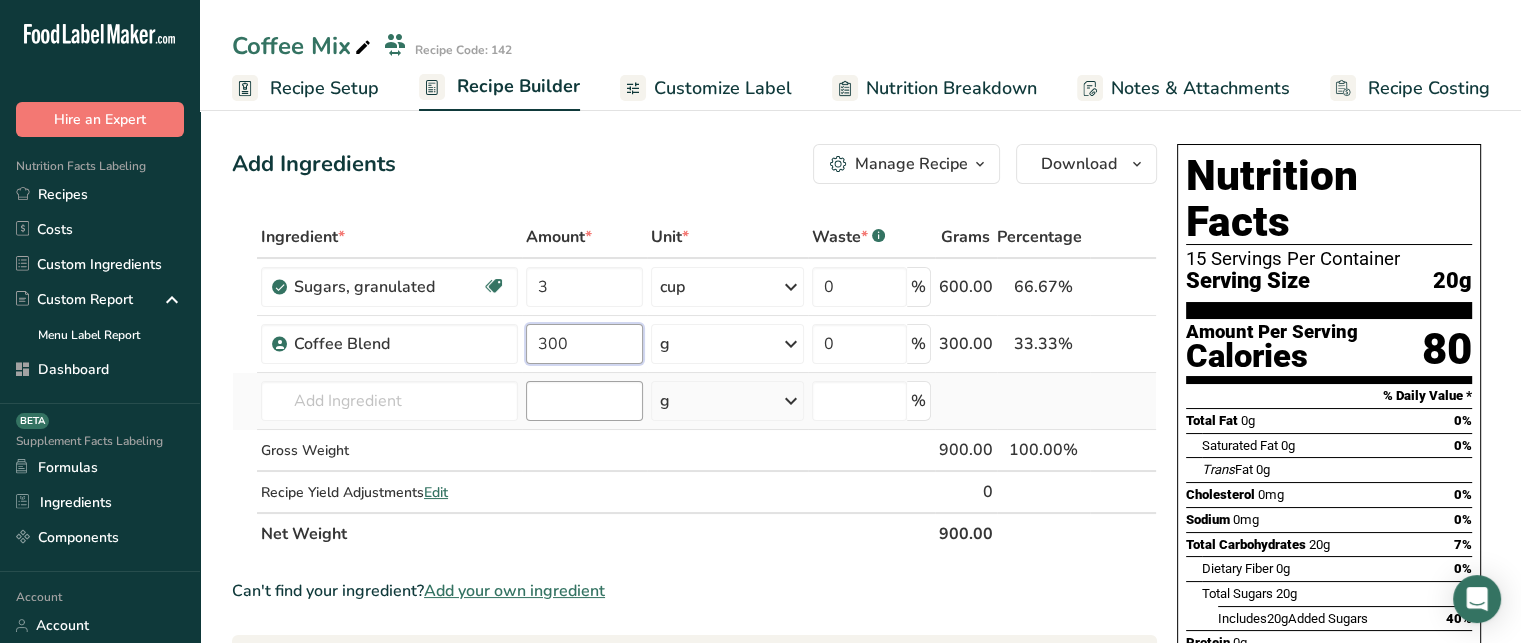 type on "300" 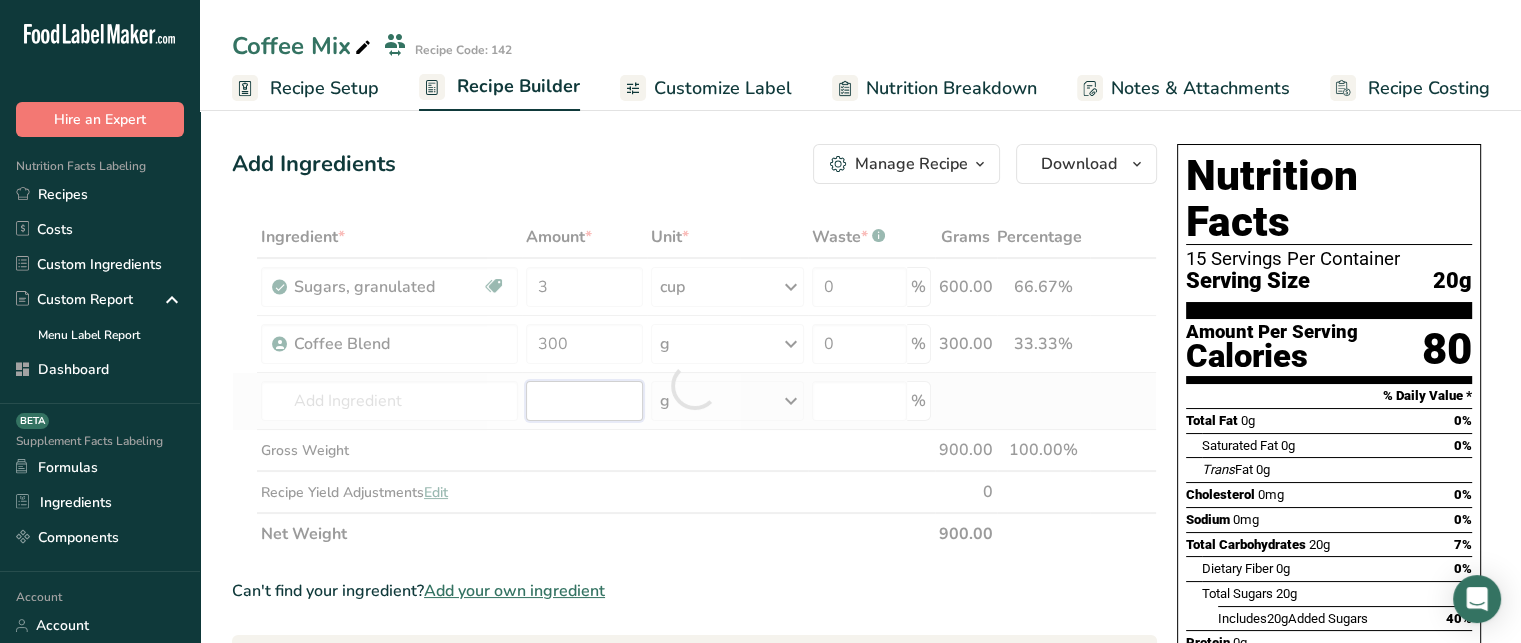 click on "Ingredient *
Amount *
Unit *
Waste *   .a-a{fill:#347362;}.b-a{fill:#fff;}          Grams
Percentage
Sugars, granulated
Dairy free
Gluten free
Vegan
Vegetarian
Soy free
3
cup
Portions
1 serving packet
1 cup
Weight Units
g
kg
mg
See more
Volume Units
l
Volume units require a density conversion. If you know your ingredient's density enter it below. Otherwise, click on "RIA" our AI Regulatory bot - she will be able to help you
lb/ft3
g/cm3
Confirm
mL
lb/ft3" at bounding box center [694, 385] 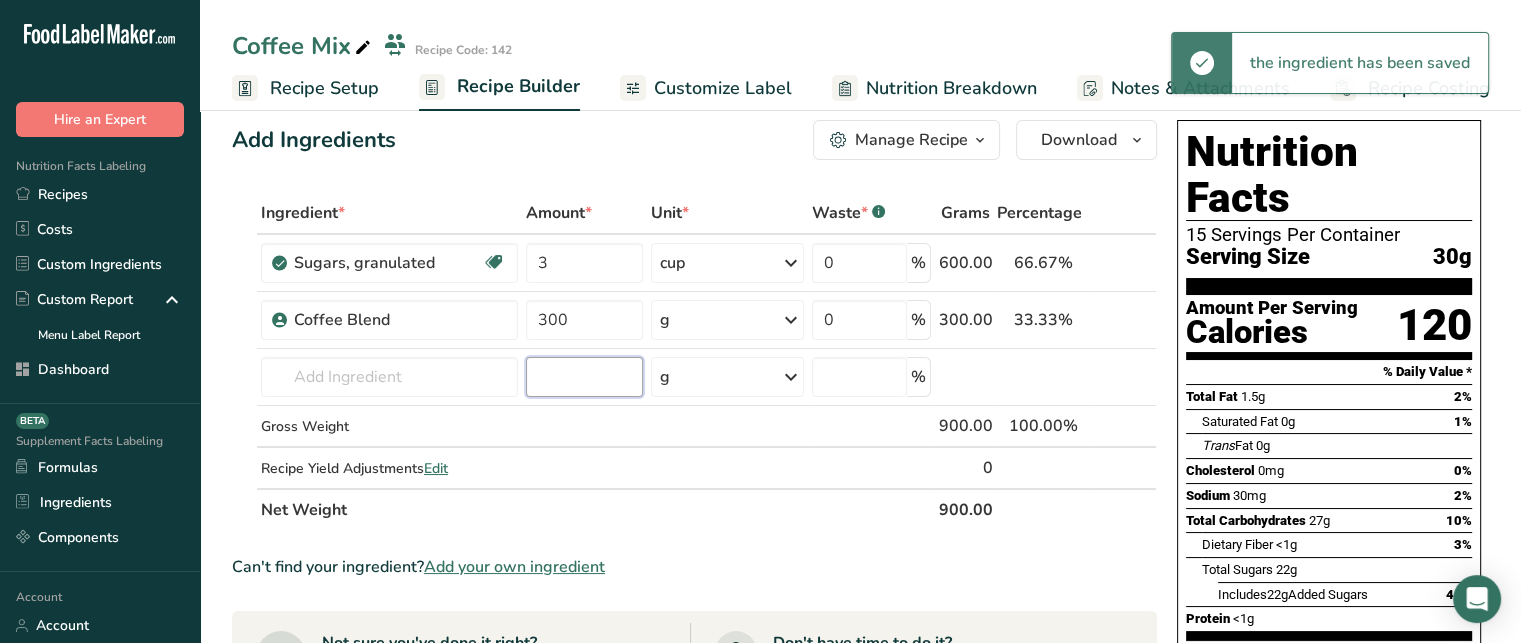 scroll, scrollTop: 25, scrollLeft: 0, axis: vertical 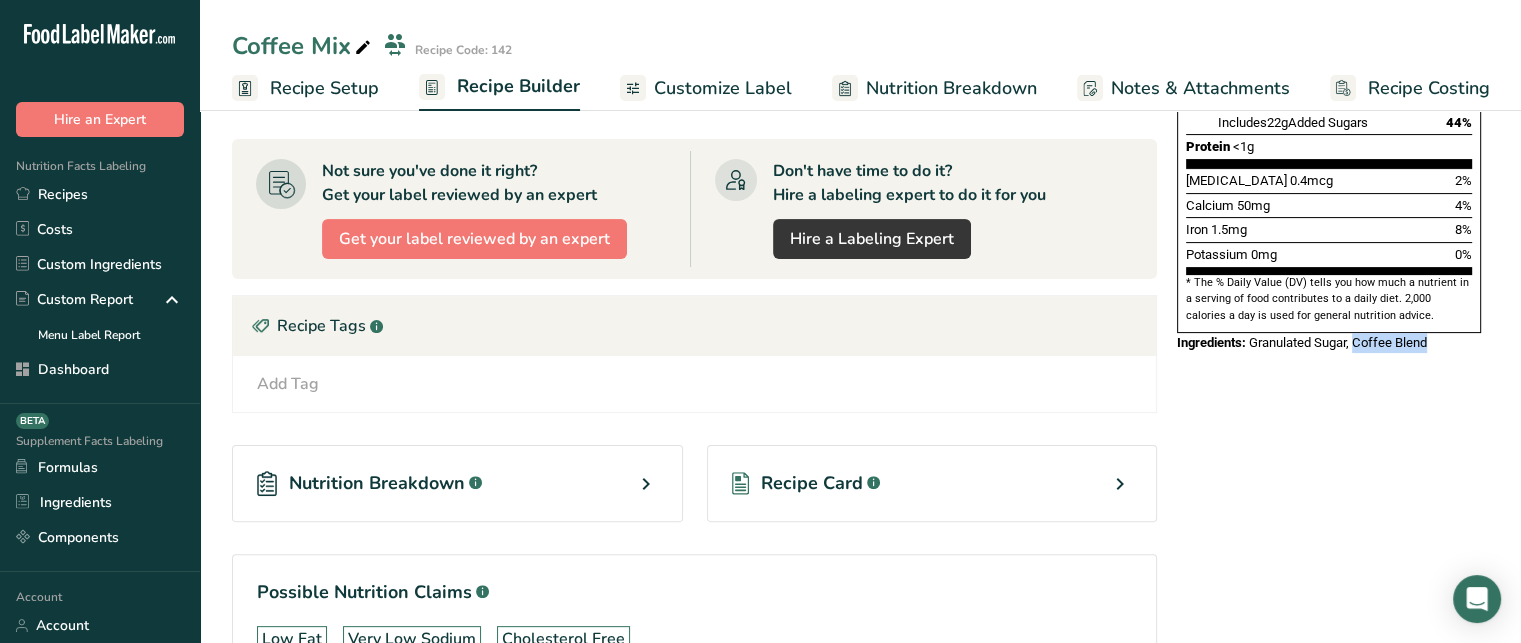 drag, startPoint x: 1356, startPoint y: 291, endPoint x: 1436, endPoint y: 287, distance: 80.09994 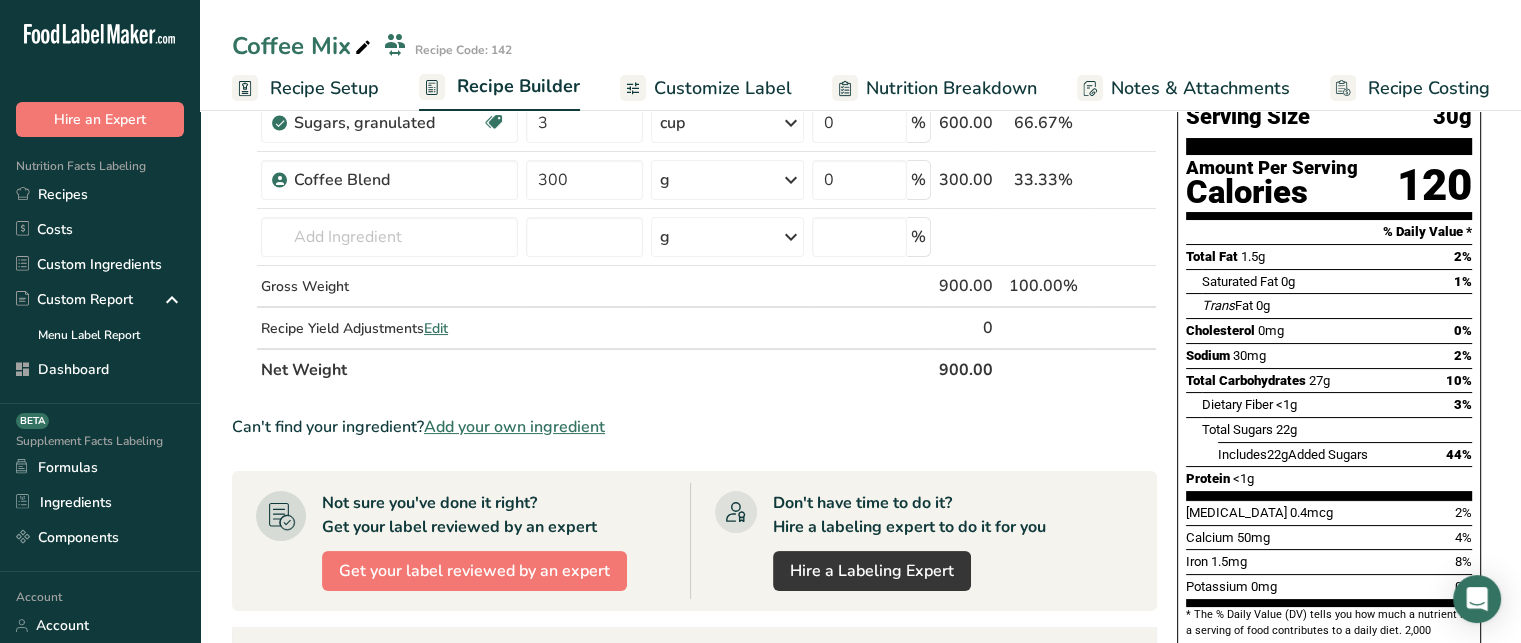 scroll, scrollTop: 151, scrollLeft: 0, axis: vertical 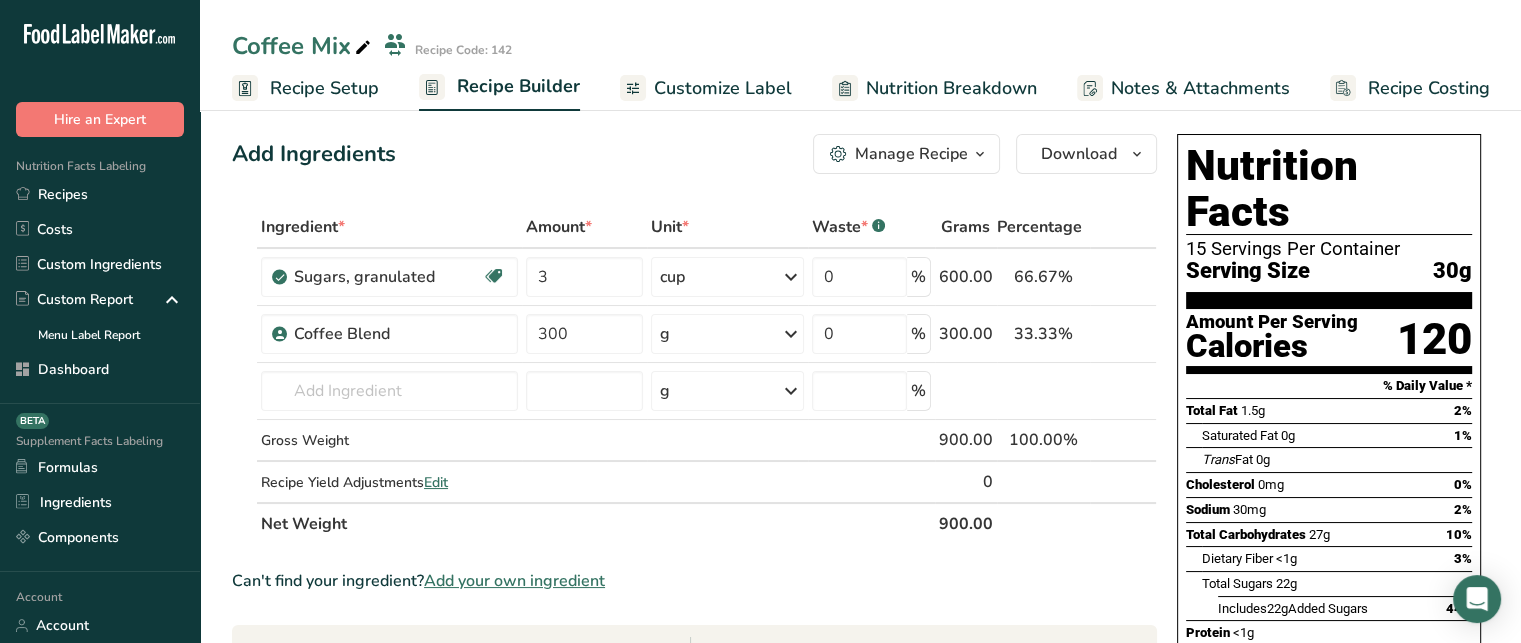 click on "Manage Recipe" at bounding box center [911, 154] 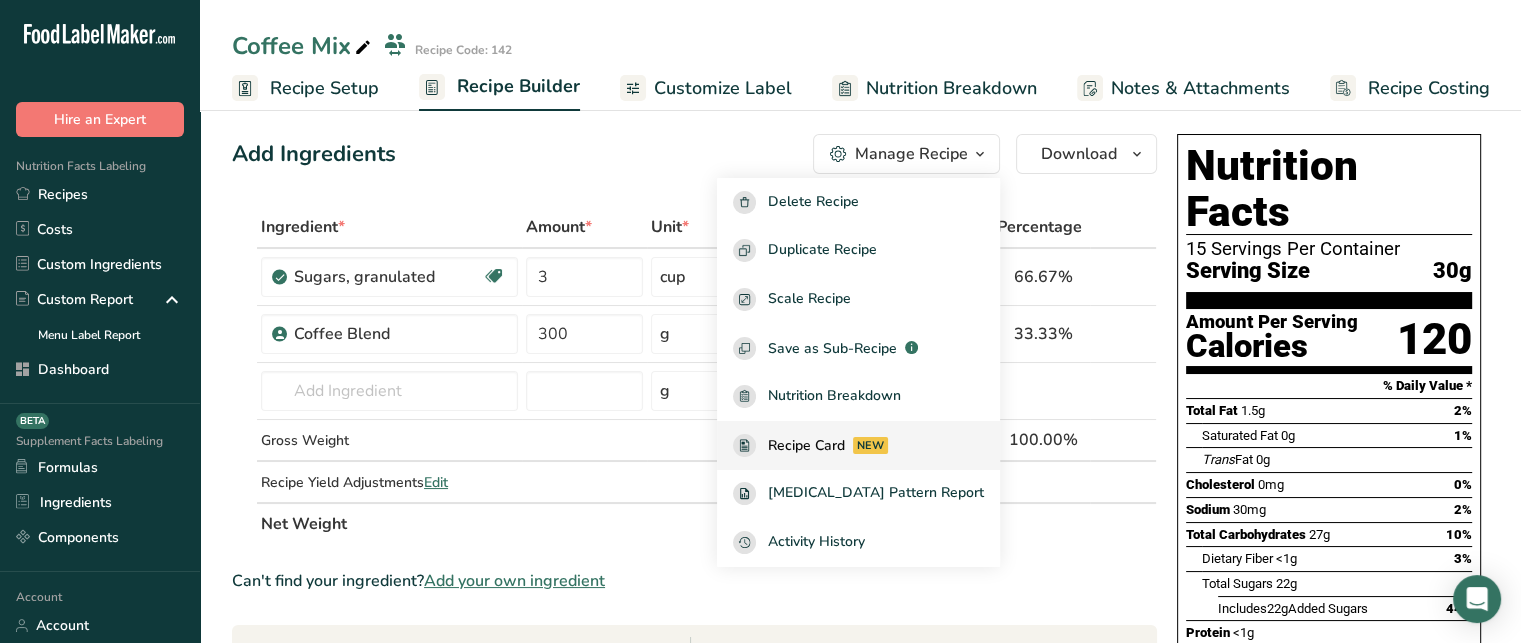 click on "Recipe Card" at bounding box center [806, 445] 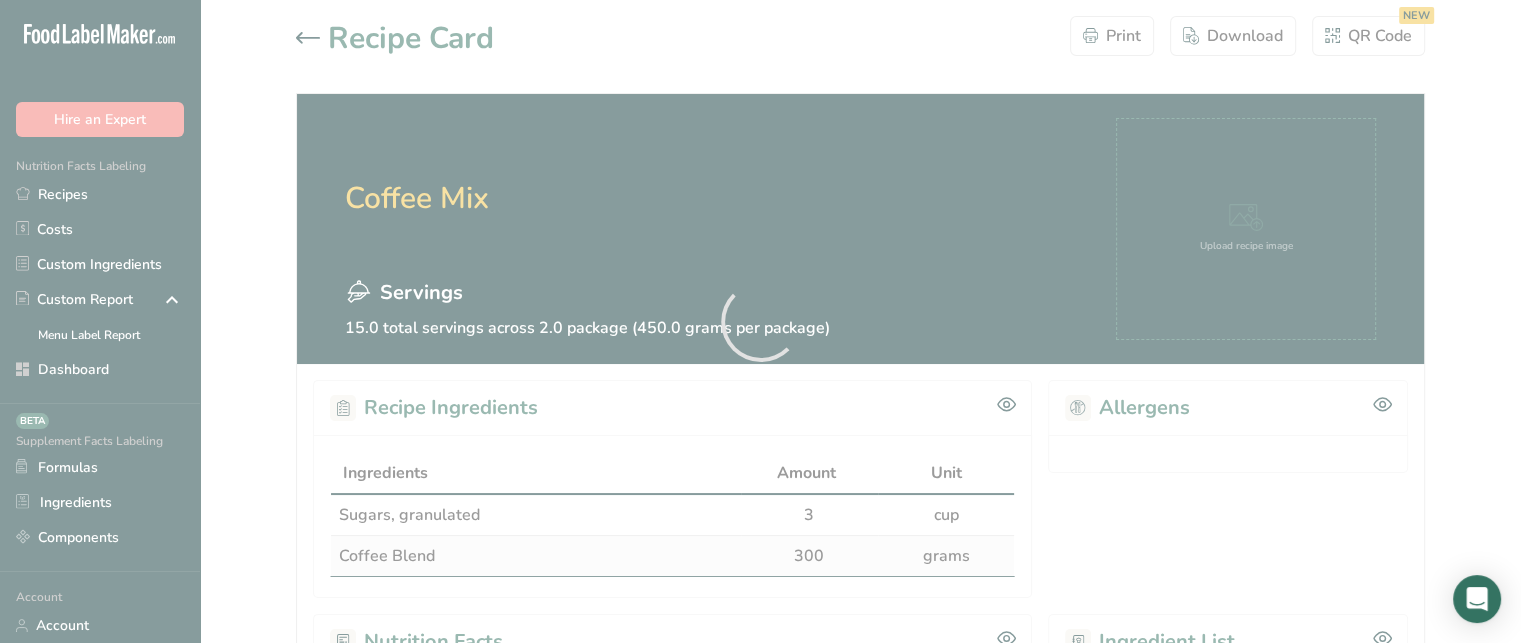 scroll, scrollTop: 0, scrollLeft: 0, axis: both 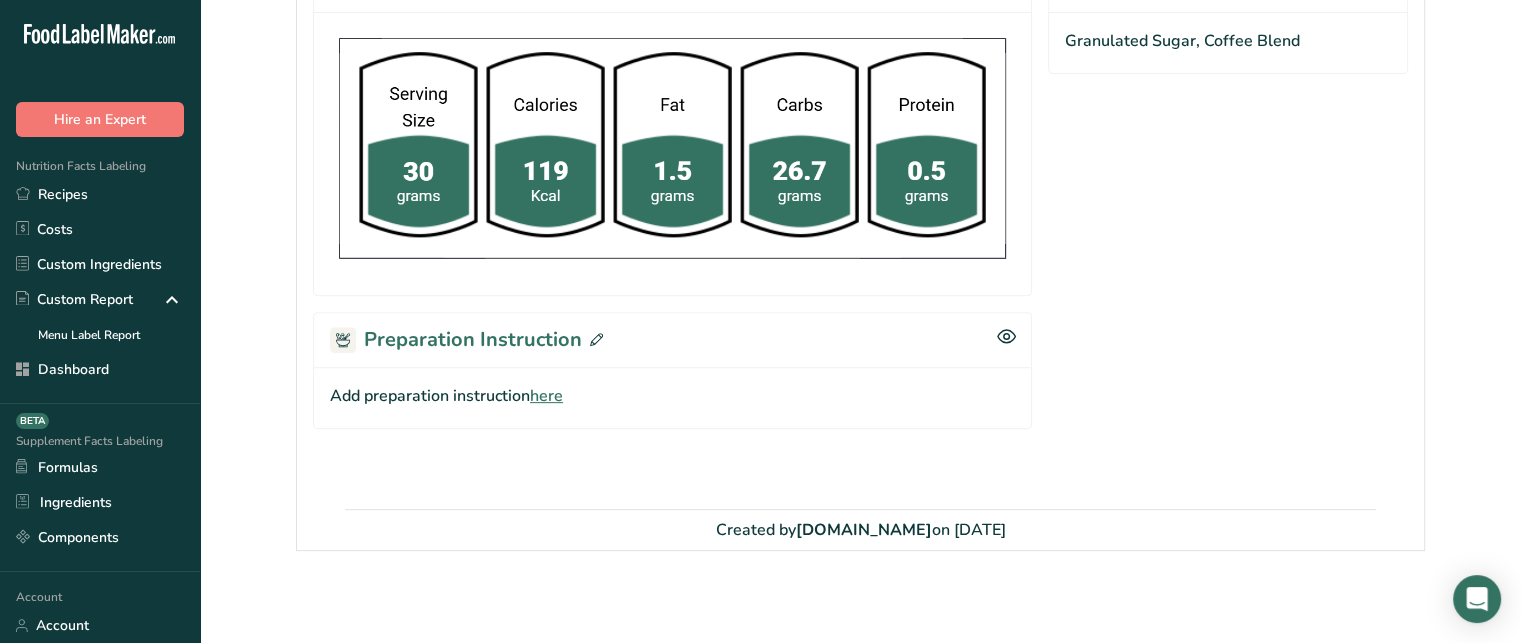 click on "here" at bounding box center (546, 396) 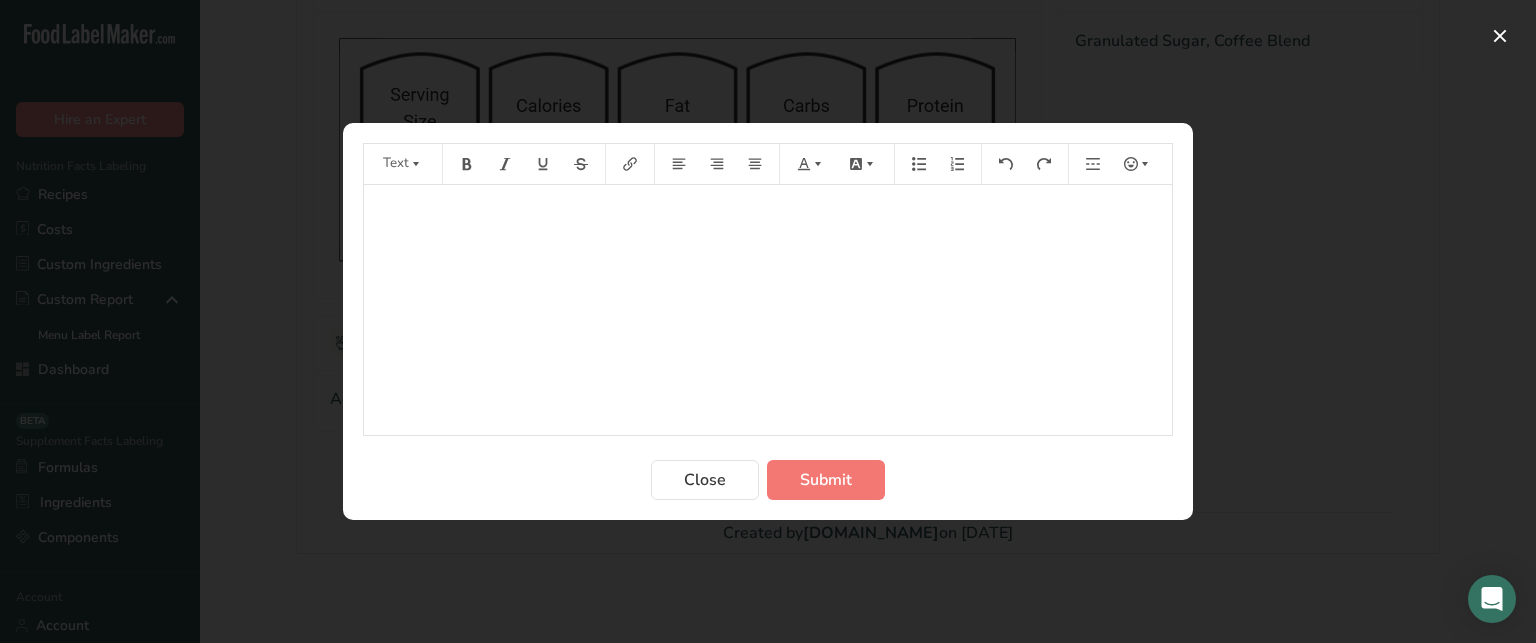 click on "﻿" at bounding box center [768, 310] 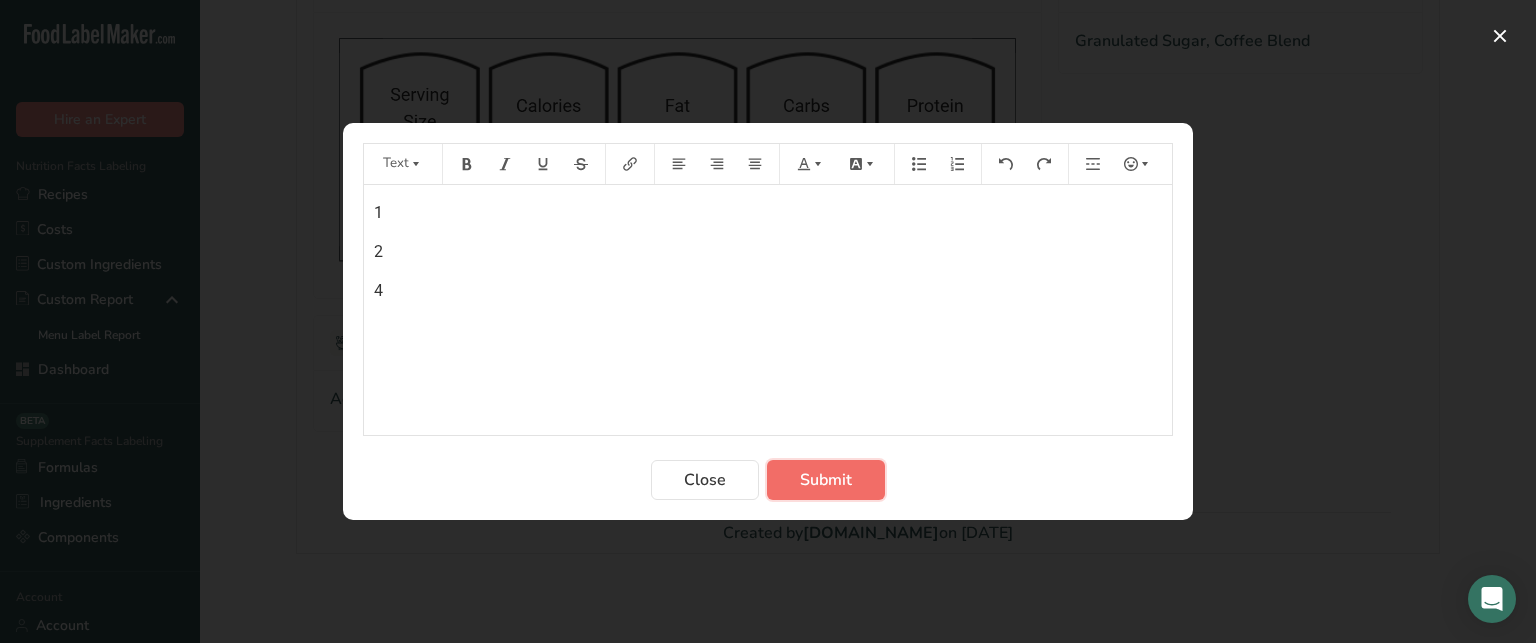 click on "Submit" at bounding box center (826, 480) 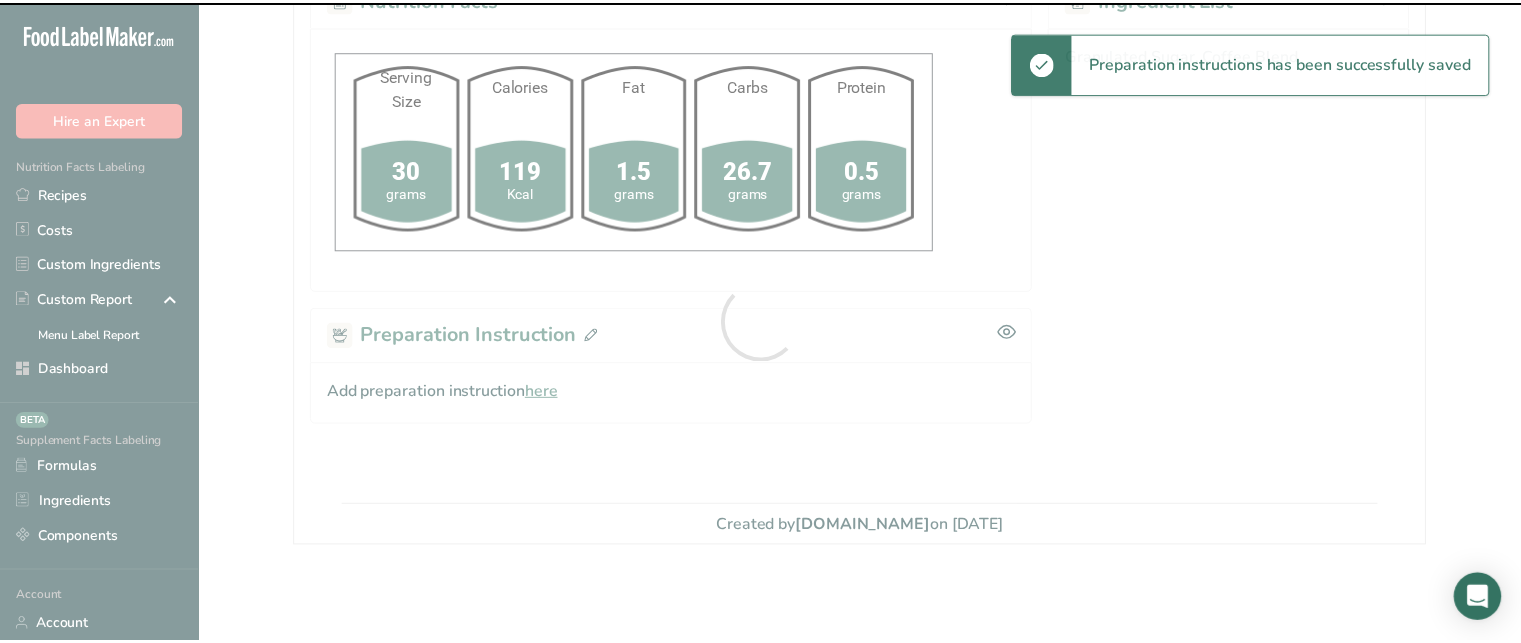 scroll, scrollTop: 639, scrollLeft: 0, axis: vertical 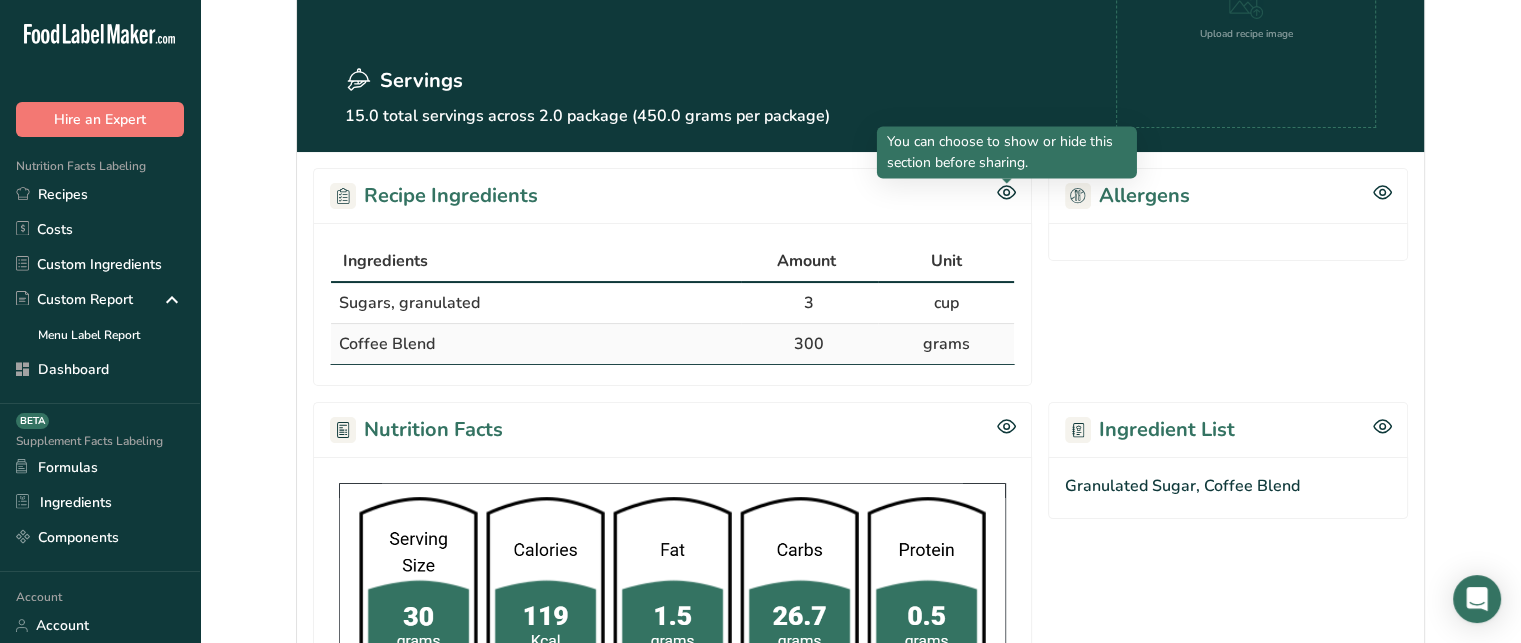 click 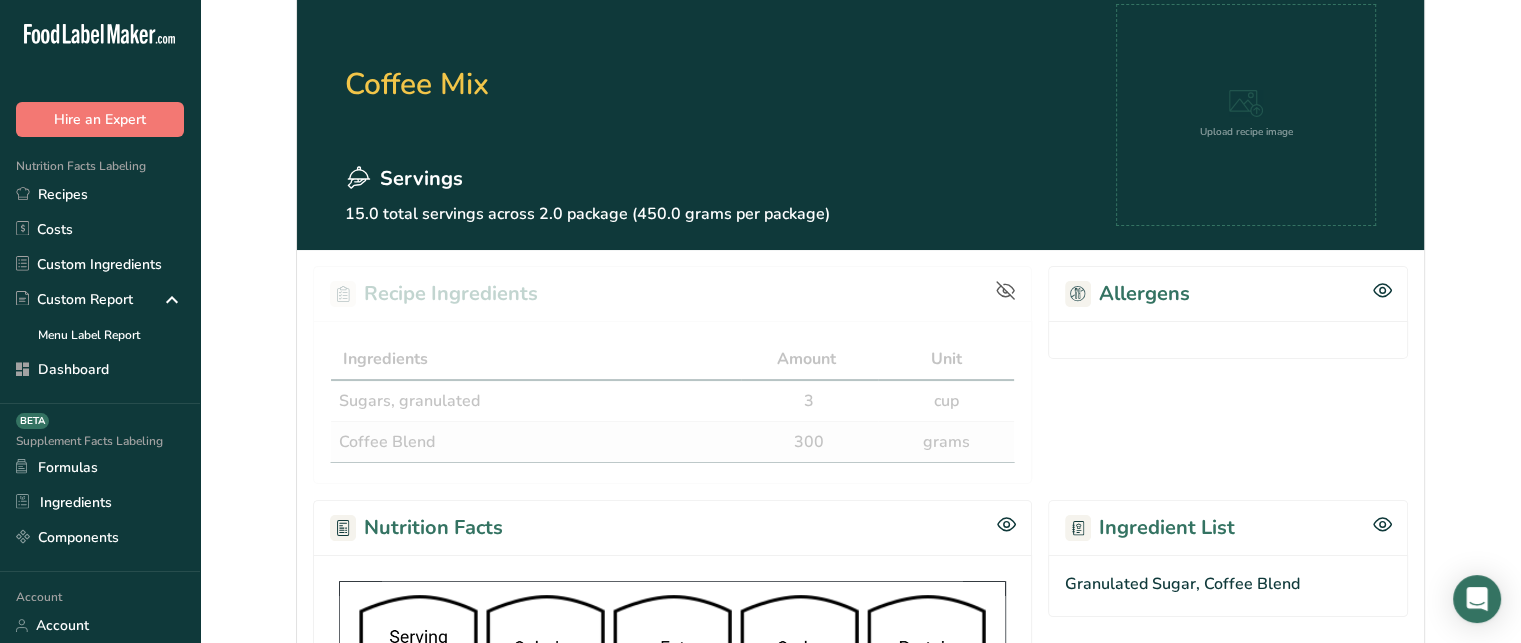 scroll, scrollTop: 110, scrollLeft: 0, axis: vertical 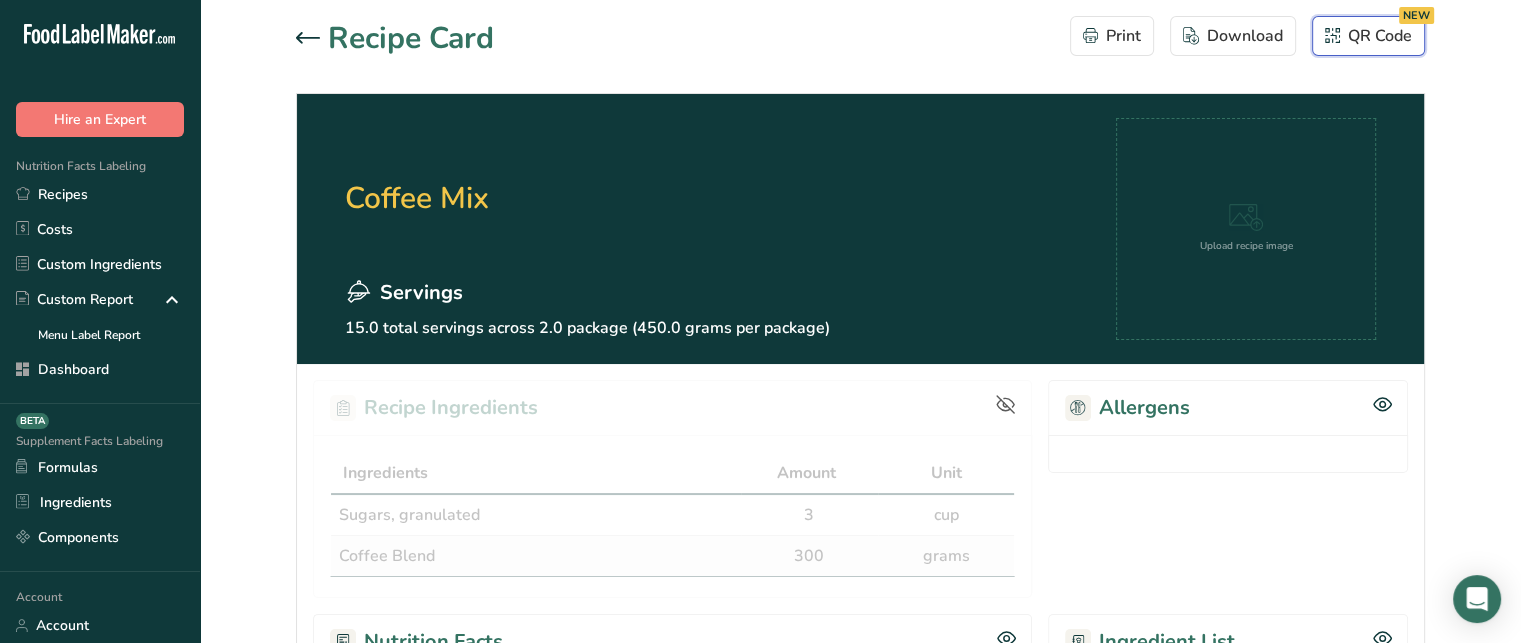 click on "QR Code
NEW" at bounding box center [1368, 36] 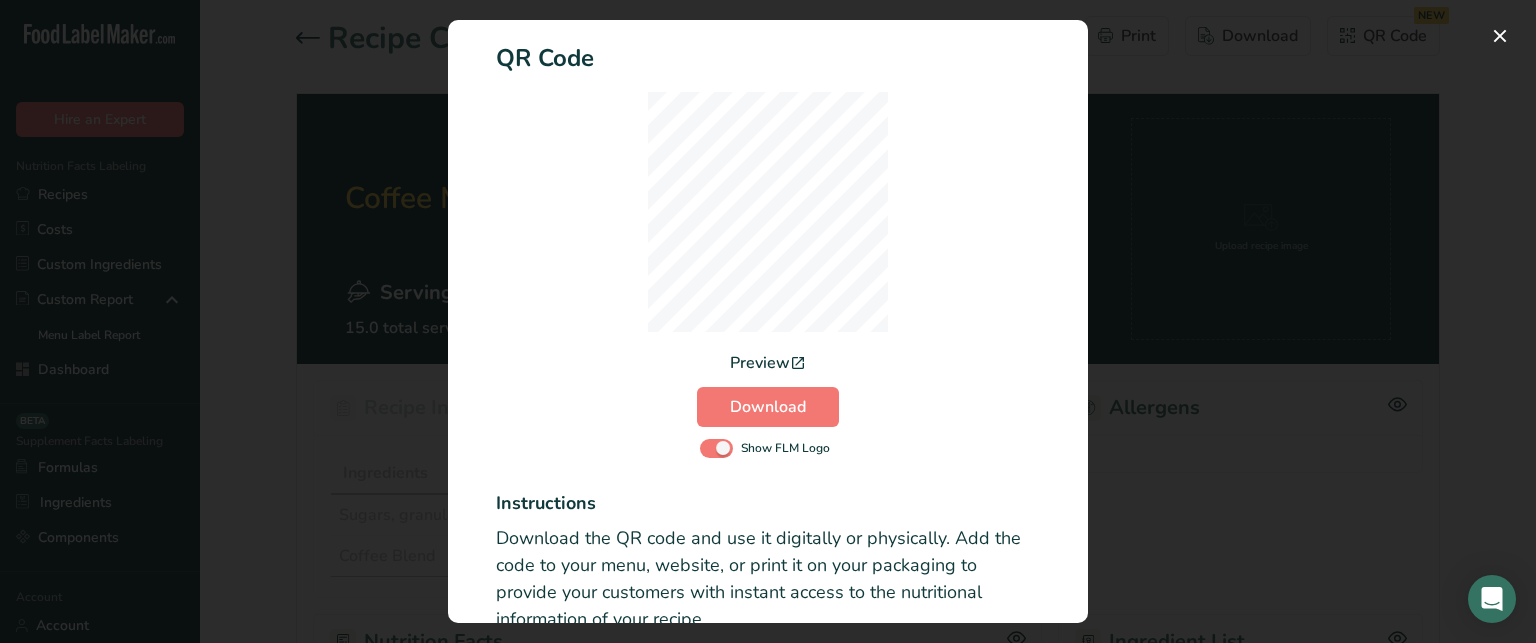 drag, startPoint x: 1072, startPoint y: 112, endPoint x: 1076, endPoint y: 159, distance: 47.169907 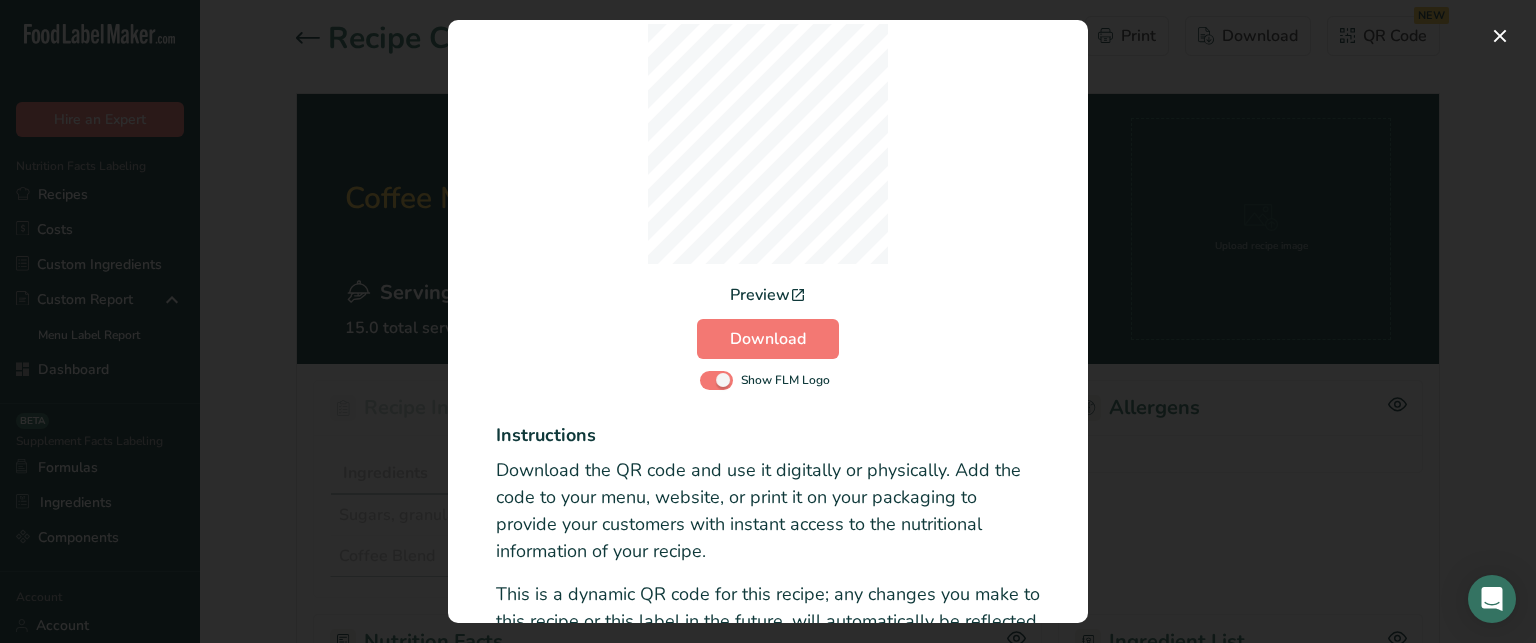 scroll, scrollTop: 70, scrollLeft: 0, axis: vertical 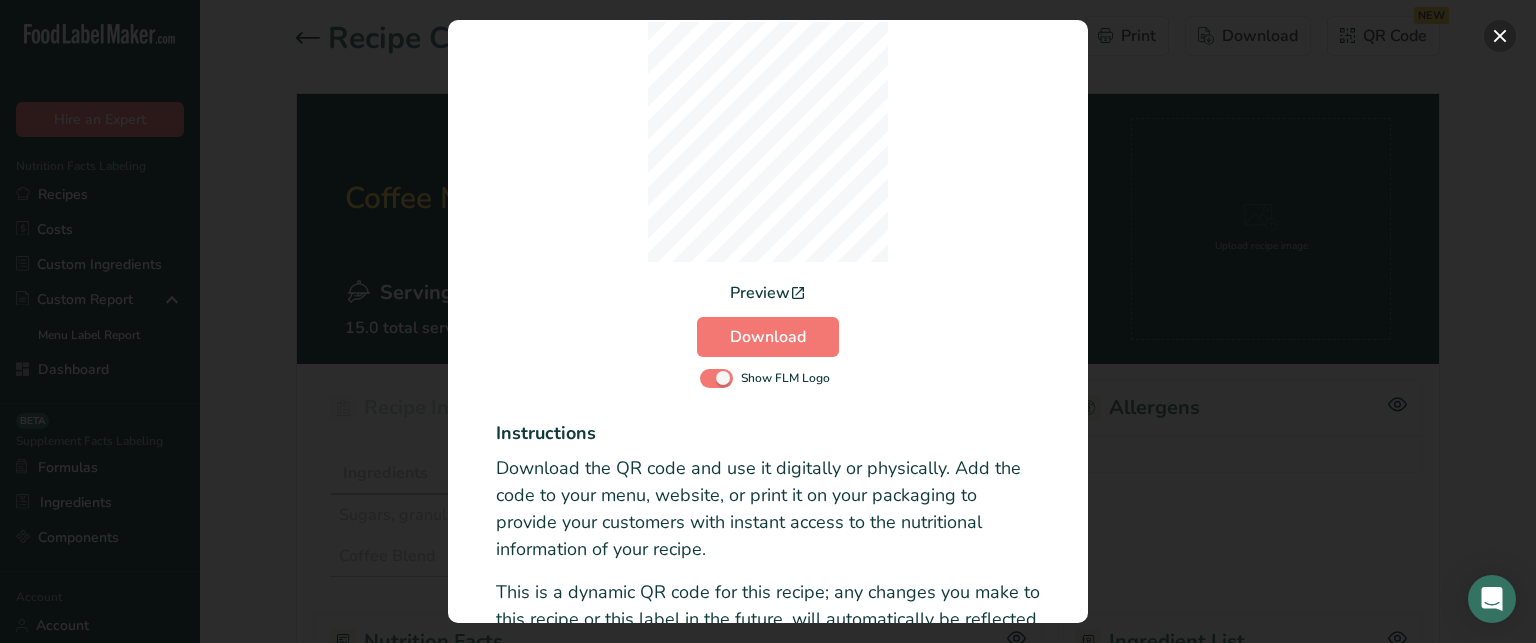 click at bounding box center (1500, 36) 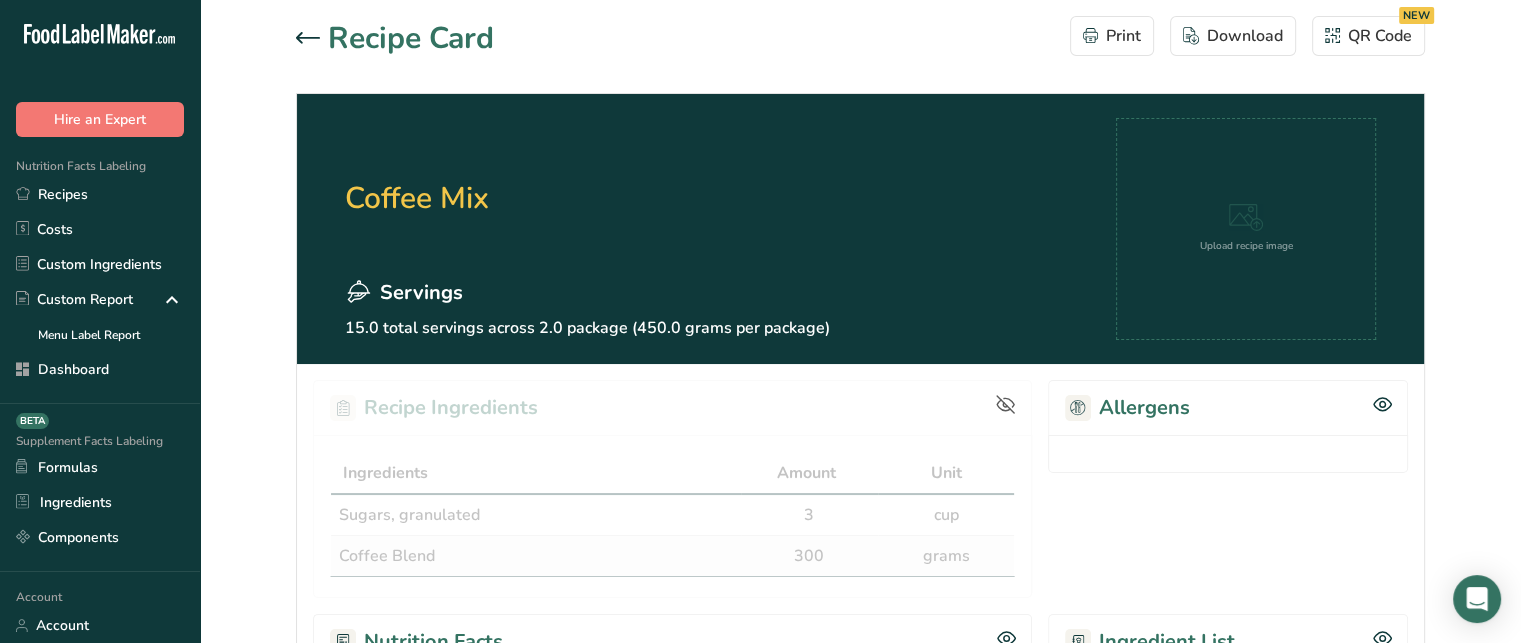click at bounding box center (312, 39) 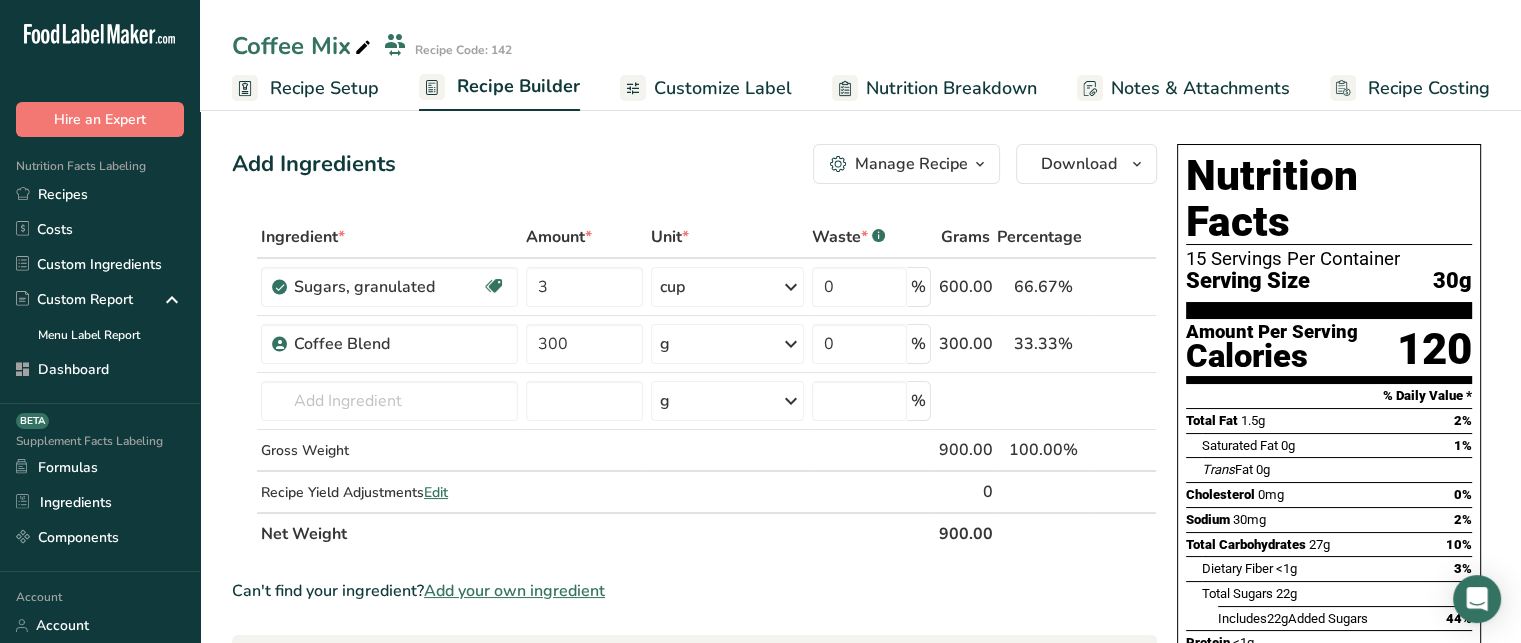 click on "Manage Recipe" at bounding box center [906, 164] 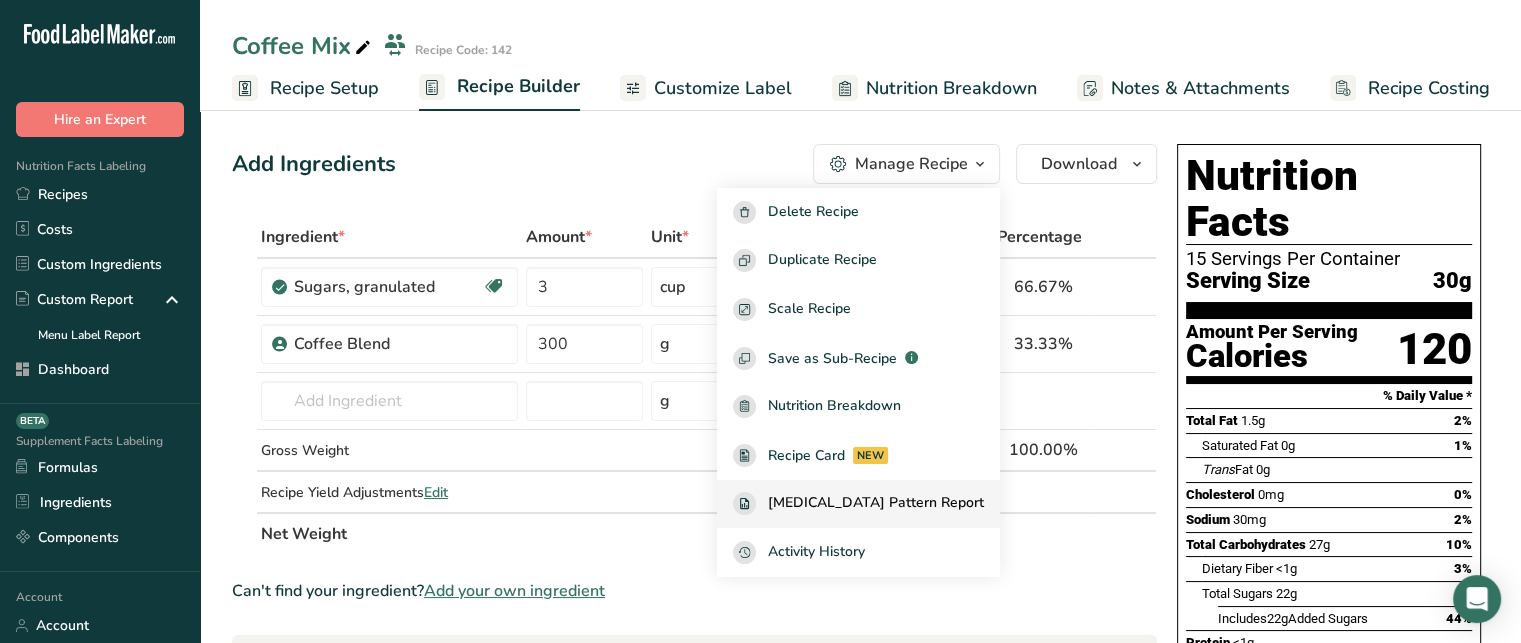 click on "[MEDICAL_DATA] Pattern Report" at bounding box center [876, 503] 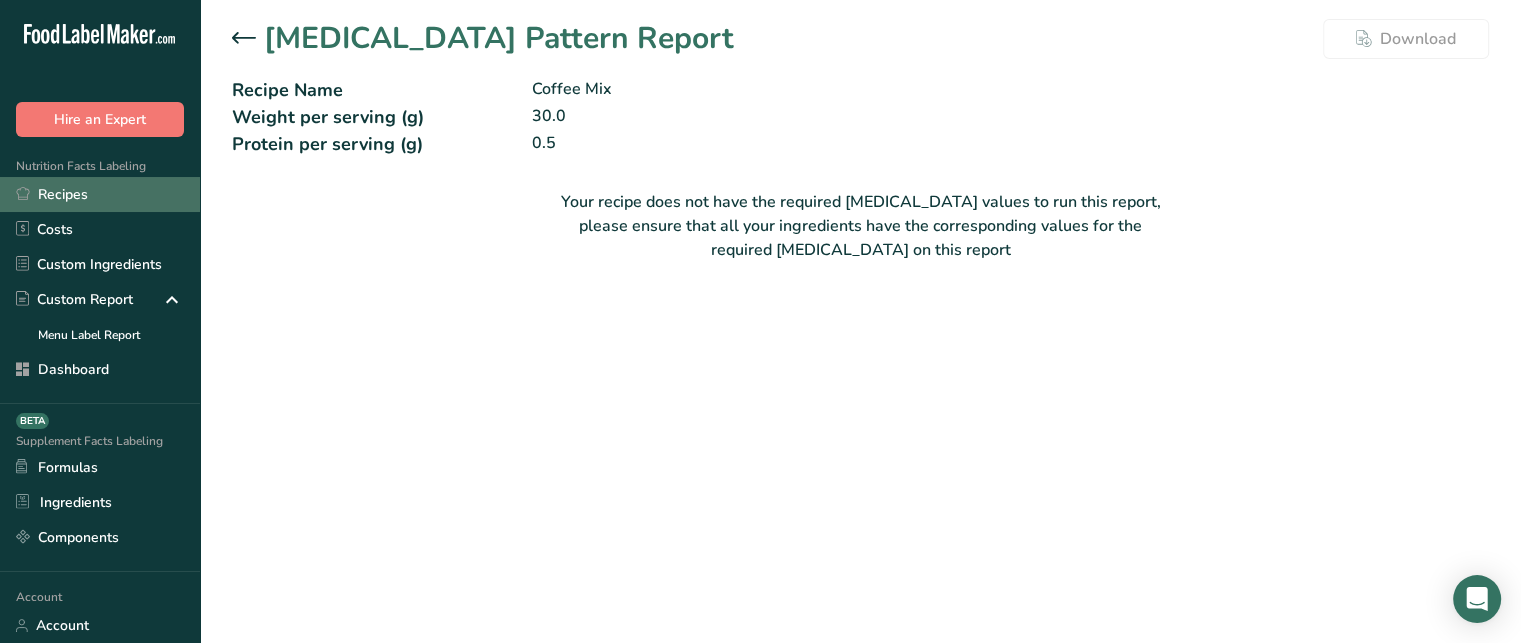 click on "Recipes" at bounding box center (100, 194) 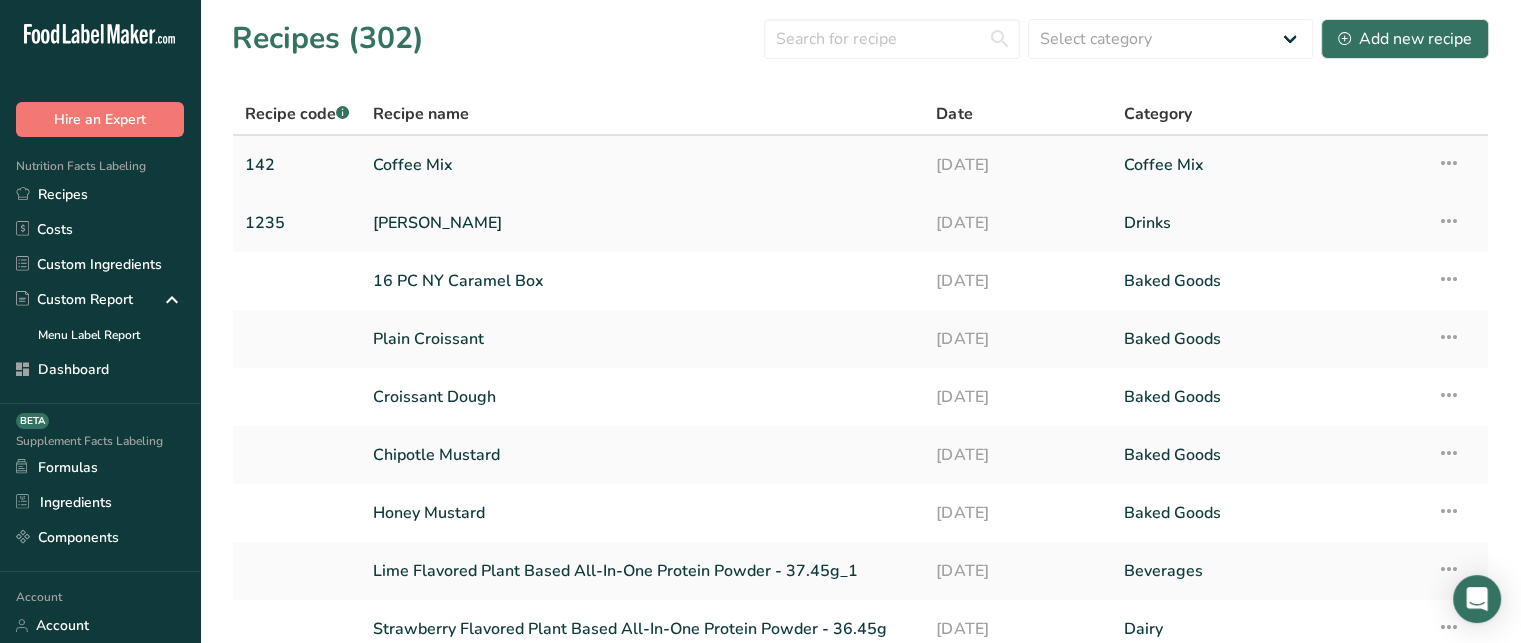 click on "Coffee Mix" at bounding box center (642, 165) 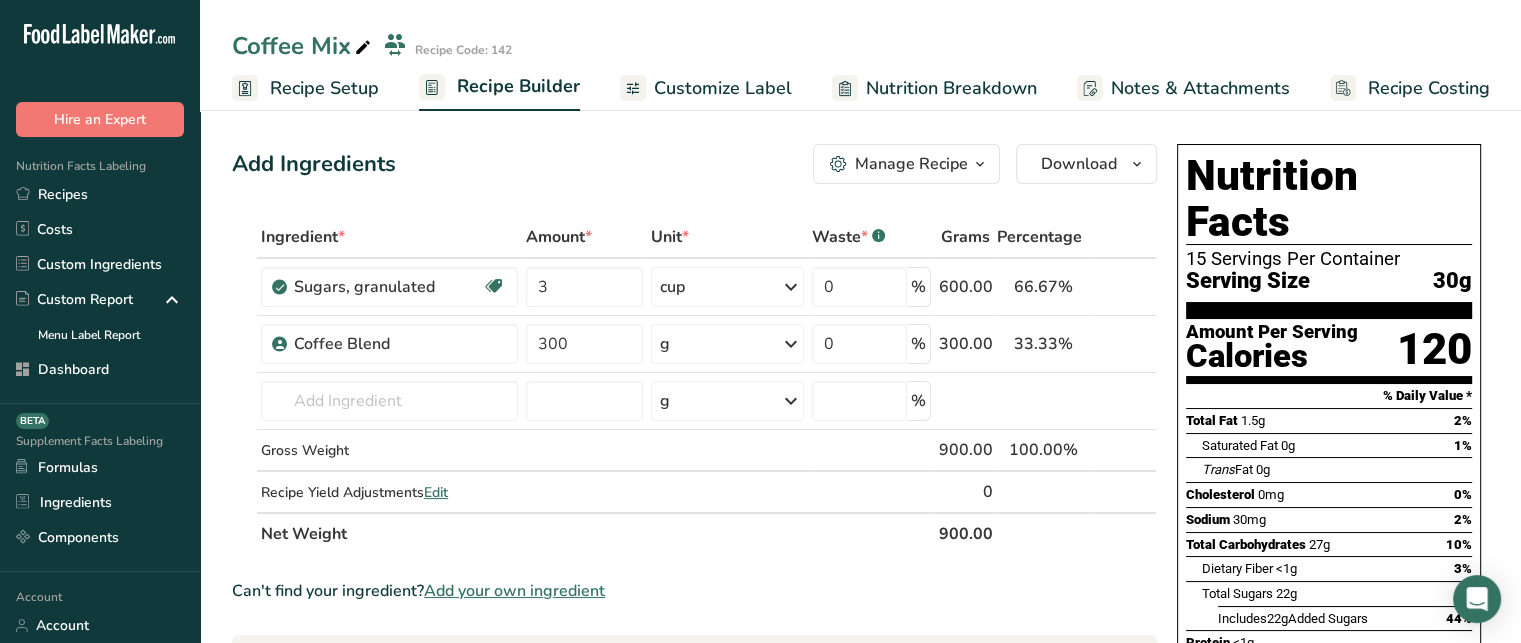 click on "Manage Recipe" at bounding box center [911, 164] 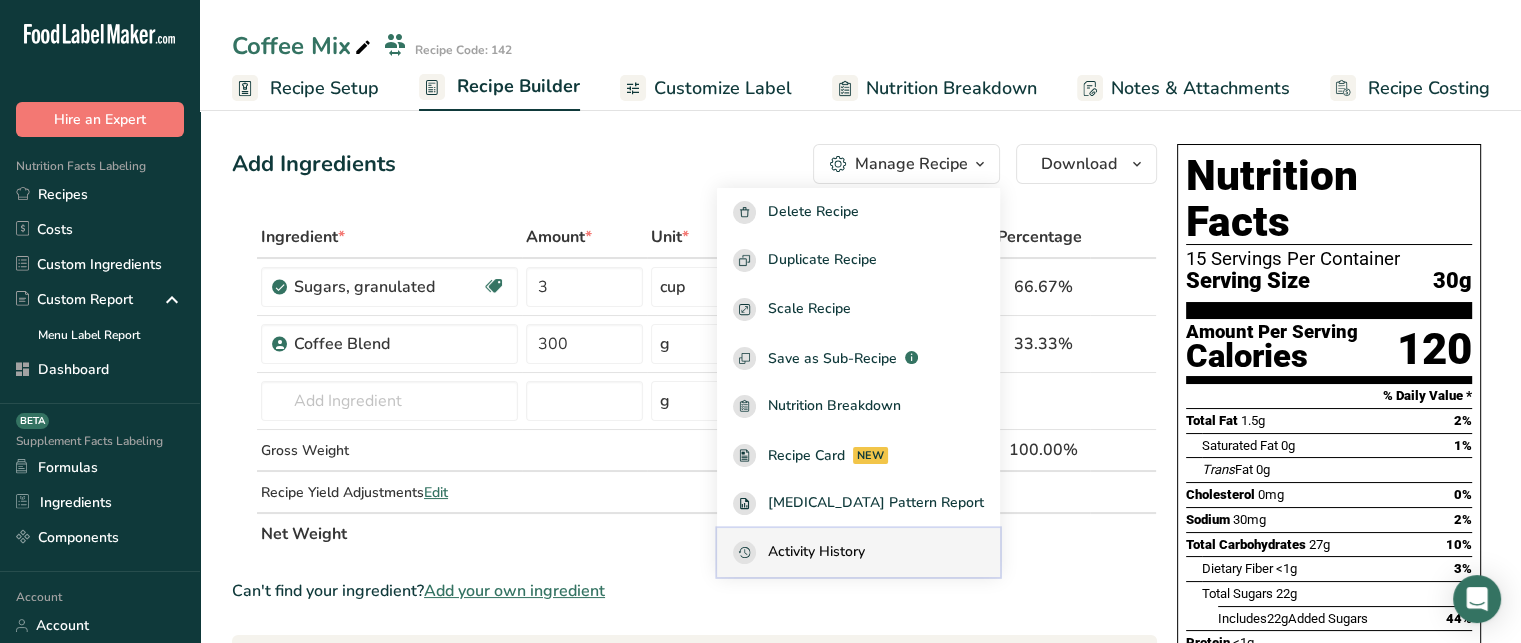 click on "Activity History" at bounding box center (816, 552) 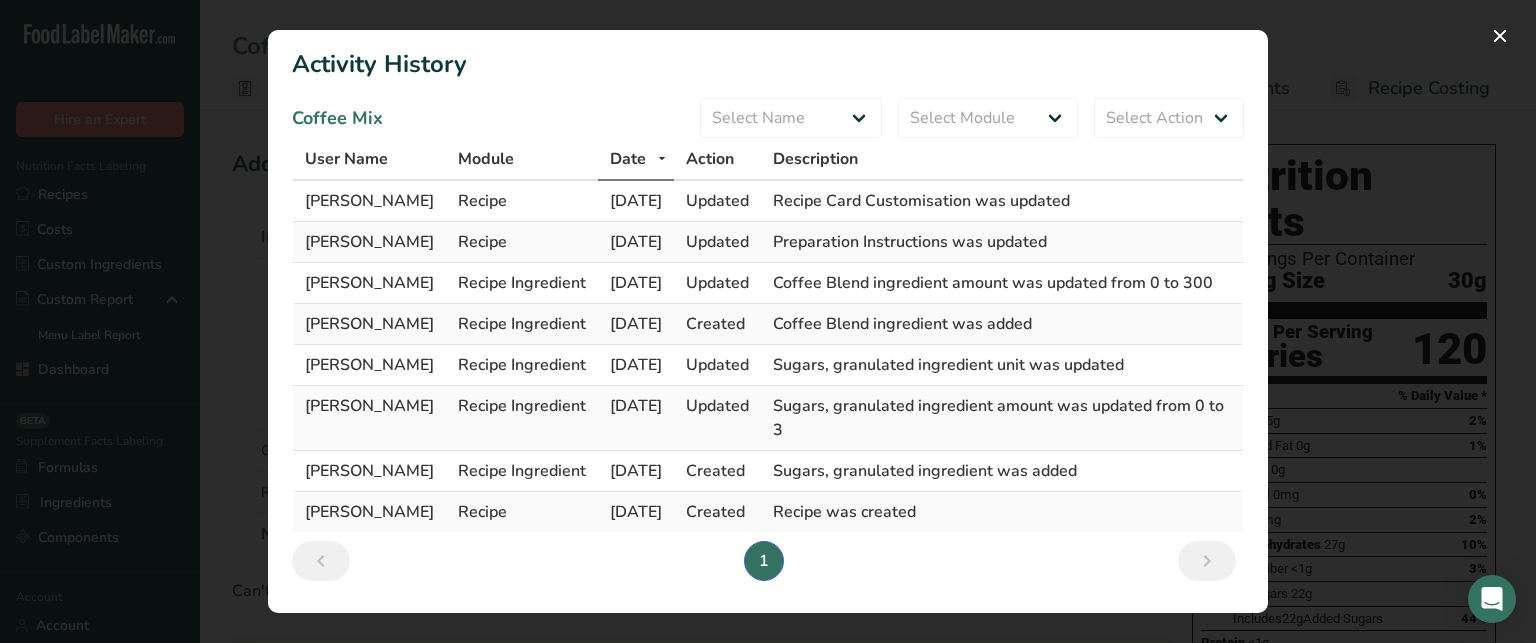 drag, startPoint x: 314, startPoint y: 191, endPoint x: 391, endPoint y: 183, distance: 77.41447 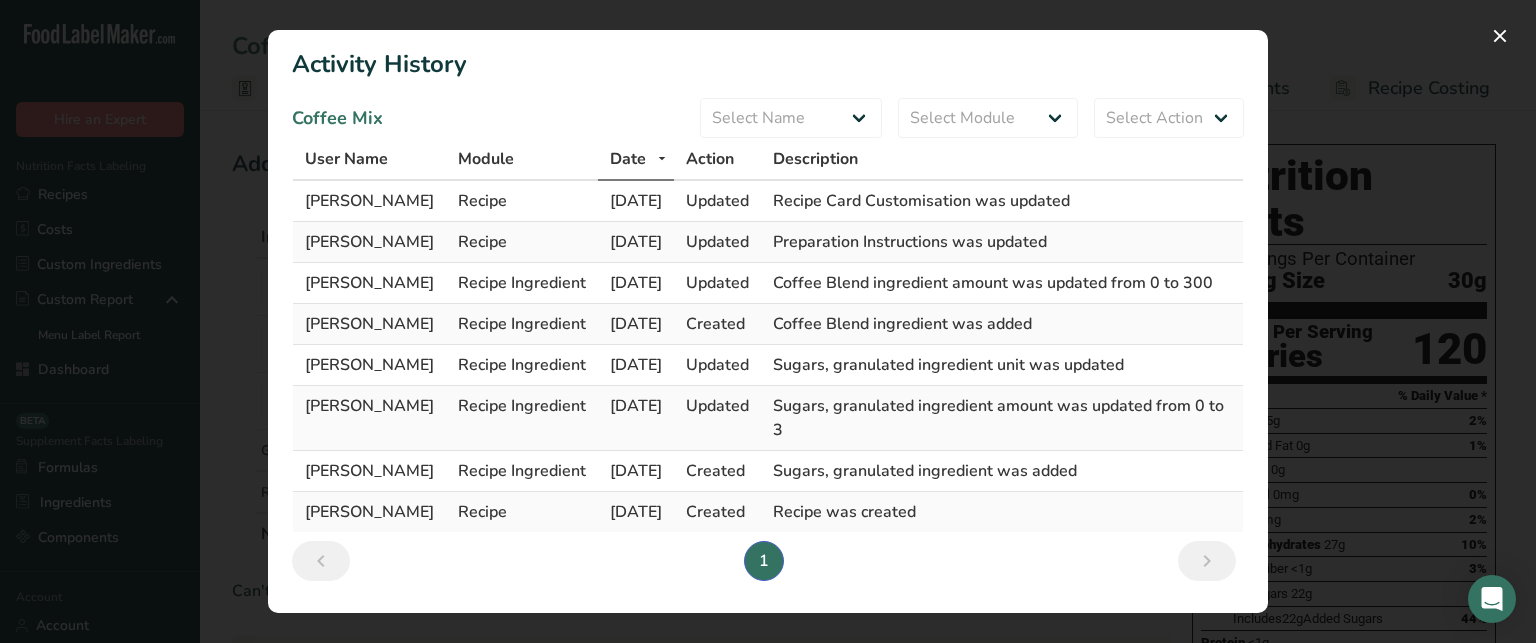 drag, startPoint x: 588, startPoint y: 188, endPoint x: 673, endPoint y: 193, distance: 85.146935 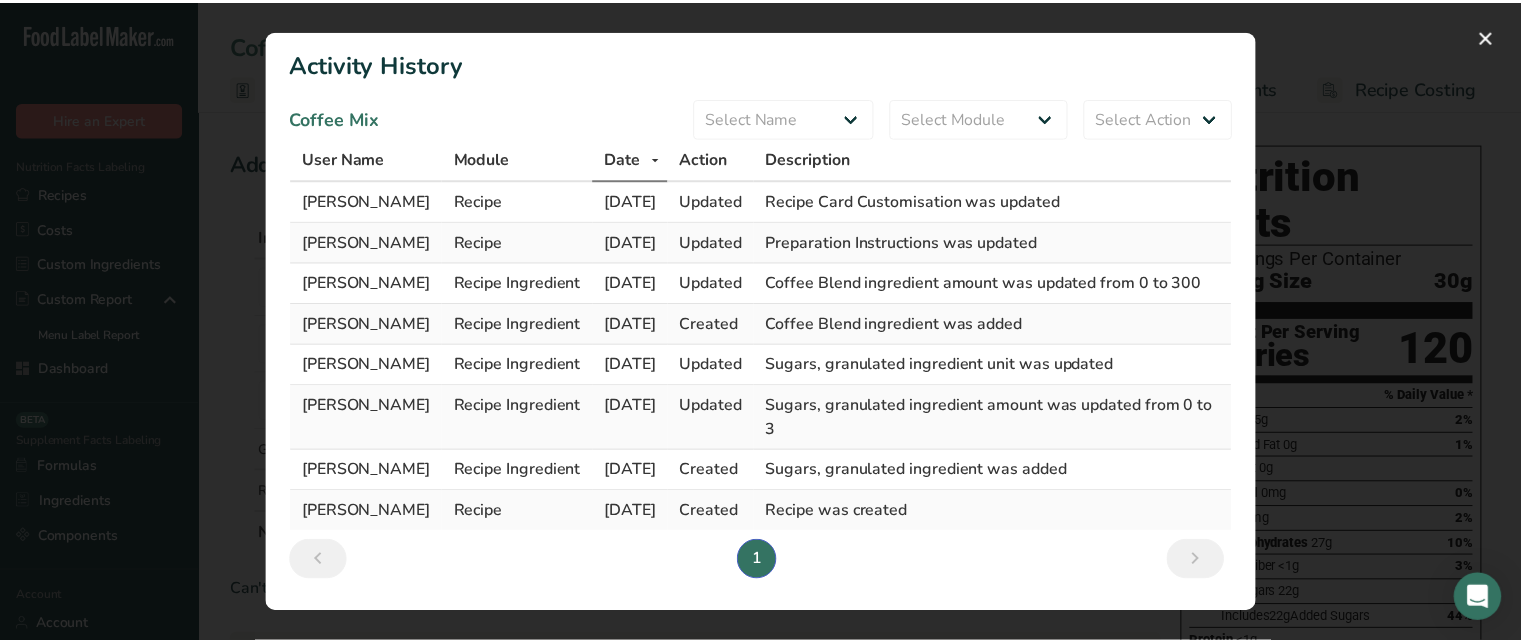 scroll, scrollTop: 1, scrollLeft: 0, axis: vertical 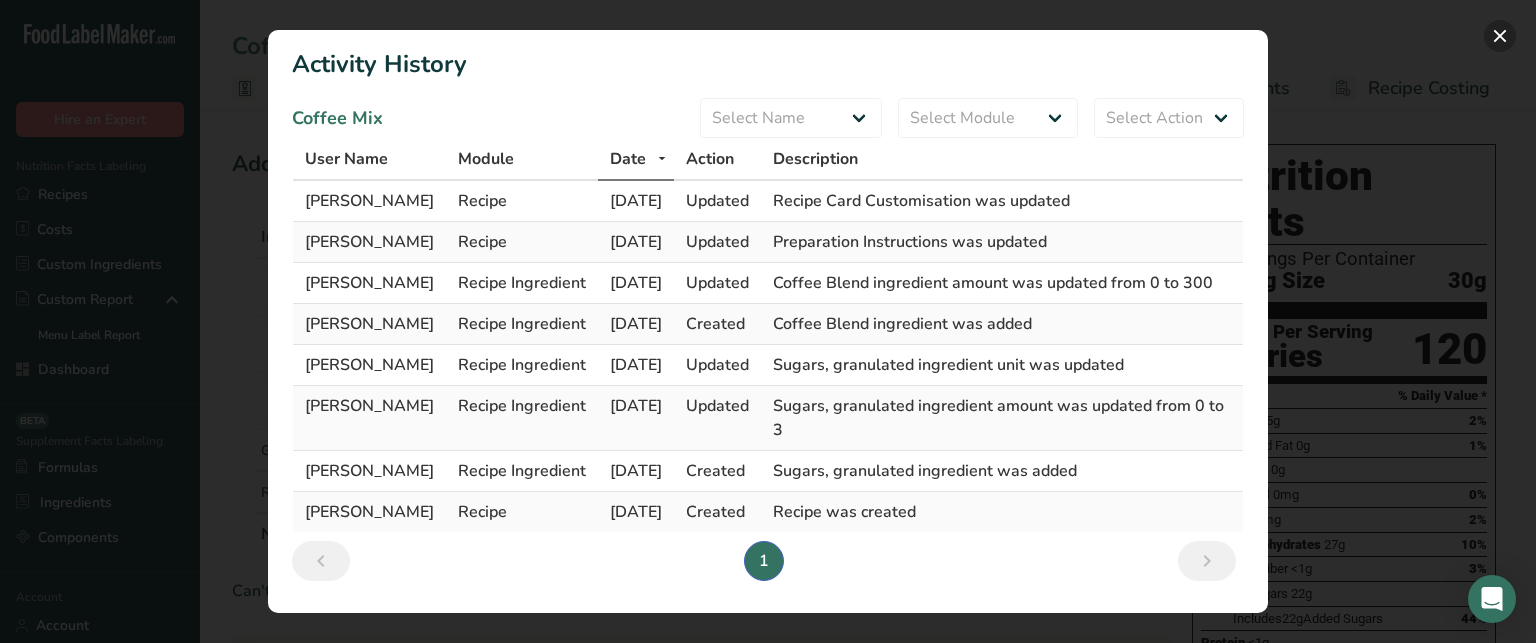 click at bounding box center [1500, 36] 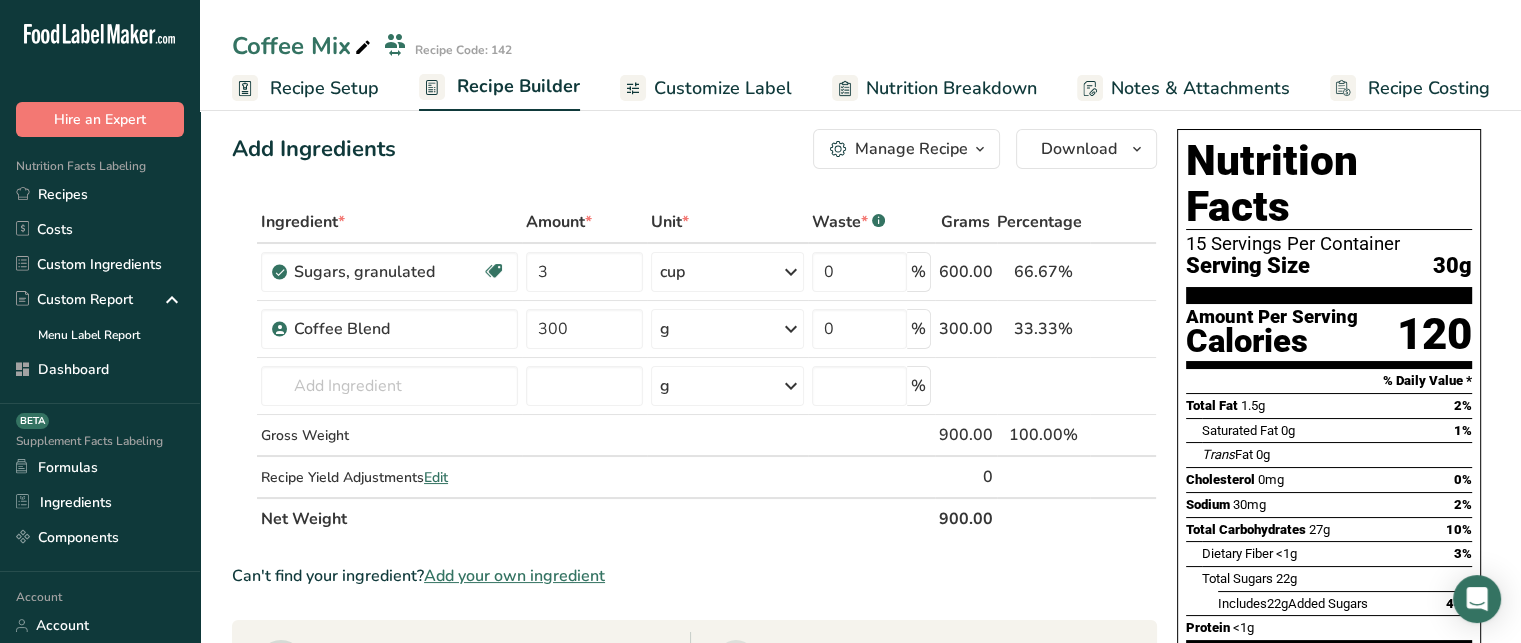 scroll, scrollTop: 10, scrollLeft: 0, axis: vertical 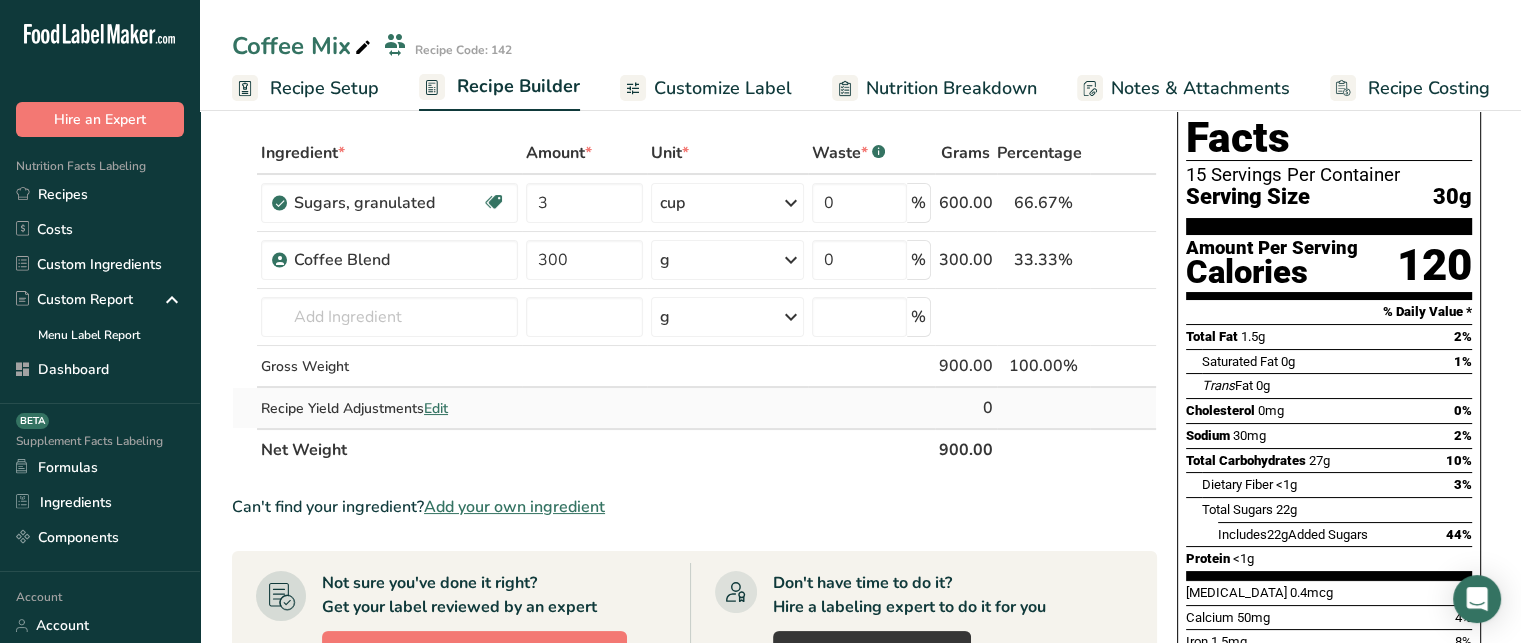 click on "Edit" at bounding box center (436, 408) 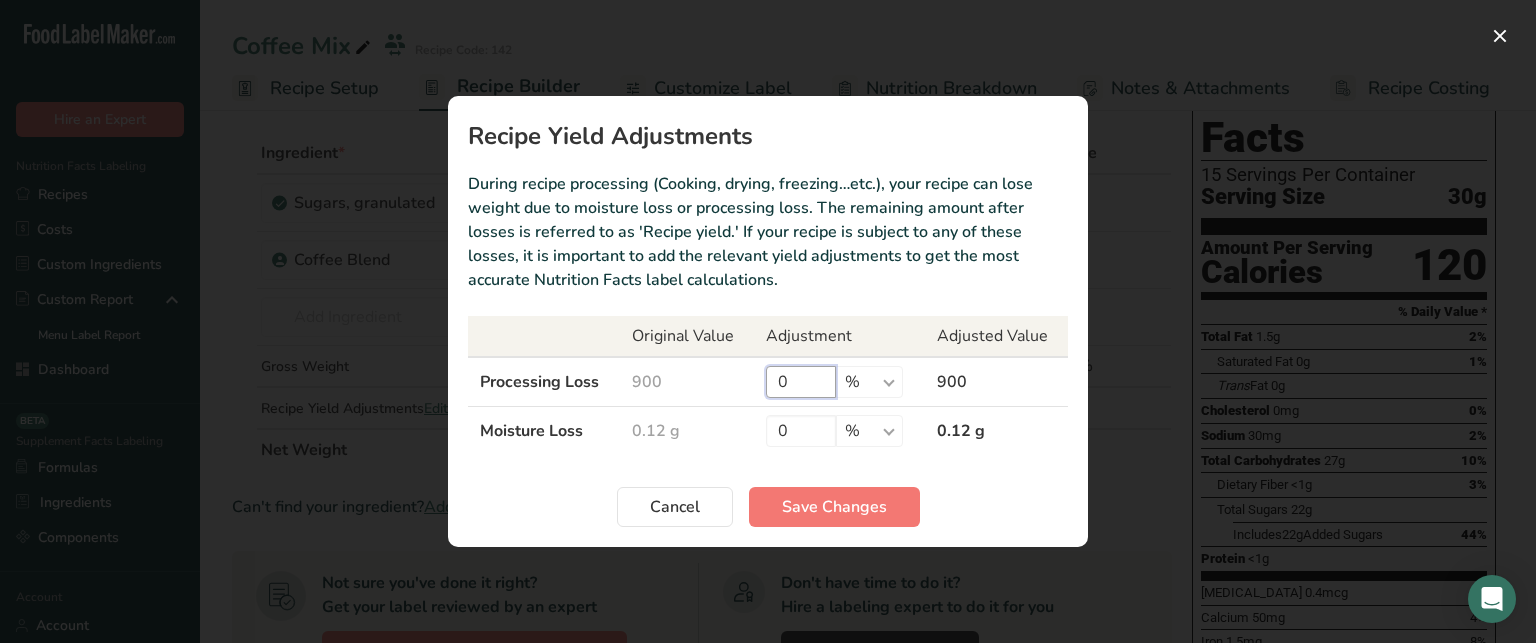 click on "0" at bounding box center [801, 382] 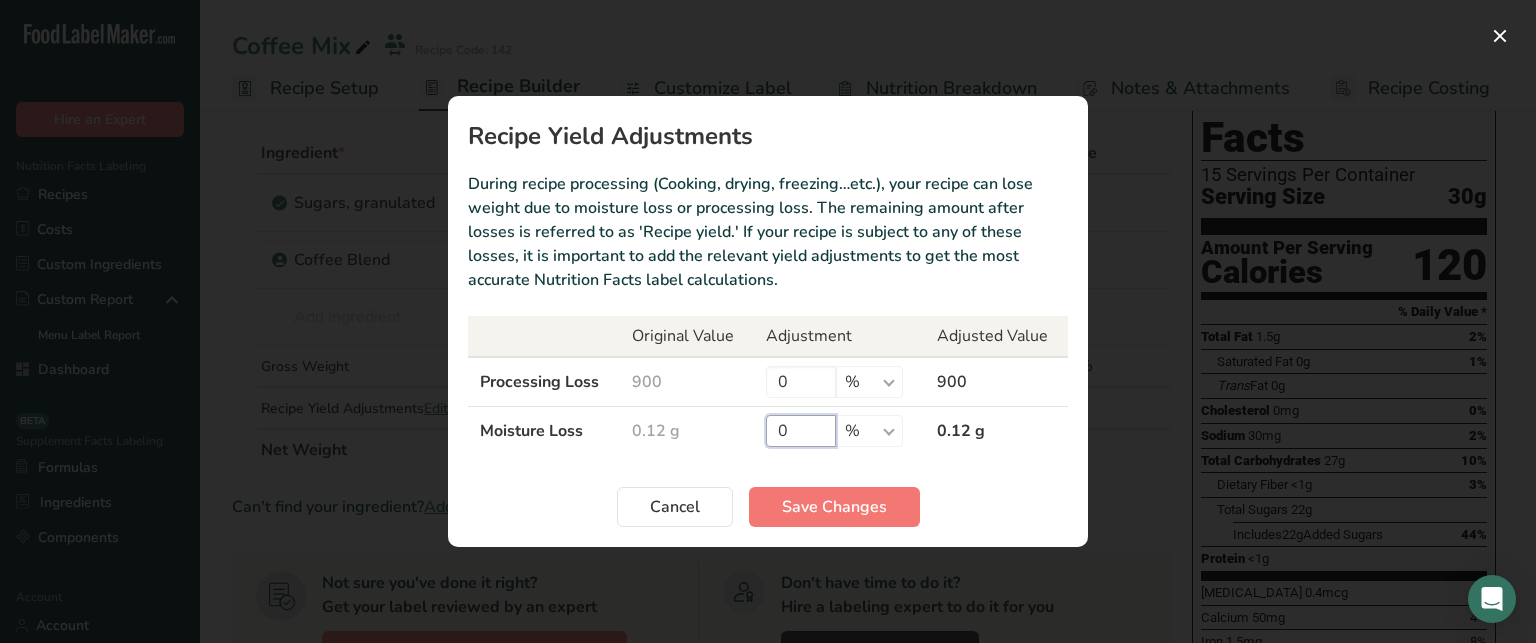 click on "0" at bounding box center [801, 431] 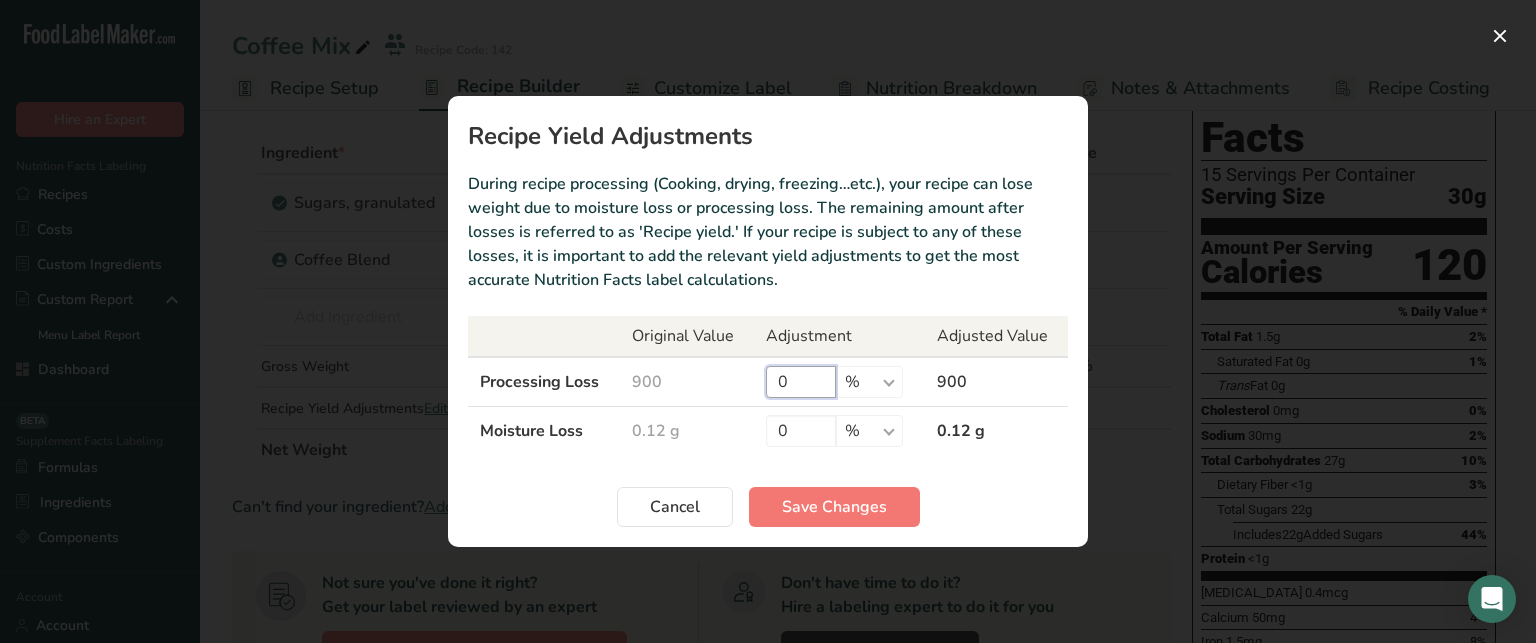 click on "0" at bounding box center (801, 382) 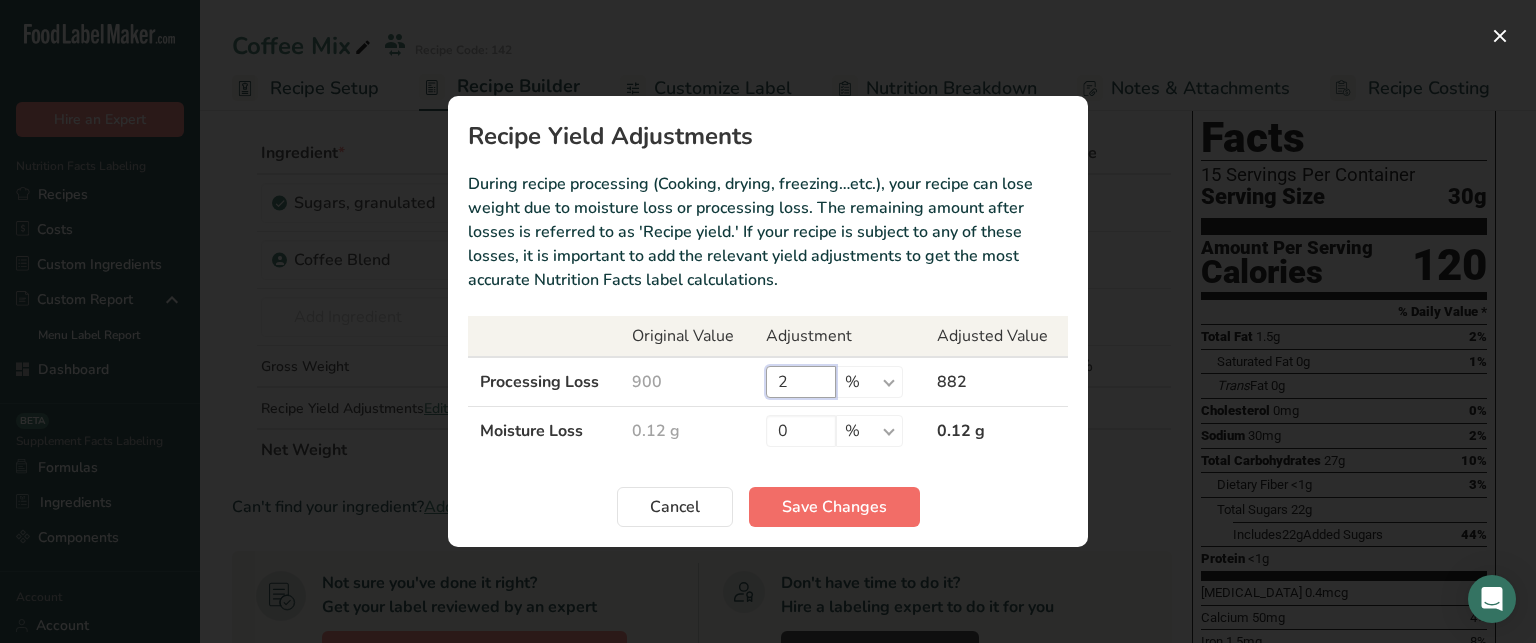 type on "2" 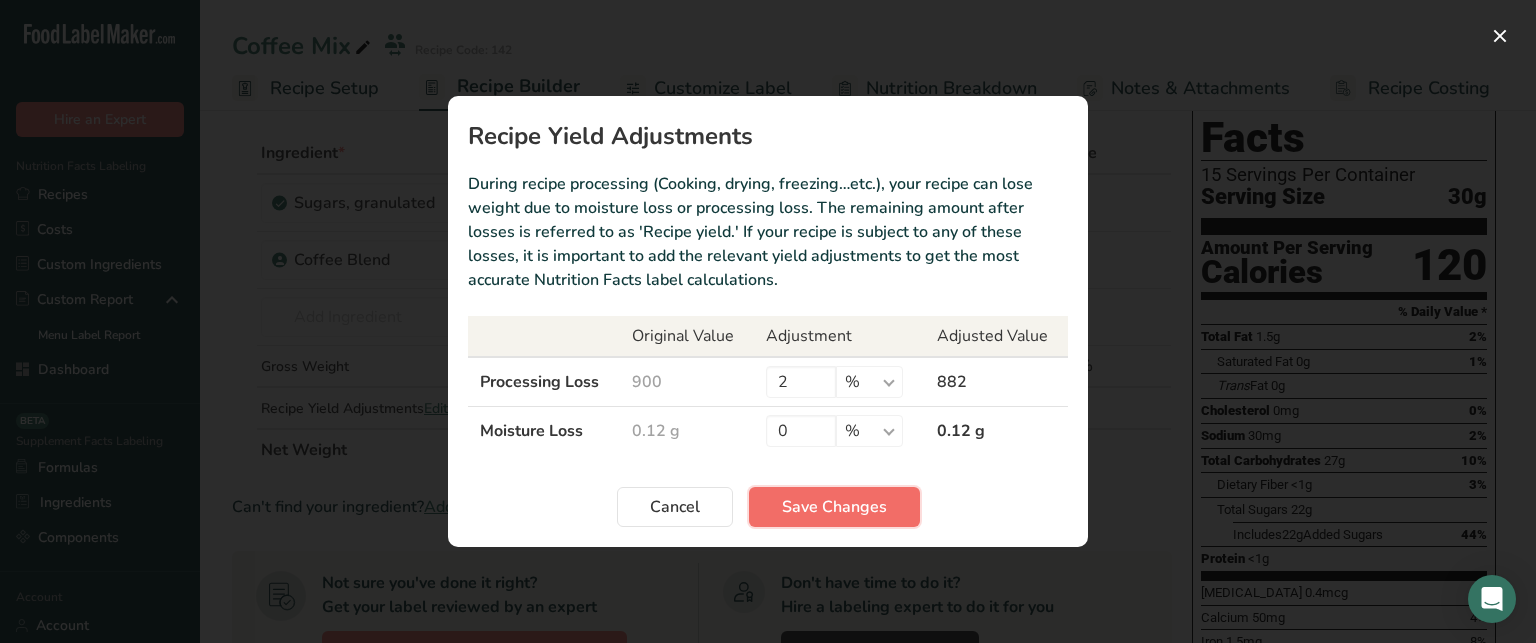 click on "Save Changes" at bounding box center [834, 507] 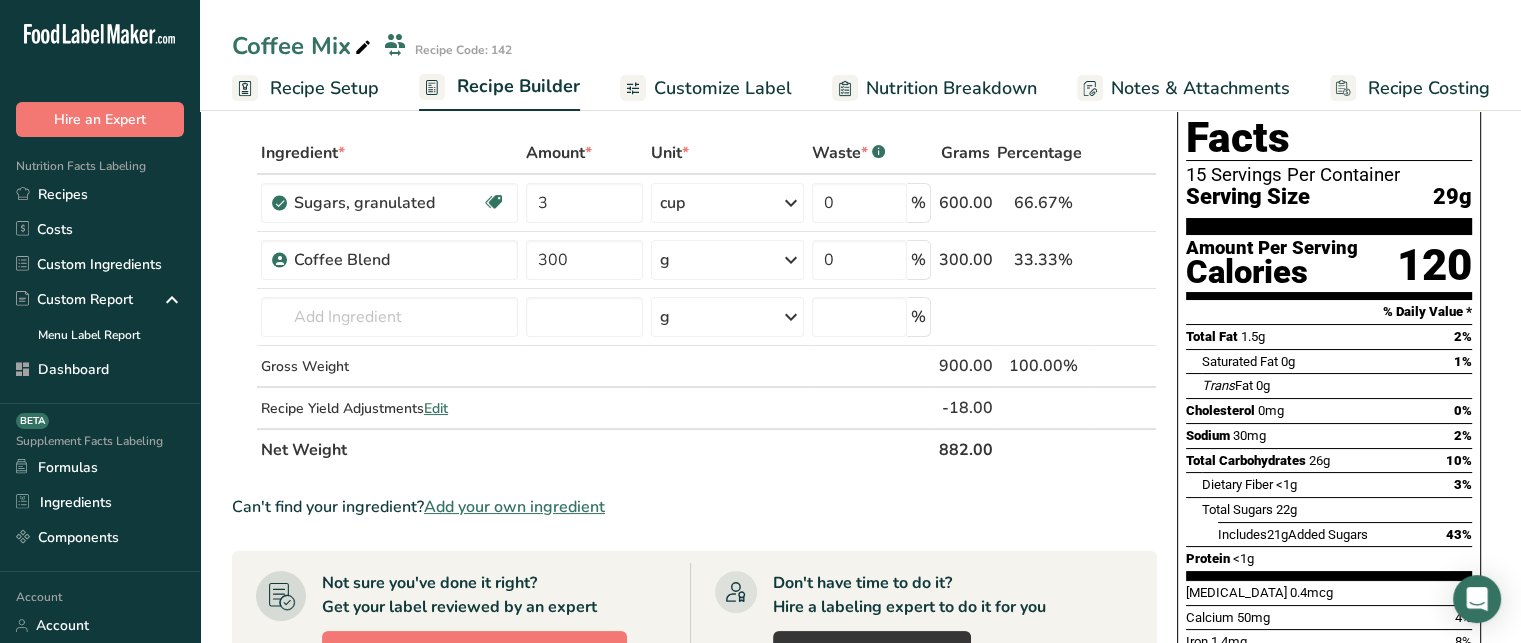 click on "882.00" at bounding box center (966, 449) 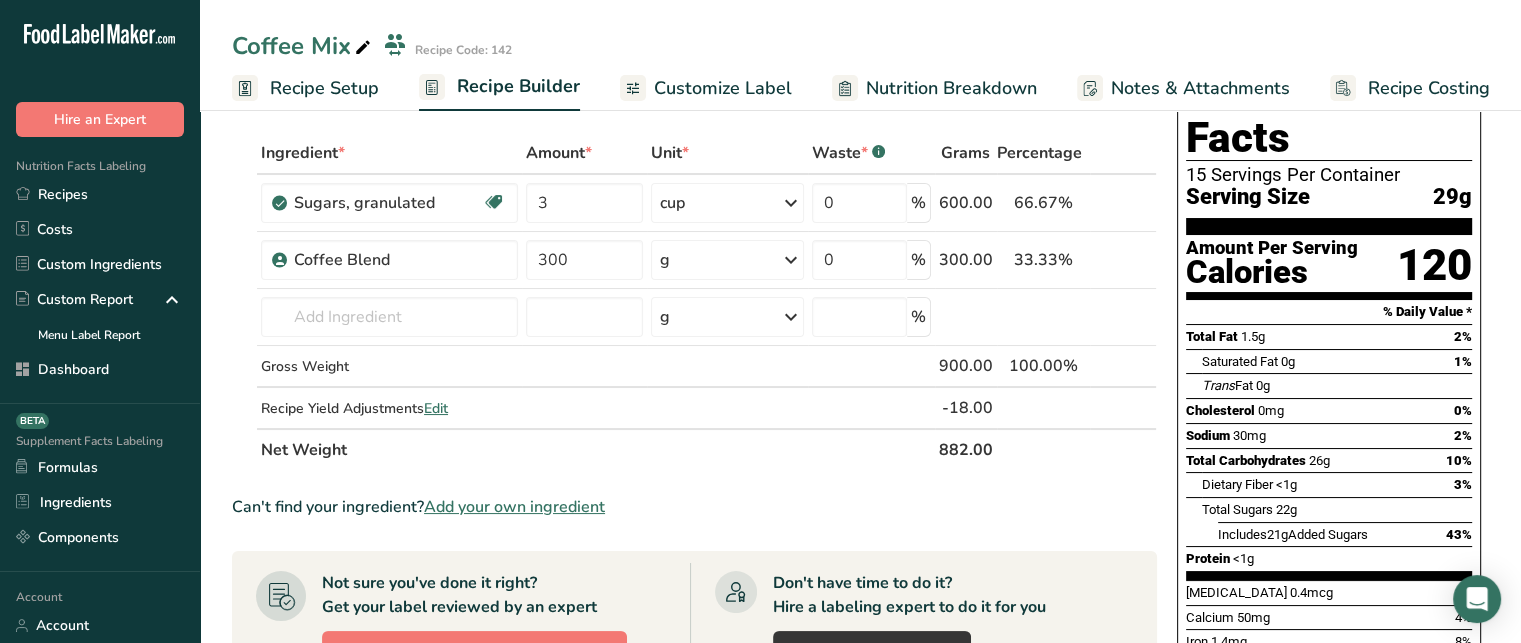 scroll, scrollTop: 0, scrollLeft: 0, axis: both 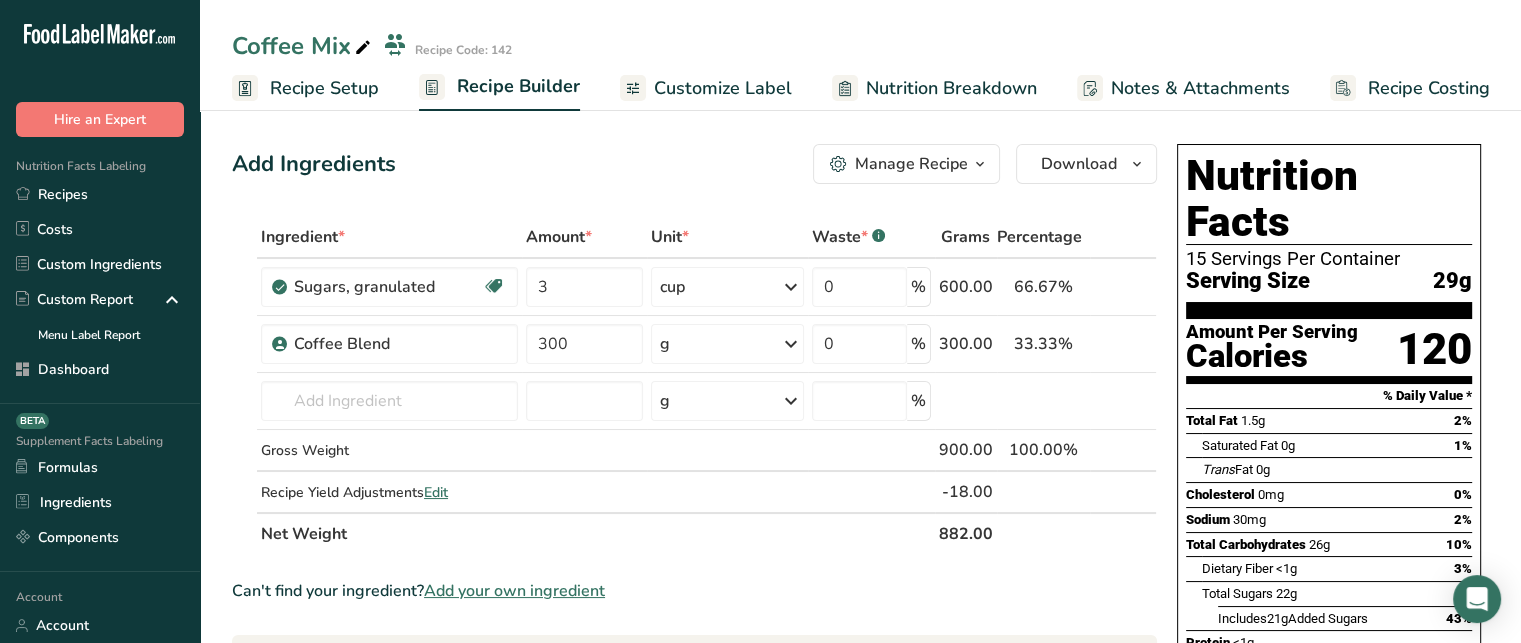 click on "882.00" at bounding box center [966, 533] 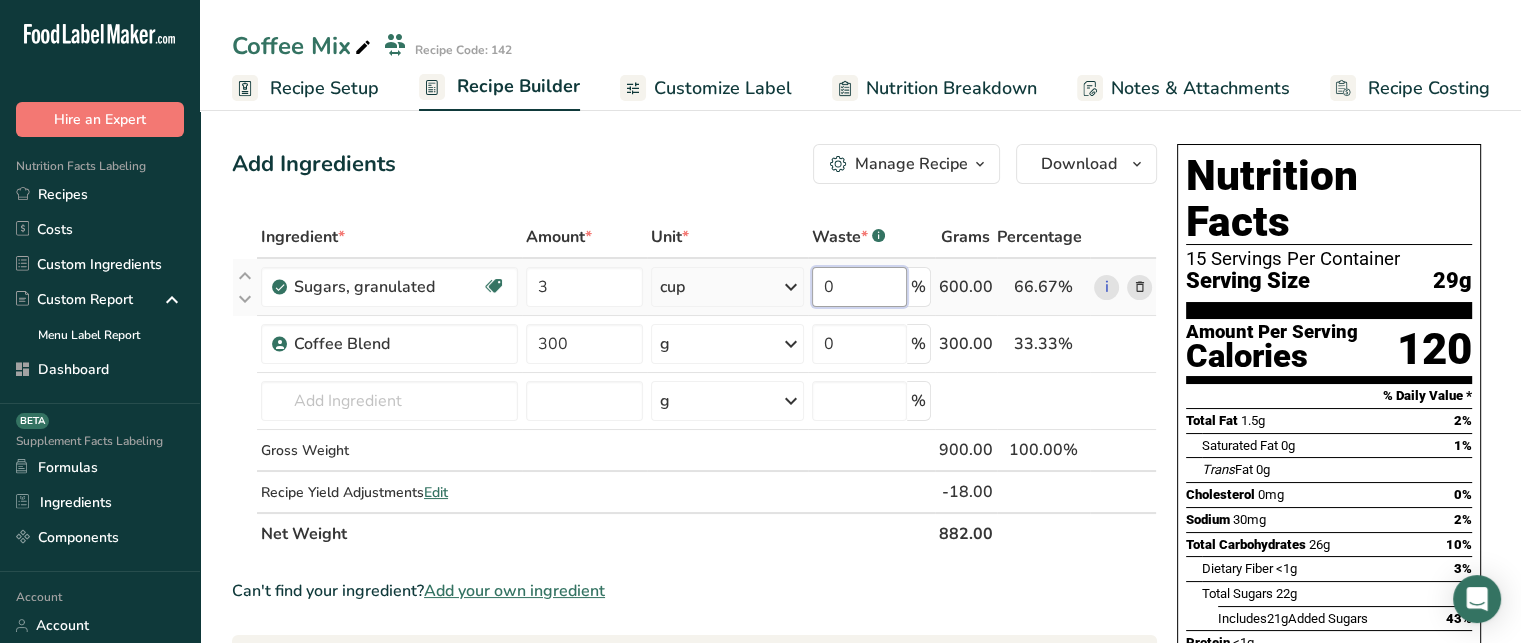 drag, startPoint x: 846, startPoint y: 280, endPoint x: 824, endPoint y: 275, distance: 22.561028 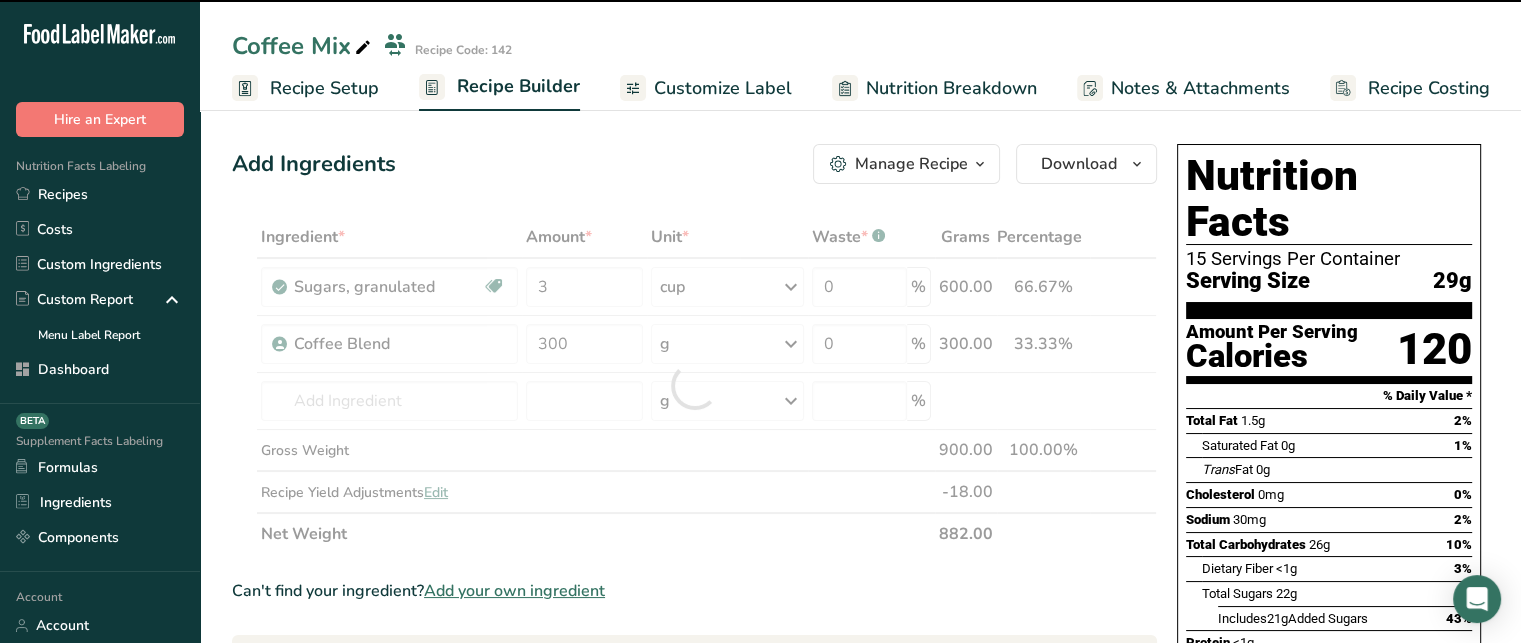 drag, startPoint x: 268, startPoint y: 491, endPoint x: 400, endPoint y: 486, distance: 132.09467 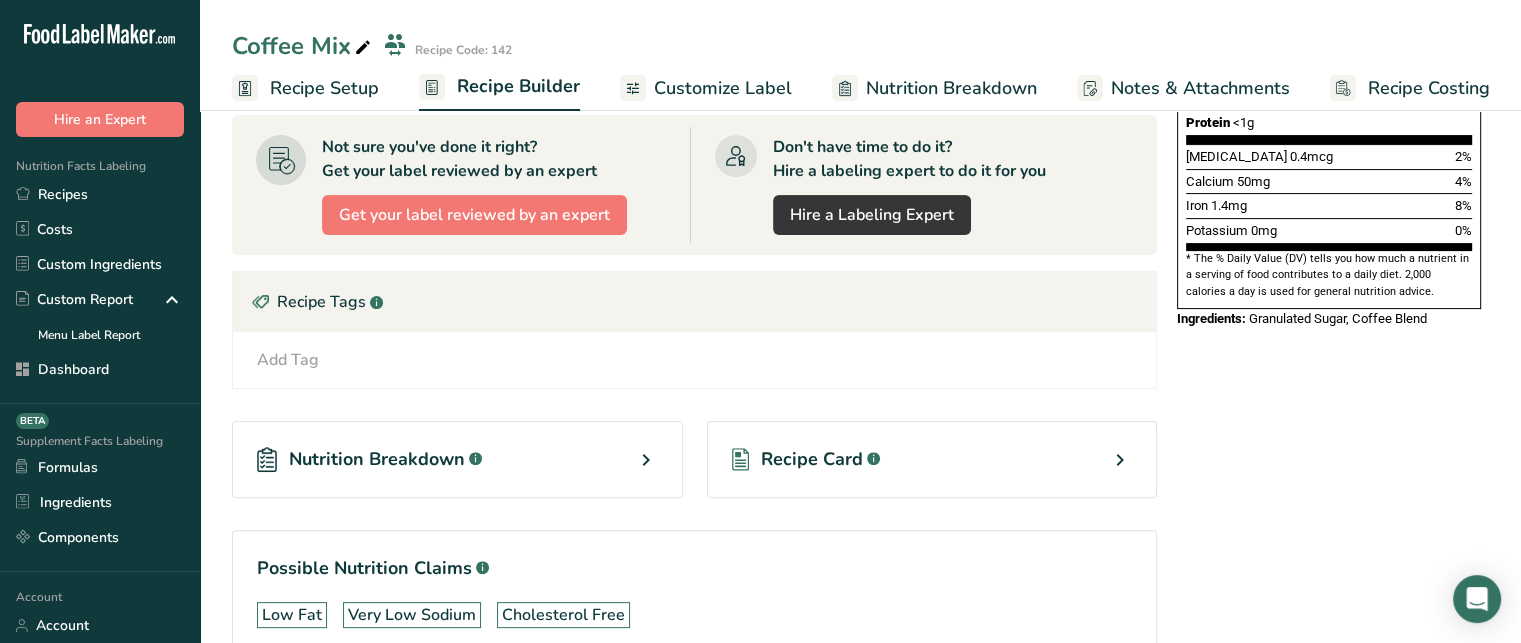 scroll, scrollTop: 524, scrollLeft: 0, axis: vertical 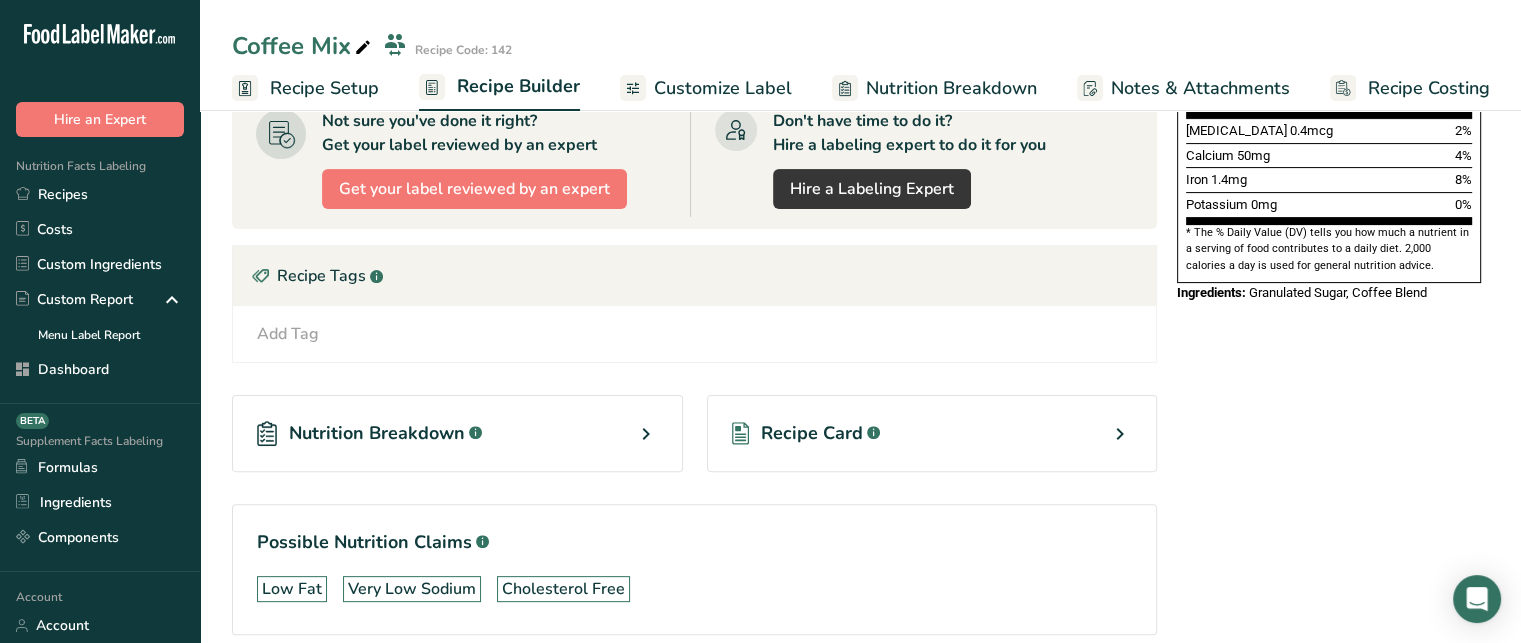 click on "Add Tag" at bounding box center (288, 334) 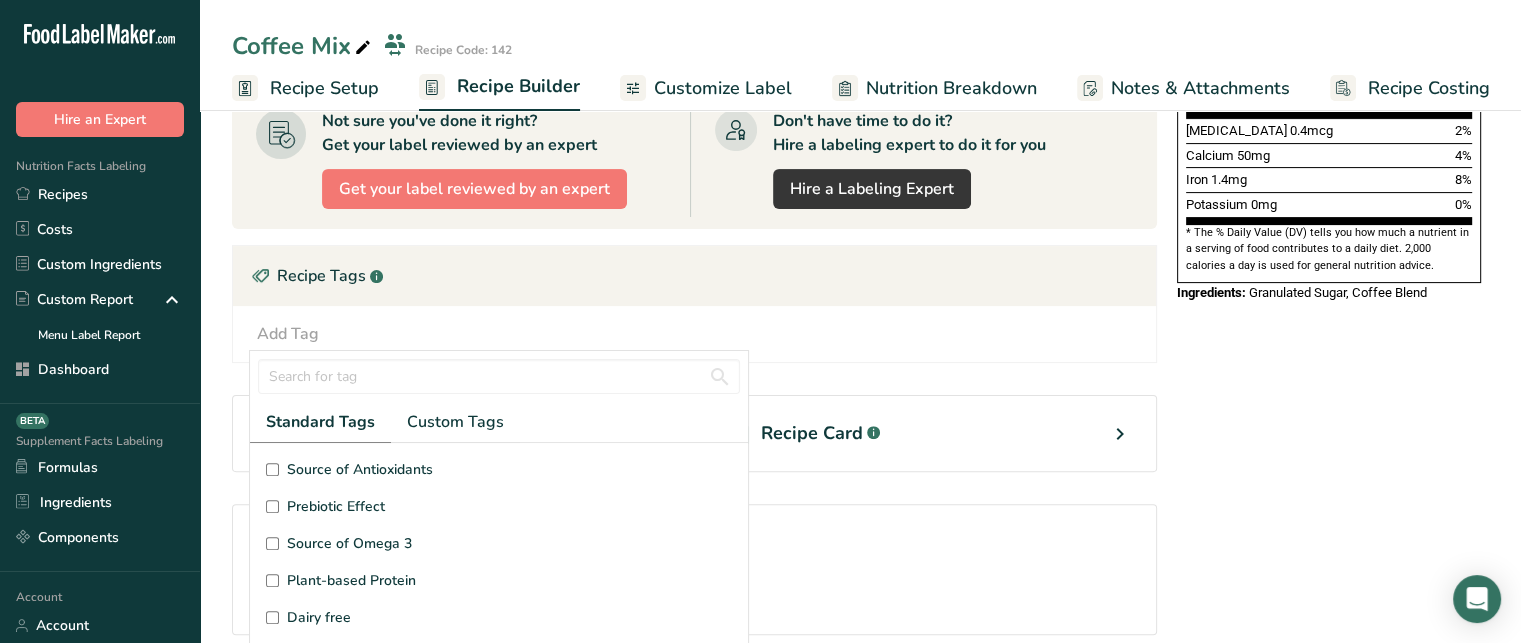 scroll, scrollTop: 629, scrollLeft: 0, axis: vertical 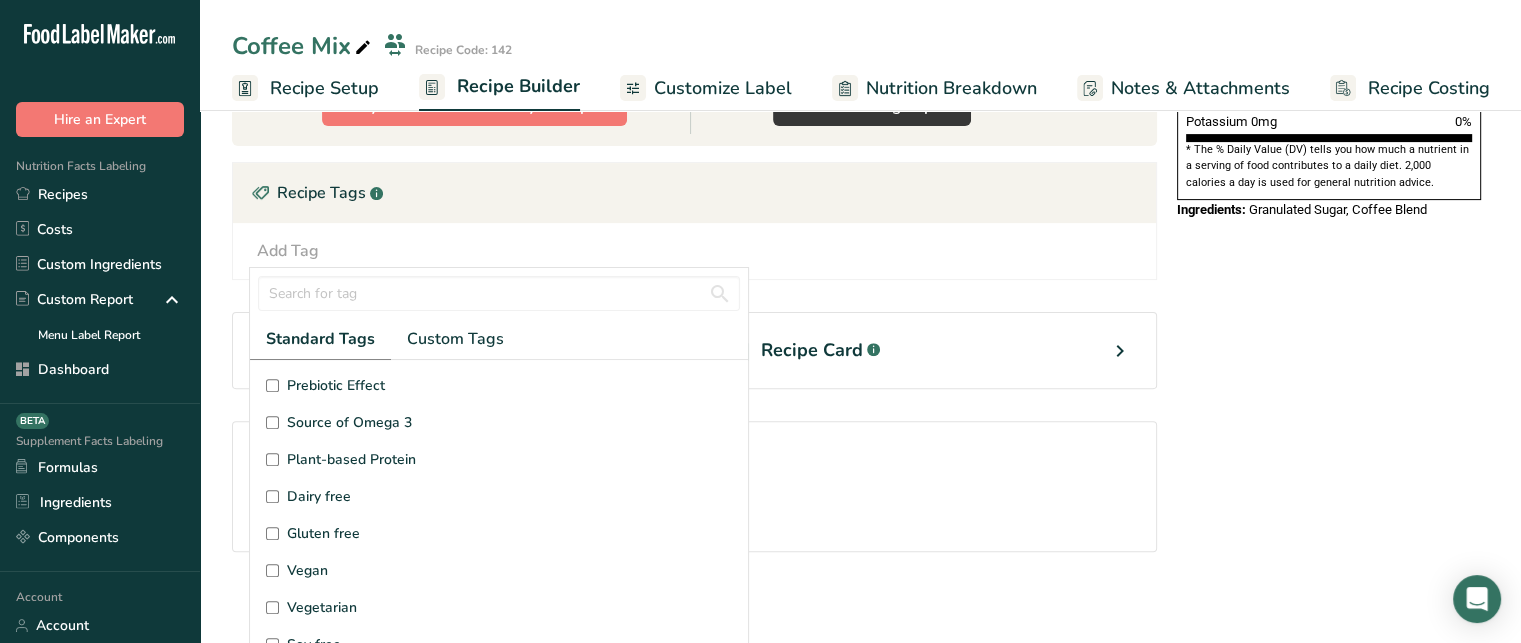 click on "Dairy free" at bounding box center [272, 496] 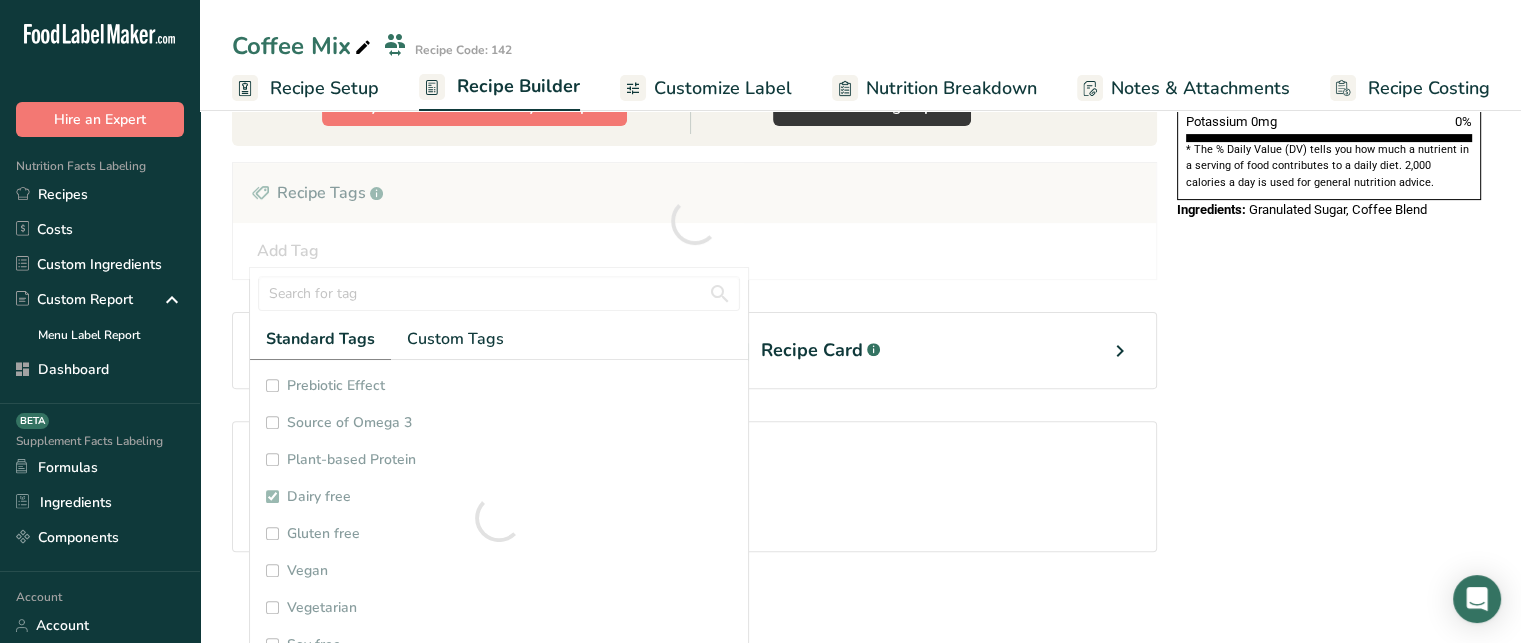 checkbox on "true" 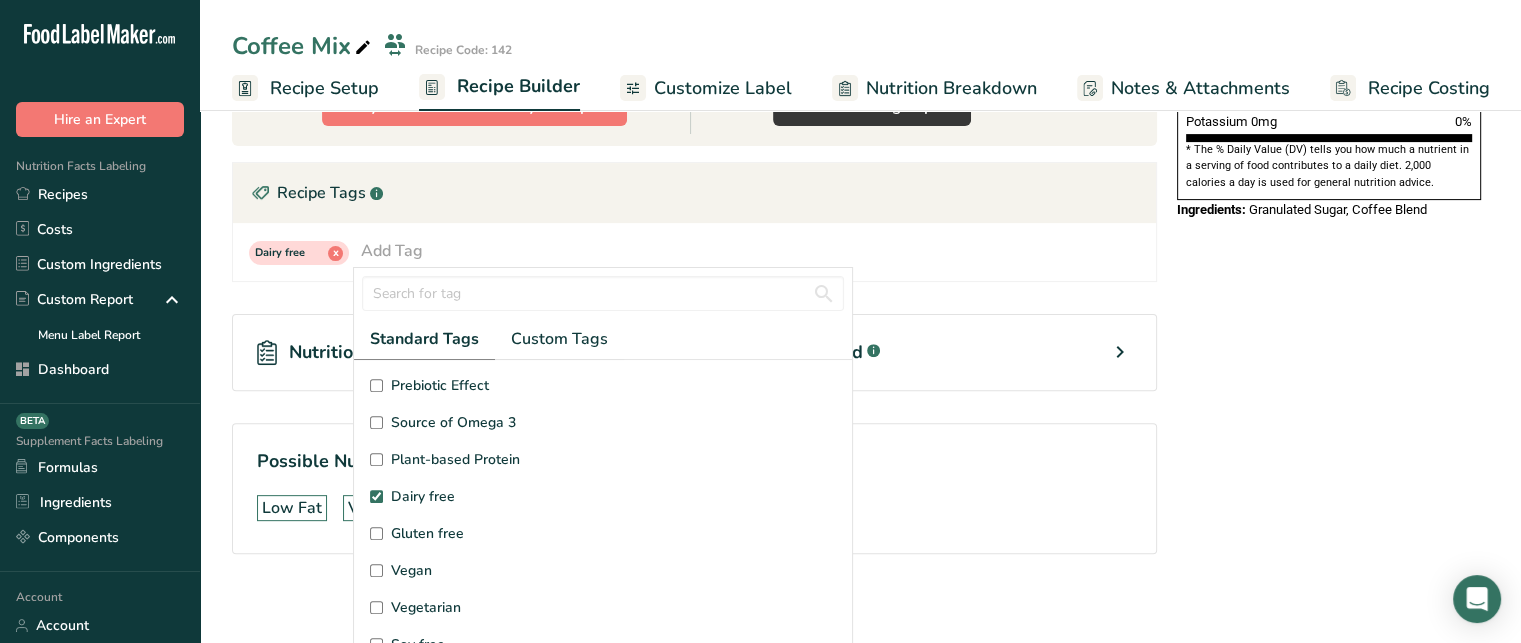 click on "Gluten free" at bounding box center [603, 533] 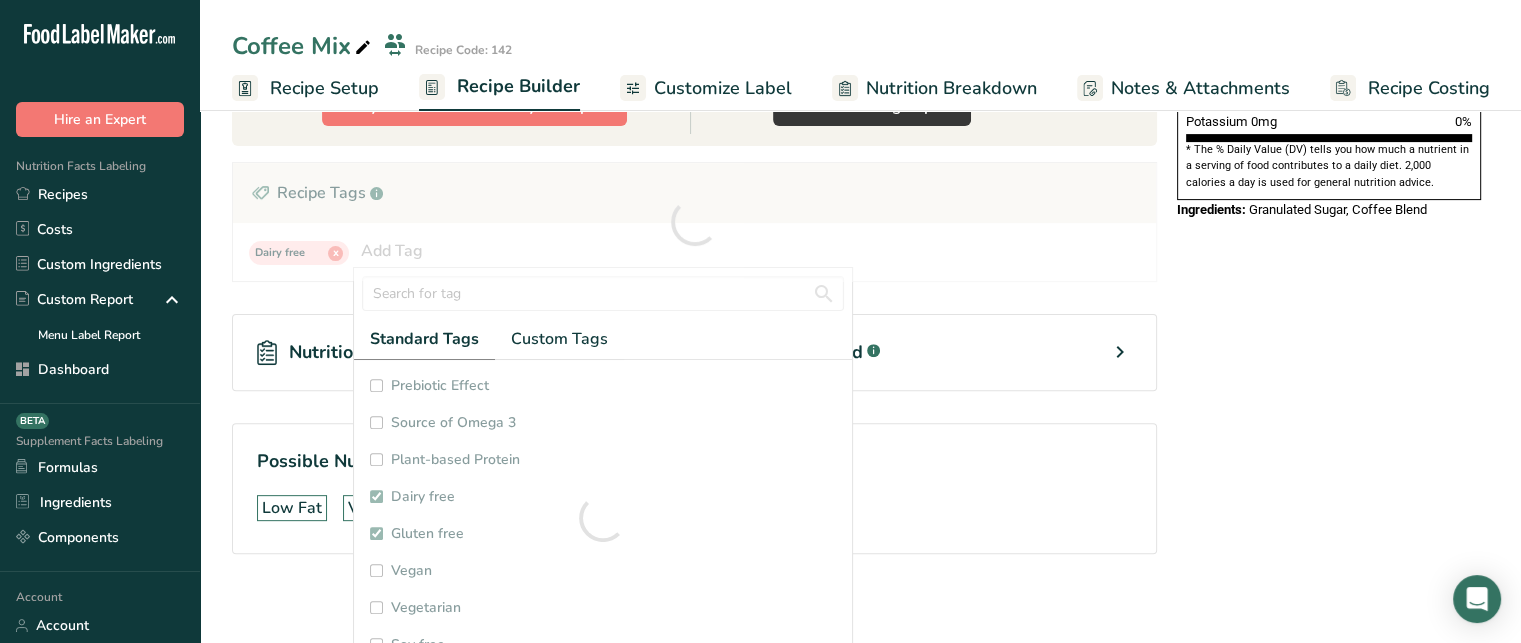 checkbox on "true" 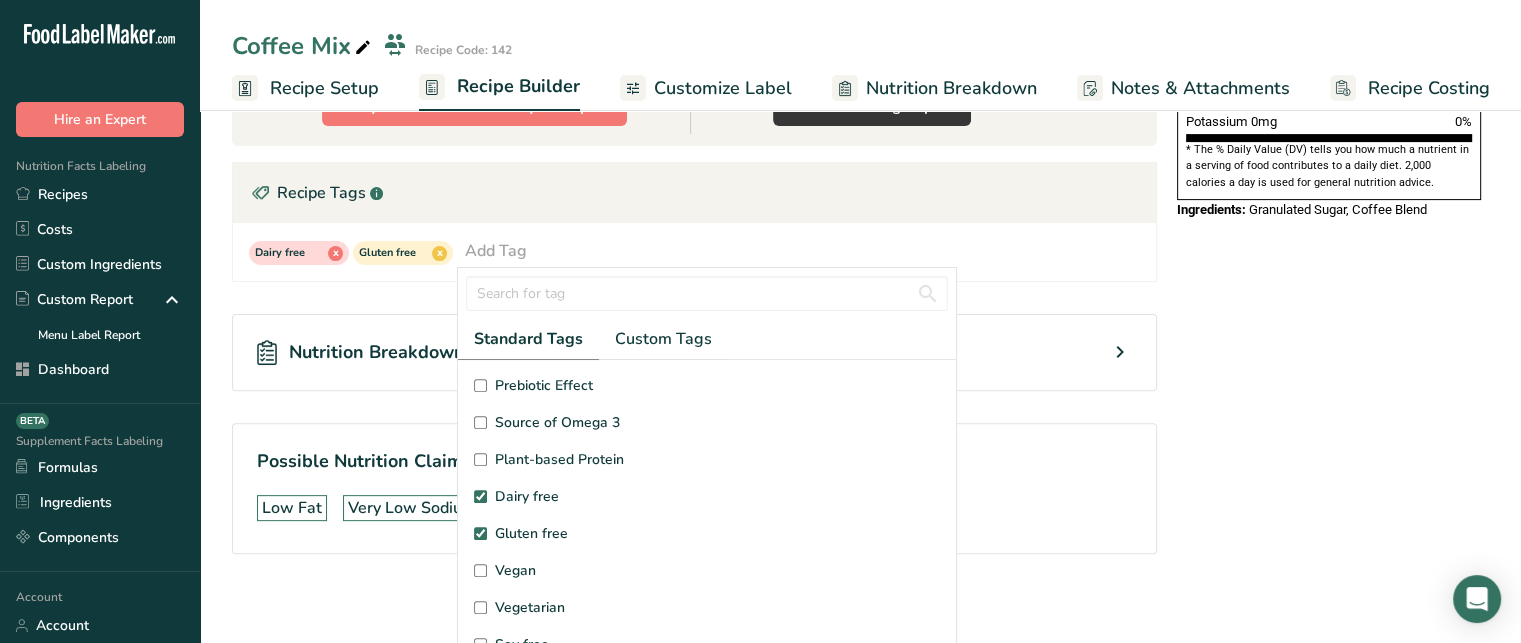click on "Dairy free
x
Gluten free
x
Add Tag
Standard Tags Custom Tags
Source of Antioxidants
Prebiotic Effect
Source of Omega 3
Plant-based Protein
Dairy free
Gluten free
Vegan
Vegetarian
Soy free
Source of Healthy Fats
Source of B-Vitamins
Organic
Organic Certified
Non-GMO
Kosher Pareve
Kosher Dairy
Halal
No Synthetic Additives
Clean Label" at bounding box center (694, 252) 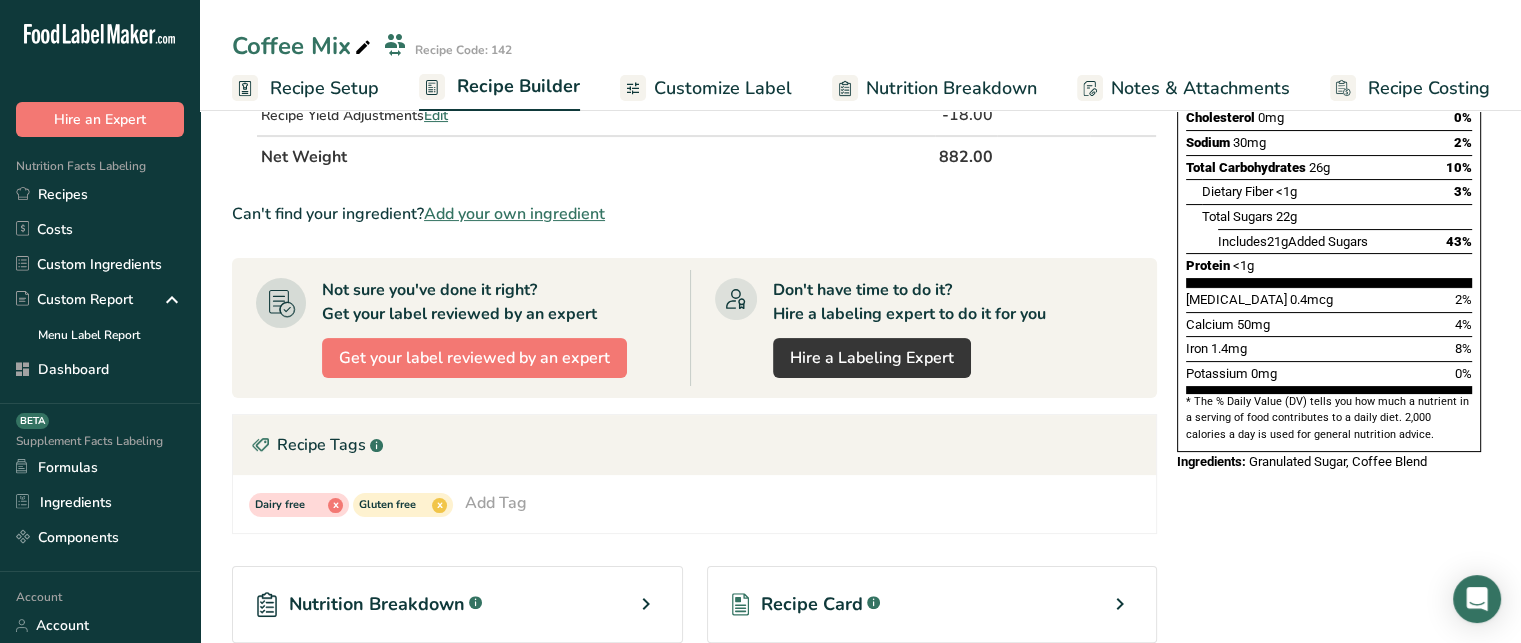 scroll, scrollTop: 376, scrollLeft: 0, axis: vertical 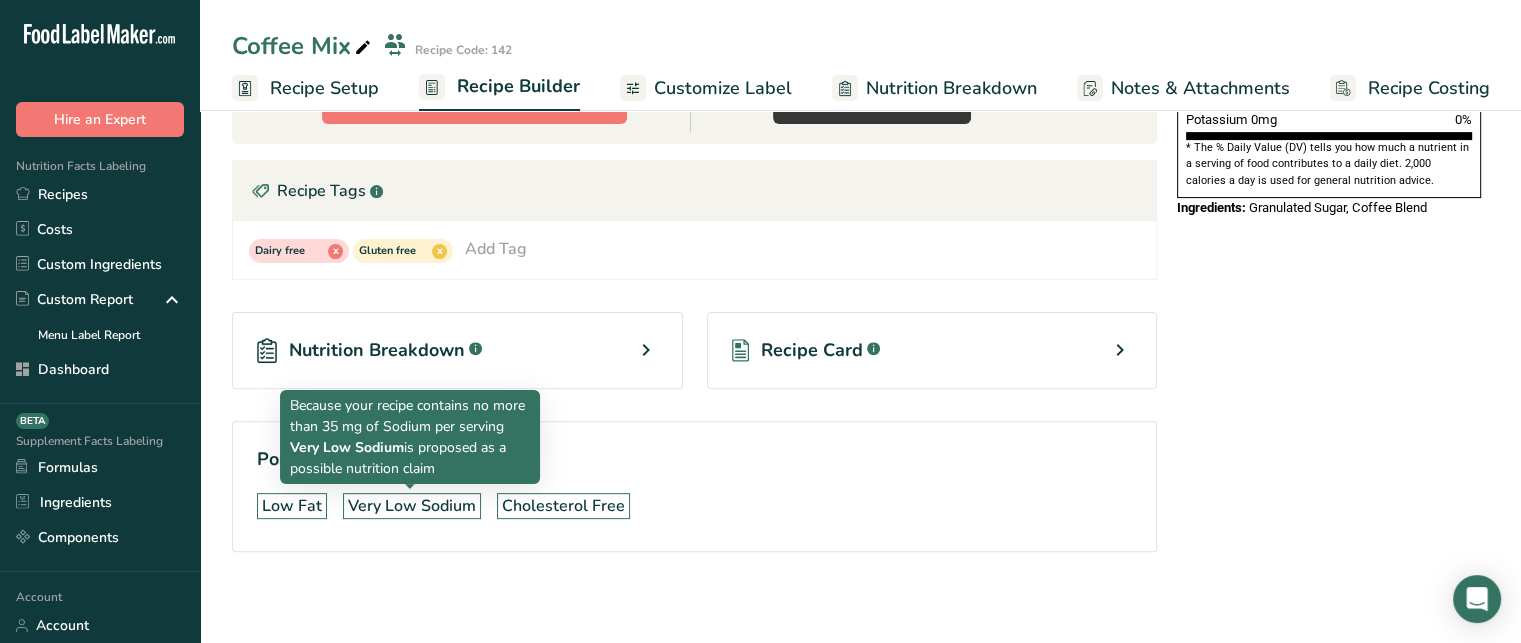 click on "Very Low Sodium" at bounding box center [412, 506] 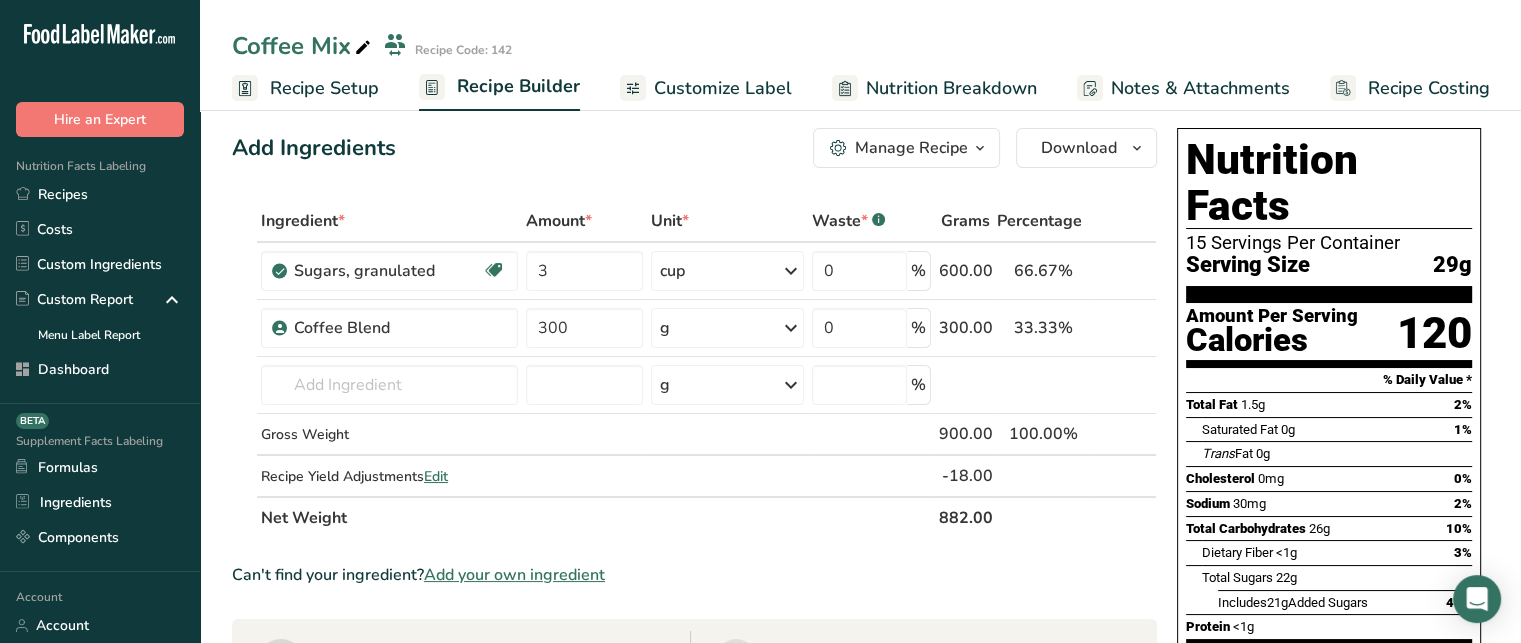 scroll, scrollTop: 0, scrollLeft: 0, axis: both 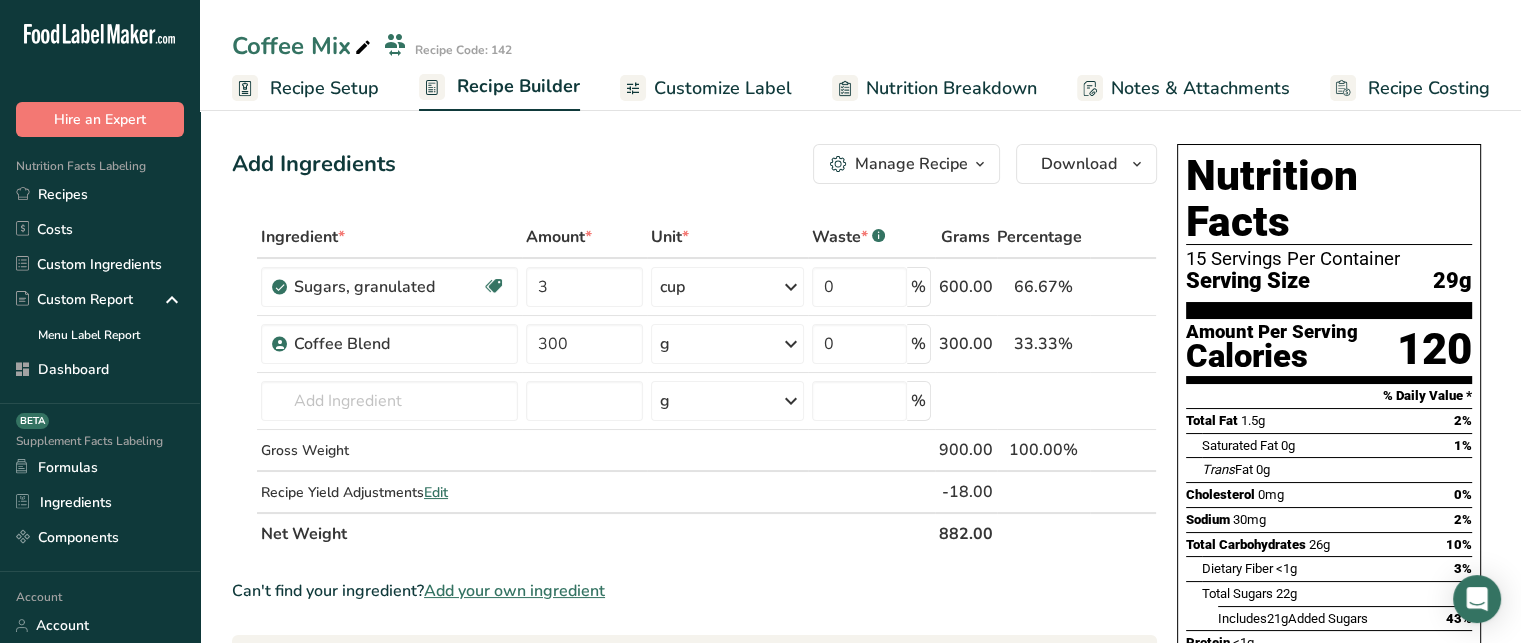 click on "Customize Label" at bounding box center [723, 88] 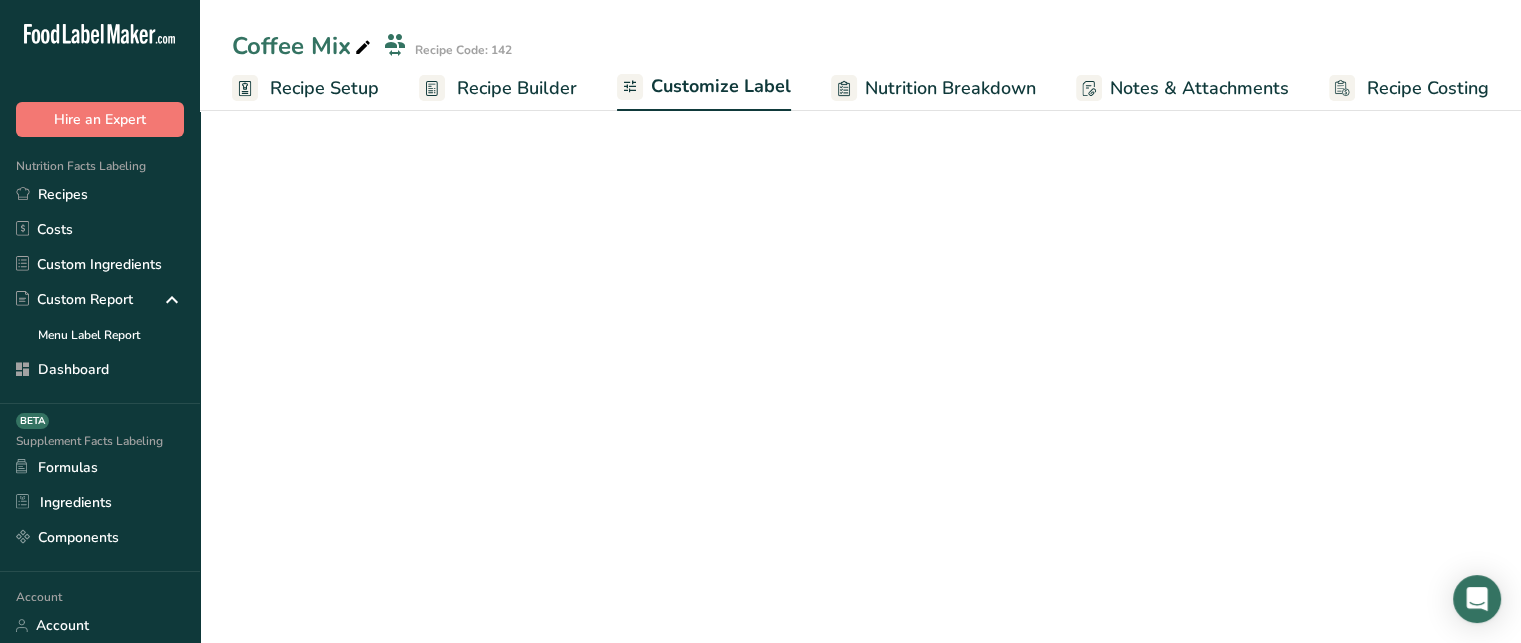 scroll, scrollTop: 0, scrollLeft: 0, axis: both 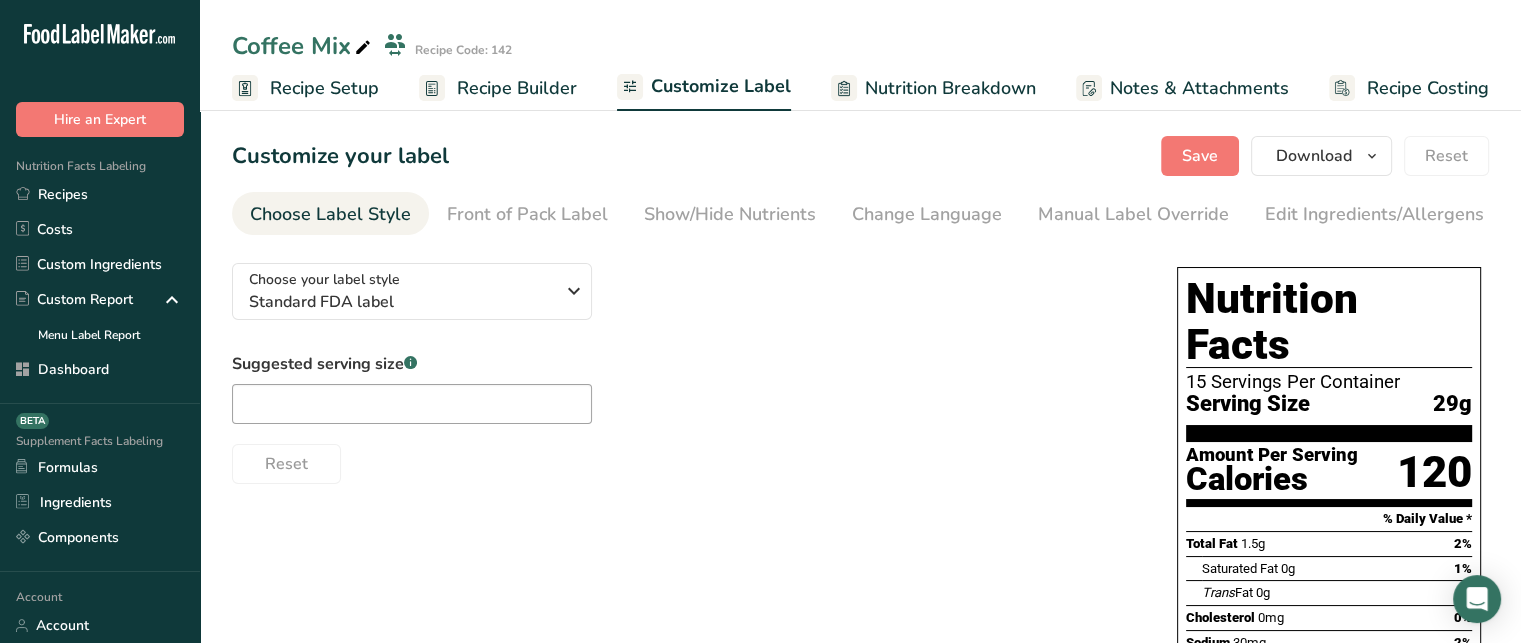 click on "Choose your label style
Standard FDA label
USA (FDA)
Standard FDA label
Tabular FDA label
Linear FDA label
Simplified FDA label
Dual Column FDA label (Per Serving/Per Container)
Dual Column FDA label (As Sold/As Prepared)
Aggregate Standard FDA label
Standard FDA label with Micronutrients listed side-by-side
UK (FSA)
UK Mandatory Label "Back of Pack"
UK Traffic Light Label  "Front of Pack"
Canadian (CFIA)
Canadian Standard label
Canadian Dual Column label" at bounding box center (684, 365) 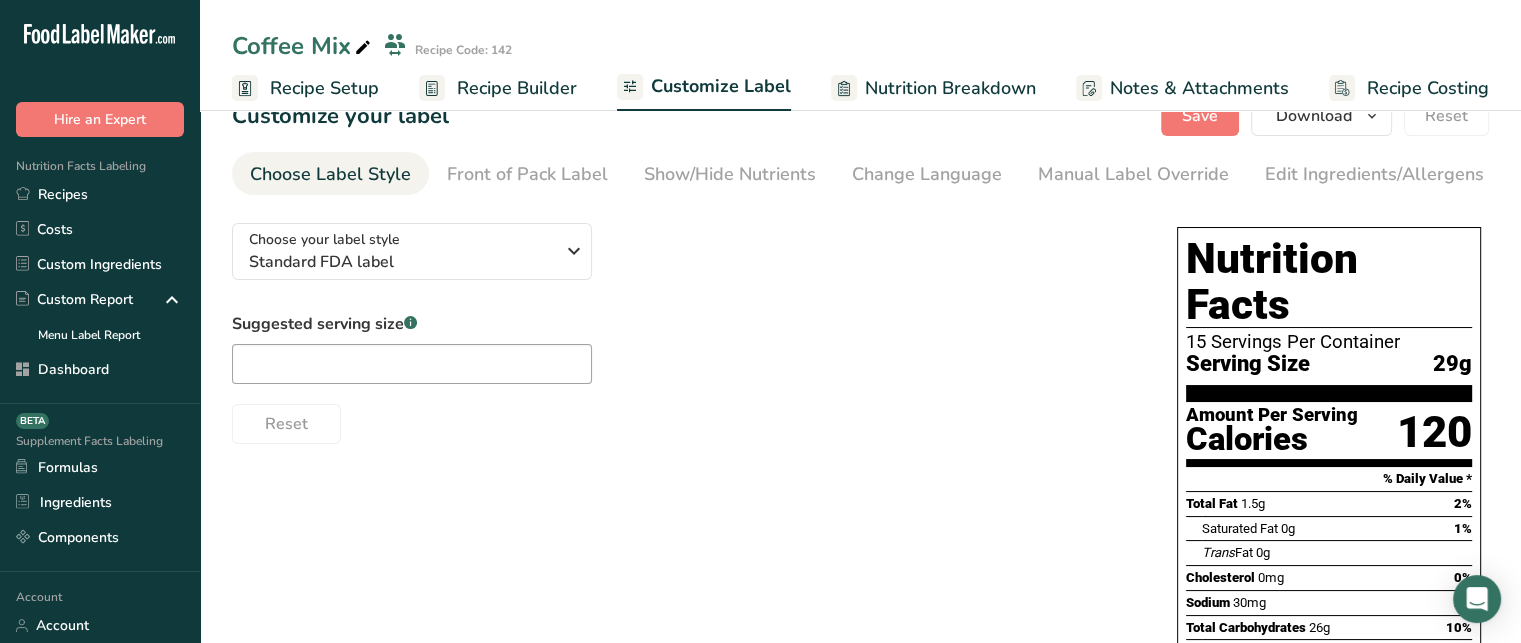 scroll, scrollTop: 80, scrollLeft: 0, axis: vertical 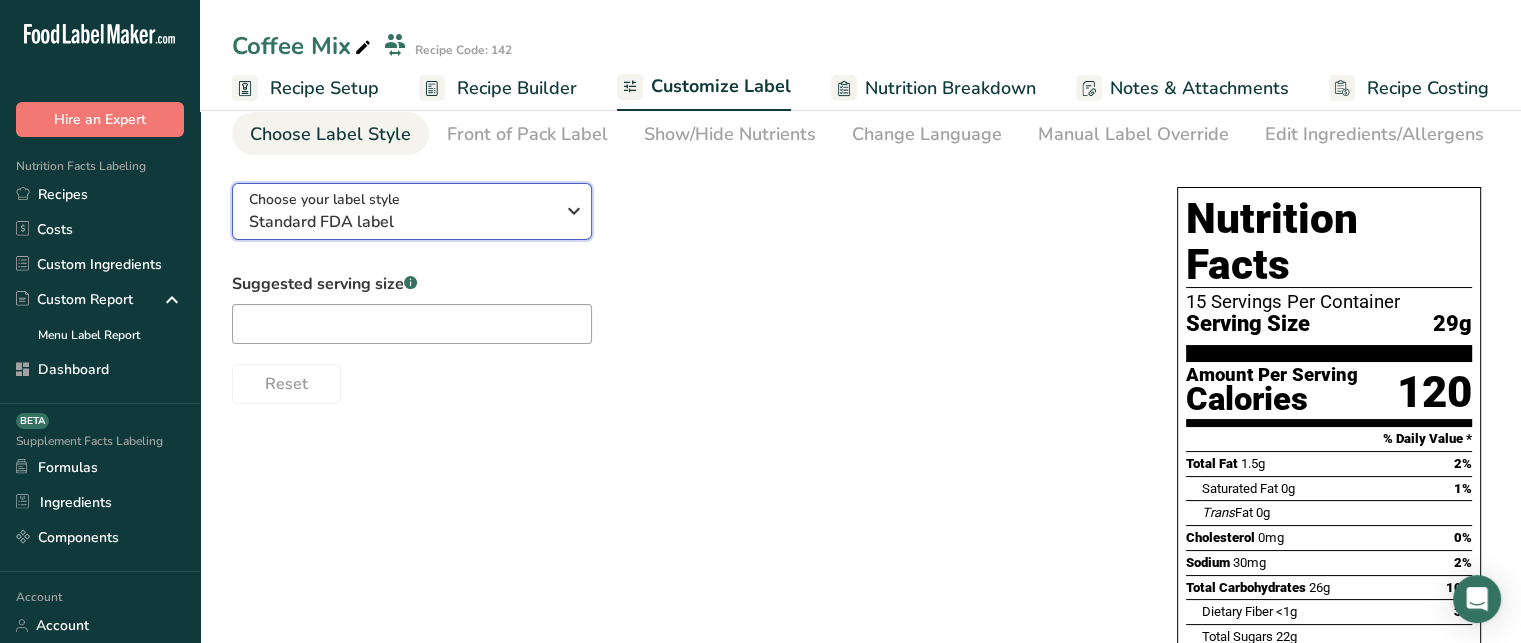 click on "Choose your label style
Standard FDA label" at bounding box center (409, 211) 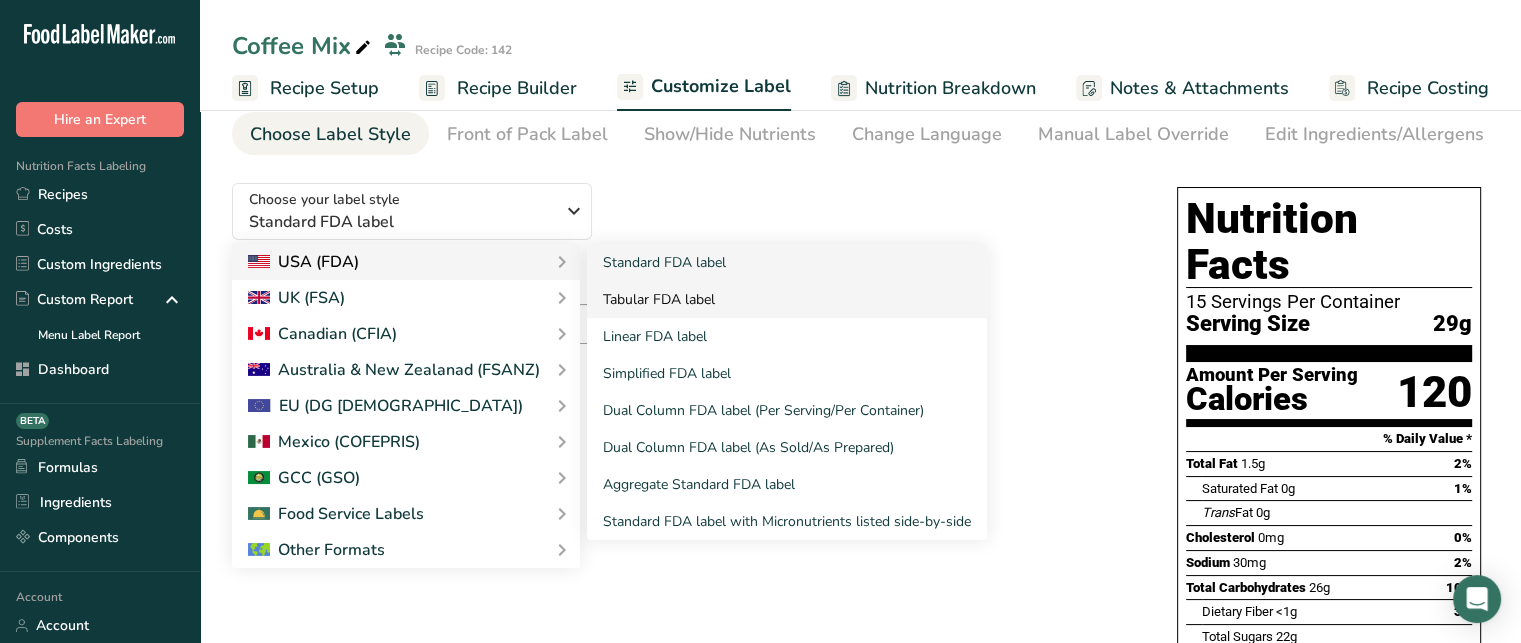 click on "Tabular FDA label" at bounding box center (787, 299) 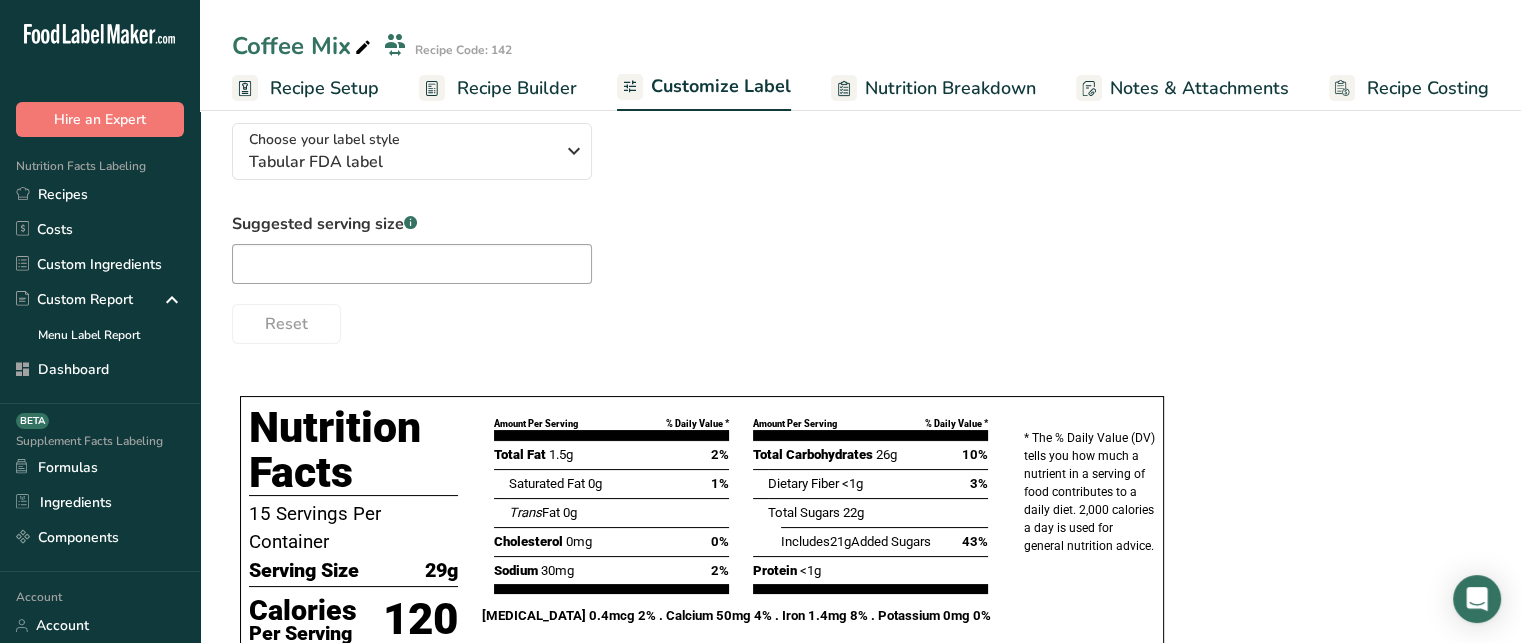 scroll, scrollTop: 131, scrollLeft: 0, axis: vertical 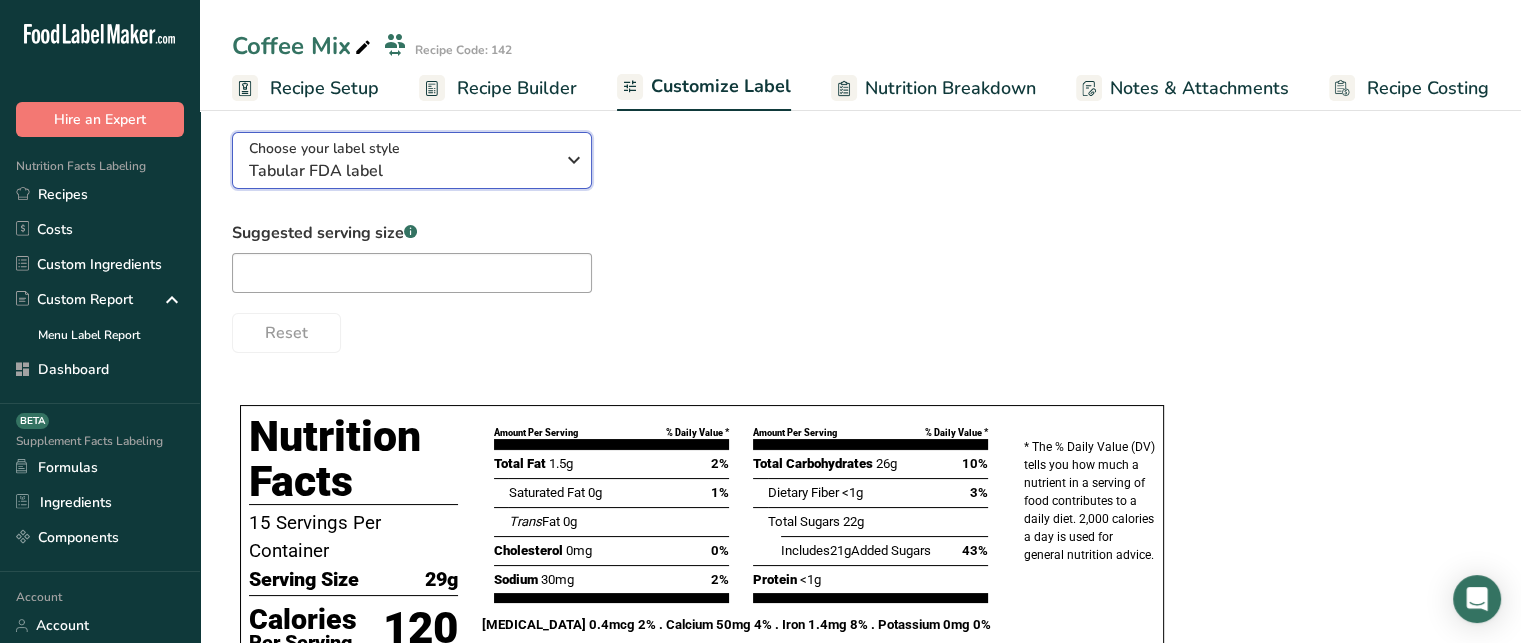 click at bounding box center [574, 160] 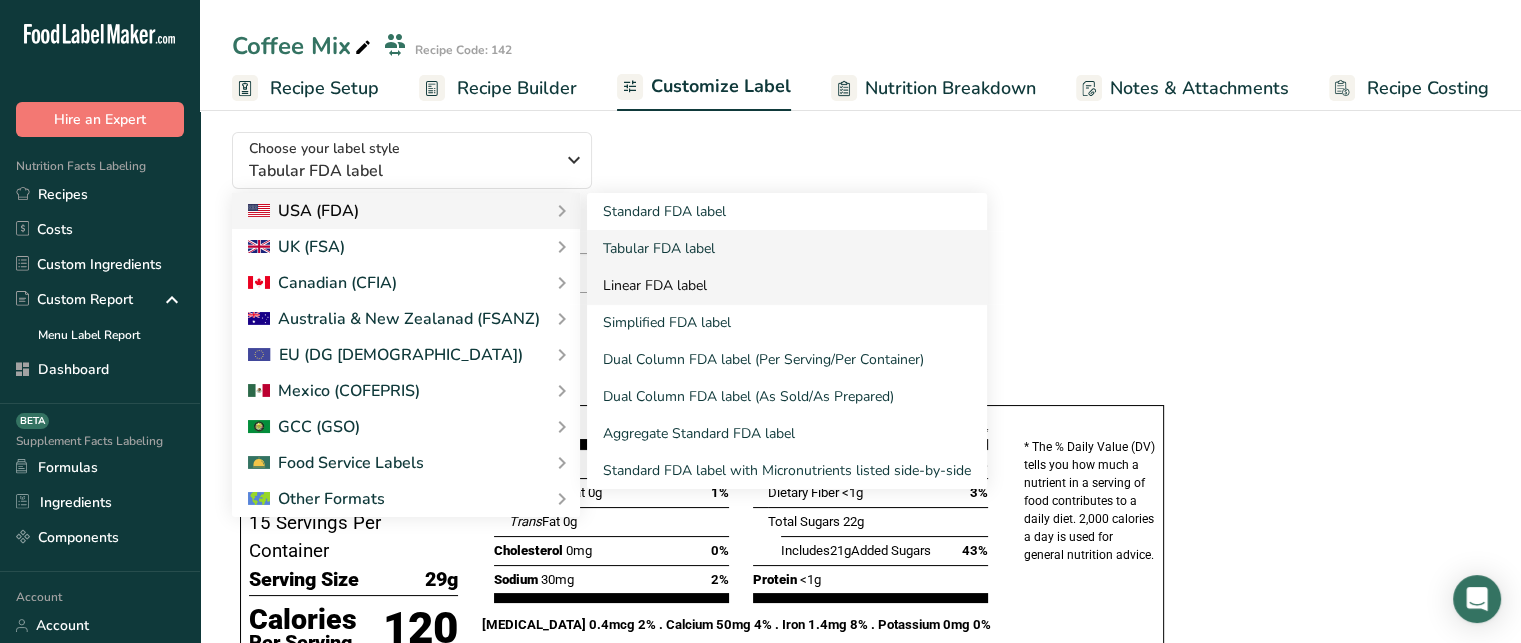 click on "Linear FDA label" at bounding box center (787, 285) 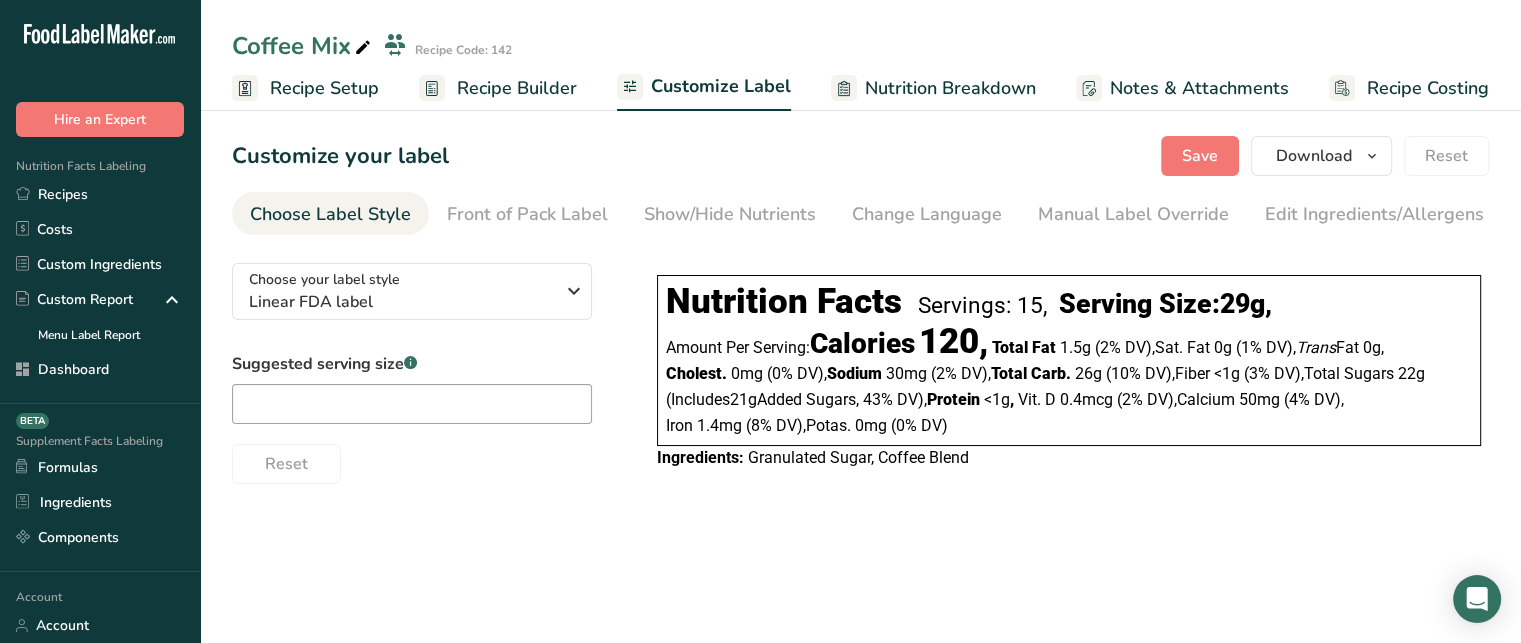 scroll, scrollTop: 0, scrollLeft: 0, axis: both 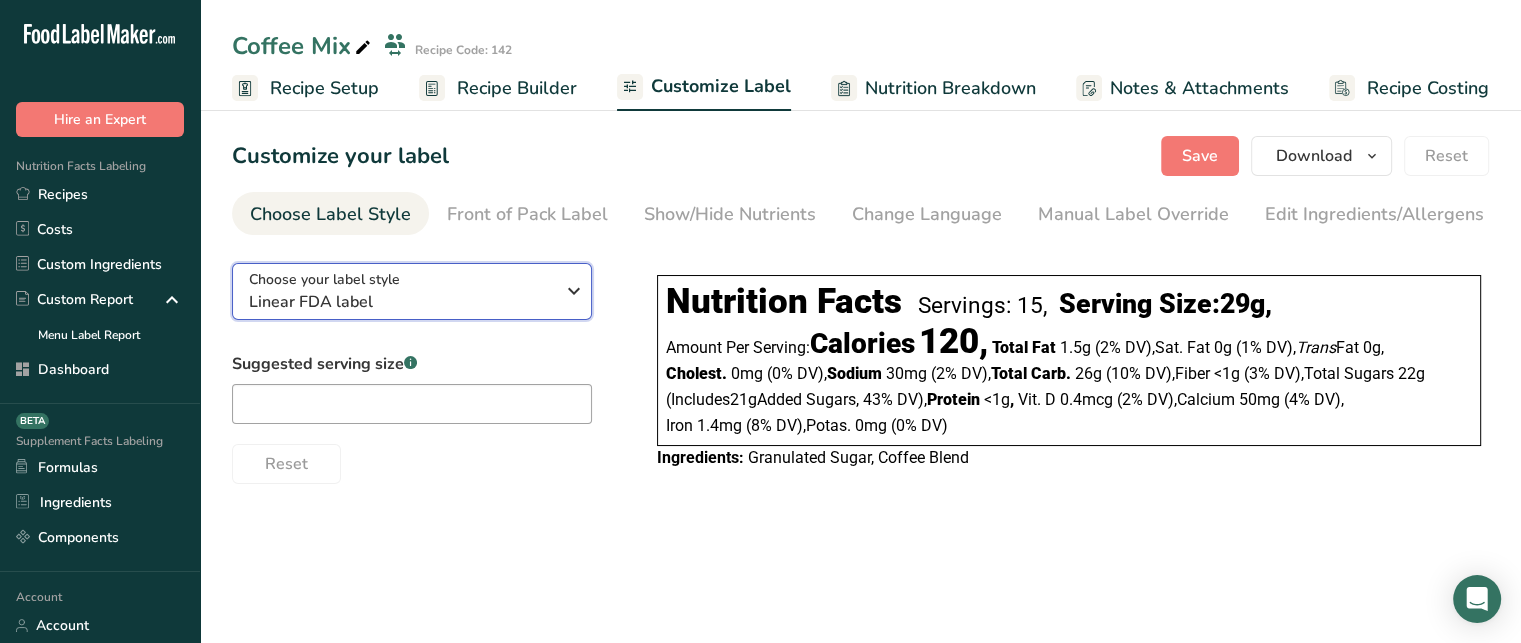 click on "Choose your label style
Linear FDA label" at bounding box center [412, 291] 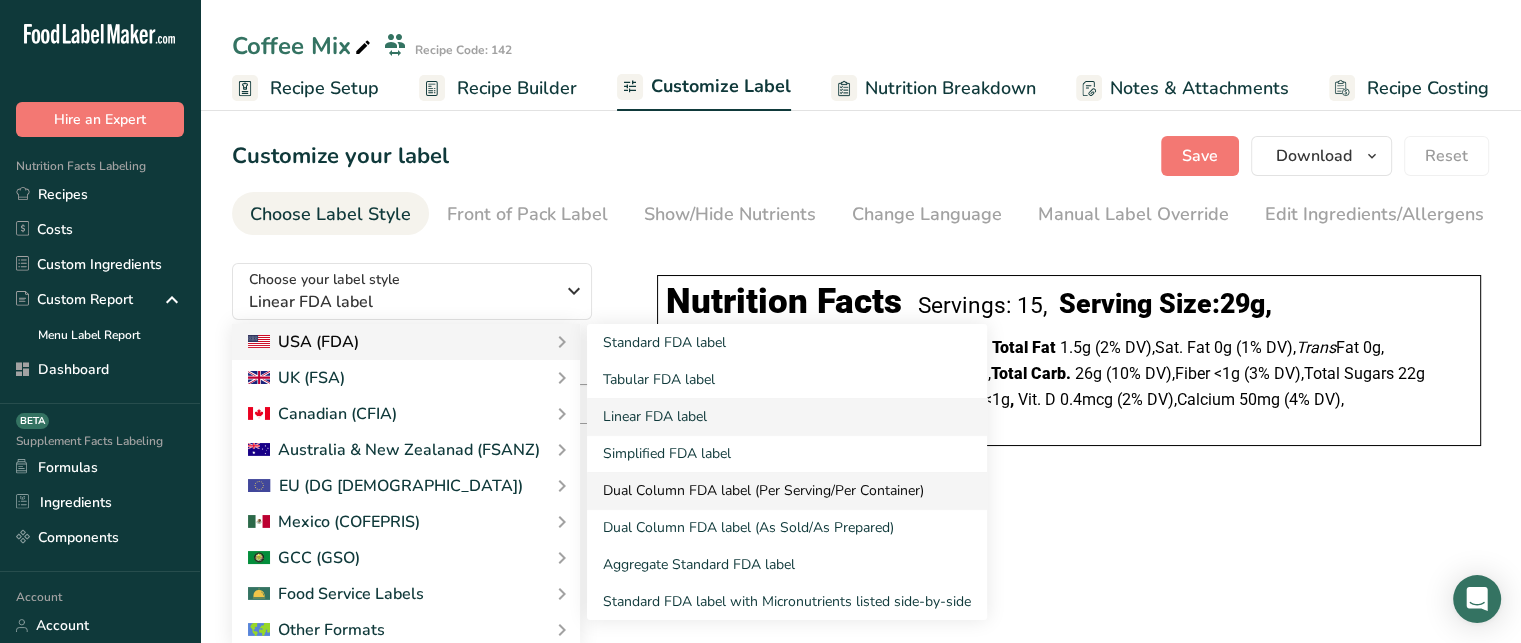 click on "Dual Column FDA label (Per Serving/Per Container)" at bounding box center [787, 490] 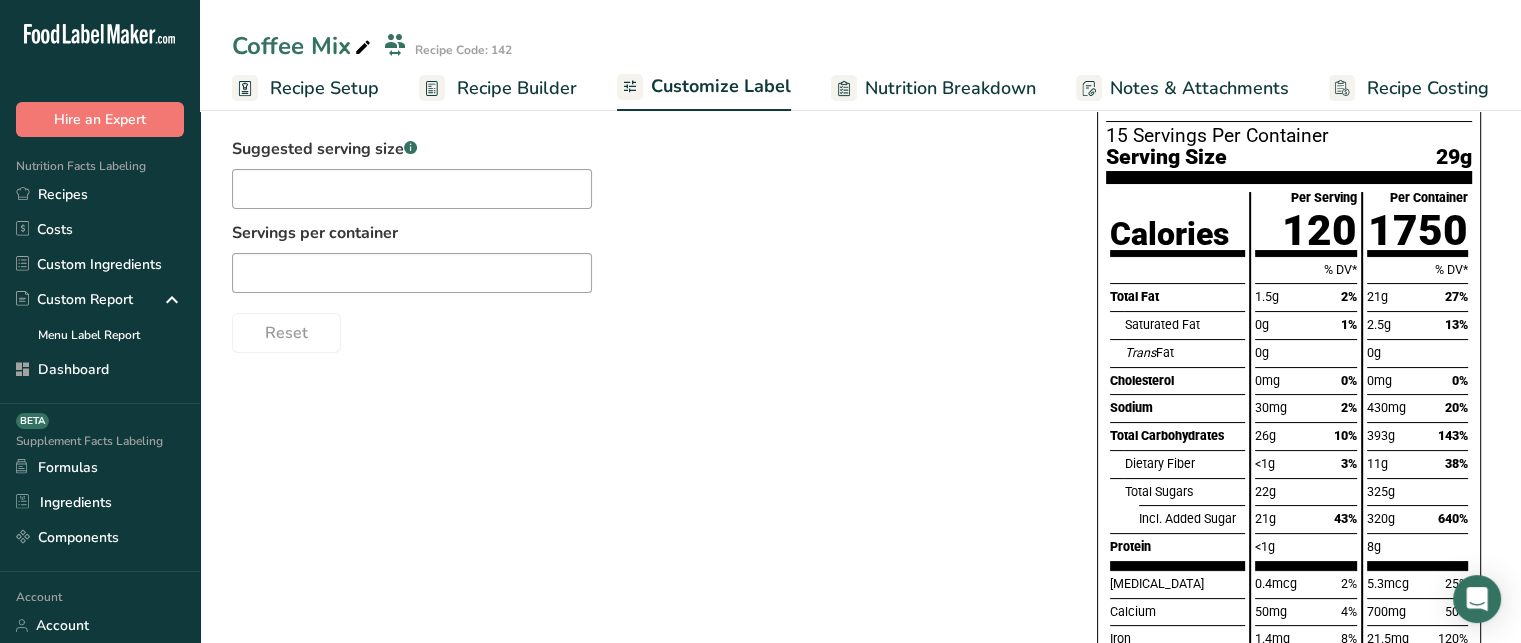 scroll, scrollTop: 220, scrollLeft: 0, axis: vertical 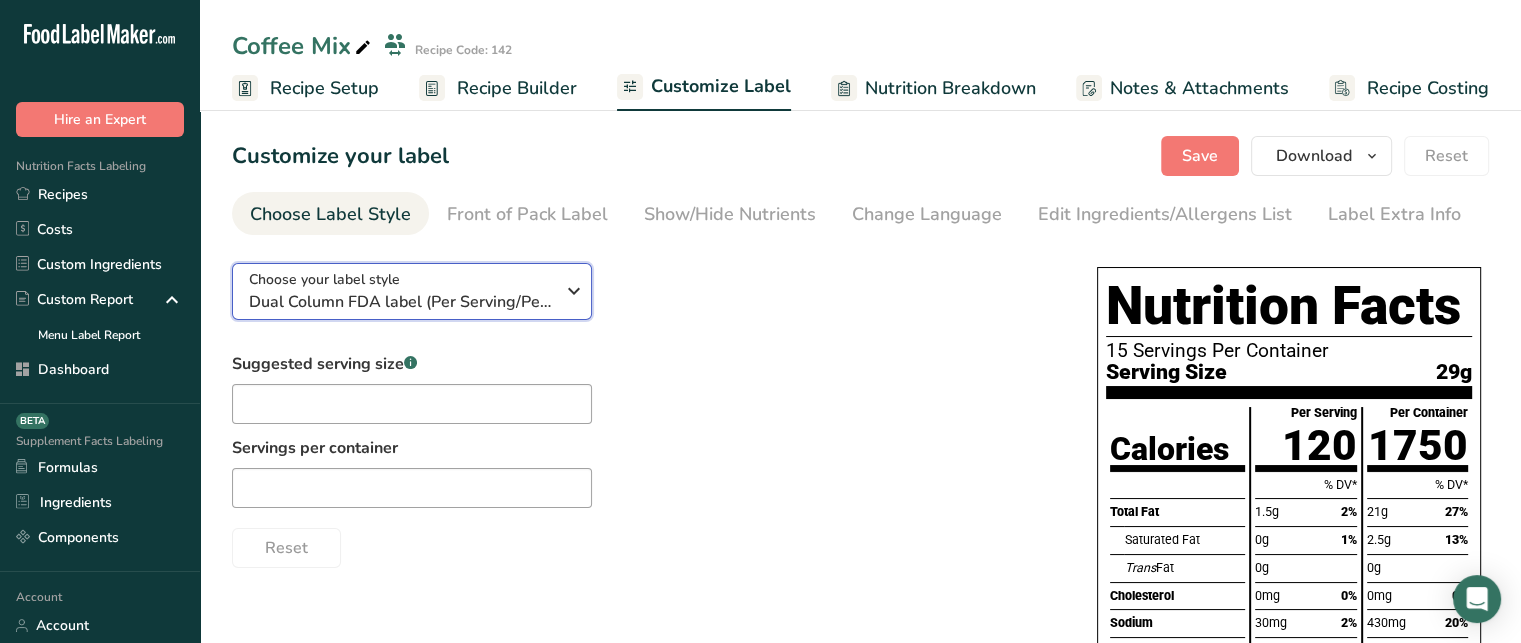 click on "Dual Column FDA label (Per Serving/Per Container)" at bounding box center (401, 302) 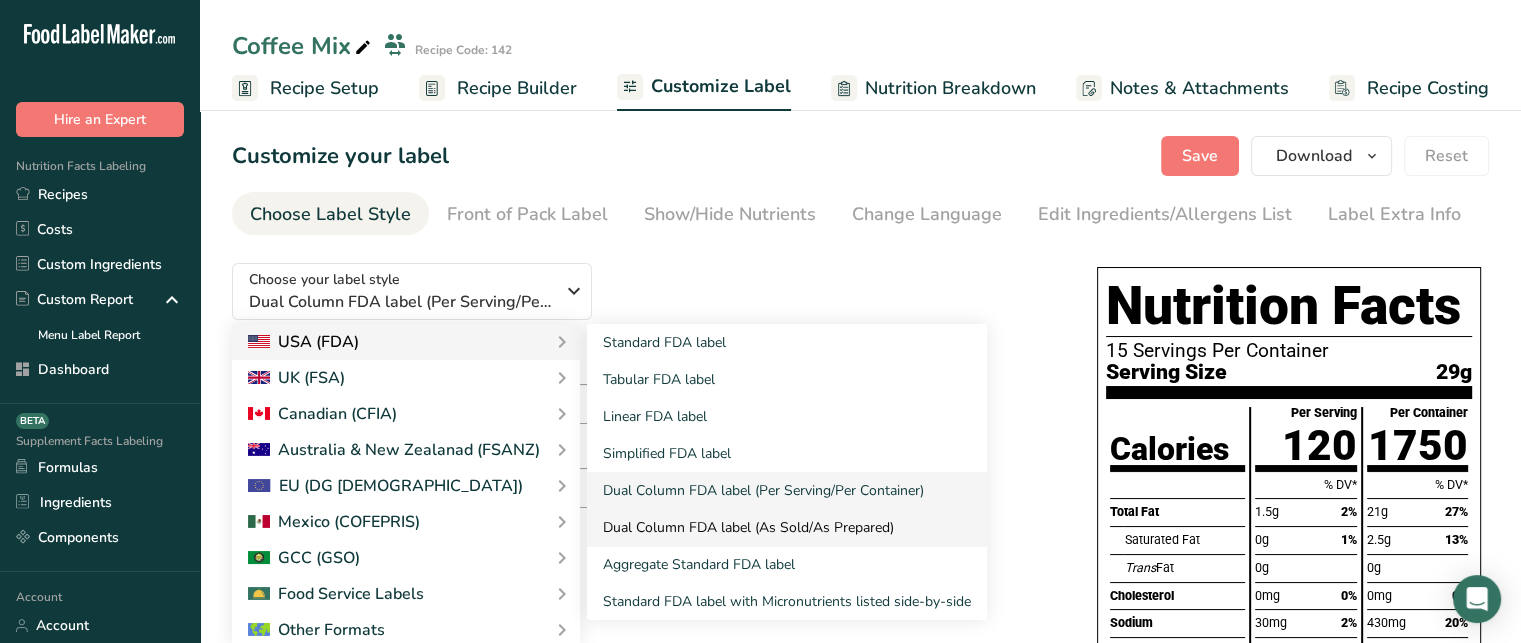 click on "Dual Column FDA label (As Sold/As Prepared)" at bounding box center (787, 527) 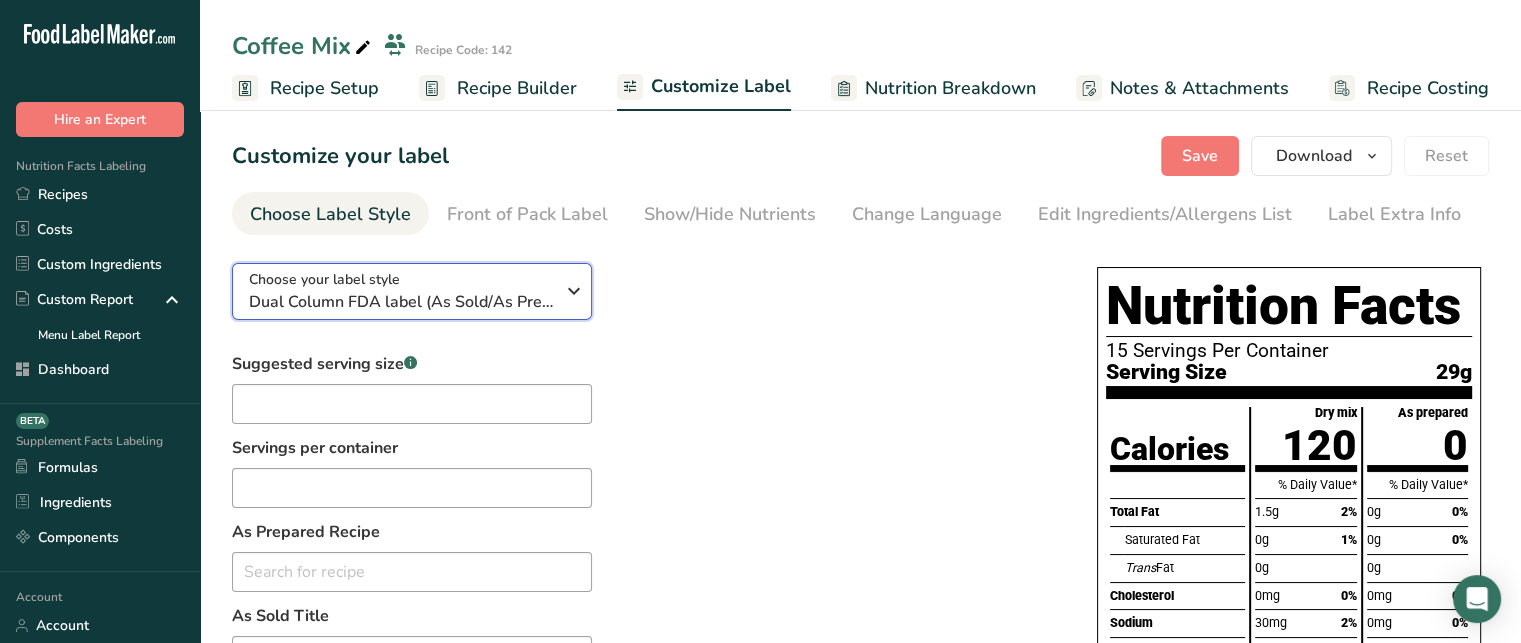 click on "Choose your label style
Dual Column FDA label (As Sold/As Prepared)" at bounding box center (401, 291) 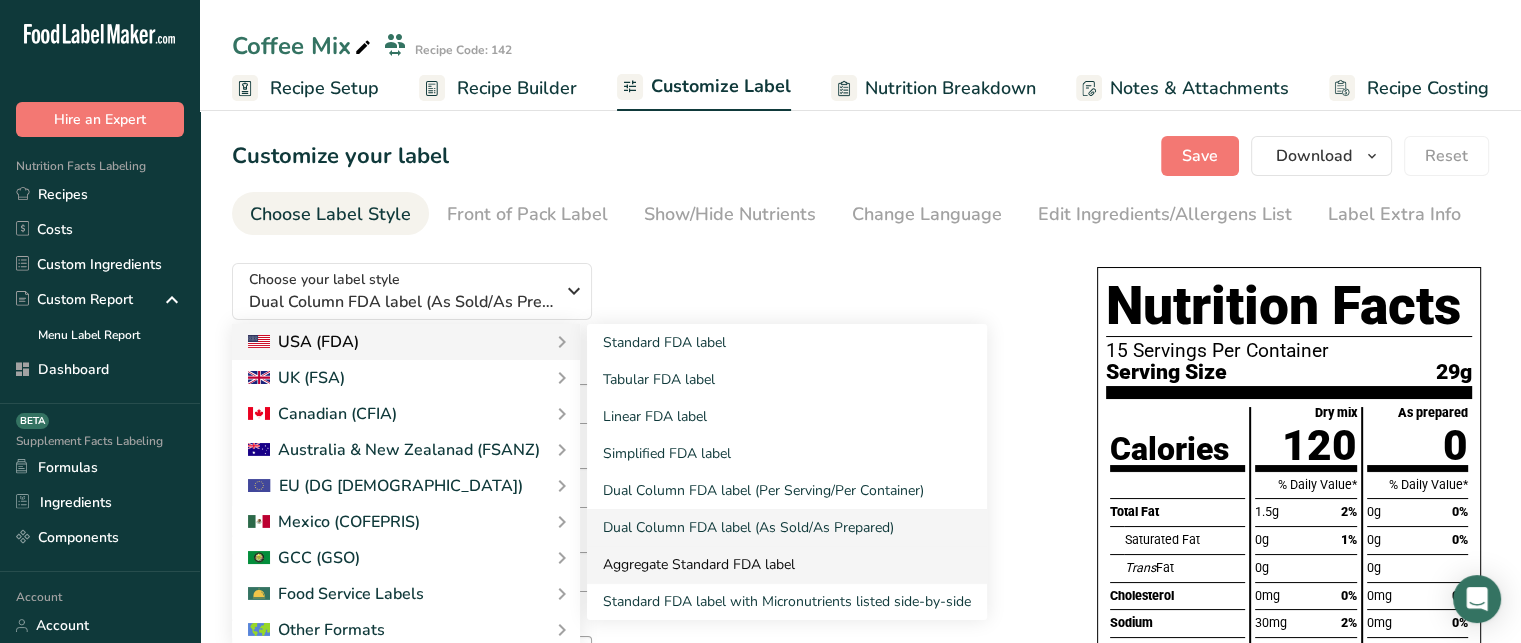 click on "Aggregate Standard FDA label" at bounding box center [787, 564] 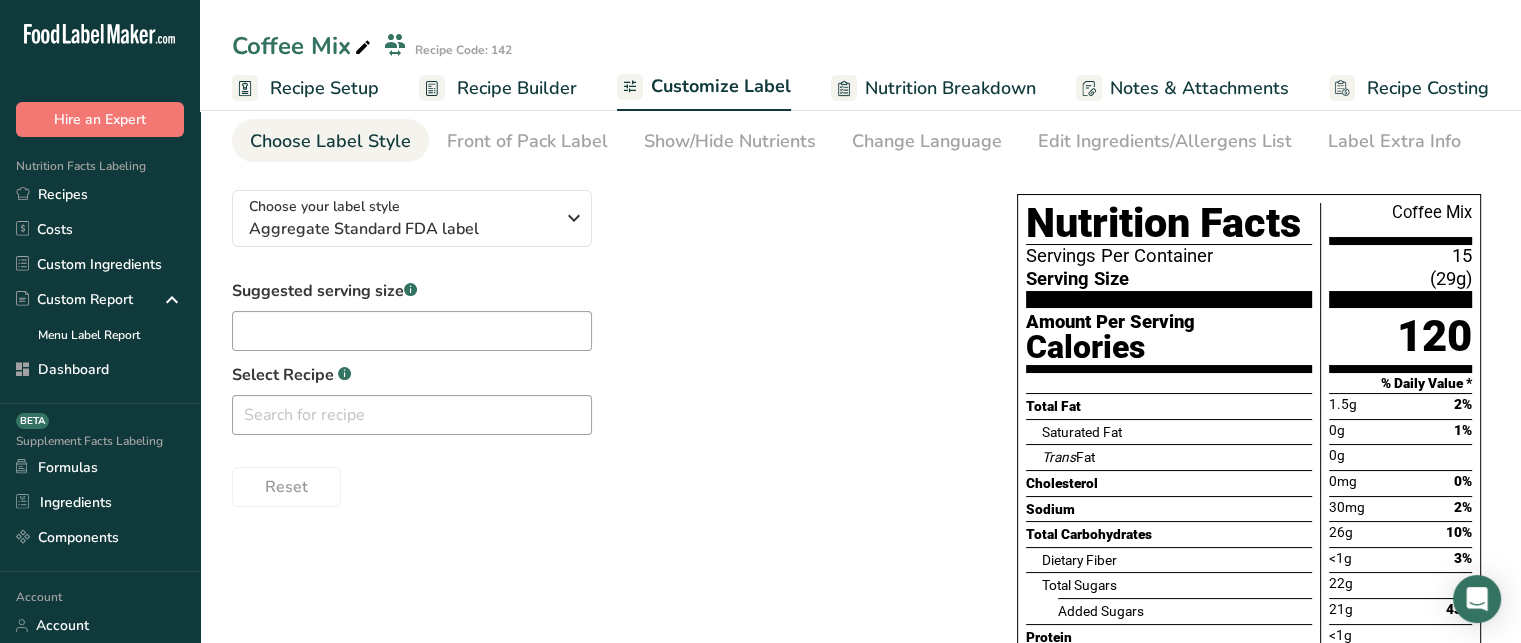scroll, scrollTop: 80, scrollLeft: 0, axis: vertical 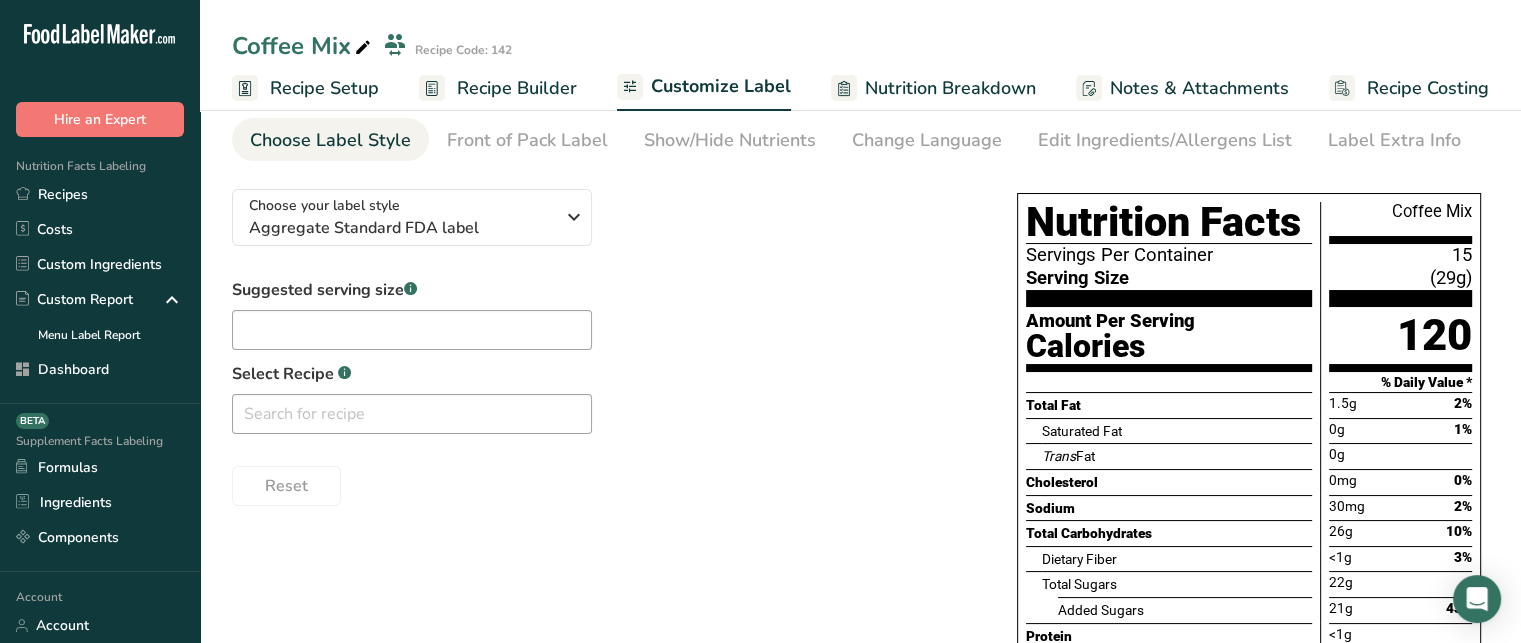 click on "Choose your label style
Aggregate Standard FDA label
USA (FDA)
Standard FDA label
Tabular FDA label
Linear FDA label
Simplified FDA label
Dual Column FDA label (Per Serving/Per Container)
Dual Column FDA label (As Sold/As Prepared)
Aggregate Standard FDA label
Standard FDA label with Micronutrients listed side-by-side
UK (FSA)
UK Mandatory Label "Back of Pack"
UK Traffic Light Label  "Front of Pack"
Canadian (CFIA)
Canadian Standard label
Canadian Dual Column label" at bounding box center (604, 339) 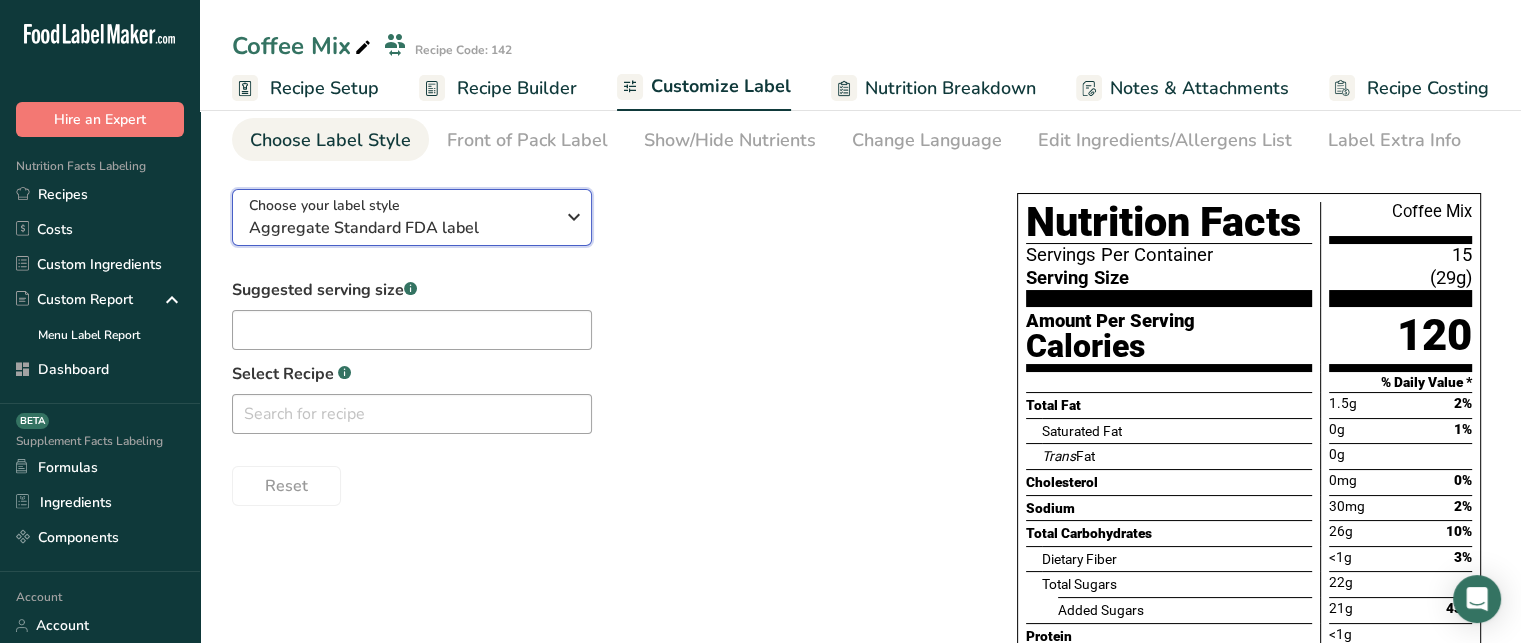 click on "Aggregate Standard FDA label" at bounding box center (401, 228) 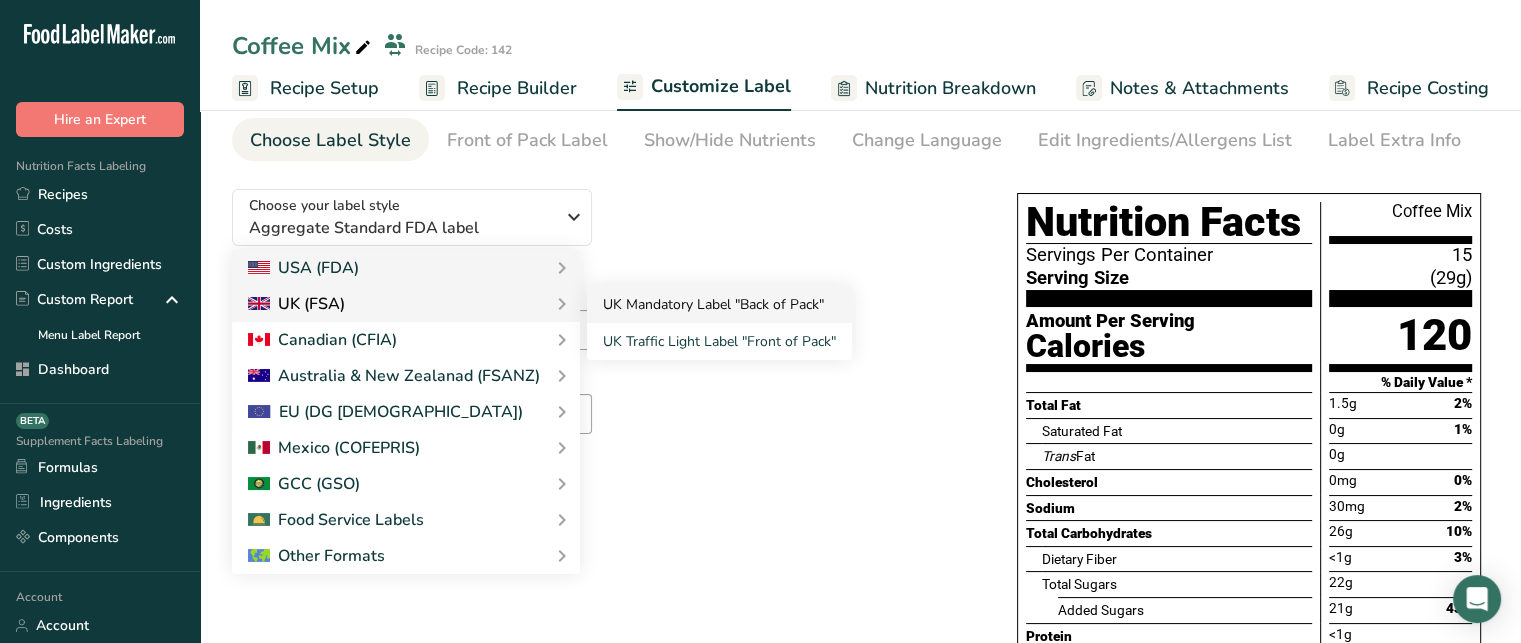 click on "UK Mandatory Label "Back of Pack"" at bounding box center (719, 304) 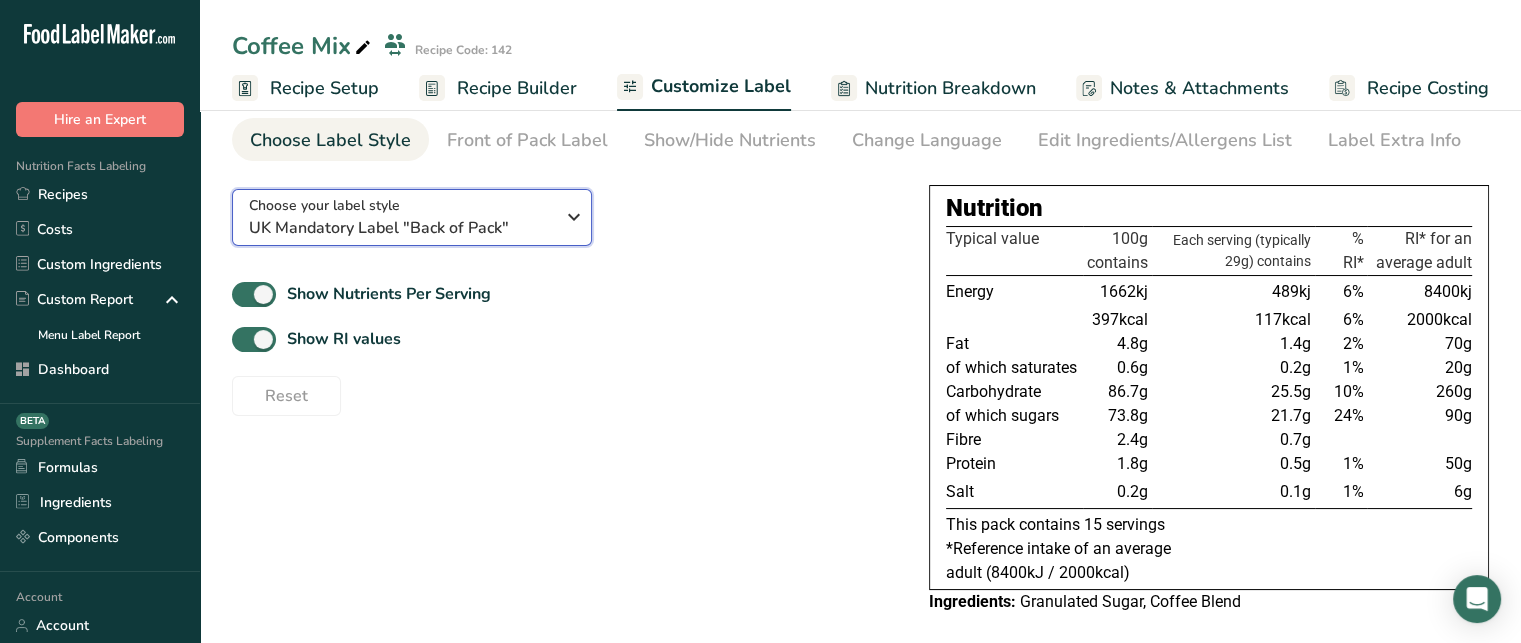 click on "UK Mandatory Label "Back of Pack"" at bounding box center [401, 228] 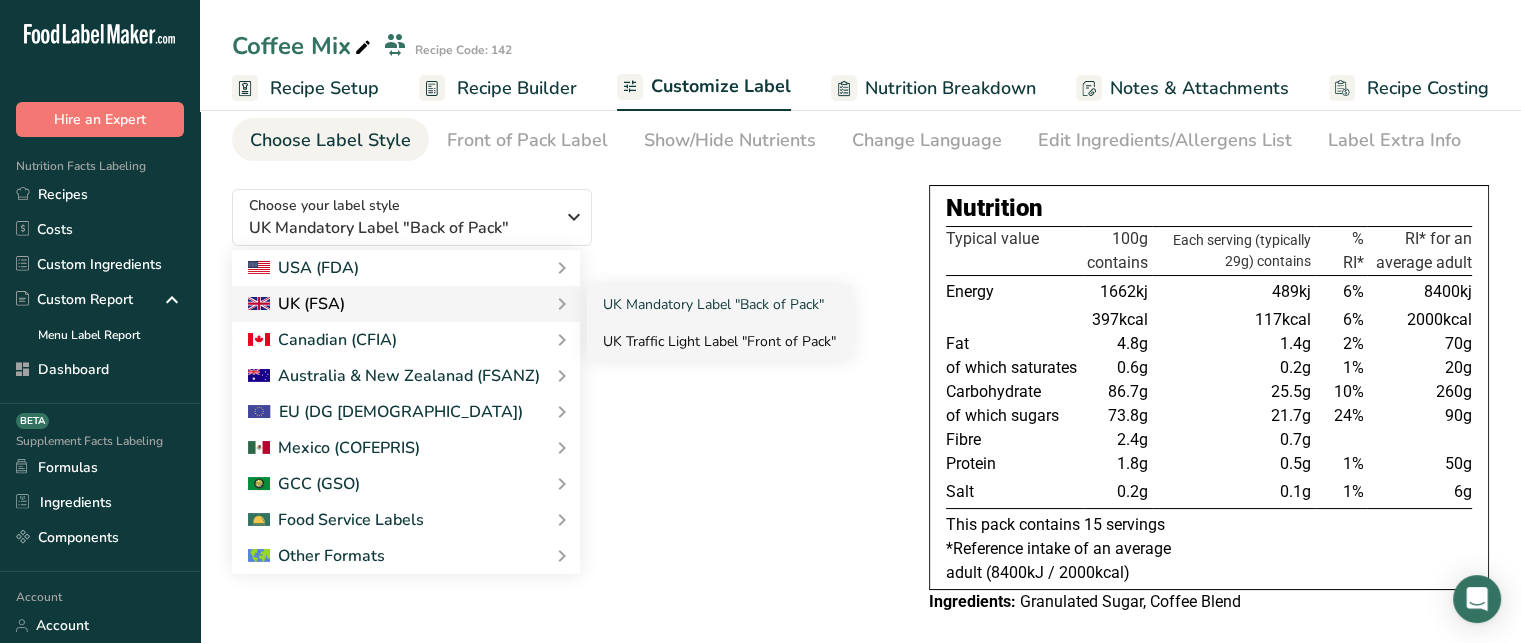 click on "UK Traffic Light Label  "Front of Pack"" at bounding box center [719, 341] 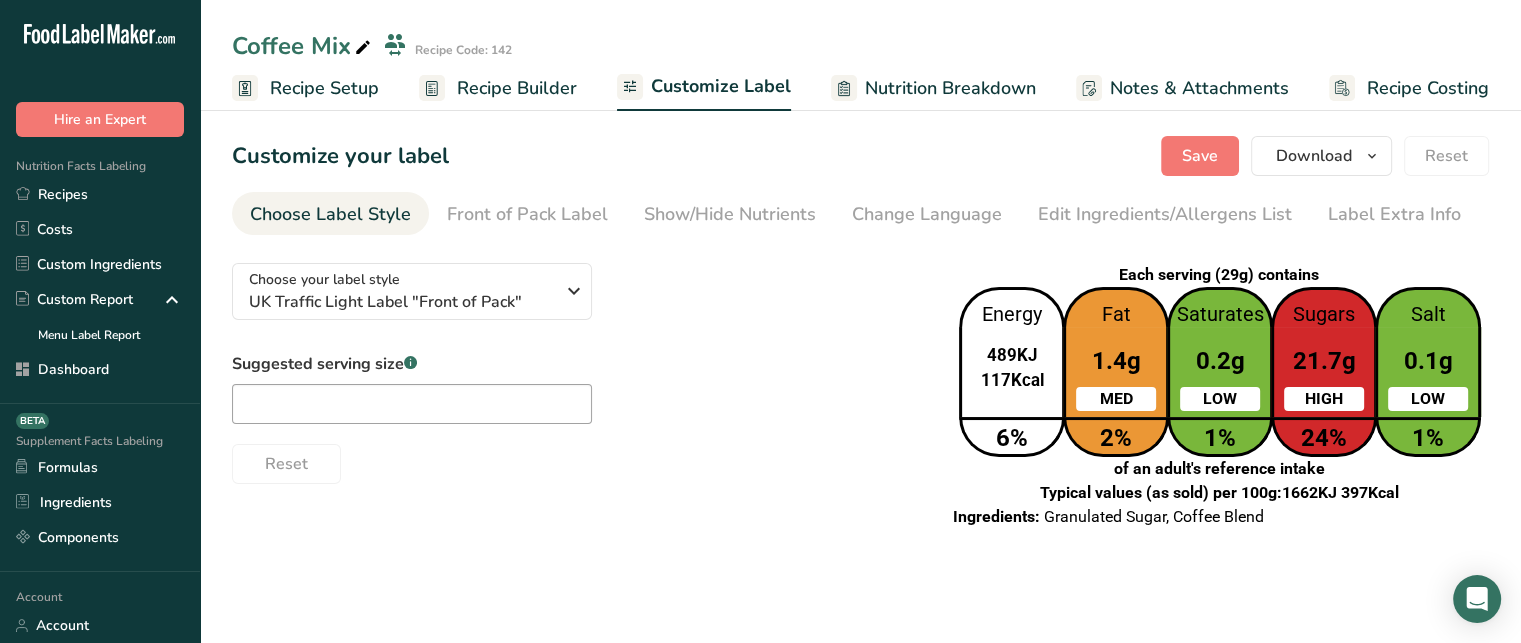 scroll, scrollTop: 0, scrollLeft: 0, axis: both 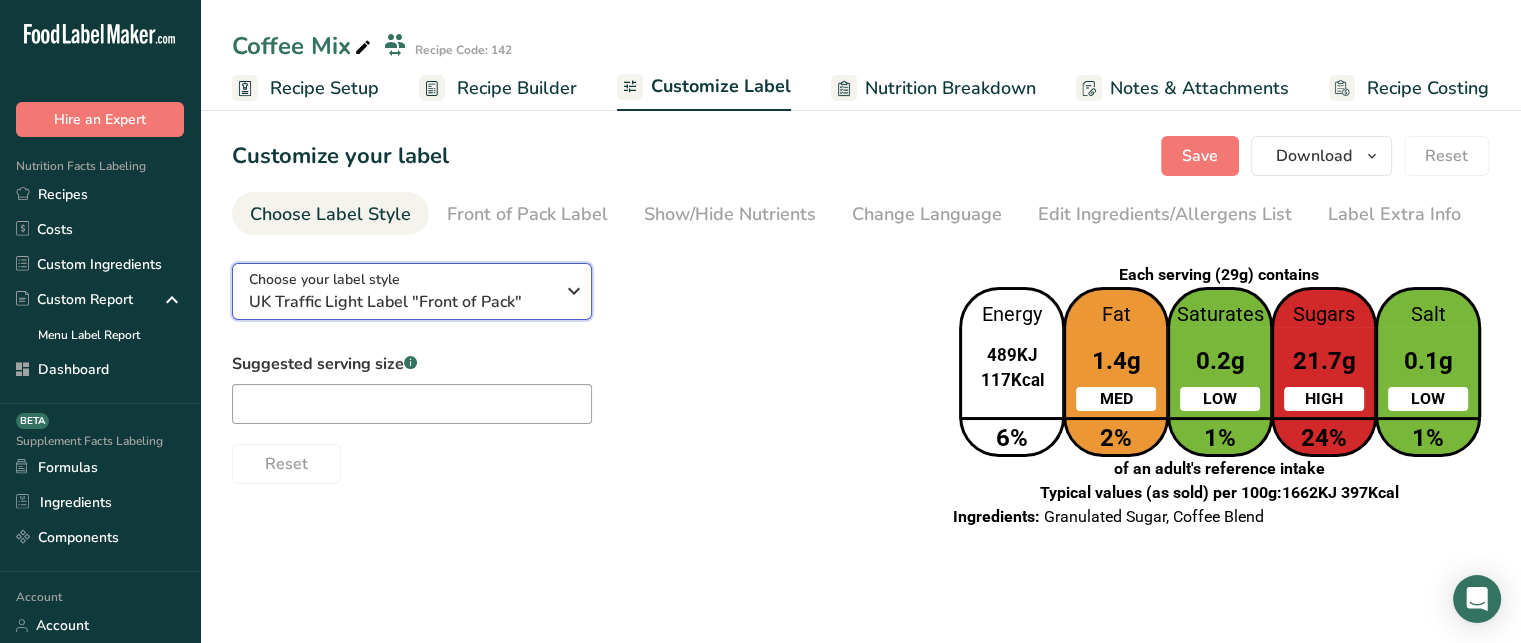 click on "UK Traffic Light Label  "Front of Pack"" at bounding box center [401, 302] 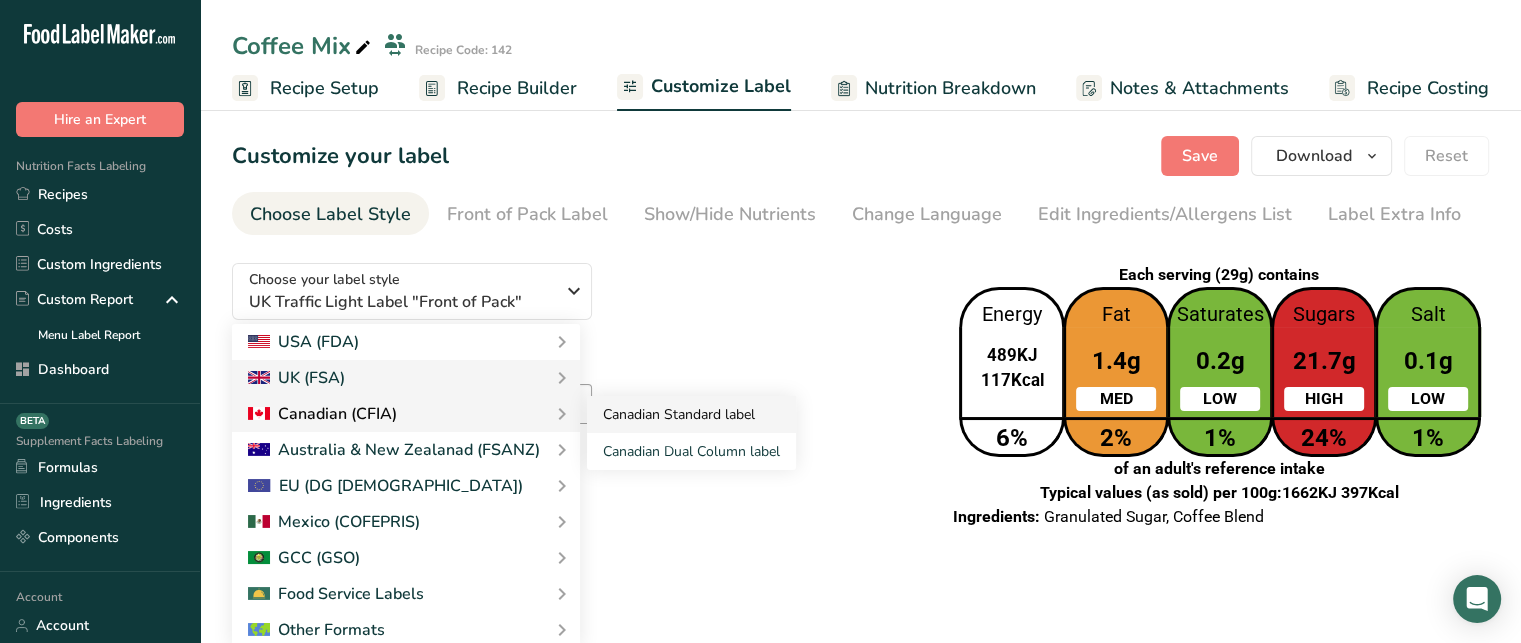 click on "Canadian Standard label" at bounding box center [691, 414] 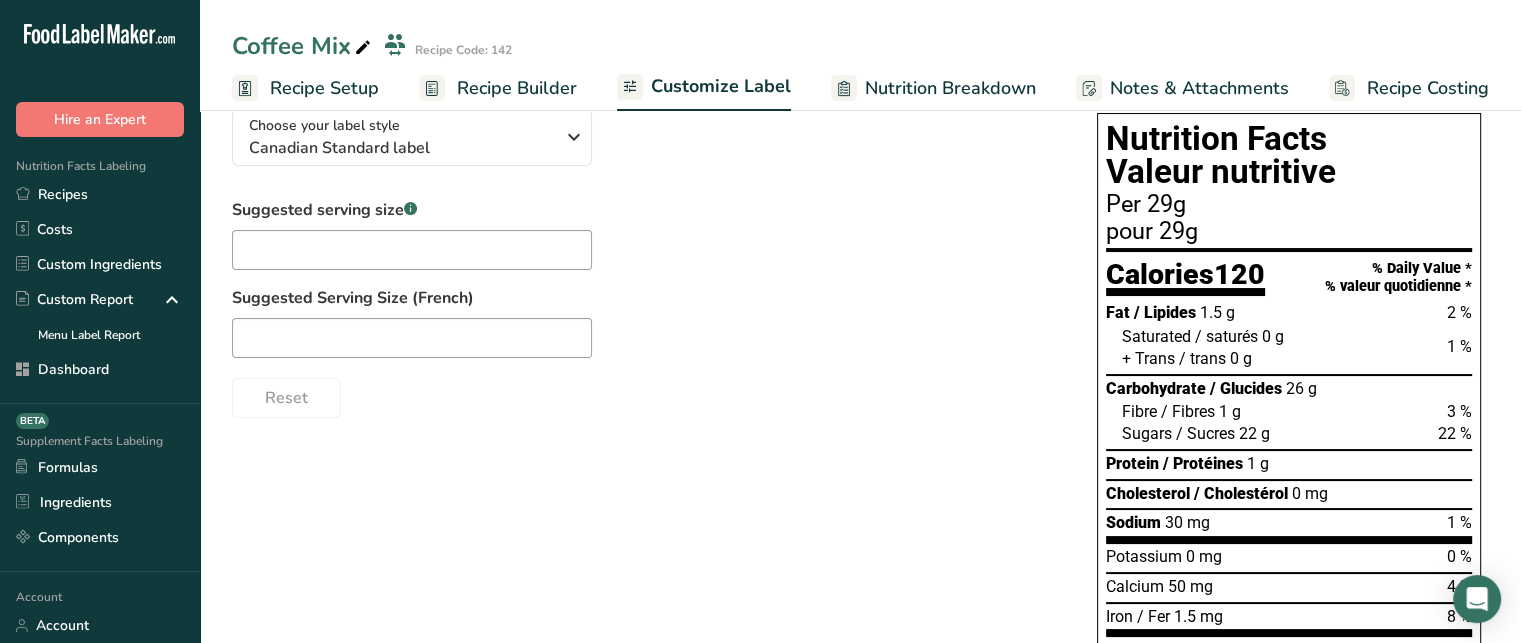 scroll, scrollTop: 148, scrollLeft: 0, axis: vertical 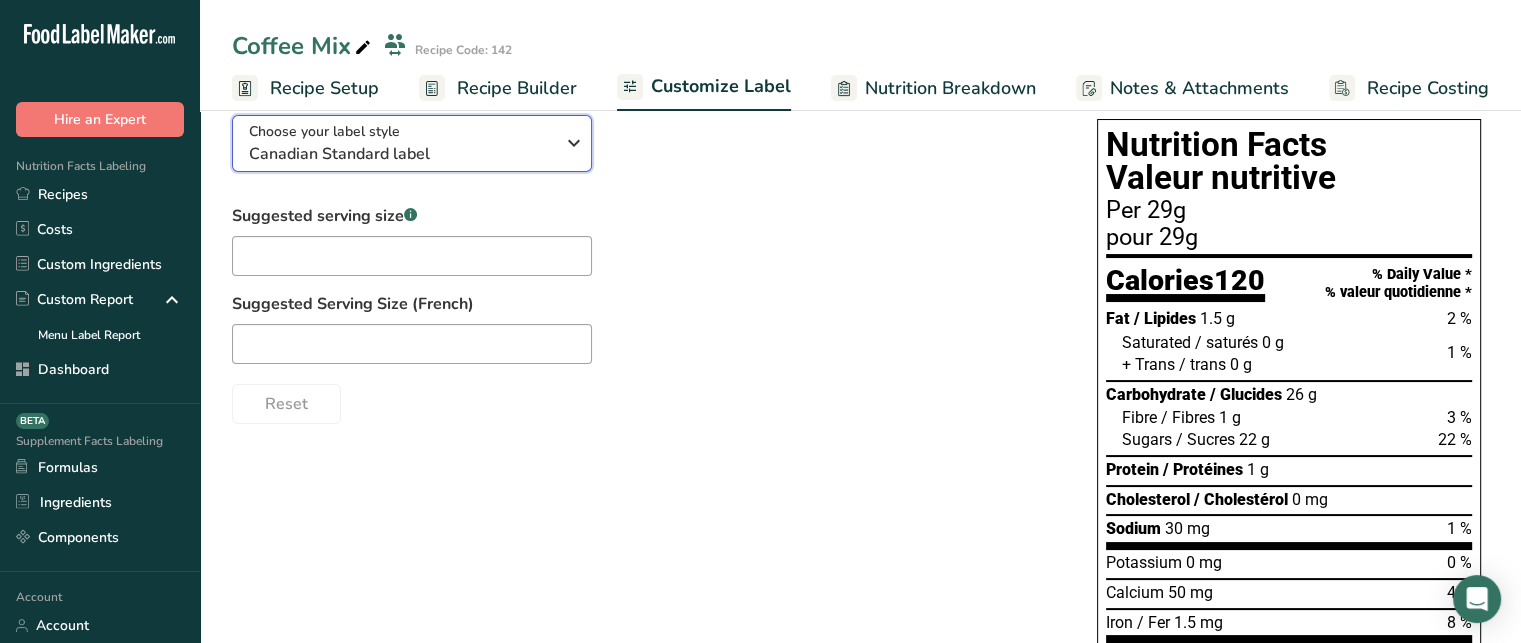click on "Canadian Standard label" at bounding box center (401, 154) 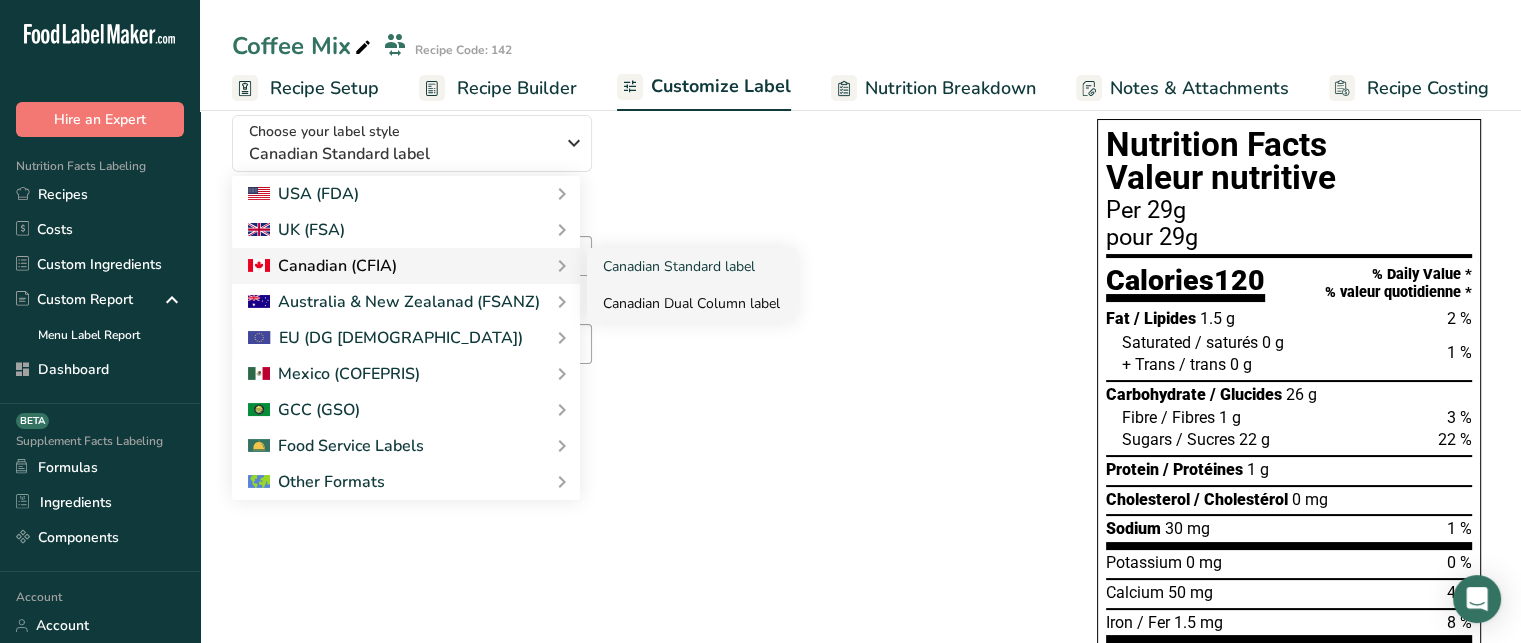 click on "Canadian Dual Column label" at bounding box center (691, 303) 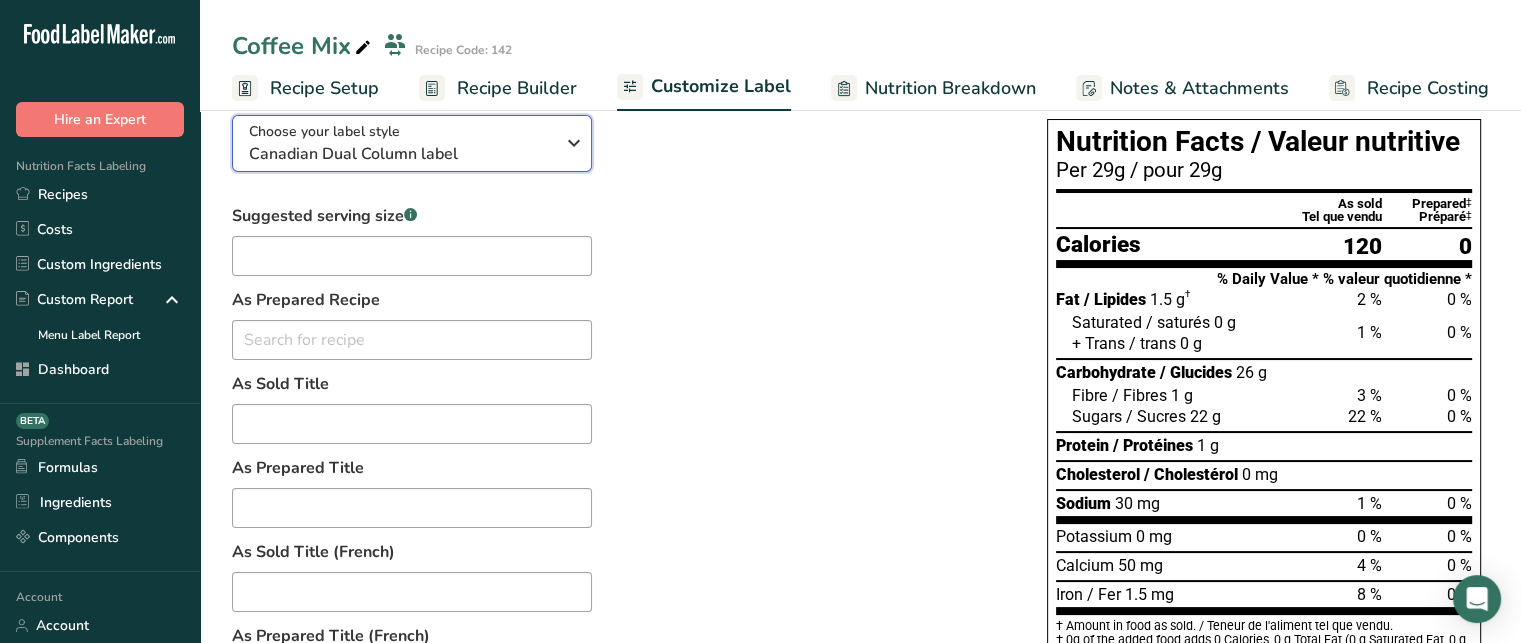 click on "Canadian Dual Column label" at bounding box center (401, 154) 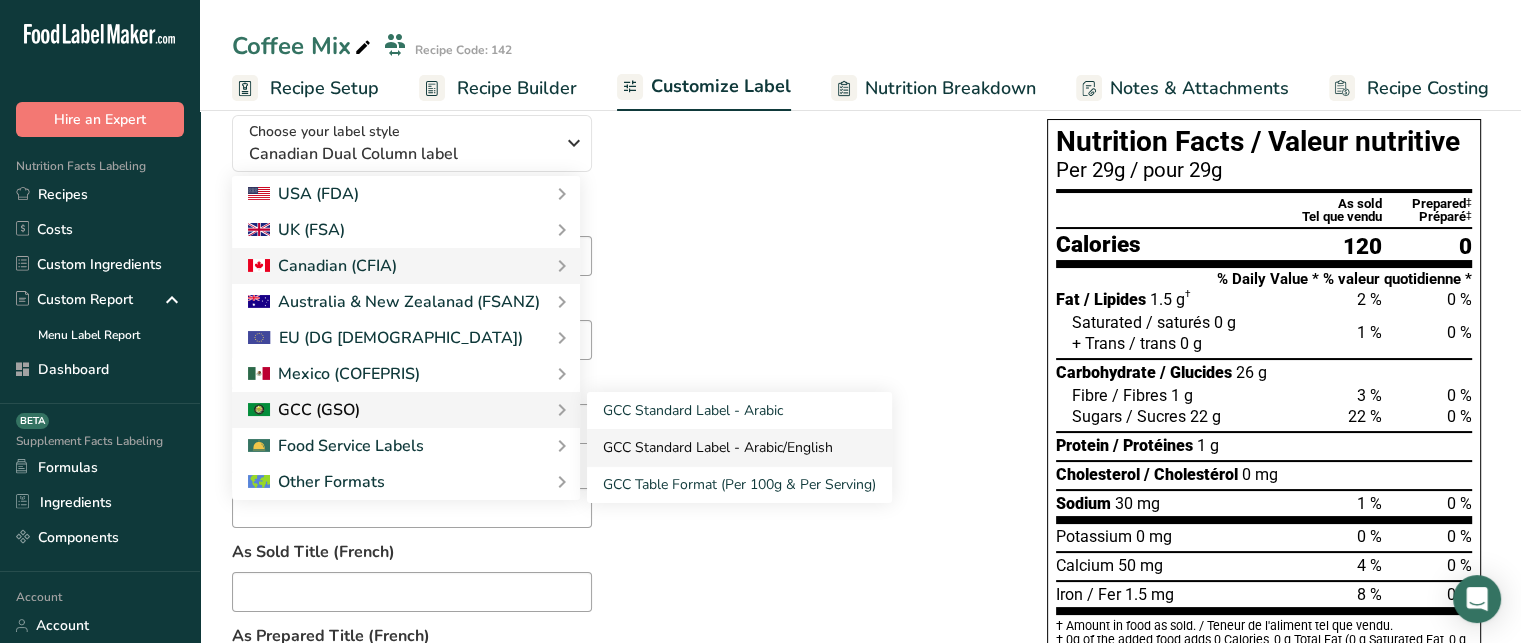 click on "GCC Standard Label - Arabic/English" at bounding box center (739, 447) 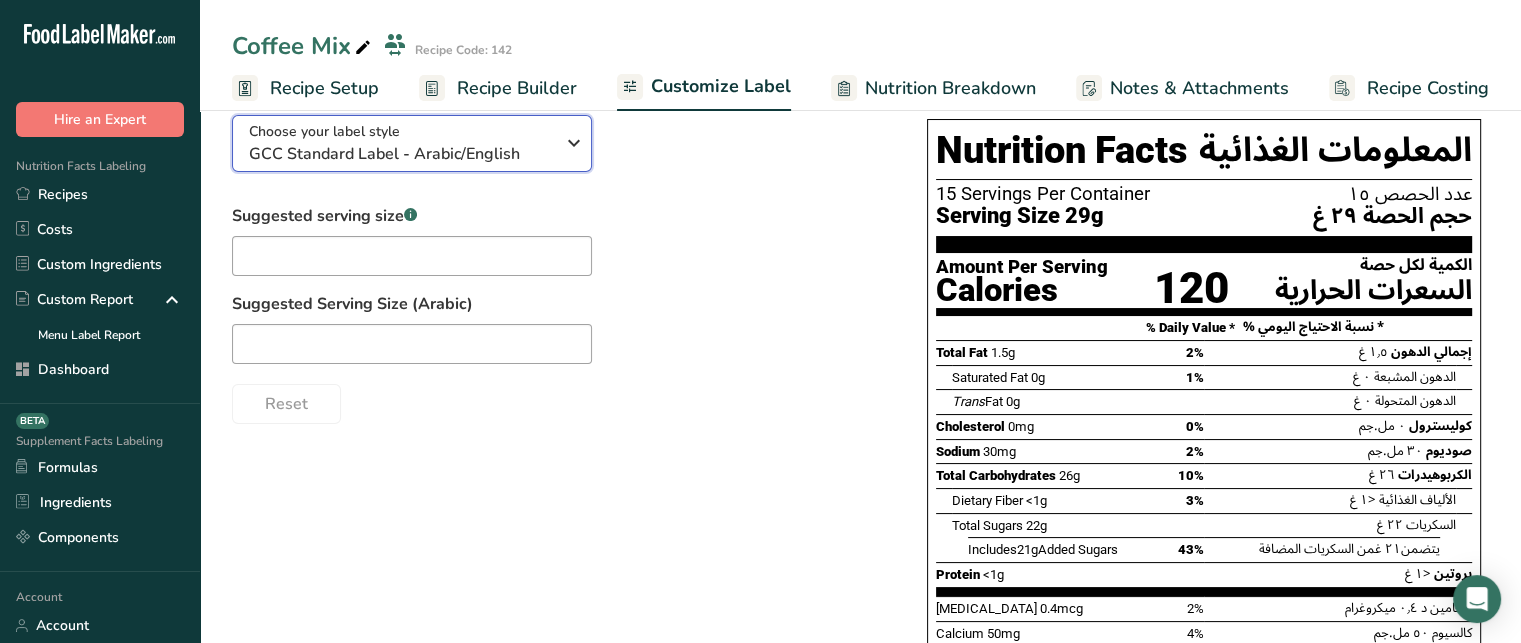click on "Choose your label style
GCC Standard Label - Arabic/English" at bounding box center (401, 143) 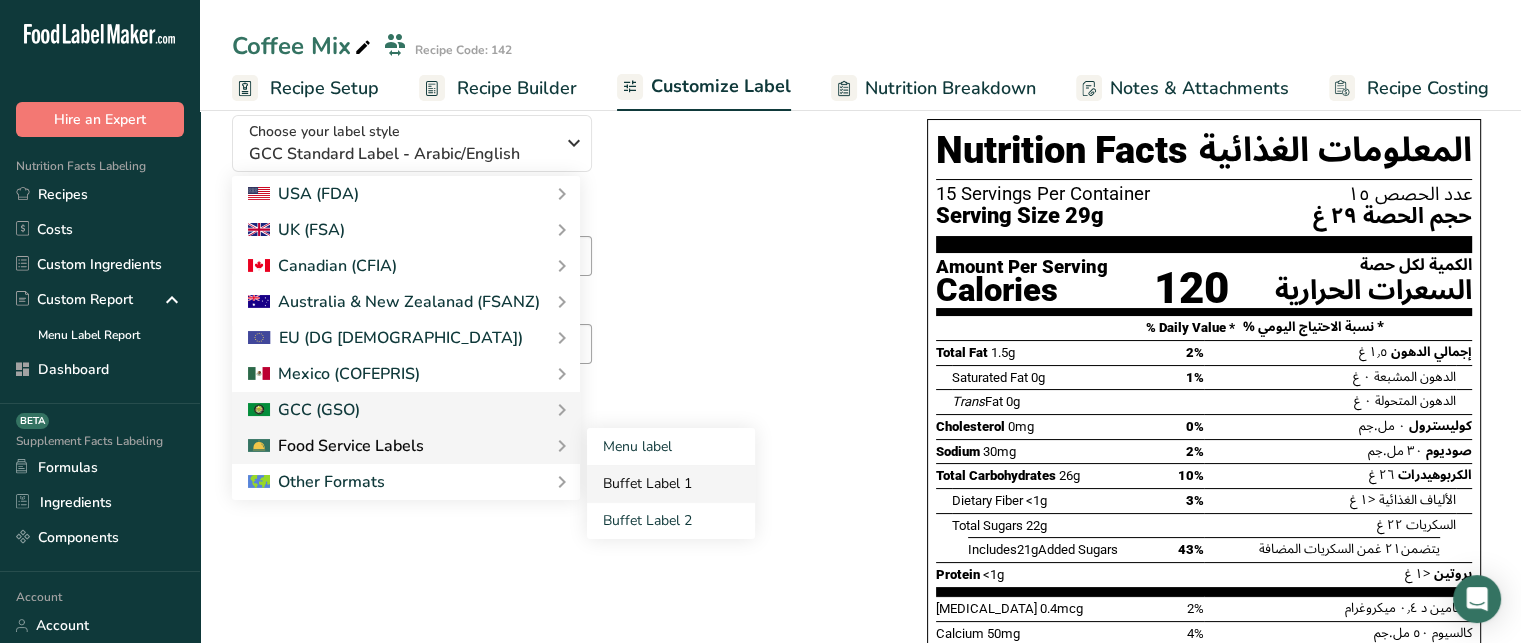click on "Buffet Label 1" at bounding box center [671, 483] 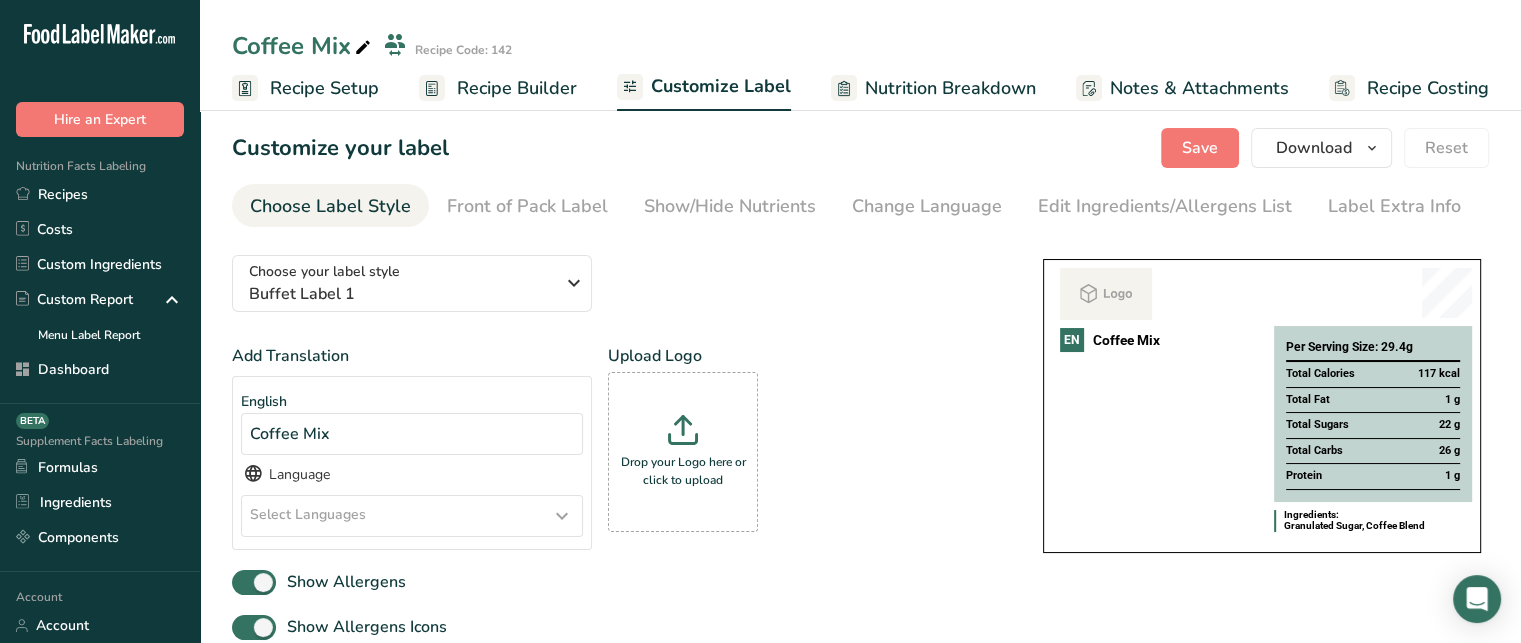 scroll, scrollTop: 0, scrollLeft: 0, axis: both 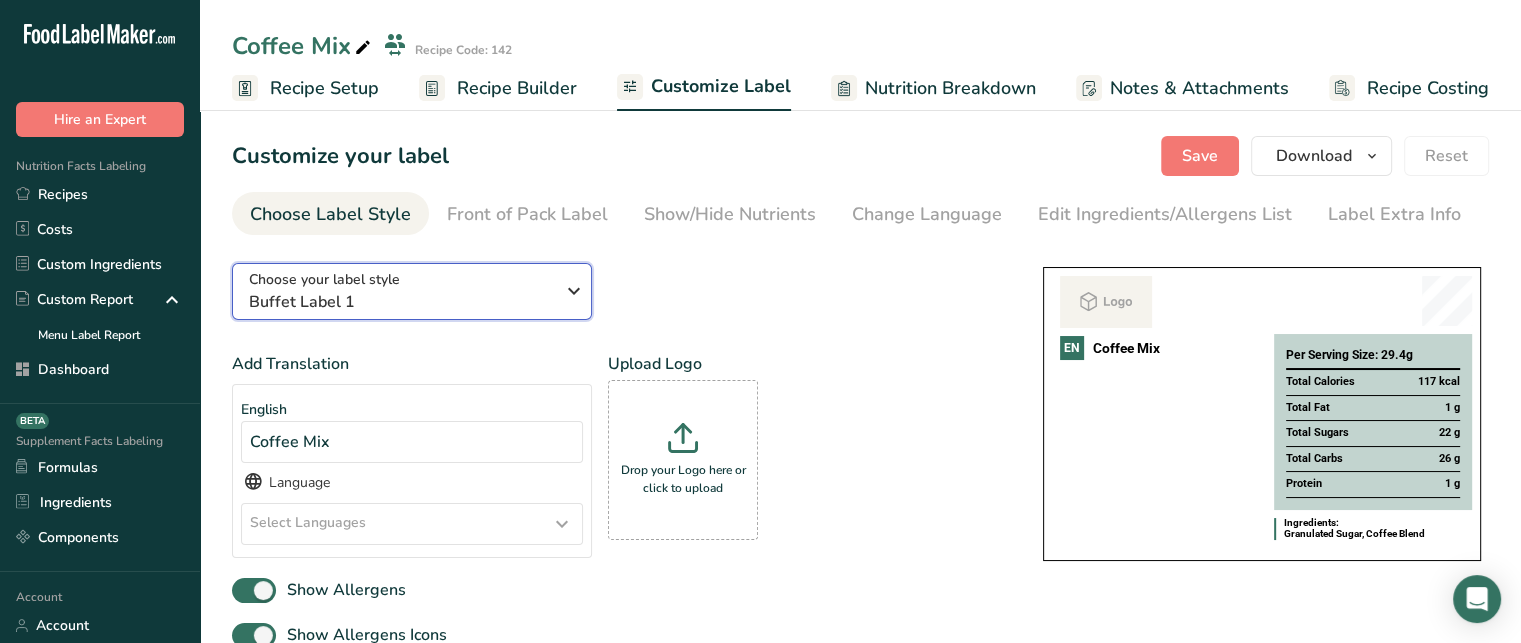 click on "Buffet Label 1" at bounding box center [401, 302] 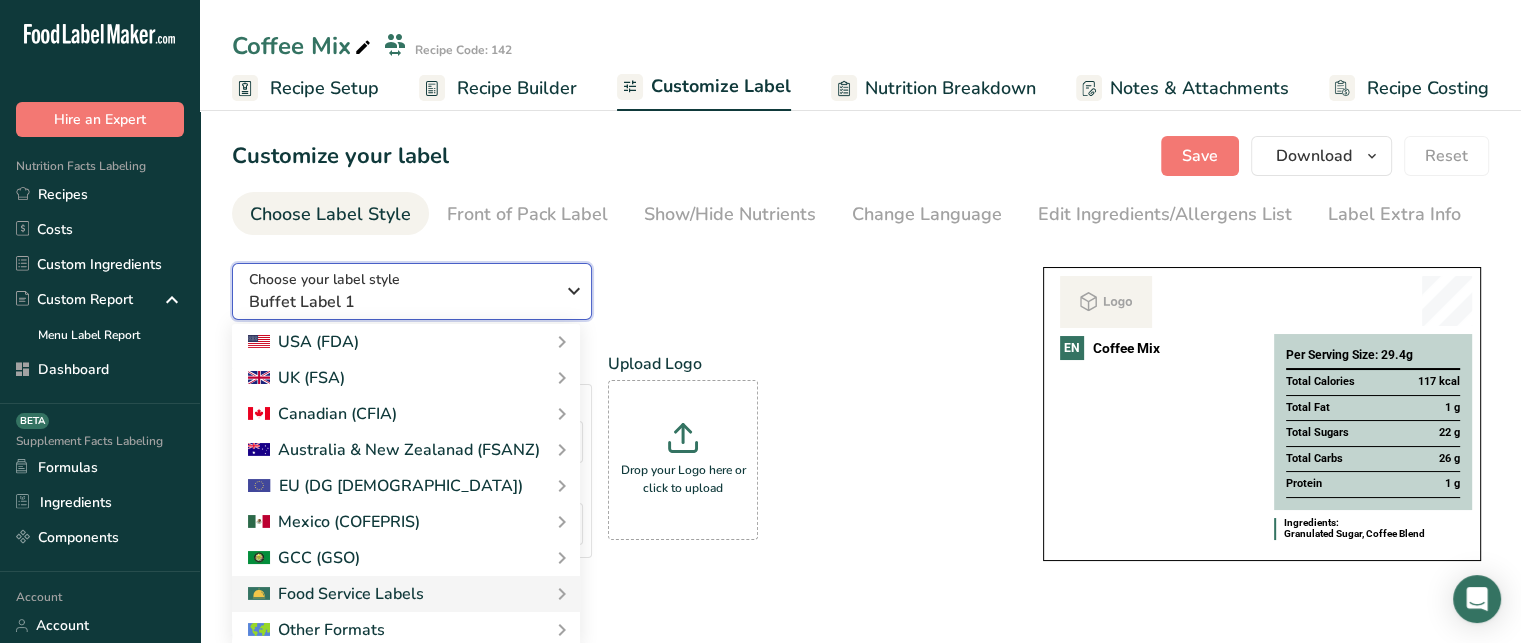 scroll, scrollTop: 150, scrollLeft: 0, axis: vertical 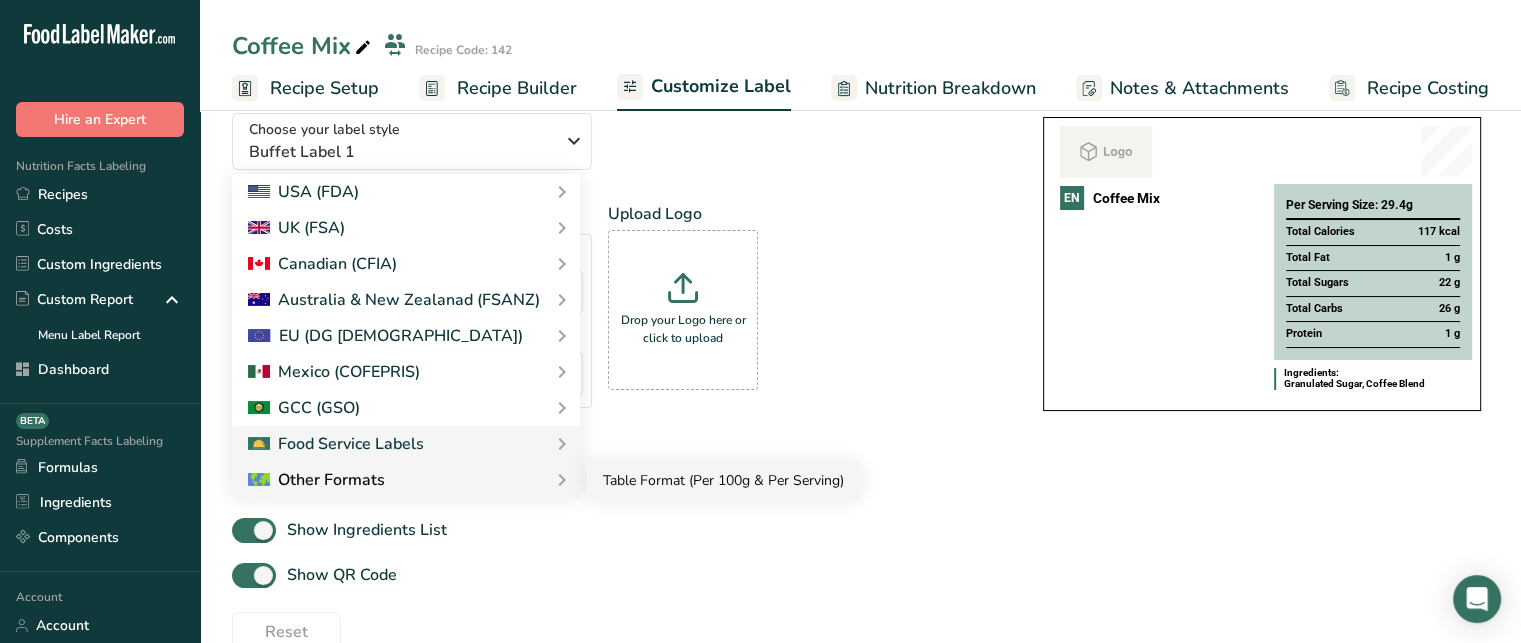 click on "Table Format (Per 100g & Per Serving)" at bounding box center [723, 480] 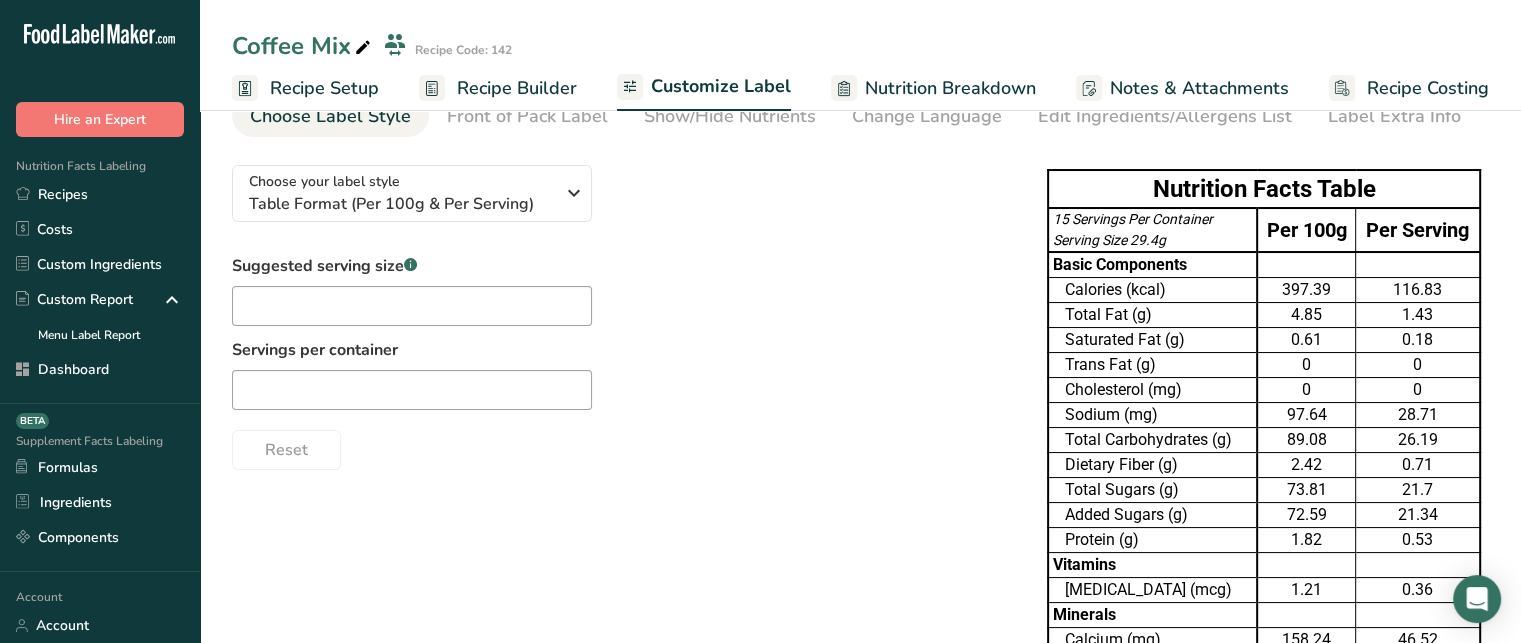 scroll, scrollTop: 66, scrollLeft: 0, axis: vertical 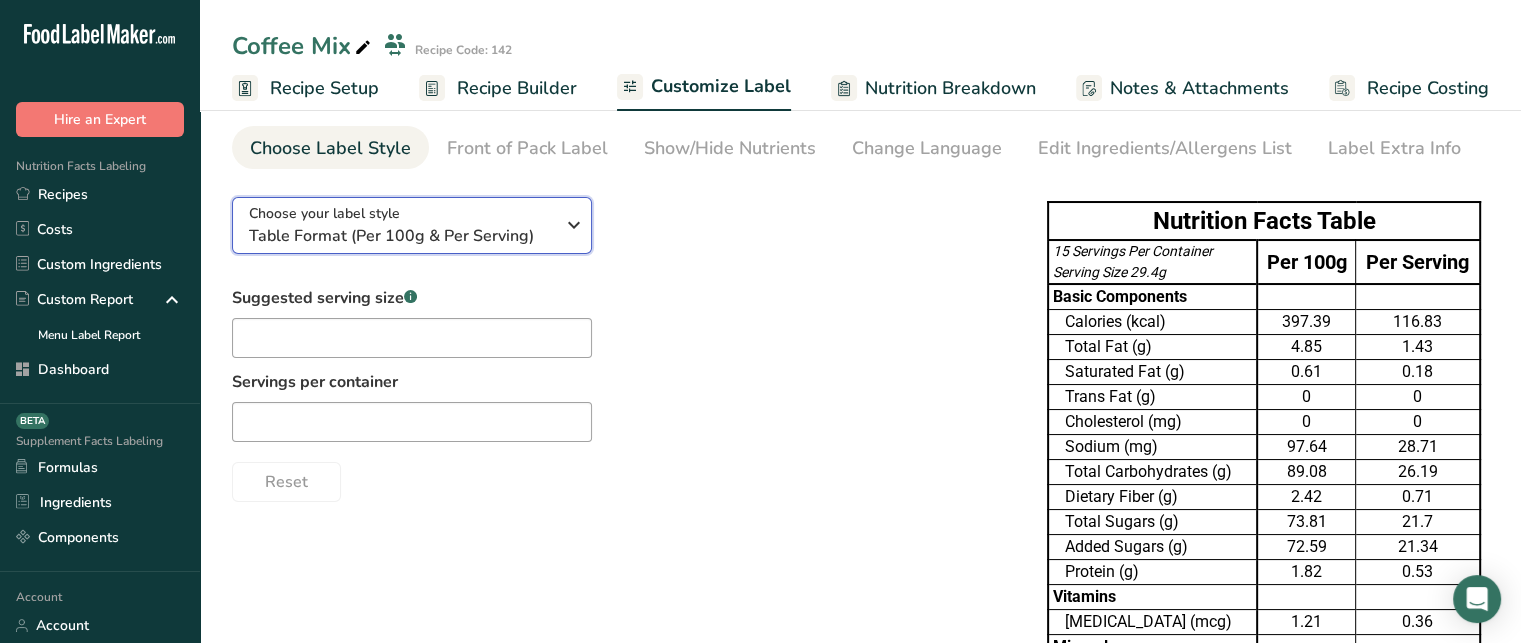 click on "Choose your label style" at bounding box center (324, 213) 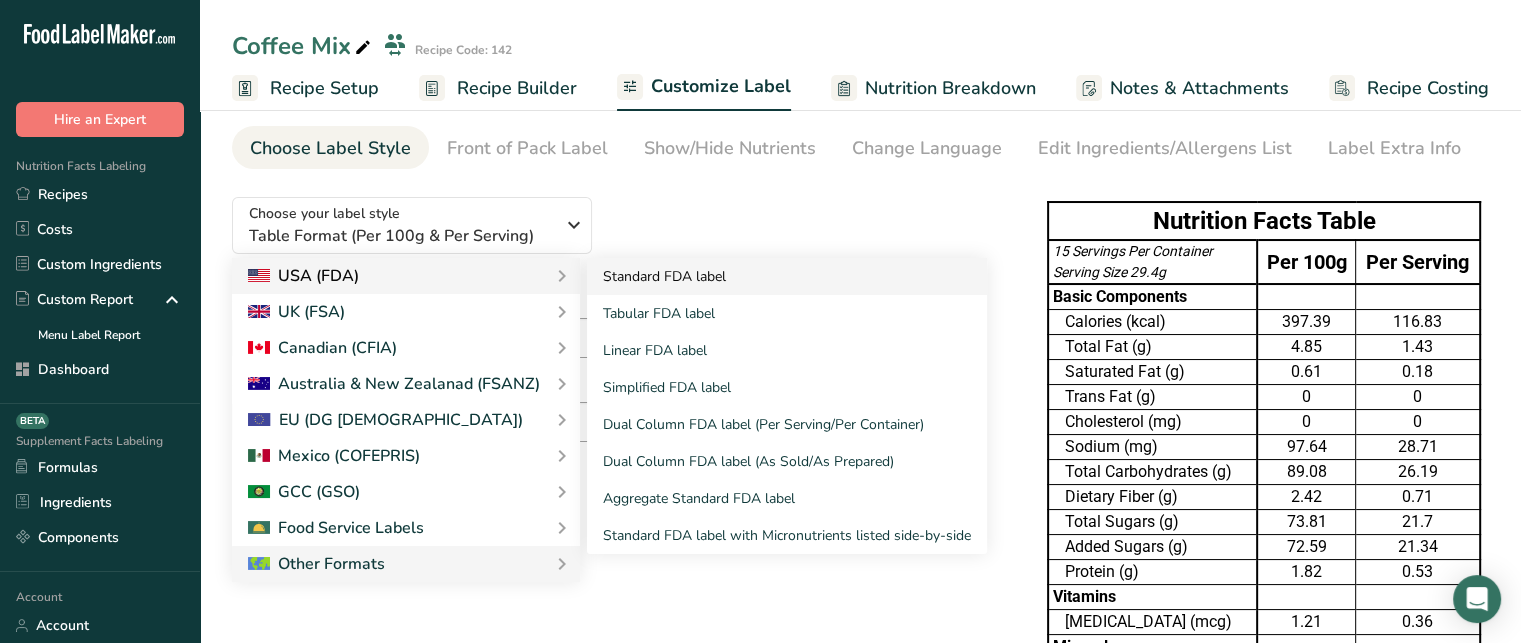 click on "Standard FDA label" at bounding box center (787, 276) 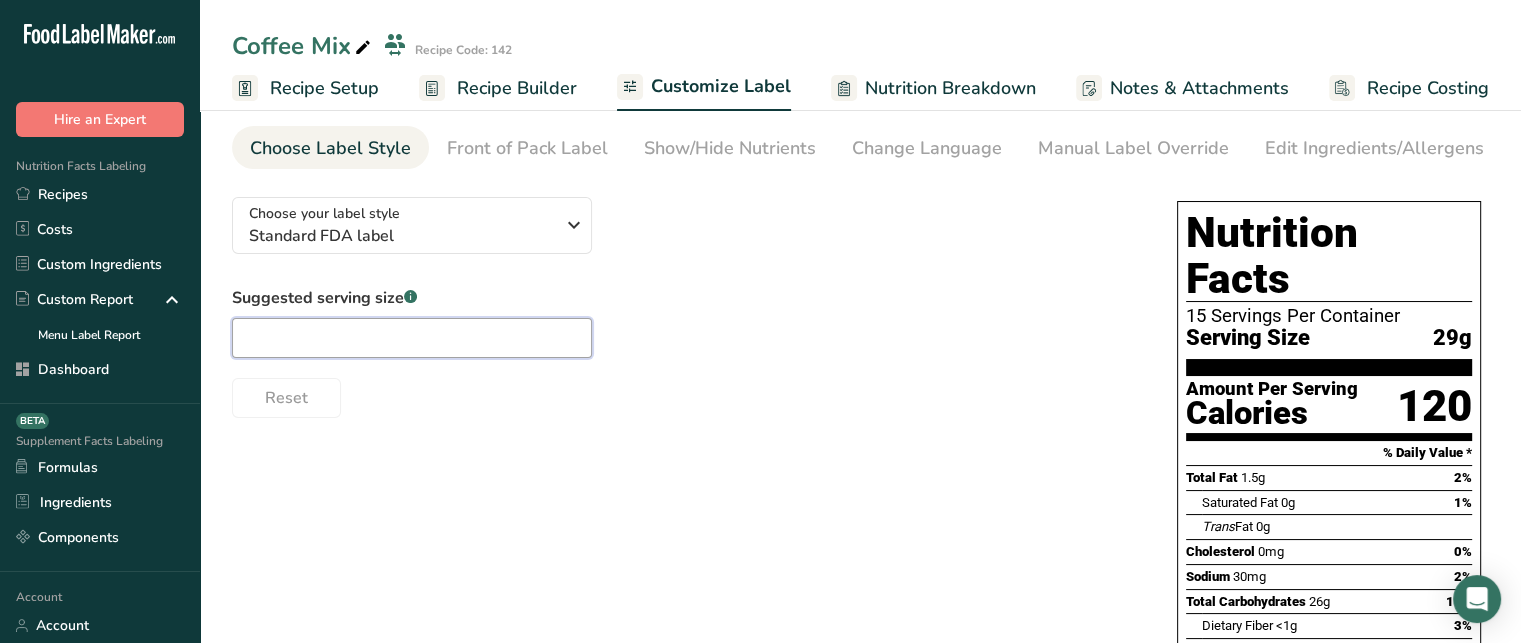 click at bounding box center [412, 338] 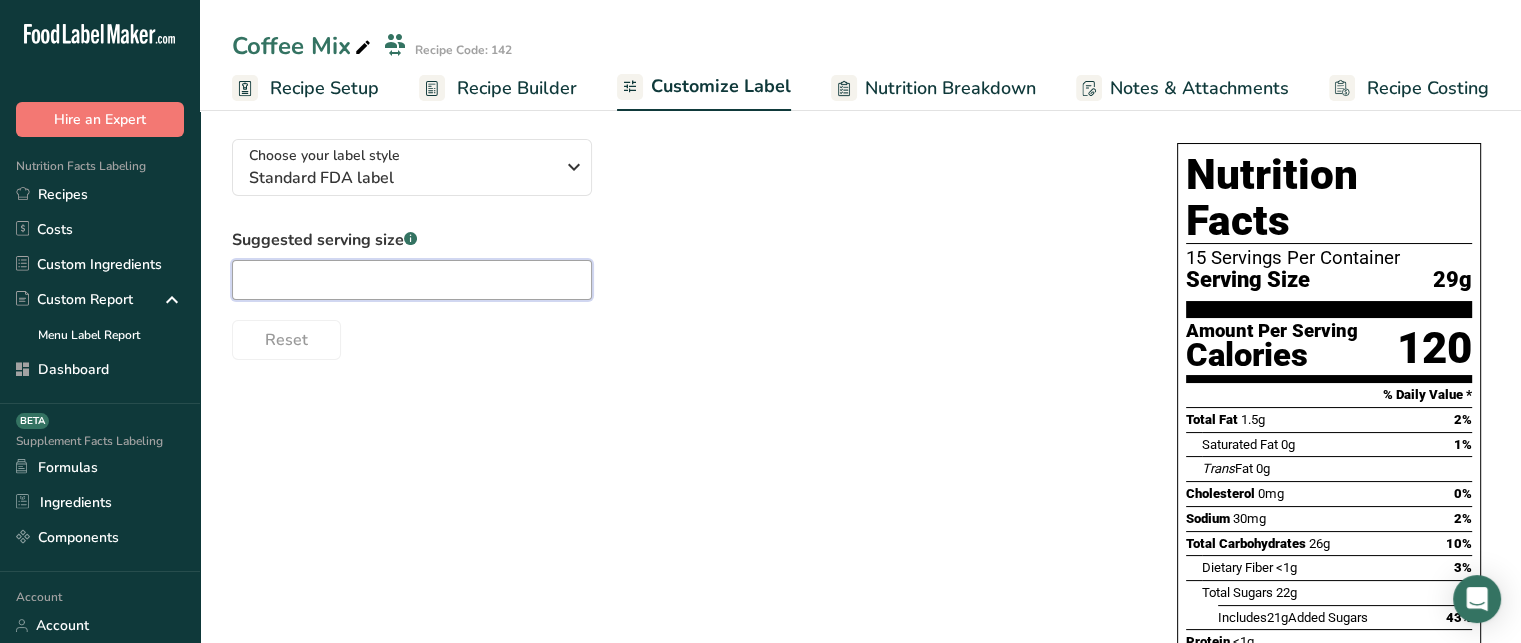 scroll, scrollTop: 124, scrollLeft: 0, axis: vertical 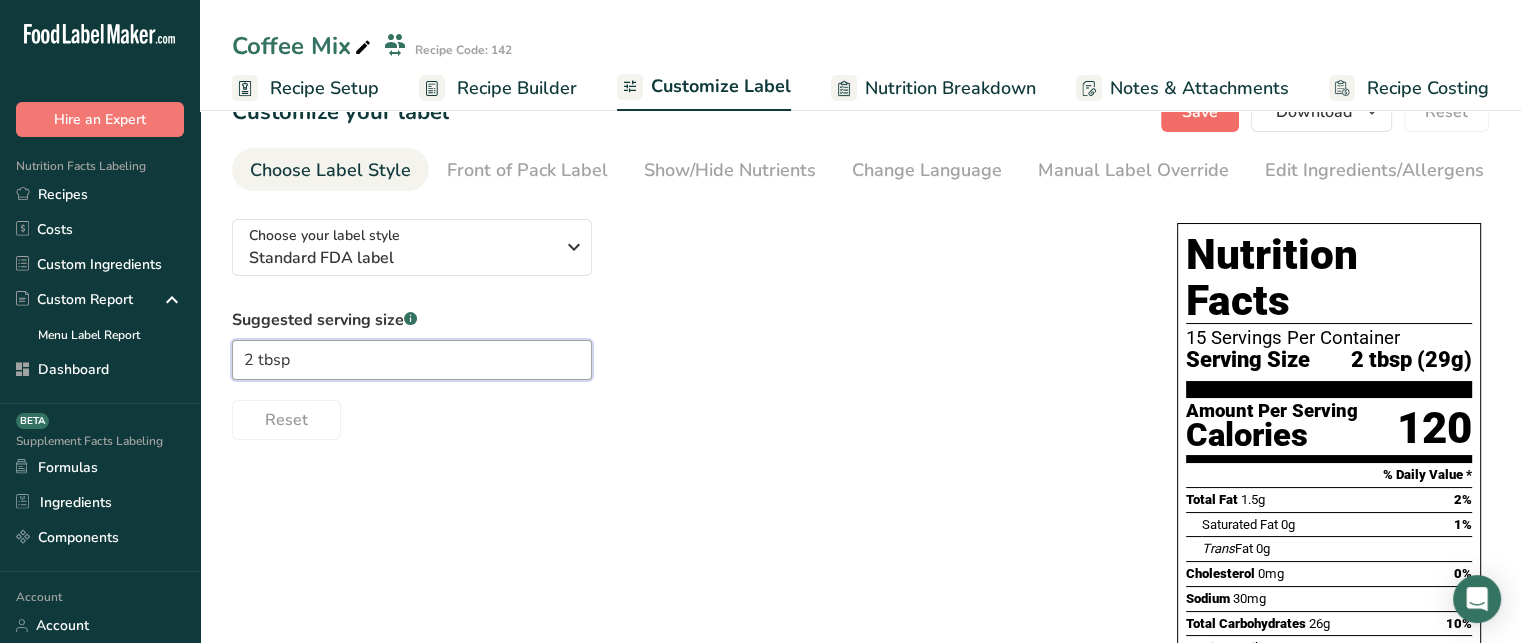 type on "2 tbsp" 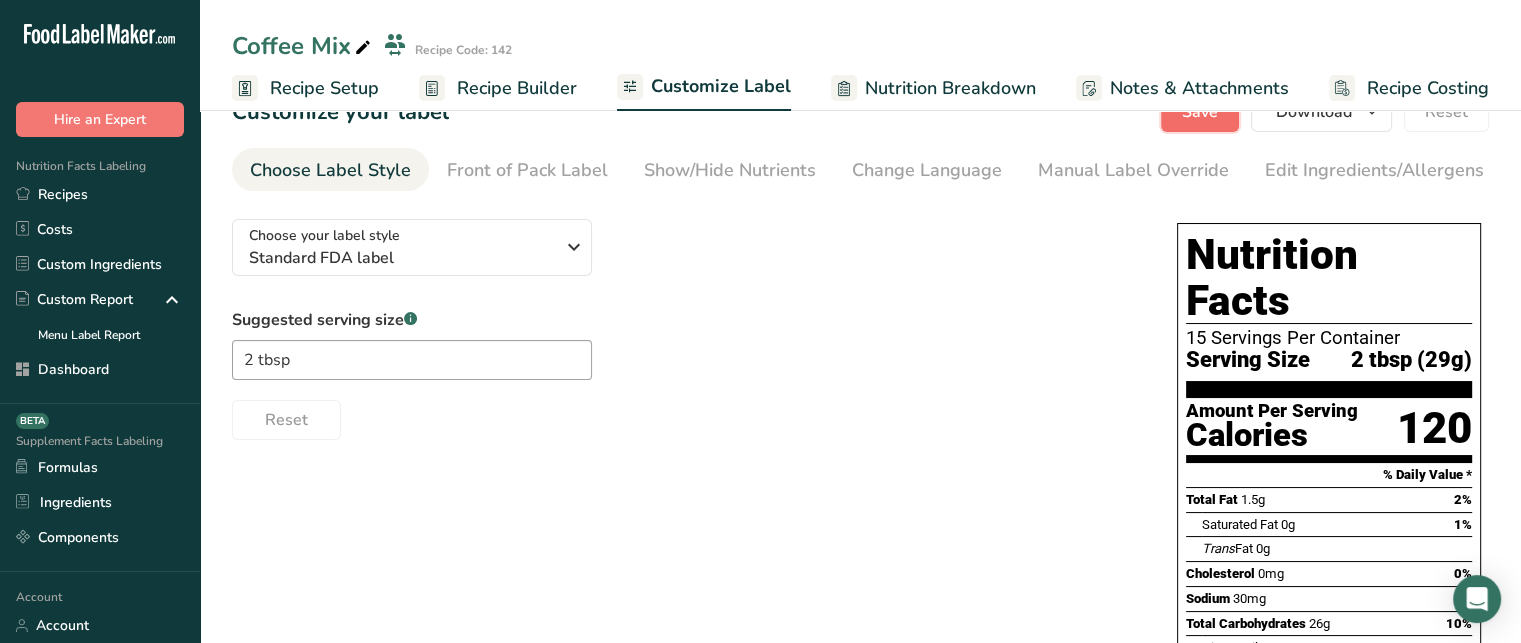 click on "Save" at bounding box center [1200, 112] 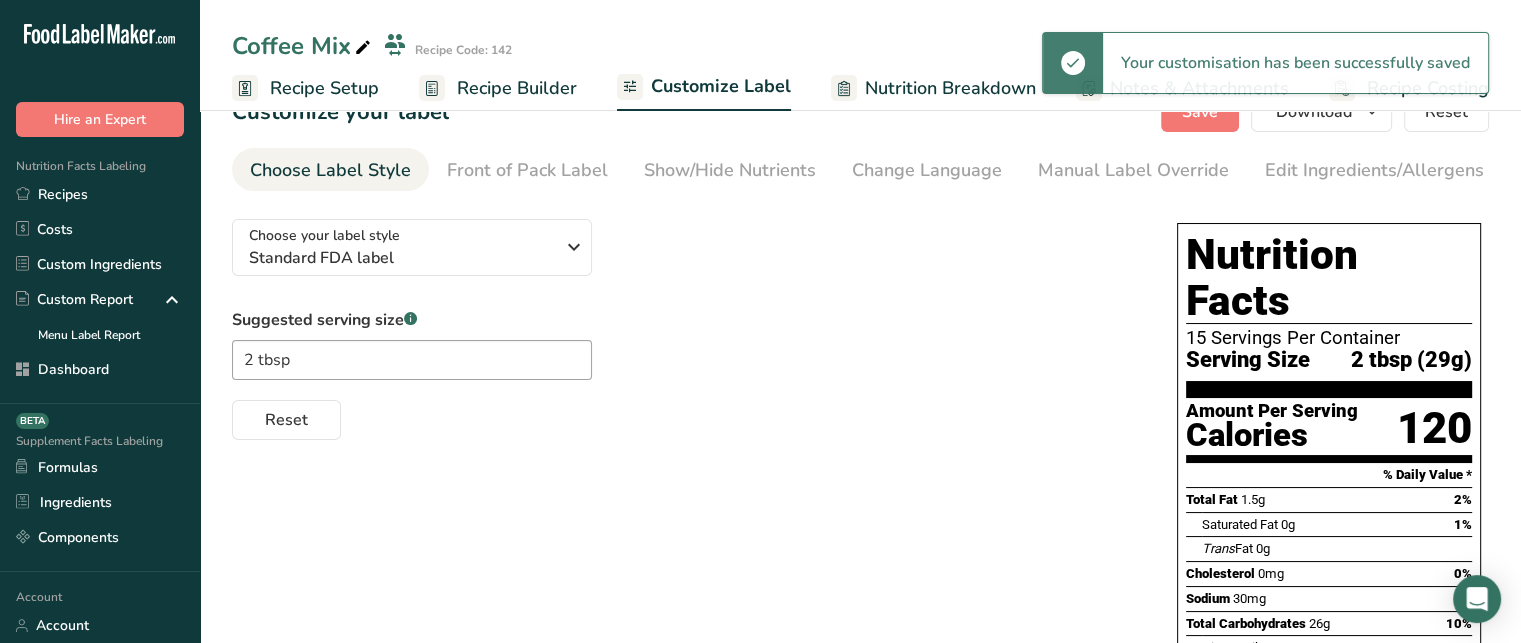 drag, startPoint x: 1352, startPoint y: 321, endPoint x: 1408, endPoint y: 329, distance: 56.568542 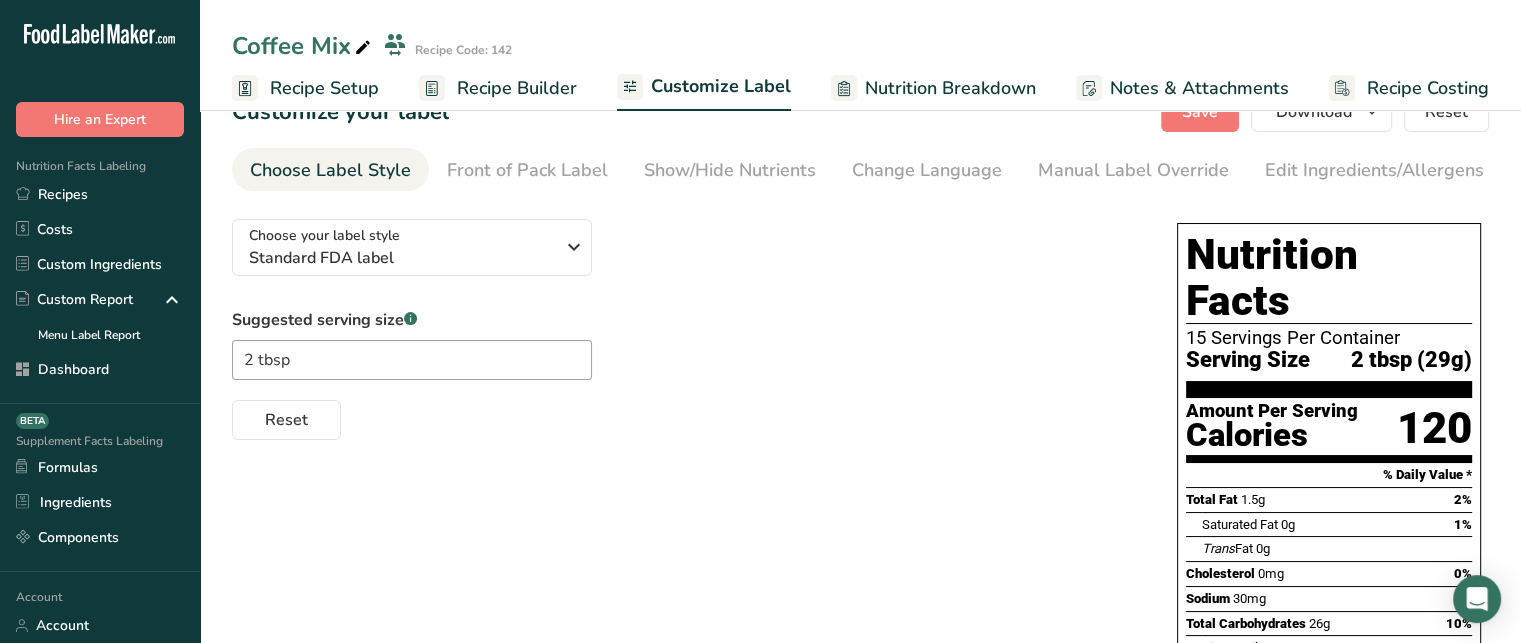 click on "15 Servings Per Container" at bounding box center [1329, 338] 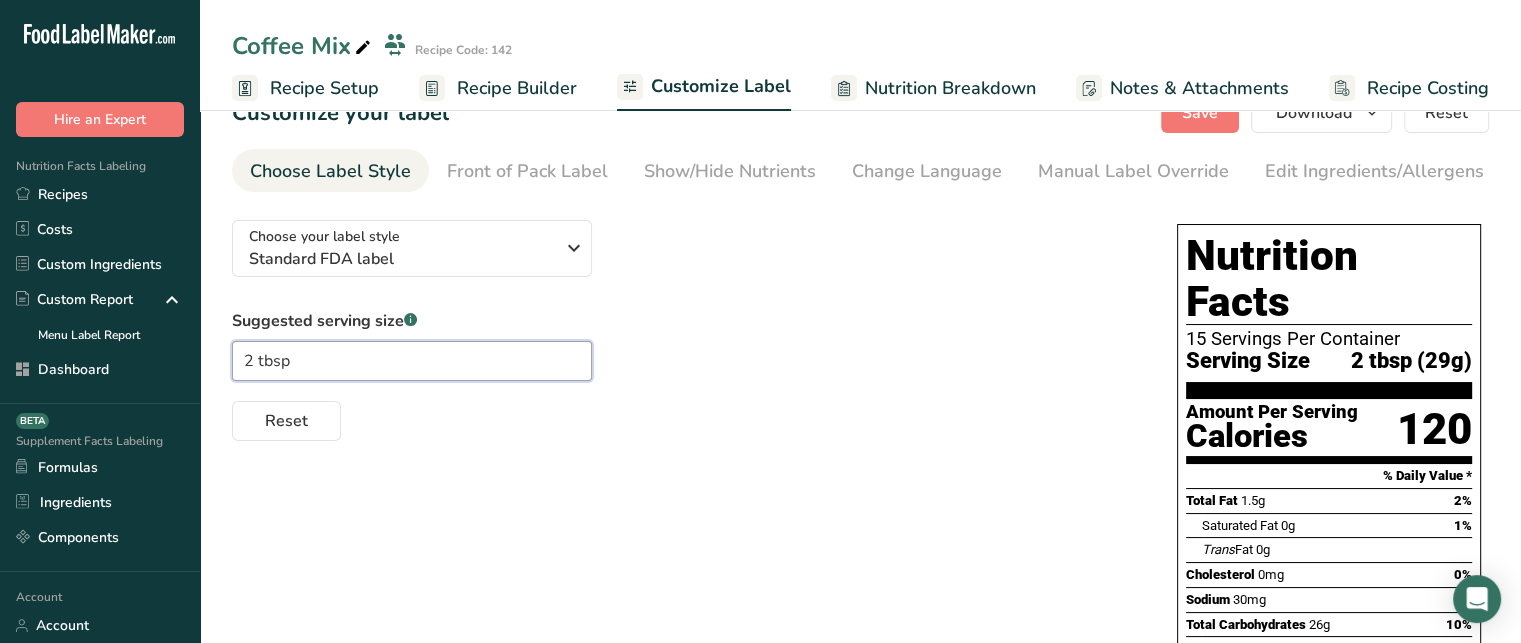 click on "2 tbsp" at bounding box center (412, 361) 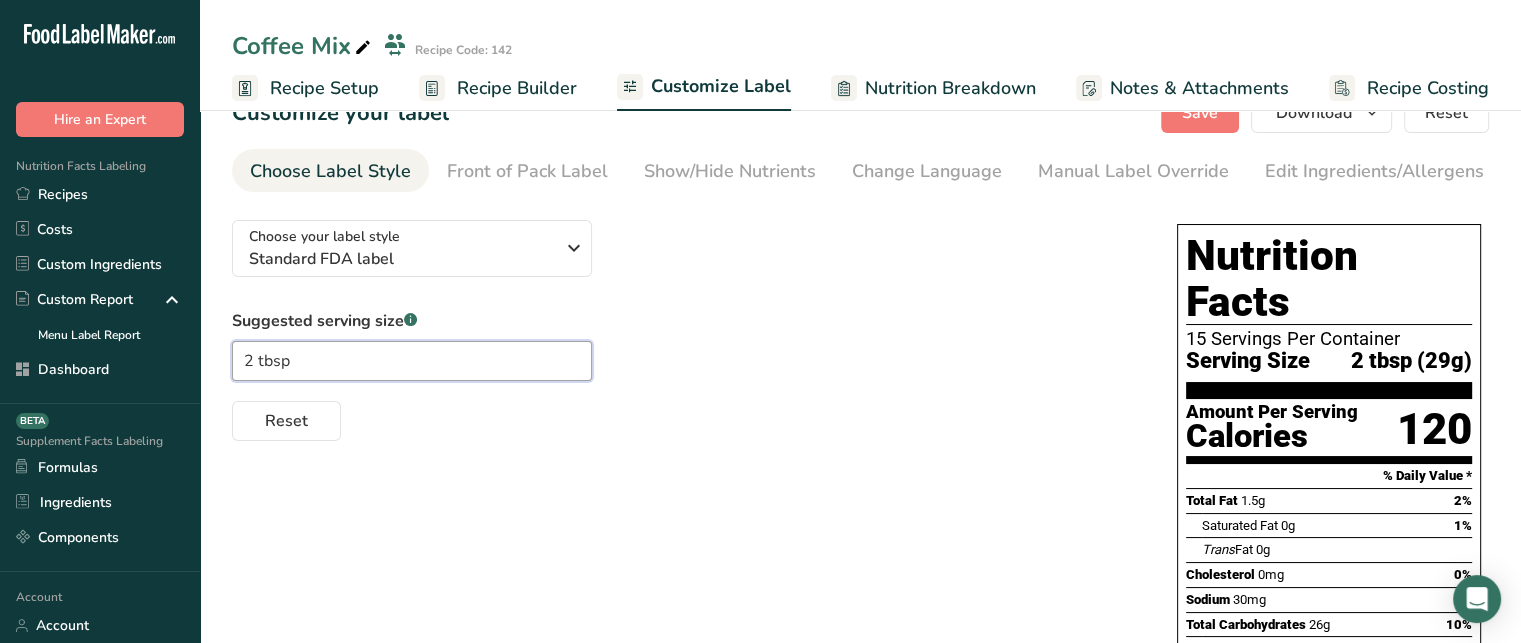 scroll, scrollTop: 0, scrollLeft: 0, axis: both 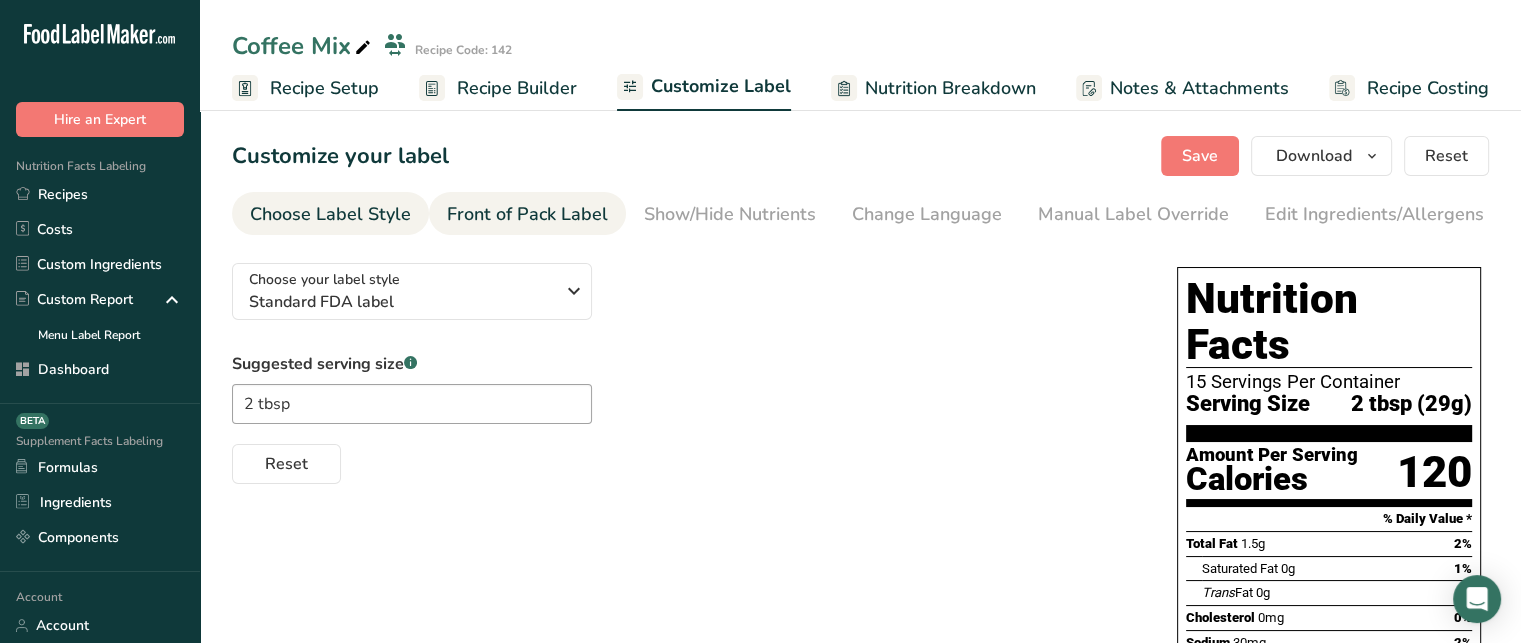 click on "Front of Pack Label" at bounding box center (527, 214) 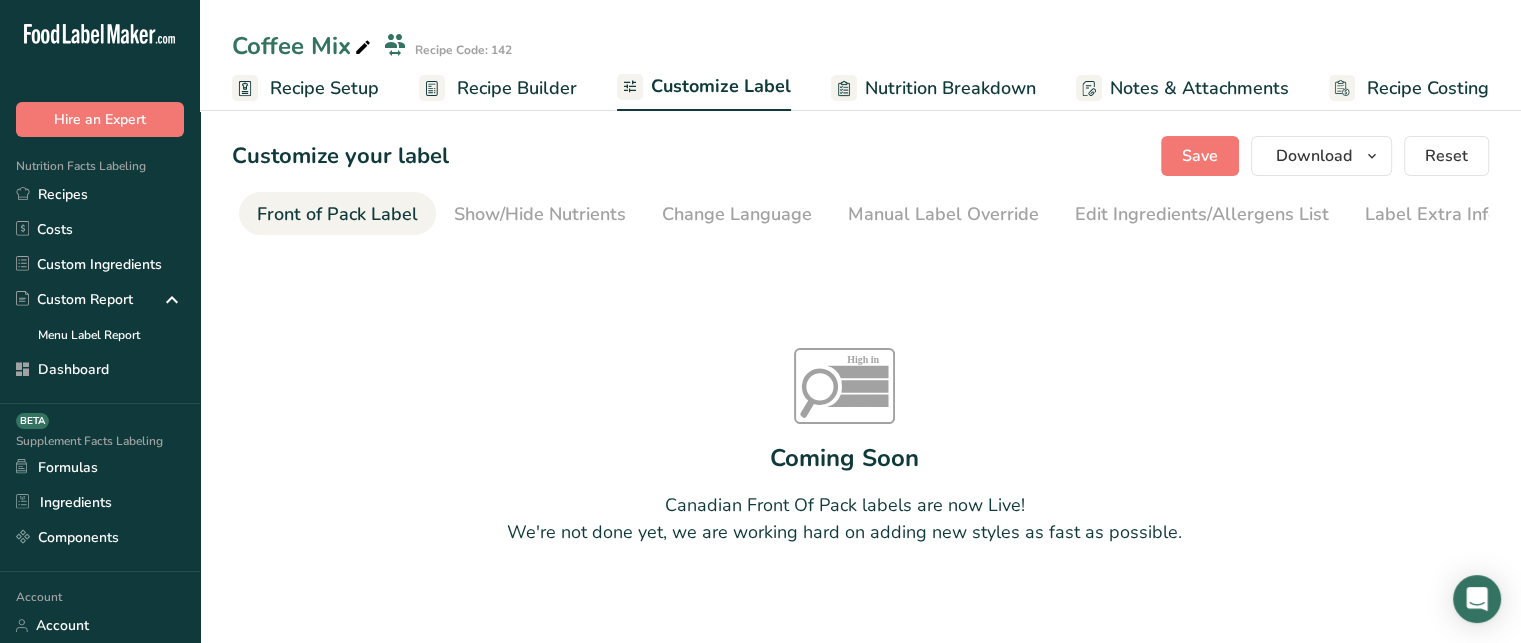 scroll, scrollTop: 0, scrollLeft: 194, axis: horizontal 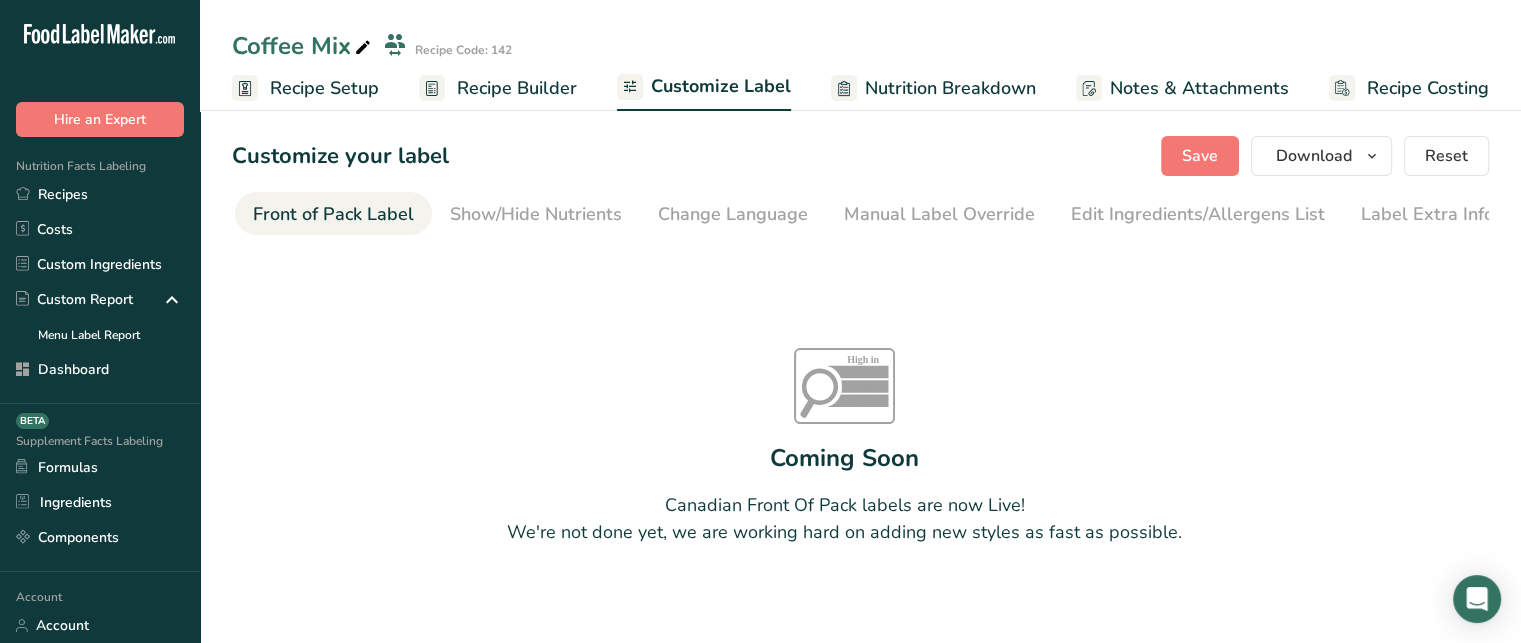 drag, startPoint x: 668, startPoint y: 240, endPoint x: 415, endPoint y: 235, distance: 253.04941 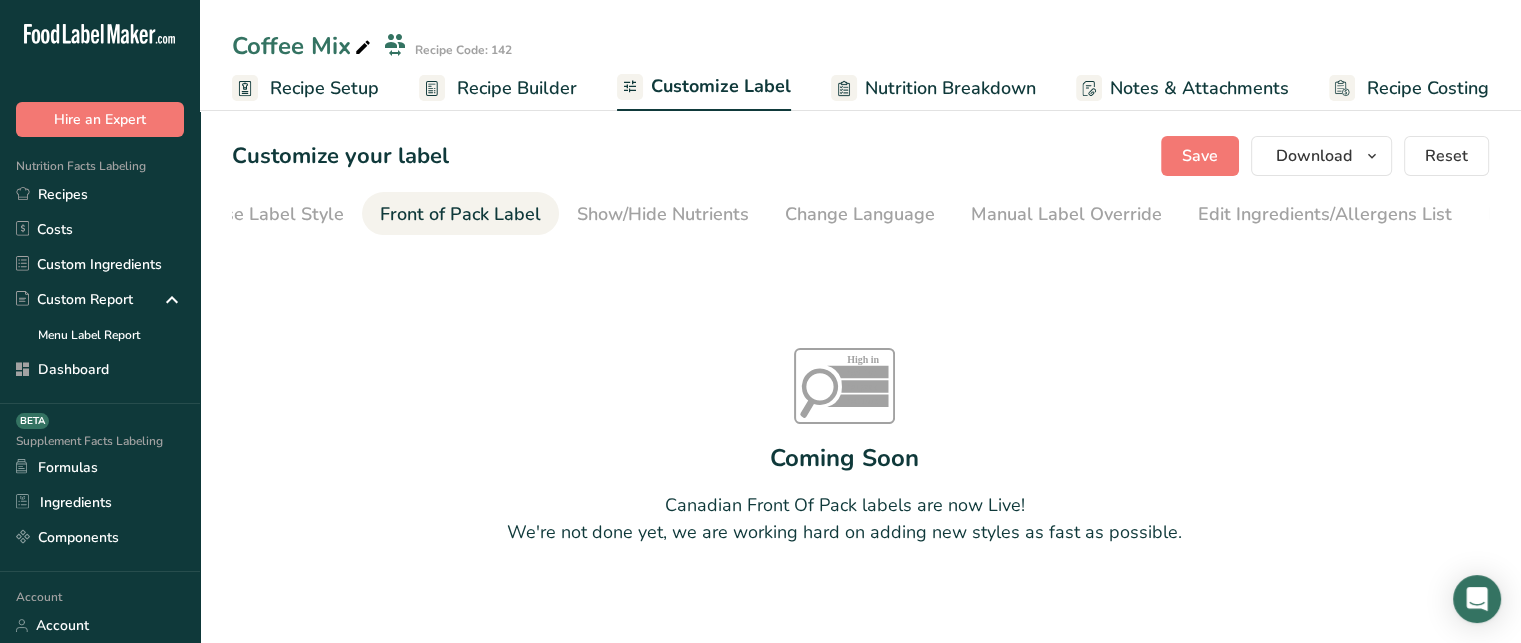 scroll, scrollTop: 0, scrollLeft: 0, axis: both 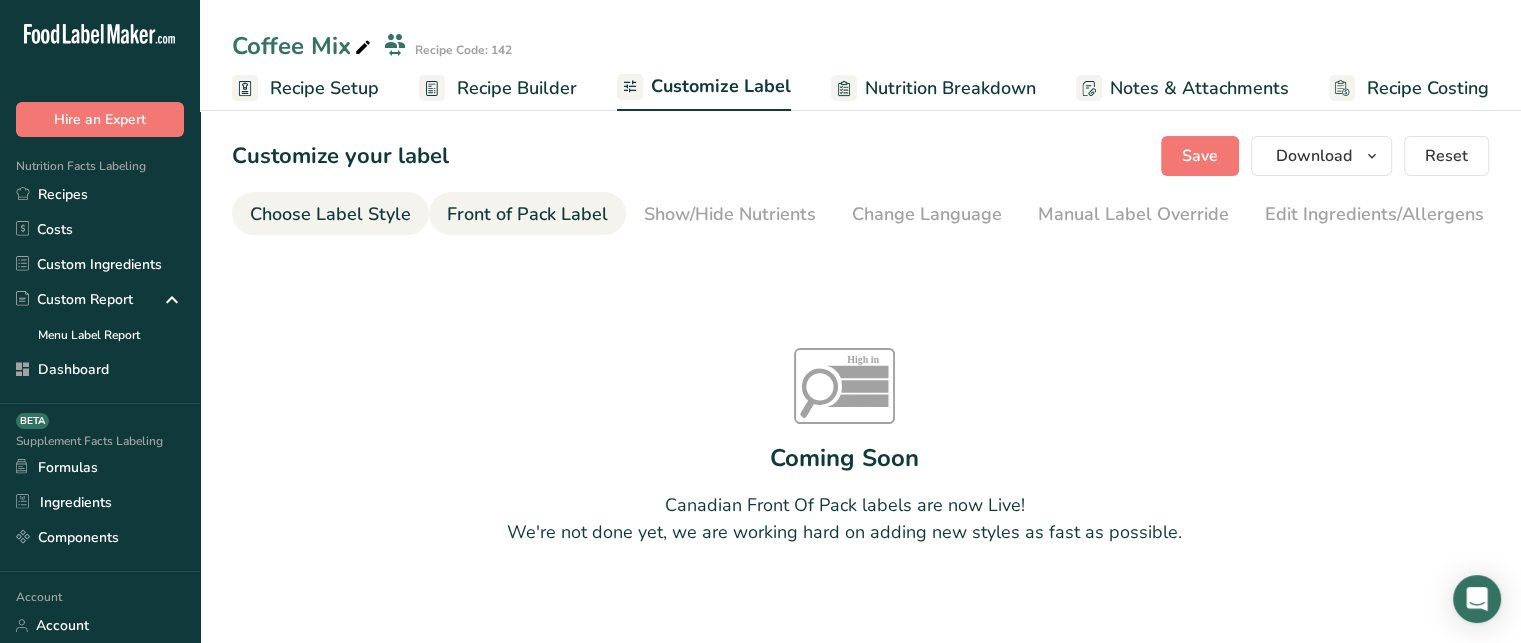 click on "Choose Label Style" at bounding box center [330, 214] 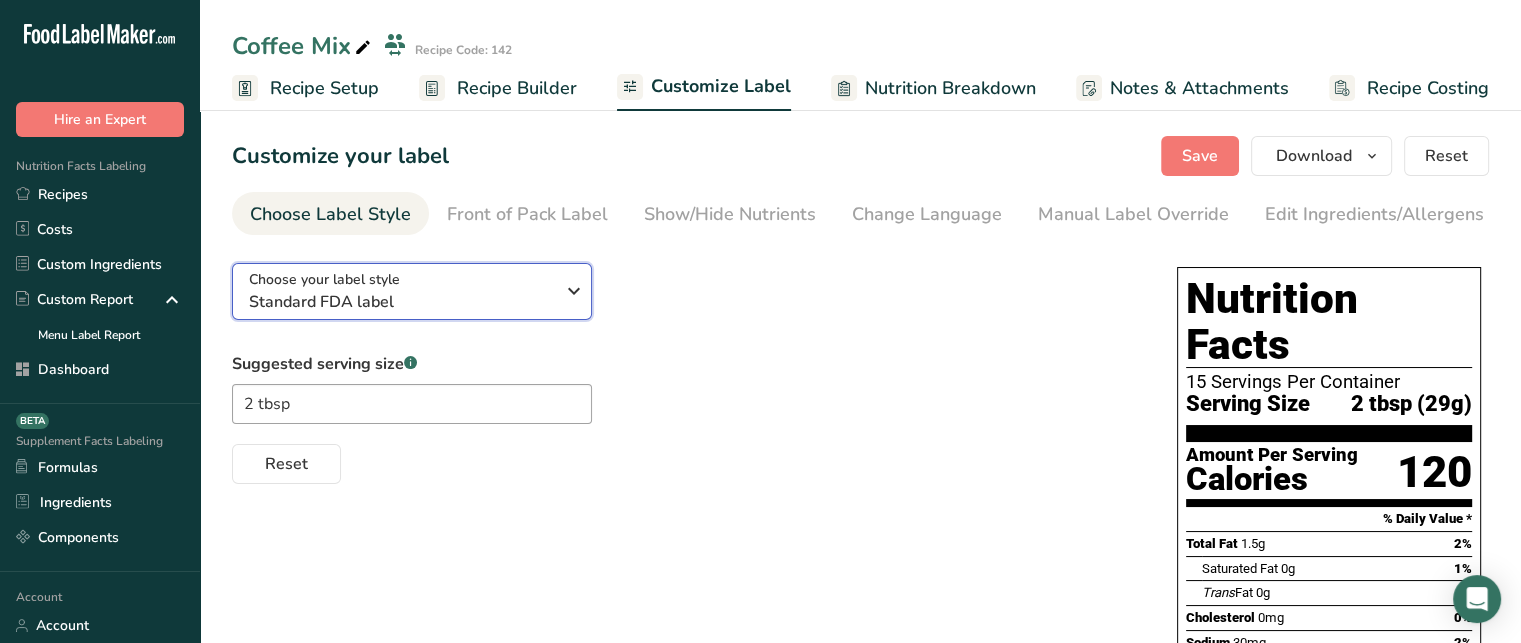 click on "Standard FDA label" at bounding box center (401, 302) 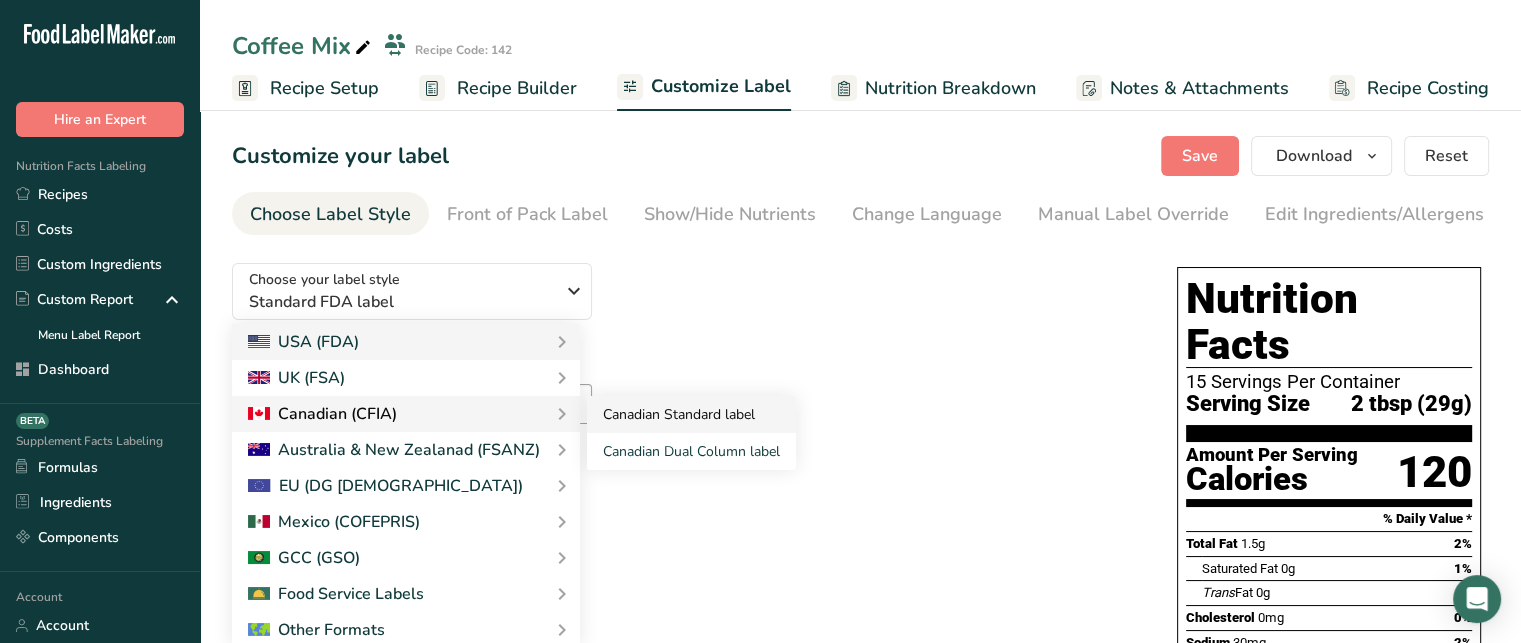 click on "Canadian Standard label" at bounding box center (691, 414) 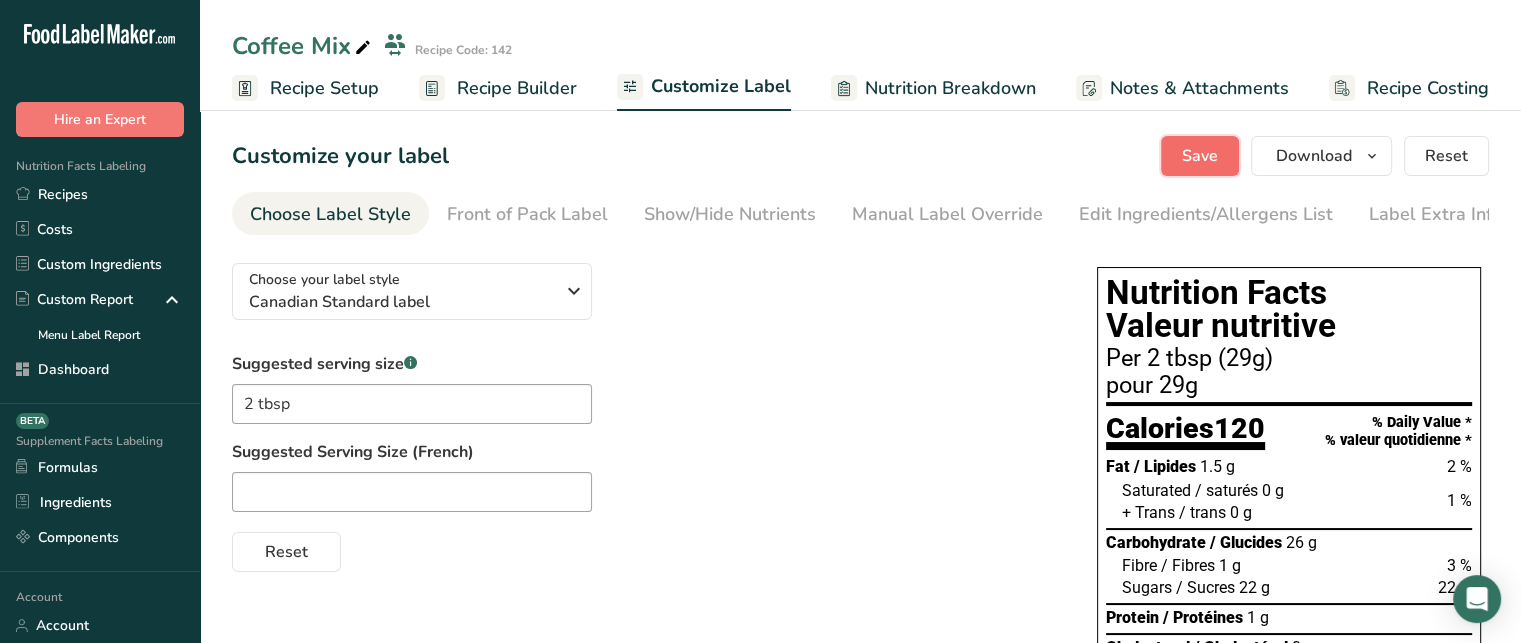 click on "Save" at bounding box center (1200, 156) 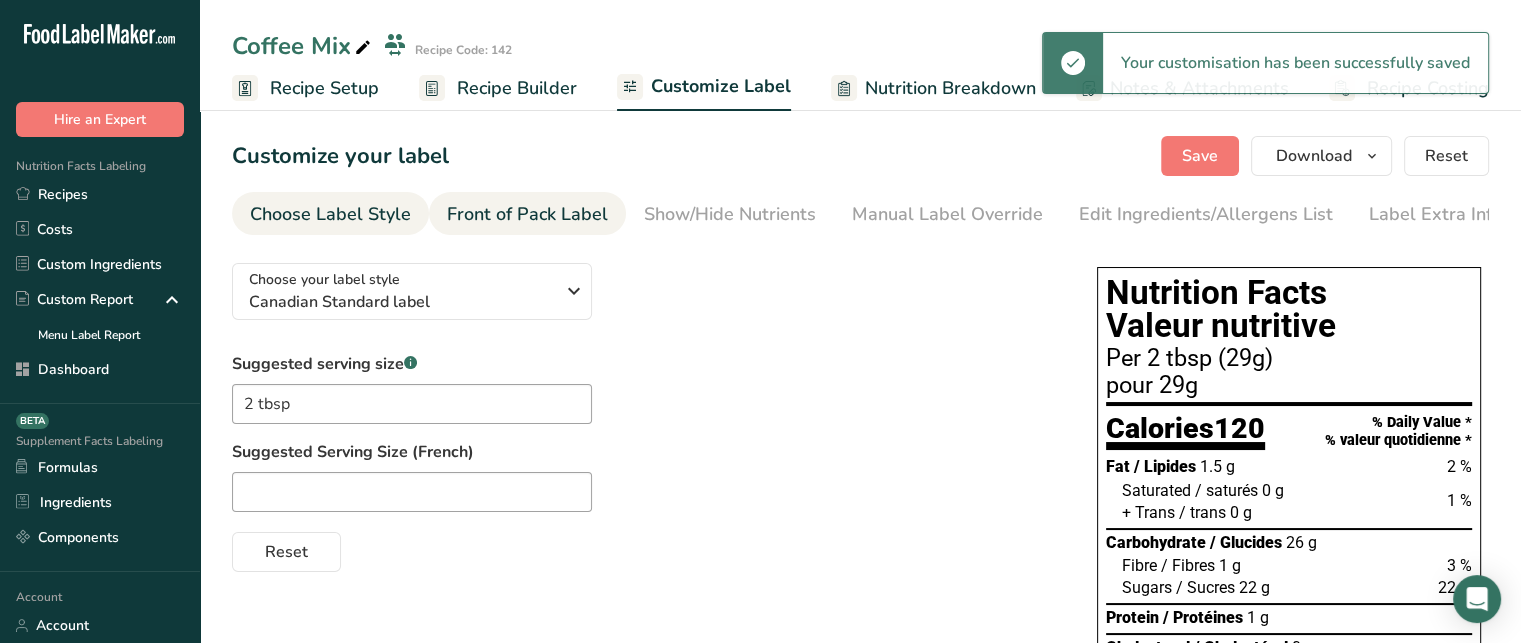 click on "Front of Pack Label" at bounding box center (527, 214) 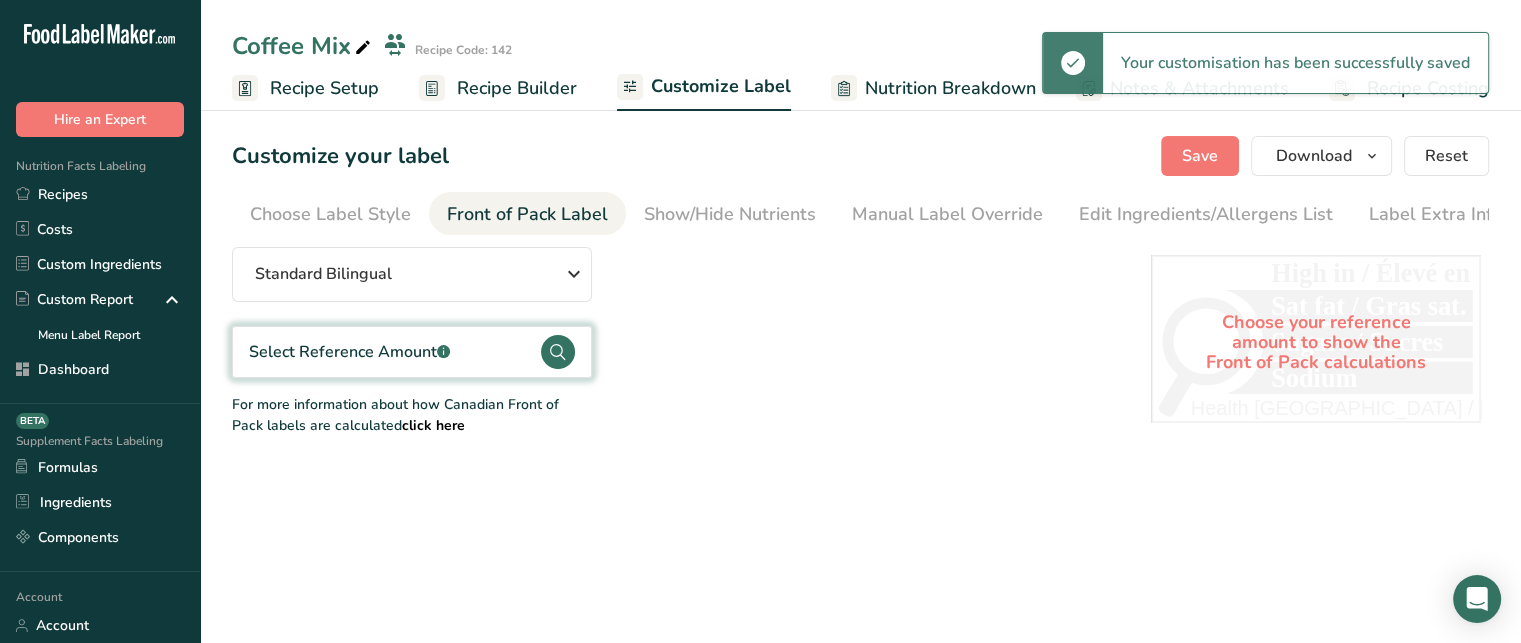 scroll, scrollTop: 0, scrollLeft: 12, axis: horizontal 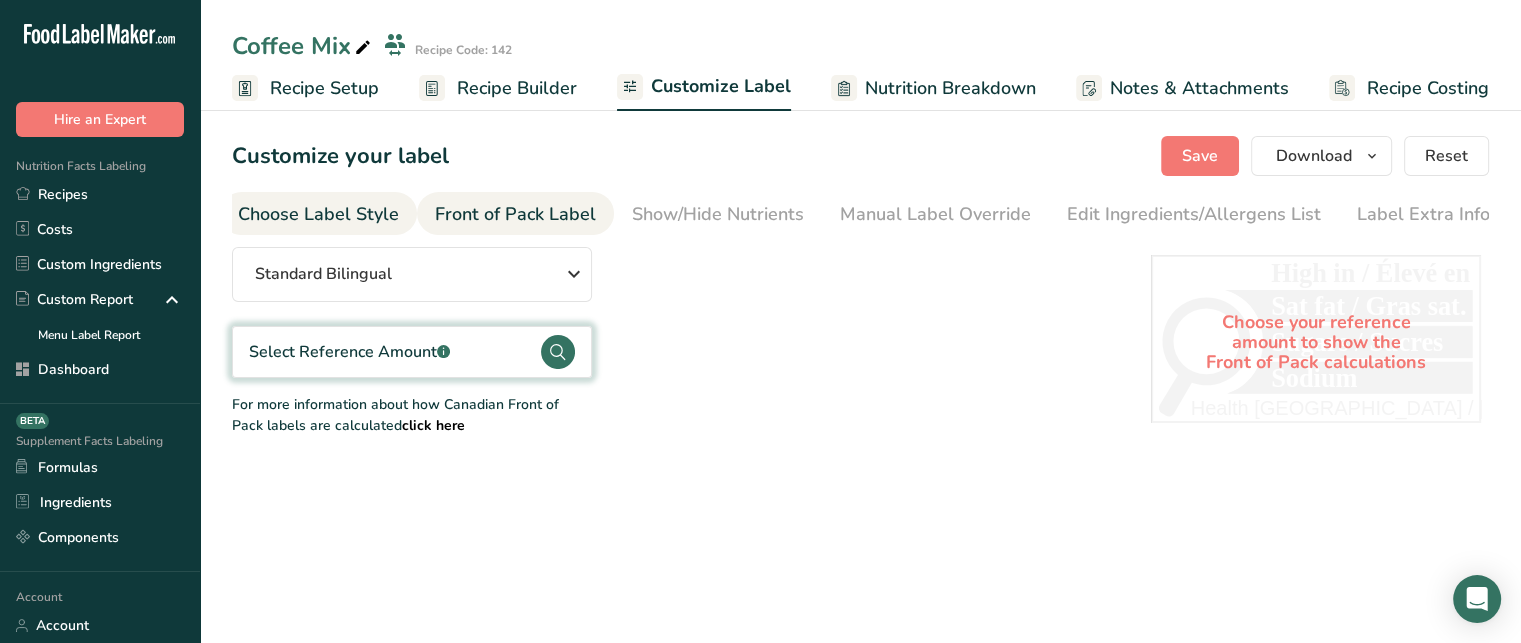 click on "Choose Label Style" at bounding box center [318, 214] 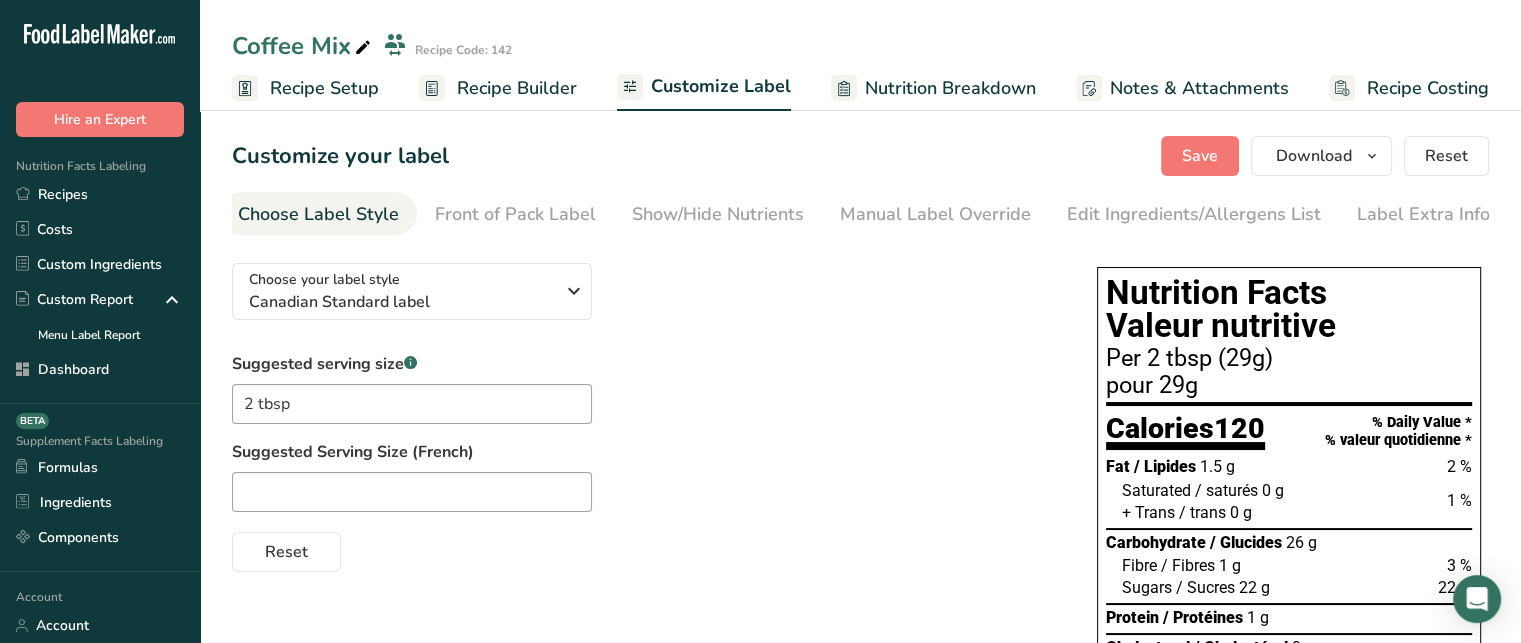 scroll, scrollTop: 0, scrollLeft: 0, axis: both 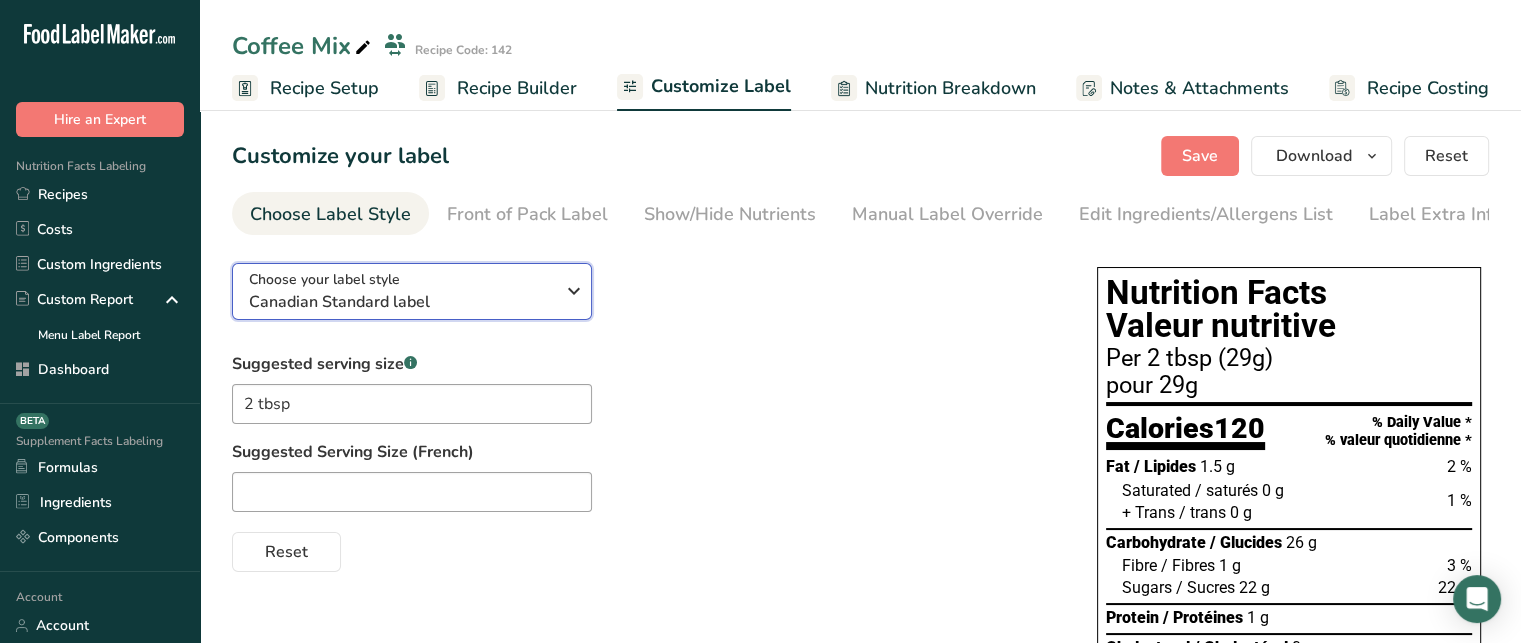 click on "Choose your label style
Canadian Standard label" at bounding box center [412, 291] 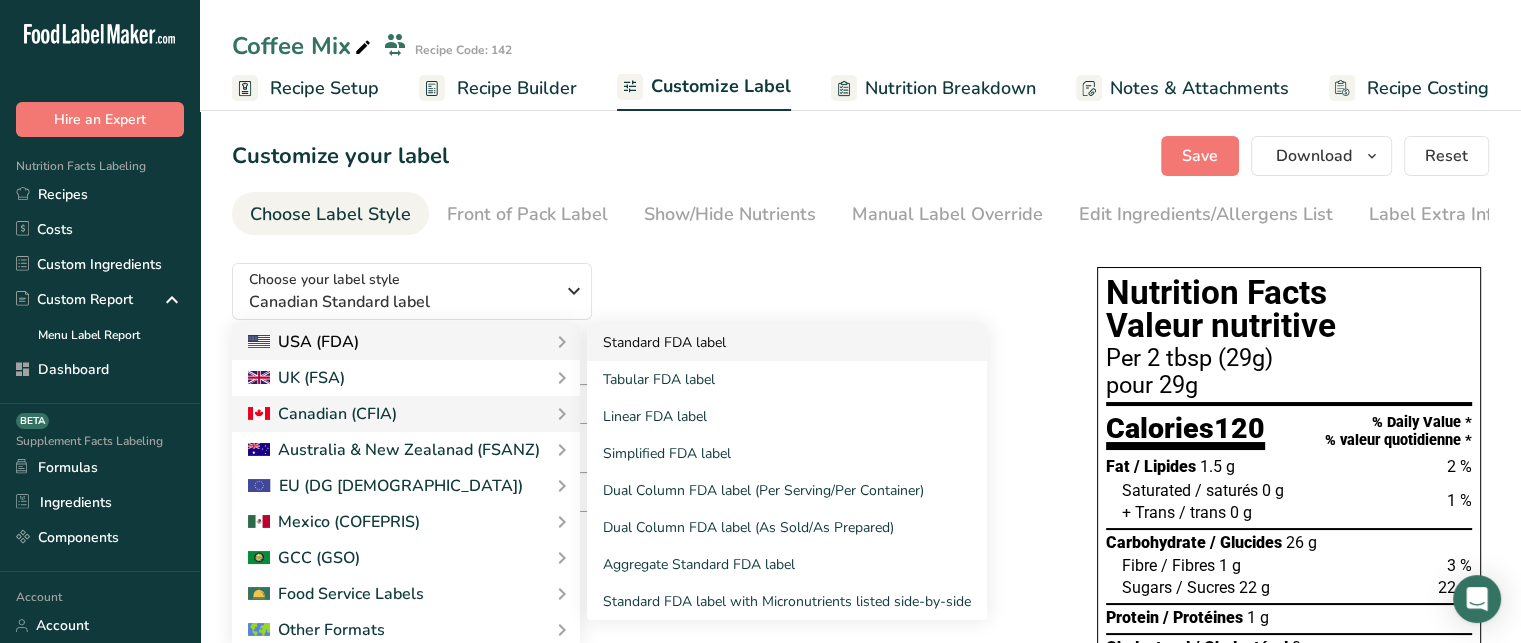 click on "Standard FDA label" at bounding box center (787, 342) 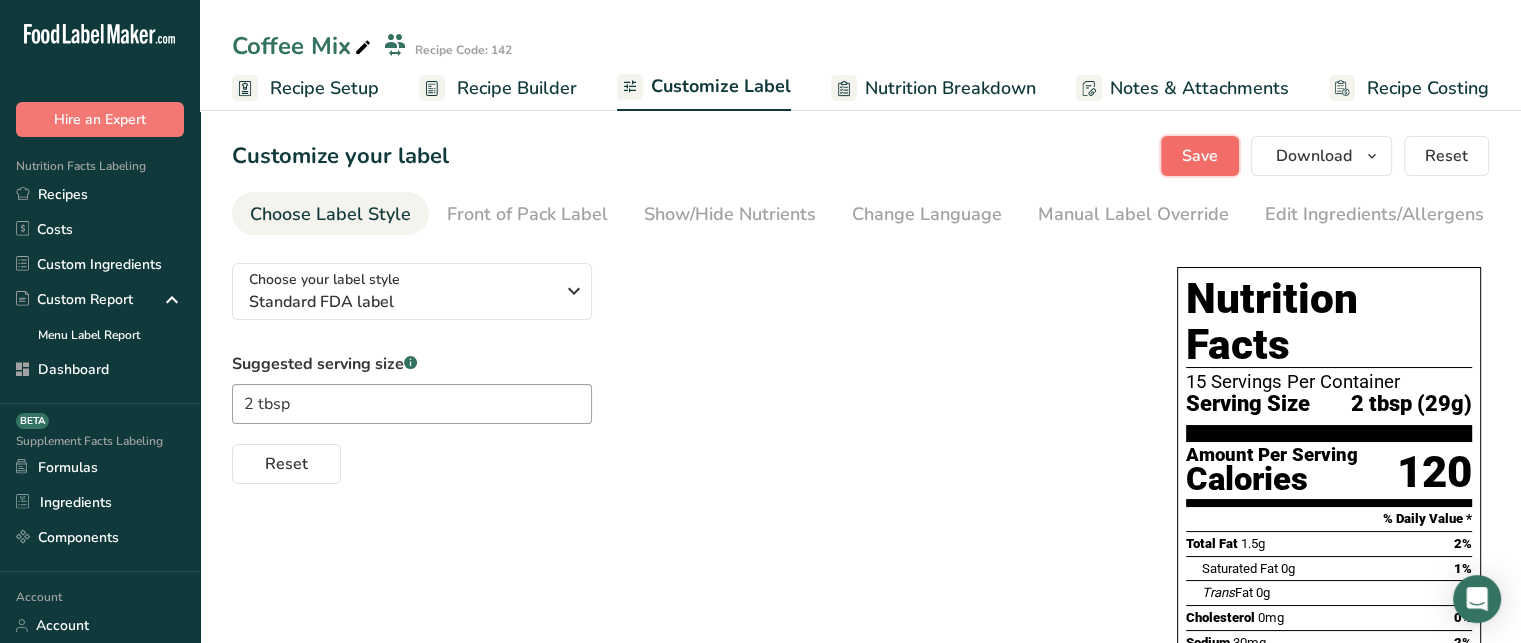 click on "Save" at bounding box center (1200, 156) 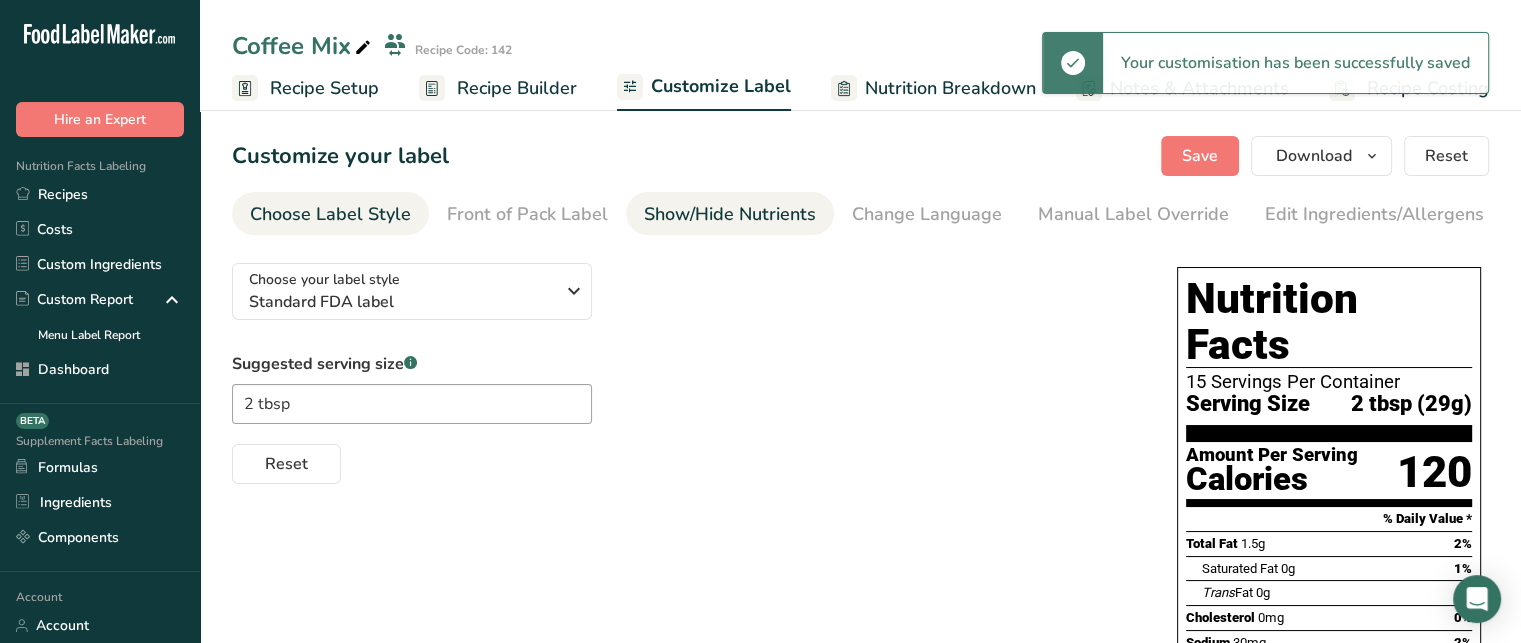 click on "Show/Hide Nutrients" at bounding box center [730, 214] 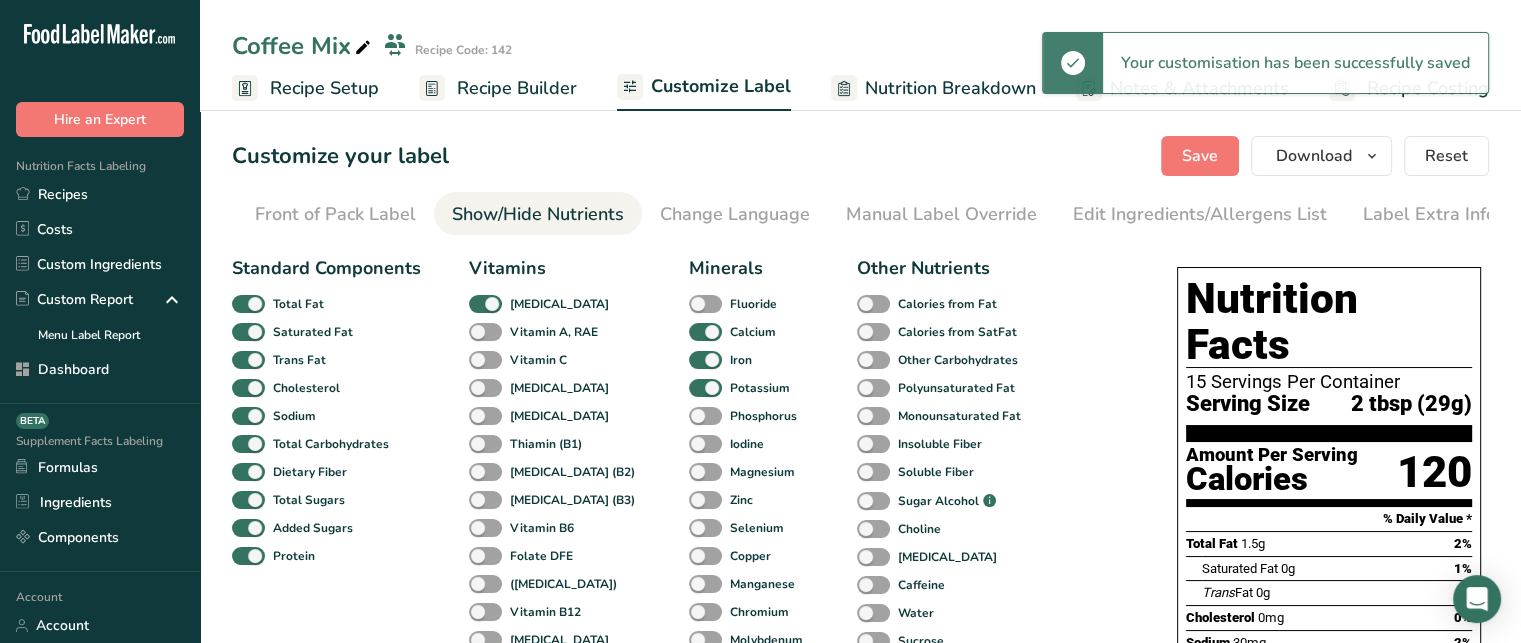 scroll, scrollTop: 0, scrollLeft: 196, axis: horizontal 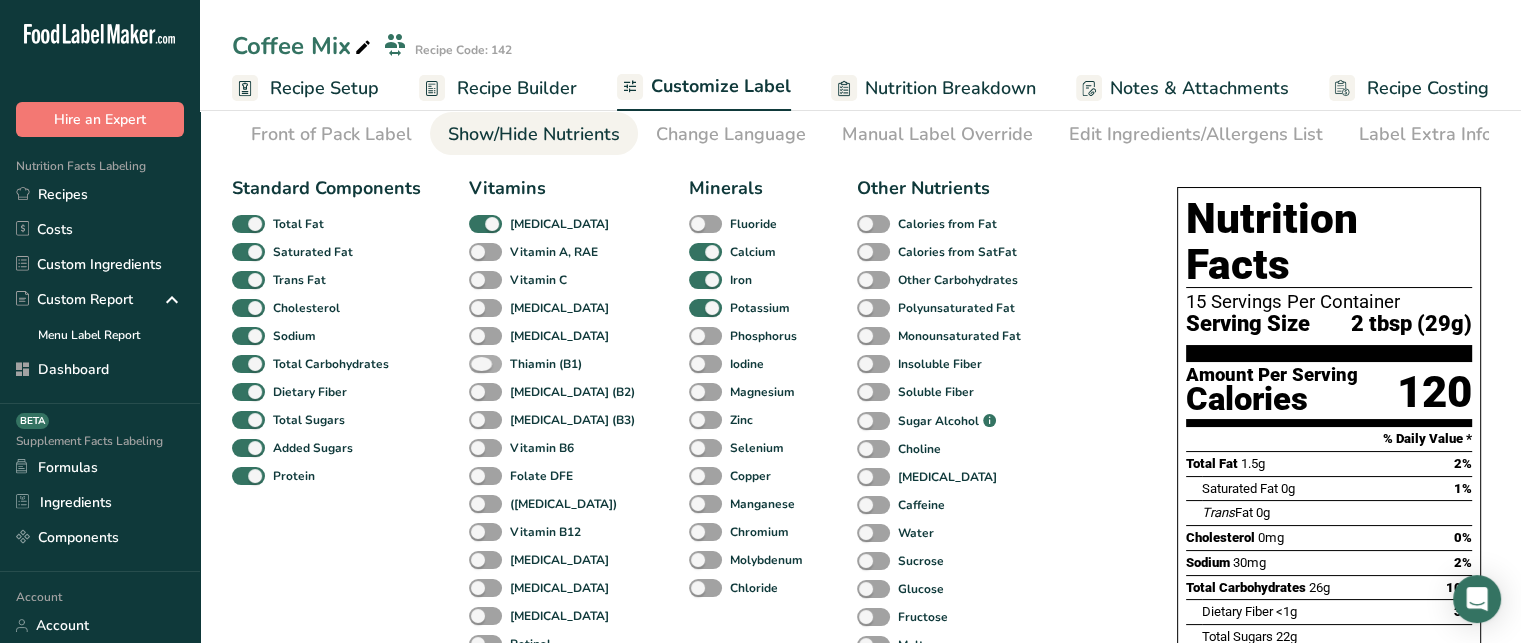 click at bounding box center (485, 364) 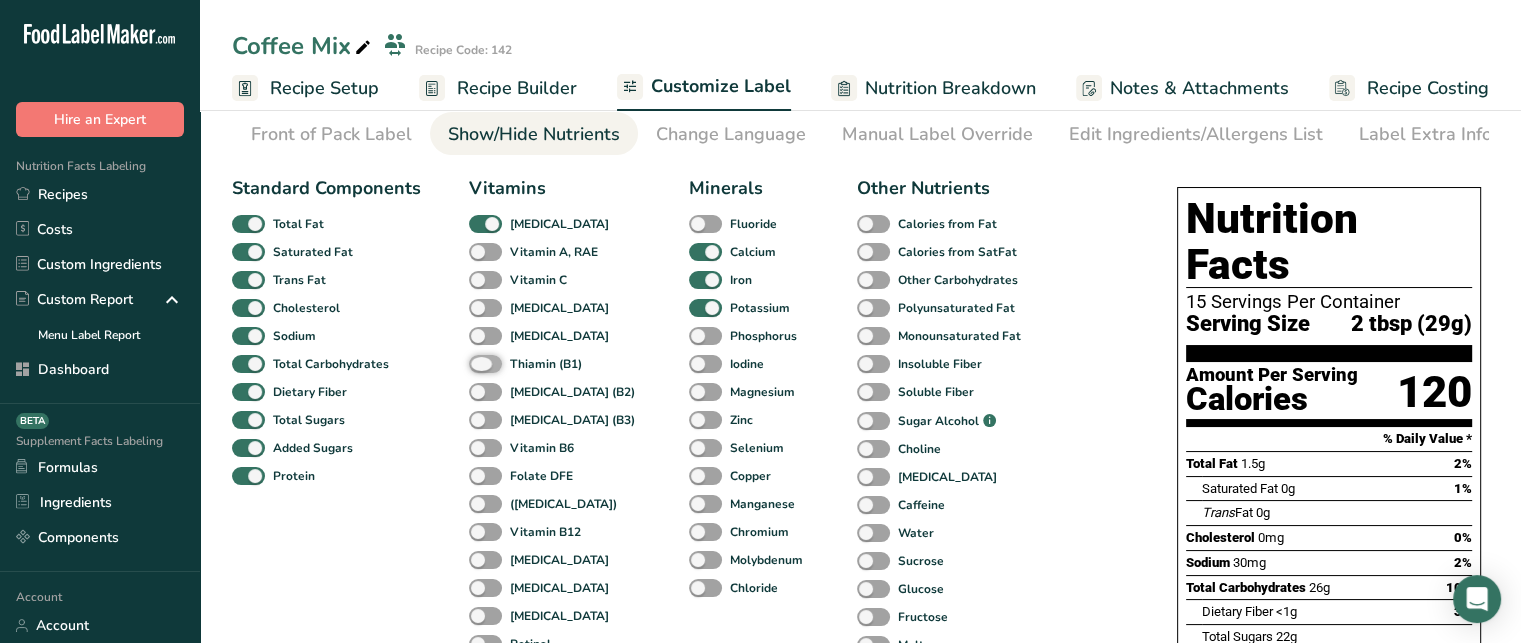 click on "Thiamin (B1)" at bounding box center (475, 363) 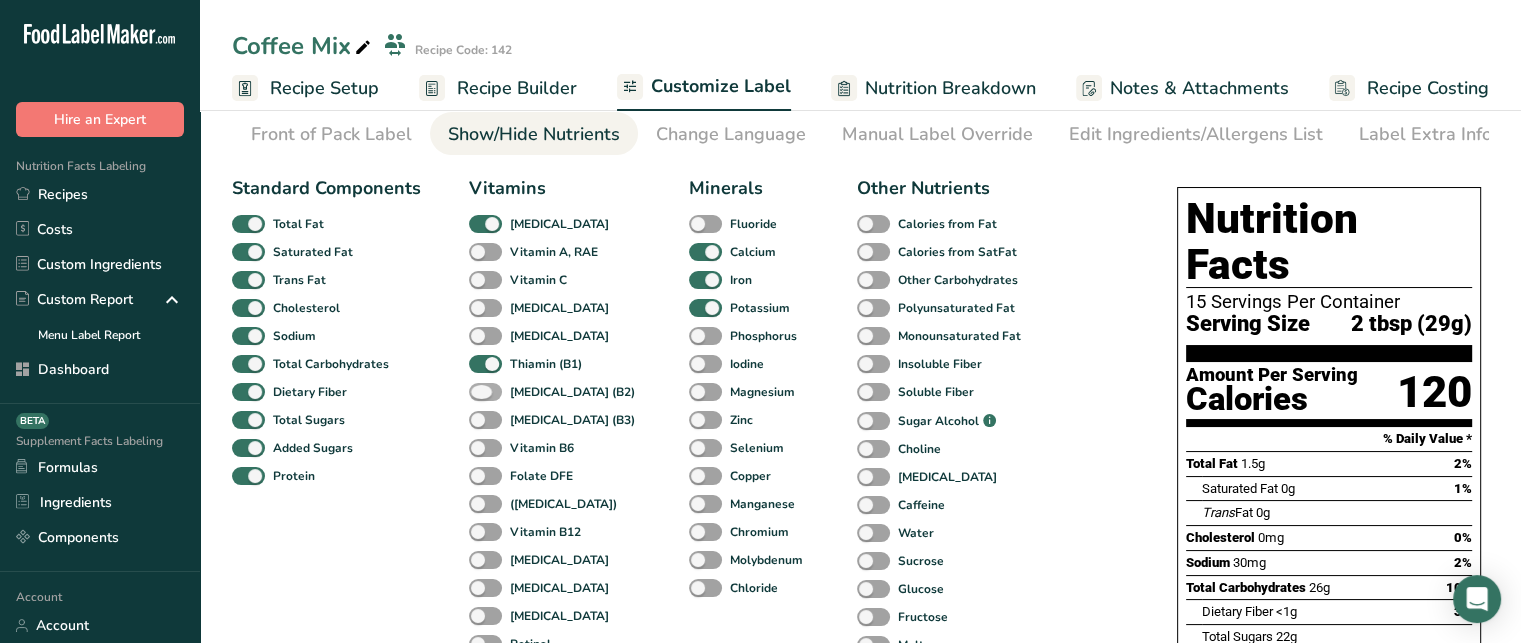 click at bounding box center (485, 392) 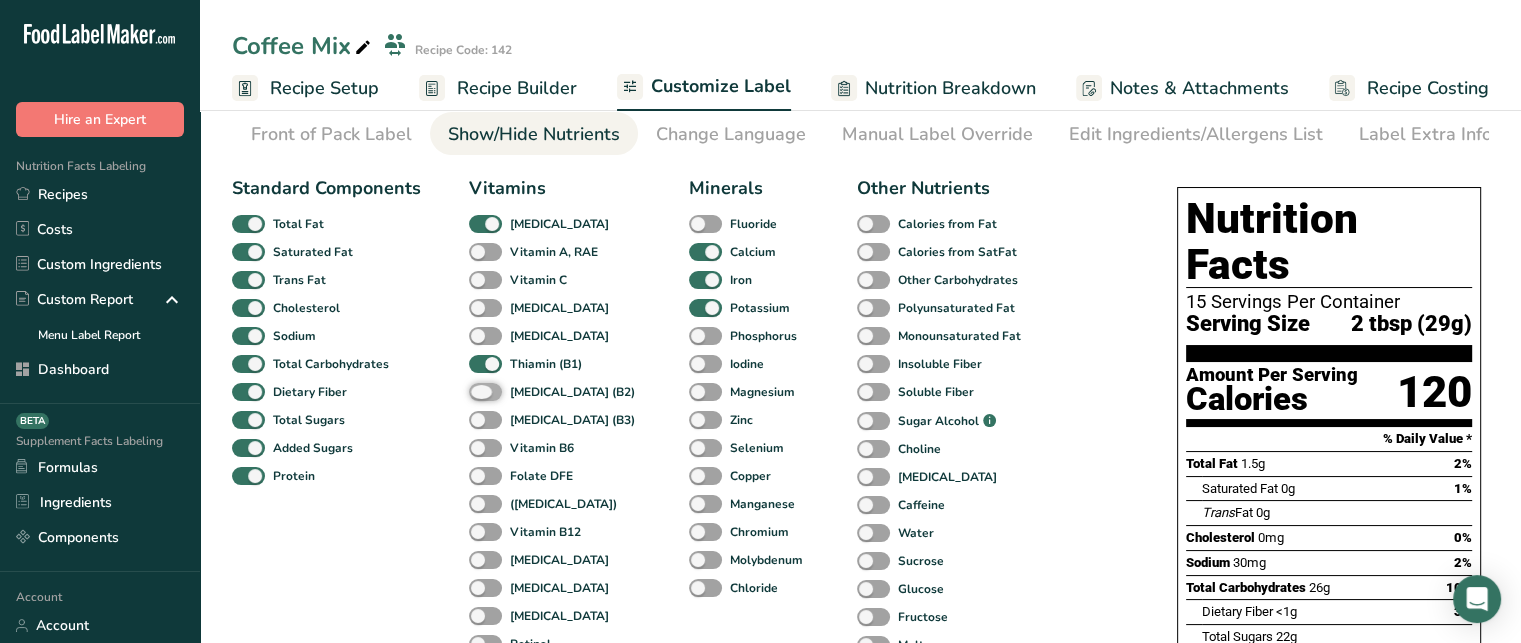 click on "[MEDICAL_DATA] (B2)" at bounding box center [475, 391] 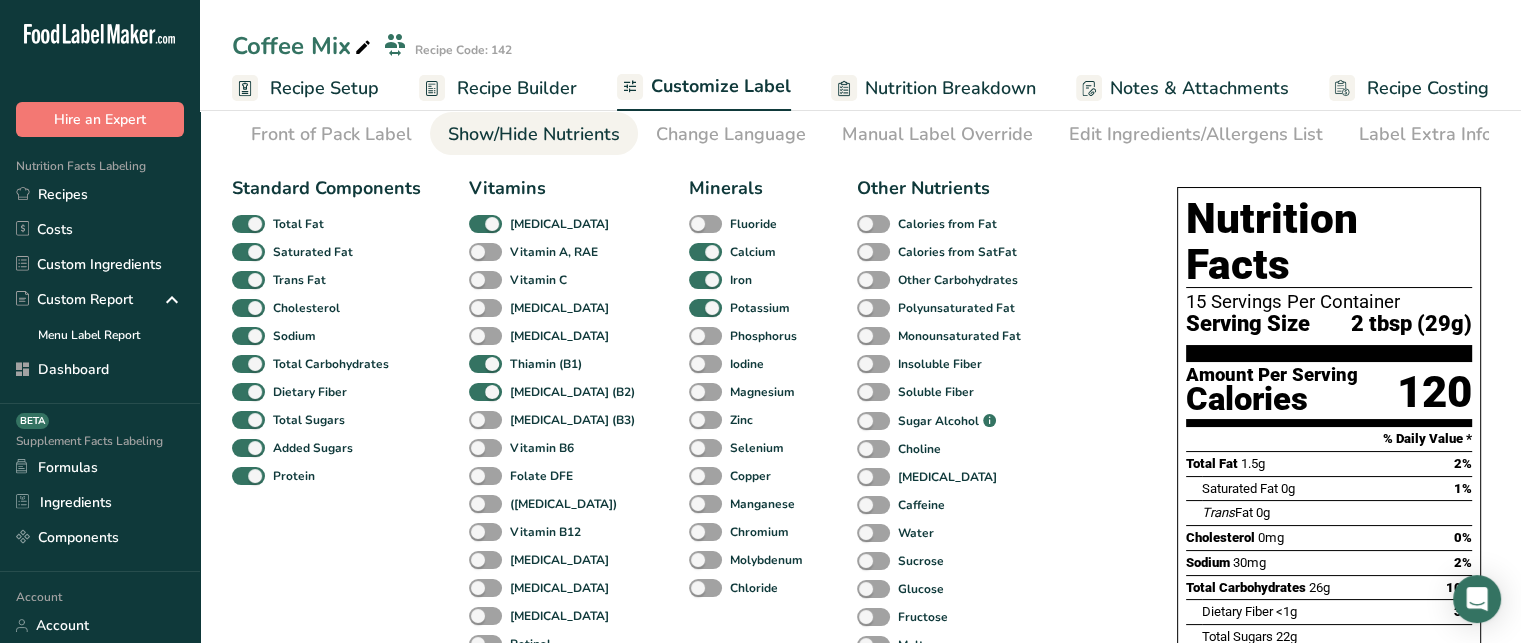 click on "[MEDICAL_DATA] (B3)" at bounding box center [490, 420] 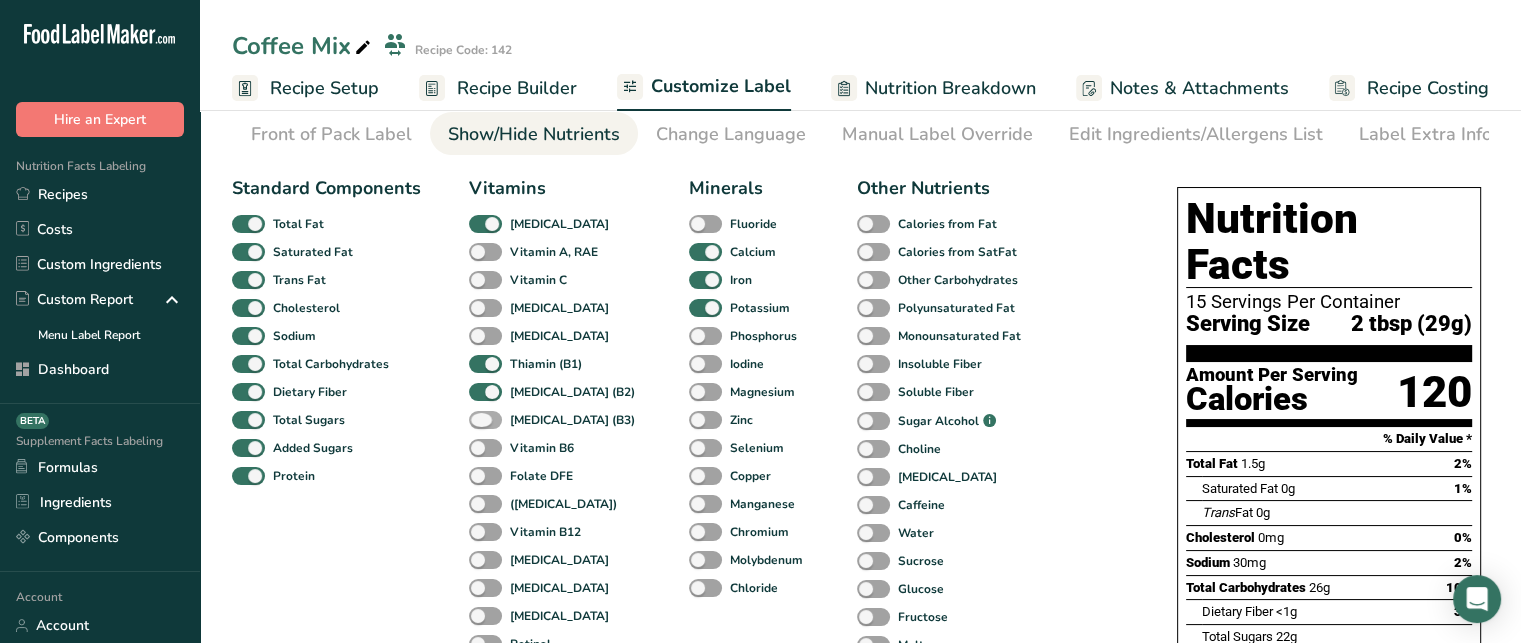 click at bounding box center (485, 420) 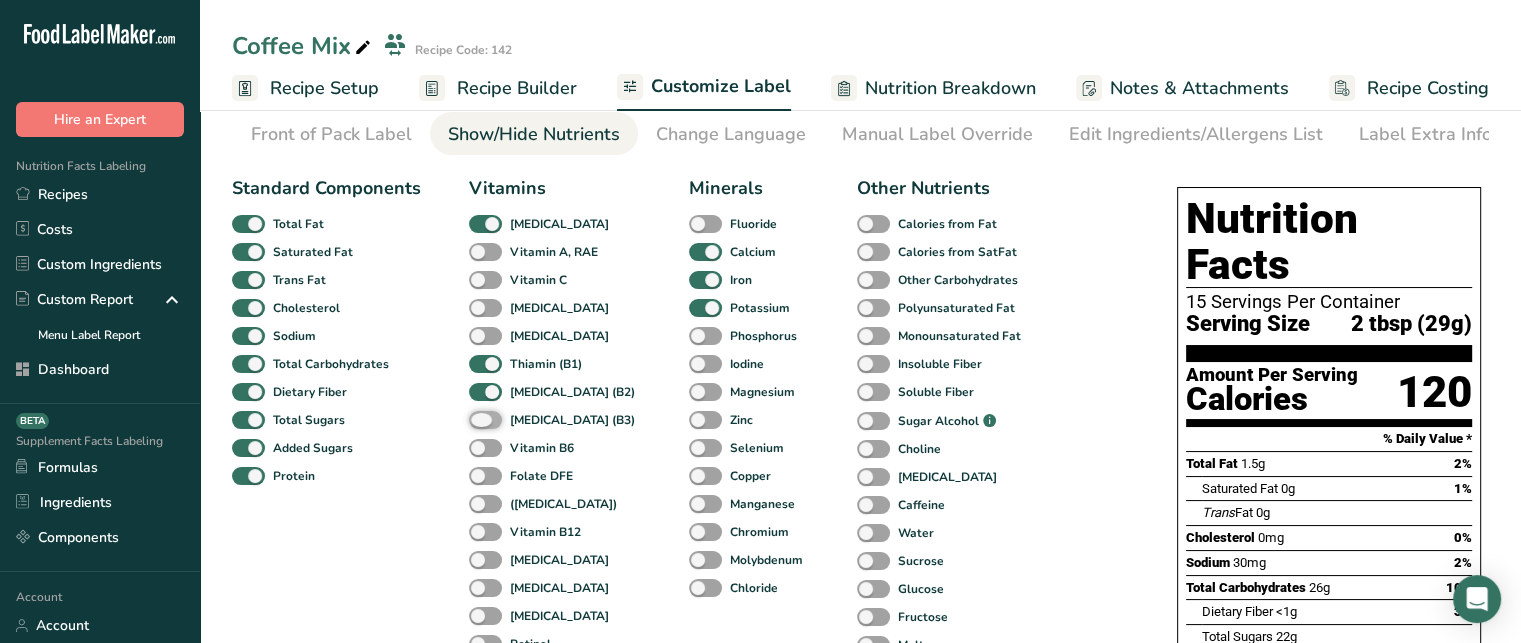click on "[MEDICAL_DATA] (B3)" at bounding box center (475, 419) 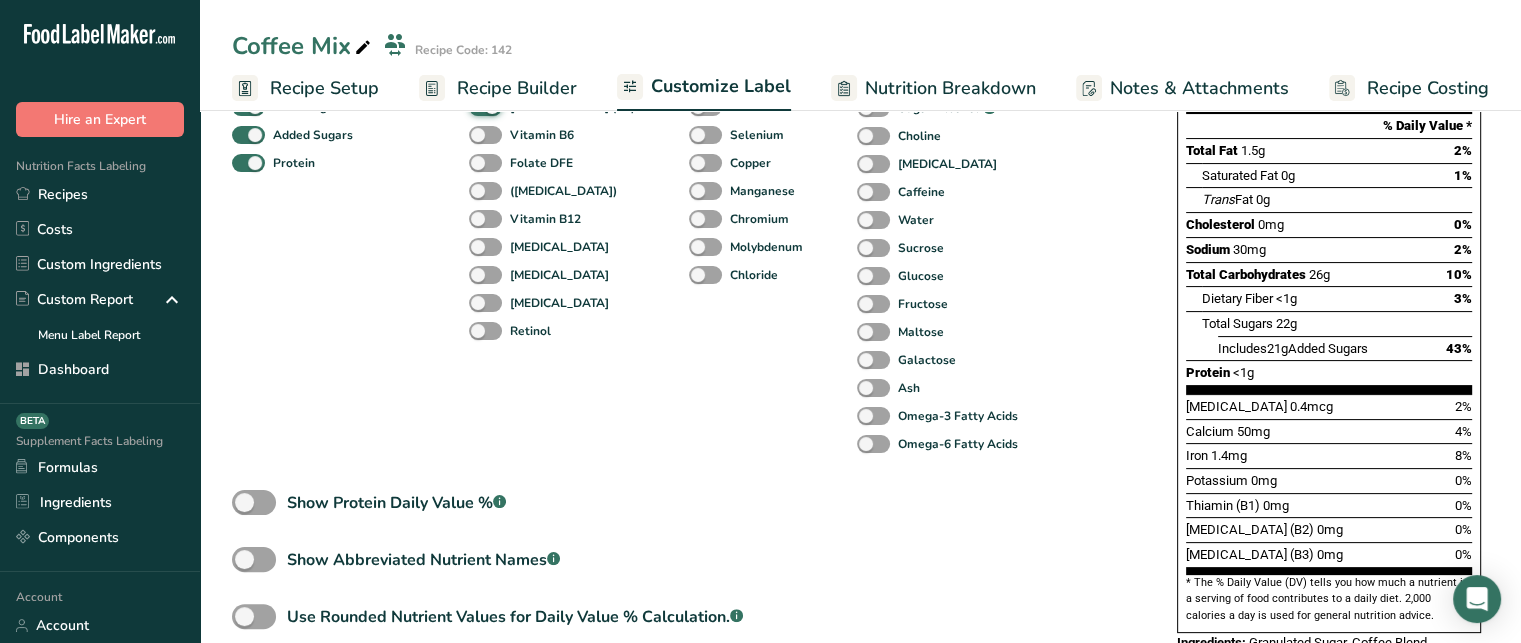 scroll, scrollTop: 391, scrollLeft: 0, axis: vertical 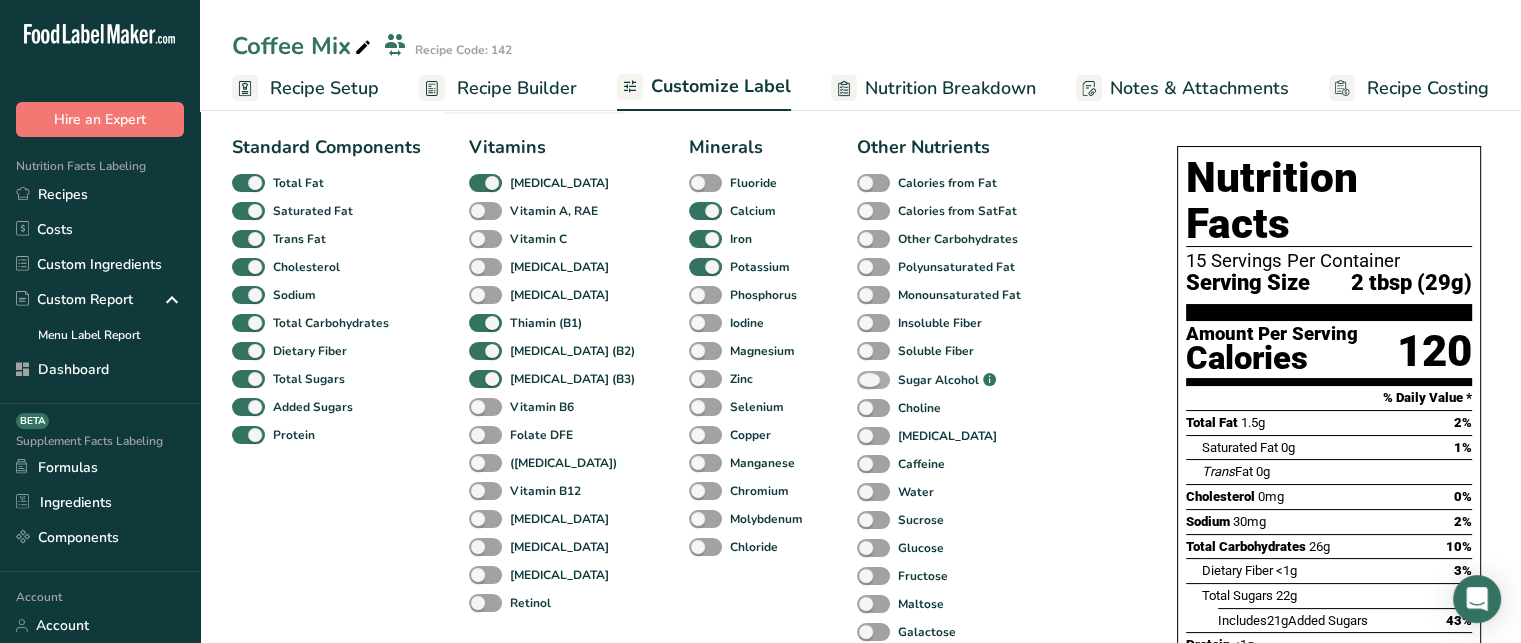click at bounding box center (873, 380) 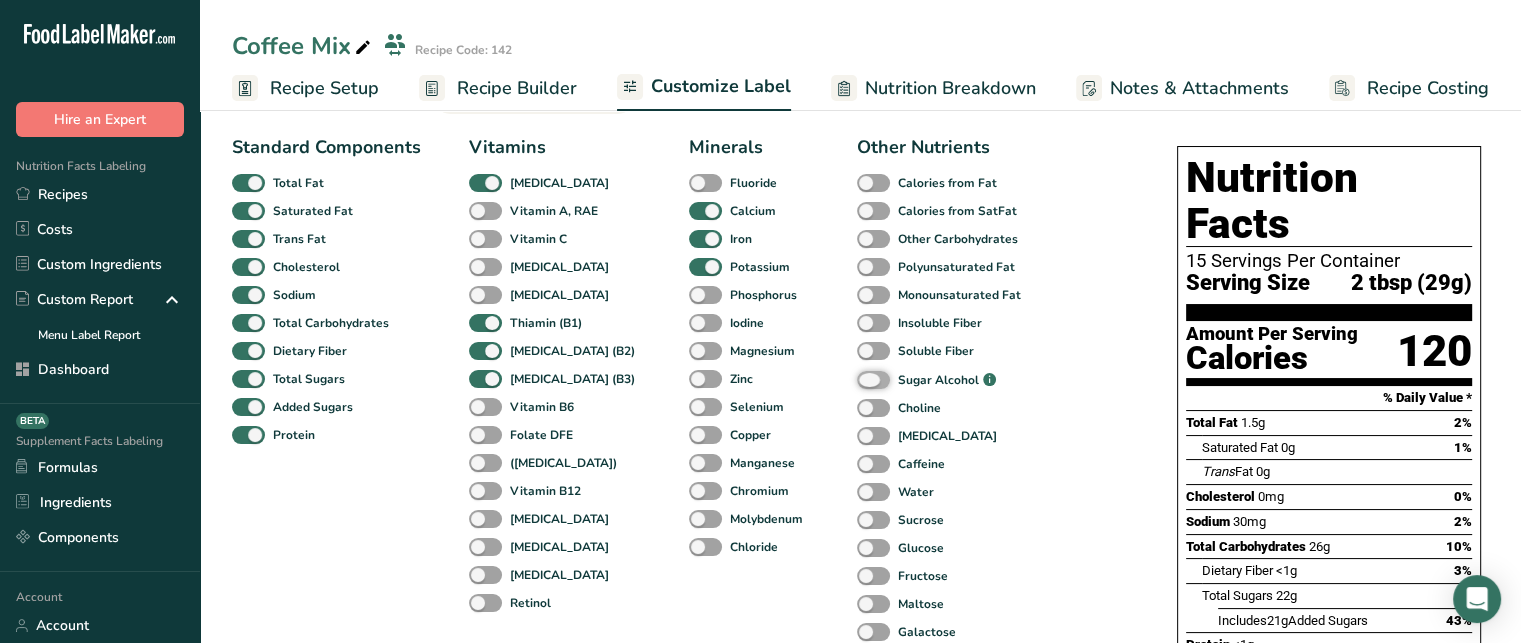 click on "Sugar Alcohol   .a-a{fill:#347362;}.b-a{fill:#fff;}" at bounding box center (863, 380) 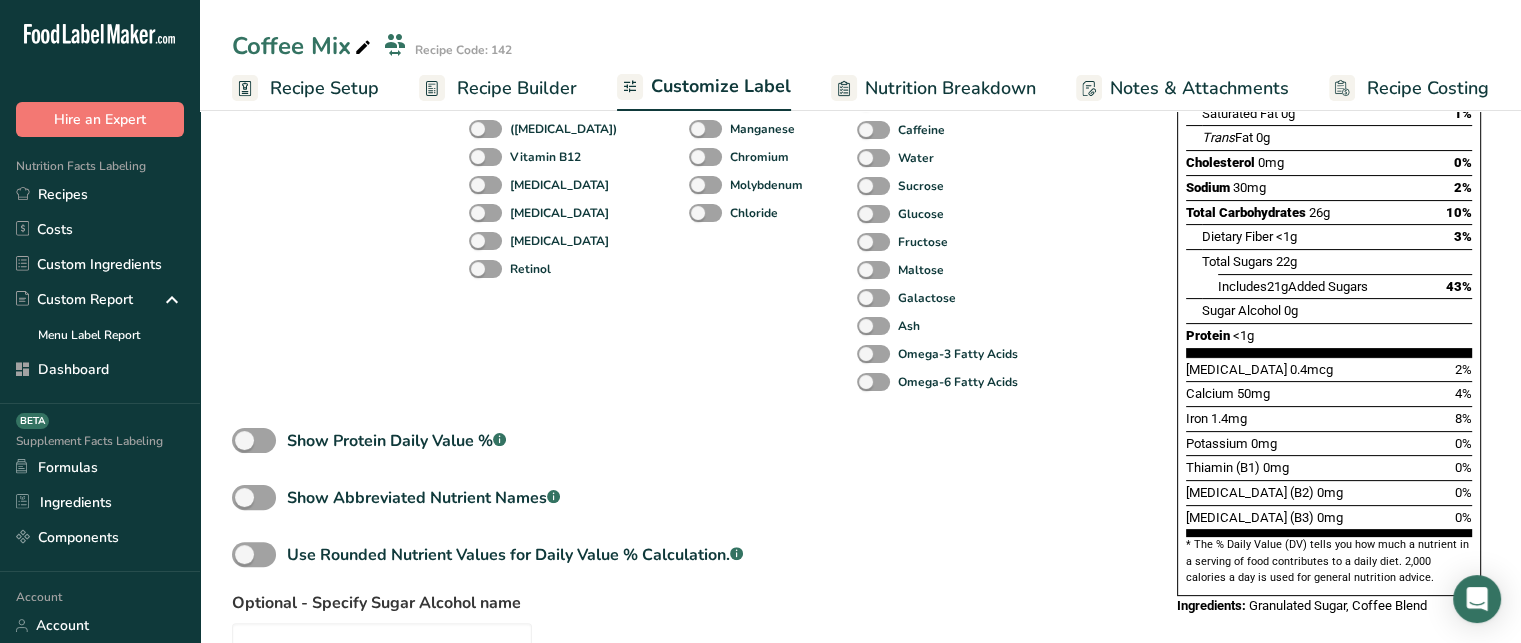 scroll, scrollTop: 468, scrollLeft: 0, axis: vertical 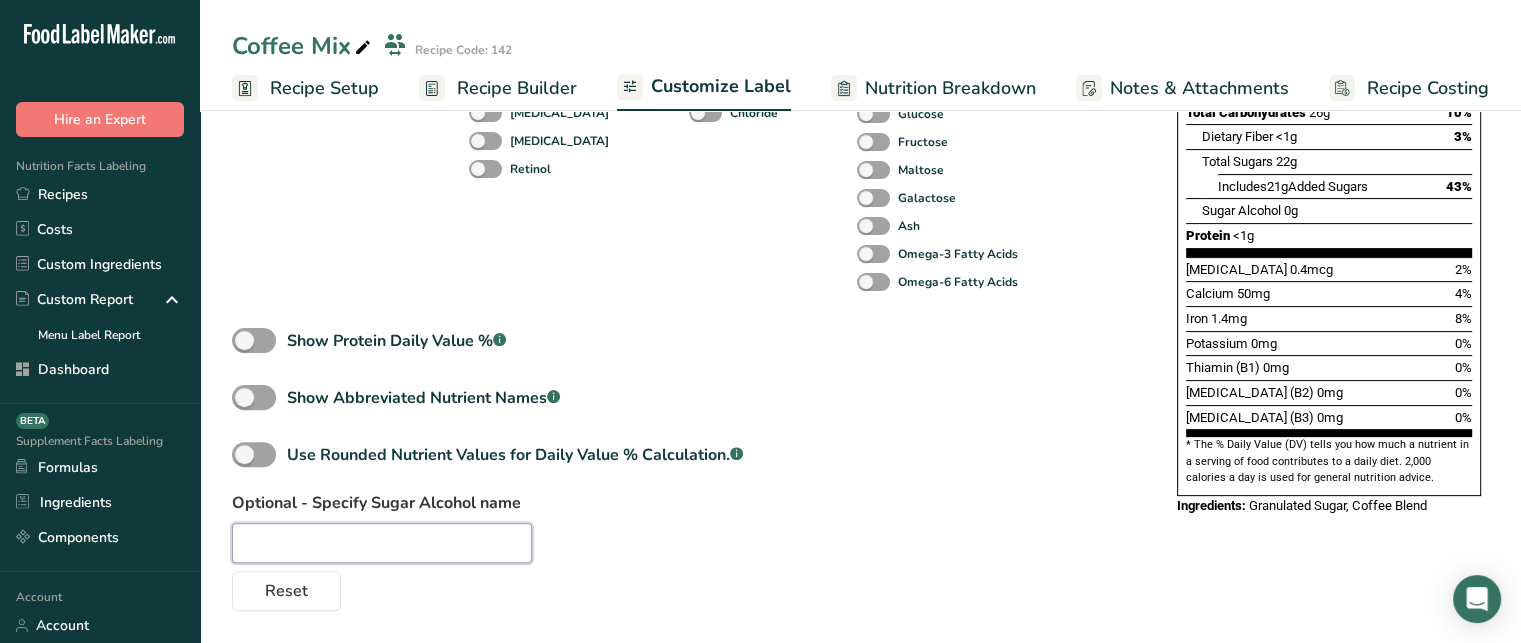 click at bounding box center [382, 543] 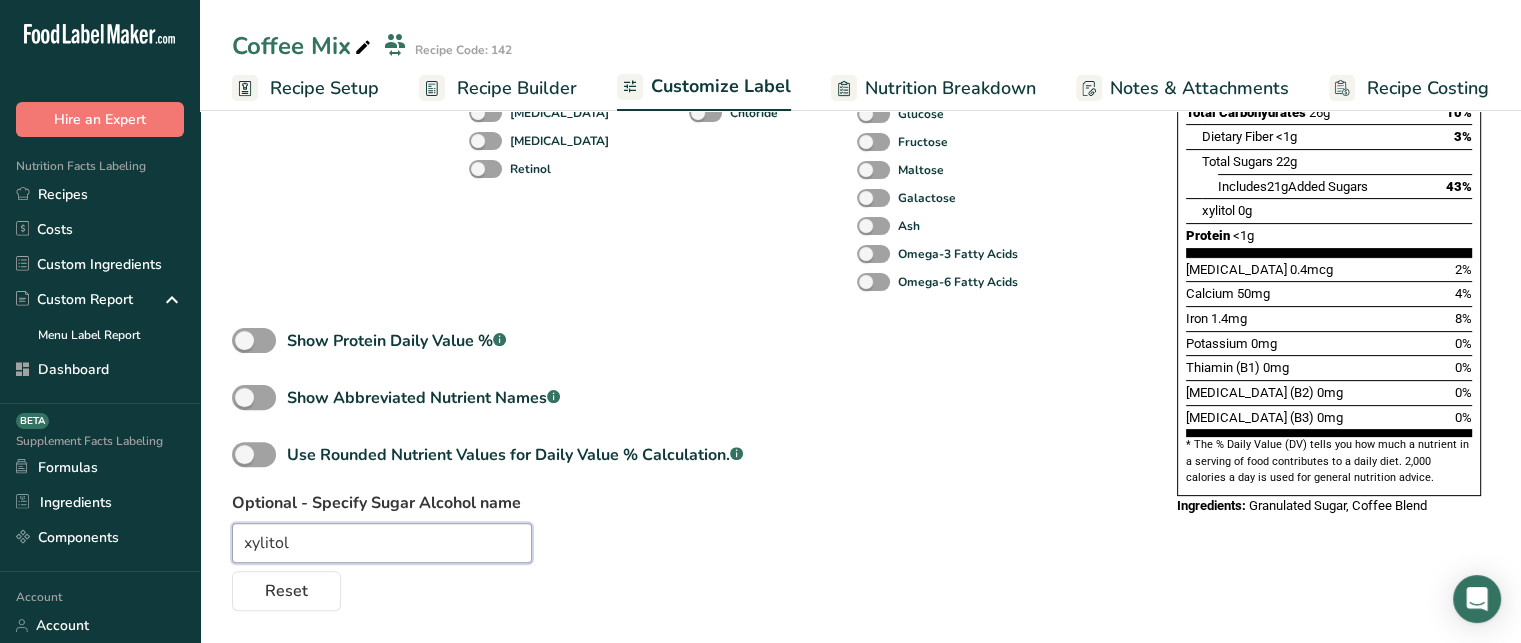 scroll, scrollTop: 0, scrollLeft: 0, axis: both 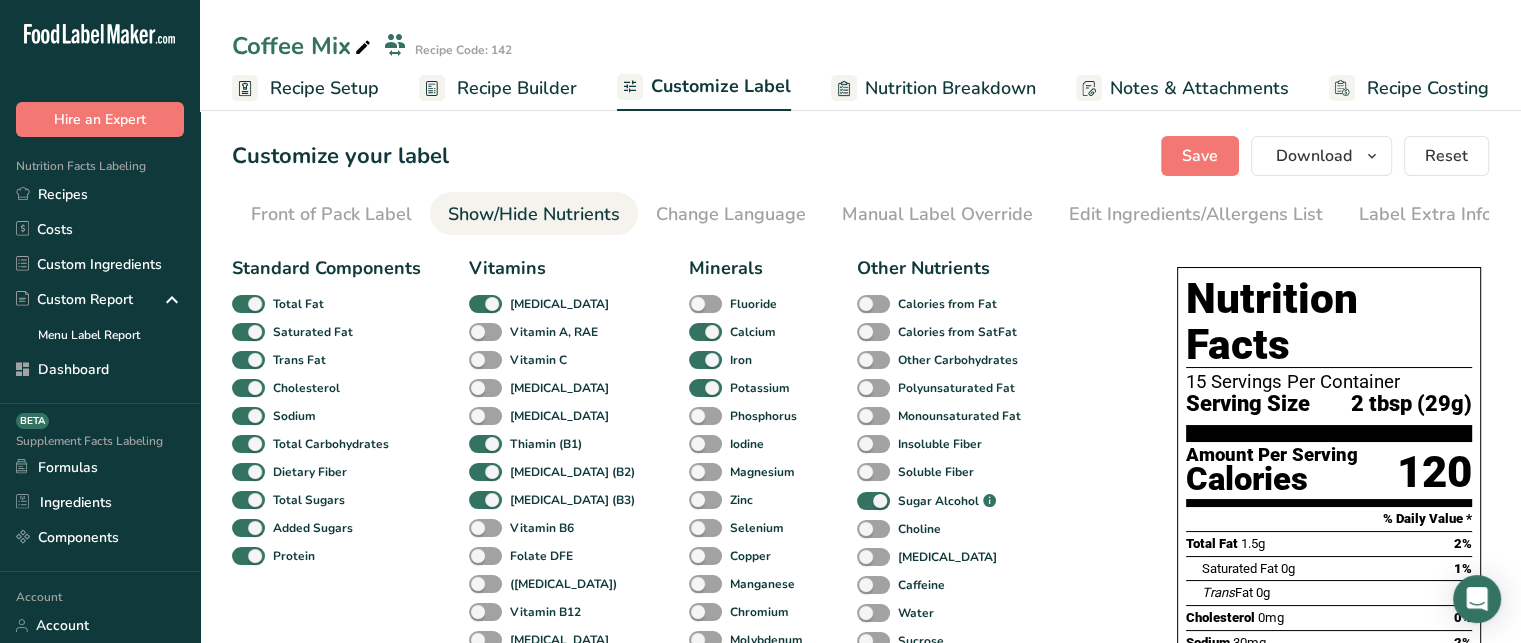 type on "xylitol" 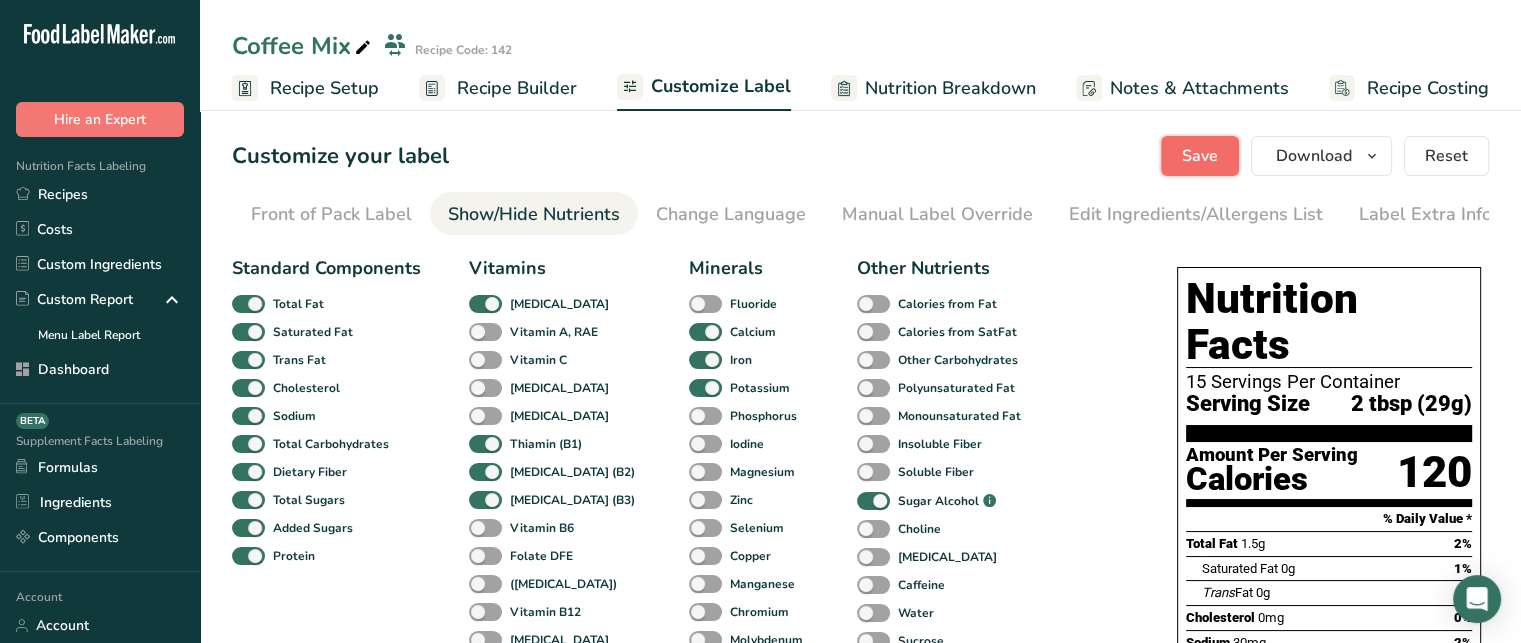 click on "Save" at bounding box center [1200, 156] 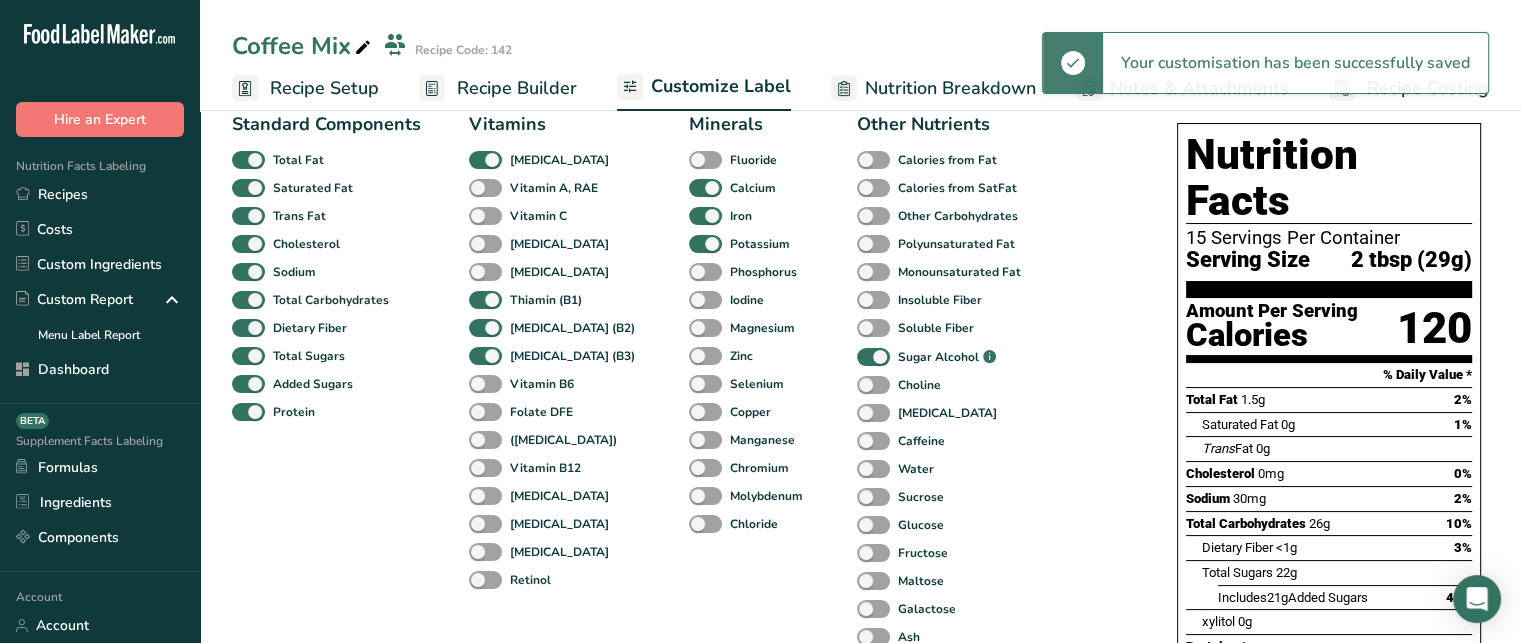 scroll, scrollTop: 164, scrollLeft: 0, axis: vertical 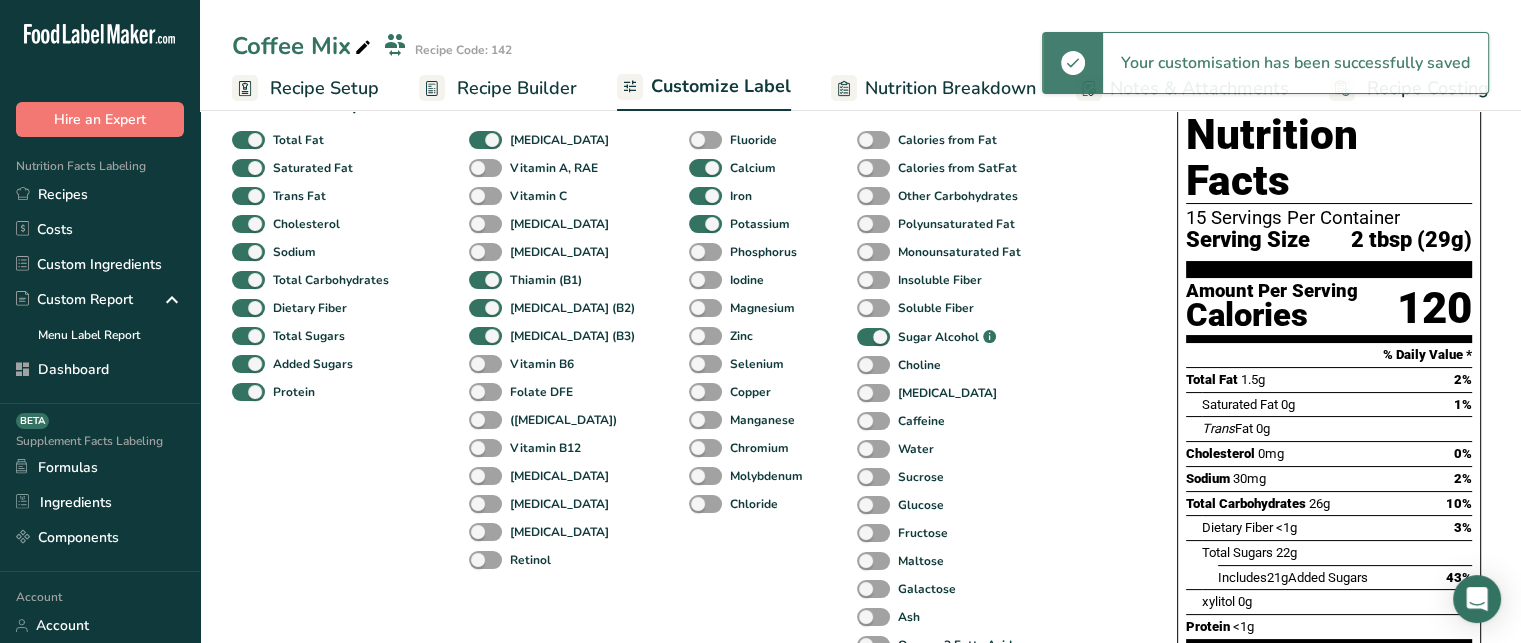 click on "xylitol" at bounding box center [1218, 601] 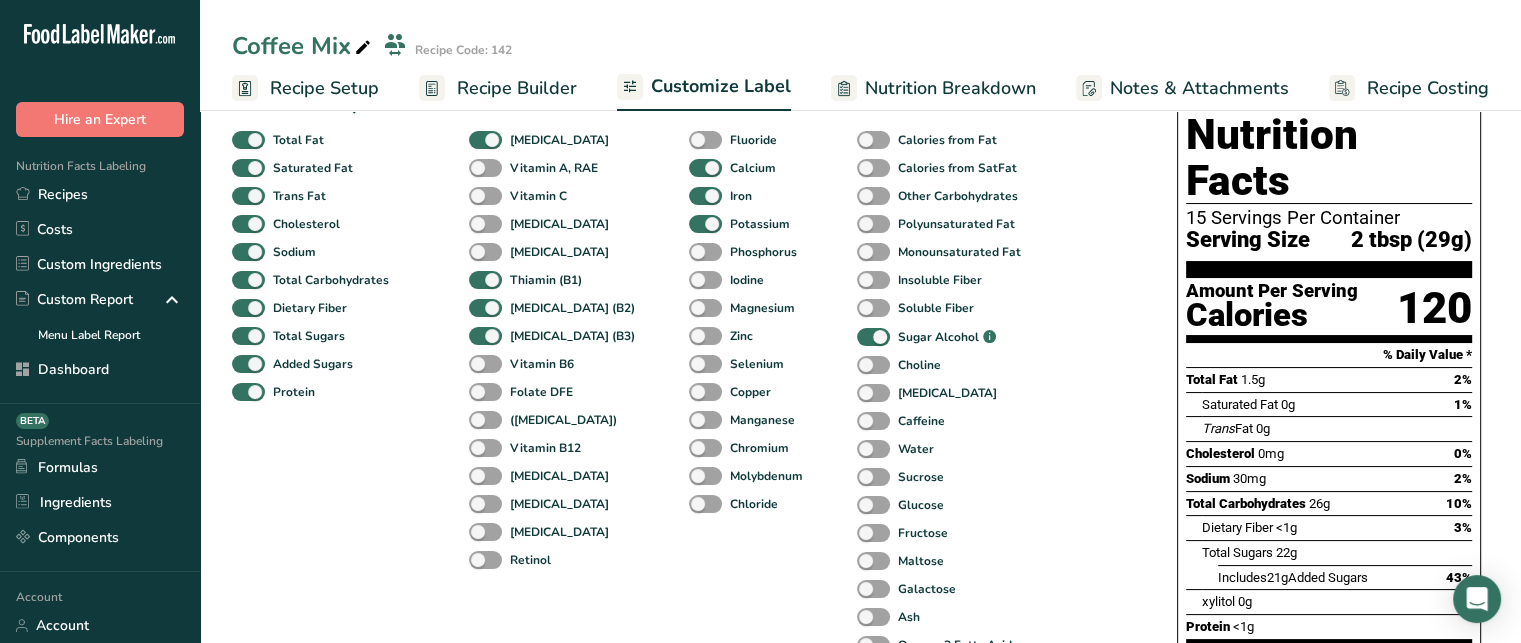 click on "xylitol" at bounding box center [1218, 601] 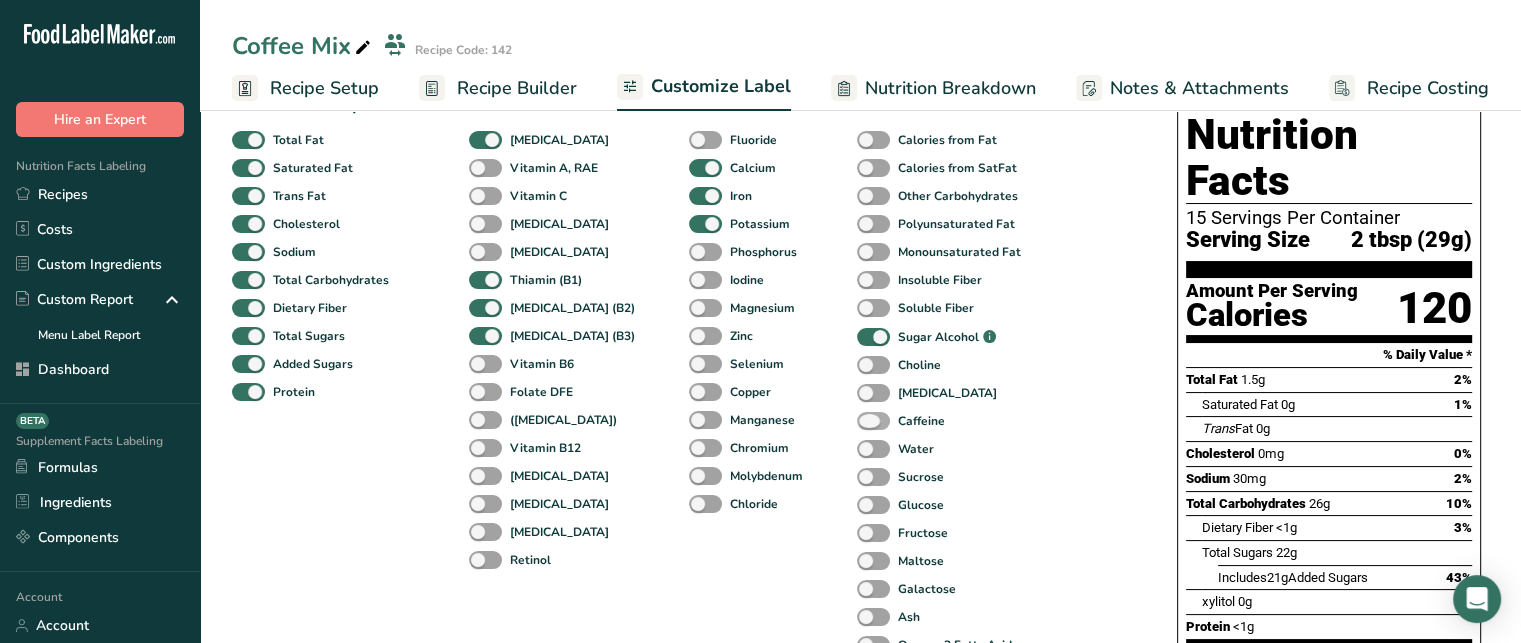 click at bounding box center [873, 421] 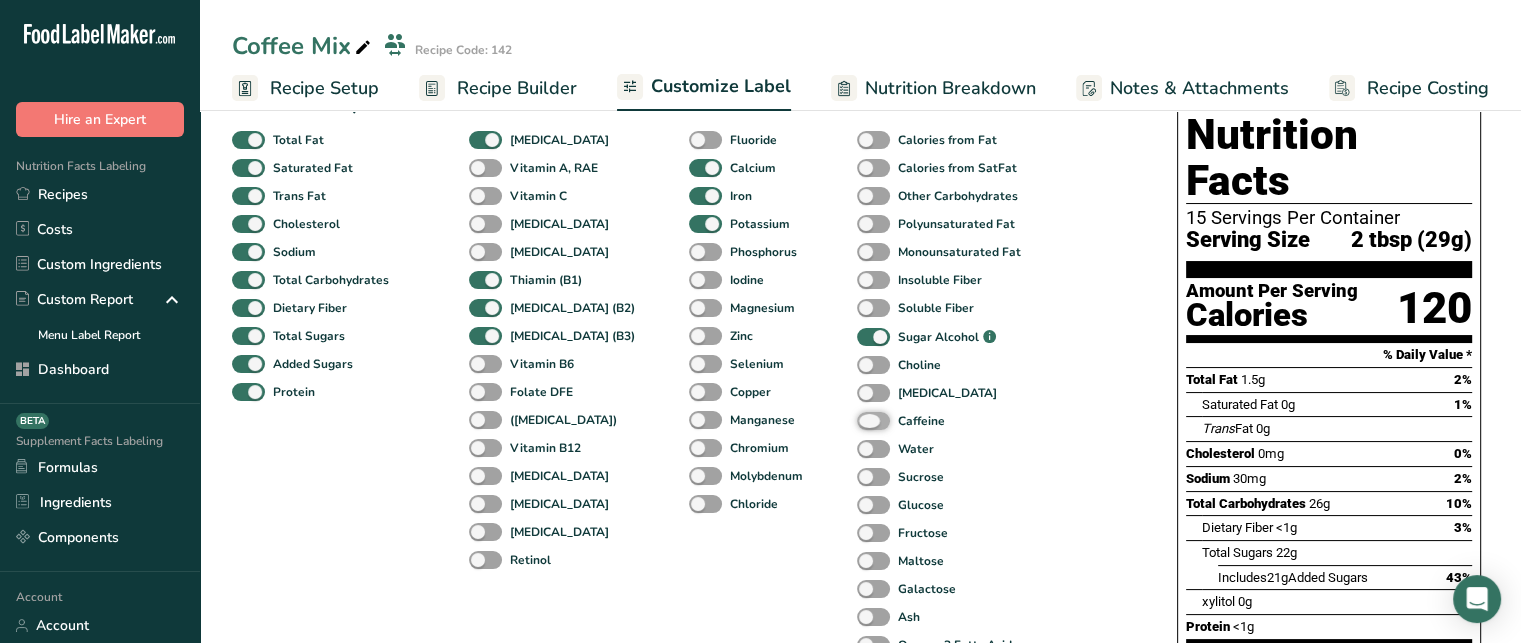 click on "Caffeine" at bounding box center (863, 420) 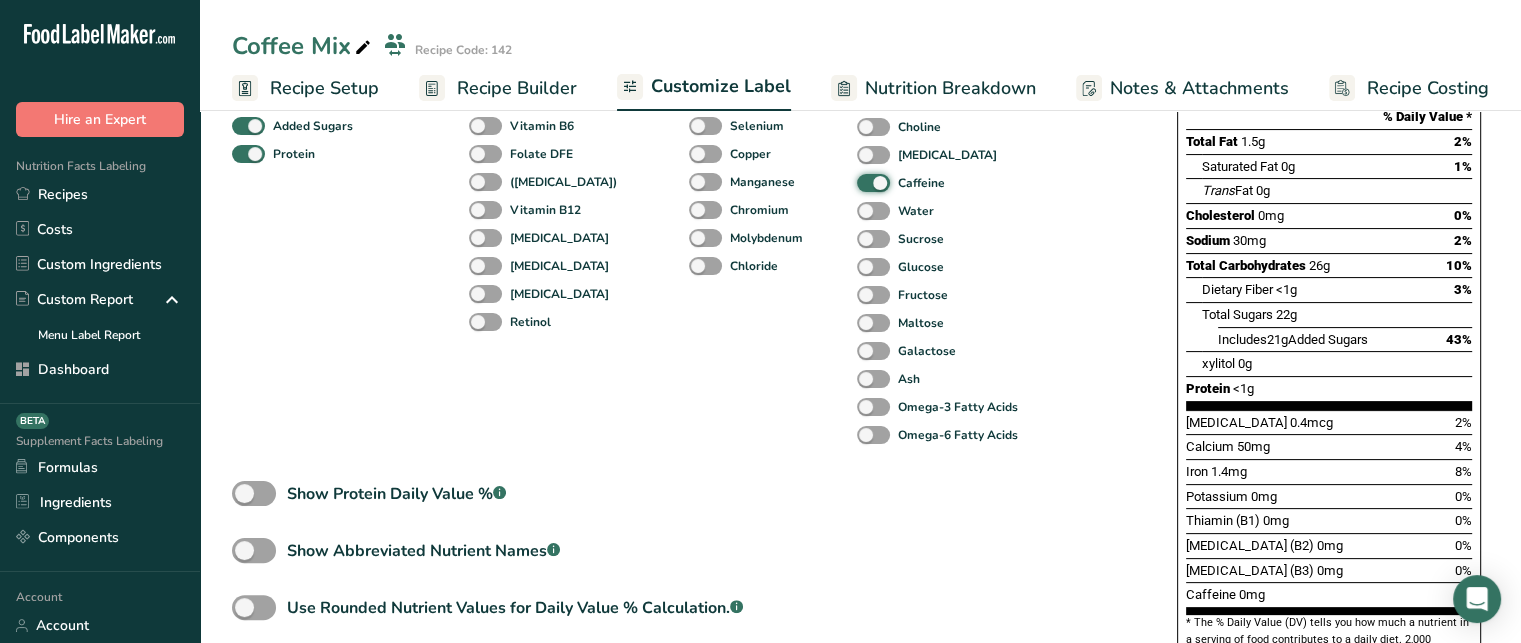 scroll, scrollTop: 407, scrollLeft: 0, axis: vertical 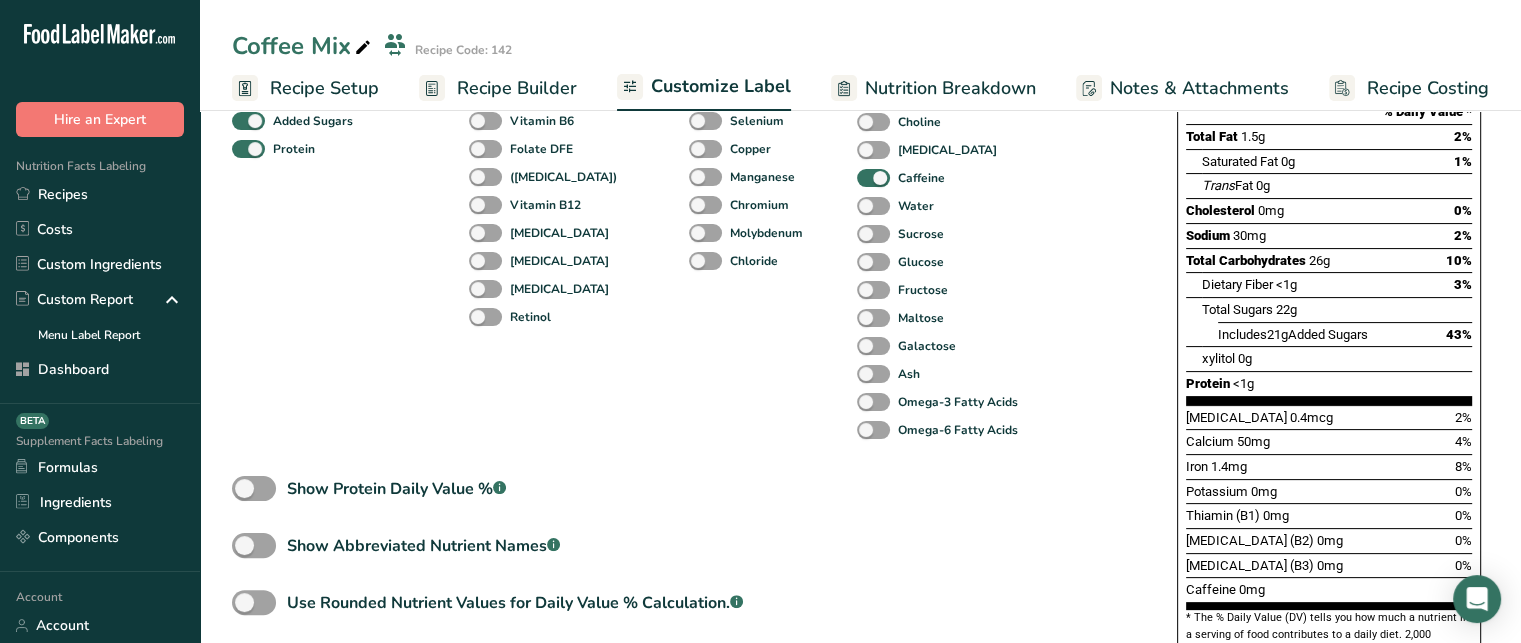 click on "Caffeine" at bounding box center (1211, 589) 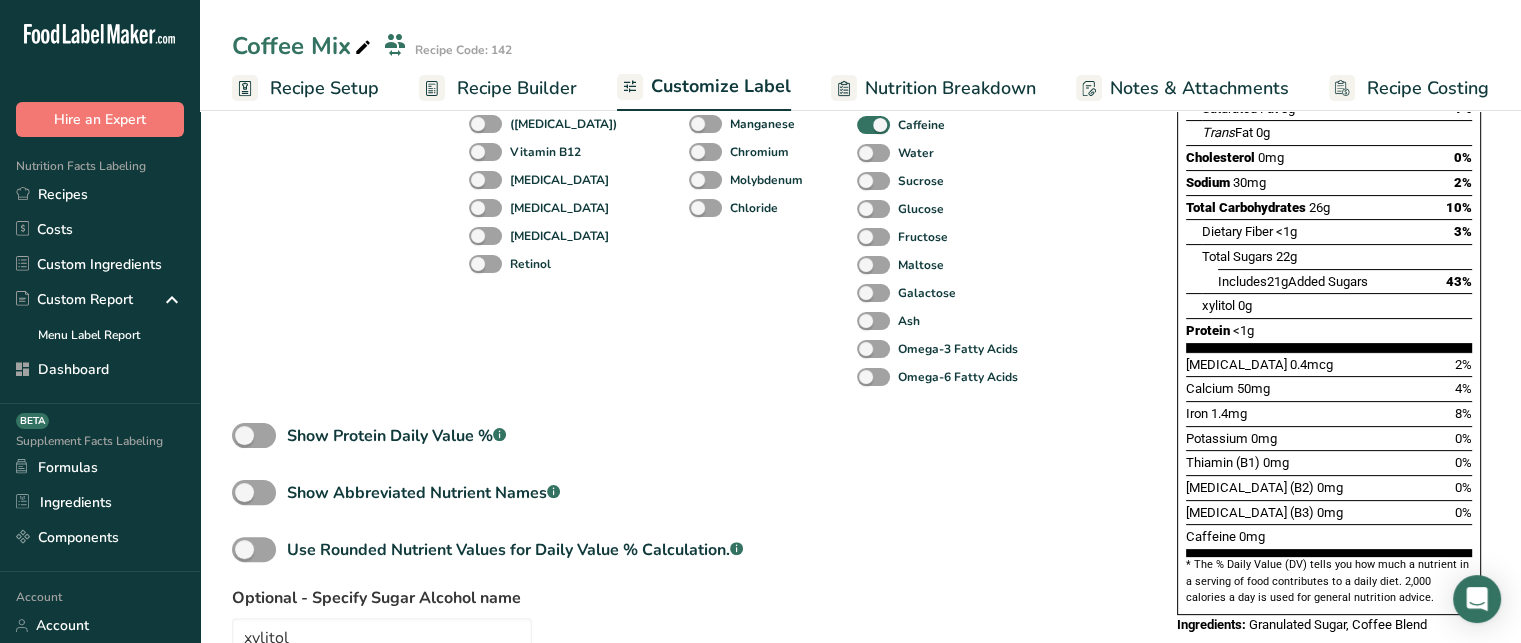 scroll, scrollTop: 560, scrollLeft: 0, axis: vertical 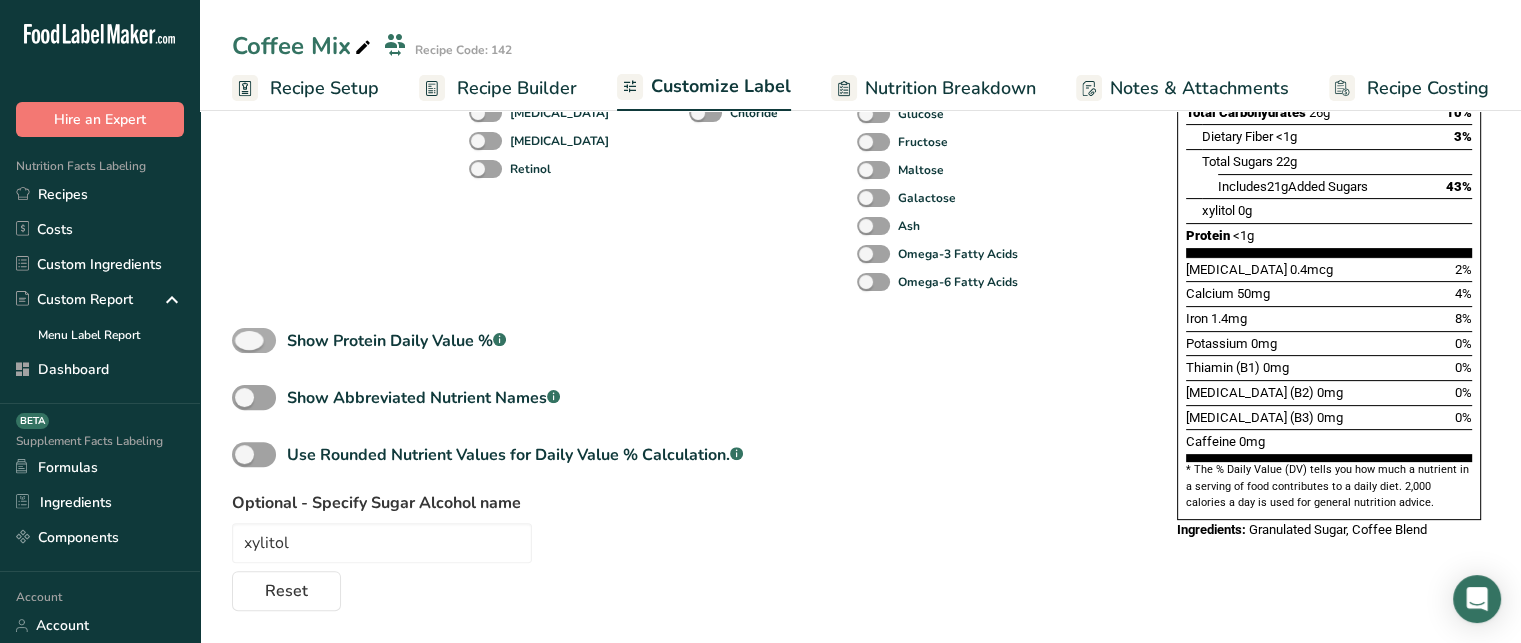 click at bounding box center (254, 340) 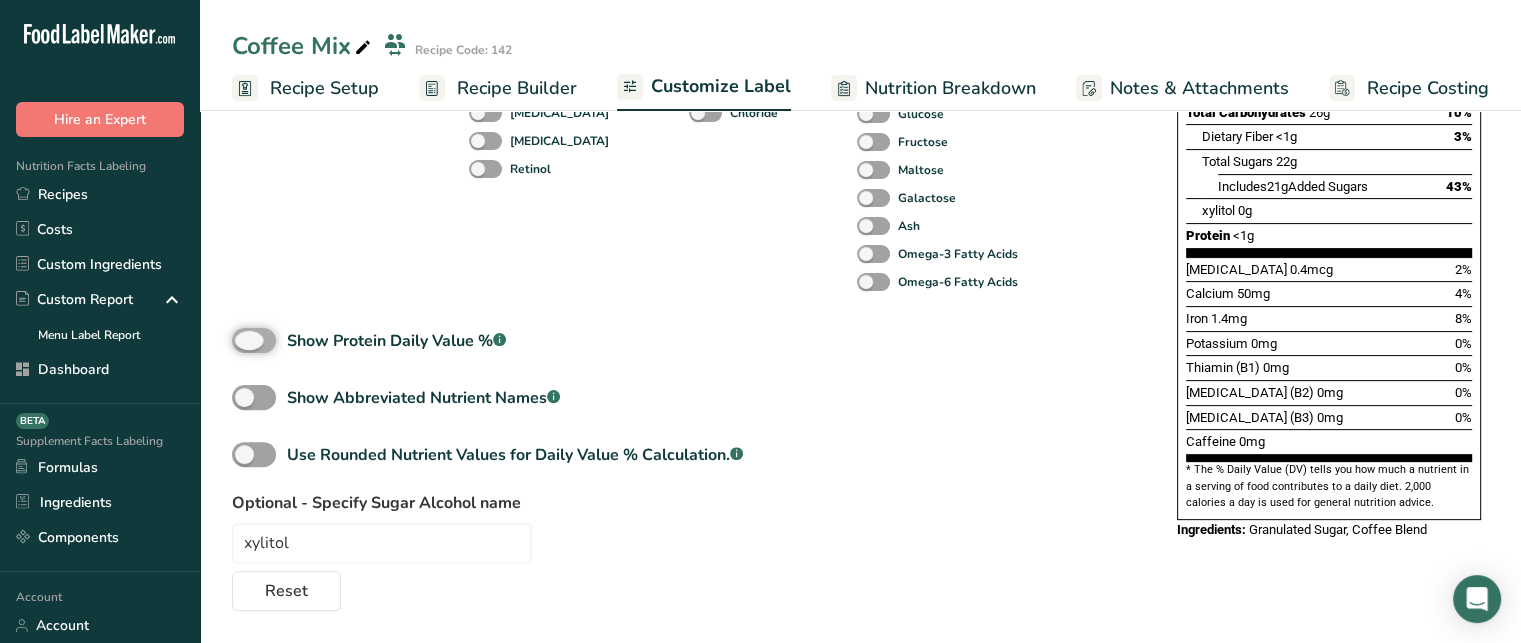 click on "Show Protein Daily Value %
.a-a{fill:#347362;}.b-a{fill:#fff;}" at bounding box center (238, 340) 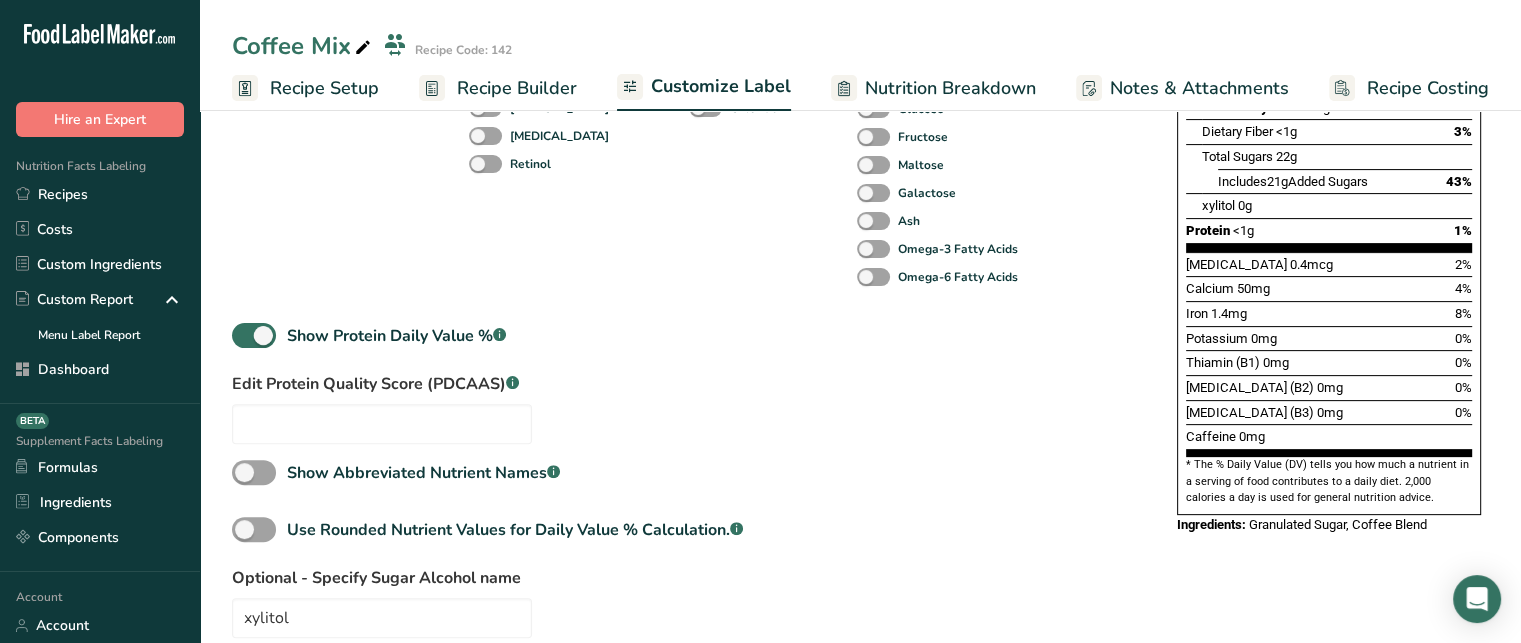 click on "1%" at bounding box center (1463, 230) 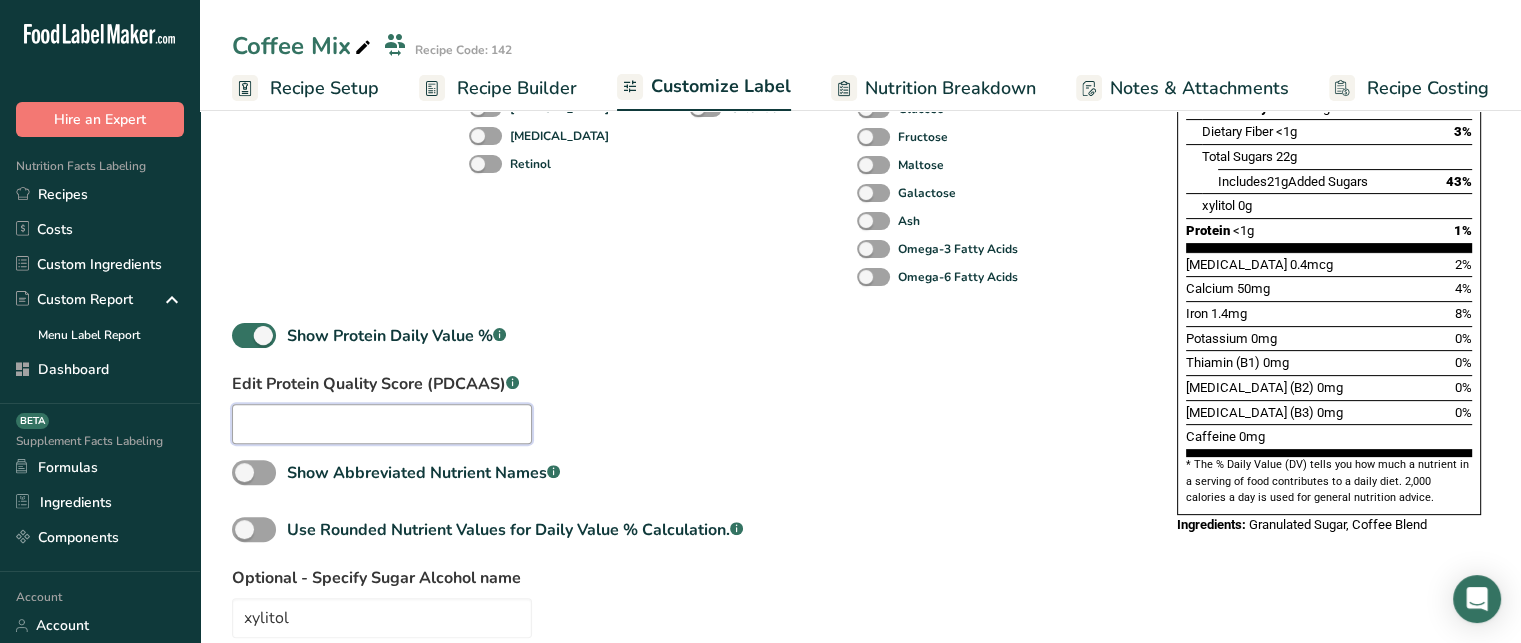click at bounding box center [382, 424] 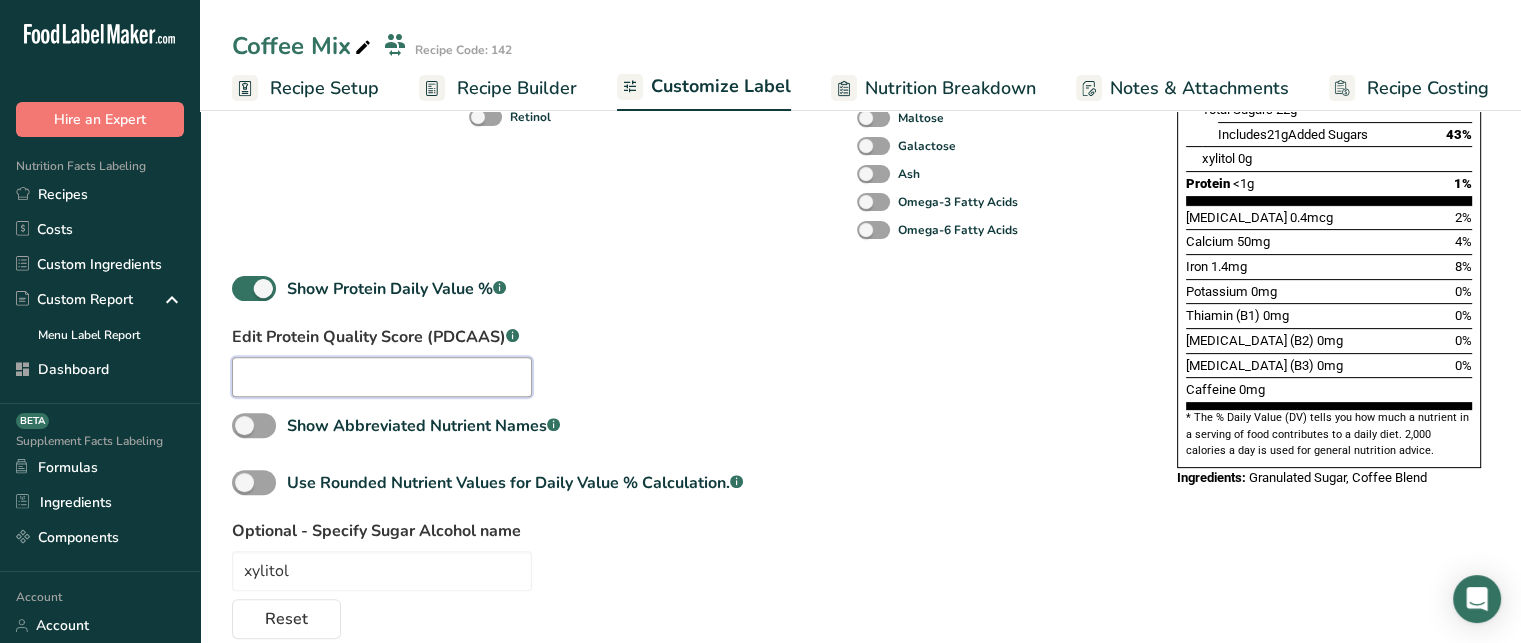 scroll, scrollTop: 604, scrollLeft: 0, axis: vertical 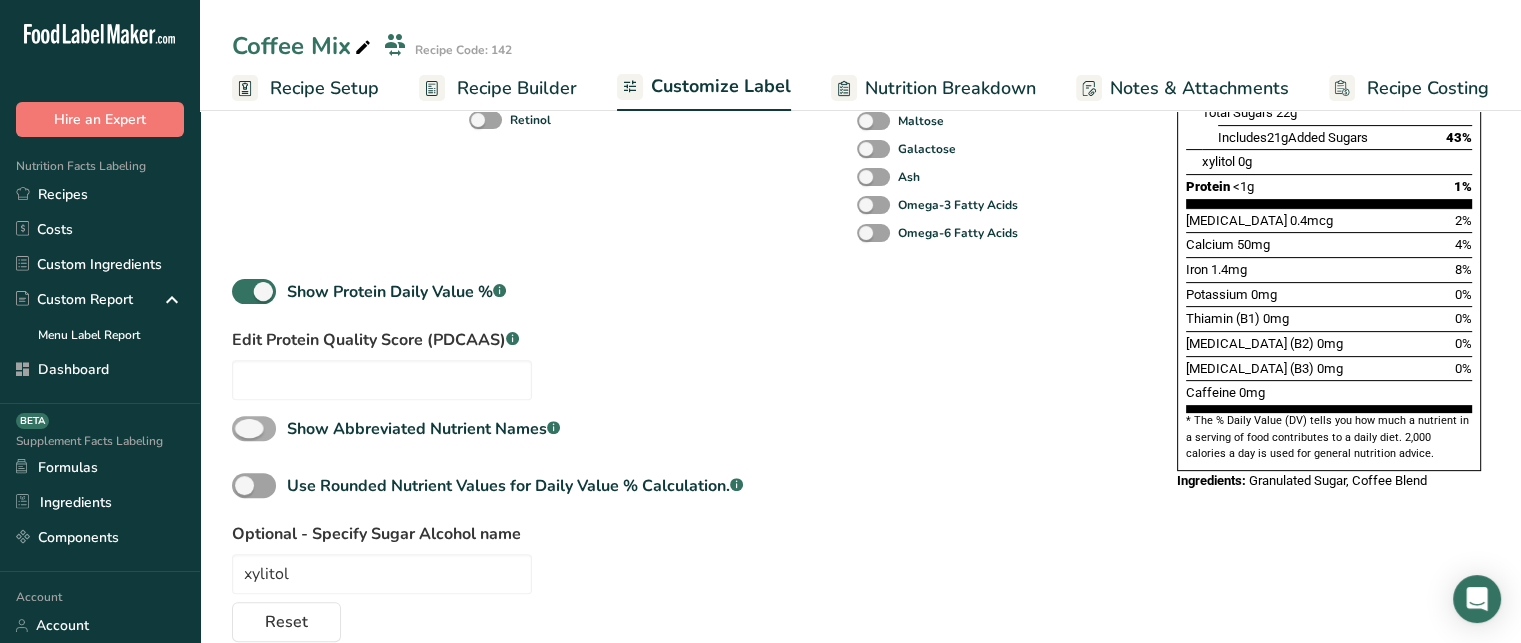 click at bounding box center (254, 428) 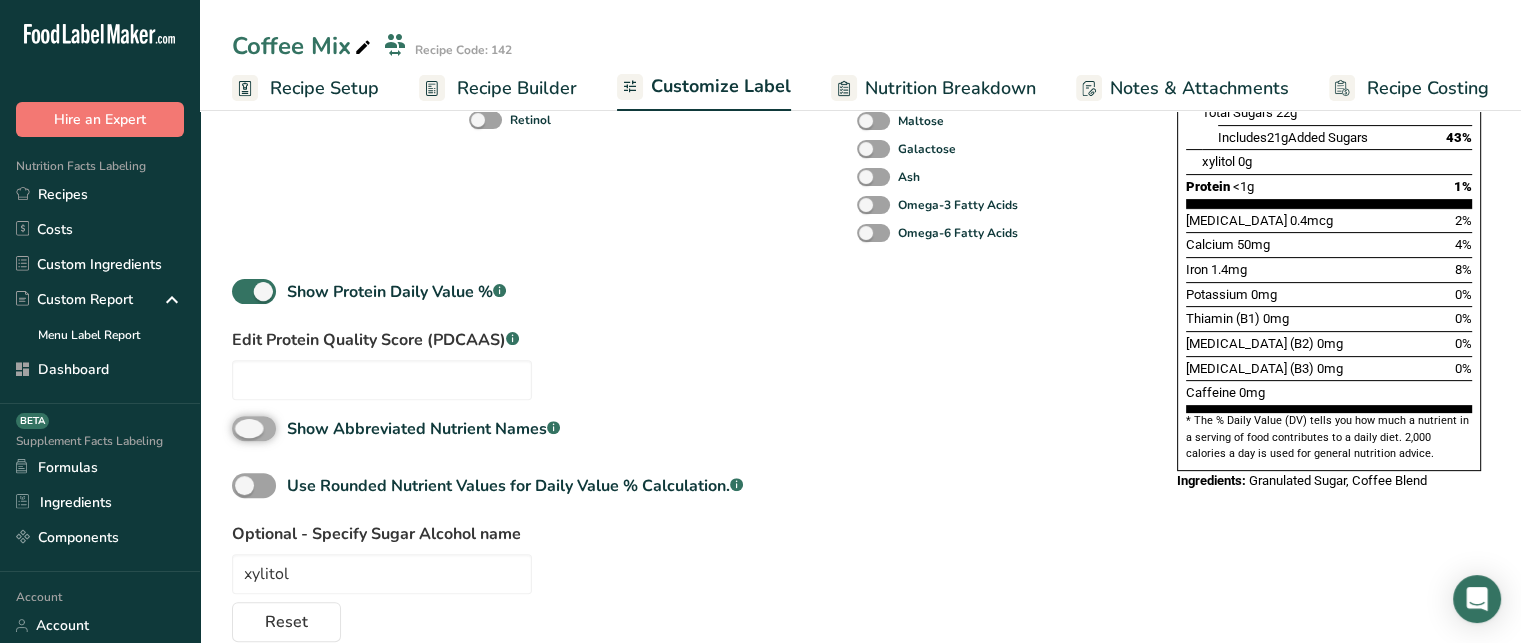 click on "Show Abbreviated Nutrient Names
.a-a{fill:#347362;}.b-a{fill:#fff;}" at bounding box center [238, 428] 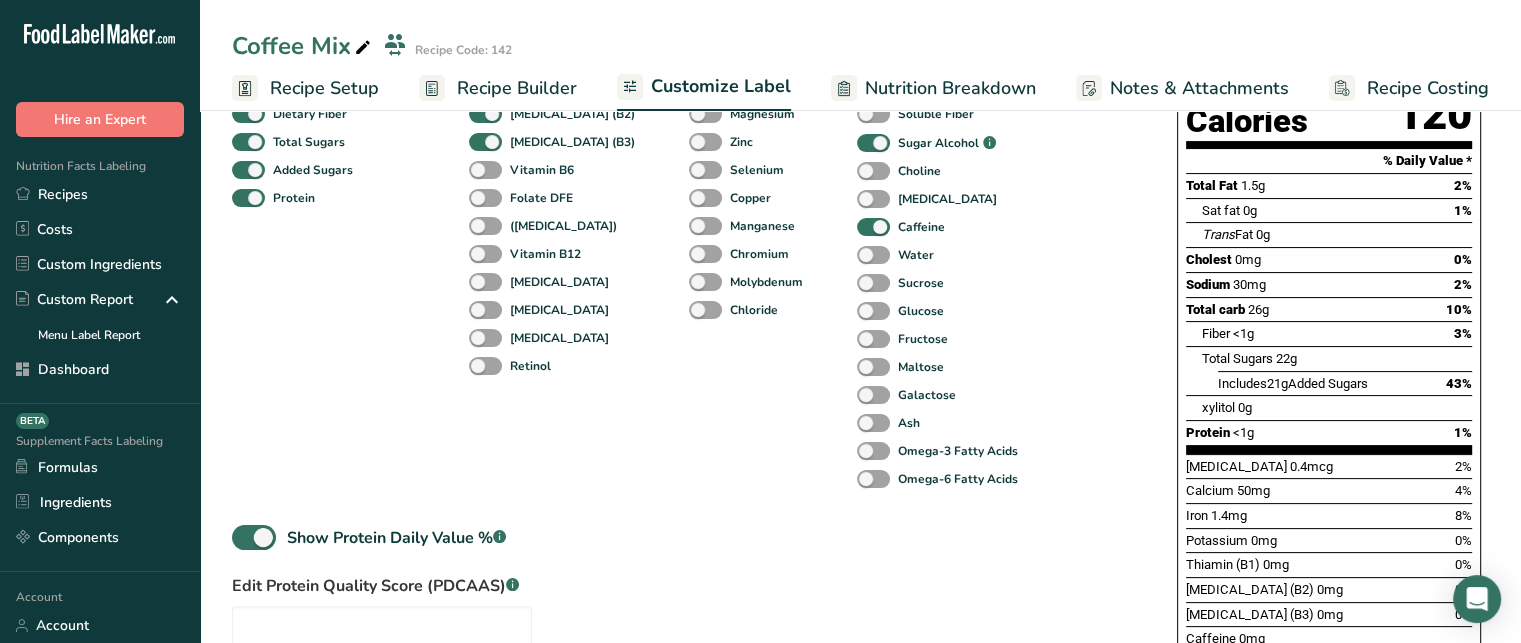 scroll, scrollTop: 332, scrollLeft: 0, axis: vertical 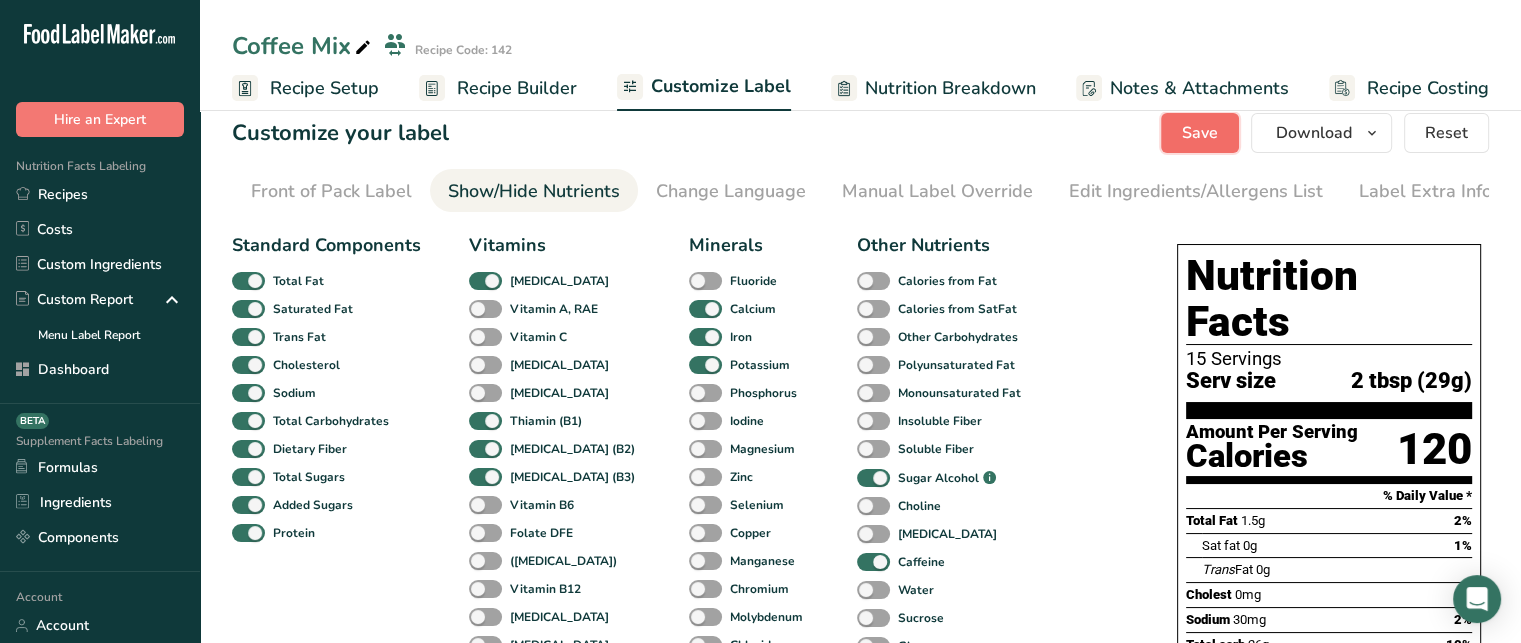 click on "Save" at bounding box center (1200, 133) 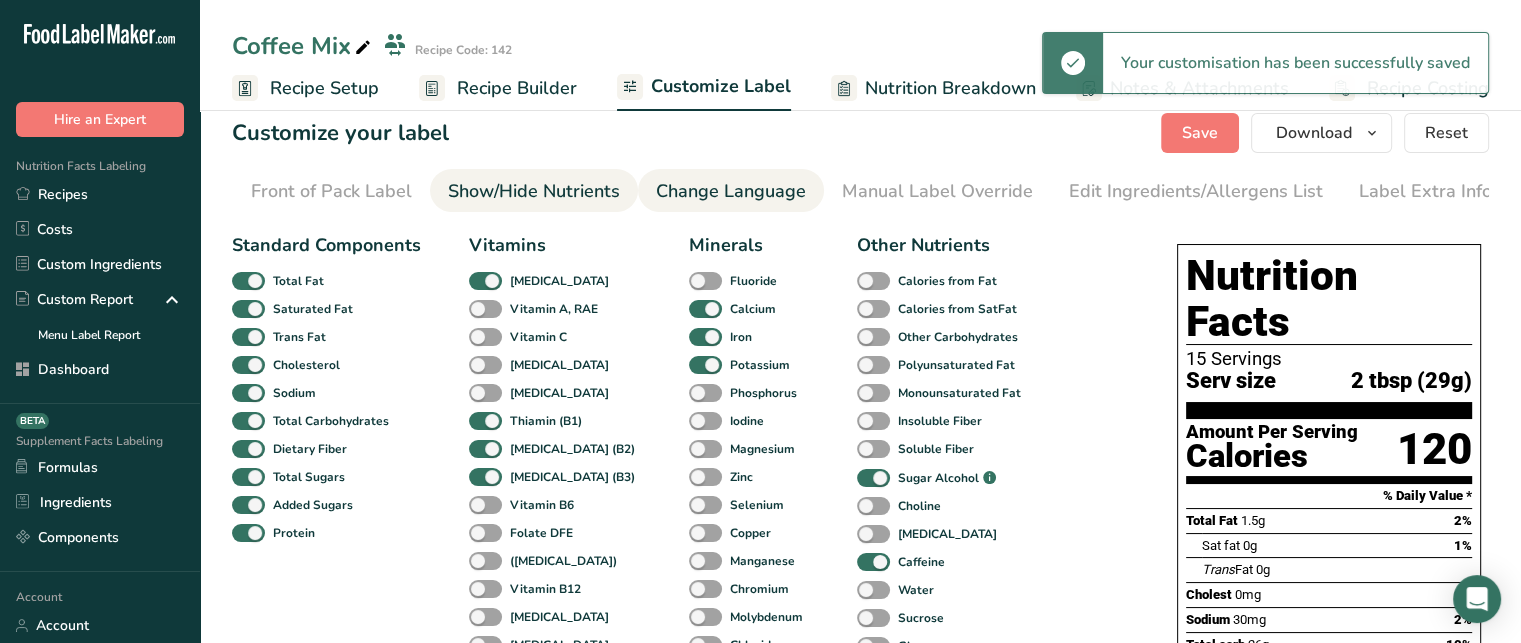 click on "Change Language" at bounding box center (731, 191) 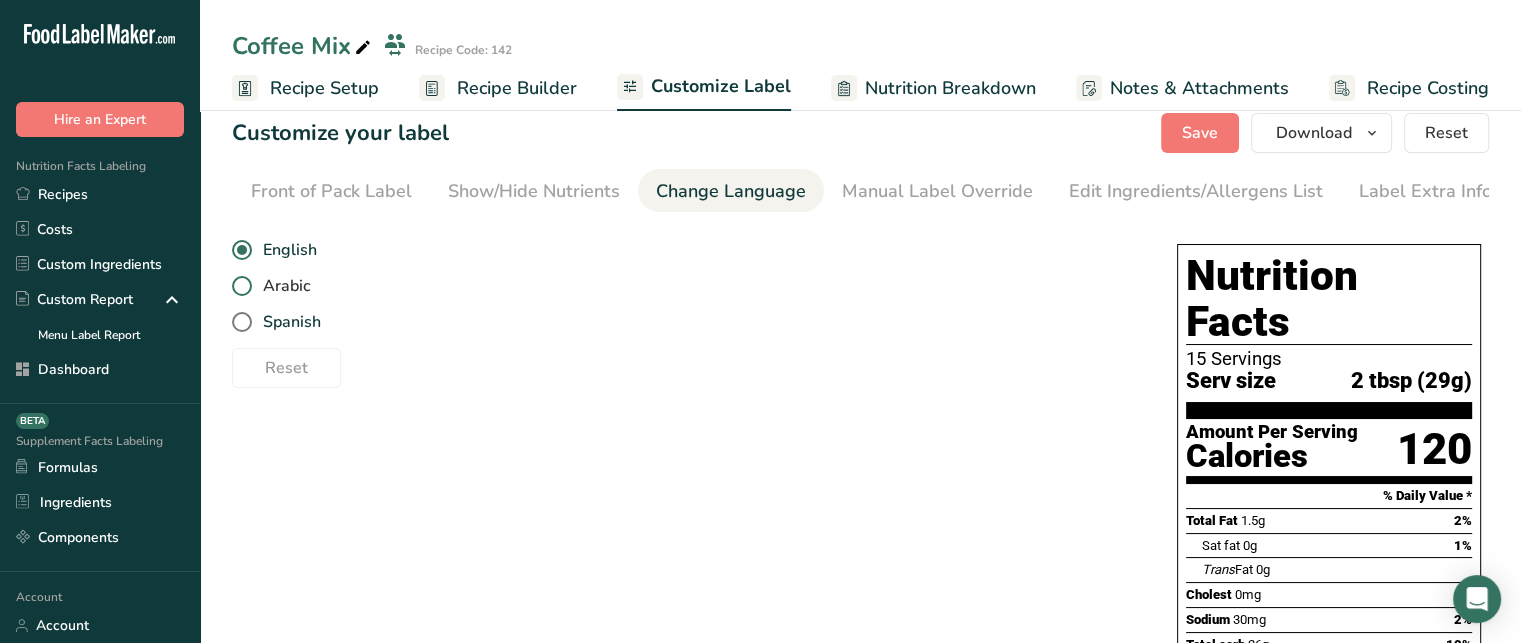 click at bounding box center (242, 286) 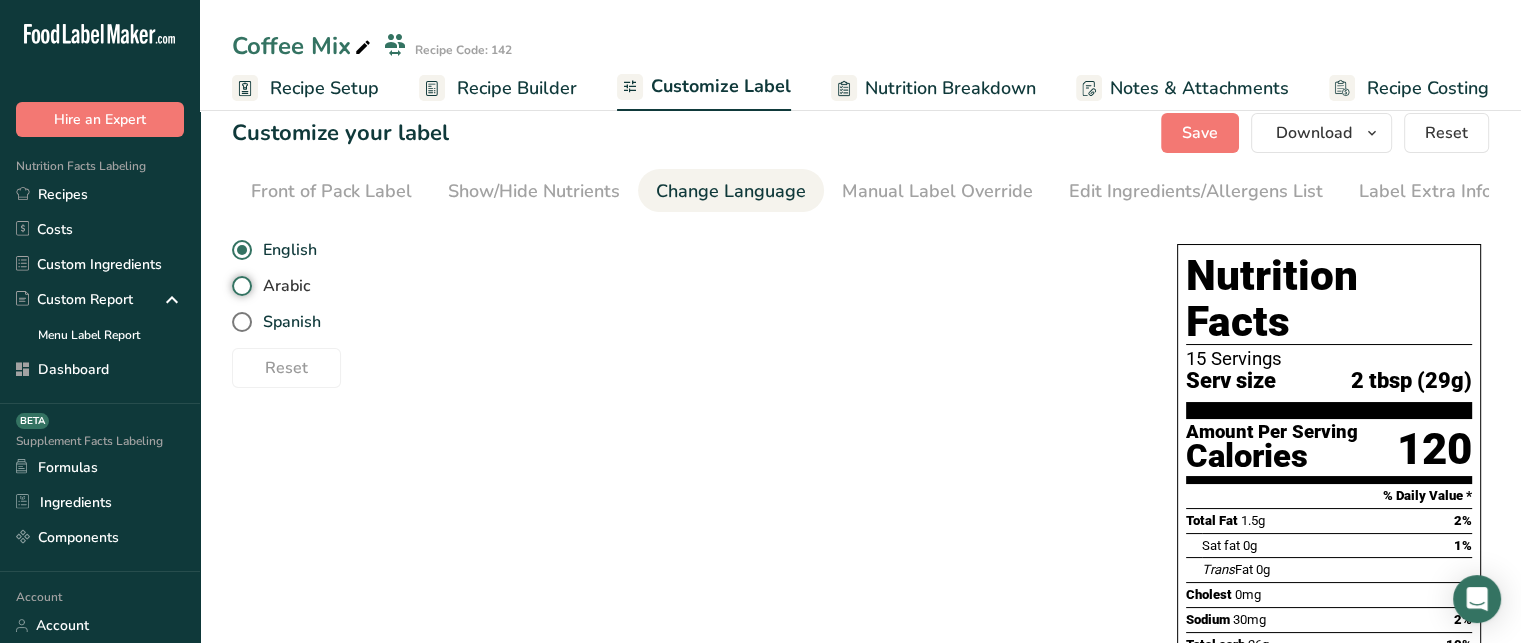 click on "Arabic" at bounding box center (238, 286) 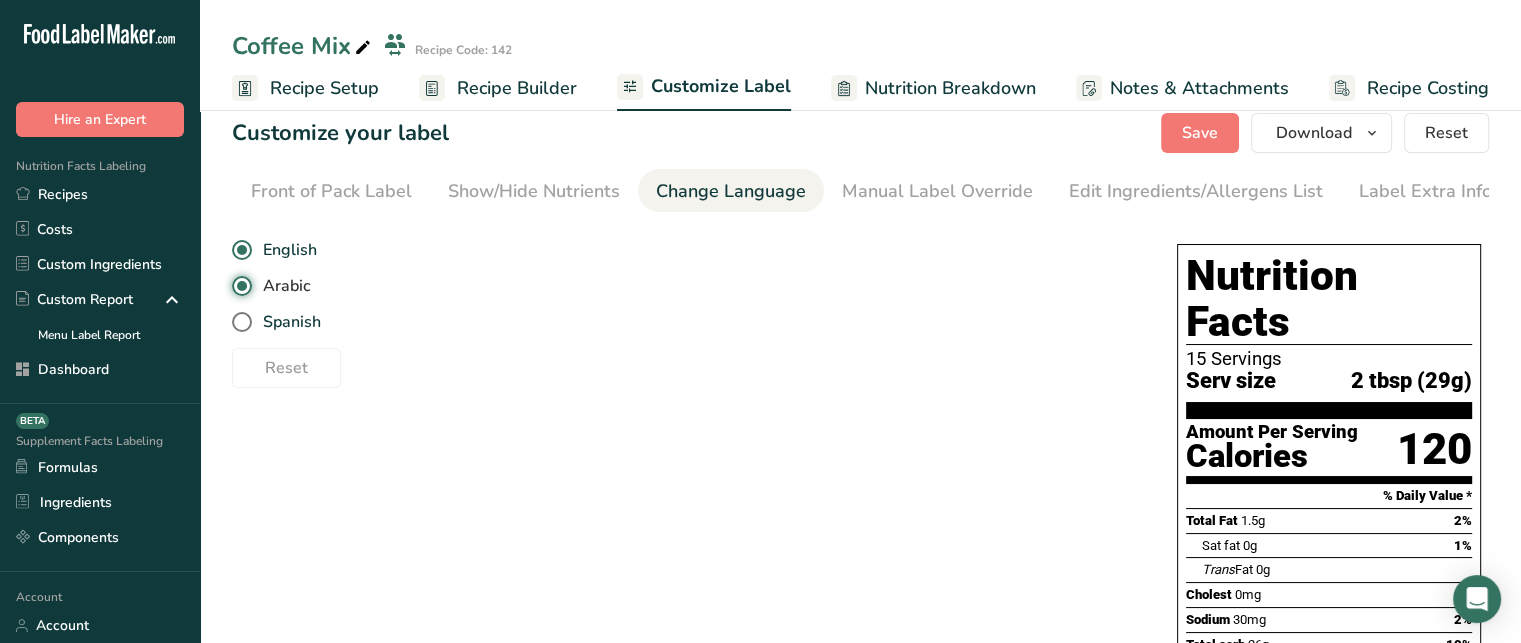 radio on "false" 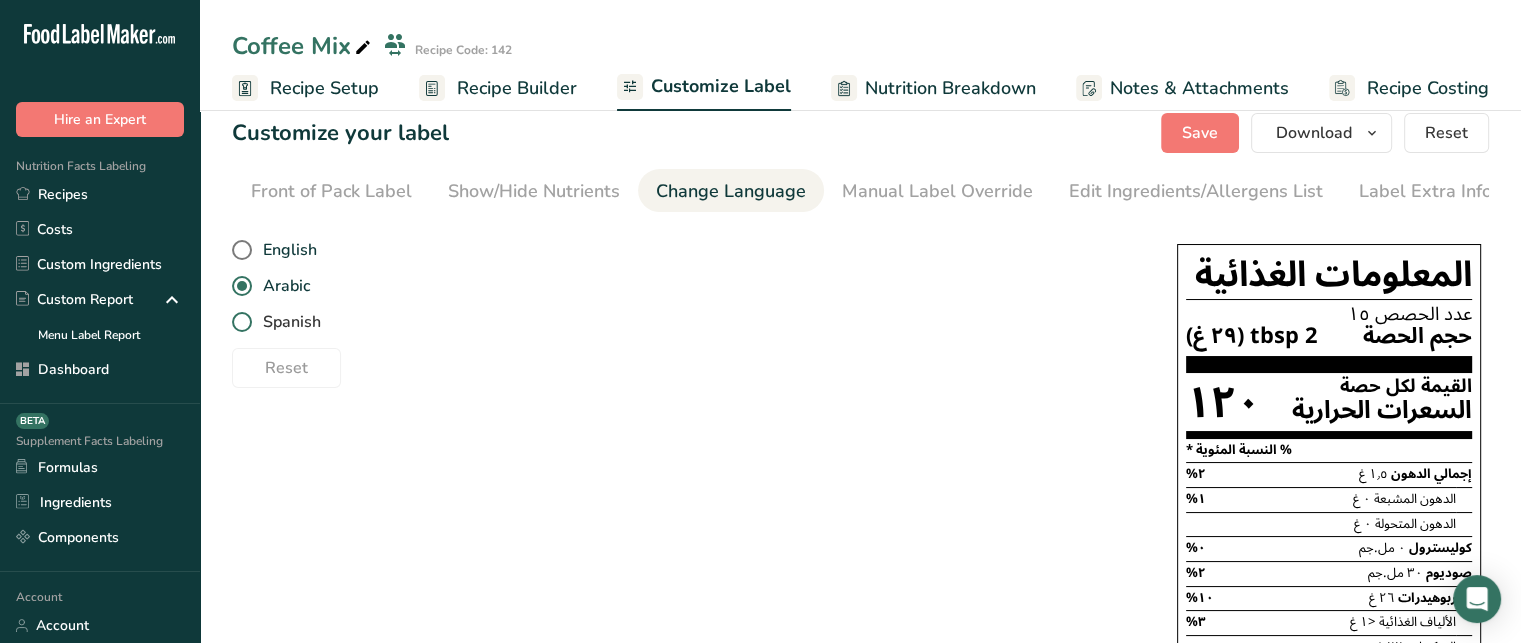 click at bounding box center (242, 322) 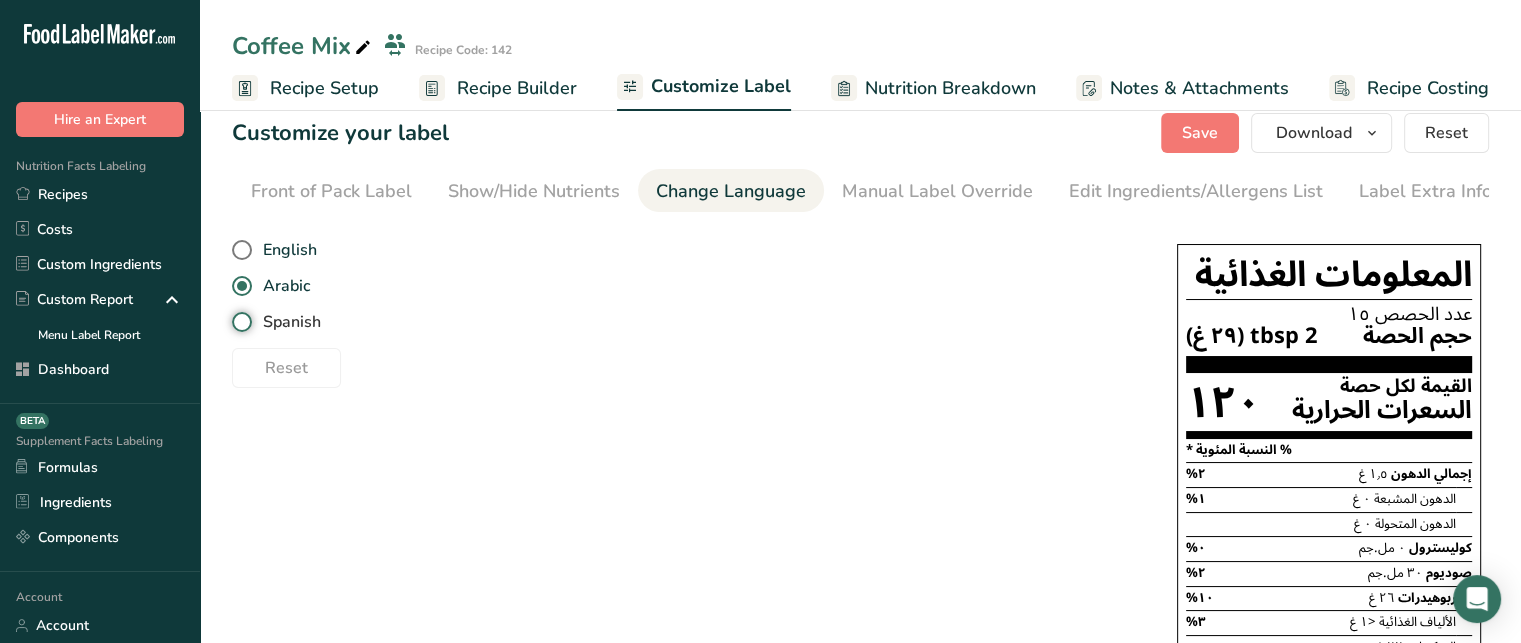 click on "Spanish" at bounding box center [238, 322] 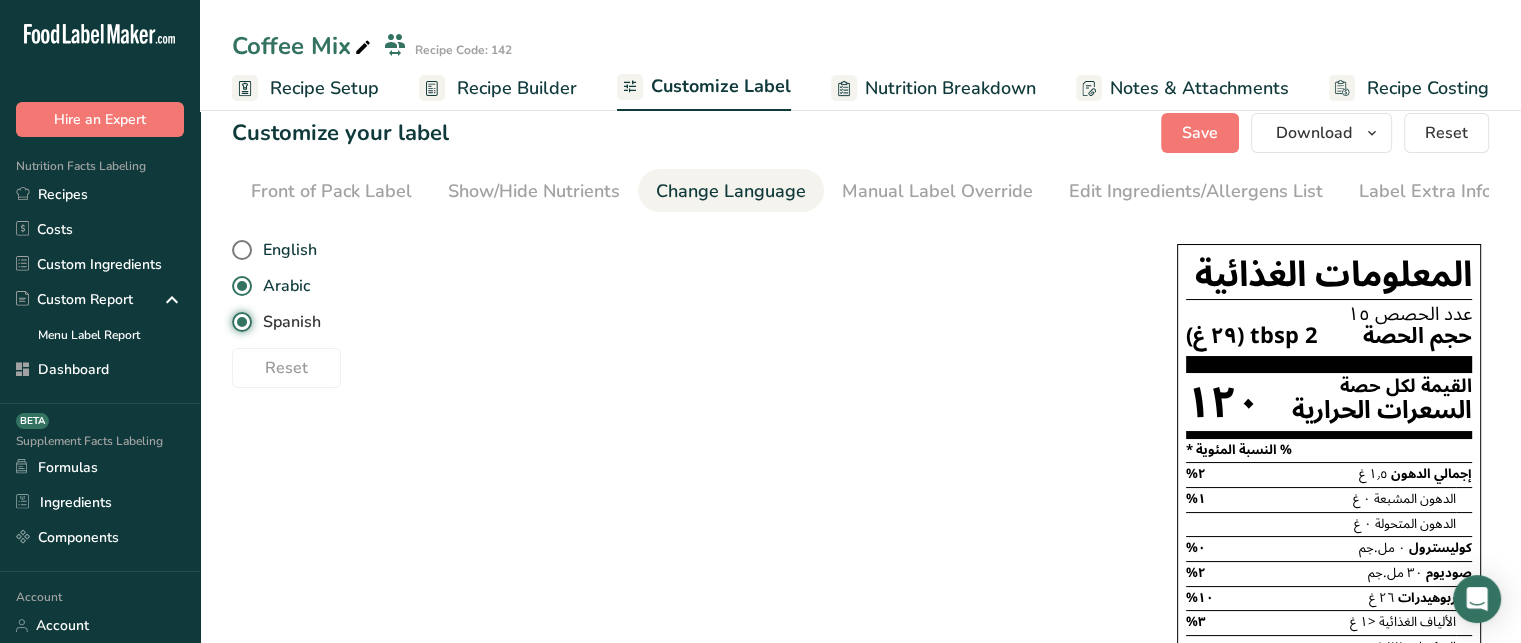 radio on "false" 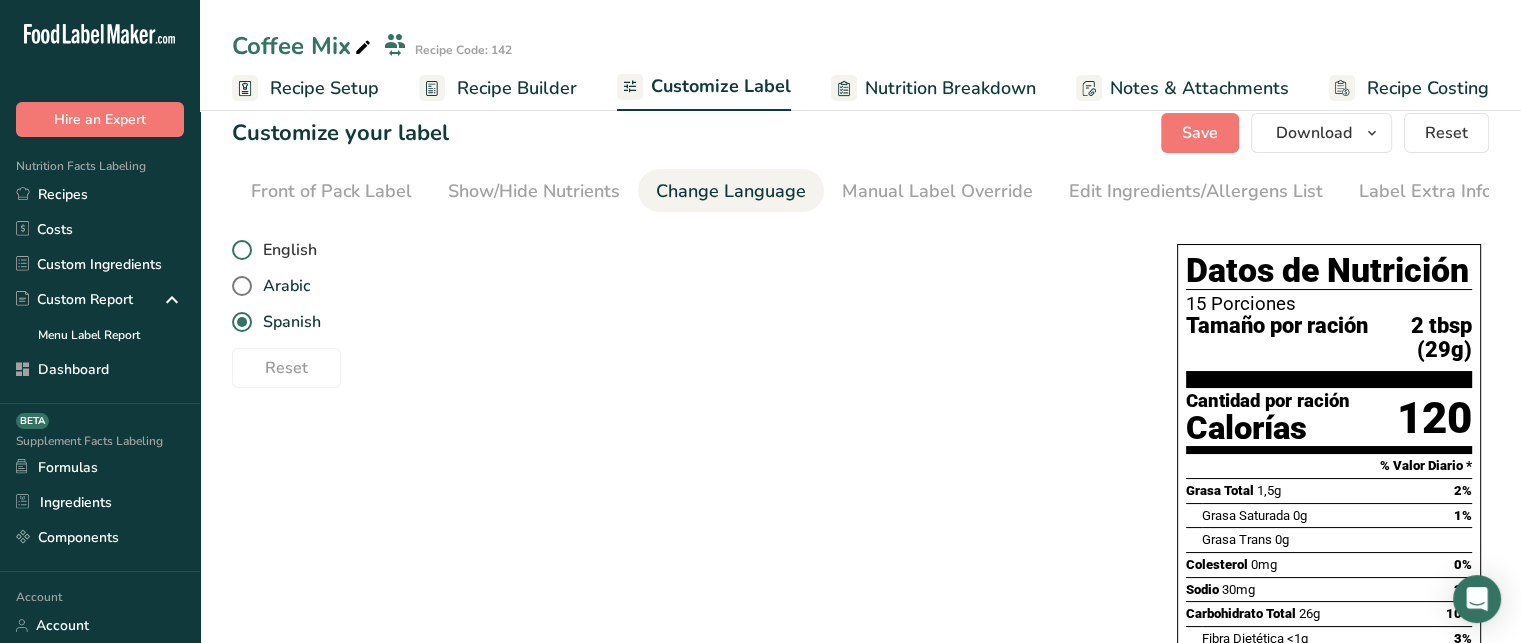 click on "English" at bounding box center (680, 250) 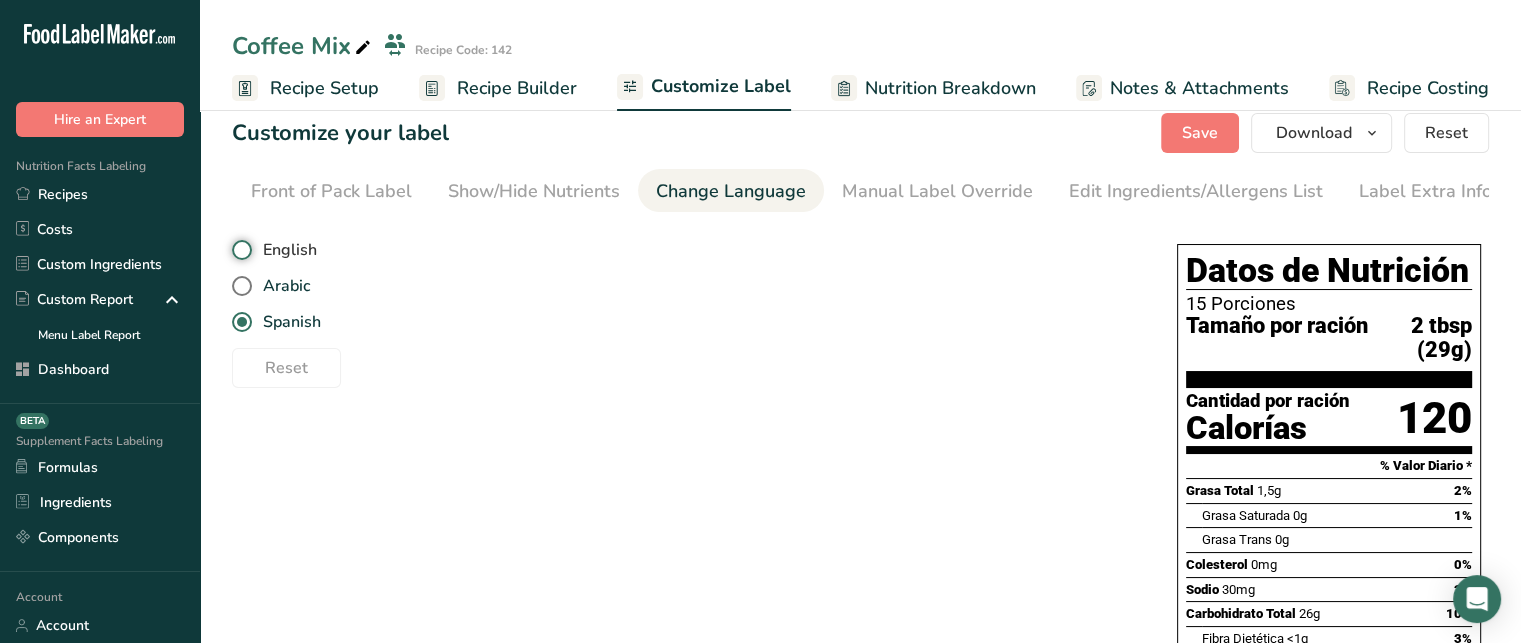 click on "English" at bounding box center [238, 250] 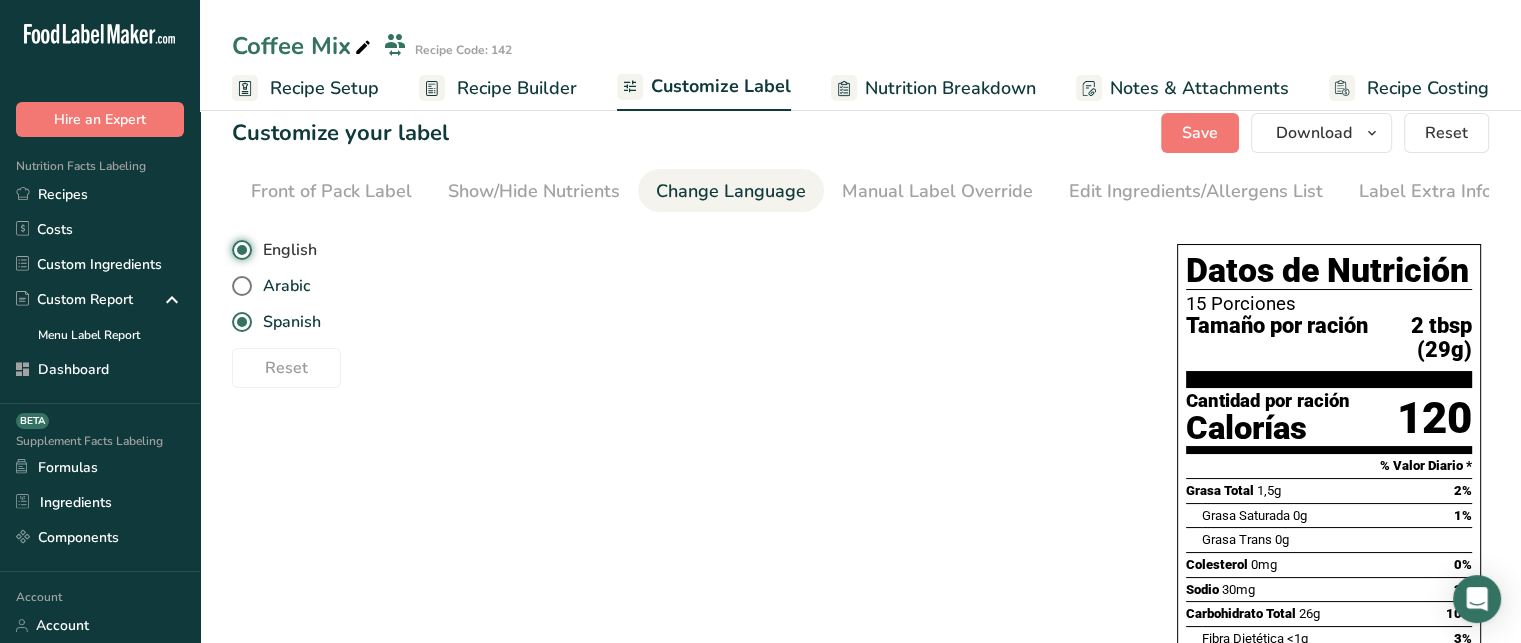 radio on "false" 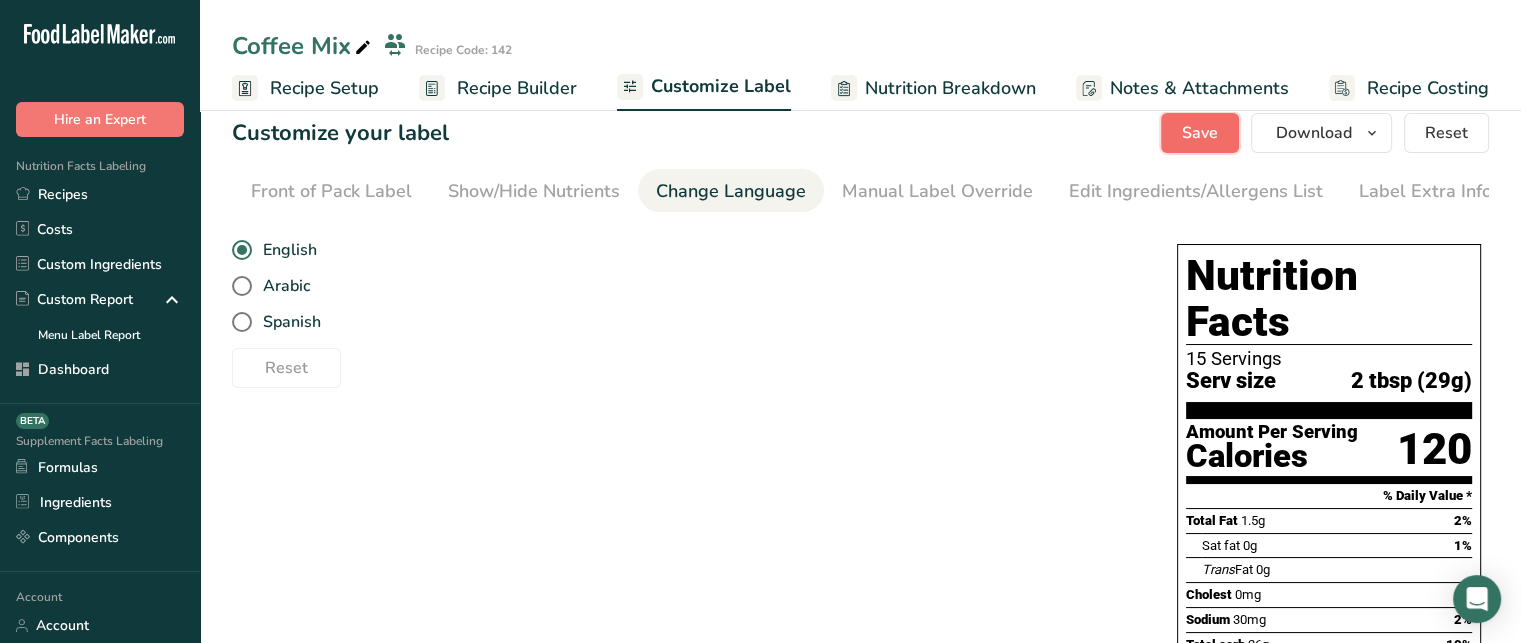 click on "Save" at bounding box center (1200, 133) 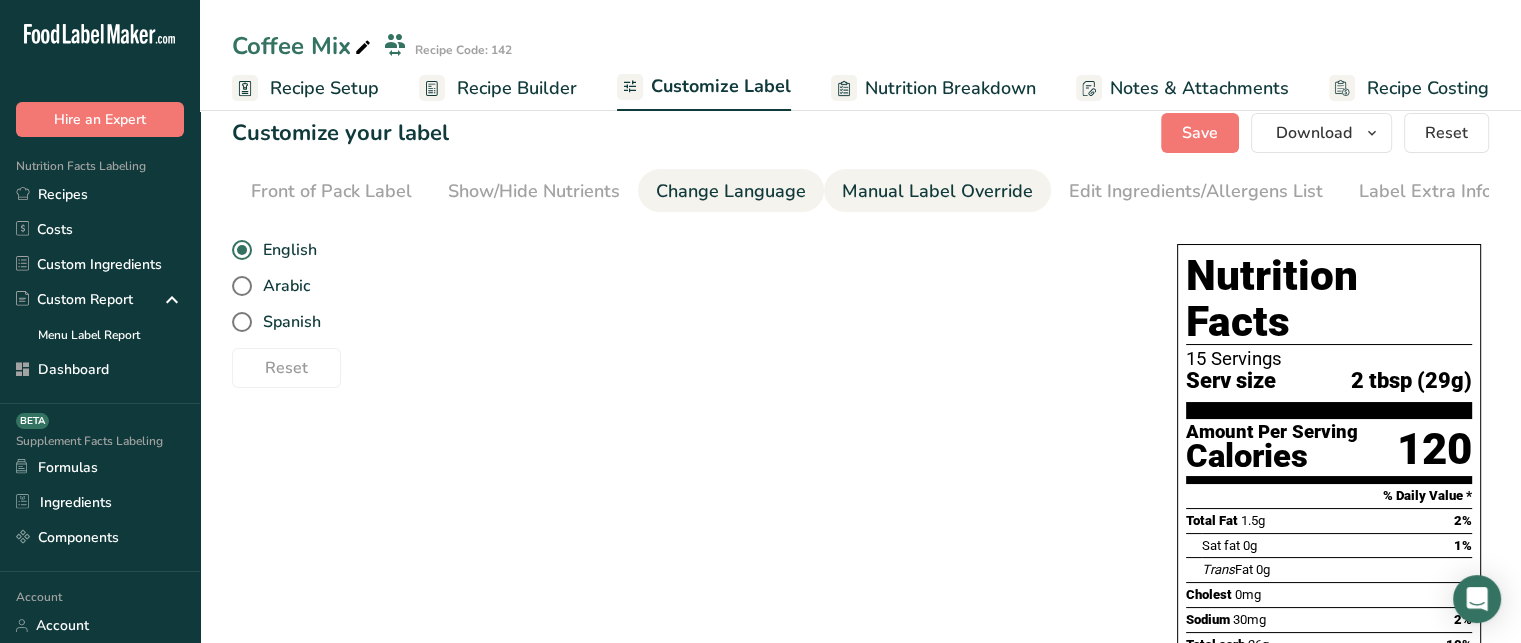 click on "Manual Label Override" at bounding box center (937, 191) 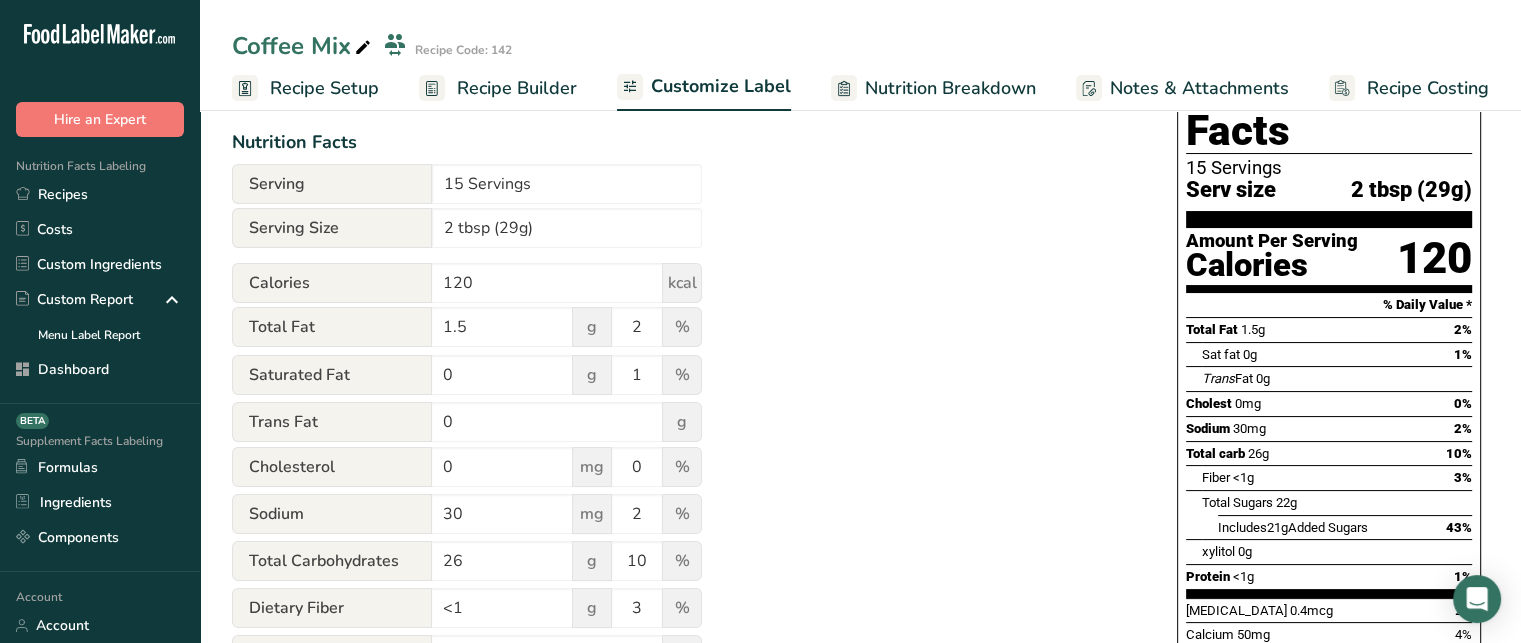 scroll, scrollTop: 211, scrollLeft: 0, axis: vertical 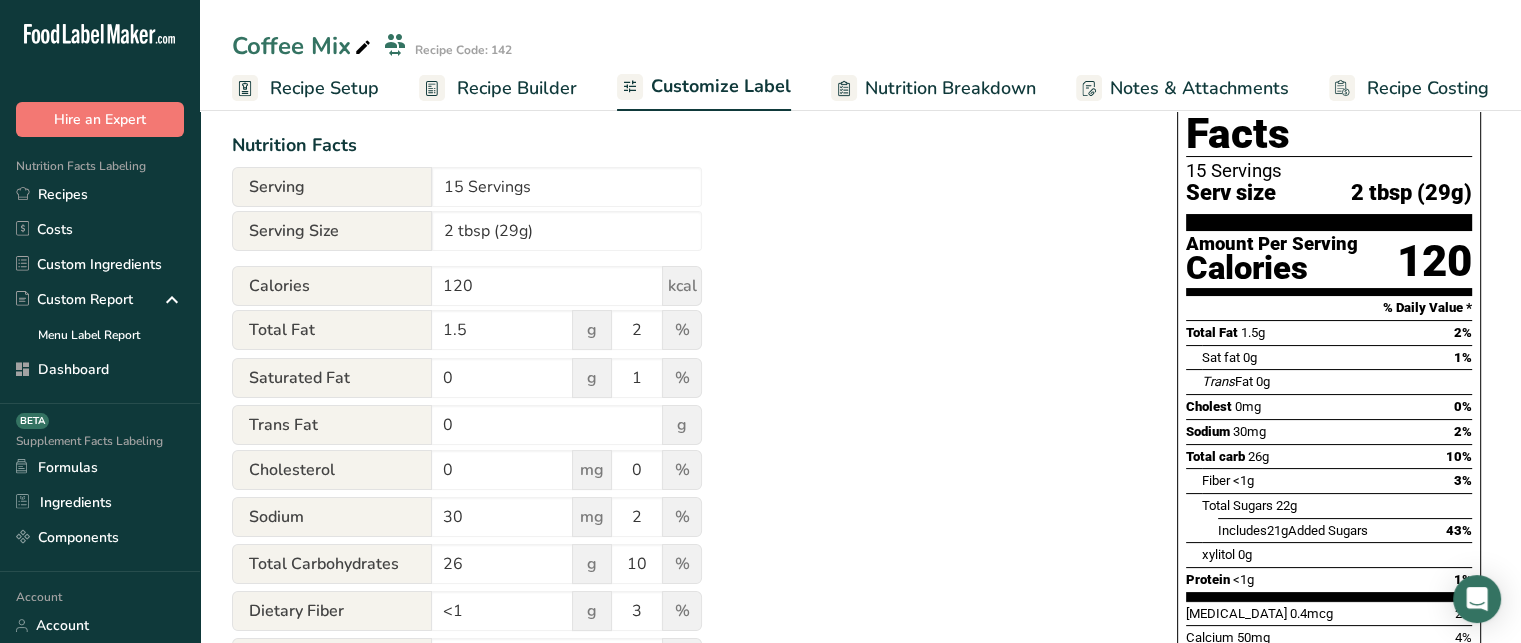 click on ".a-20{fill:#fff;}
Hire an Expert
Nutrition Facts Labeling
Recipes
Costs
Custom Ingredients
Custom Report
Menu Label Report
Dashboard
Supplement Facts Labeling
BETA
Formulas
Ingredients
Components
Account
Account
Language
EN
English
Spanish
Sign out
Hire an Expert .
FAQ .
About Us .
Terms & Conditions ." at bounding box center (760, 534) 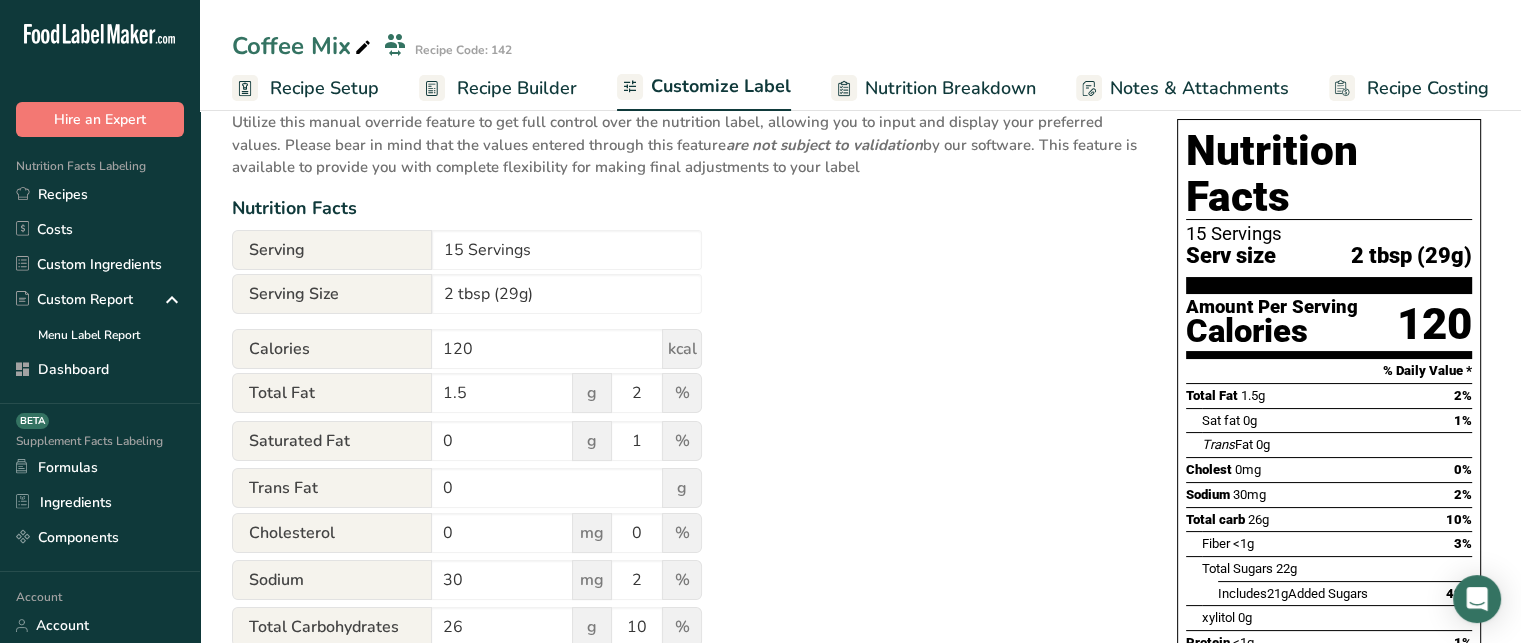 scroll, scrollTop: 146, scrollLeft: 0, axis: vertical 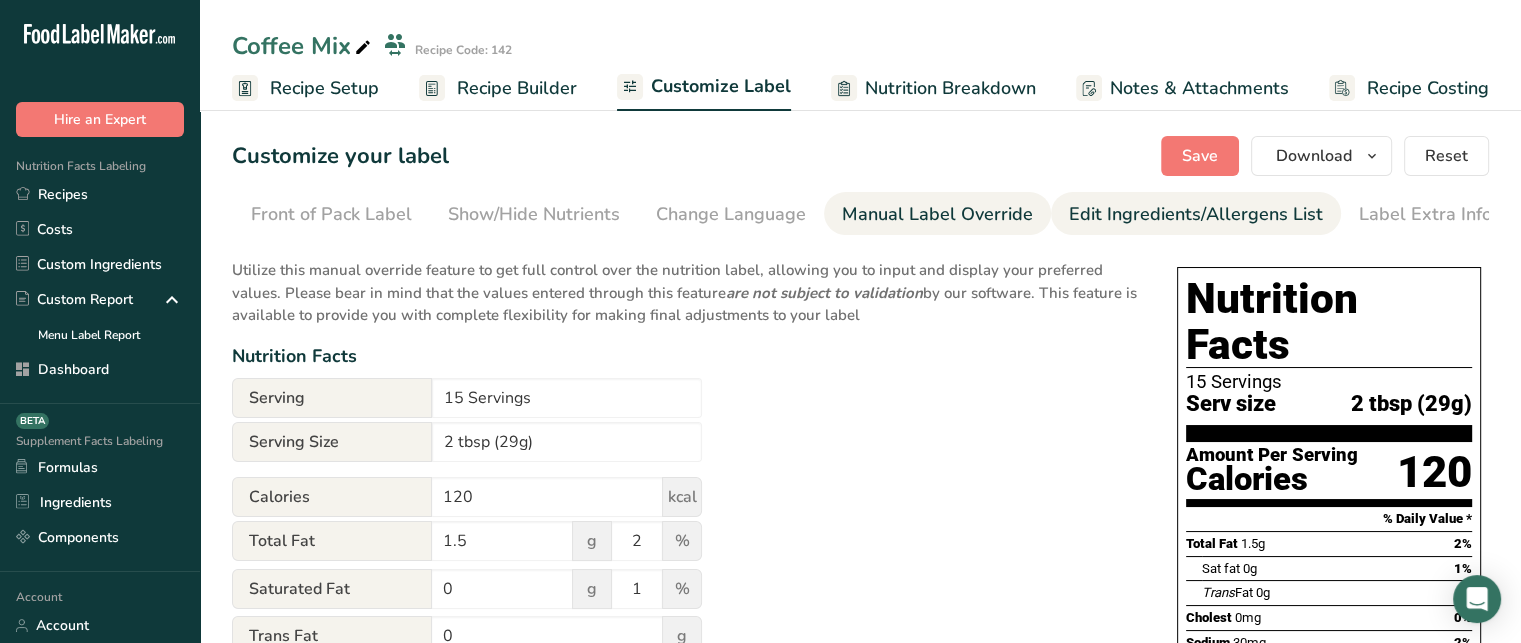 click on "Edit Ingredients/Allergens List" at bounding box center (1196, 214) 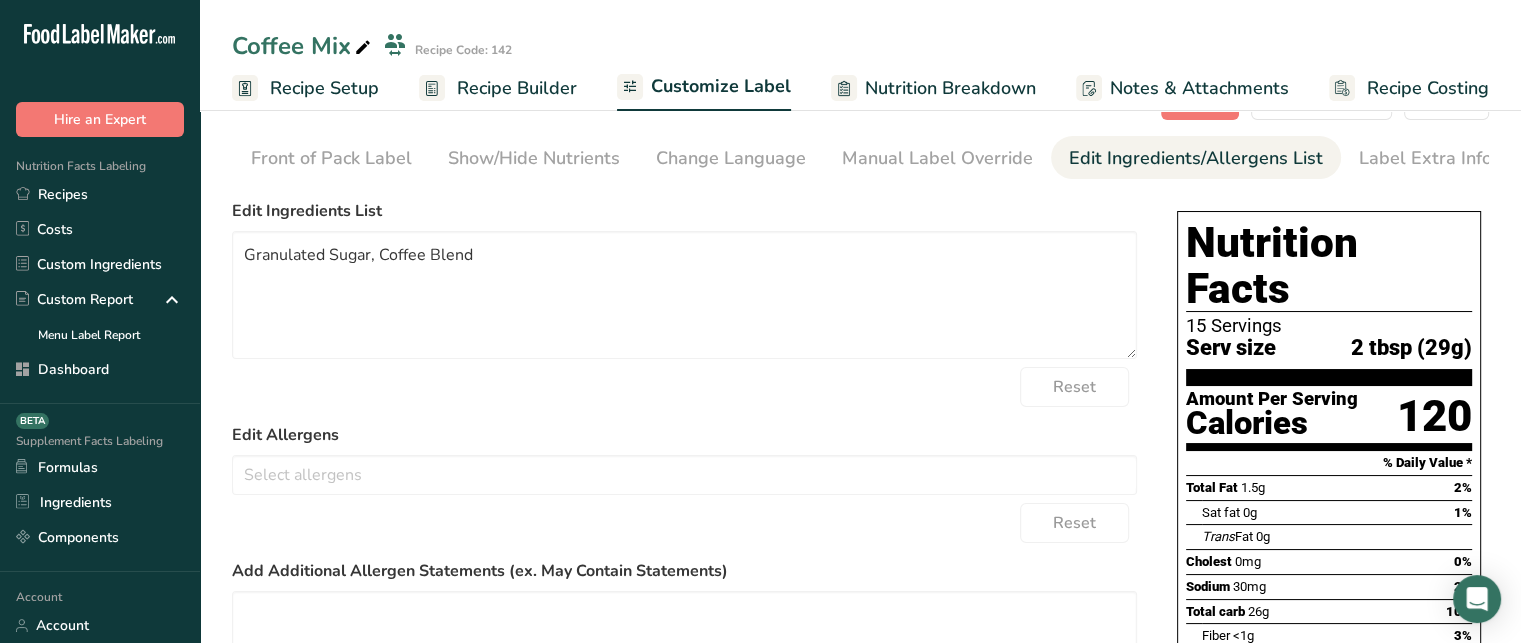 scroll, scrollTop: 80, scrollLeft: 0, axis: vertical 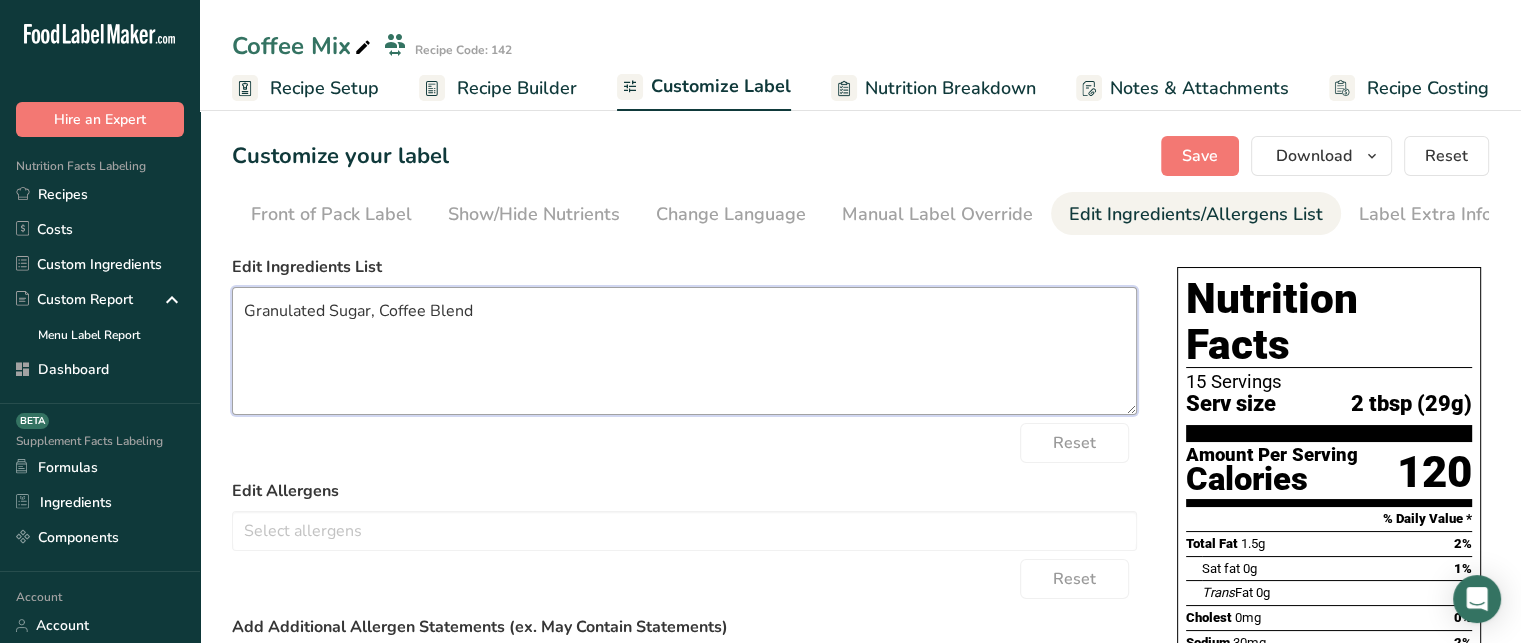 click on "Granulated Sugar, Coffee Blend" at bounding box center (684, 351) 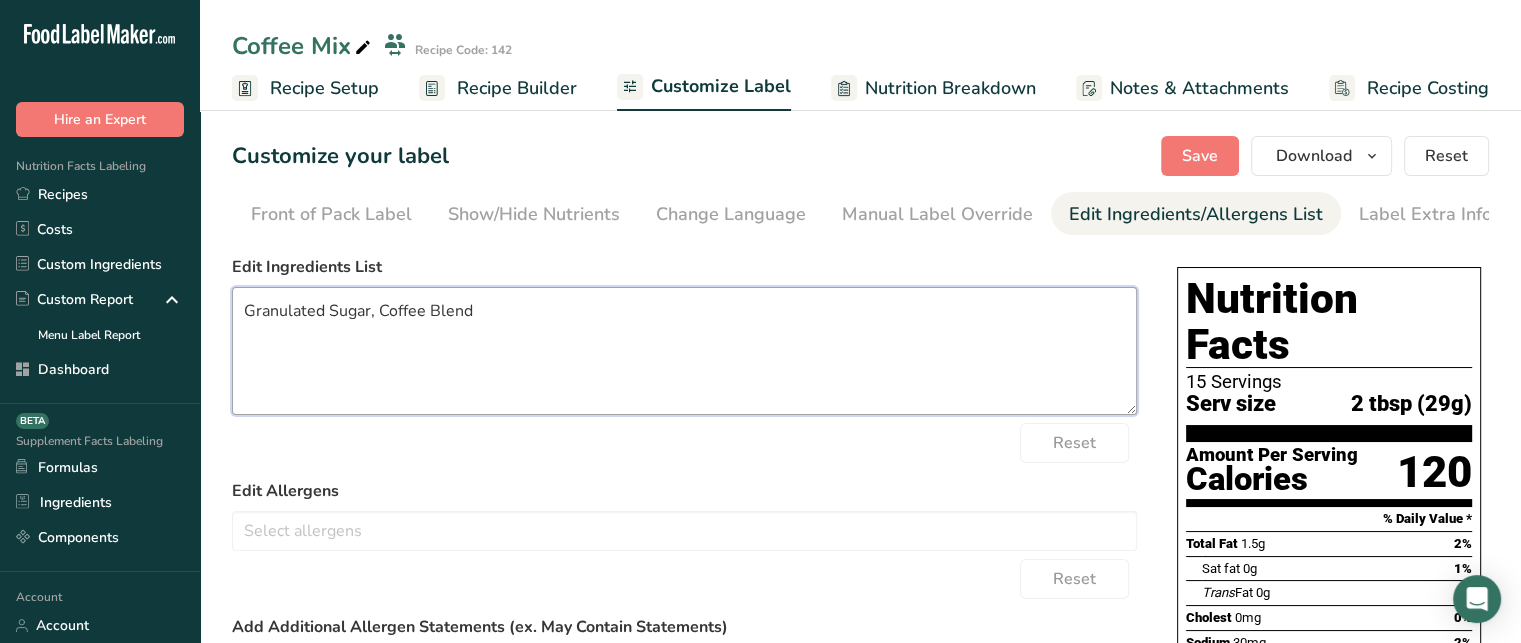 click on "Granulated Sugar, Coffee Blend" at bounding box center [684, 351] 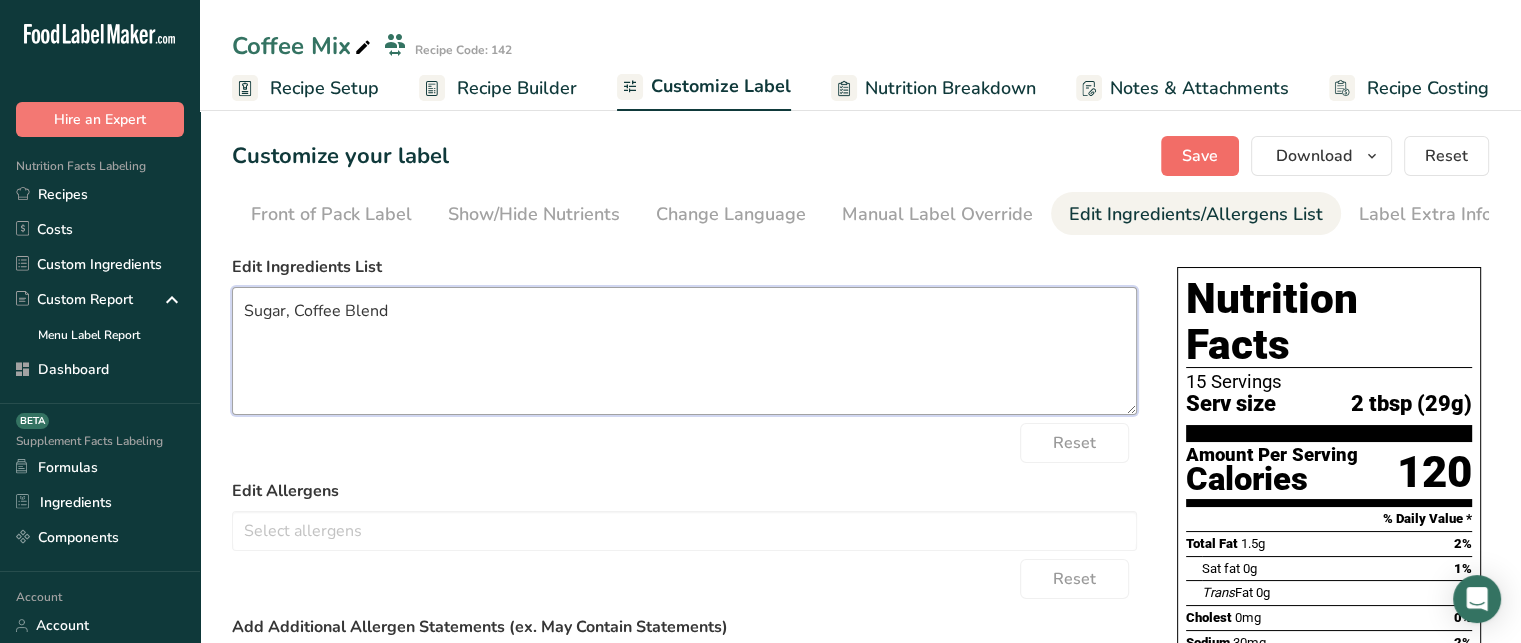 type on "Sugar, Coffee Blend" 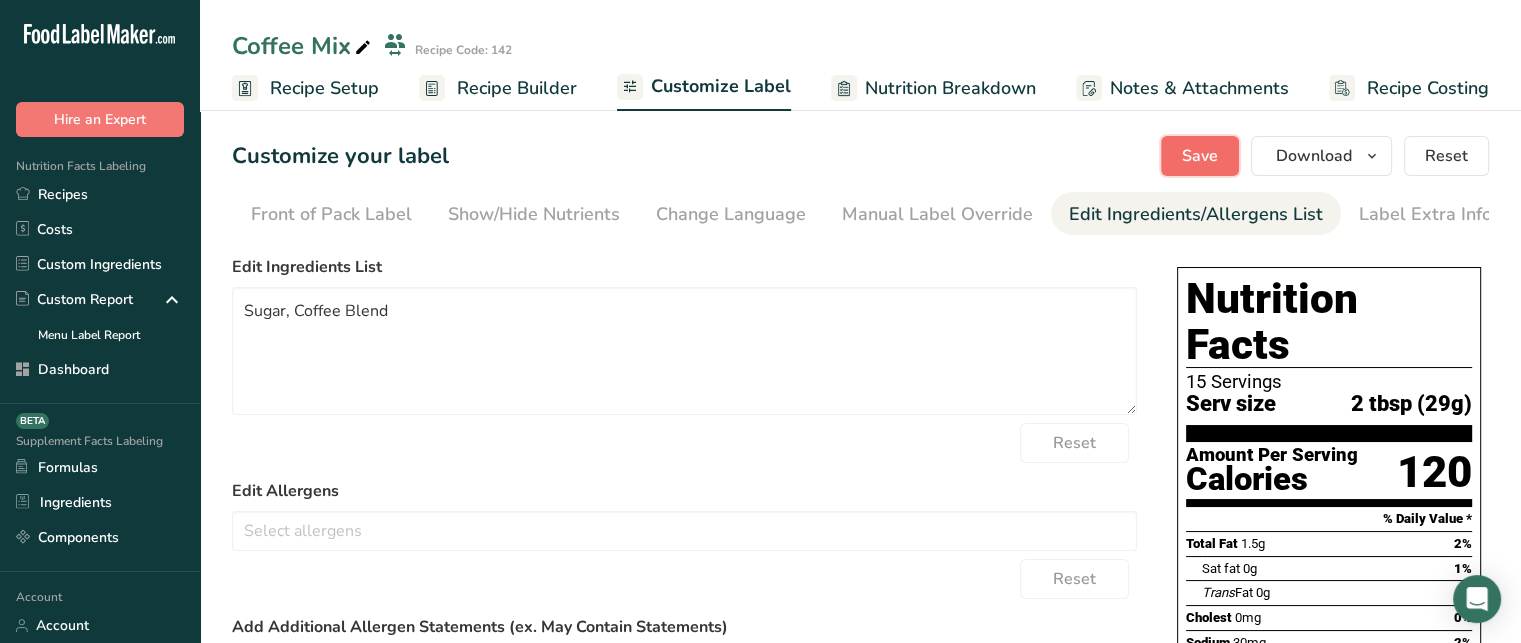 click on "Save" at bounding box center [1200, 156] 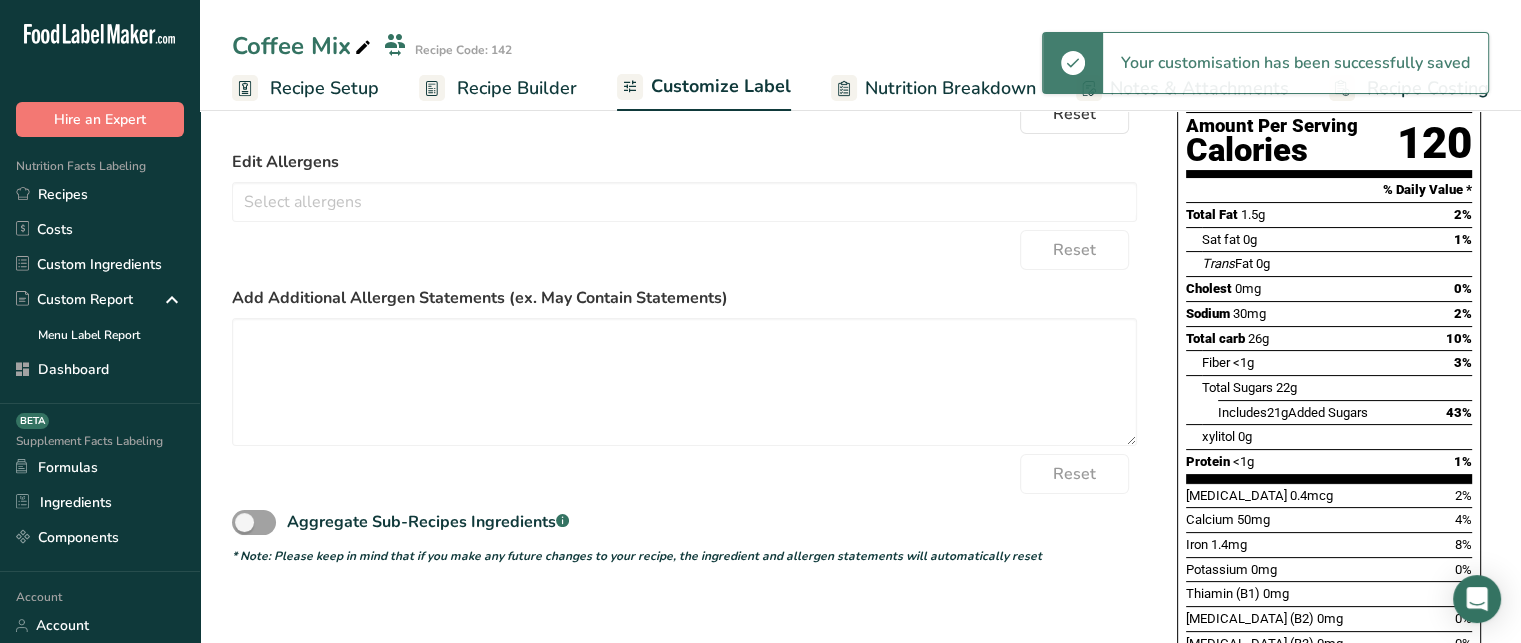 scroll, scrollTop: 324, scrollLeft: 0, axis: vertical 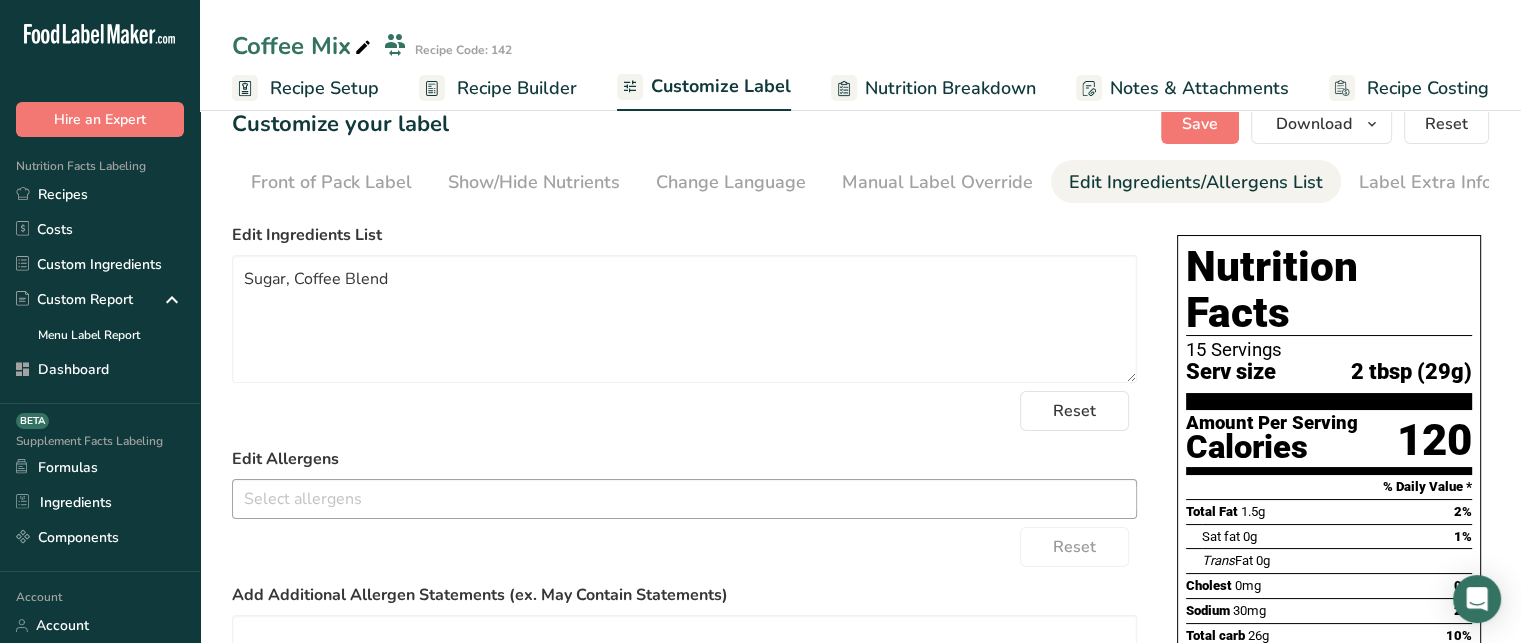 click on "Soy
Tree Nuts
Wheat
Milk
Eggs
Fish
Peanuts
Sesame
Crustaceans
Sulphites
Celery
Mustard
Lupins
Mollusks
Gluten
Almond
Beech nut
Brazil nut
Butternut
Cashew
Chestnut
Chinquapin
Coconut
Hazelnut
Gingko nut
Hickory nut
Lichee nut
Macadamia nut
Pecan
Pine nut
Pili nut
Pistachio
Walnut
Shrimp
Squid
Tuna" at bounding box center [684, 499] 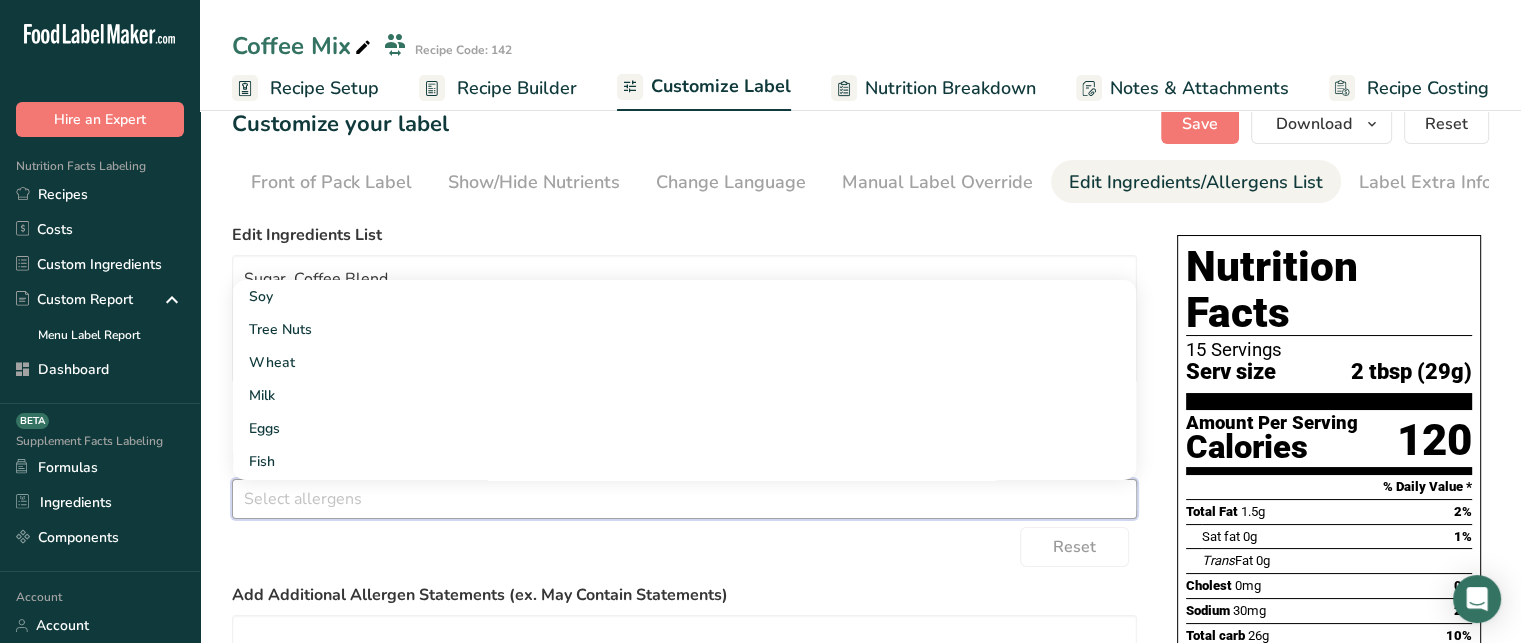 click on "Soy
Tree Nuts
Wheat
Milk
Eggs
Fish
Peanuts
Sesame
Crustaceans
Sulphites
Celery
Mustard
Lupins
Mollusks
Gluten
Almond
Beech nut
Brazil nut
Butternut
Cashew
Chestnut
Chinquapin
Coconut
Hazelnut
Gingko nut
Hickory nut
Lichee nut
Macadamia nut
Pecan
Pine nut
Pili nut
Pistachio
Walnut
Shrimp
Squid
Tuna" at bounding box center [684, 499] 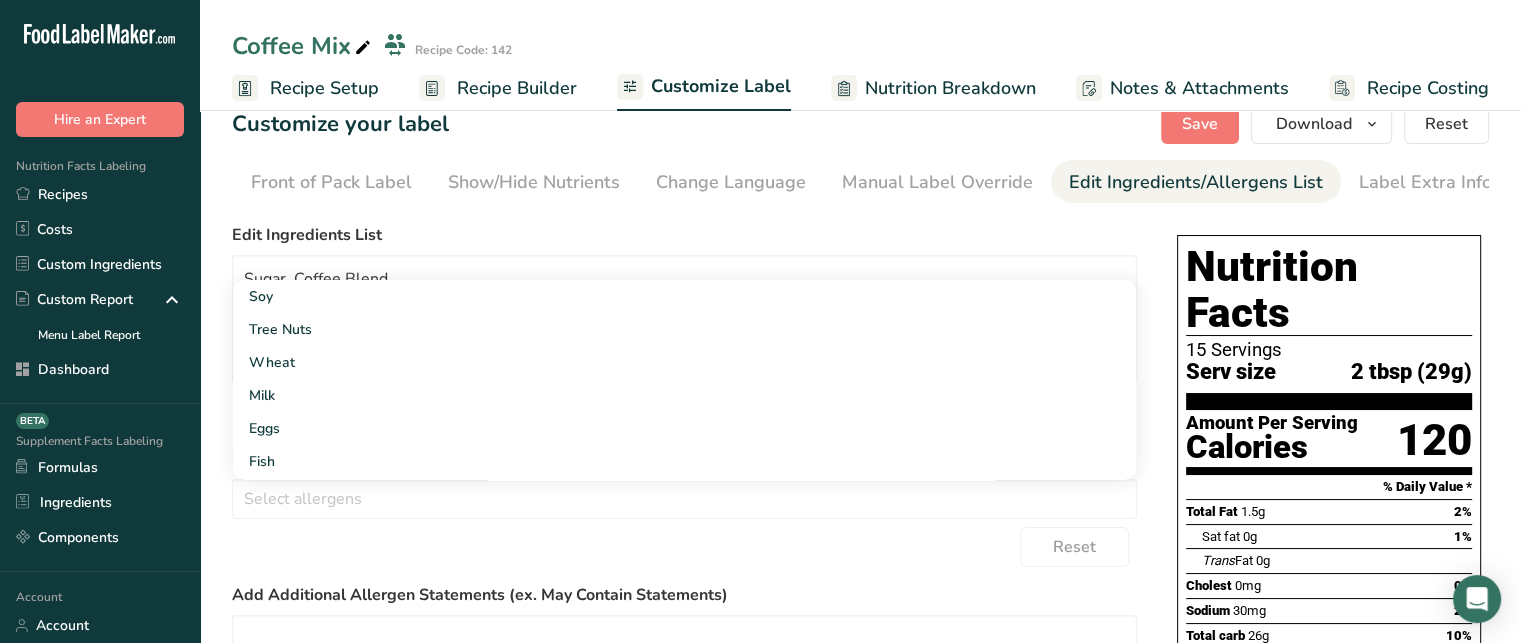 click on "Customize your label
Save
Download
Choose what to show on your downloaded label
Recipe Name to appear above label
Nutrition Facts Panel
Ingredient Statement List
Allergen Declaration/ Allergy Statement
Business Address
Label Notes
Recipe Tags
Recipe Card QR Code
Front of Pack Label
Download
PNG
PNG
BMP
SVG
PDF
TXT
Reset
Choose Label Style
Front of Pack Label
Show/Hide Nutrients
Change Language
Manual Label Override
Edit Ingredients/Allergens List
Label Extra Info" at bounding box center (860, 593) 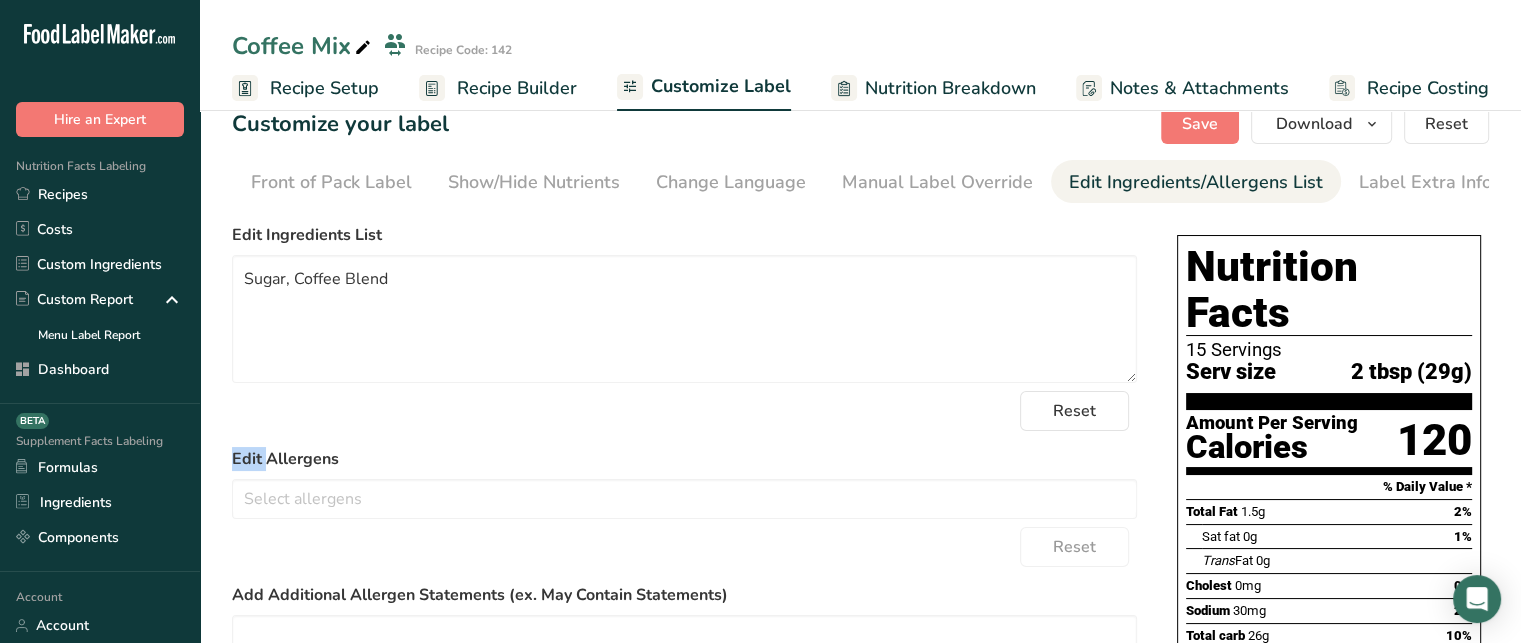 click on "Customize your label
Save
Download
Choose what to show on your downloaded label
Recipe Name to appear above label
Nutrition Facts Panel
Ingredient Statement List
Allergen Declaration/ Allergy Statement
Business Address
Label Notes
Recipe Tags
Recipe Card QR Code
Front of Pack Label
Download
PNG
PNG
BMP
SVG
PDF
TXT
Reset
Choose Label Style
Front of Pack Label
Show/Hide Nutrients
Change Language
Manual Label Override
Edit Ingredients/Allergens List
Label Extra Info" at bounding box center (860, 593) 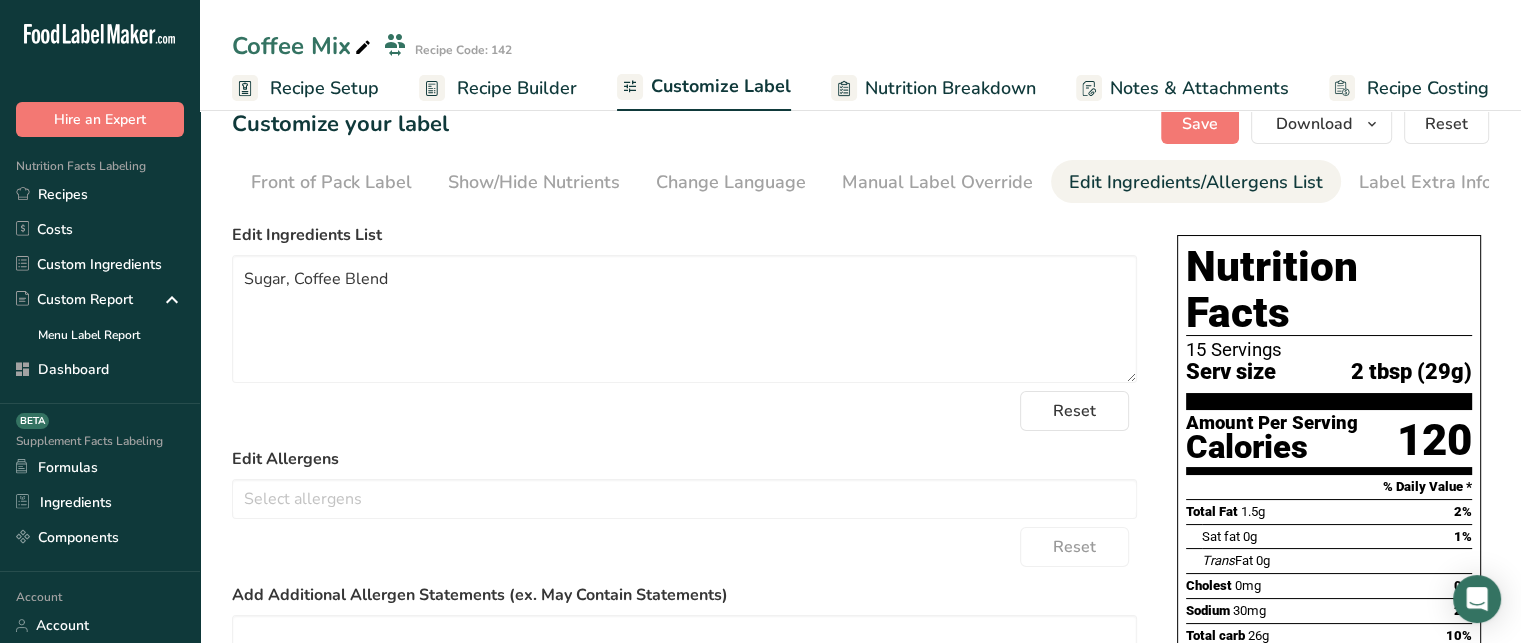 click on "Customize your label
Save
Download
Choose what to show on your downloaded label
Recipe Name to appear above label
Nutrition Facts Panel
Ingredient Statement List
Allergen Declaration/ Allergy Statement
Business Address
Label Notes
Recipe Tags
Recipe Card QR Code
Front of Pack Label
Download
PNG
PNG
BMP
SVG
PDF
TXT
Reset
Choose Label Style
Front of Pack Label
Show/Hide Nutrients
Change Language
Manual Label Override
Edit Ingredients/Allergens List
Label Extra Info" at bounding box center (860, 593) 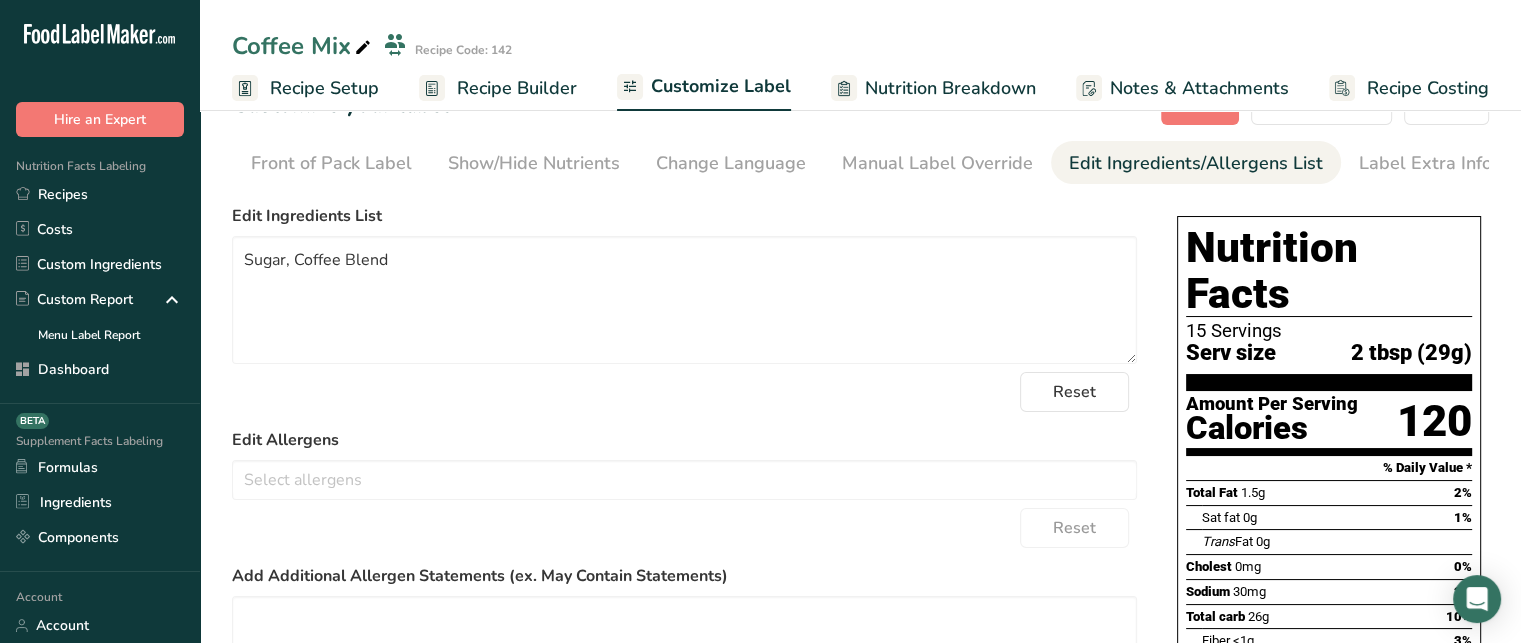 scroll, scrollTop: 48, scrollLeft: 0, axis: vertical 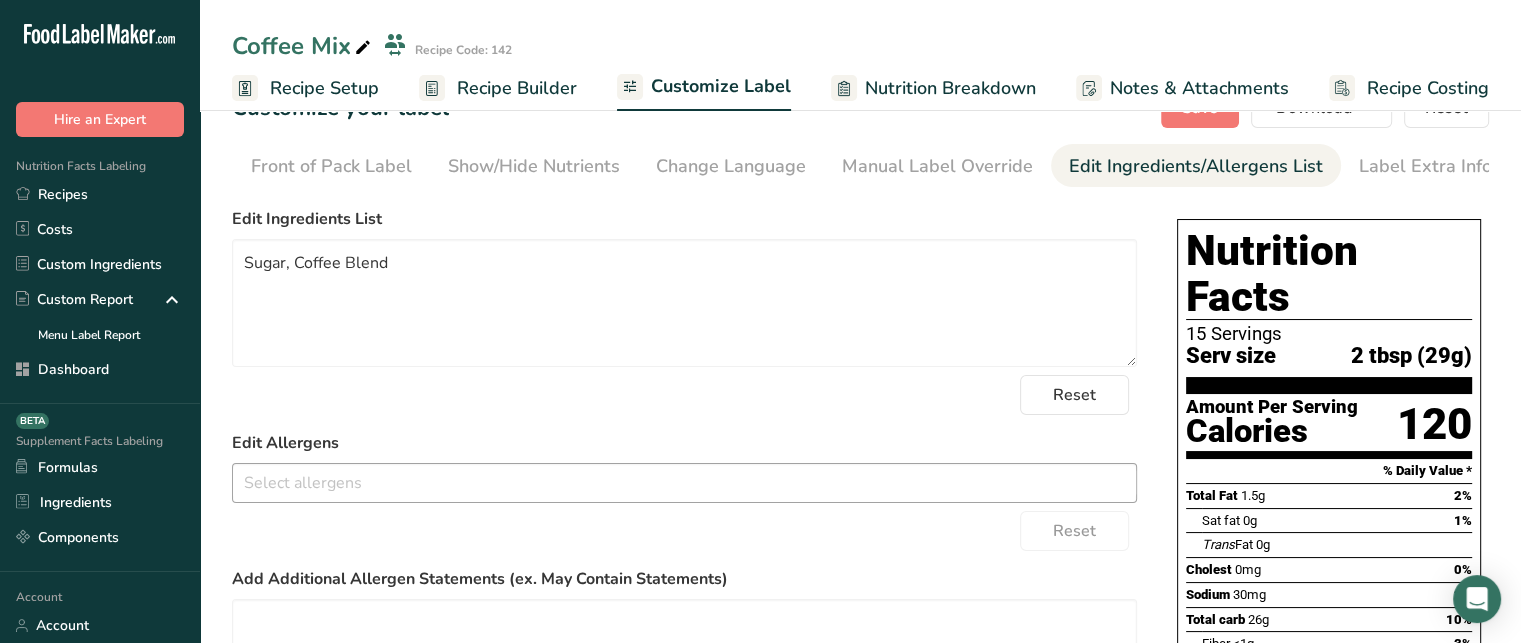 click on "Soy
Tree Nuts
Wheat
Milk
Eggs
Fish
Peanuts
Sesame
Crustaceans
Sulphites
Celery
Mustard
Lupins
Mollusks
Gluten
Almond
Beech nut
Brazil nut
Butternut
Cashew
Chestnut
Chinquapin
Coconut
Hazelnut
Gingko nut
Hickory nut
Lichee nut
Macadamia nut
Pecan
Pine nut
Pili nut
Pistachio
Walnut
Shrimp
Squid
Tuna" at bounding box center [684, 483] 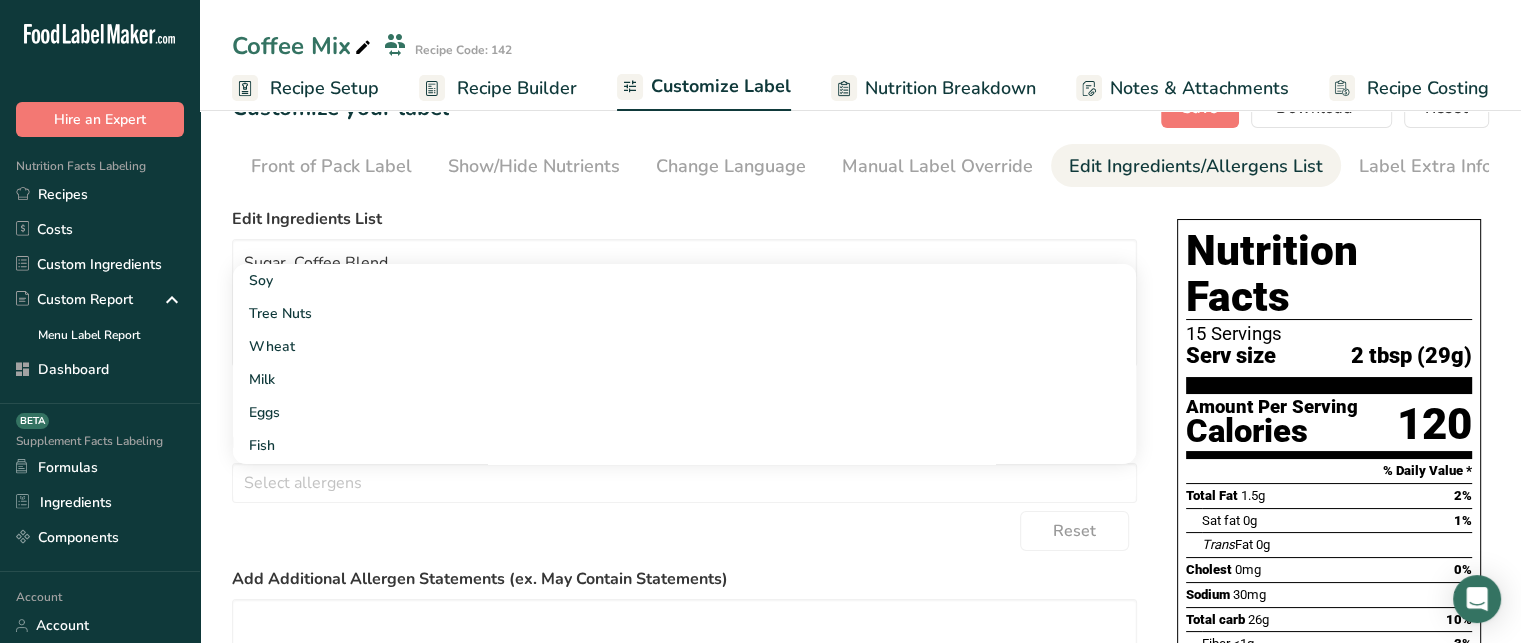 click on "Customize your label
Save
Download
Choose what to show on your downloaded label
Recipe Name to appear above label
Nutrition Facts Panel
Ingredient Statement List
Allergen Declaration/ Allergy Statement
Business Address
Label Notes
Recipe Tags
Recipe Card QR Code
Front of Pack Label
Download
PNG
PNG
BMP
SVG
PDF
TXT
Reset
Choose Label Style
Front of Pack Label
Show/Hide Nutrients
Change Language
Manual Label Override
Edit Ingredients/Allergens List
Label Extra Info" at bounding box center [860, 577] 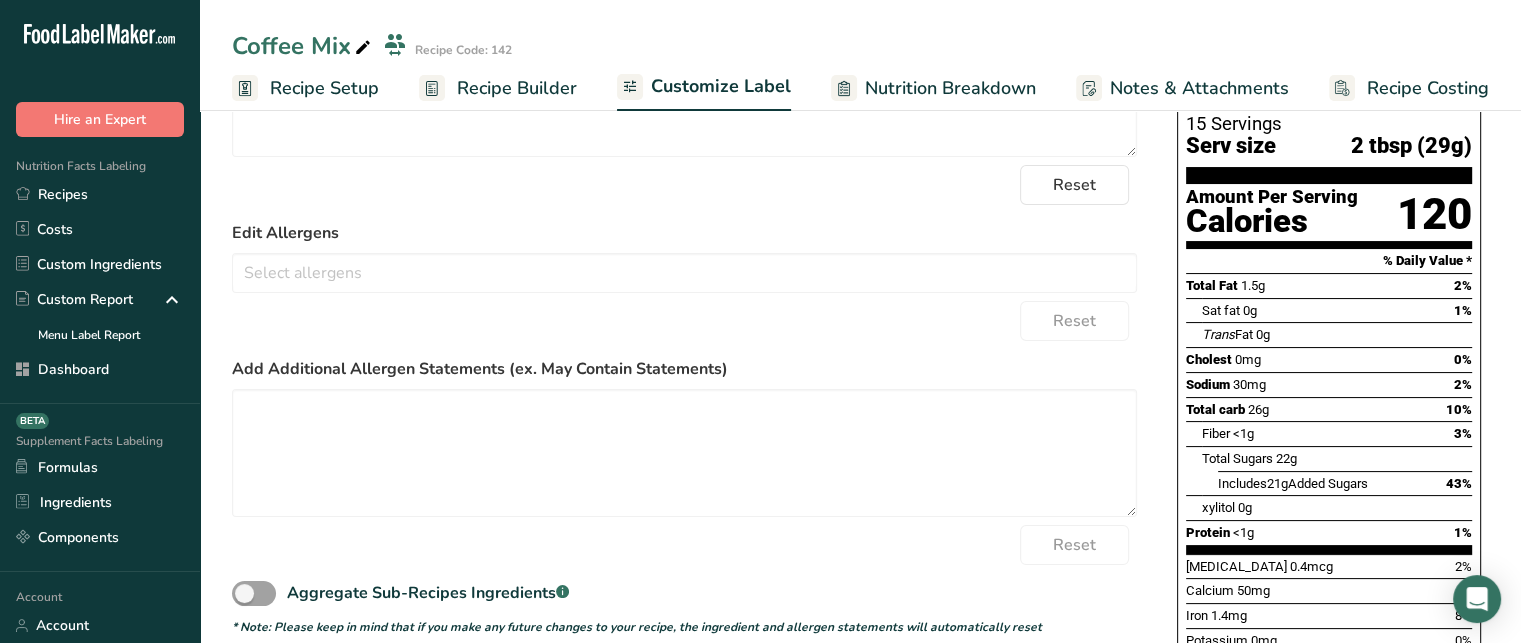 scroll, scrollTop: 274, scrollLeft: 0, axis: vertical 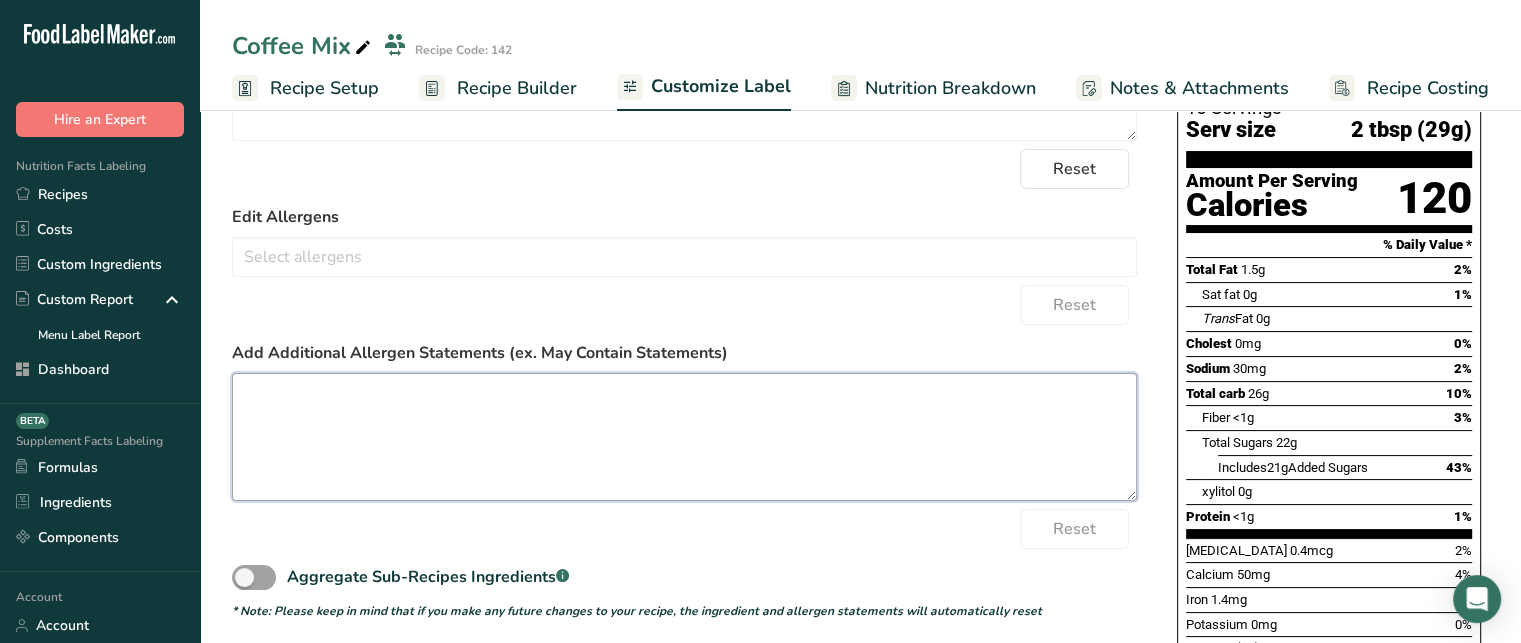 click at bounding box center [684, 437] 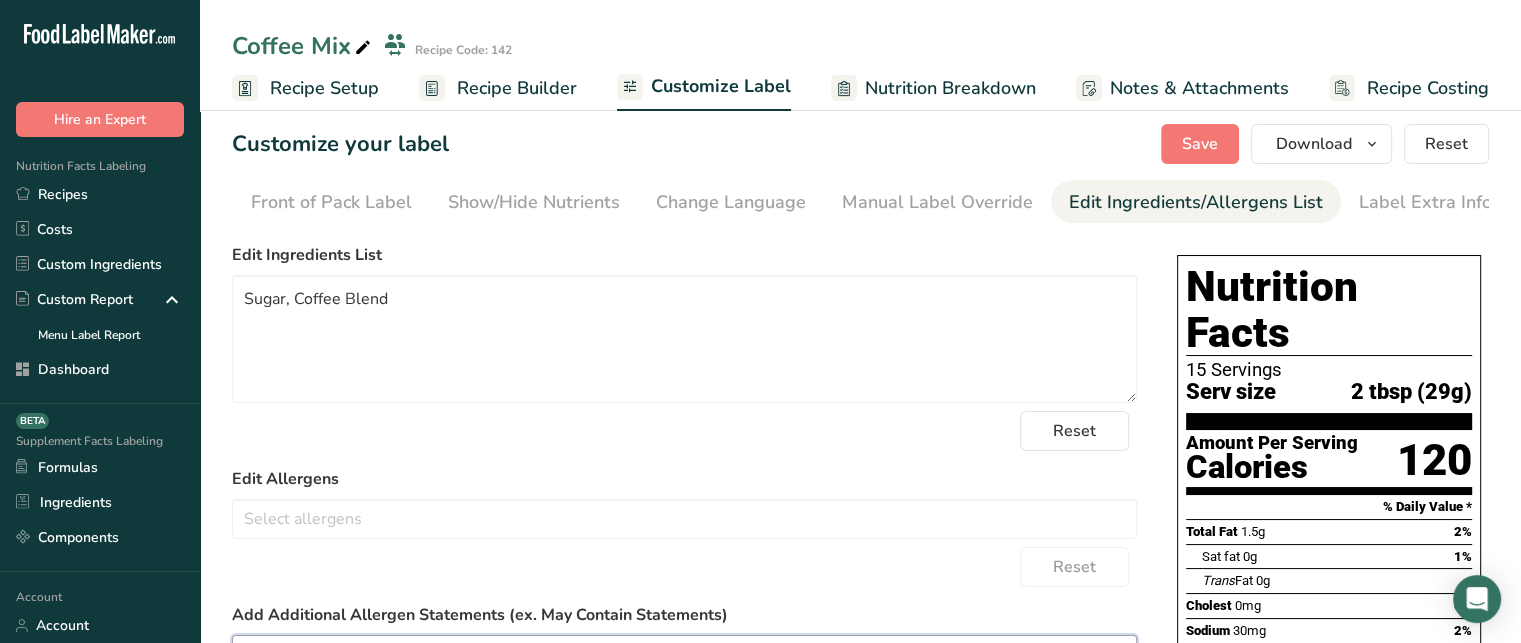 scroll, scrollTop: 3, scrollLeft: 0, axis: vertical 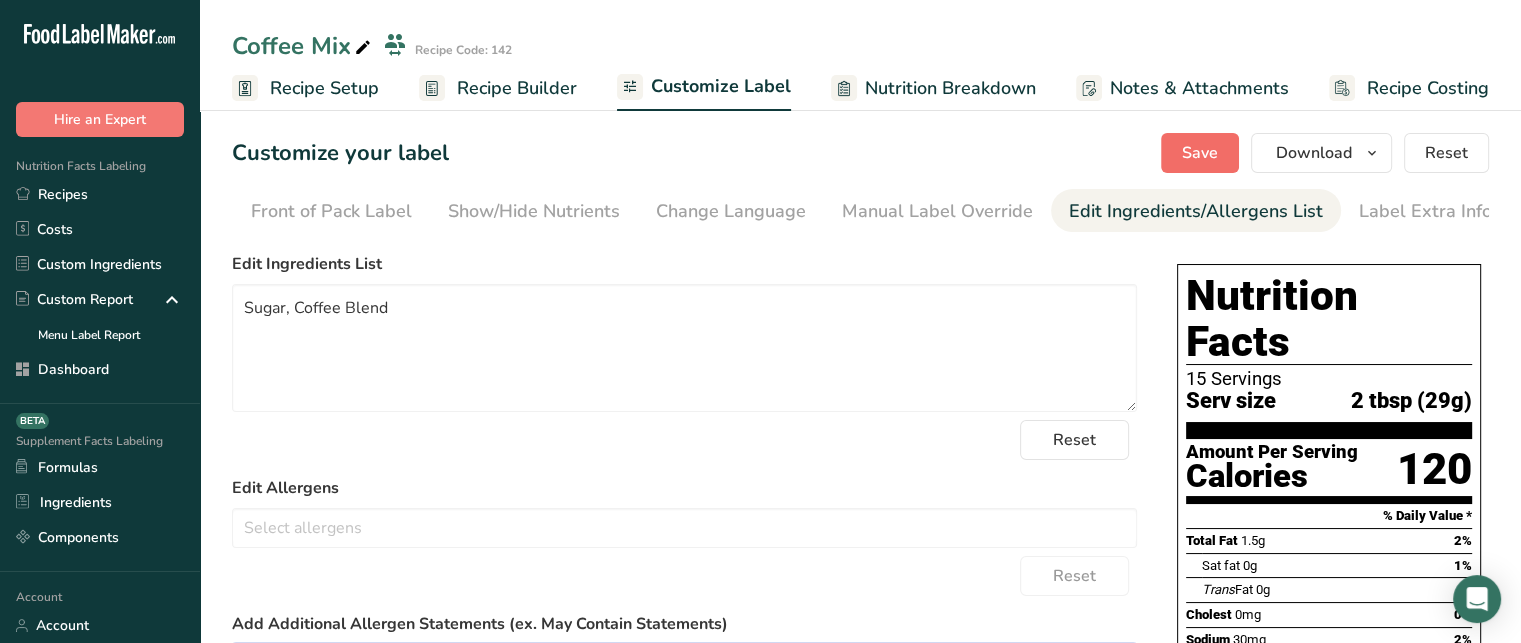 type on "May contain traces of peanuts" 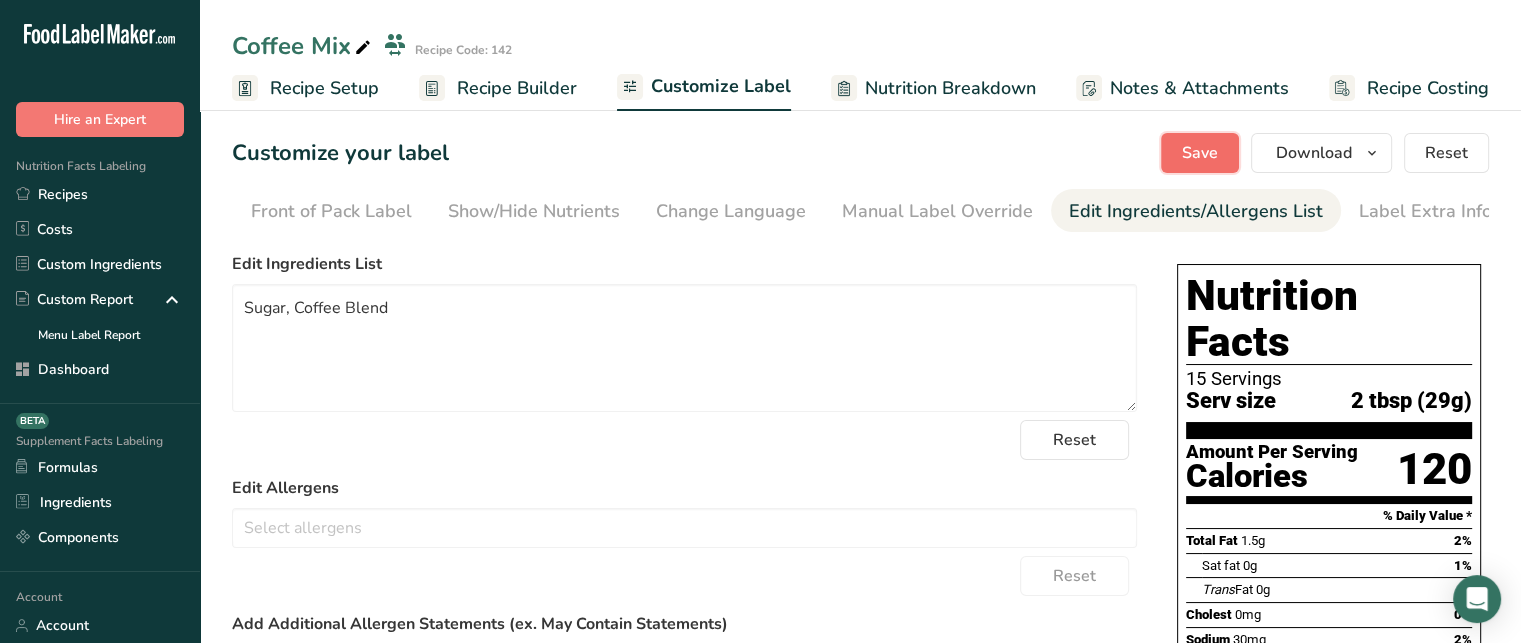 click on "Save" at bounding box center (1200, 153) 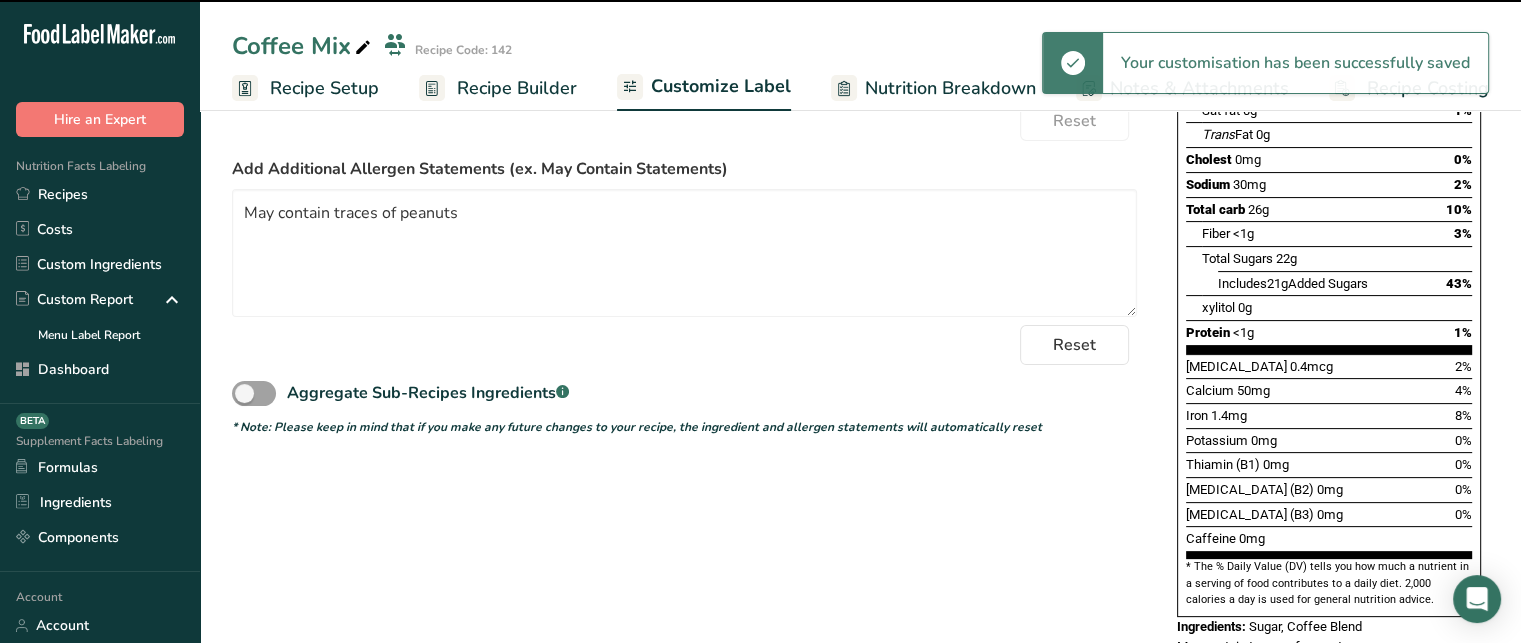 scroll, scrollTop: 451, scrollLeft: 0, axis: vertical 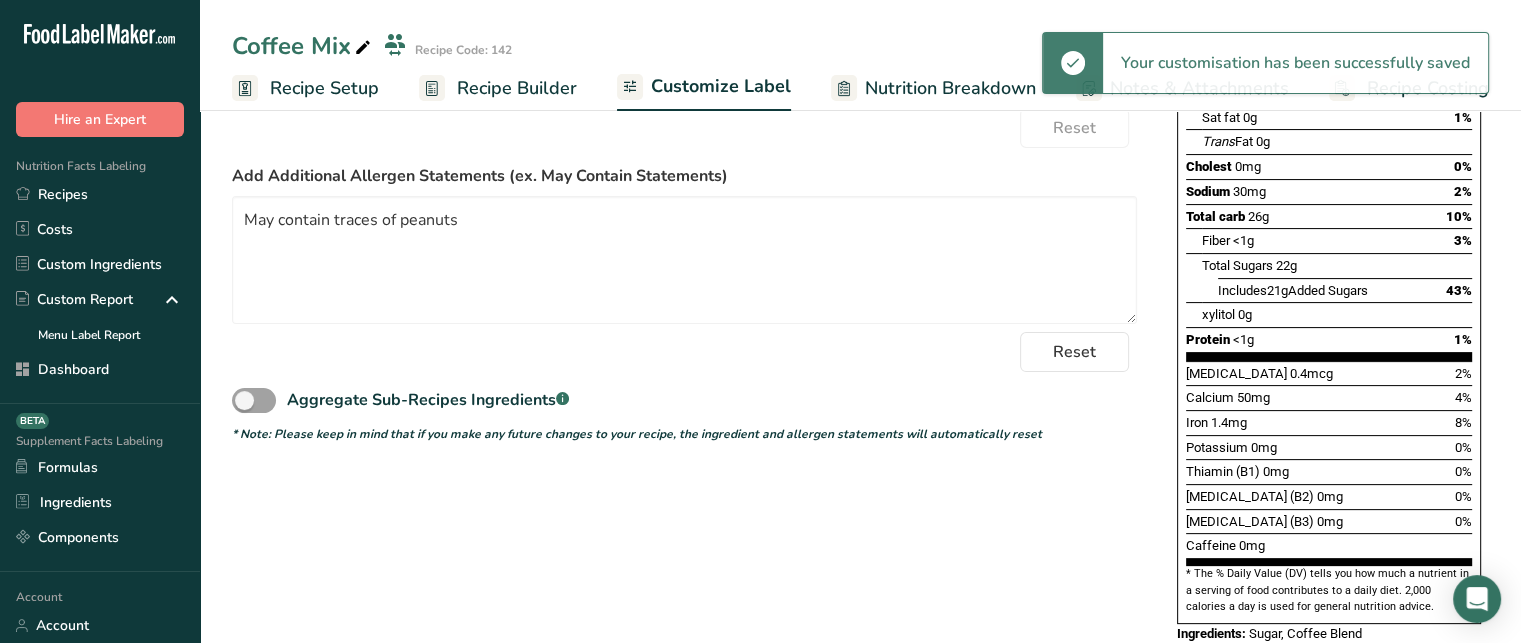 click on "May contain traces of peanuts" at bounding box center [1263, 653] 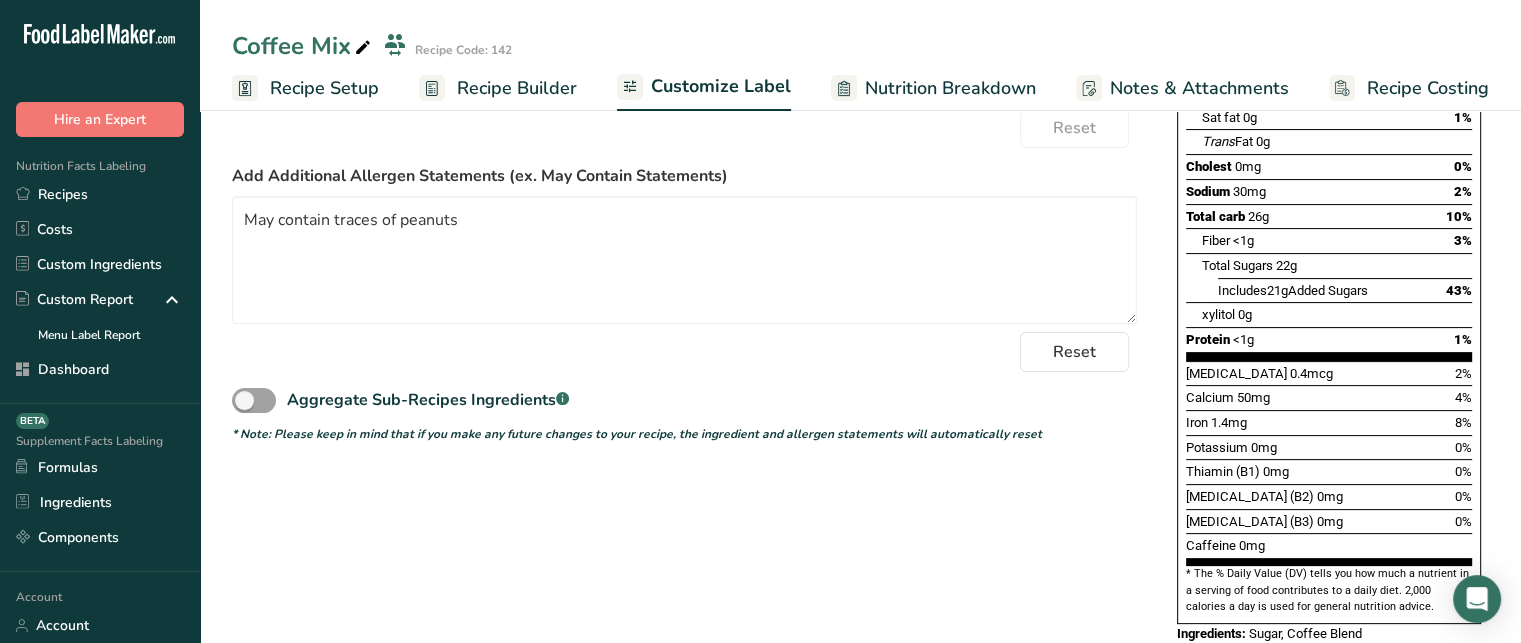 click on "May contain traces of peanuts" at bounding box center [1263, 653] 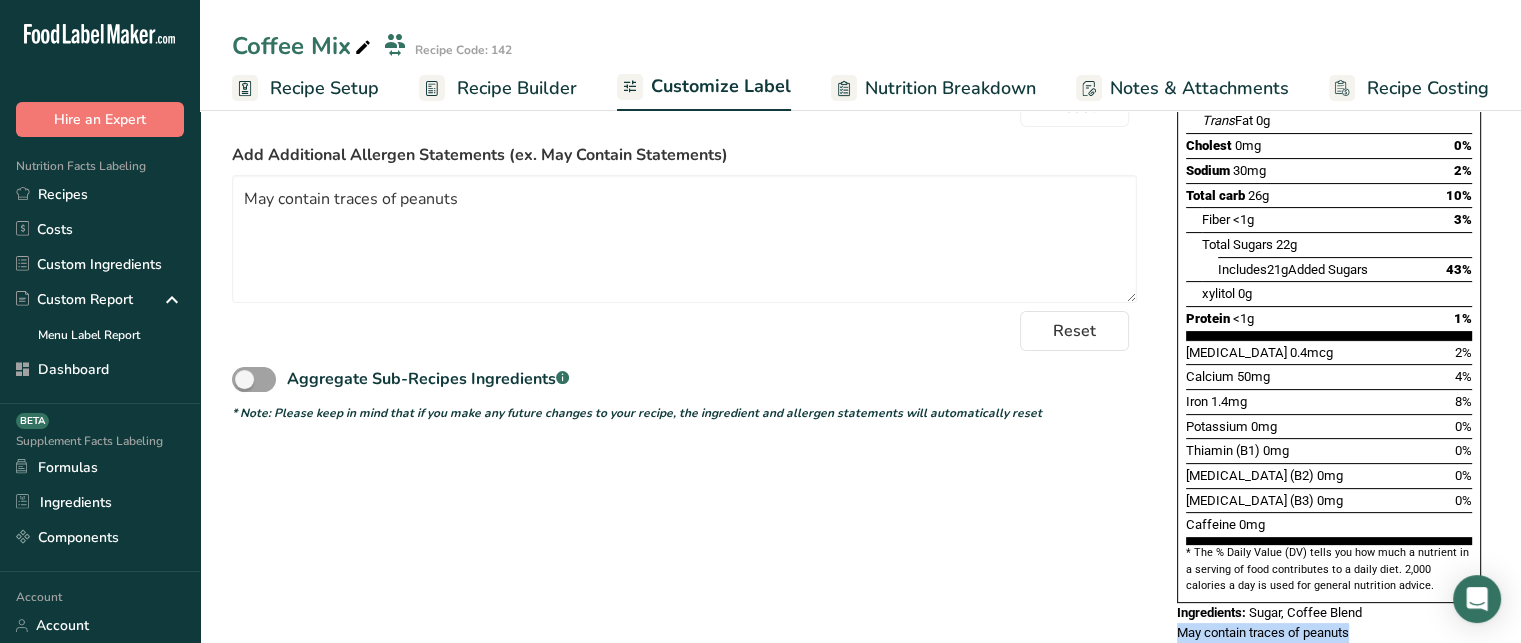 scroll, scrollTop: 0, scrollLeft: 0, axis: both 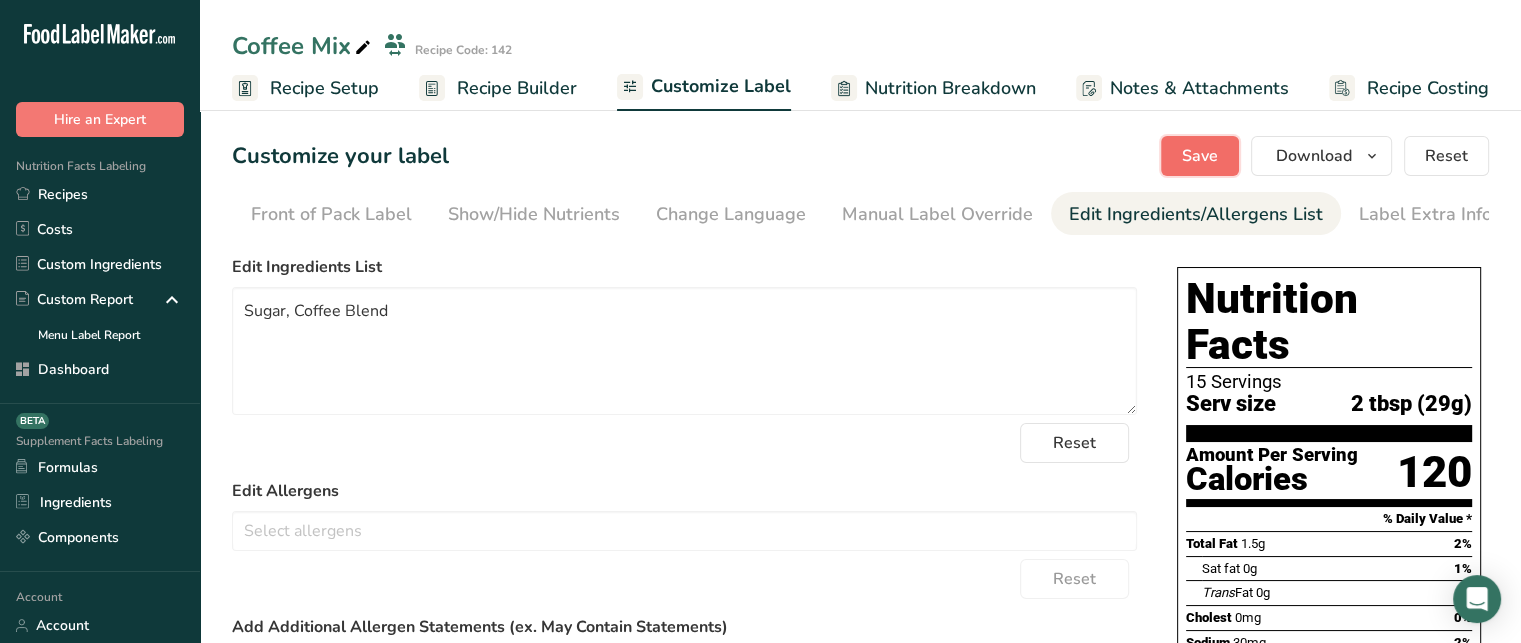 click on "Save" at bounding box center [1200, 156] 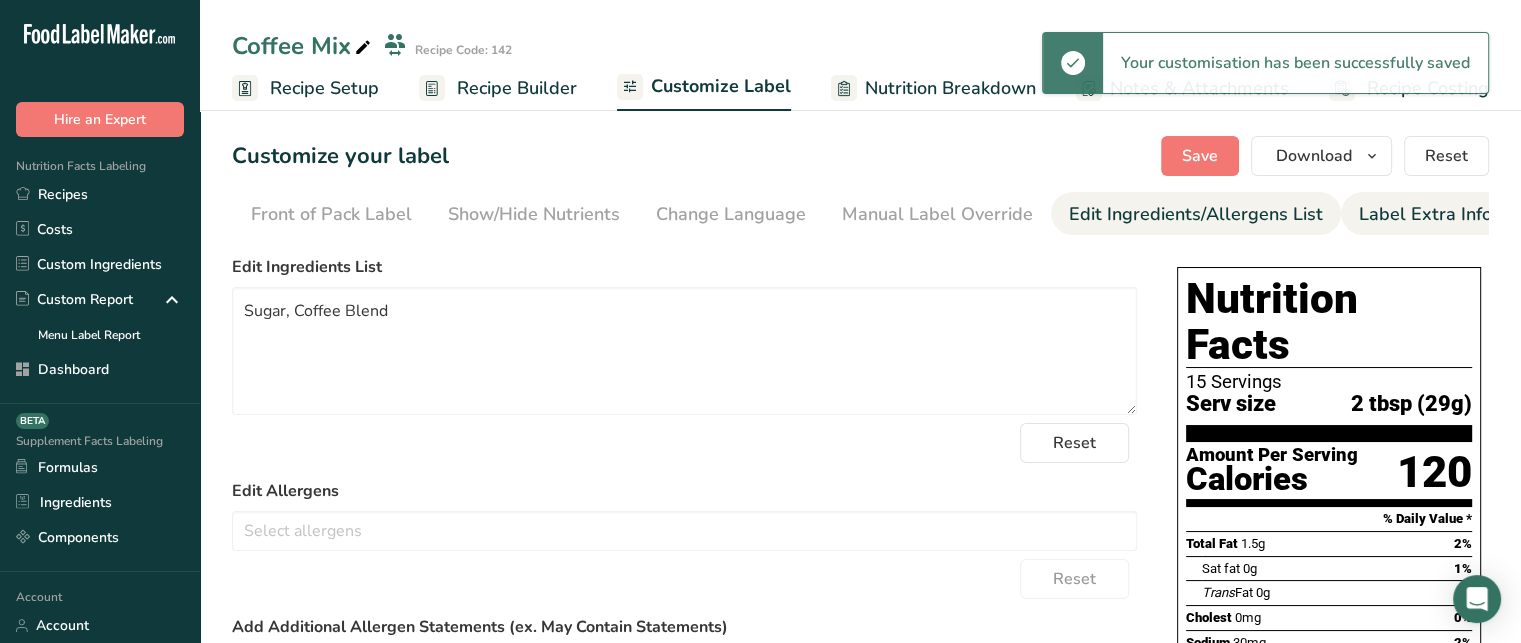 click on "Label Extra Info" at bounding box center [1425, 214] 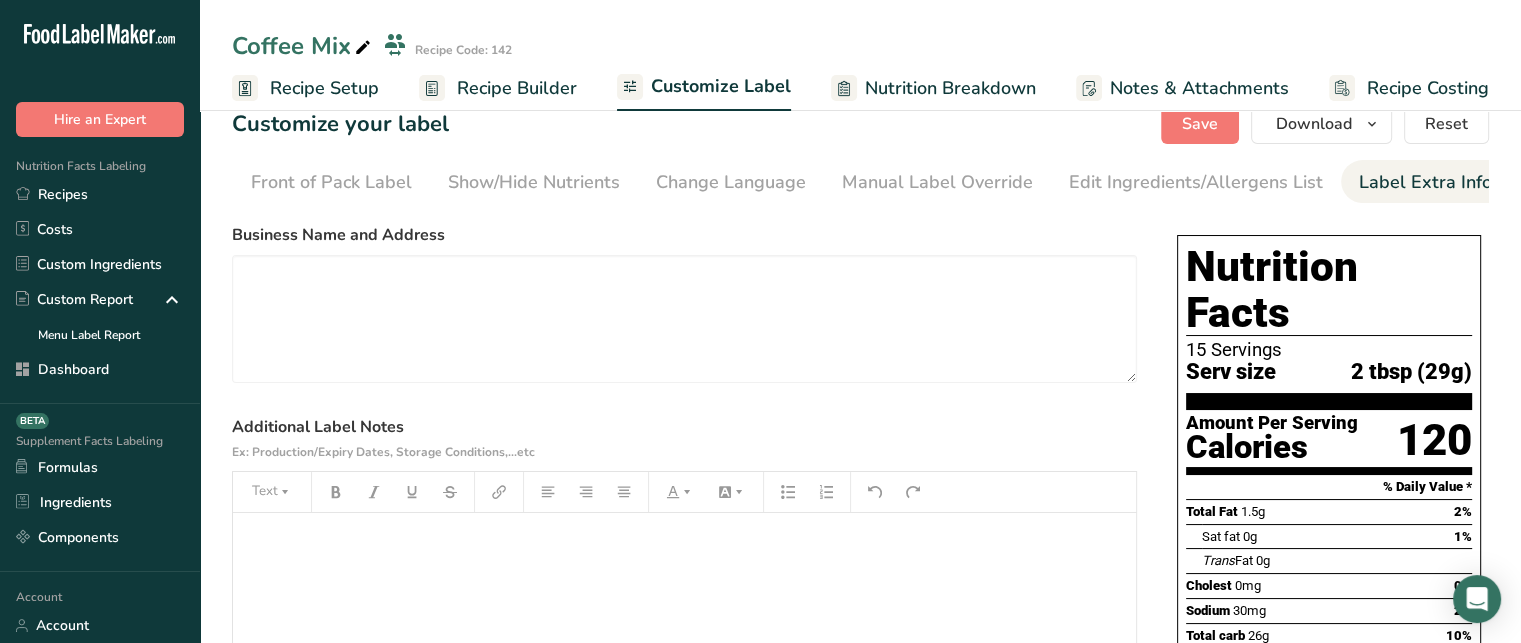 scroll, scrollTop: 39, scrollLeft: 0, axis: vertical 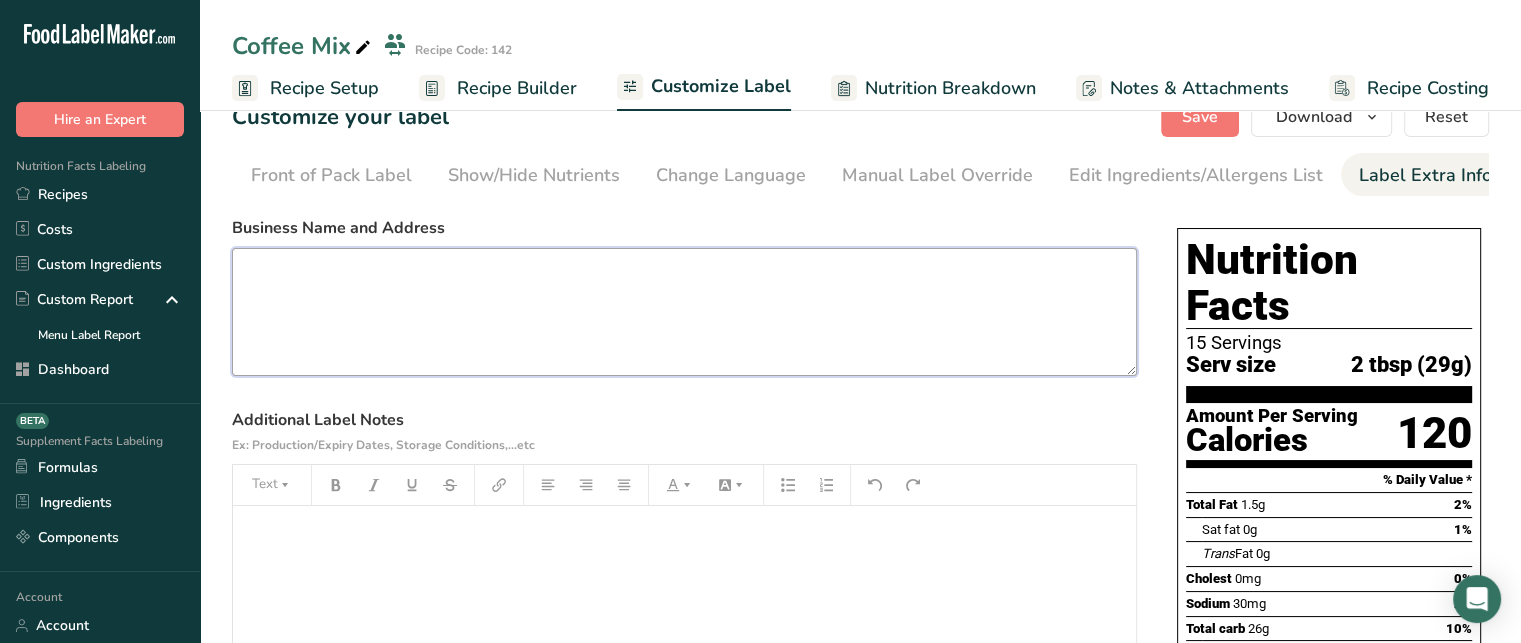 click at bounding box center [684, 312] 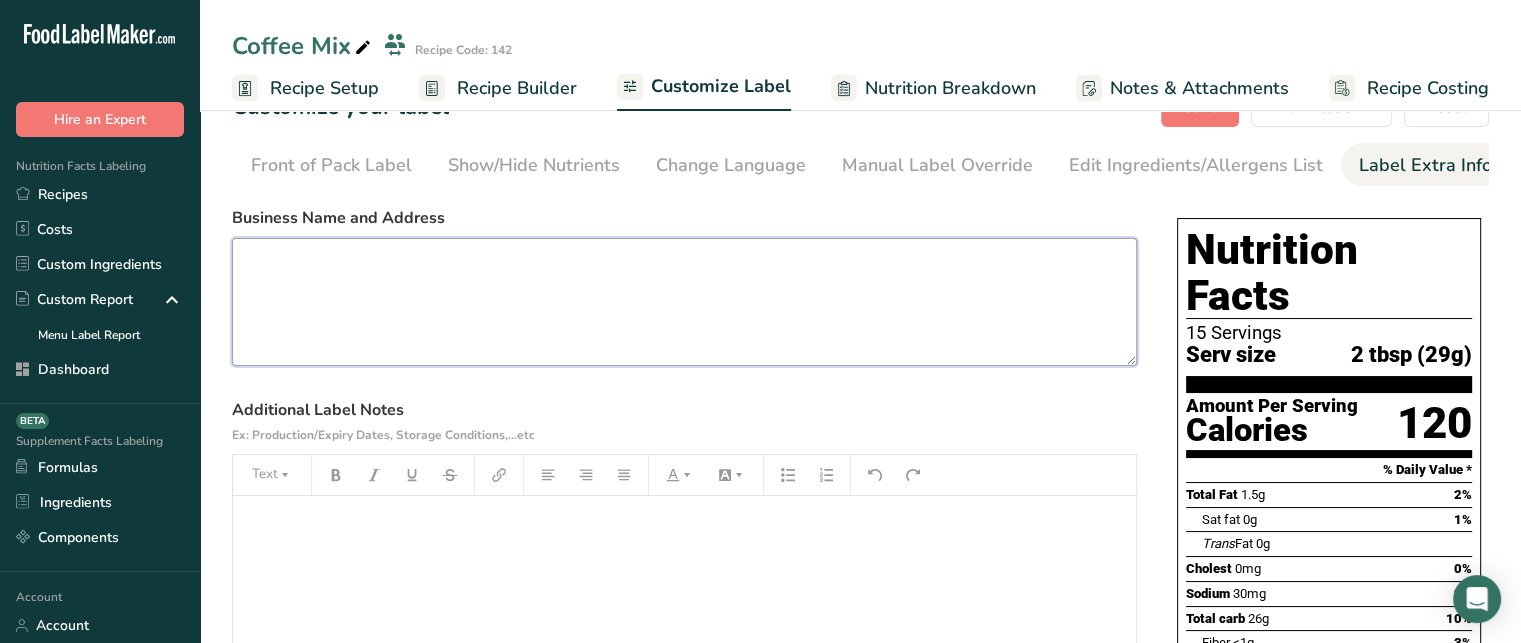scroll, scrollTop: 48, scrollLeft: 0, axis: vertical 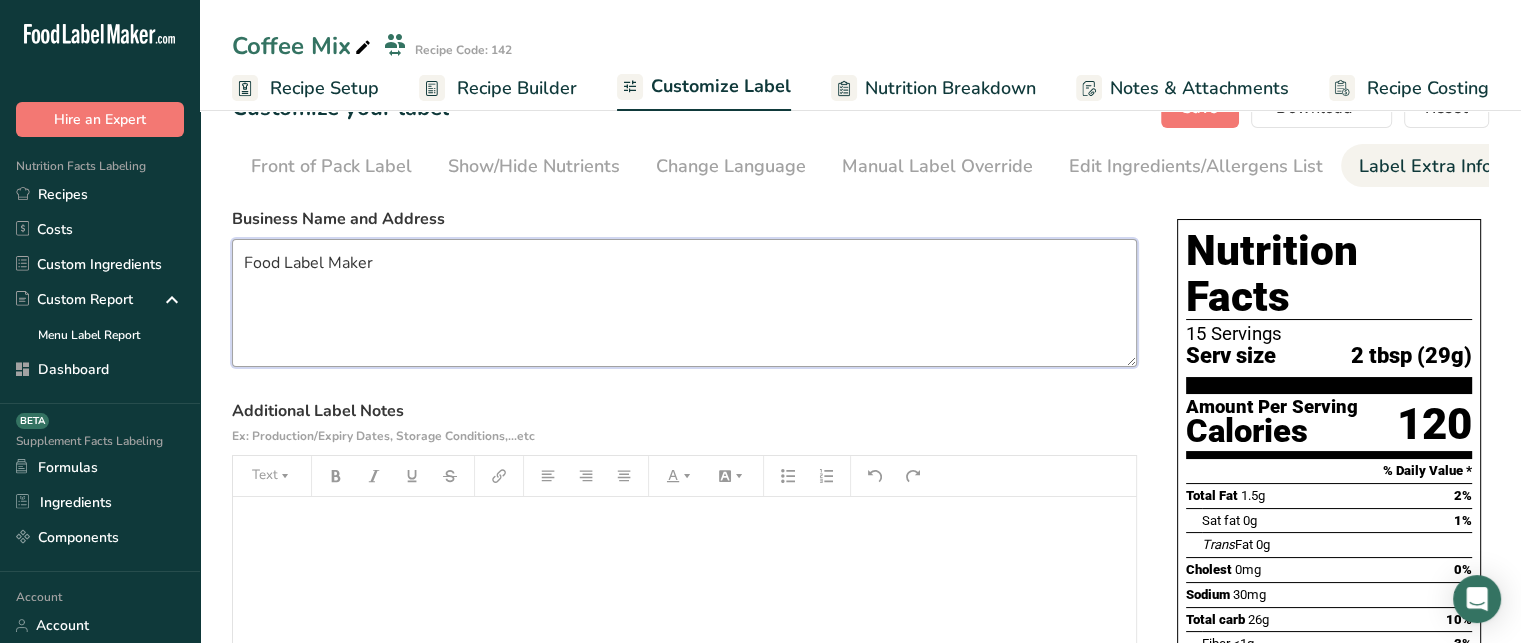 type on "Food Label Maker" 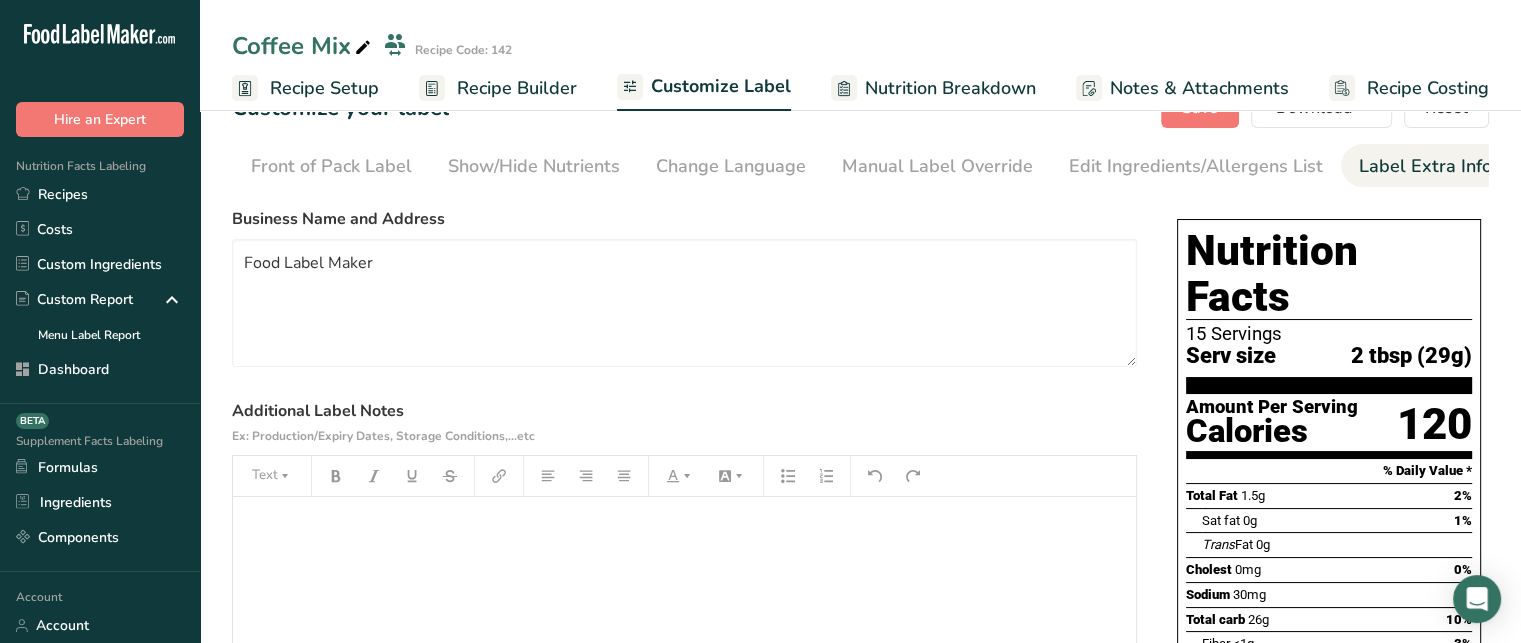 drag, startPoint x: 1499, startPoint y: 242, endPoint x: 1208, endPoint y: 135, distance: 310.04837 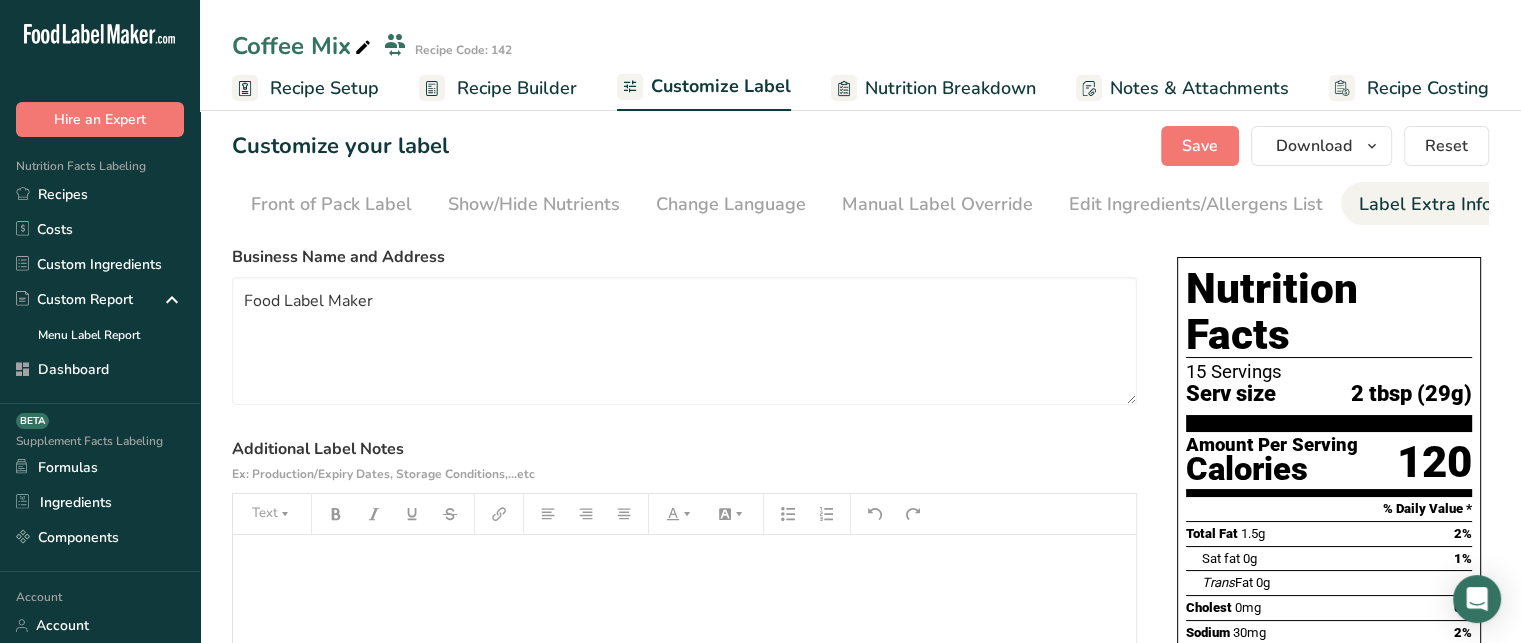 scroll, scrollTop: 8, scrollLeft: 0, axis: vertical 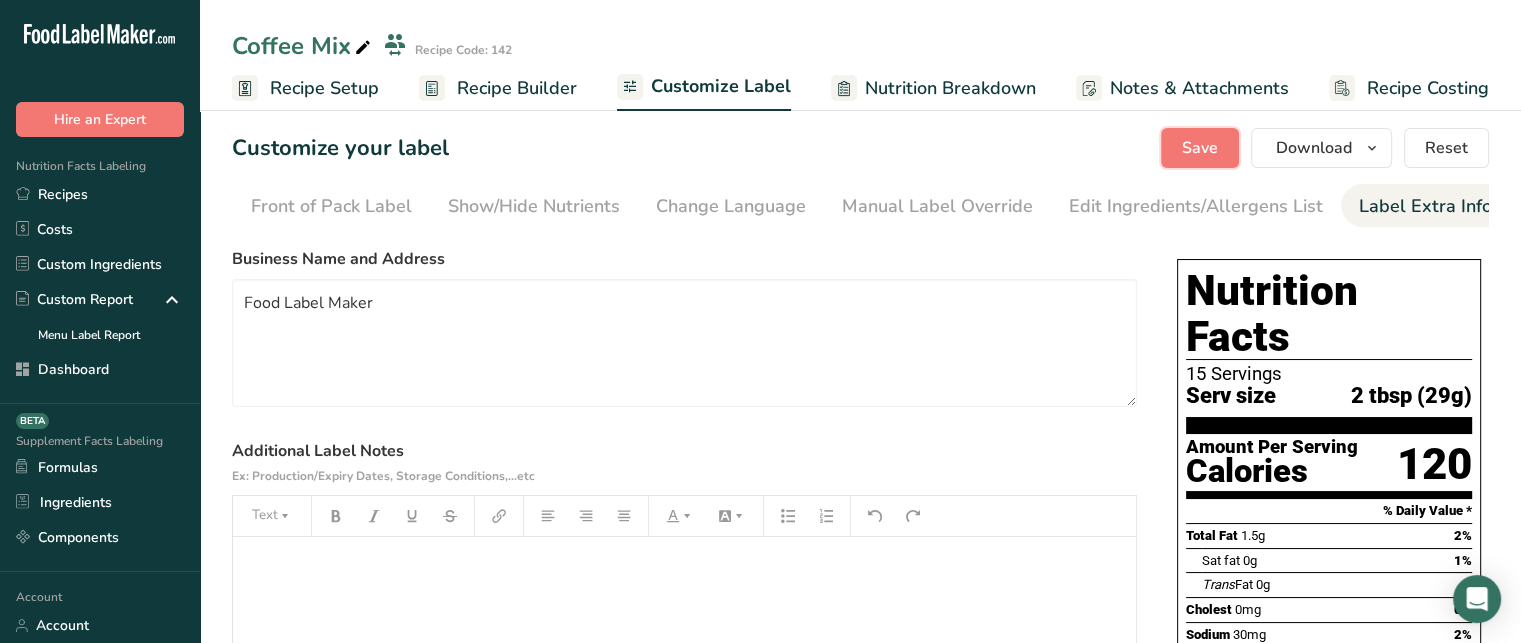 click on "Save" at bounding box center [1200, 148] 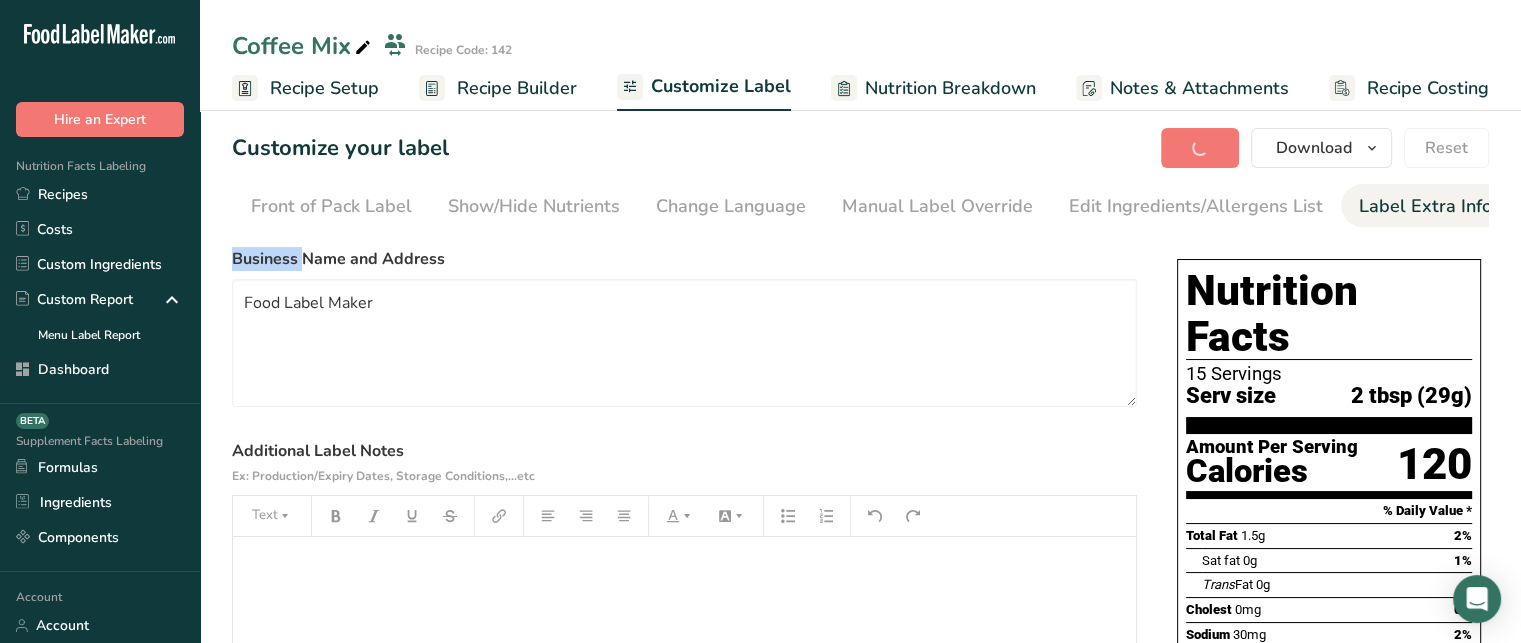 click on "Save
Download
Choose what to show on your downloaded label
Recipe Name to appear above label
Nutrition Facts Panel
Ingredient Statement List
Allergen Declaration/ Allergy Statement
Business Address
Label Notes
Recipe Tags
Recipe Card QR Code
Front of Pack Label
Download
PNG
PNG
BMP
SVG
PDF
TXT
Reset" at bounding box center [1325, 148] 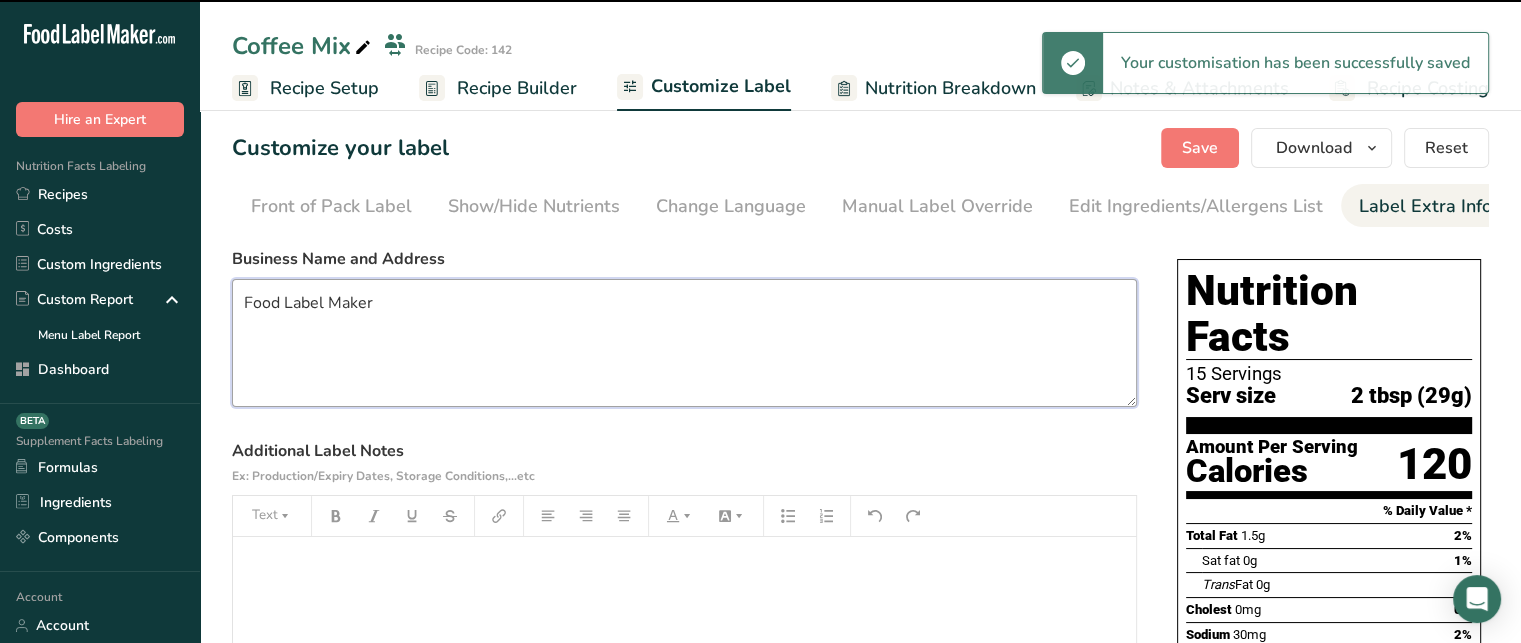 click on "Food Label Maker" at bounding box center (684, 343) 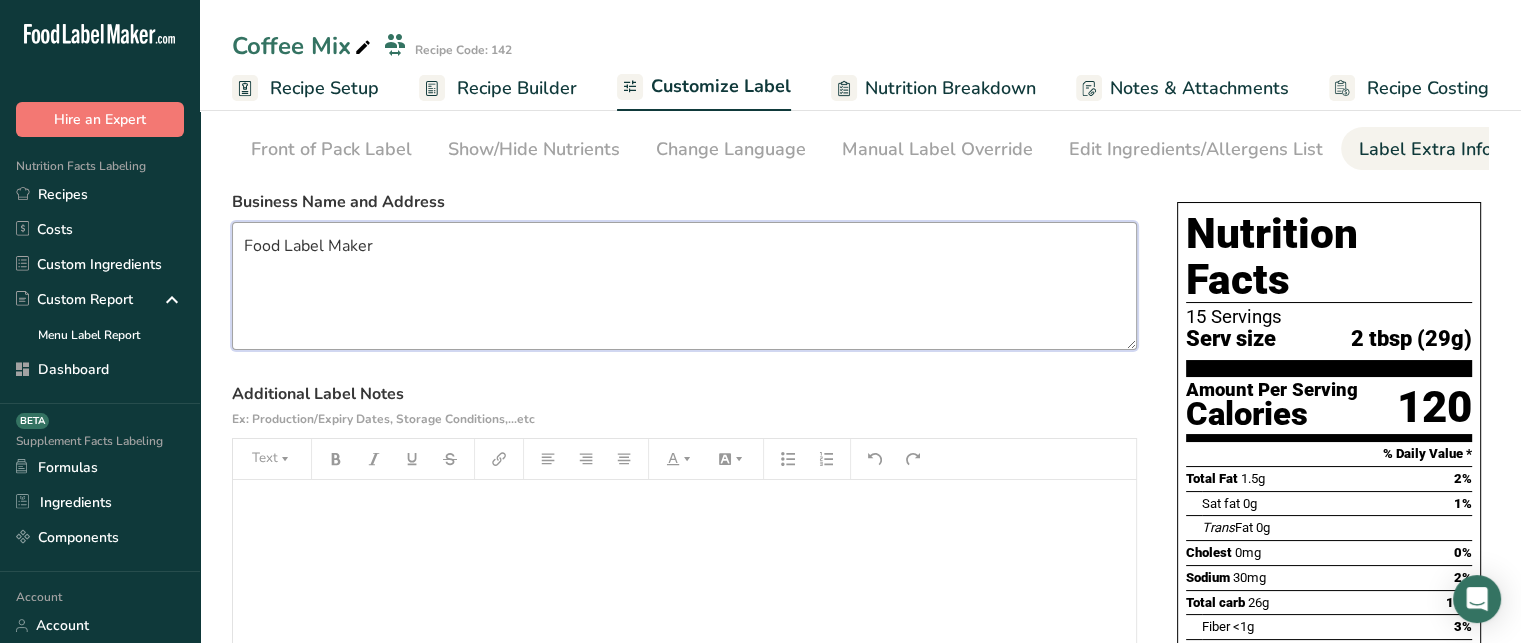 scroll, scrollTop: 64, scrollLeft: 0, axis: vertical 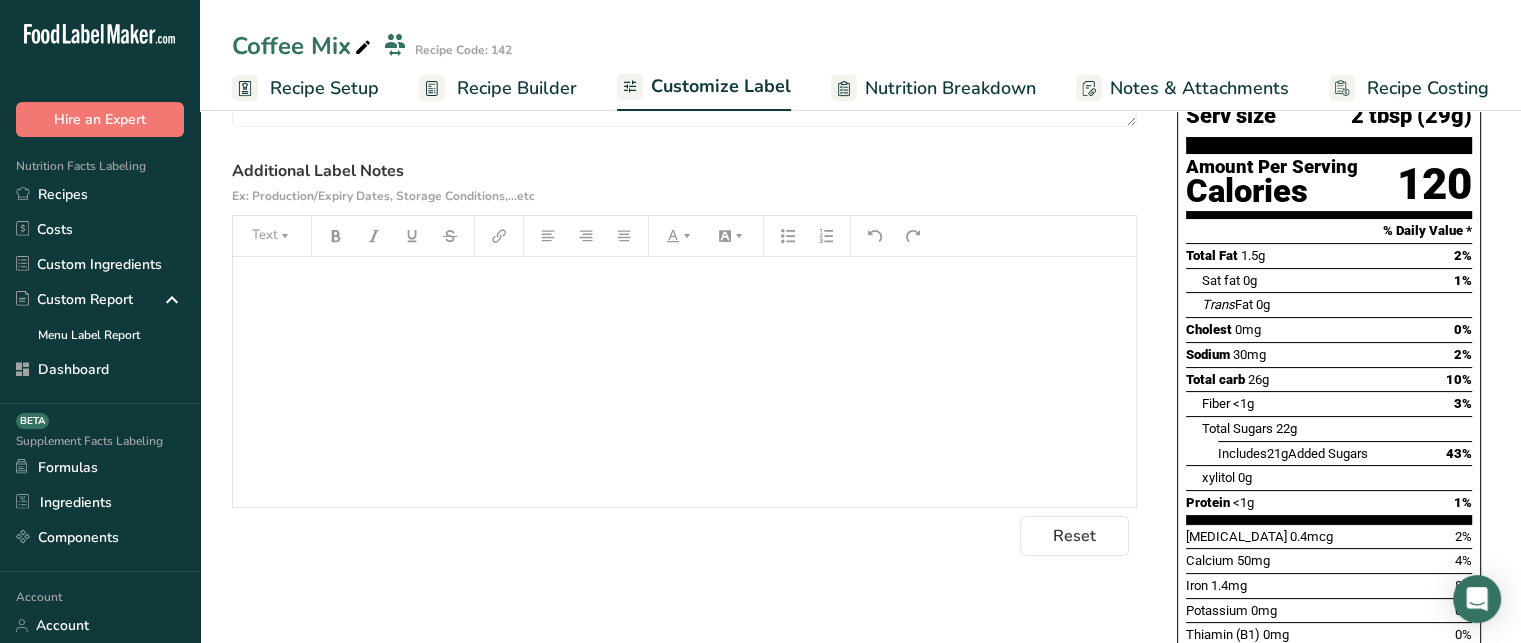 click on "﻿" at bounding box center (684, 382) 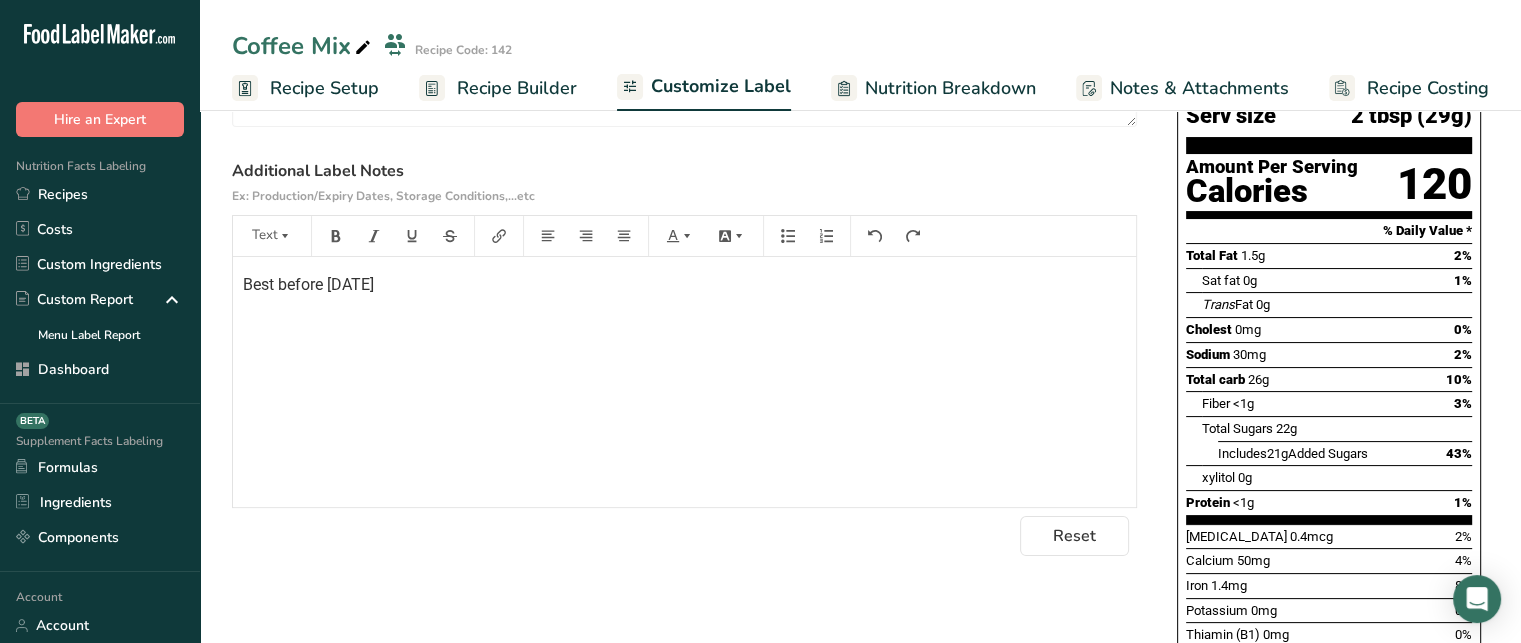 drag, startPoint x: 563, startPoint y: 325, endPoint x: 221, endPoint y: 307, distance: 342.47336 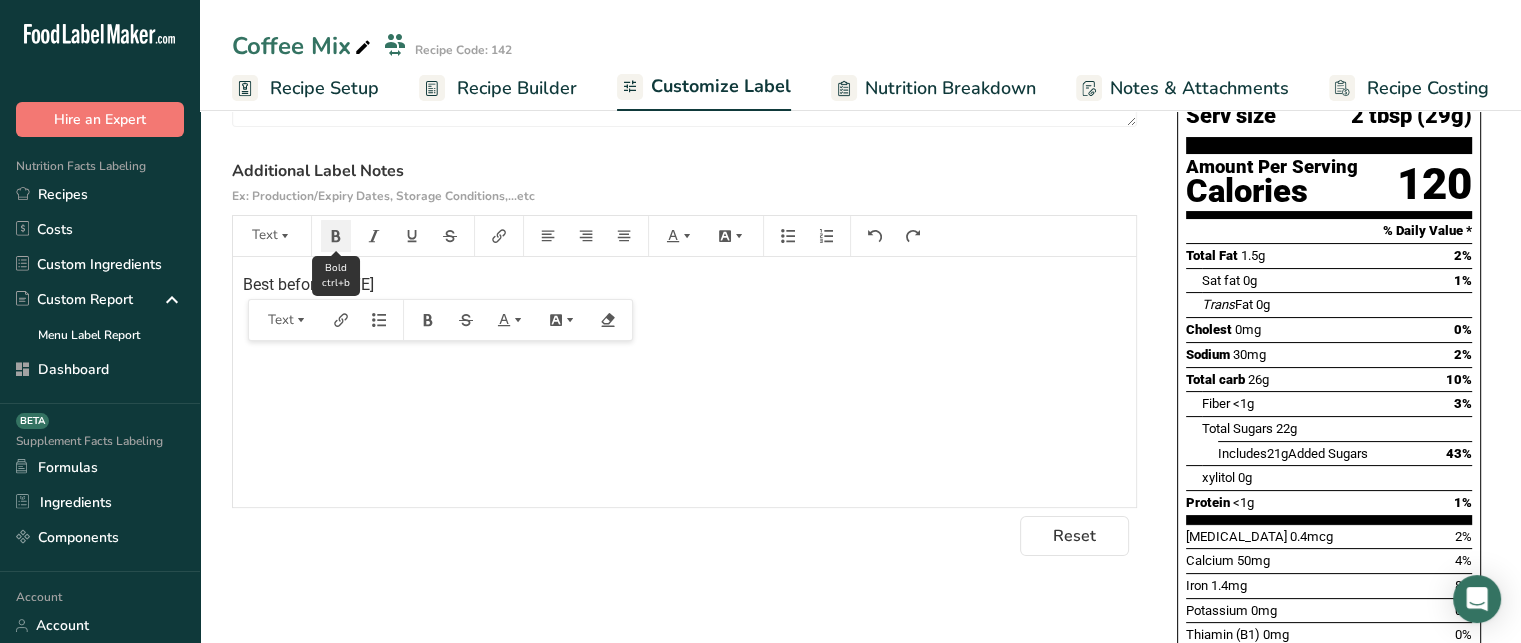 click 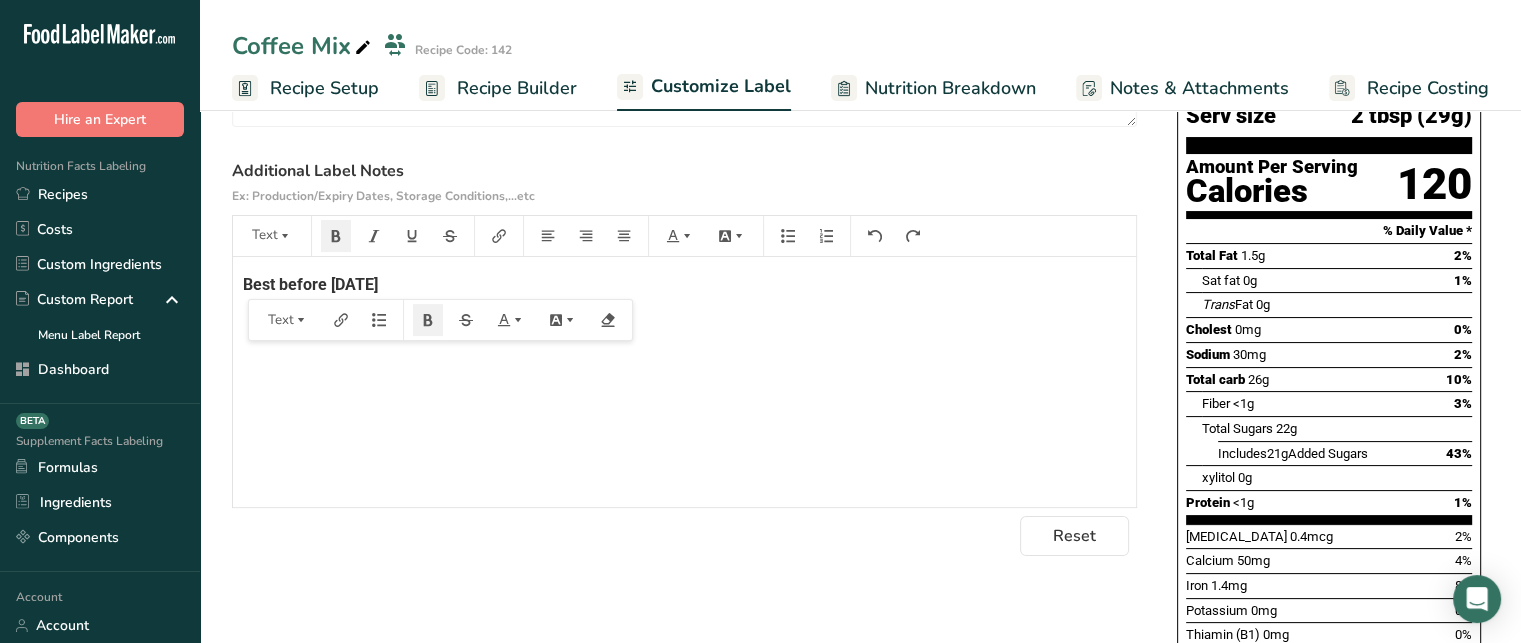 click on "Best before [DATE]" at bounding box center (684, 285) 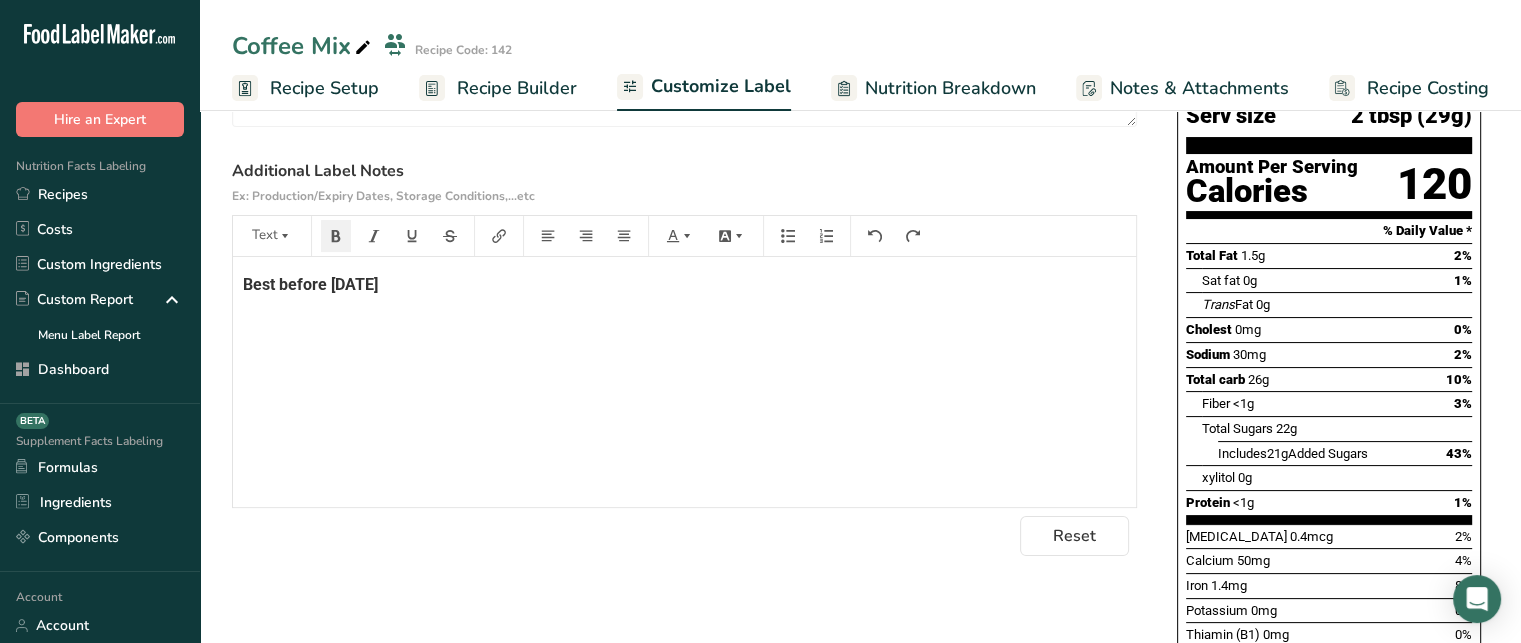 scroll, scrollTop: 0, scrollLeft: 0, axis: both 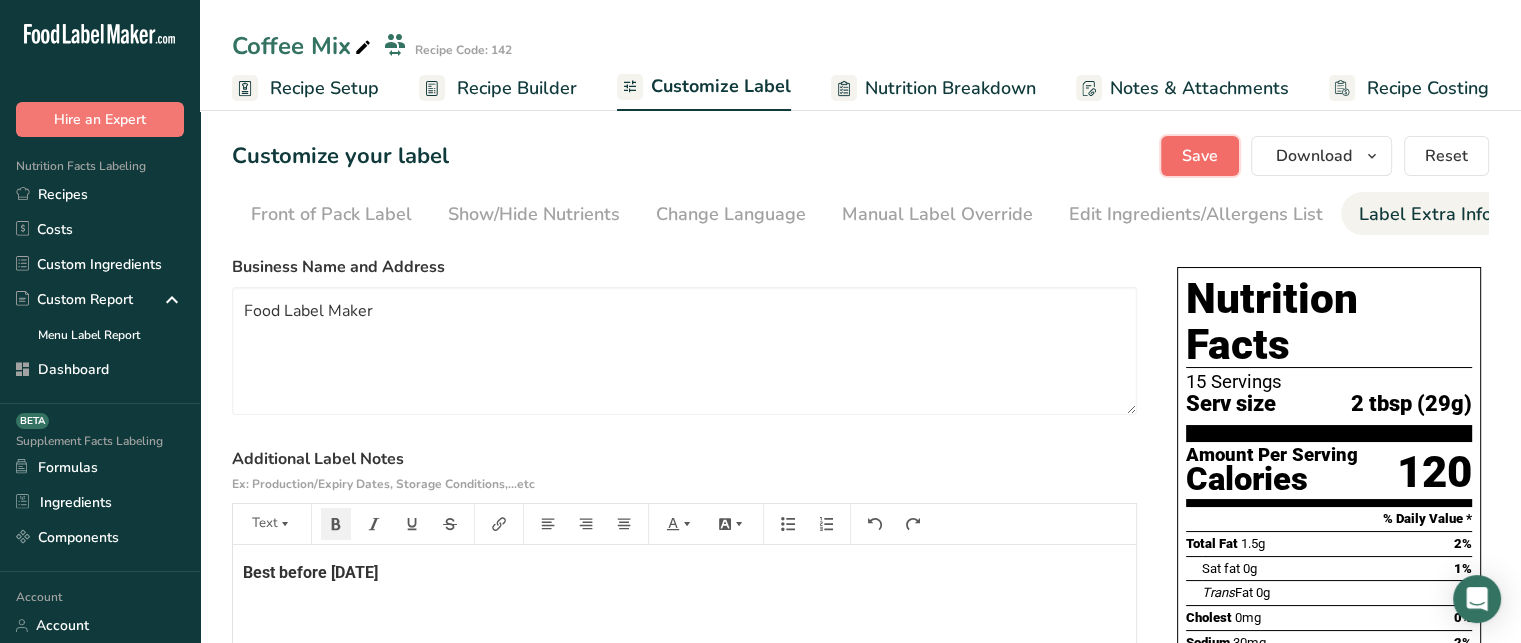 click on "Save" at bounding box center (1200, 156) 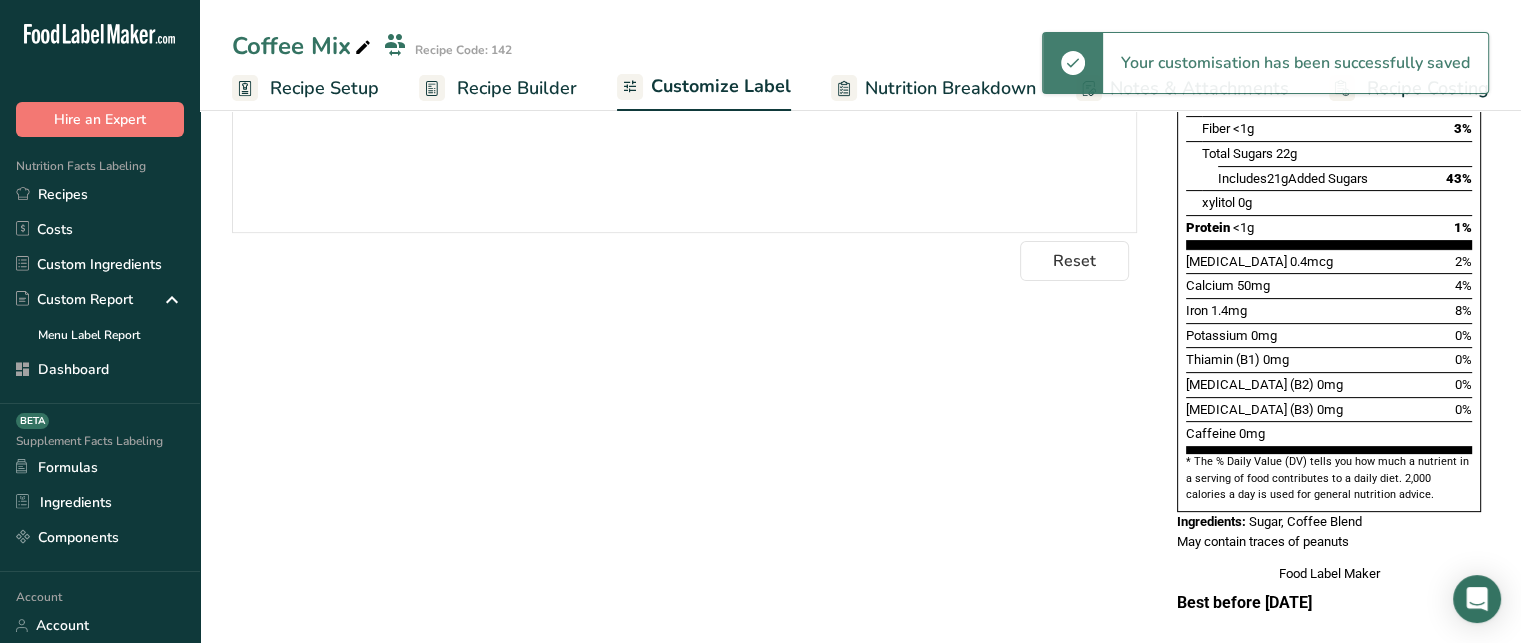 scroll, scrollTop: 564, scrollLeft: 0, axis: vertical 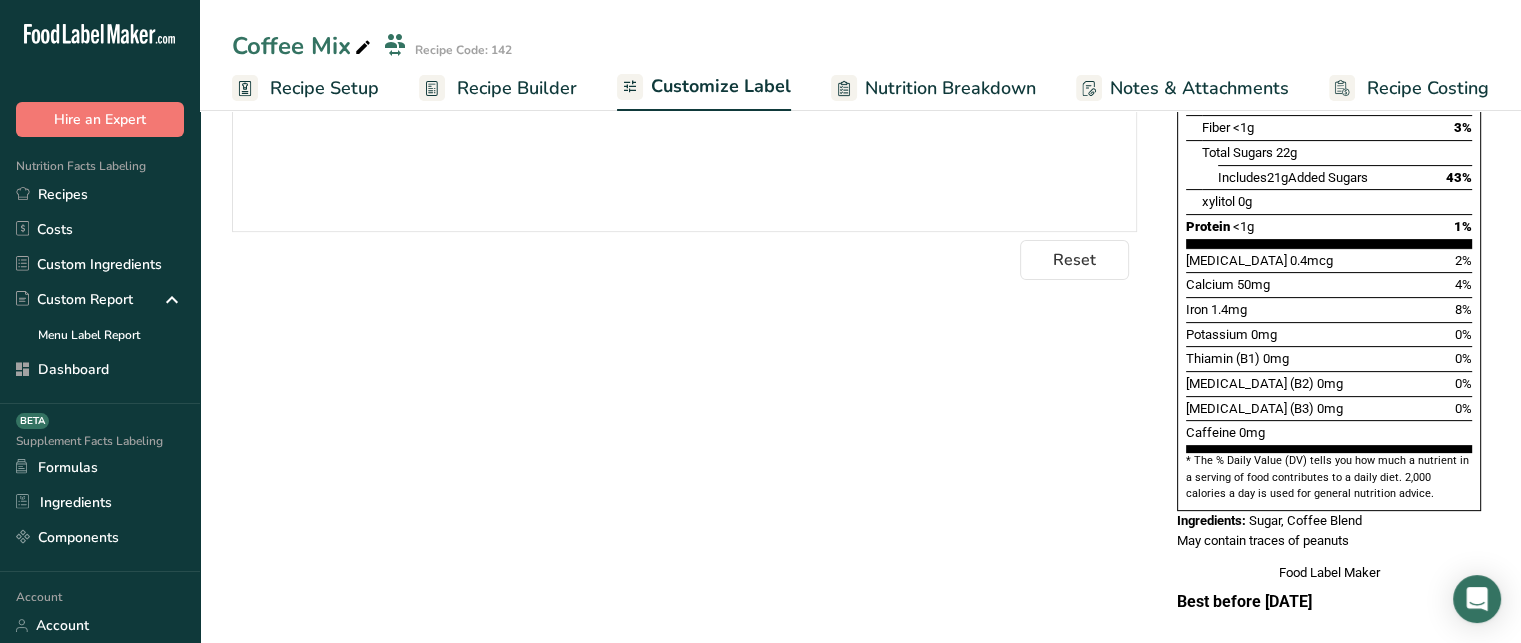 drag, startPoint x: 1269, startPoint y: 545, endPoint x: 1384, endPoint y: 541, distance: 115.06954 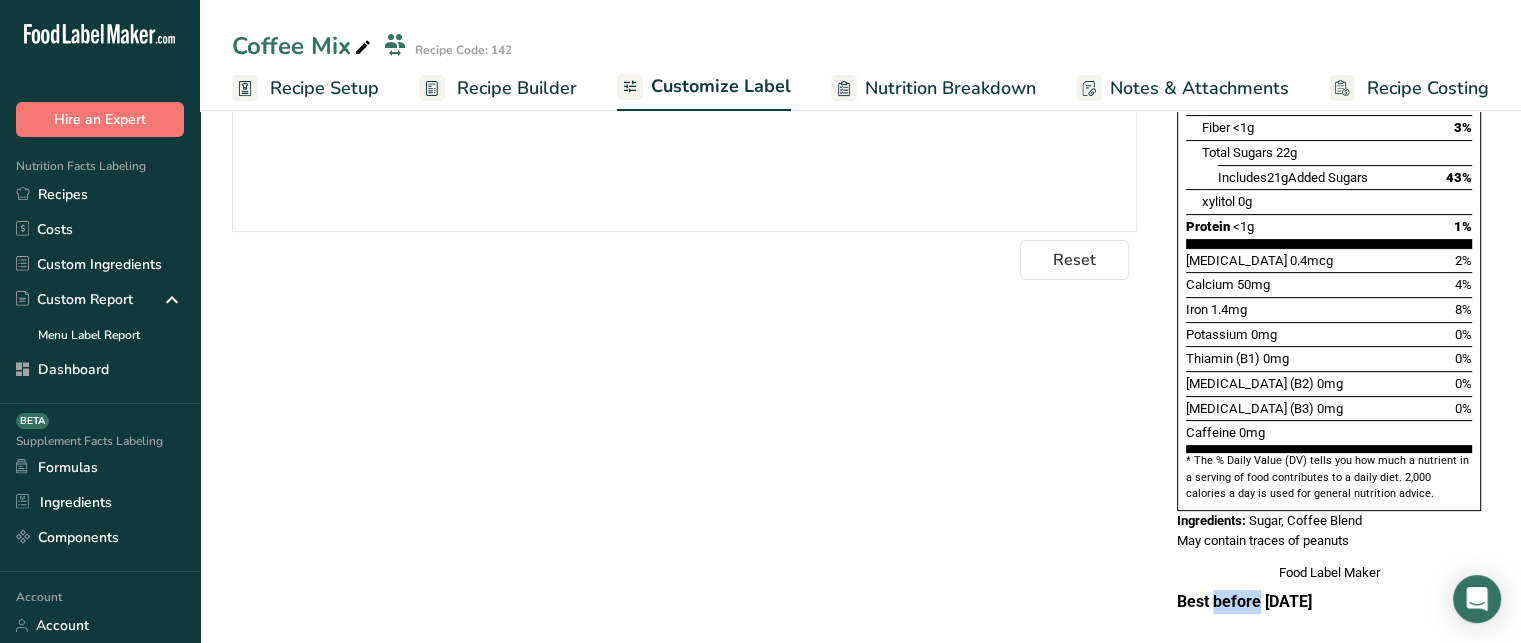 click on "Best before [DATE]" at bounding box center (1244, 601) 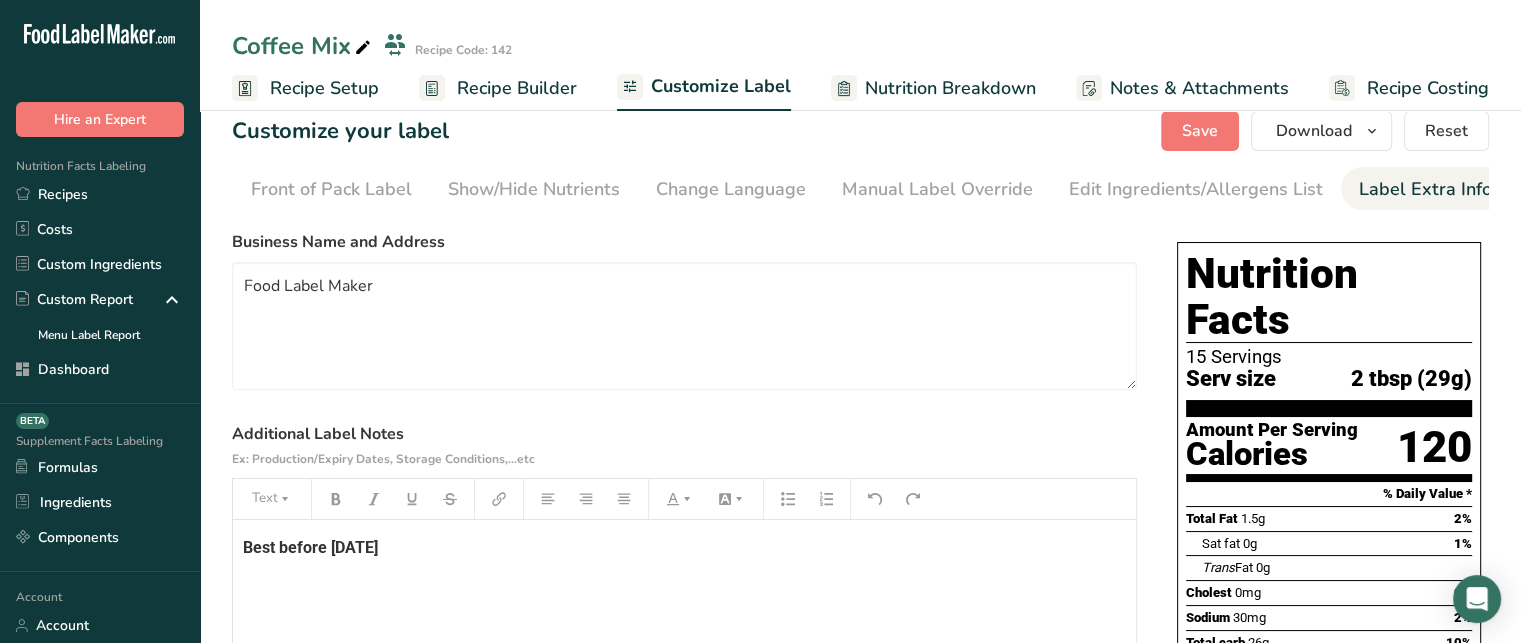 scroll, scrollTop: 22, scrollLeft: 0, axis: vertical 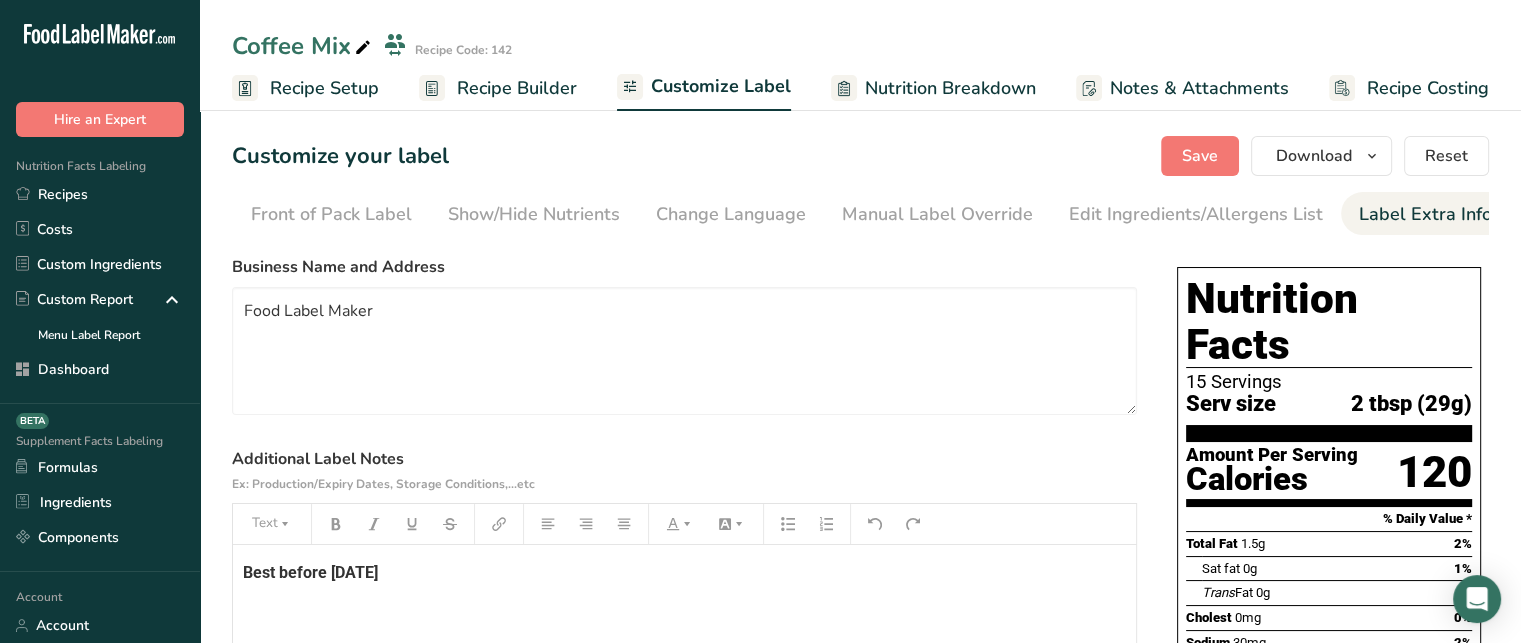 click on "Nutrition Breakdown" at bounding box center [950, 88] 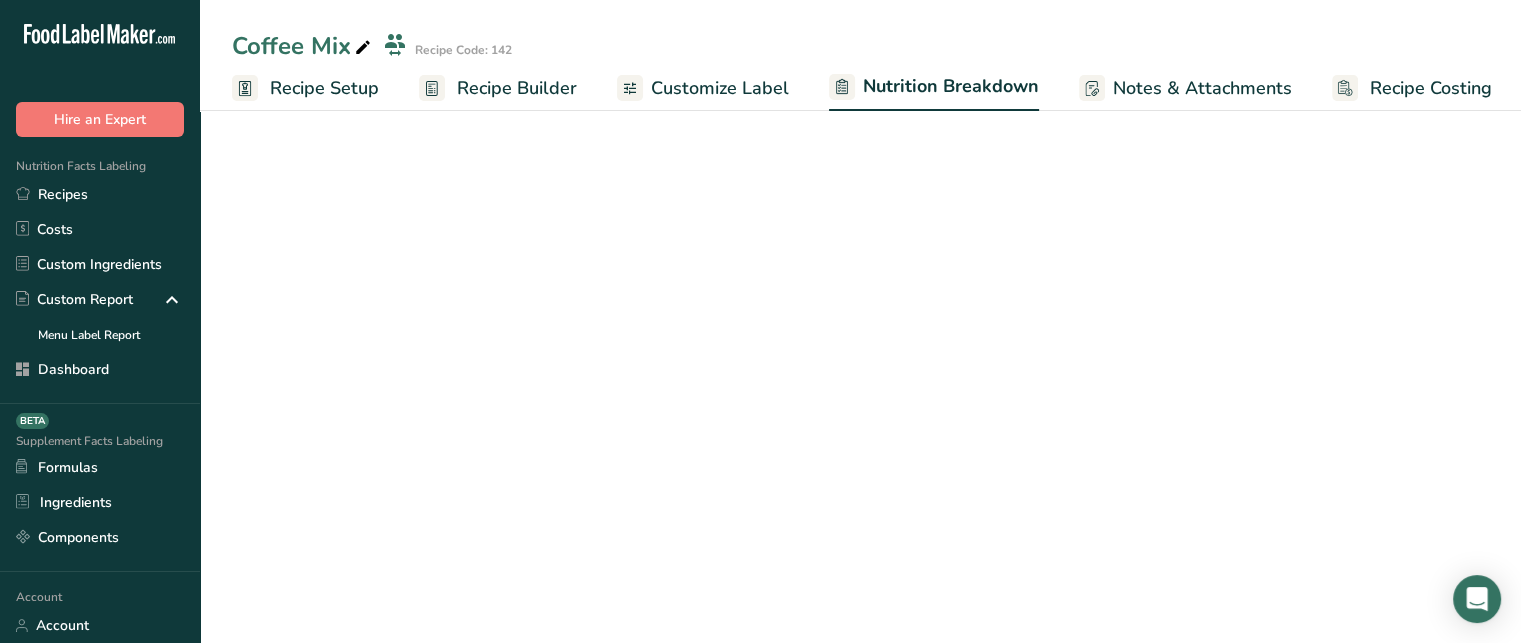 scroll, scrollTop: 0, scrollLeft: 2, axis: horizontal 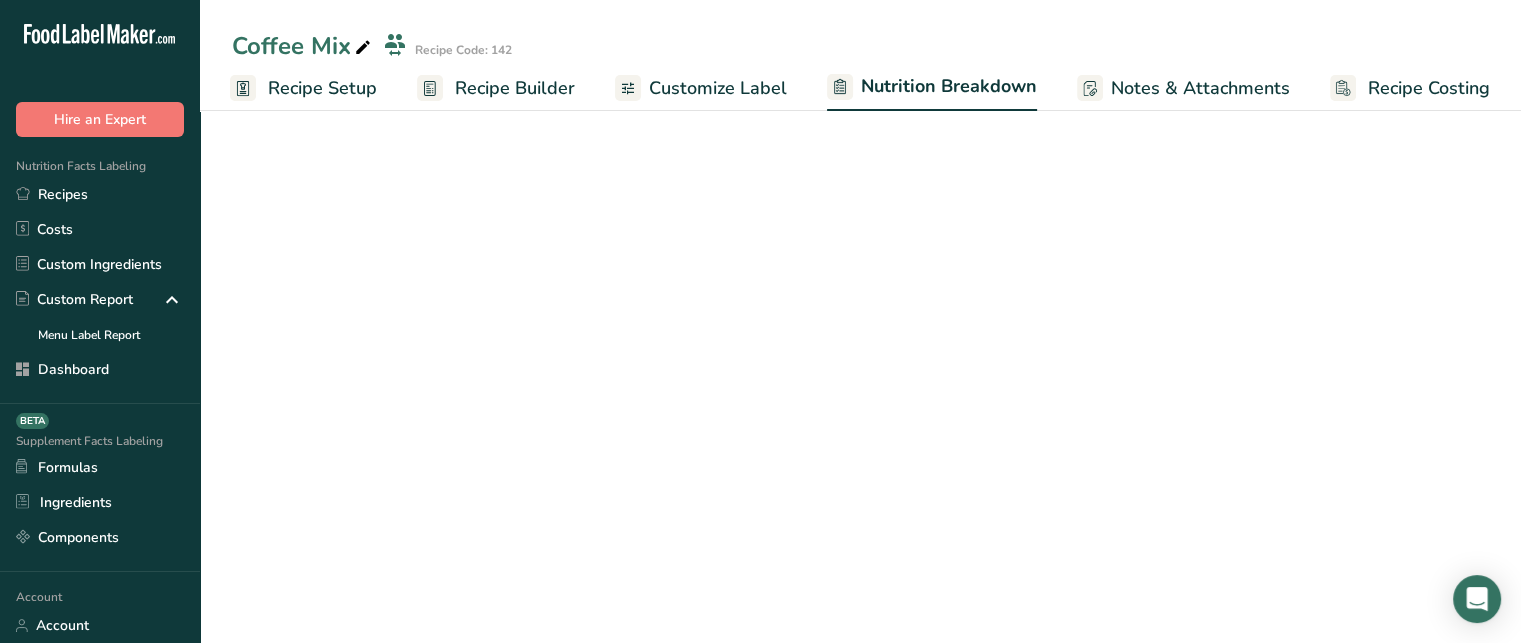 select on "Calories" 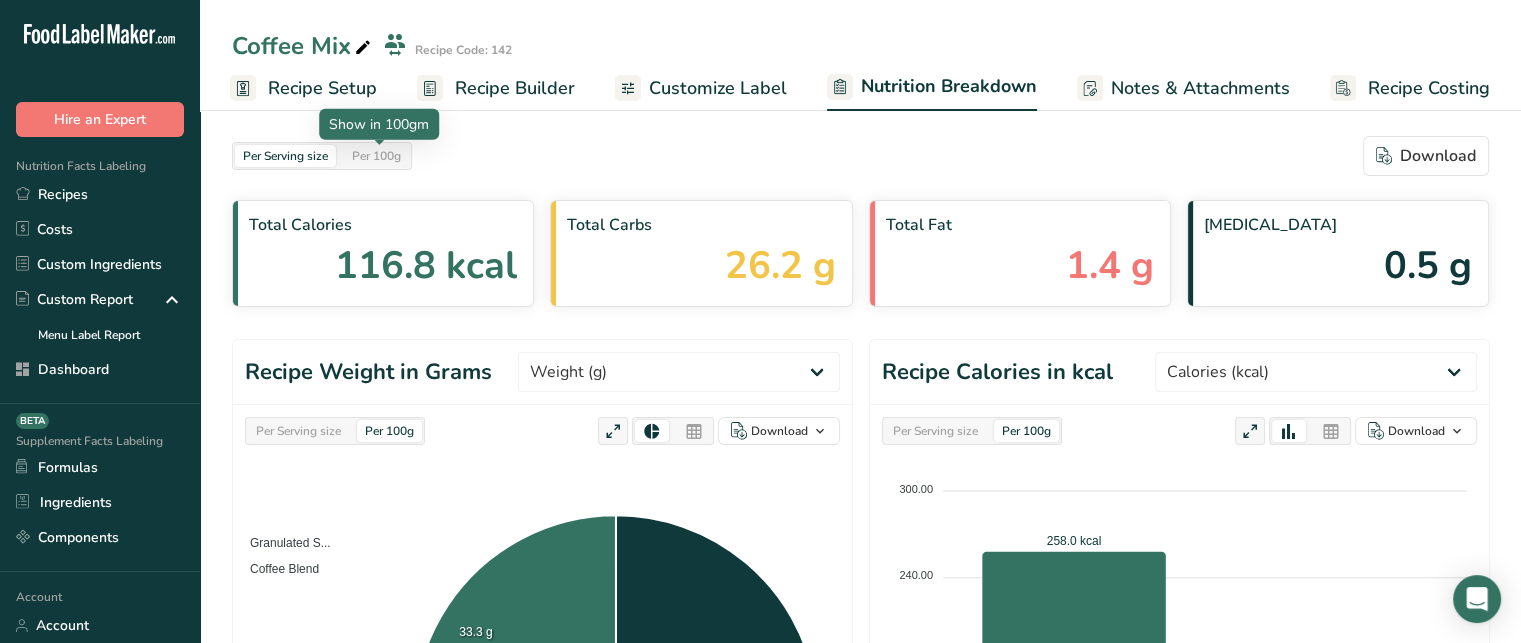 click on "Per 100g" at bounding box center (376, 156) 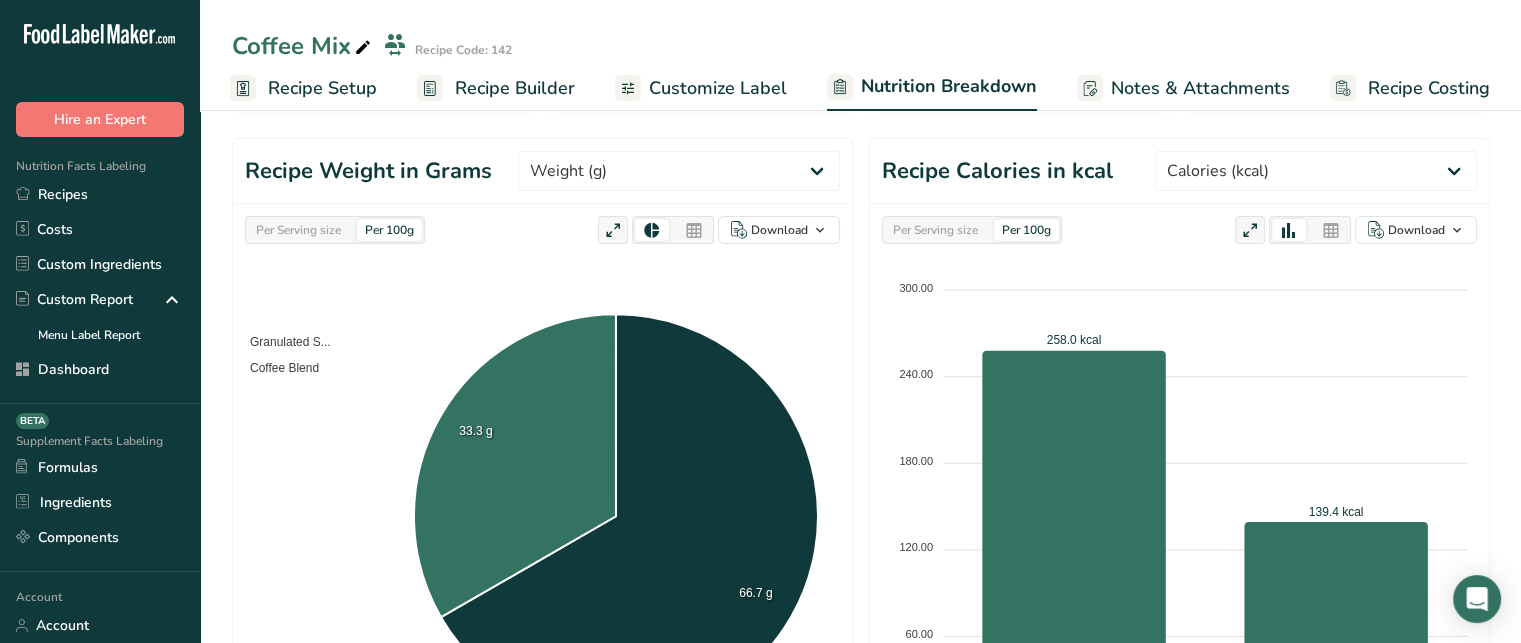 scroll, scrollTop: 200, scrollLeft: 0, axis: vertical 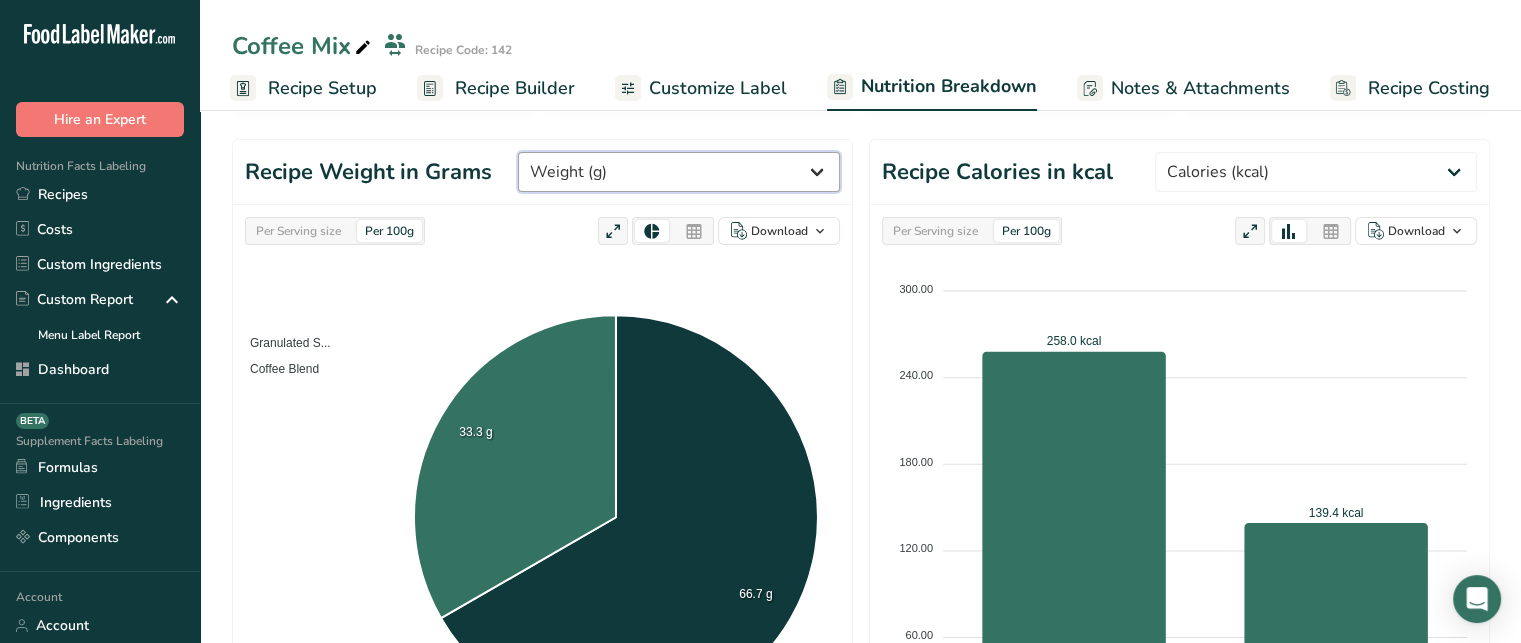 click on "Weight (g)
Calories (kcal)
Energy KJ (kj)
Total Fat (g)
Saturated Fat (g)
Trans Fat (g)
Cholesterol (mg)
Sodium (mg)
Total Carbohydrates (g)
Dietary Fiber (g)
Total Sugars (g)
Added Sugars (g)
Protein (g)
Vitamin D (mcg)
Vitamin A, RAE (mcg)
Vitamin C (mg)
Vitamin E (mg)
Vitamin K (mcg)
Thiamin (B1) (mg)
Riboflavin (B2) (mg)
Niacin (B3) (mg)
Vitamin B6 (mg)
Folate DFE (mcg)
(Folic Acid) (mcg)
Vitamin B12 (mcg)" at bounding box center (679, 172) 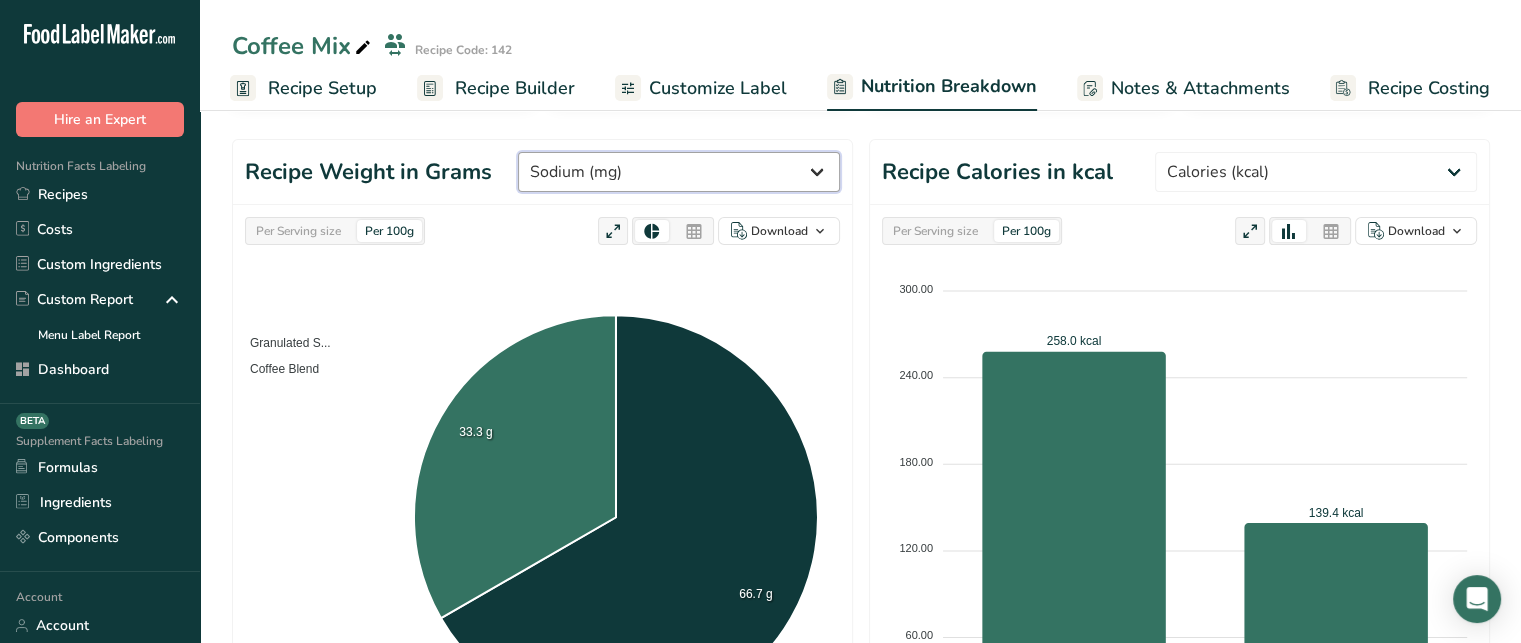 click on "Weight (g)
Calories (kcal)
Energy KJ (kj)
Total Fat (g)
Saturated Fat (g)
Trans Fat (g)
Cholesterol (mg)
Sodium (mg)
Total Carbohydrates (g)
Dietary Fiber (g)
Total Sugars (g)
Added Sugars (g)
Protein (g)
Vitamin D (mcg)
Vitamin A, RAE (mcg)
Vitamin C (mg)
Vitamin E (mg)
Vitamin K (mcg)
Thiamin (B1) (mg)
Riboflavin (B2) (mg)
Niacin (B3) (mg)
Vitamin B6 (mg)
Folate DFE (mcg)
(Folic Acid) (mcg)
Vitamin B12 (mcg)" at bounding box center [679, 172] 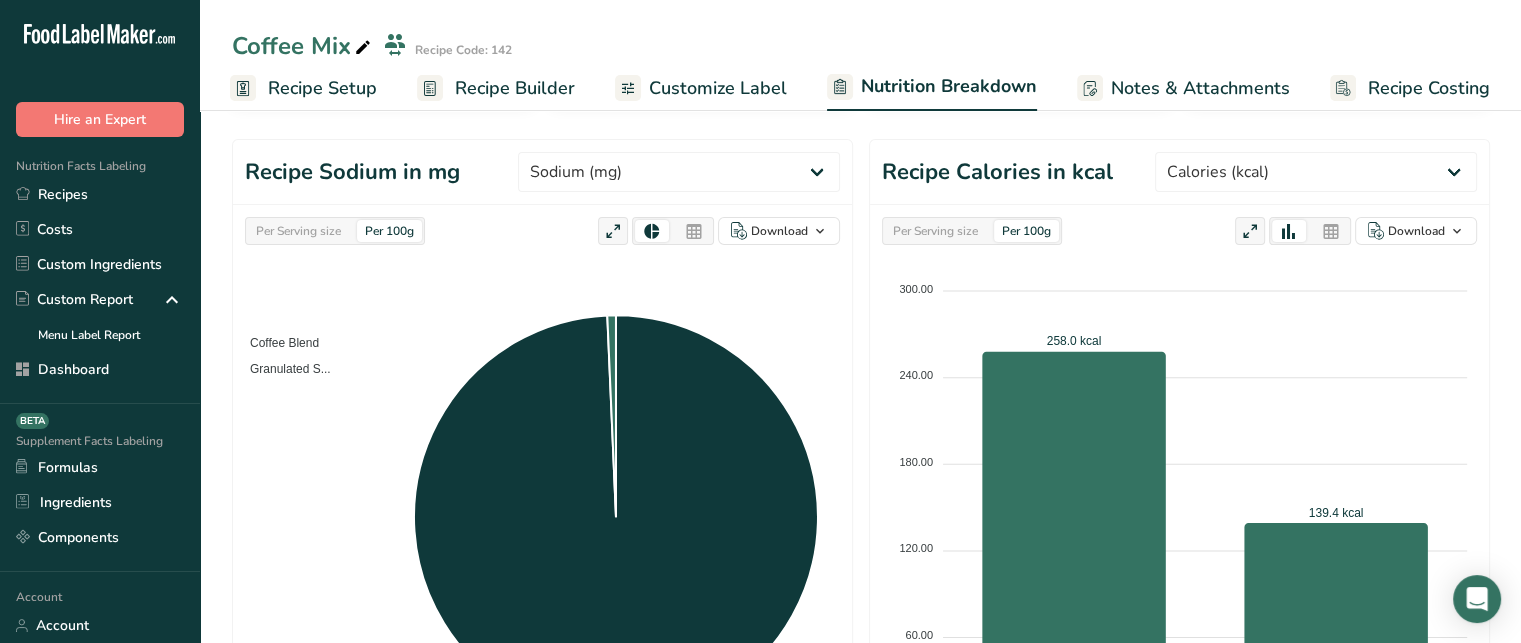 click on "Coffee Blend Granulated S... 97.0 mg Coffee Blend:  97.0 mg - 99.32% Coffee Blend:  97.0 mg - 99.32%          Ingredients   Percentage (%)   Amount
Coffee Blend
99.32 %
96.97
Granulated Sugar
0.68 %
0.67" at bounding box center [542, 518] 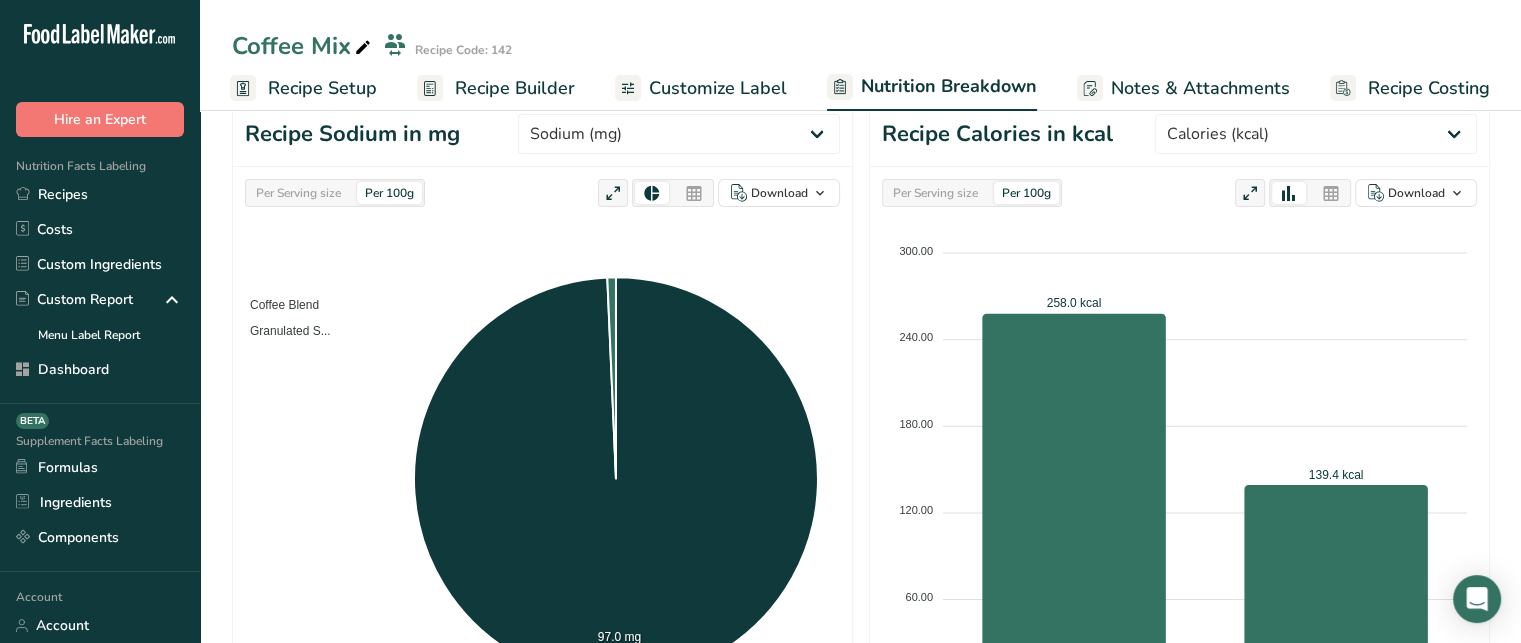 scroll, scrollTop: 240, scrollLeft: 0, axis: vertical 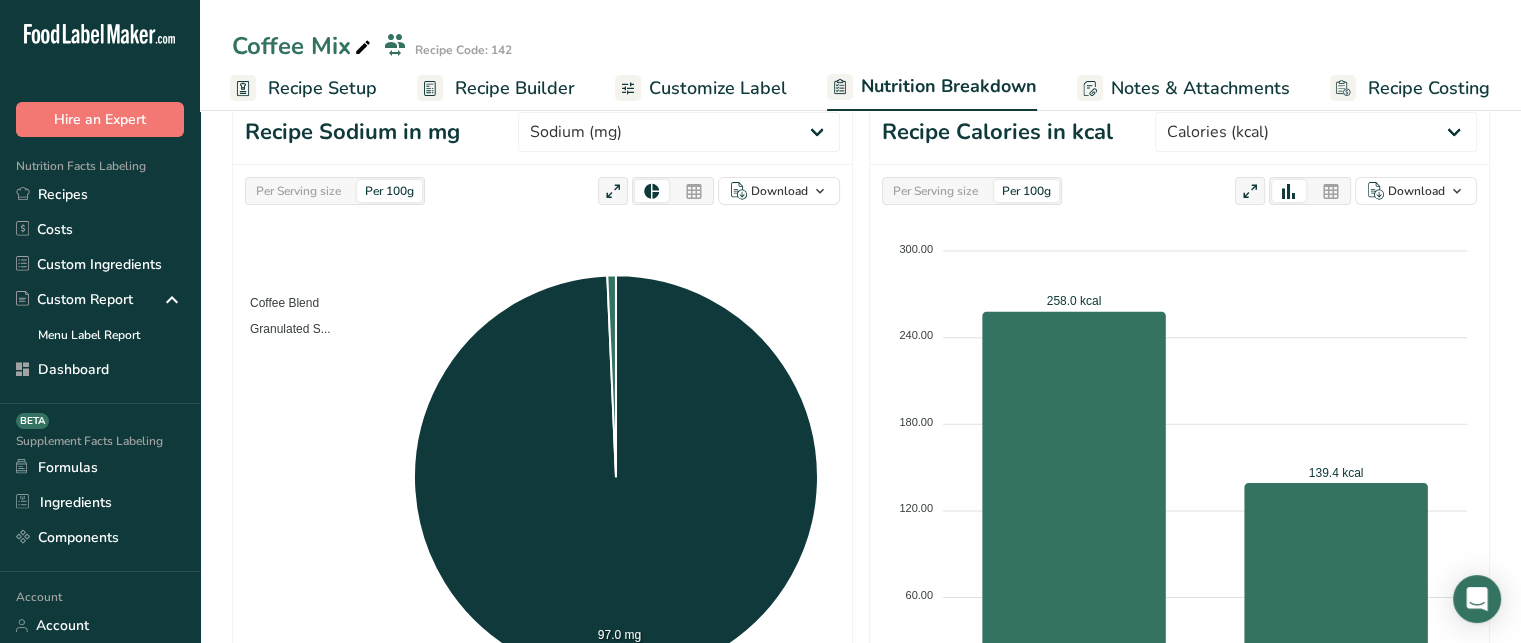 click at bounding box center (694, 192) 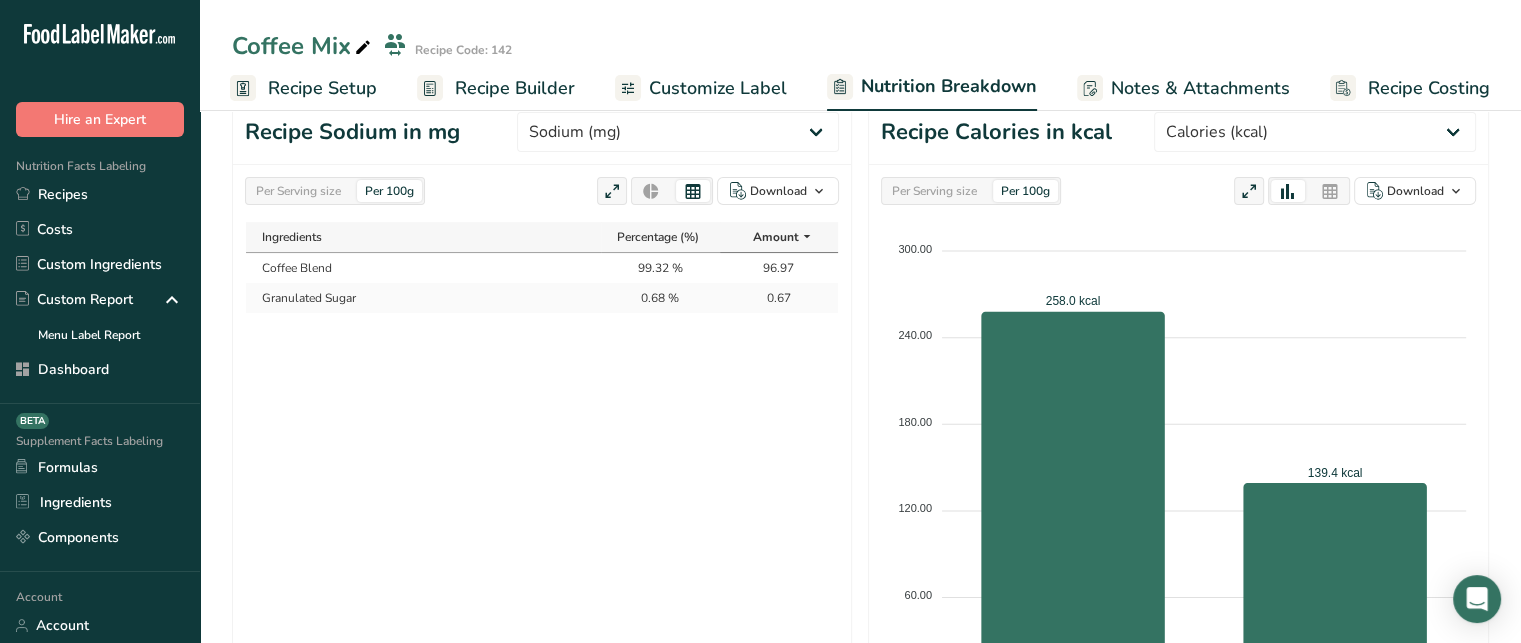 scroll, scrollTop: 200, scrollLeft: 0, axis: vertical 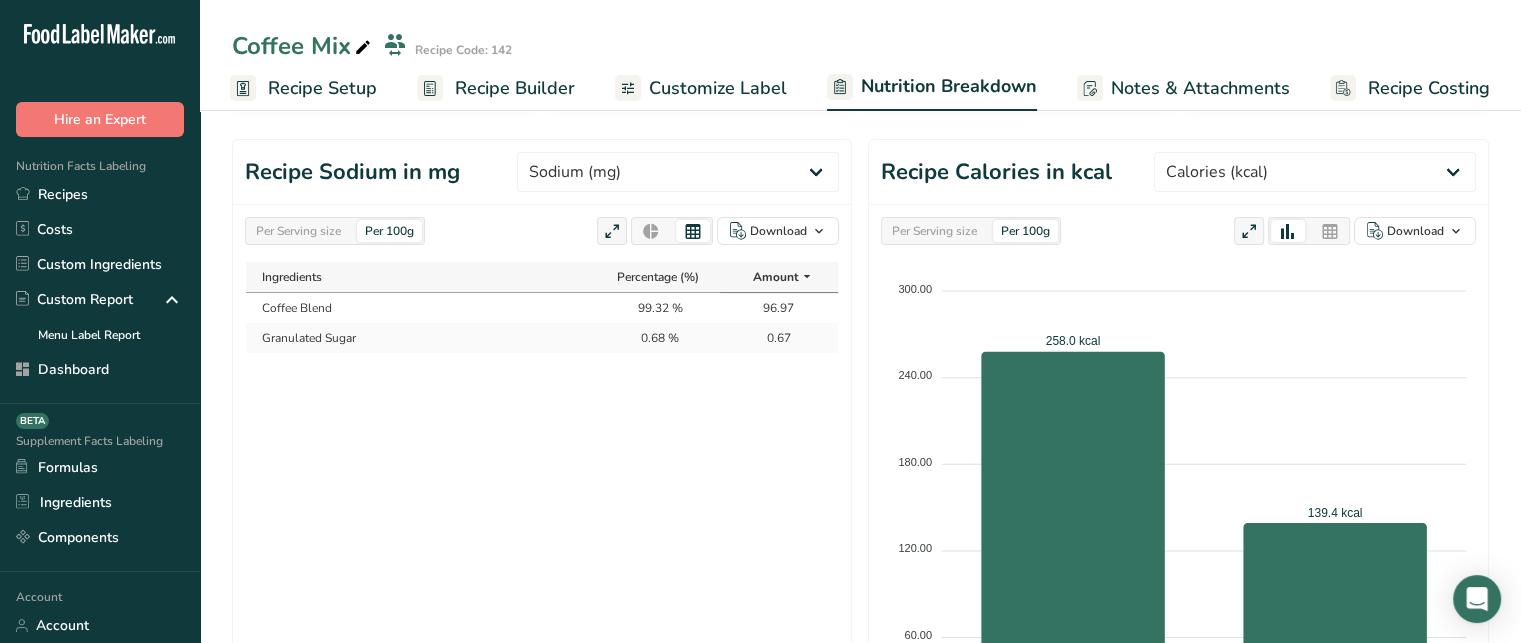 click on "Per Serving size" at bounding box center [298, 231] 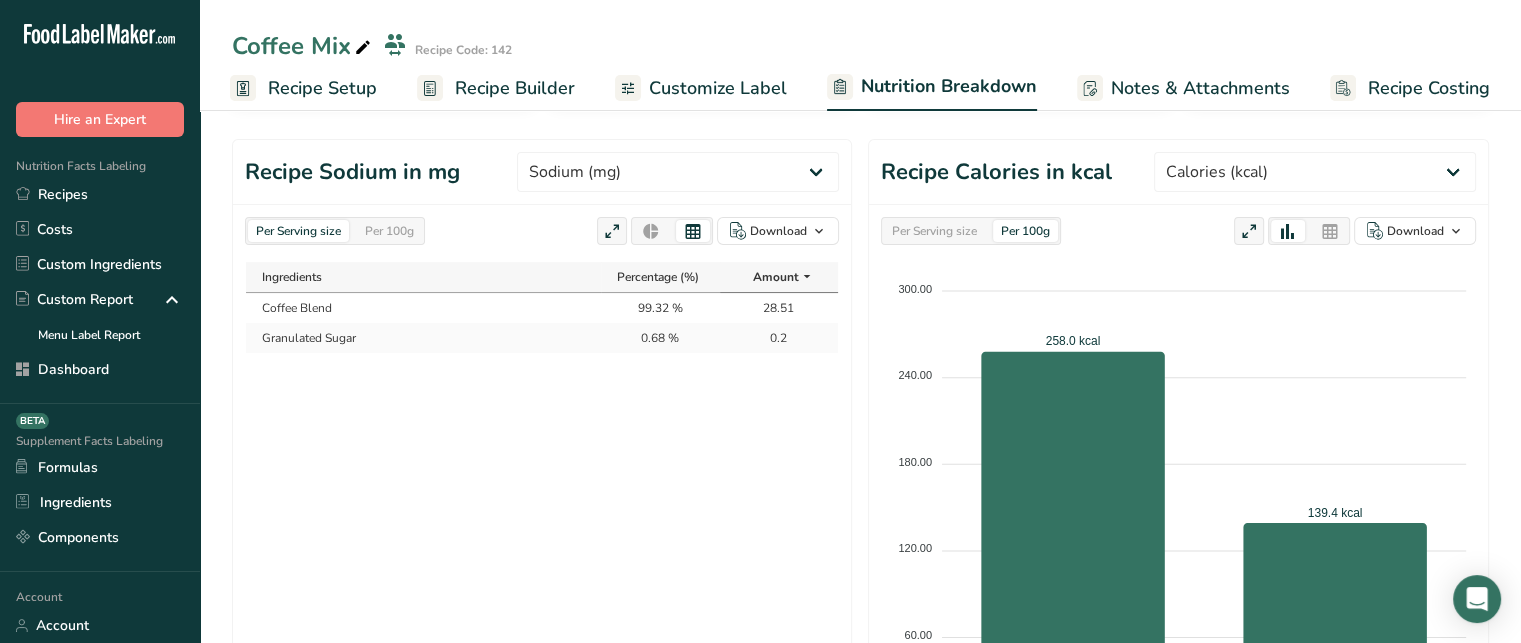 click at bounding box center (651, 232) 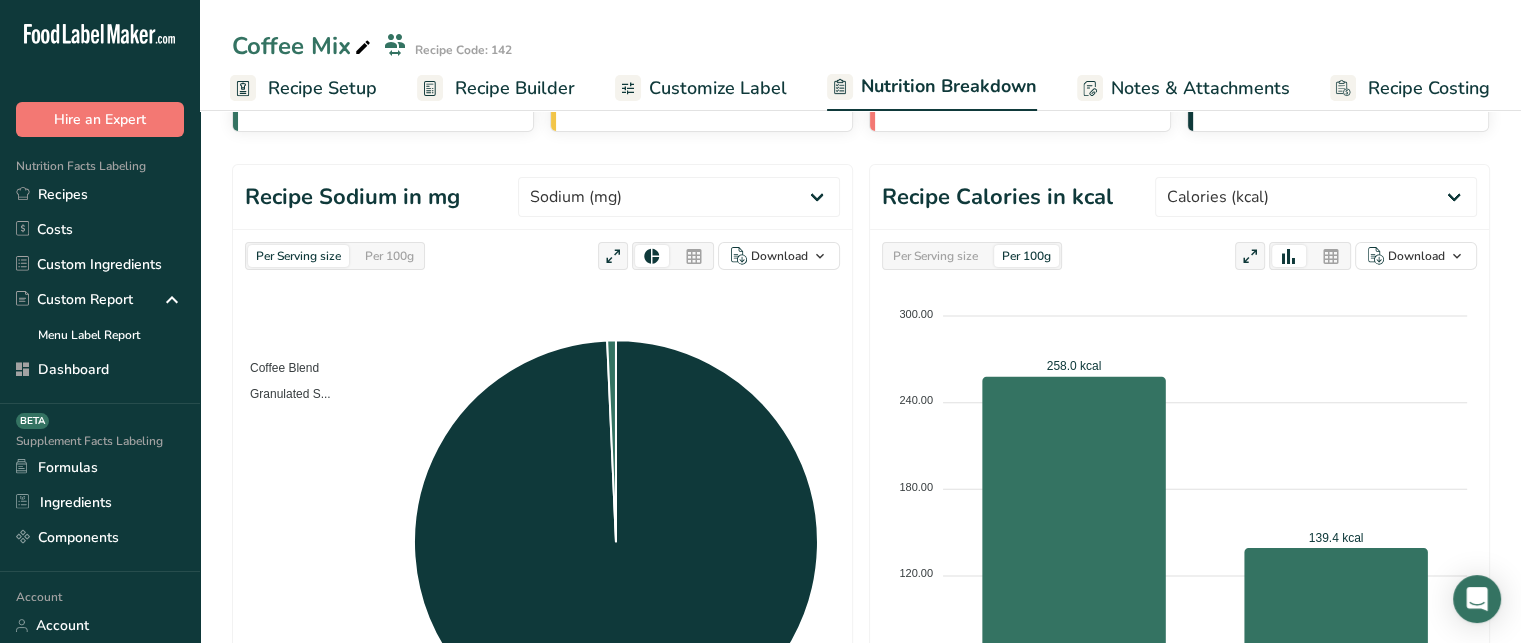 scroll, scrollTop: 172, scrollLeft: 0, axis: vertical 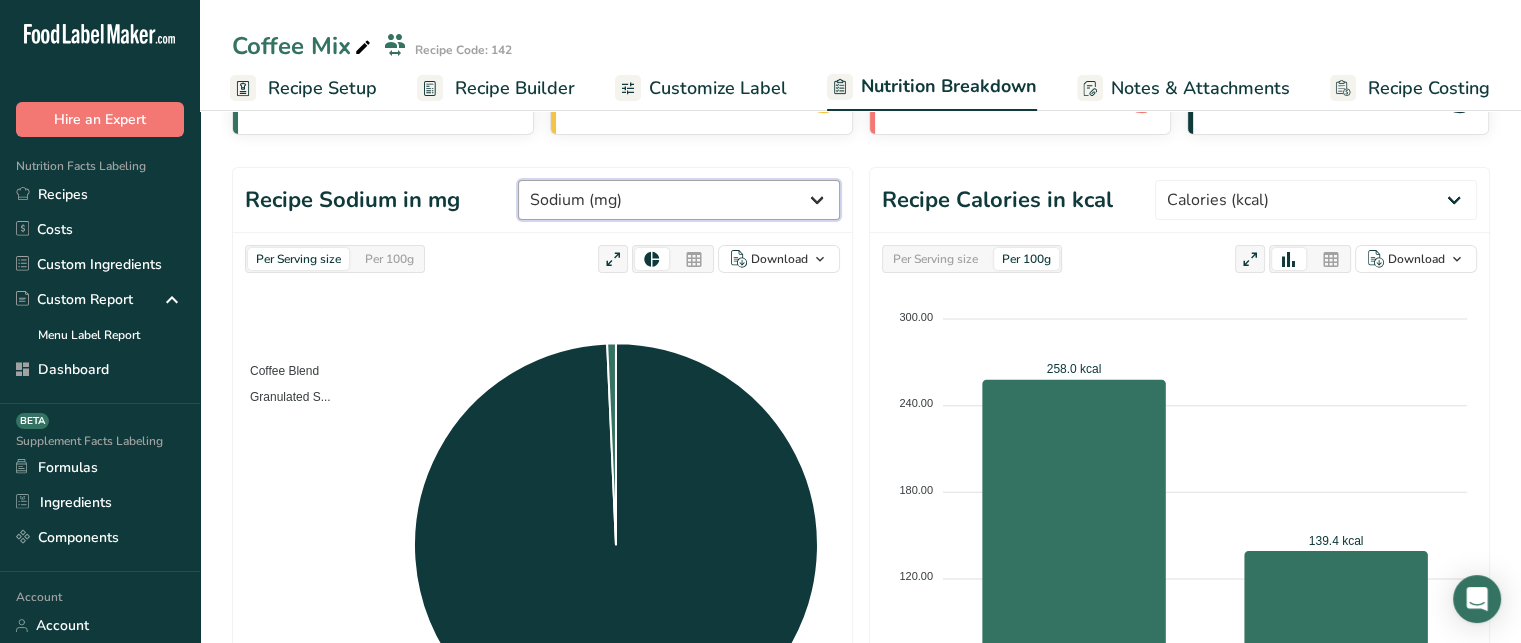 click on "Weight (g)
Calories (kcal)
Energy KJ (kj)
Total Fat (g)
Saturated Fat (g)
Trans Fat (g)
Cholesterol (mg)
Sodium (mg)
Total Carbohydrates (g)
Dietary Fiber (g)
Total Sugars (g)
Added Sugars (g)
Protein (g)
Vitamin D (mcg)
Vitamin A, RAE (mcg)
Vitamin C (mg)
Vitamin E (mg)
Vitamin K (mcg)
Thiamin (B1) (mg)
Riboflavin (B2) (mg)
Niacin (B3) (mg)
Vitamin B6 (mg)
Folate DFE (mcg)
(Folic Acid) (mcg)
Vitamin B12 (mcg)" at bounding box center (679, 200) 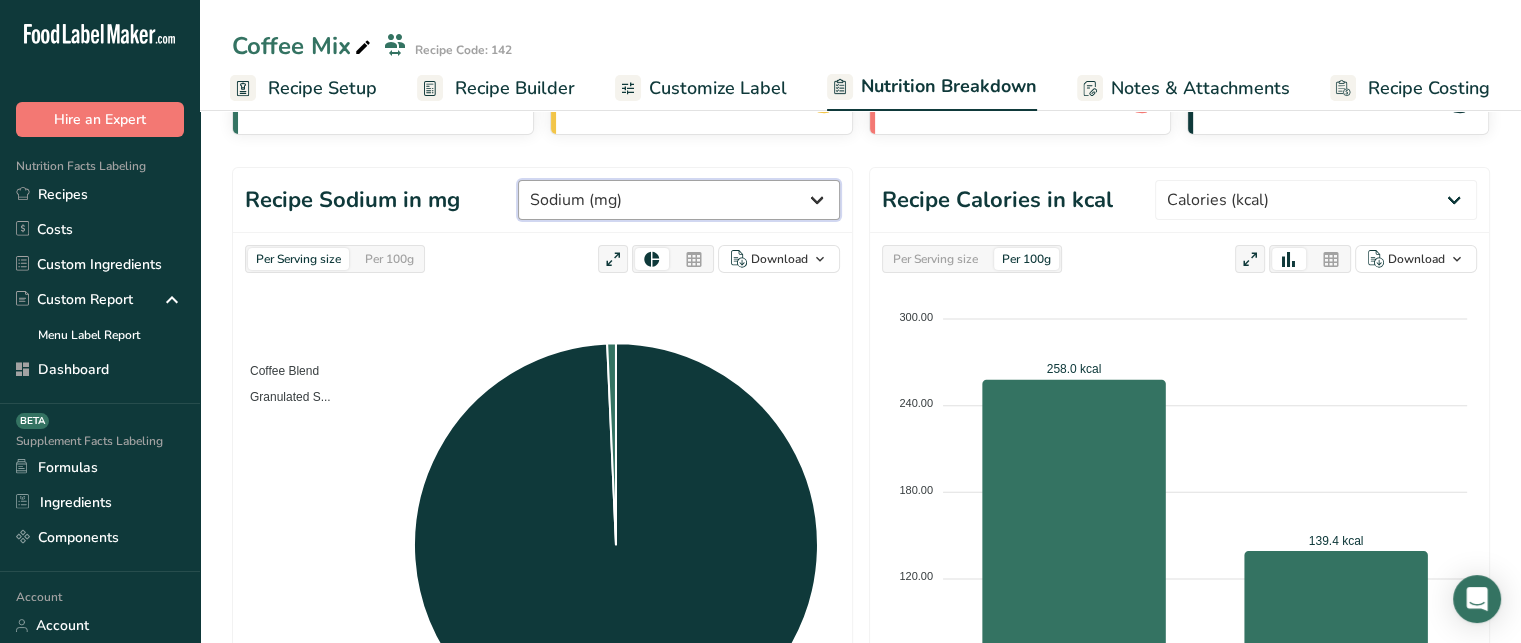 select on "Weight" 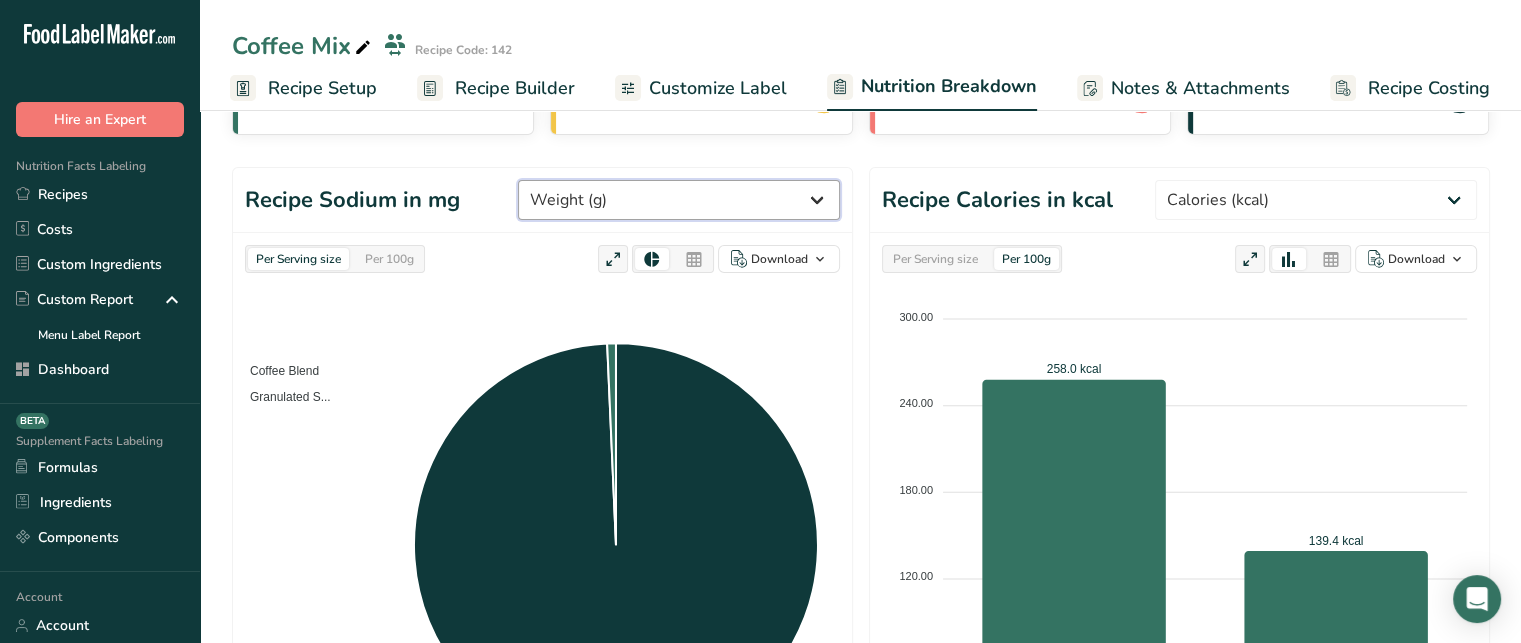 click on "Weight (g)
Calories (kcal)
Energy KJ (kj)
Total Fat (g)
Saturated Fat (g)
Trans Fat (g)
Cholesterol (mg)
Sodium (mg)
Total Carbohydrates (g)
Dietary Fiber (g)
Total Sugars (g)
Added Sugars (g)
Protein (g)
Vitamin D (mcg)
Vitamin A, RAE (mcg)
Vitamin C (mg)
Vitamin E (mg)
Vitamin K (mcg)
Thiamin (B1) (mg)
Riboflavin (B2) (mg)
Niacin (B3) (mg)
Vitamin B6 (mg)
Folate DFE (mcg)
(Folic Acid) (mcg)
Vitamin B12 (mcg)" at bounding box center [679, 200] 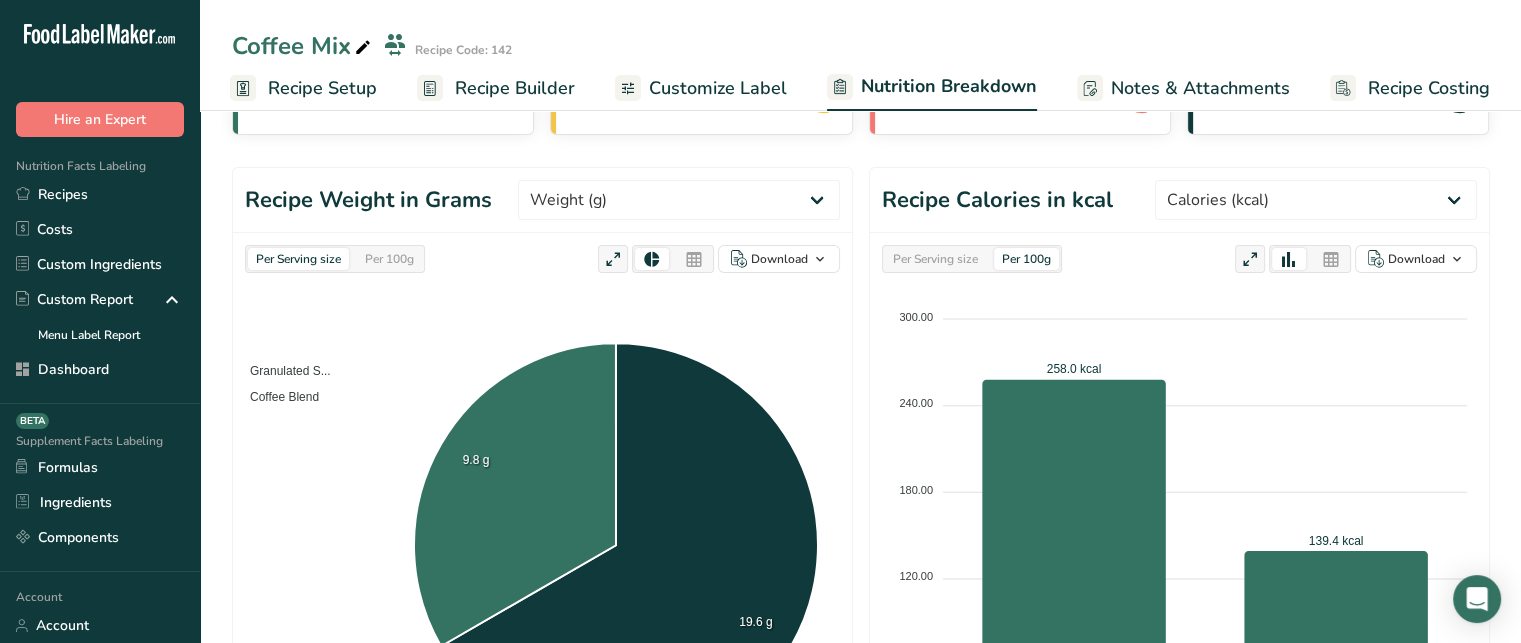 click on "Granulated S... Coffee Blend 19.6 g 9.8 g          Ingredients   Percentage (%)   Amount
Granulated Sugar
66.67 %
19.6
Coffee Blend
33.33 %
9.8" at bounding box center (542, 546) 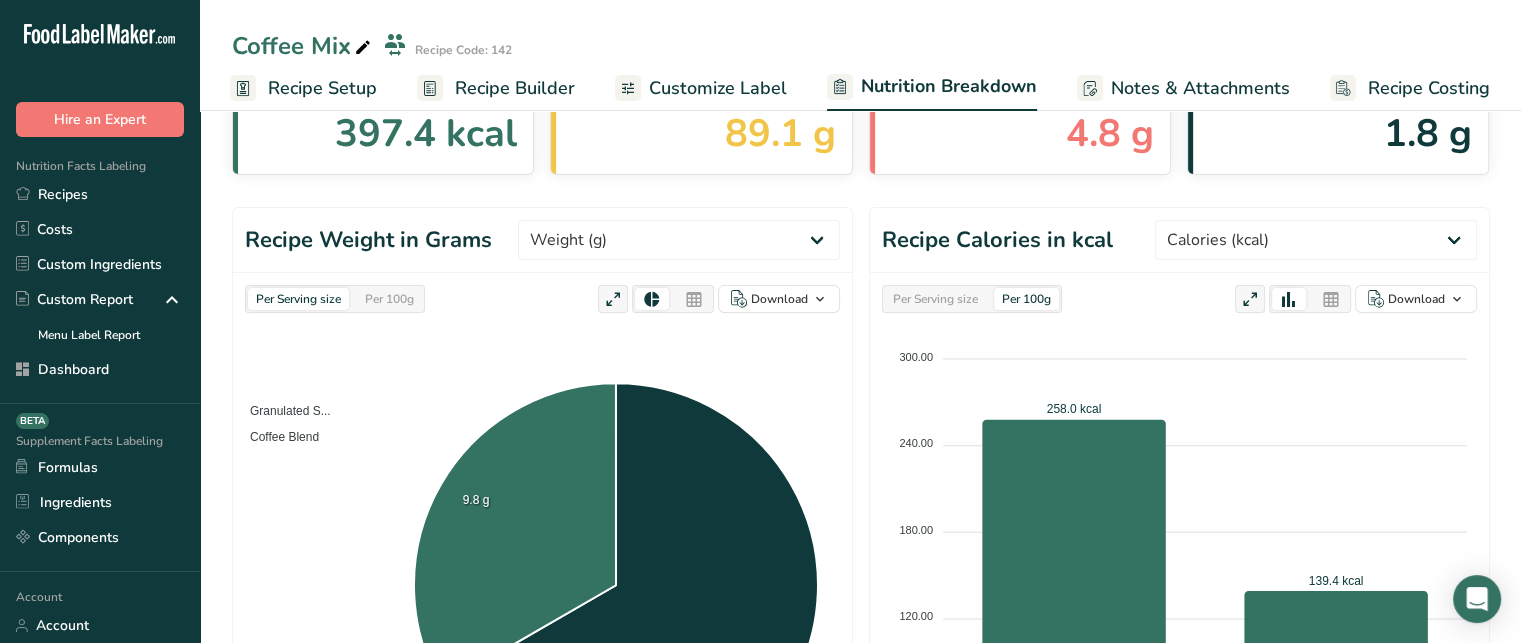 click on "Per Serving size" at bounding box center [298, 299] 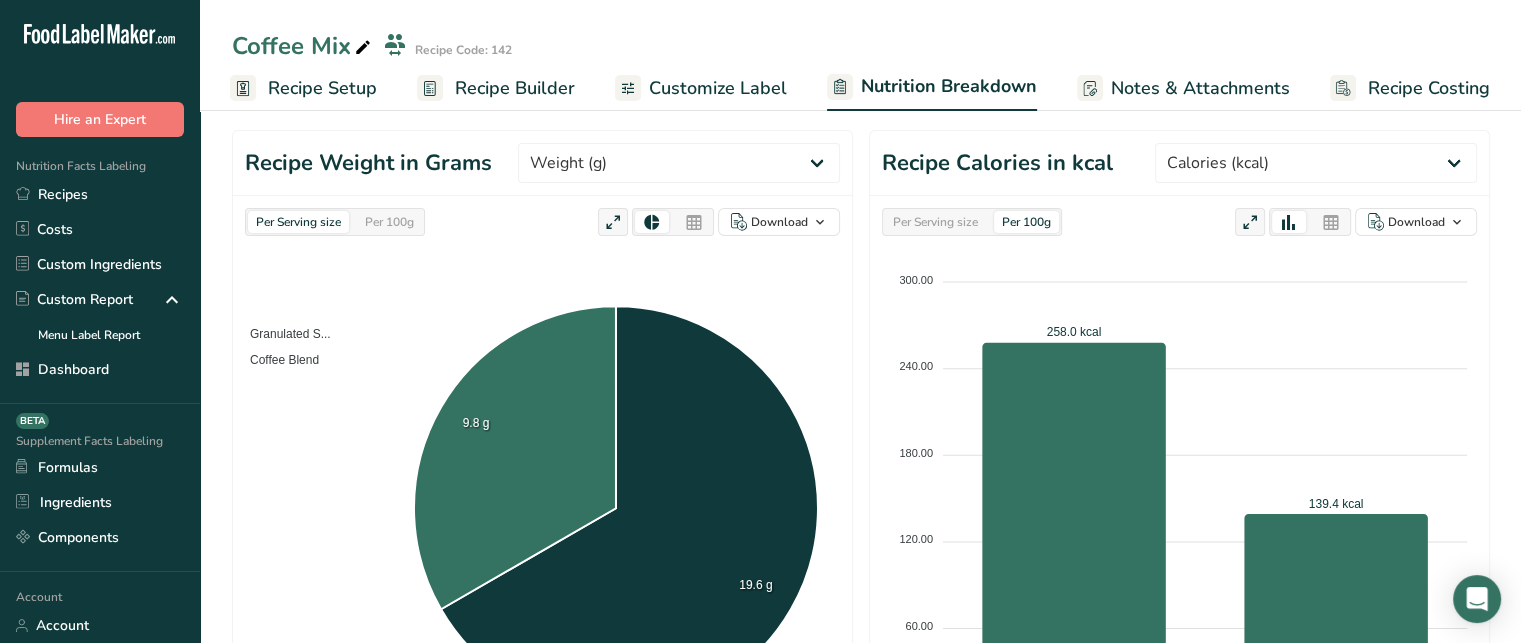 scroll, scrollTop: 212, scrollLeft: 0, axis: vertical 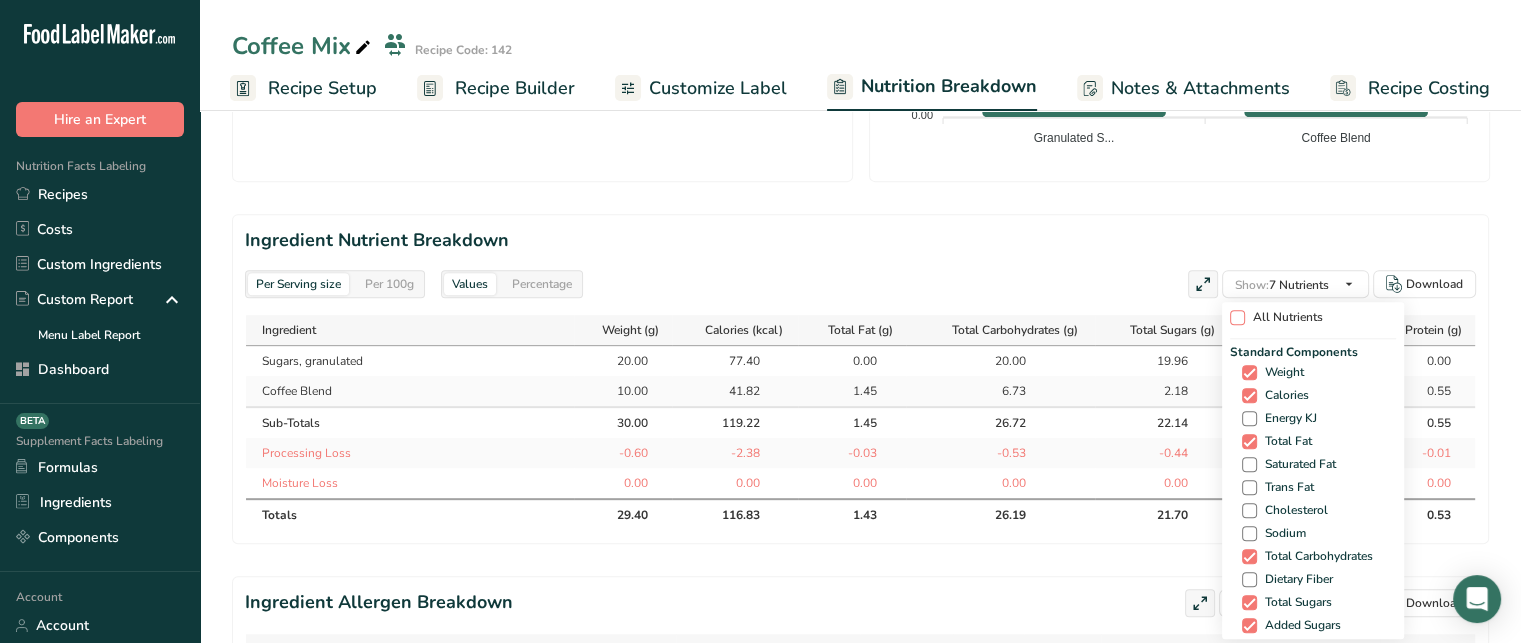 click on "All Nutrients" at bounding box center [1284, 317] 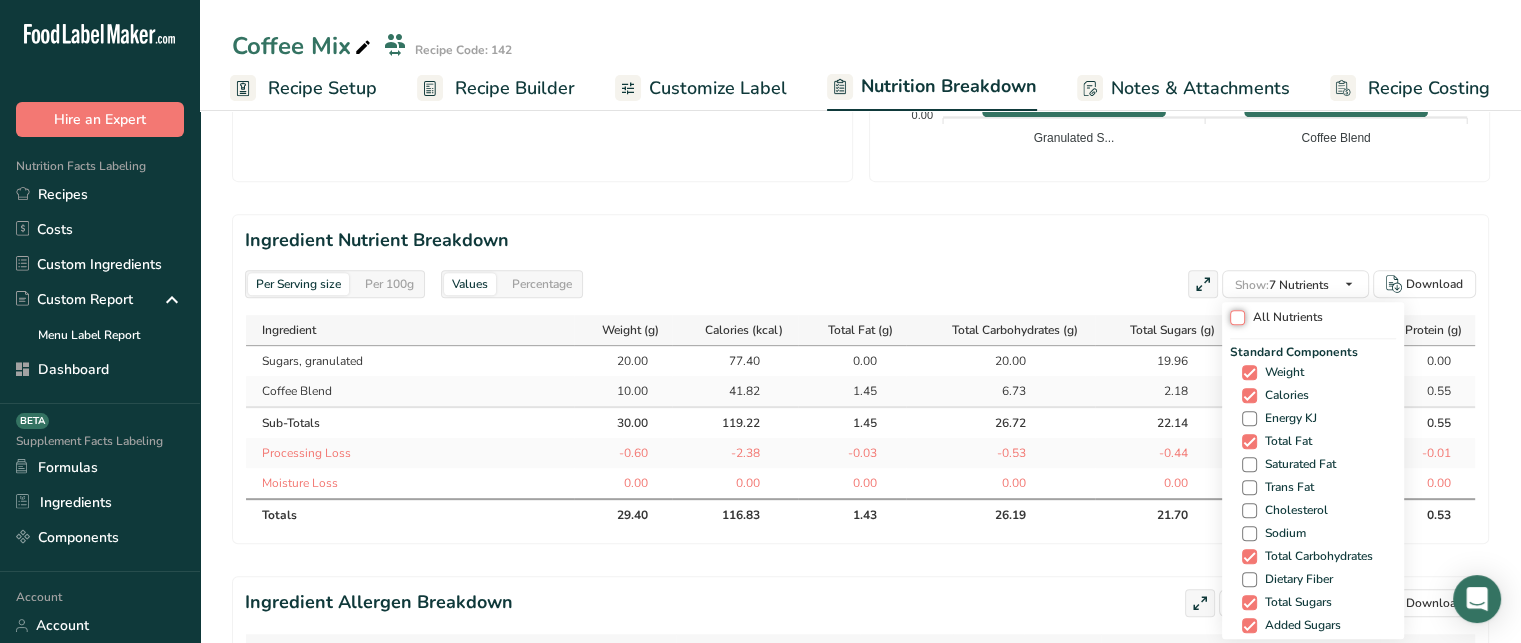 click on "All Nutrients" at bounding box center (1236, 317) 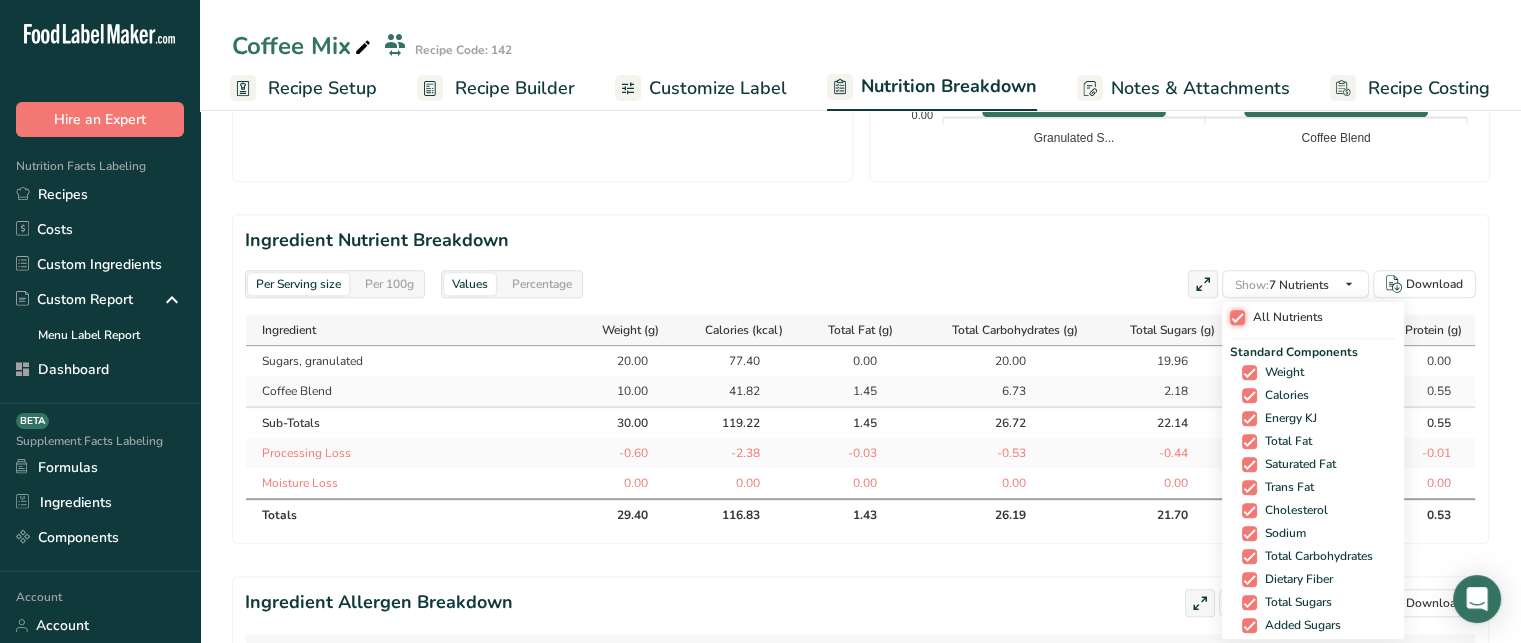 checkbox on "true" 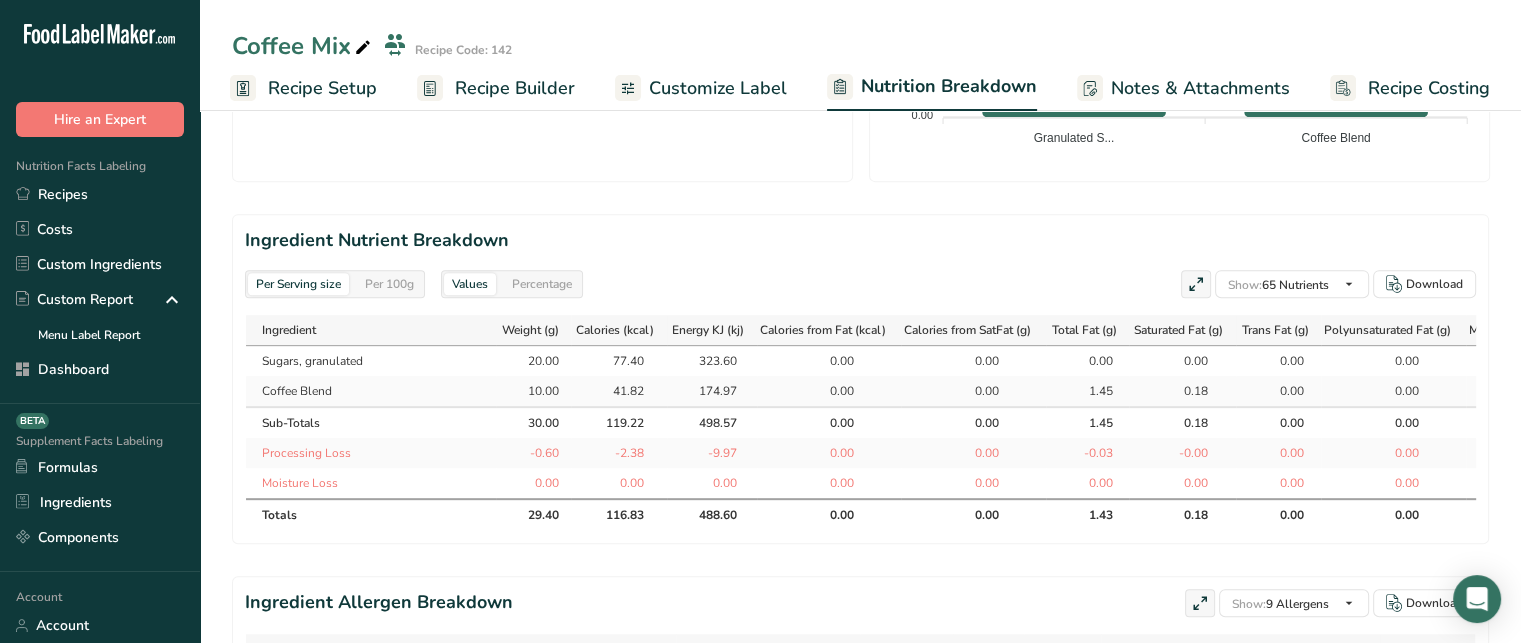click at bounding box center (1196, 285) 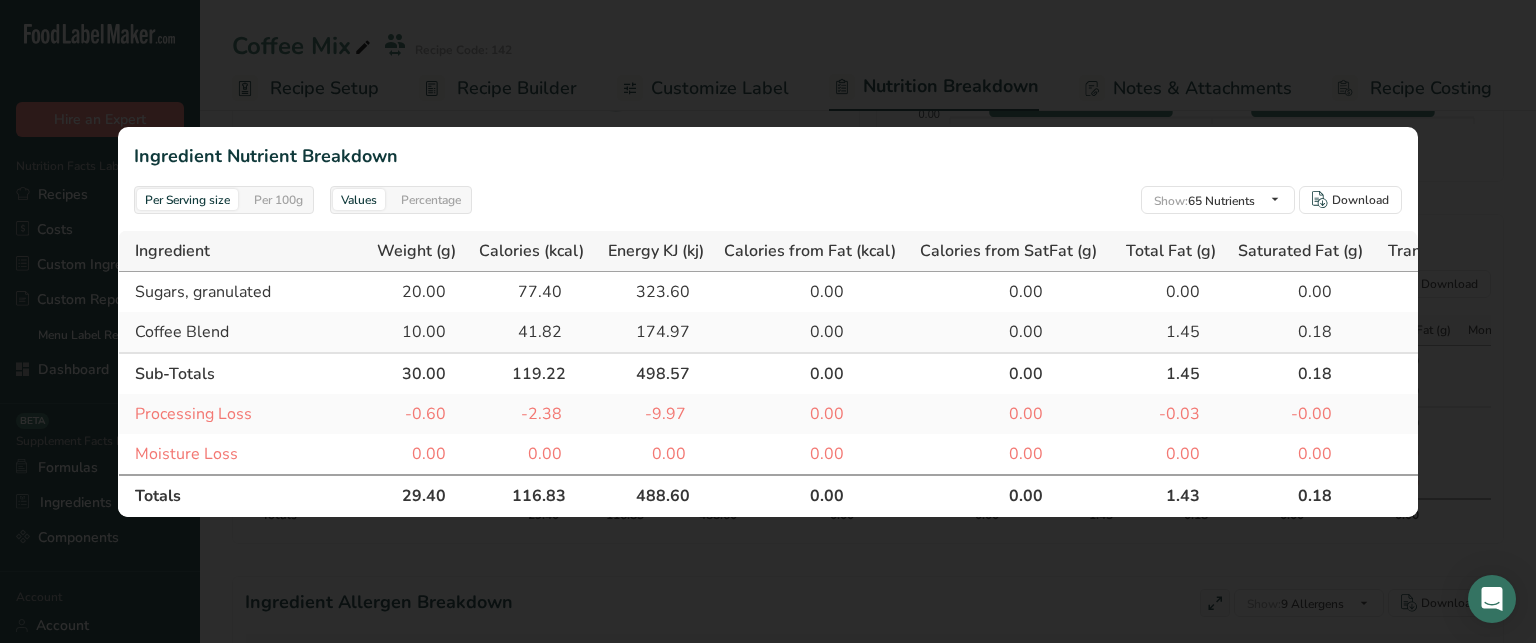 scroll, scrollTop: 0, scrollLeft: 0, axis: both 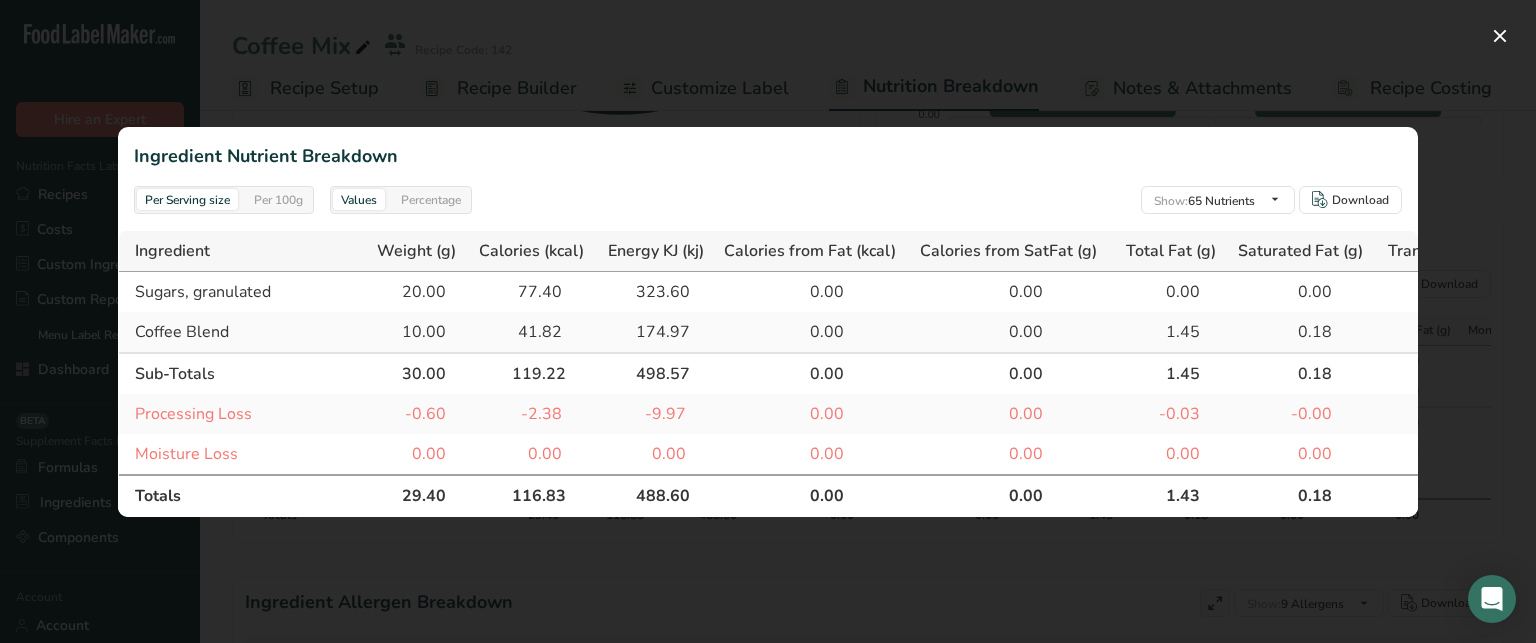 drag, startPoint x: 402, startPoint y: 282, endPoint x: 482, endPoint y: 279, distance: 80.05623 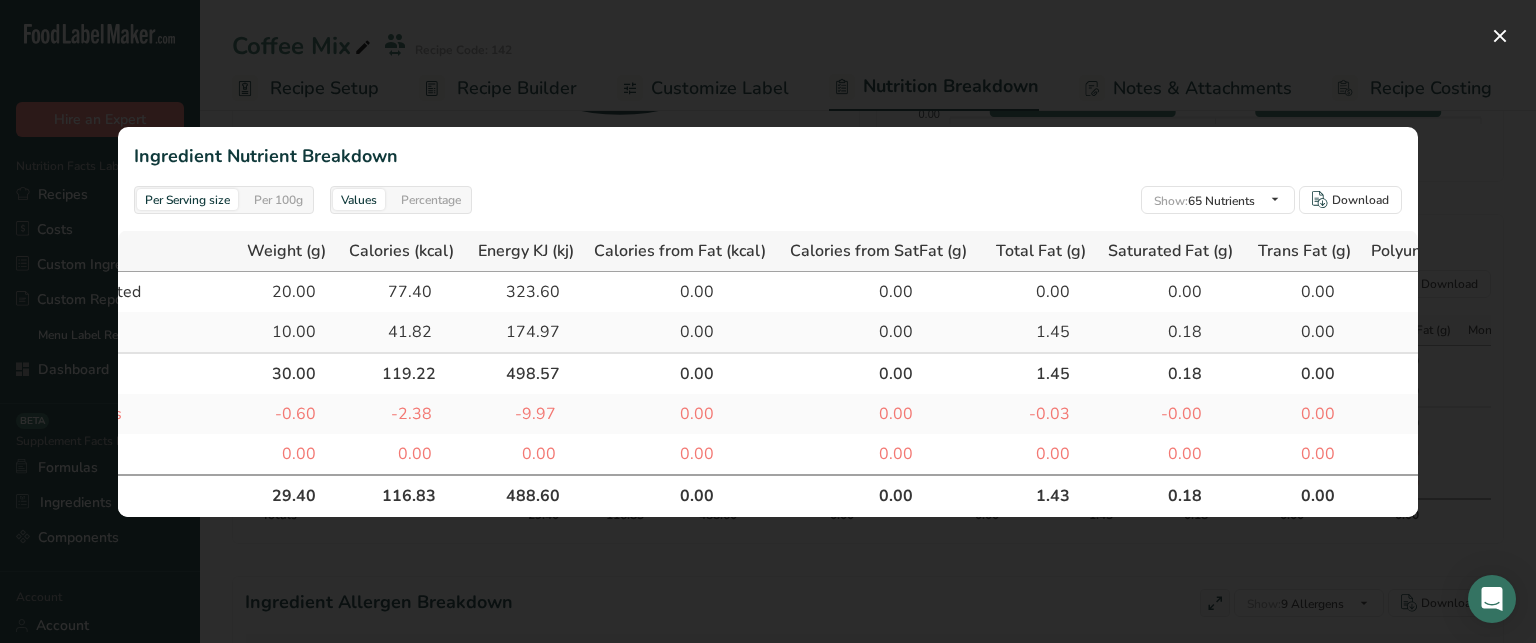 scroll, scrollTop: 0, scrollLeft: 0, axis: both 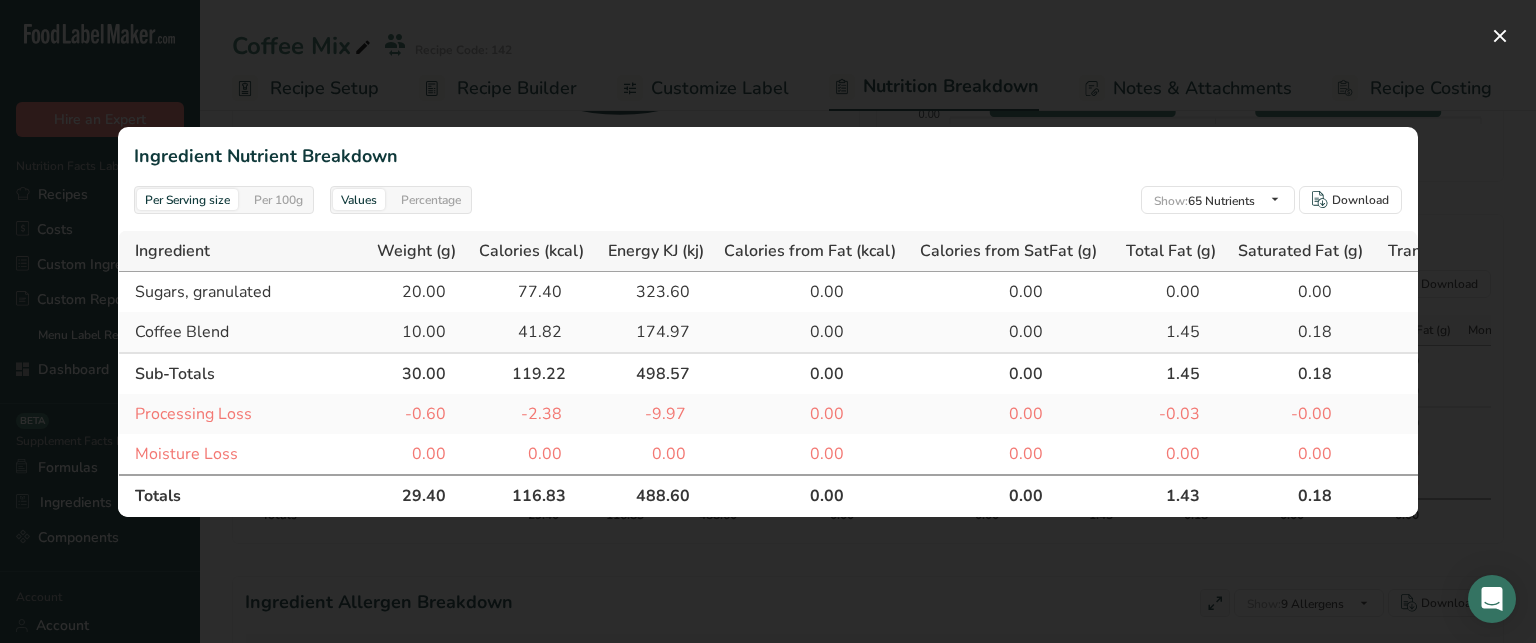 drag, startPoint x: 402, startPoint y: 283, endPoint x: 442, endPoint y: 283, distance: 40 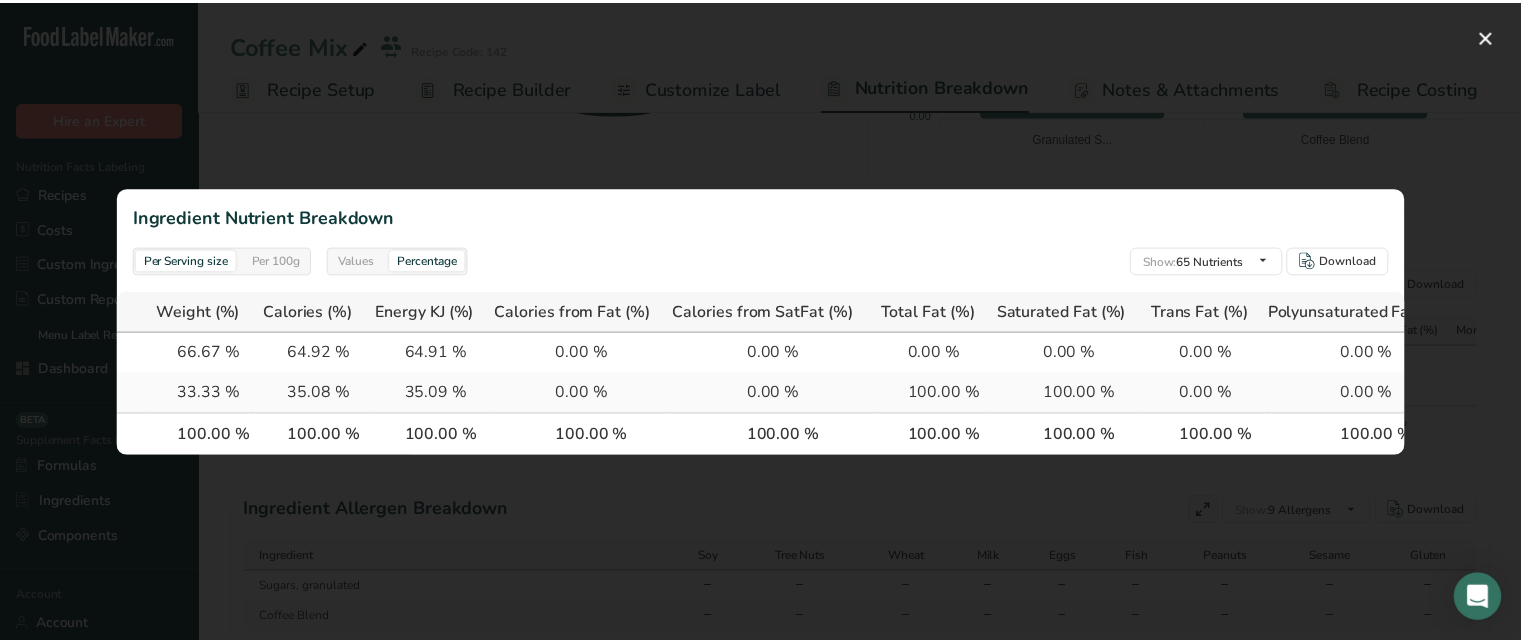 scroll, scrollTop: 0, scrollLeft: 161, axis: horizontal 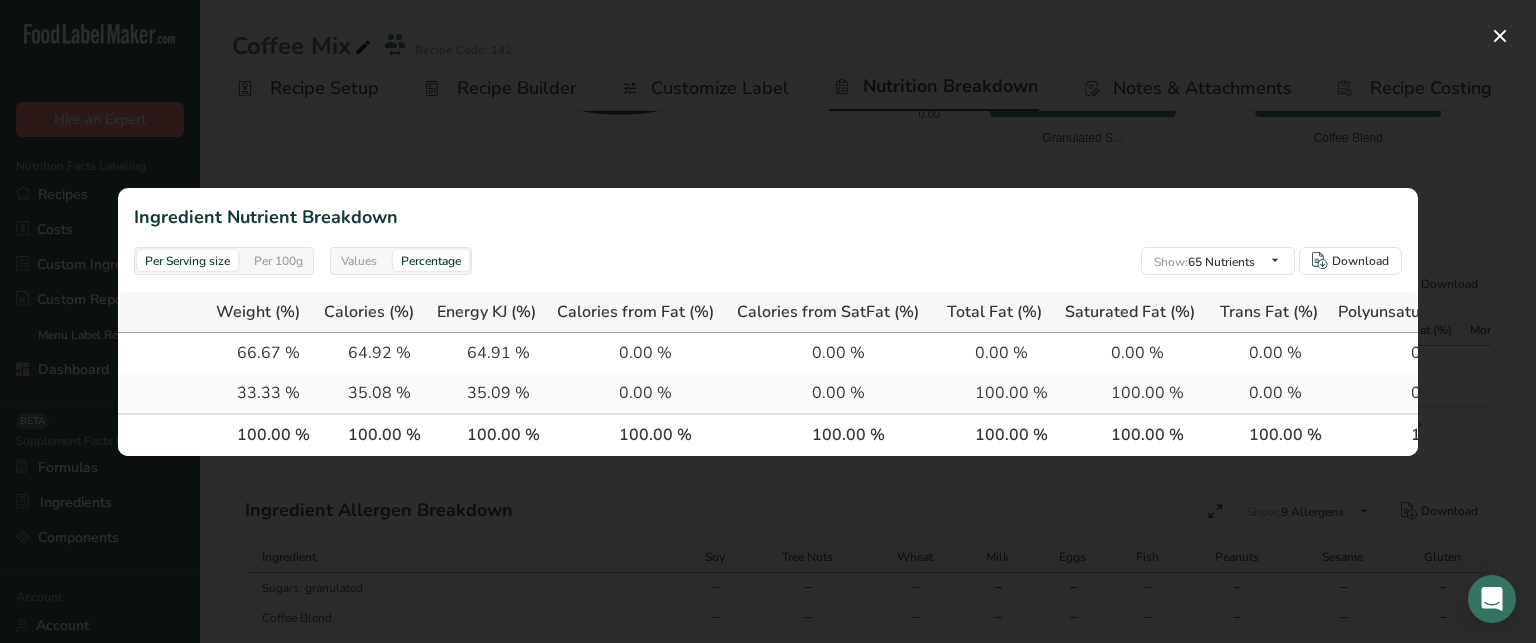 click at bounding box center [768, 321] 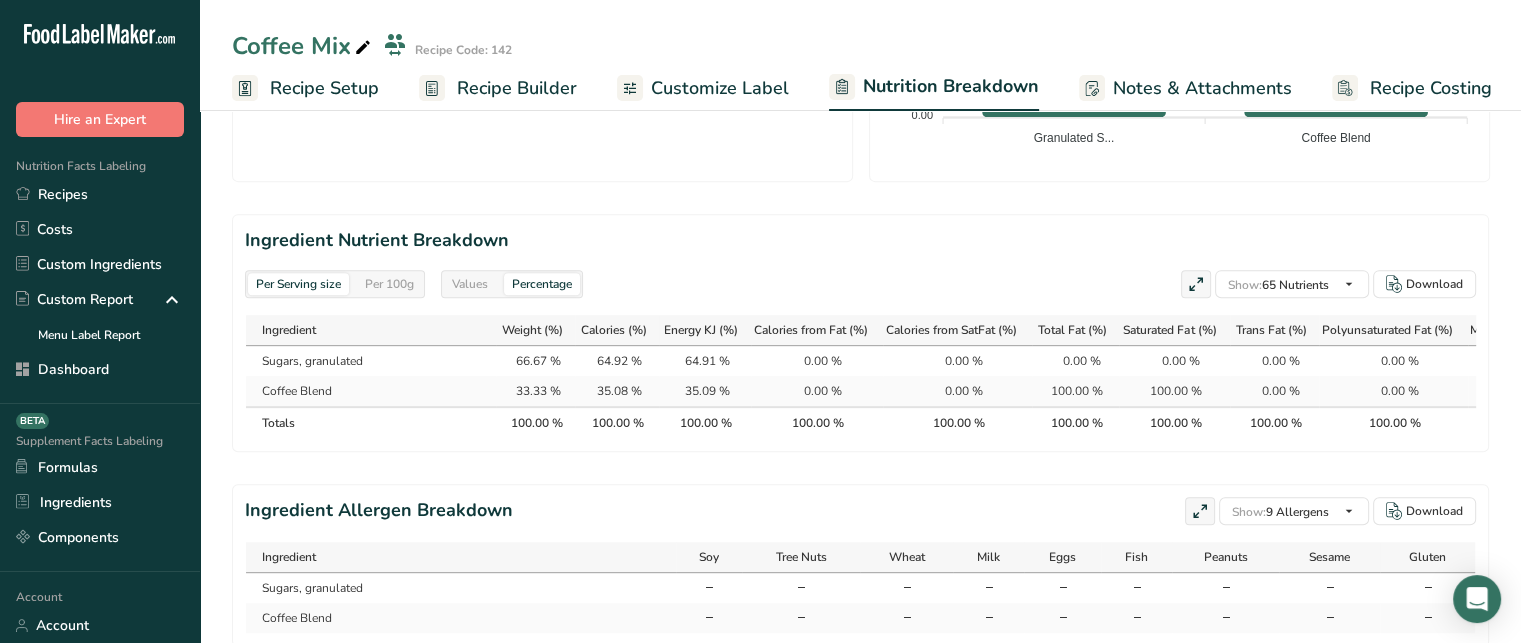 scroll, scrollTop: 886, scrollLeft: 0, axis: vertical 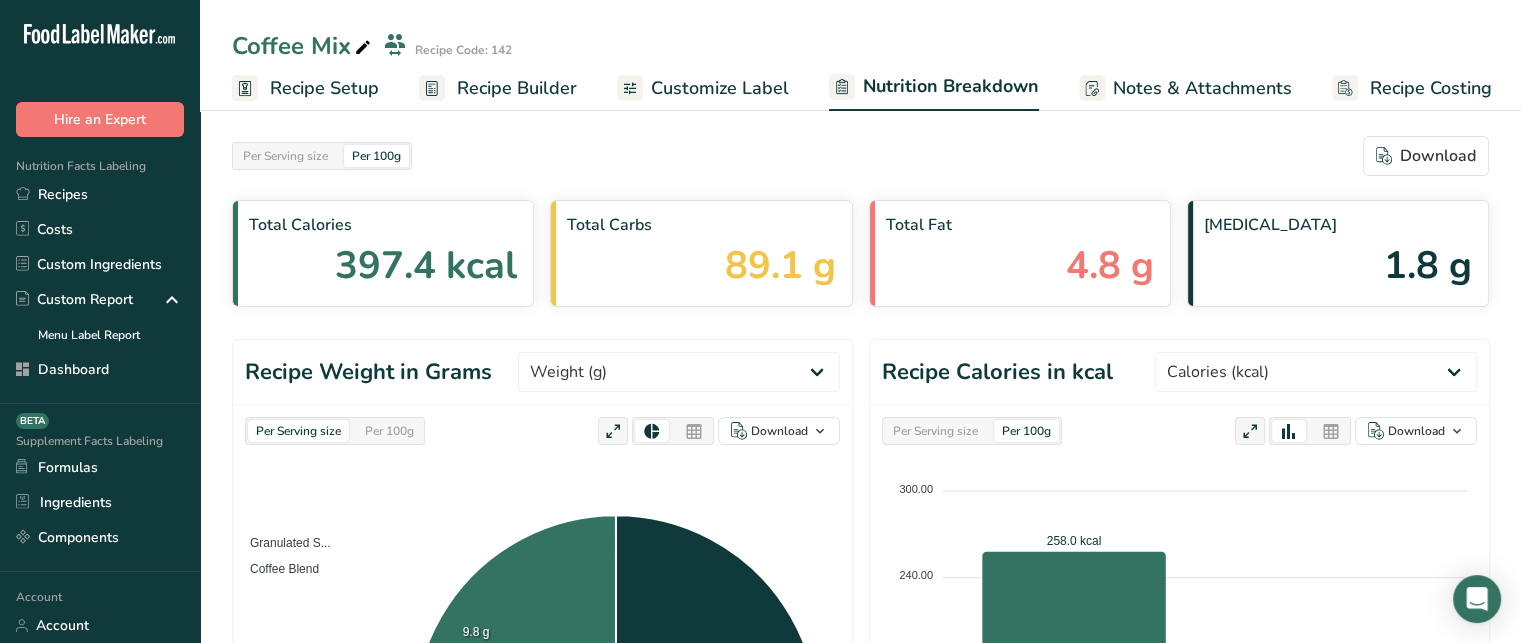 click on "Notes & Attachments" at bounding box center [1202, 88] 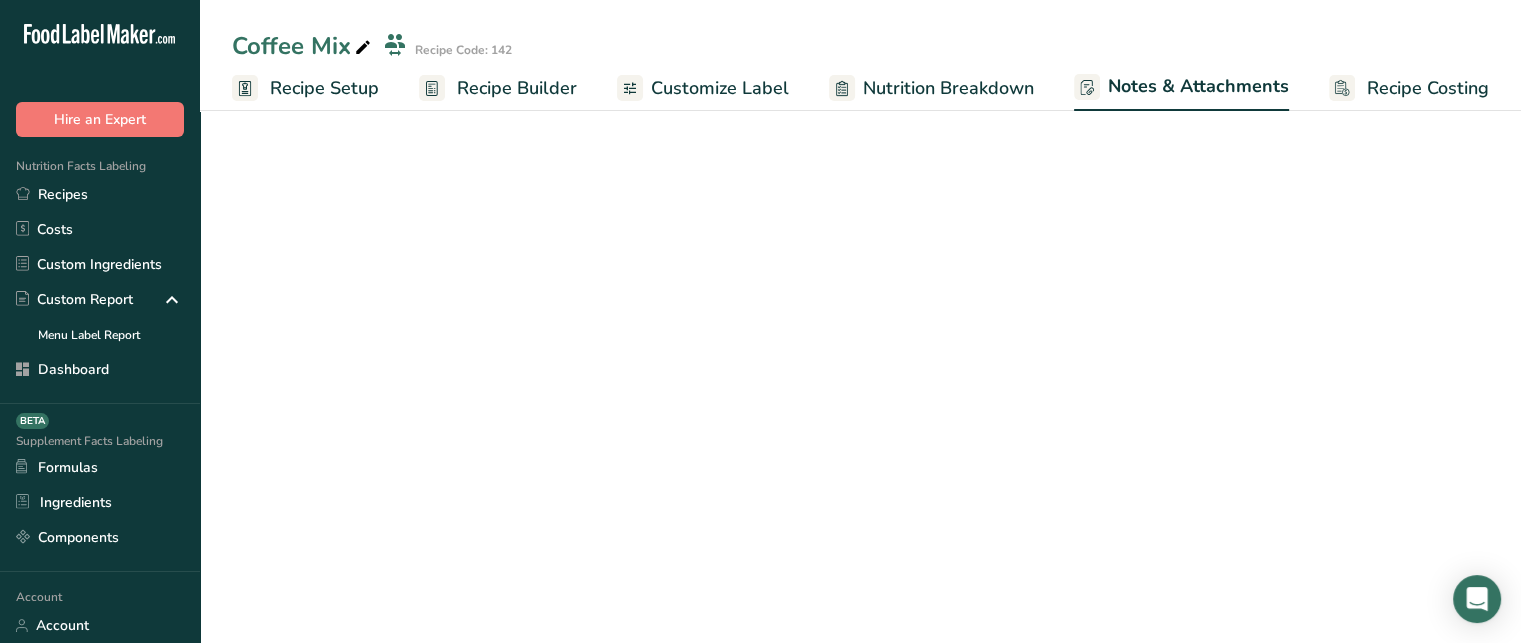scroll, scrollTop: 0, scrollLeft: 1, axis: horizontal 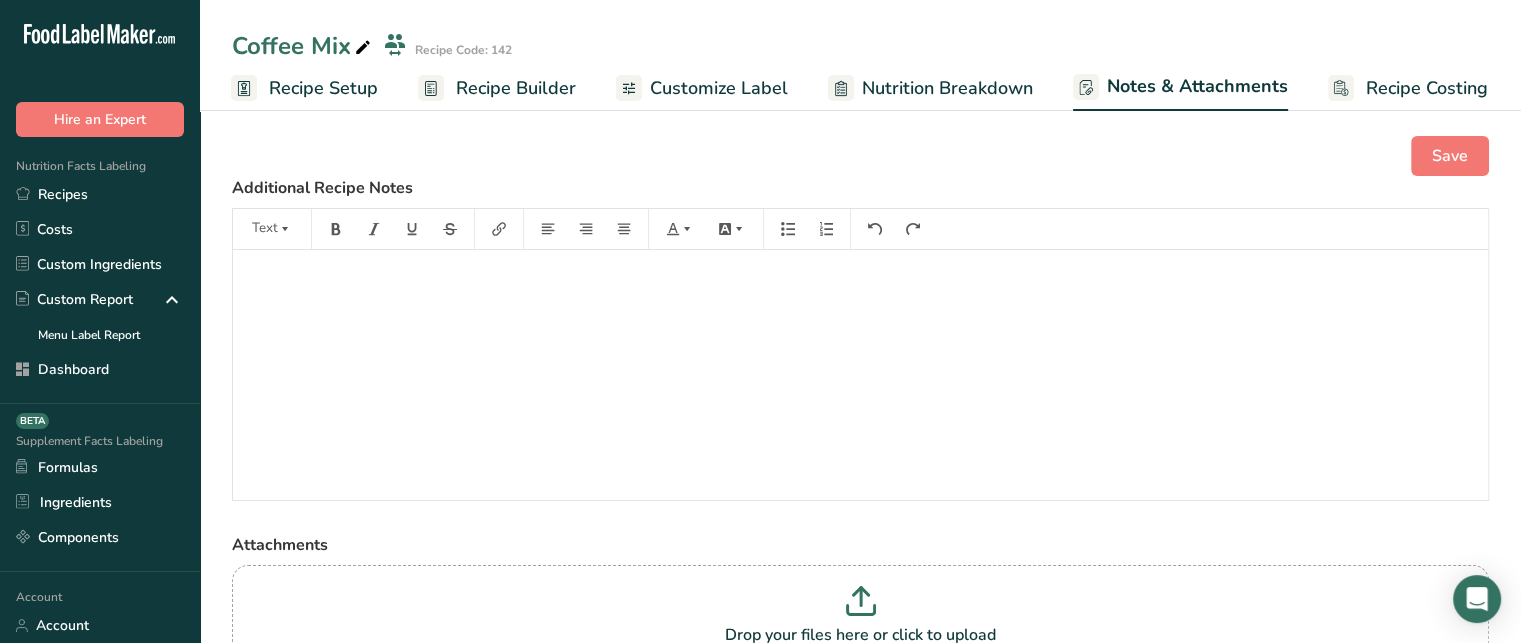 click on "﻿" at bounding box center [860, 375] 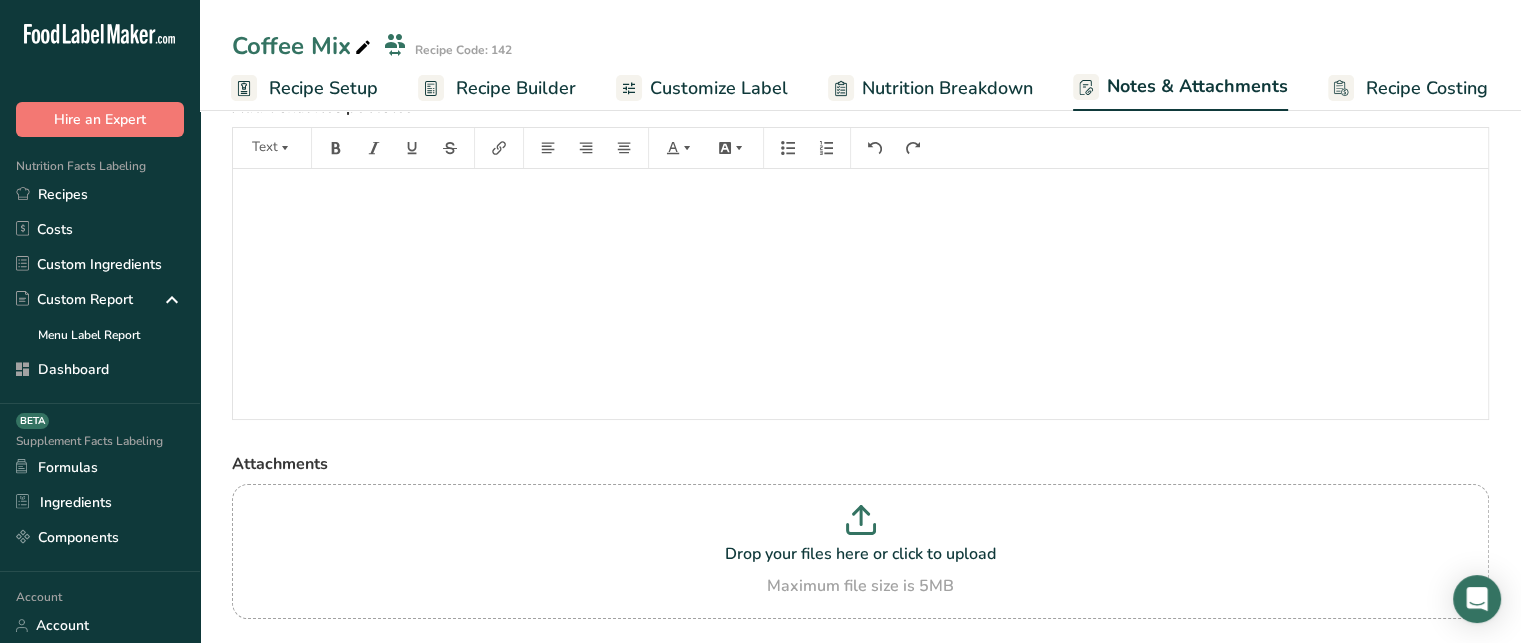 scroll, scrollTop: 140, scrollLeft: 0, axis: vertical 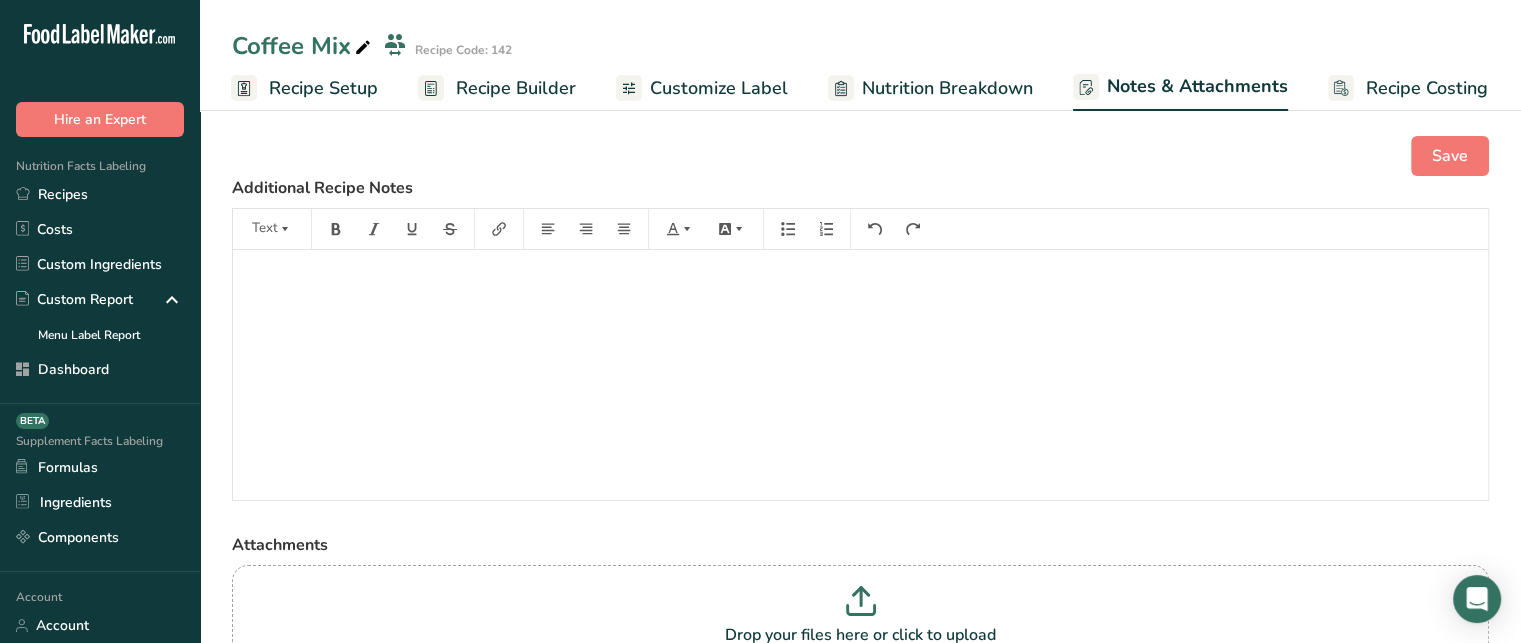 click on "Recipe Costing" at bounding box center [1427, 88] 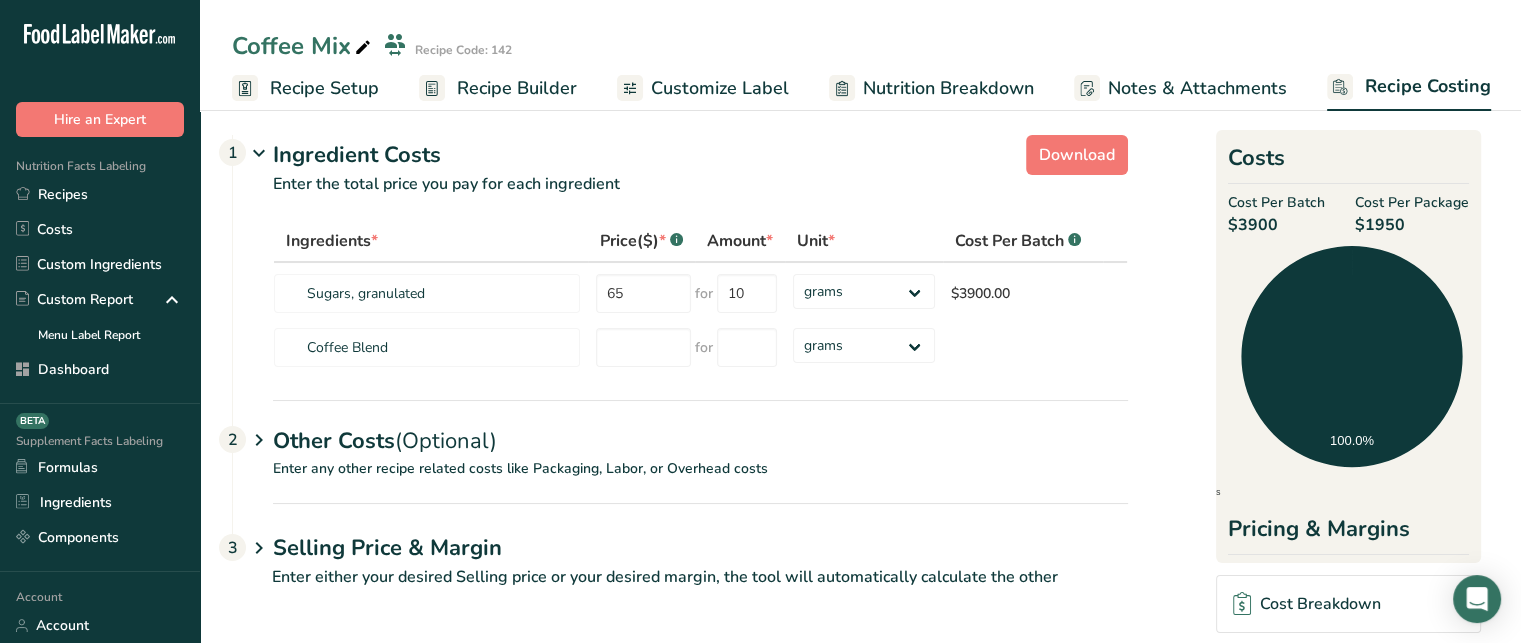 scroll, scrollTop: 7, scrollLeft: 0, axis: vertical 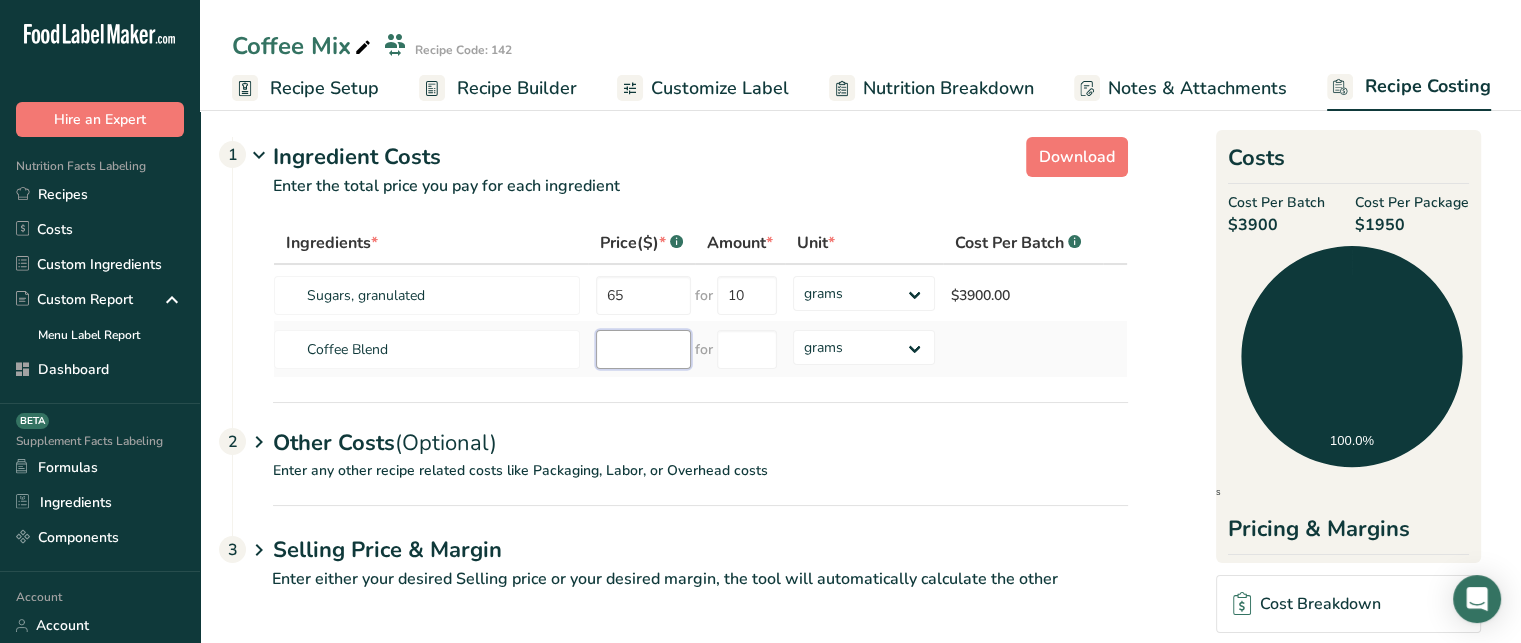click at bounding box center [643, 349] 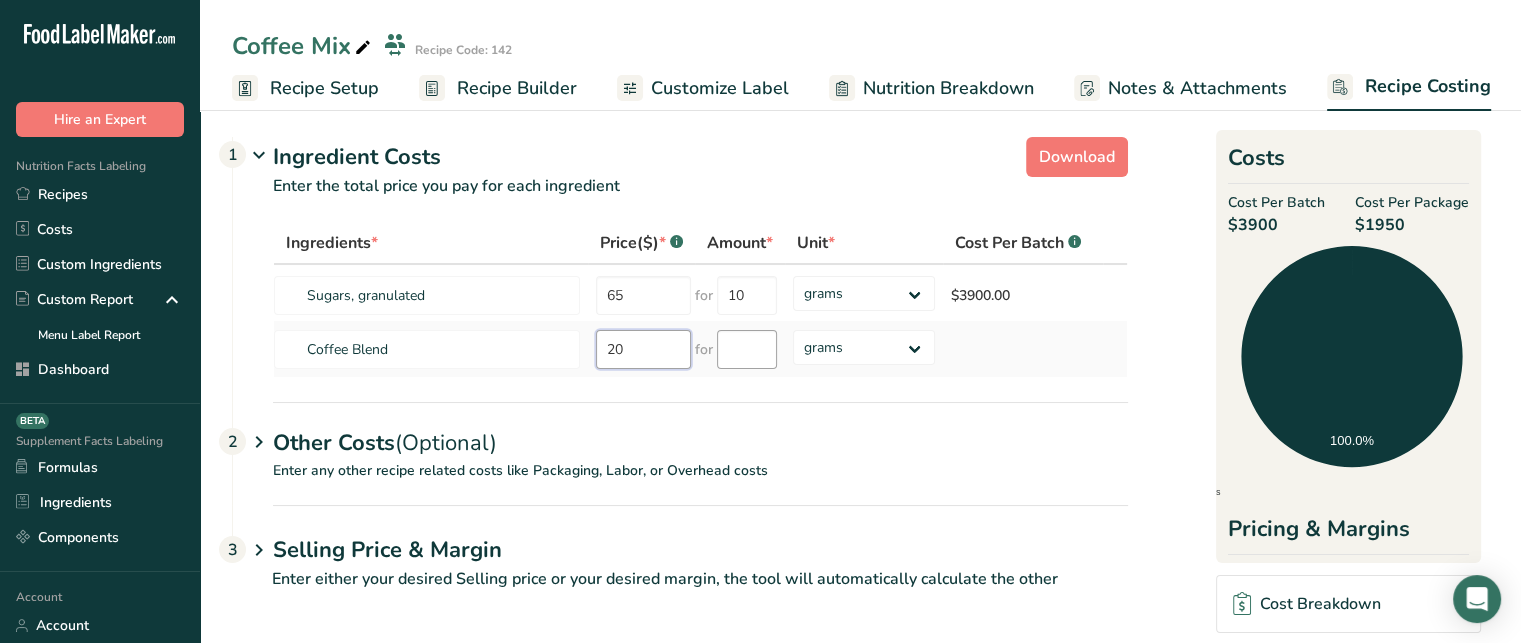 type on "20" 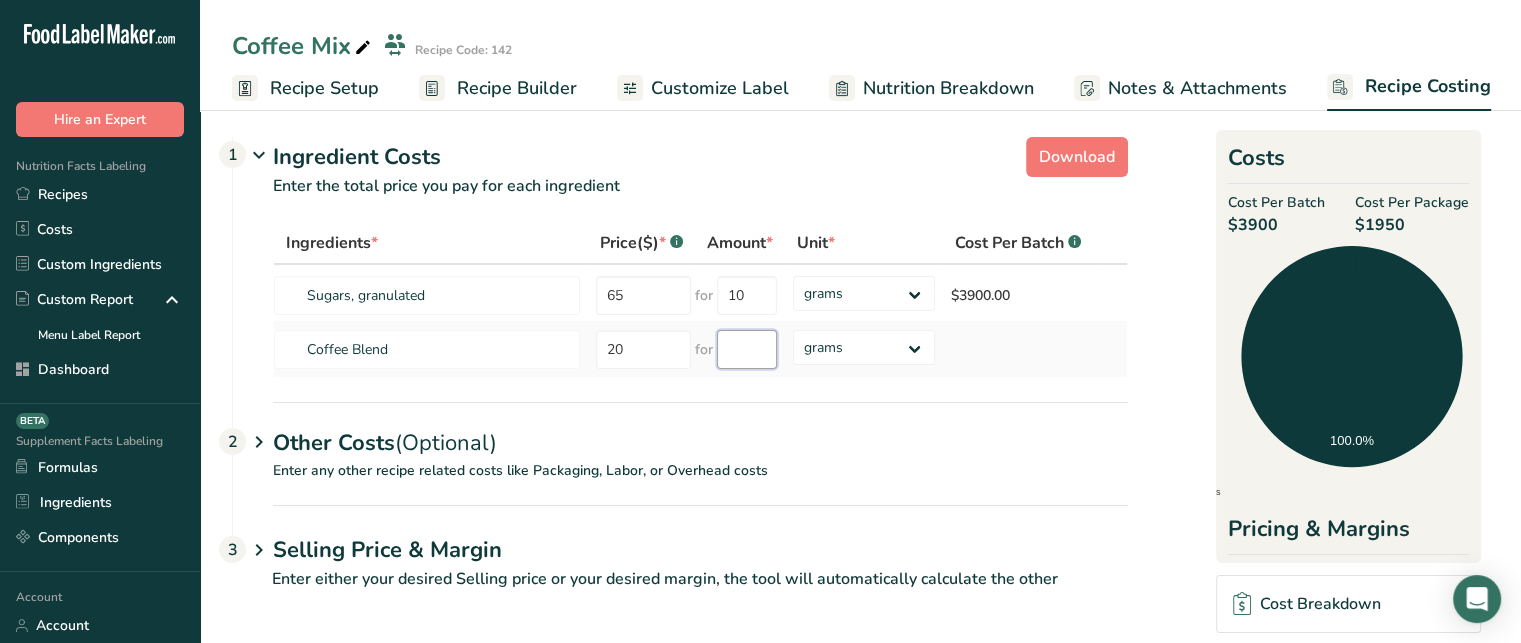 click at bounding box center [747, 349] 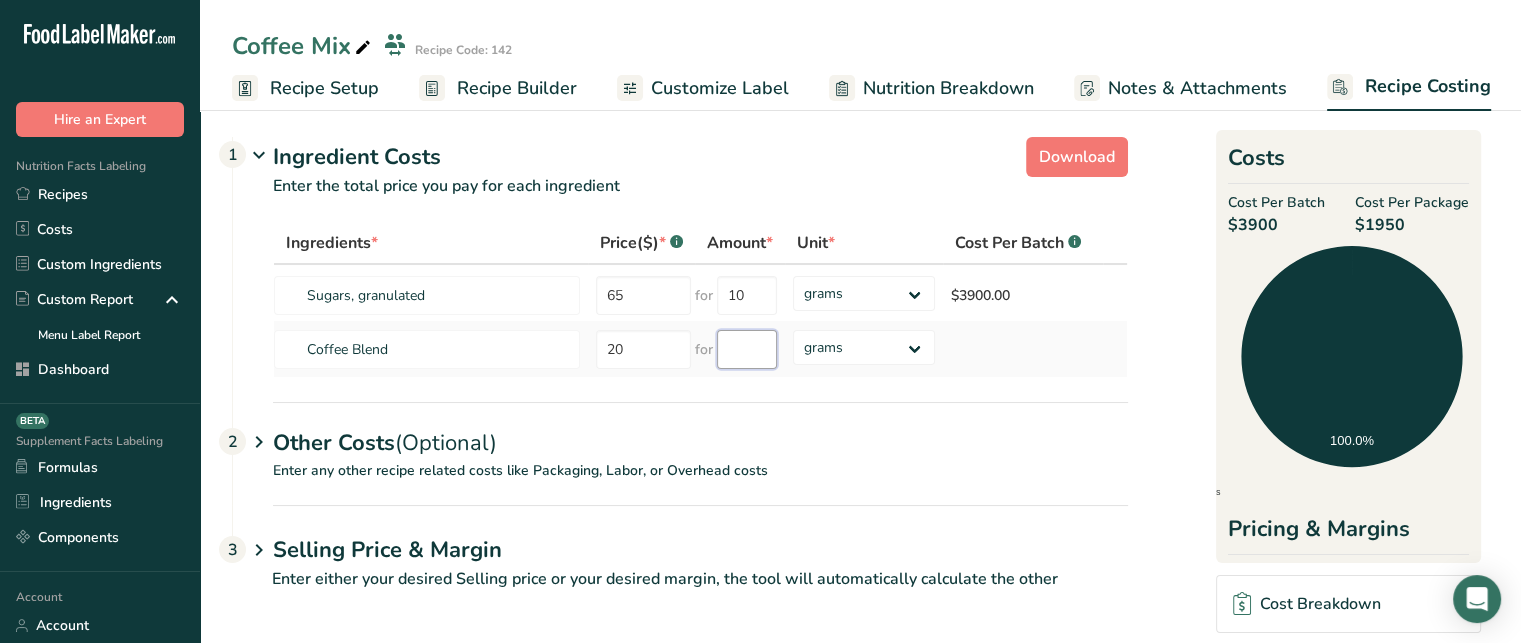 type on "1" 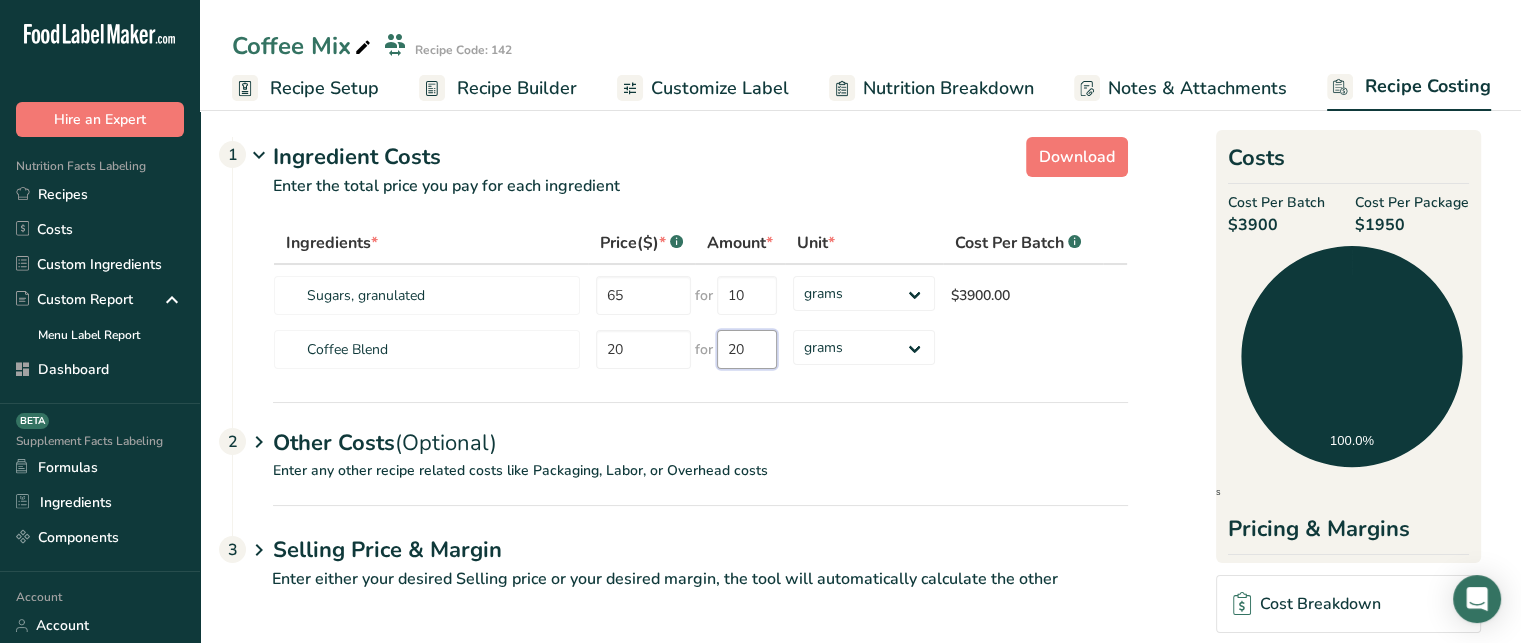 type on "20" 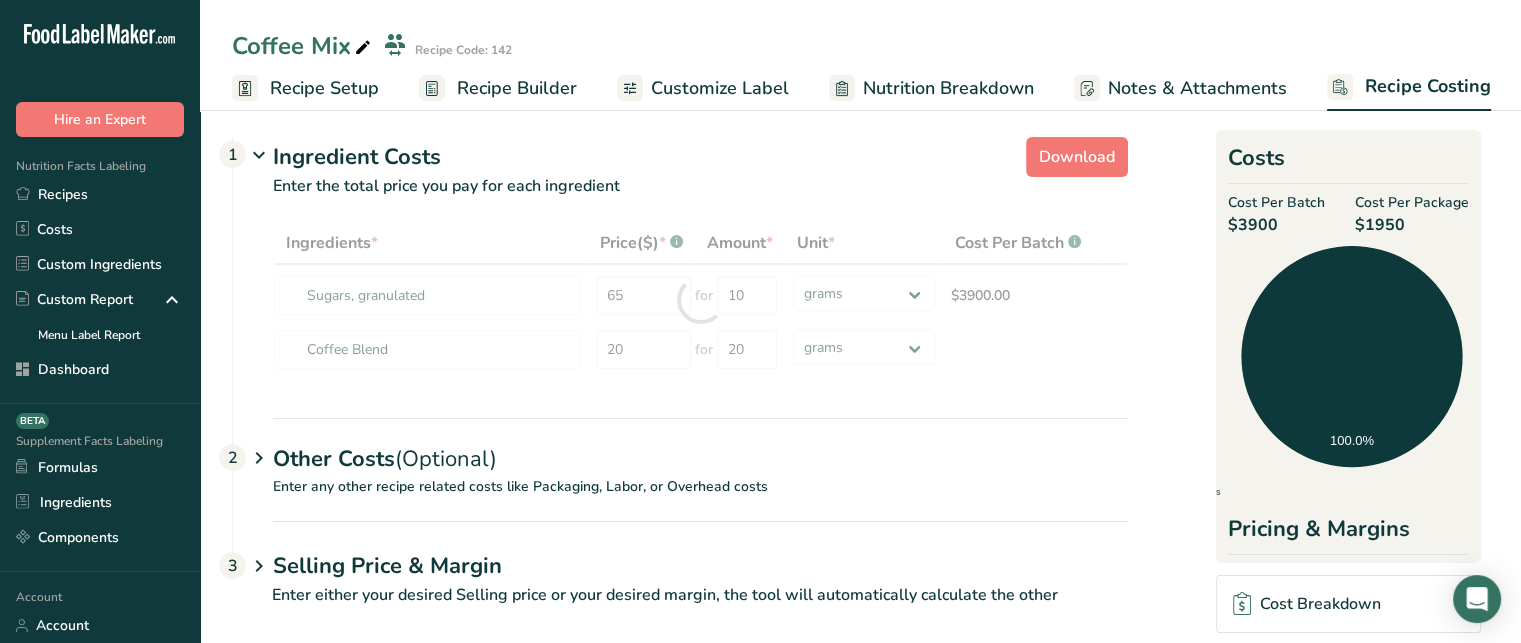 click on "Ingredients *
Price($) *   .a-a{fill:#347362;}.b-a{fill:#fff;}
Amount *
Unit *
Cost Per Batch
.a-a{fill:#347362;}.b-a{fill:#fff;}            Sugars, granulated   65
for
10
grams
kg
mg
mcg
lb
oz
$3900.00
Coffee Blend   20
for
20
grams
kg
mg
mcg
lb
oz" at bounding box center (680, 320) 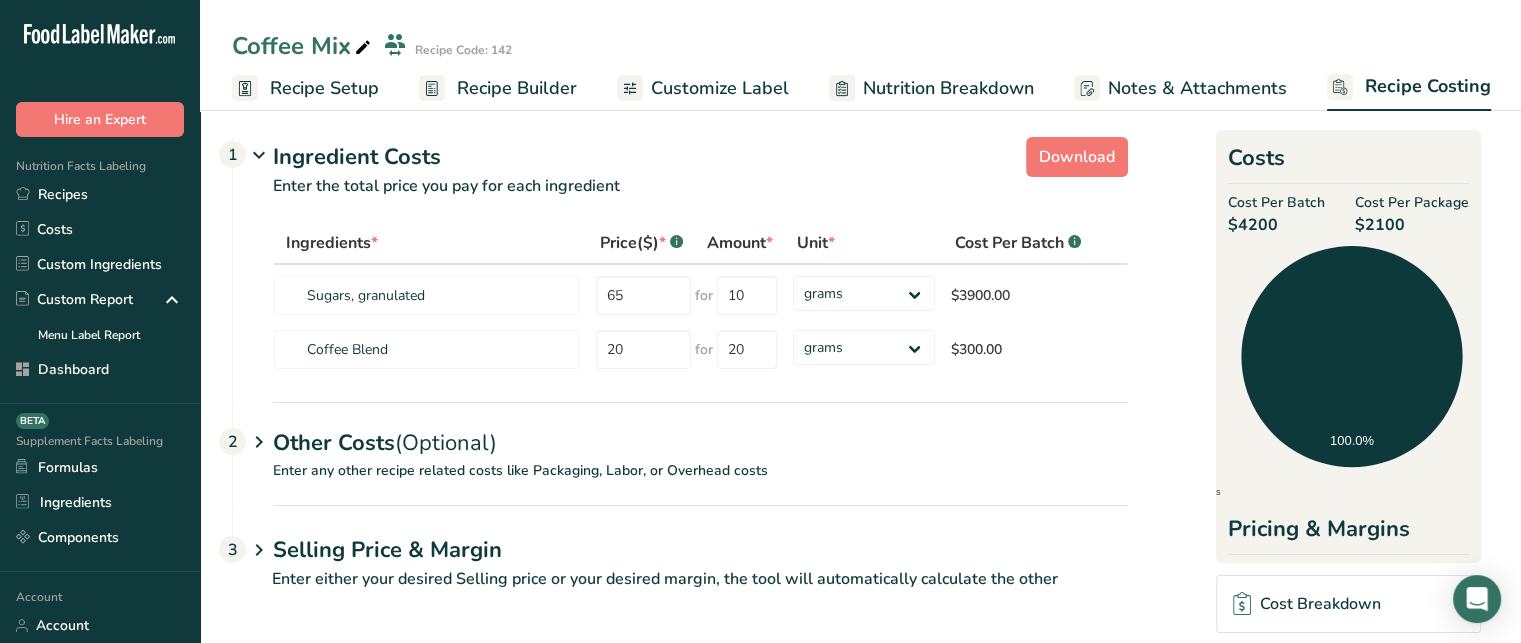 click on "Other Costs  (Optional)
2" at bounding box center [700, 431] 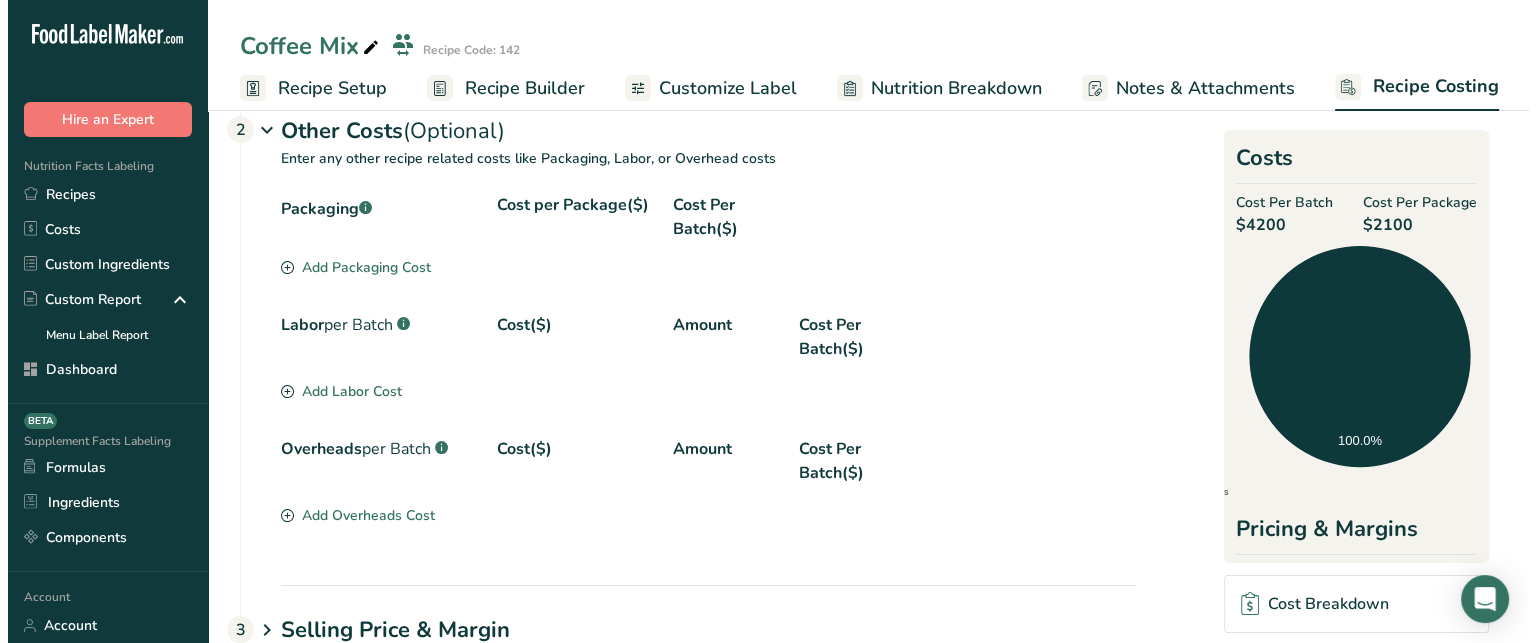 scroll, scrollTop: 316, scrollLeft: 0, axis: vertical 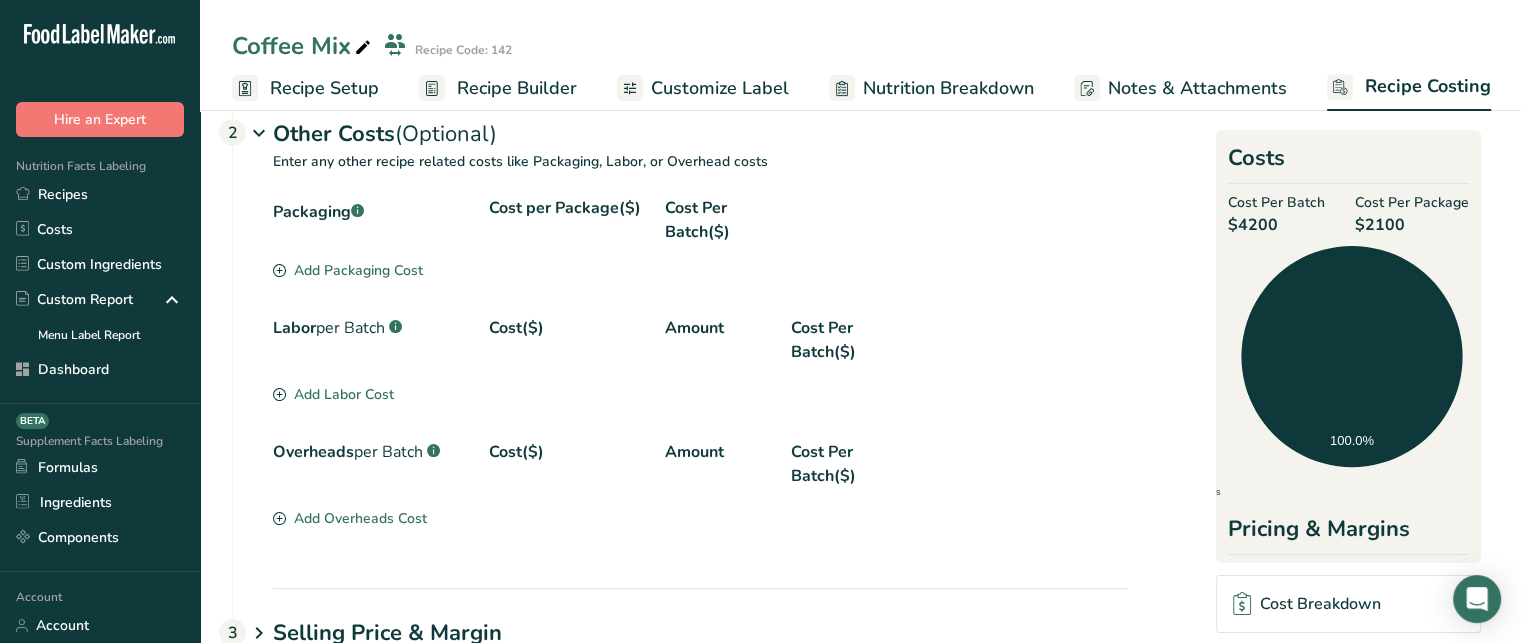 click on "Add Packaging Cost" at bounding box center [348, 270] 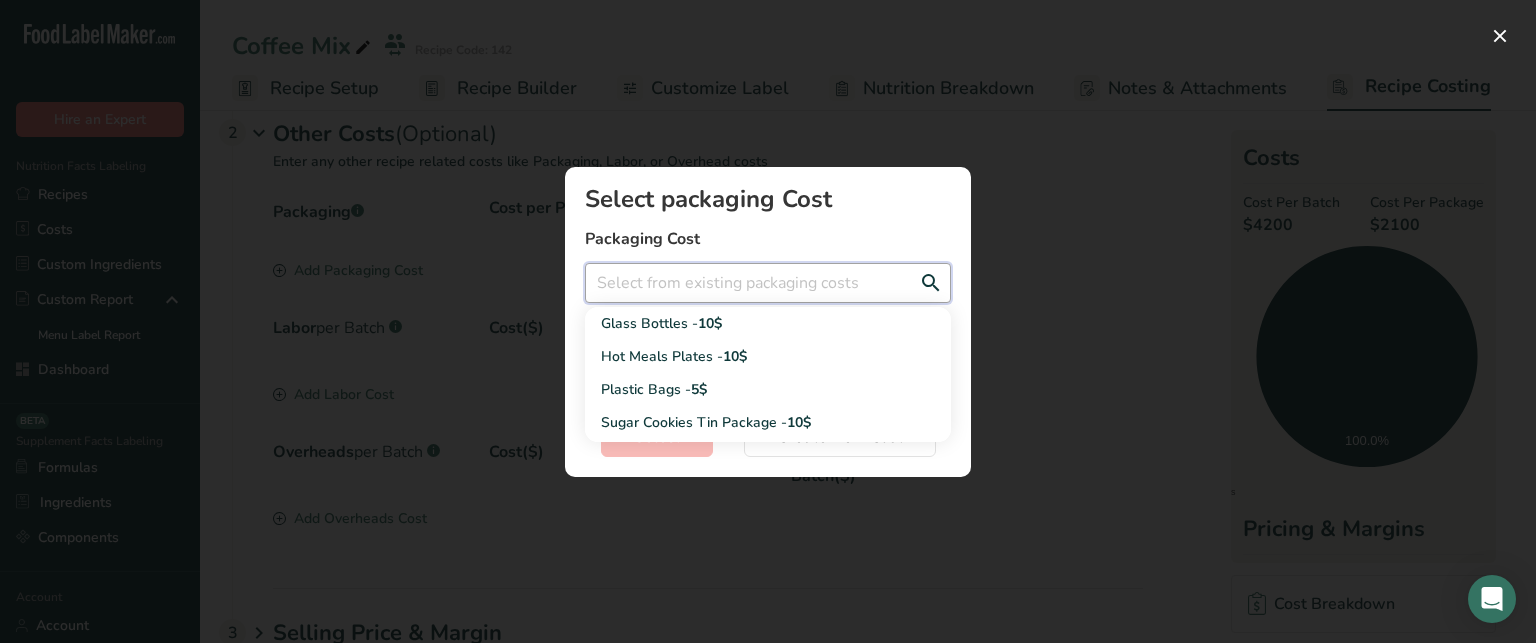 click at bounding box center [768, 283] 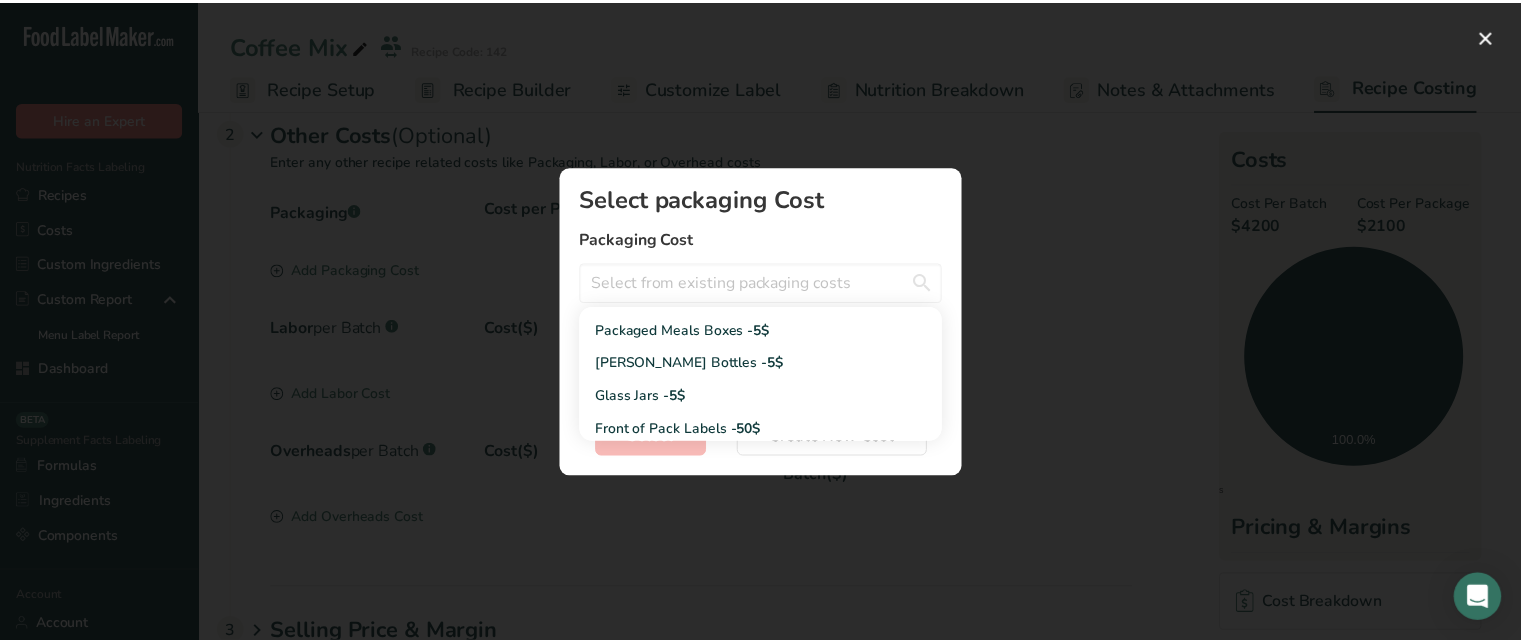 scroll, scrollTop: 114, scrollLeft: 0, axis: vertical 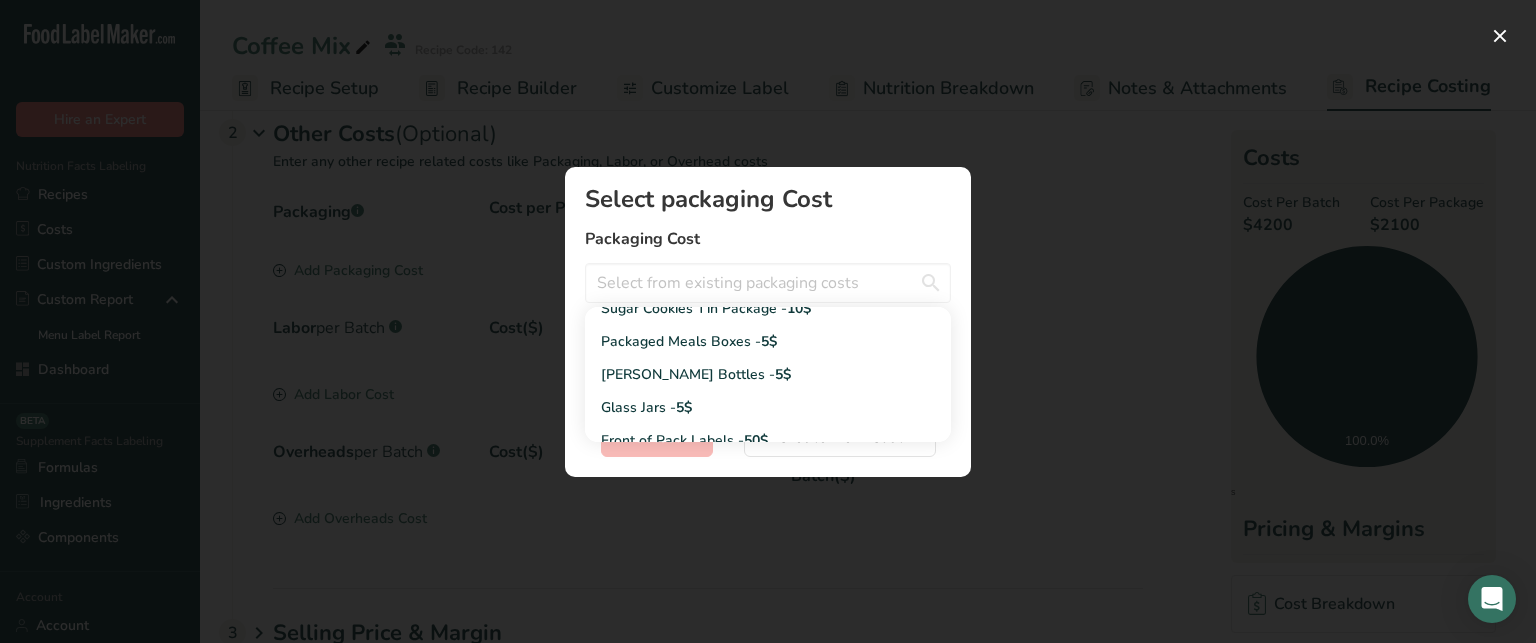 click on "Packaging Cost" at bounding box center [768, 239] 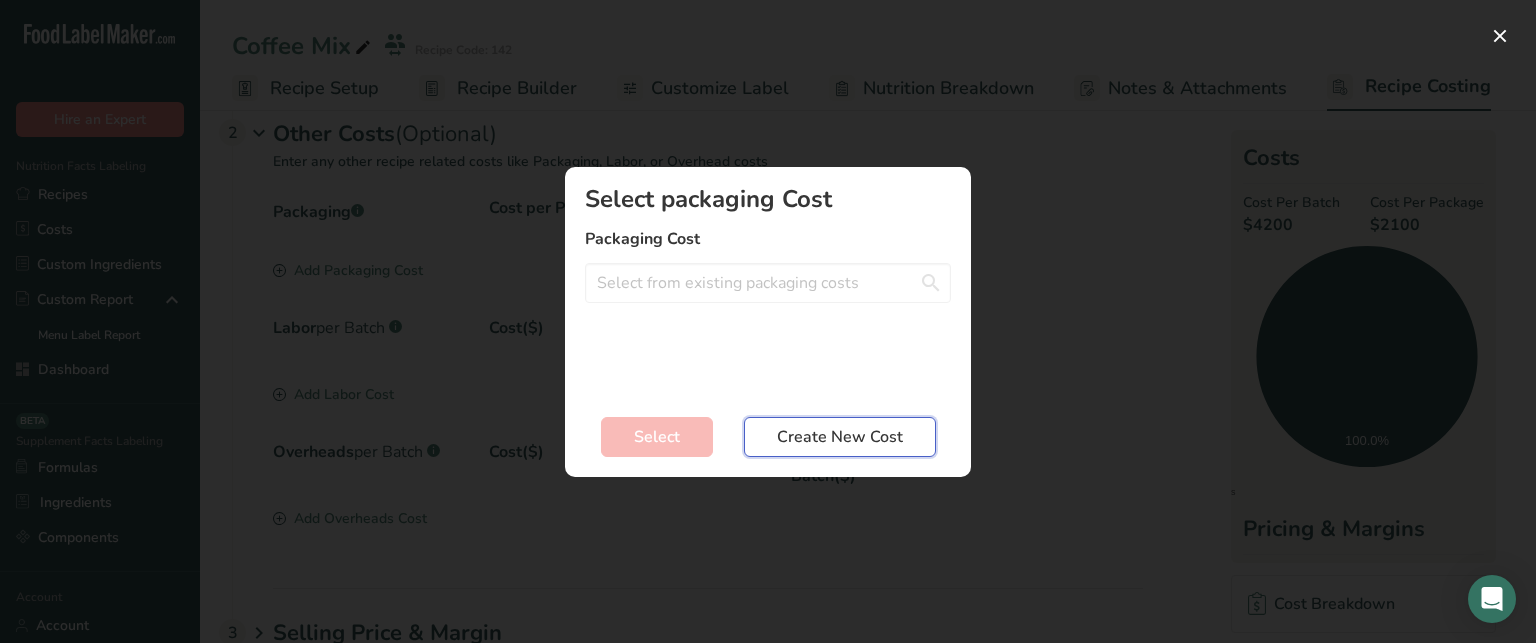 click on "Create New Cost" at bounding box center (840, 437) 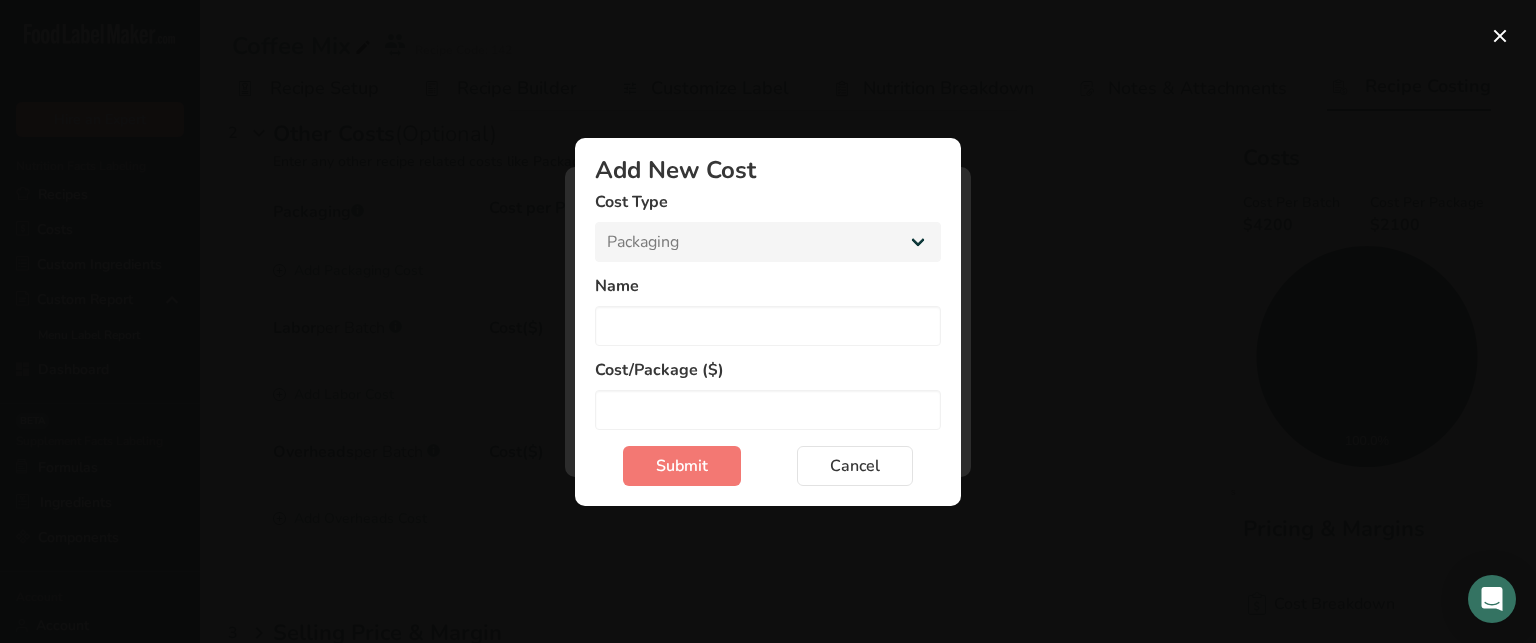click on "Name" at bounding box center (768, 286) 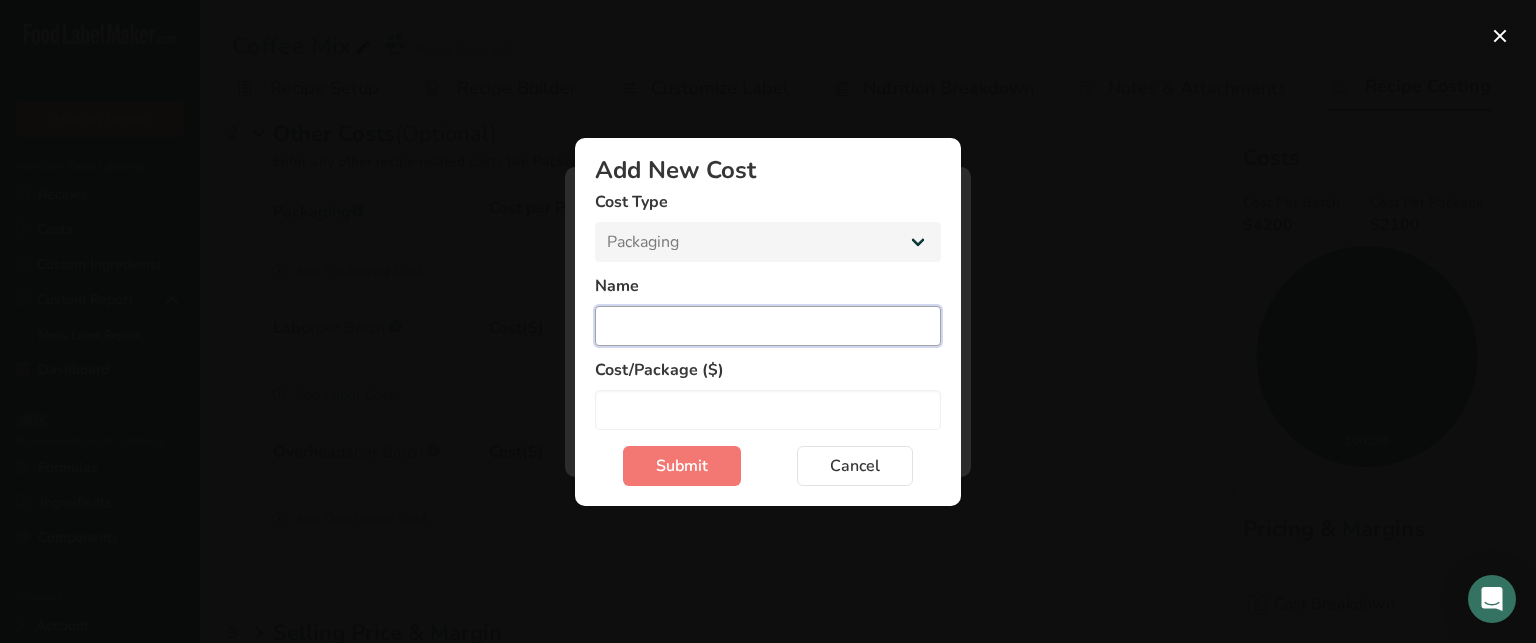 click at bounding box center [768, 326] 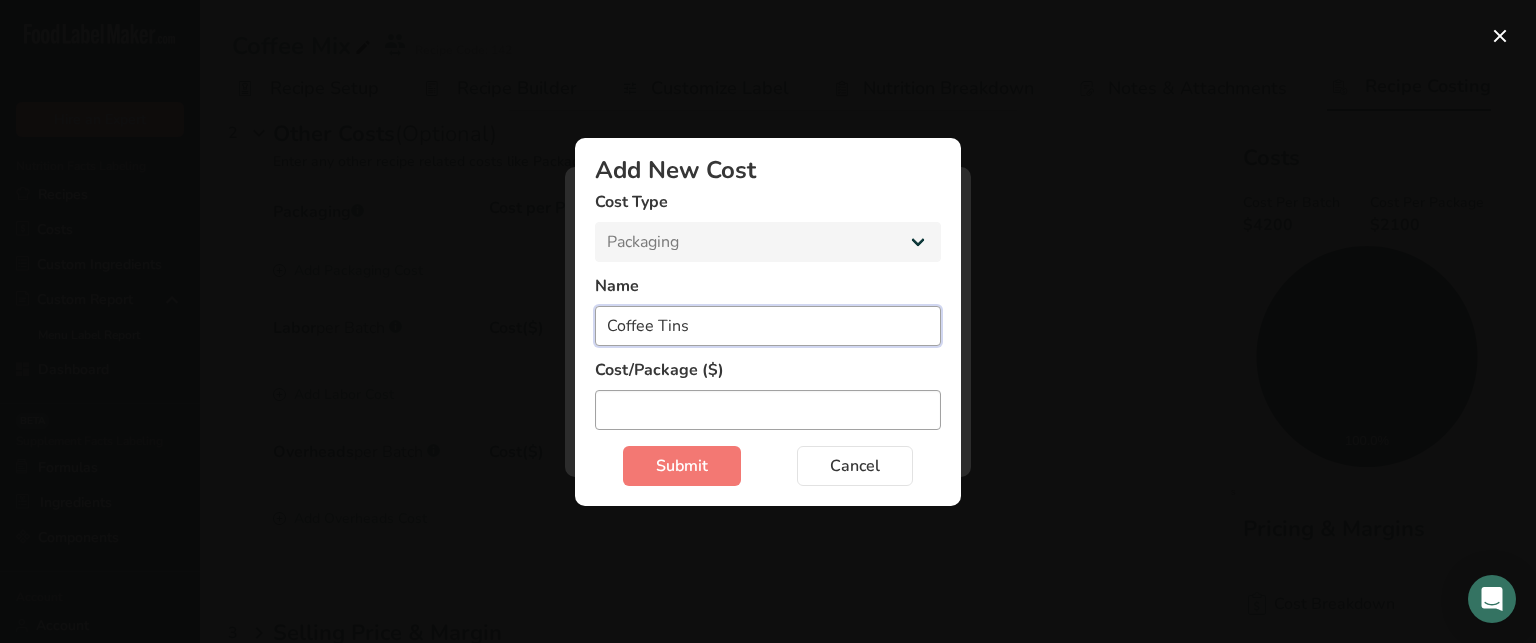 type on "Coffee Tins" 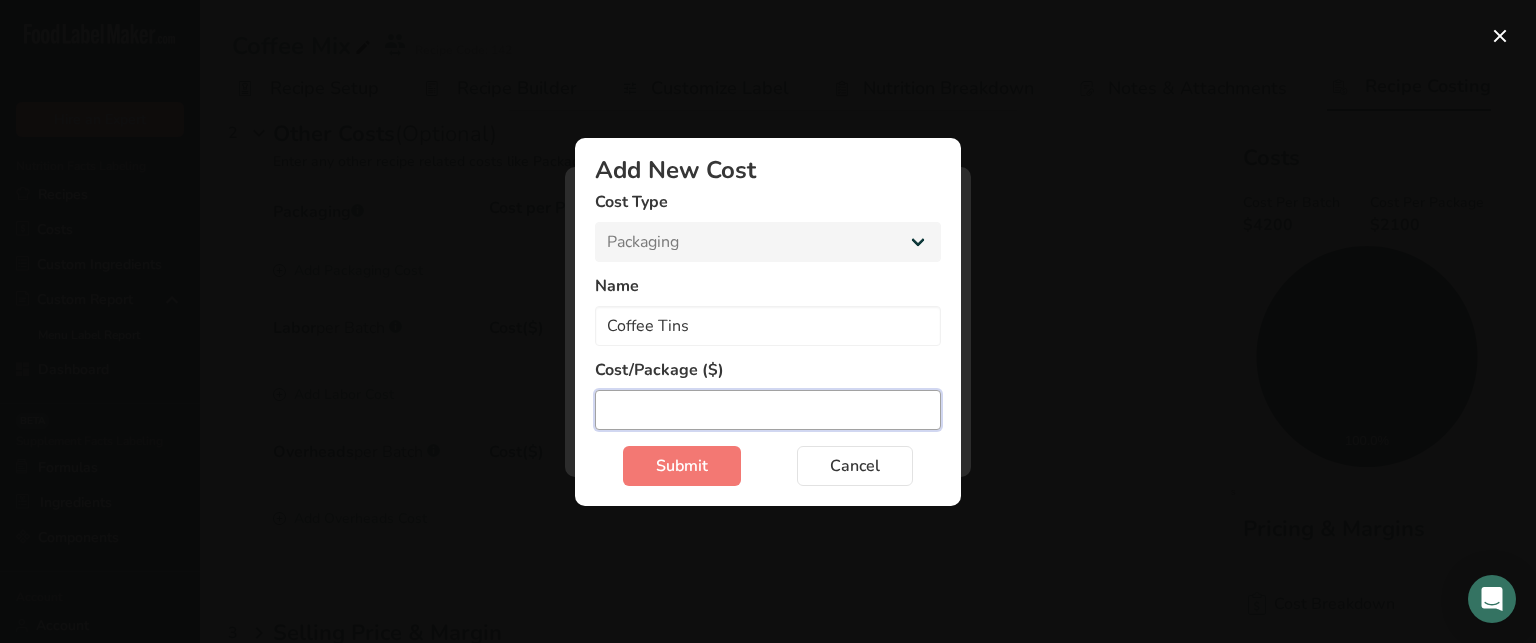 click at bounding box center [768, 410] 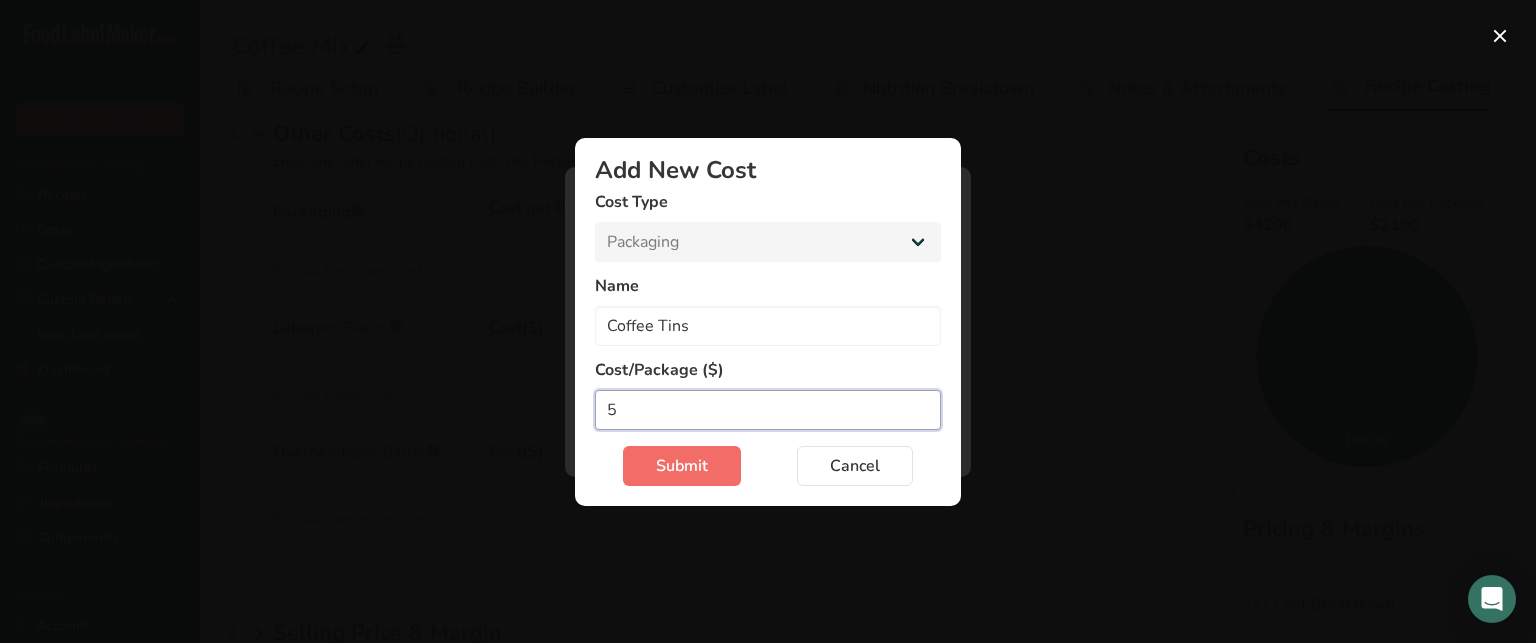 type on "5" 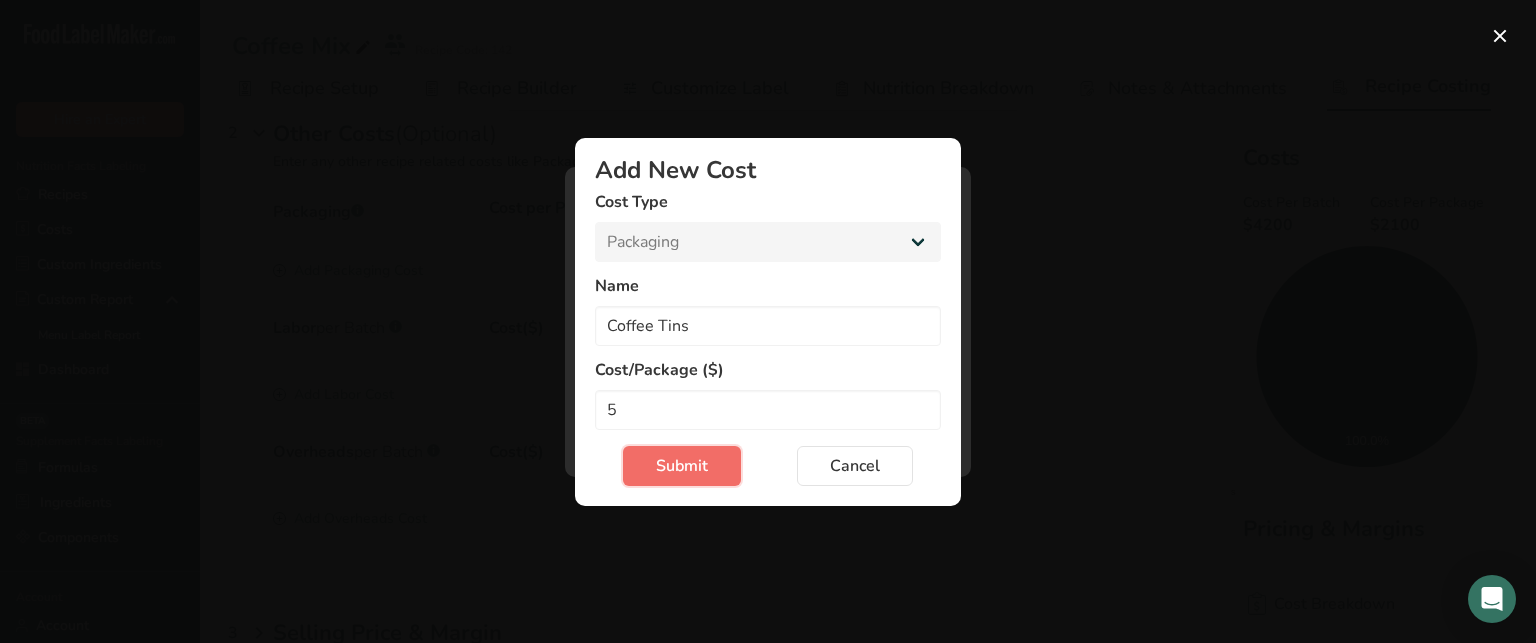 click on "Submit" at bounding box center [682, 466] 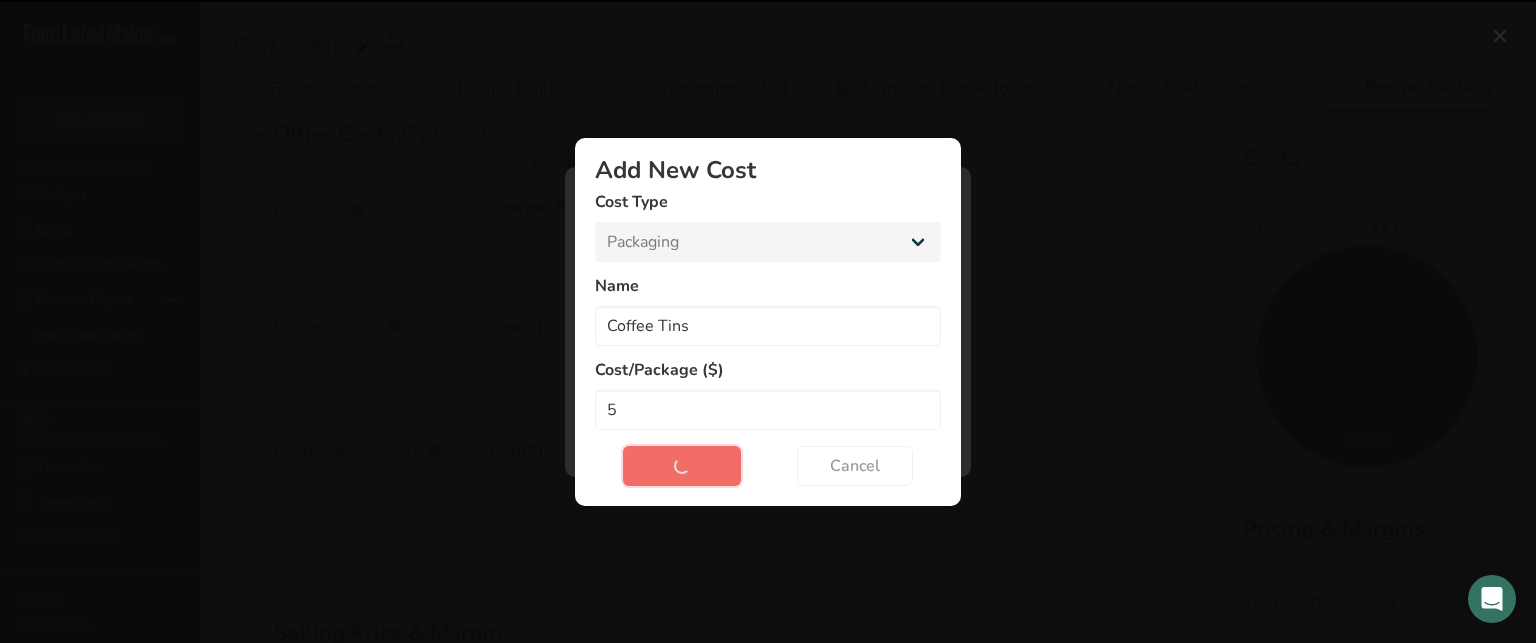 type 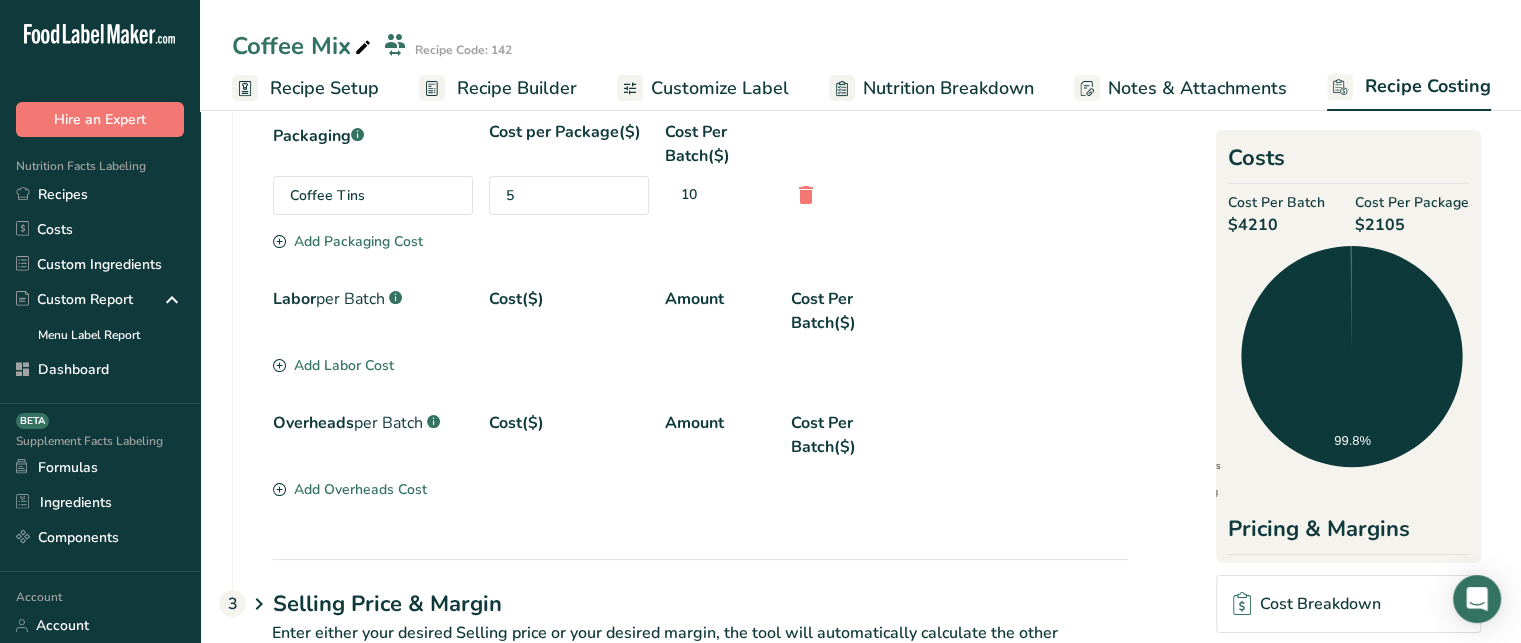 scroll, scrollTop: 394, scrollLeft: 0, axis: vertical 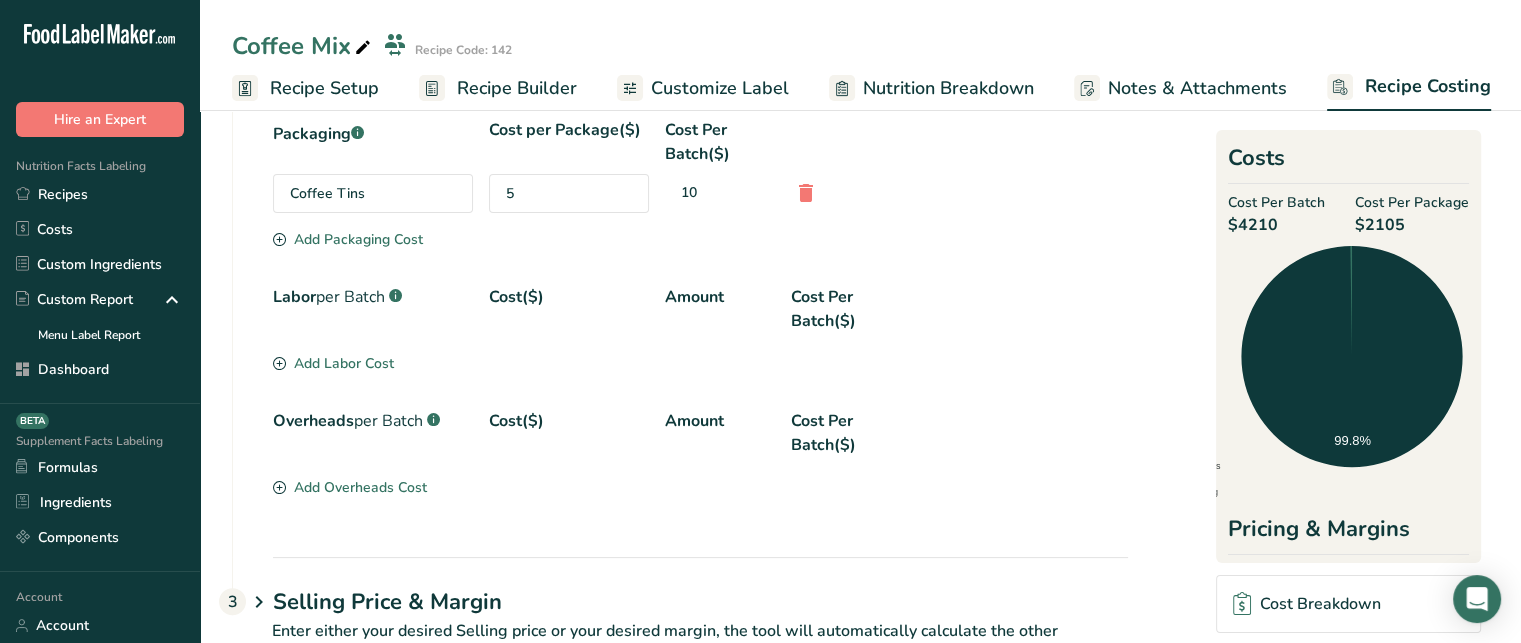click on "Add Labor Cost" at bounding box center [333, 363] 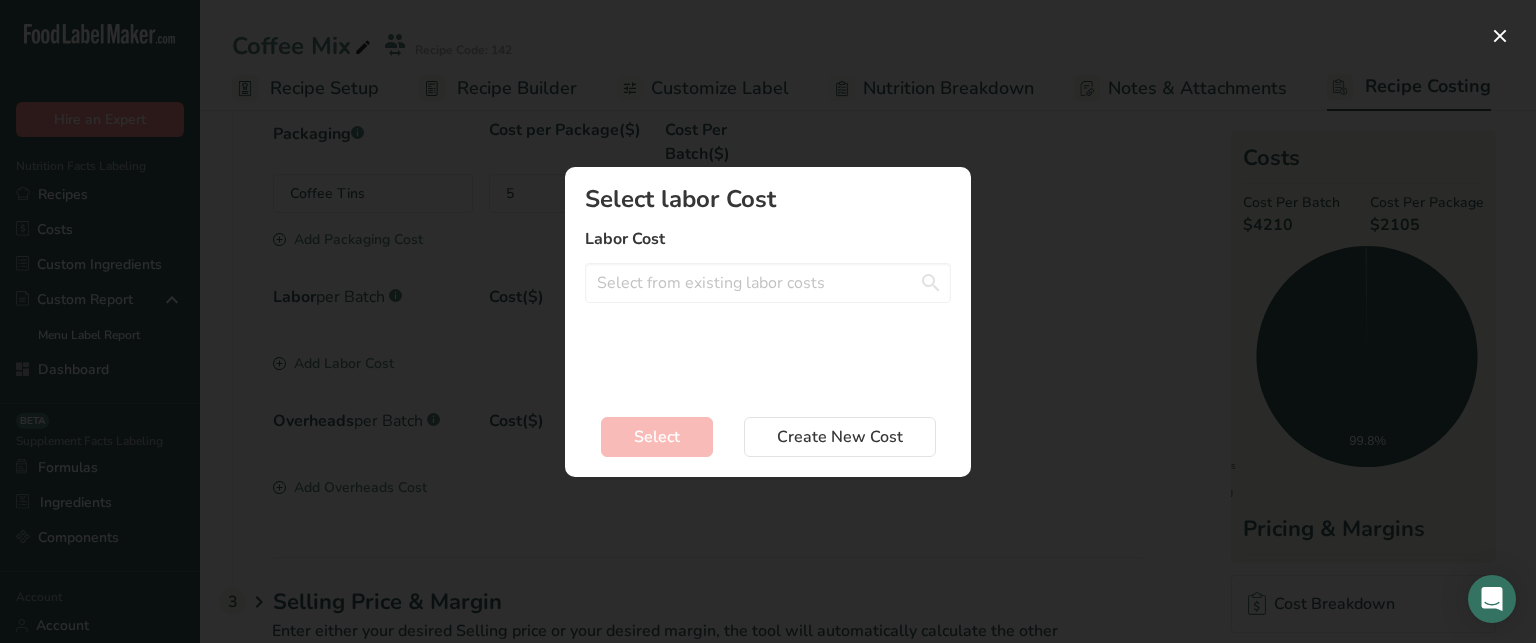 click on "Select labor Cost
Labor Cost
Chef( Chicken Stew) -  80$
per Hour
Employee -  40$
per Hour
Labor Cost -  50$
per Hour
Sweets Chef -  60$
per Hour
Chef Dessert -  50$
per Hour
Chef 2 -  50$
per Hour
Chef -  30$
per Hour
Create a new labor cost" at bounding box center (768, 290) 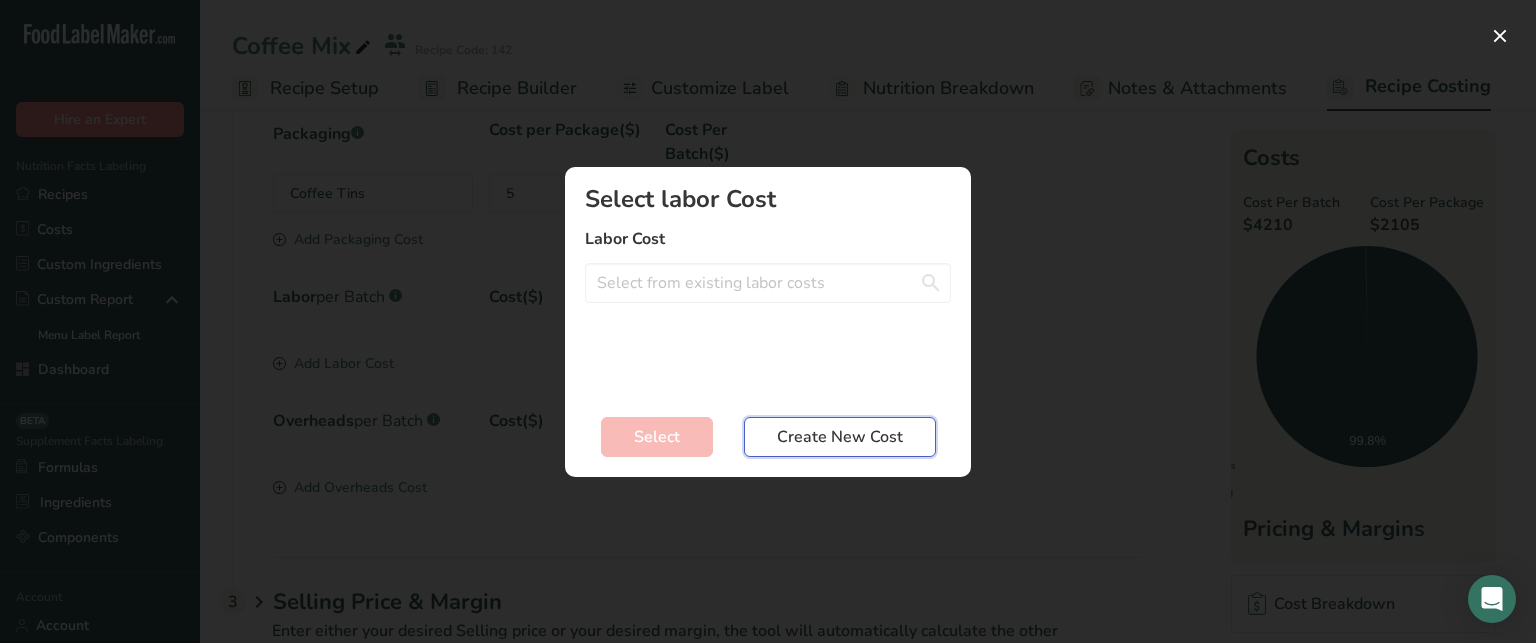 click on "Create New Cost" at bounding box center (840, 437) 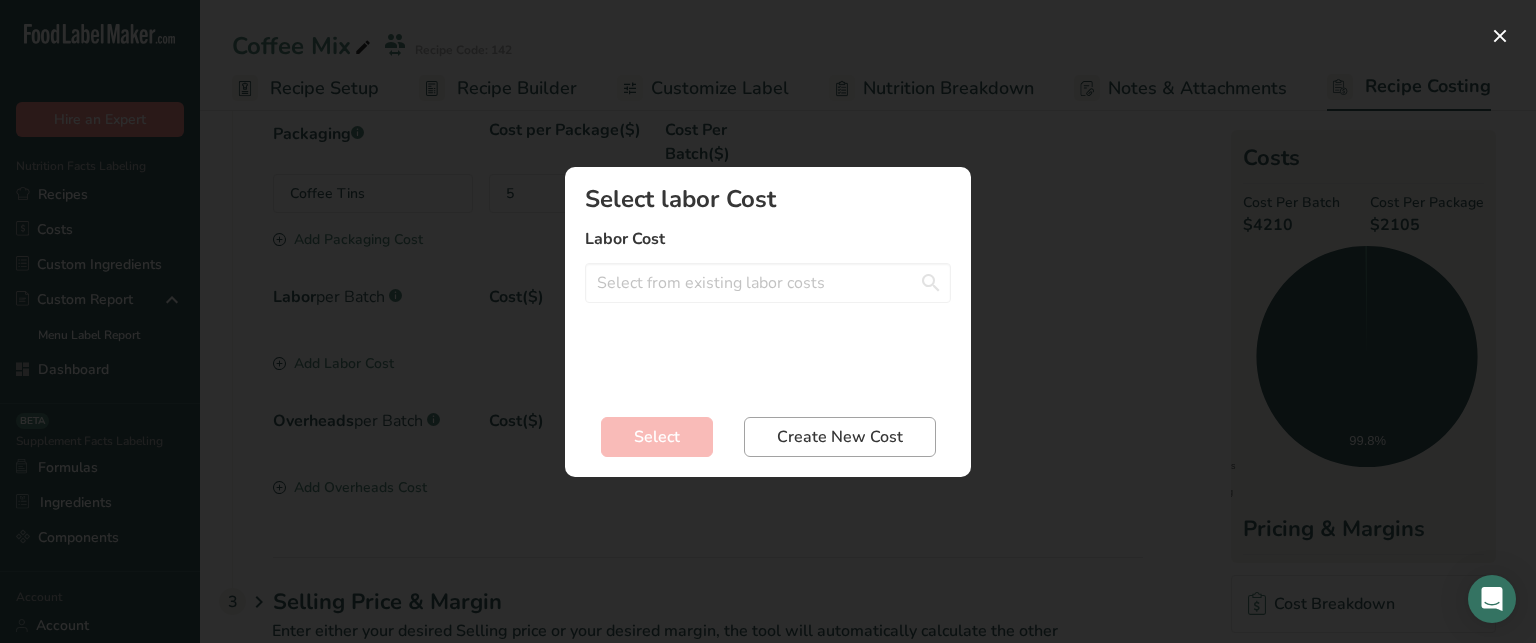 select on "2" 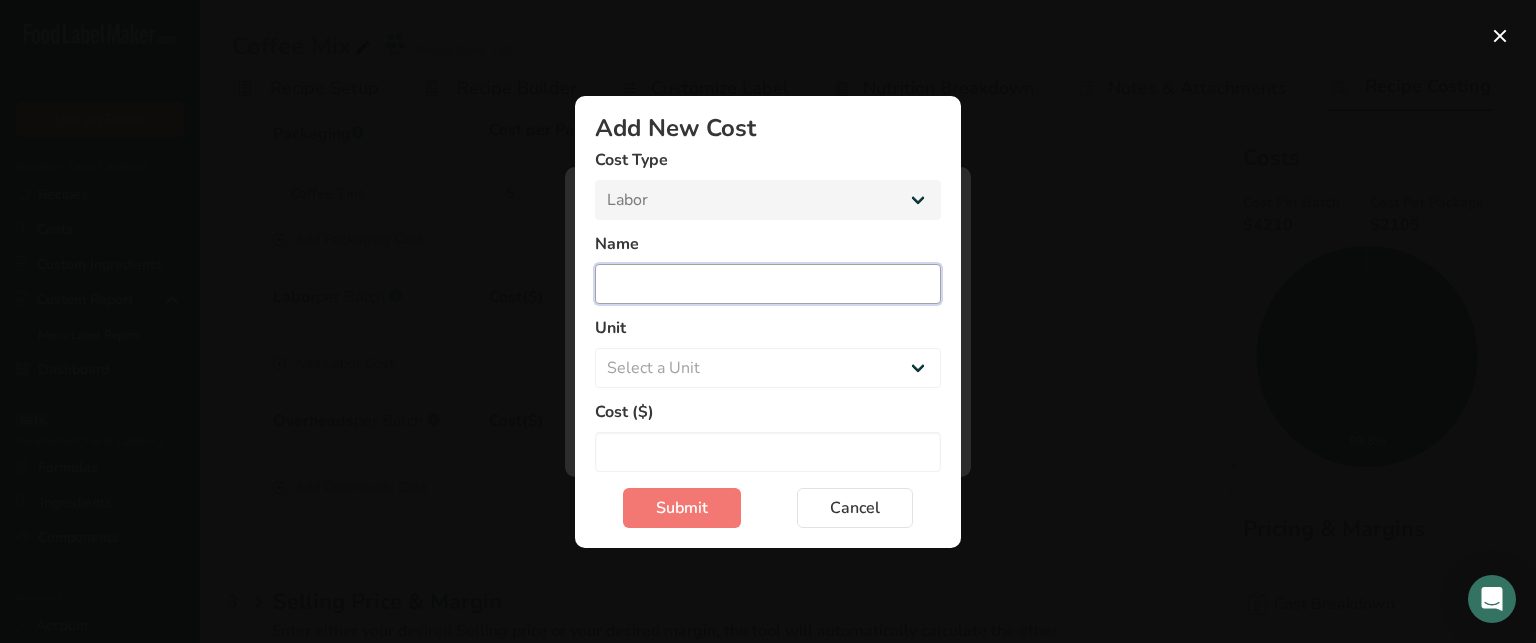 click at bounding box center [768, 284] 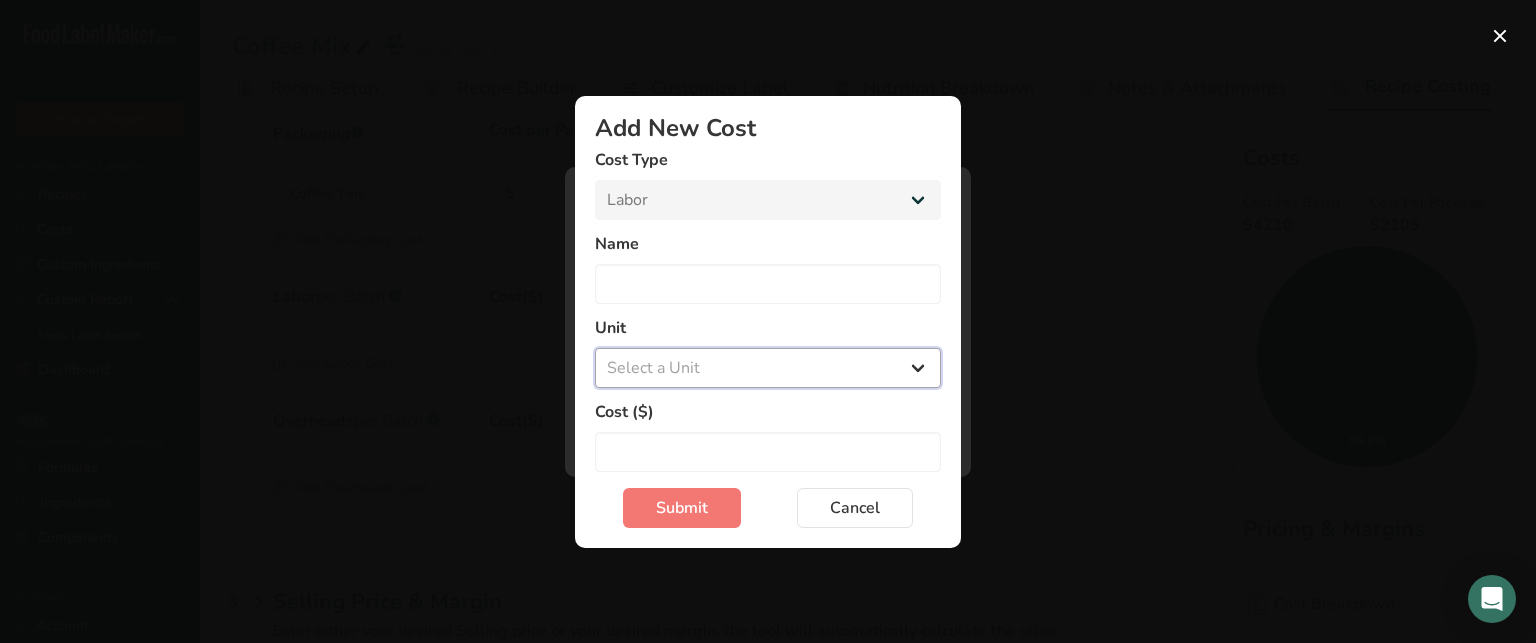 click on "Select a Unit
Day
Hour" at bounding box center [768, 368] 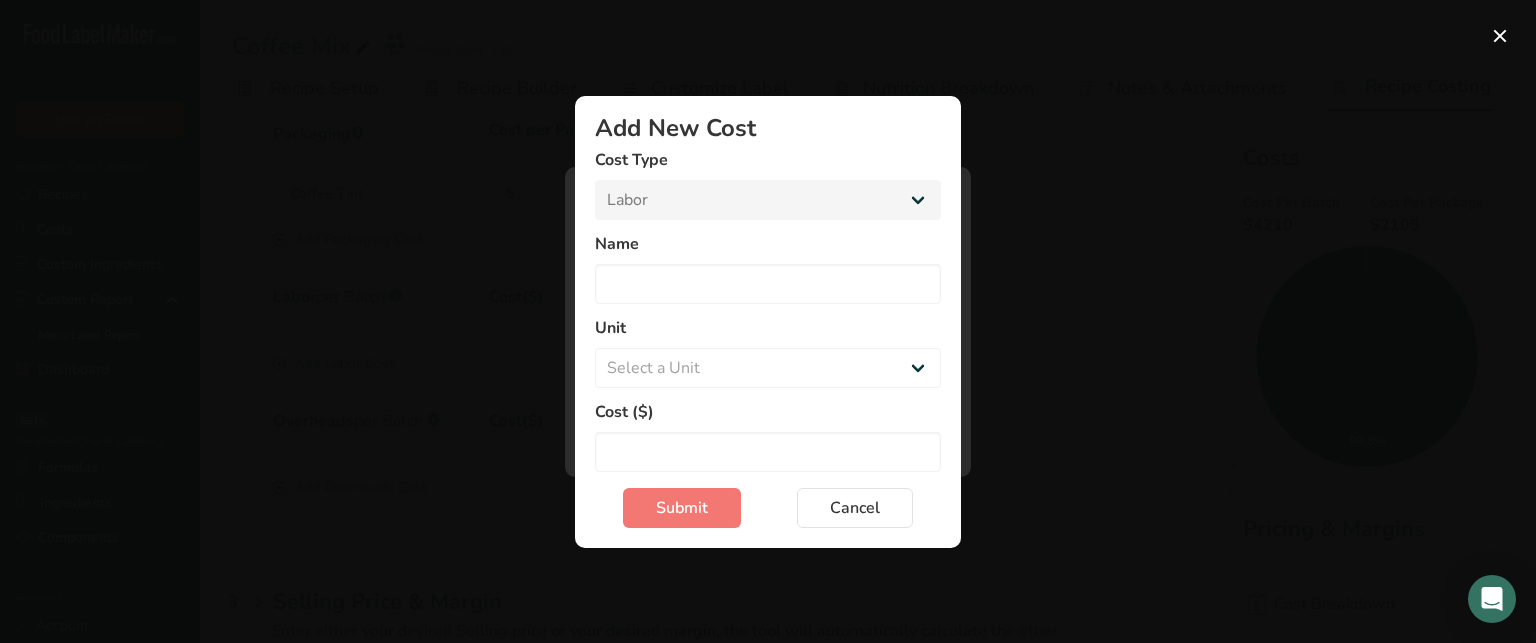 click at bounding box center (768, 284) 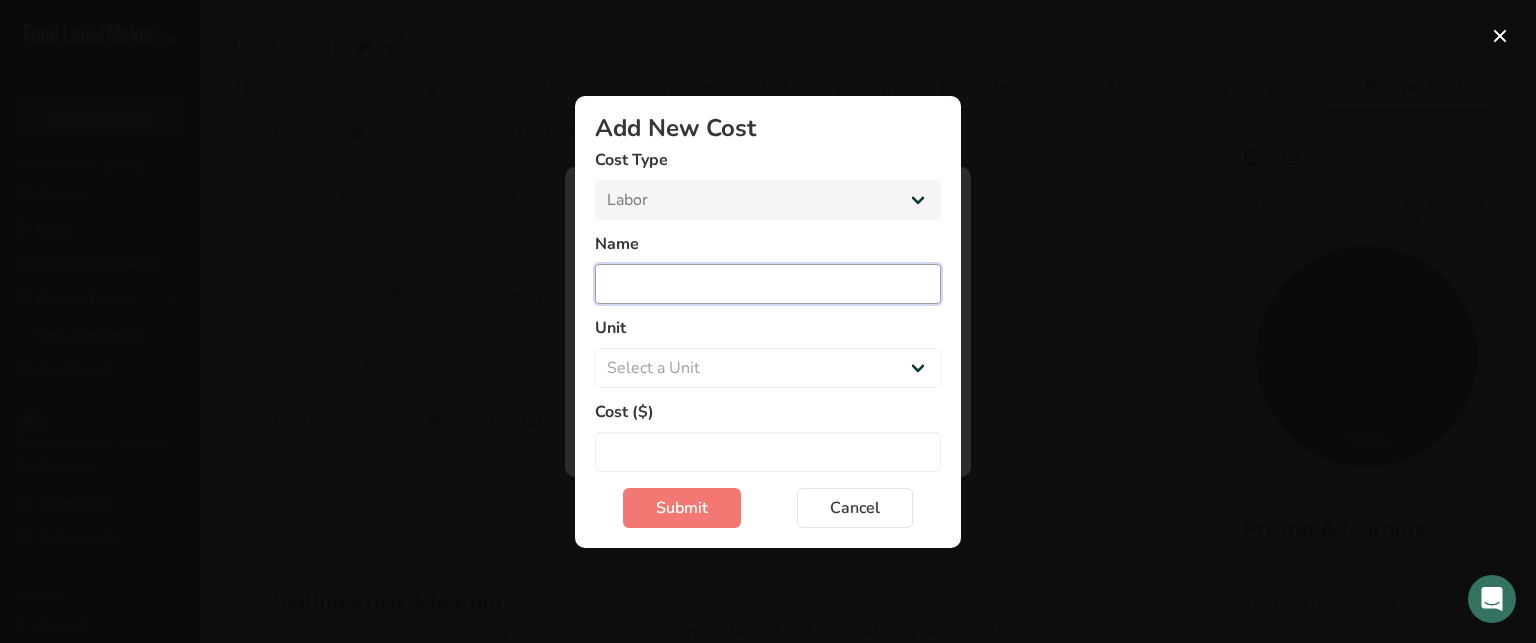 click at bounding box center [768, 284] 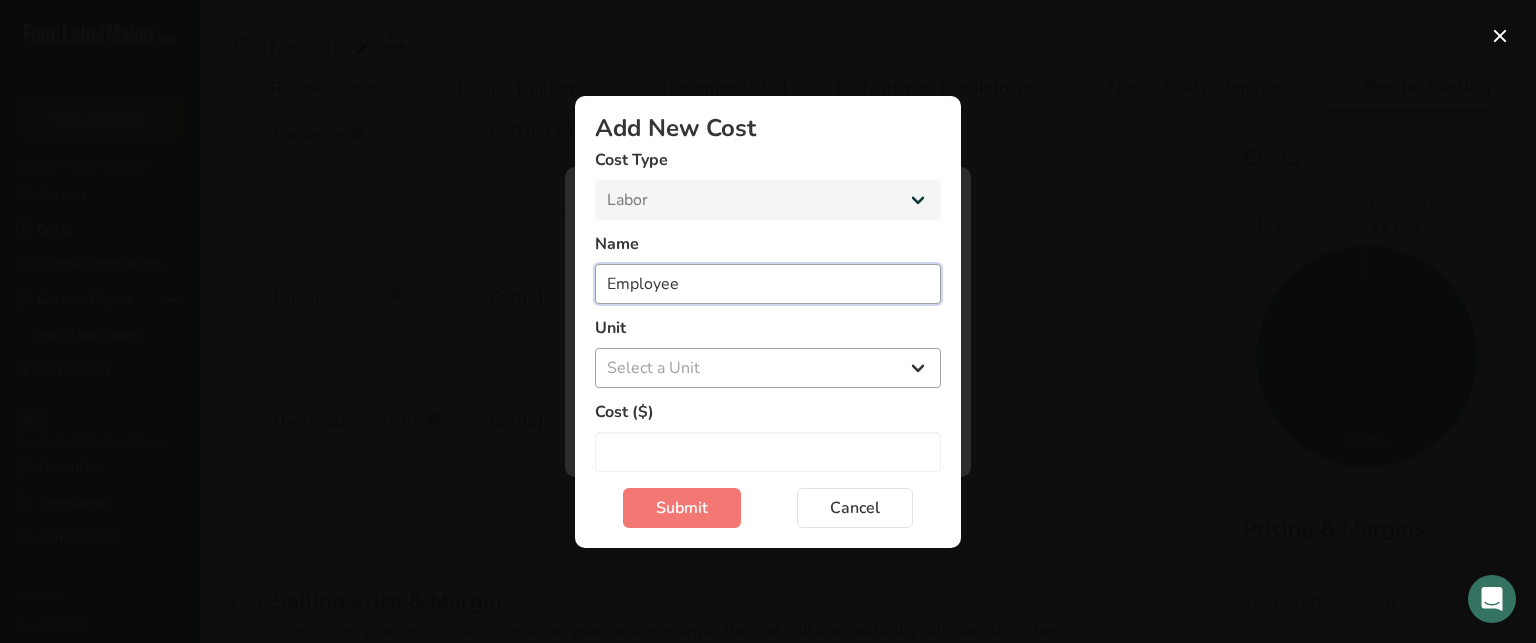 type on "Employee" 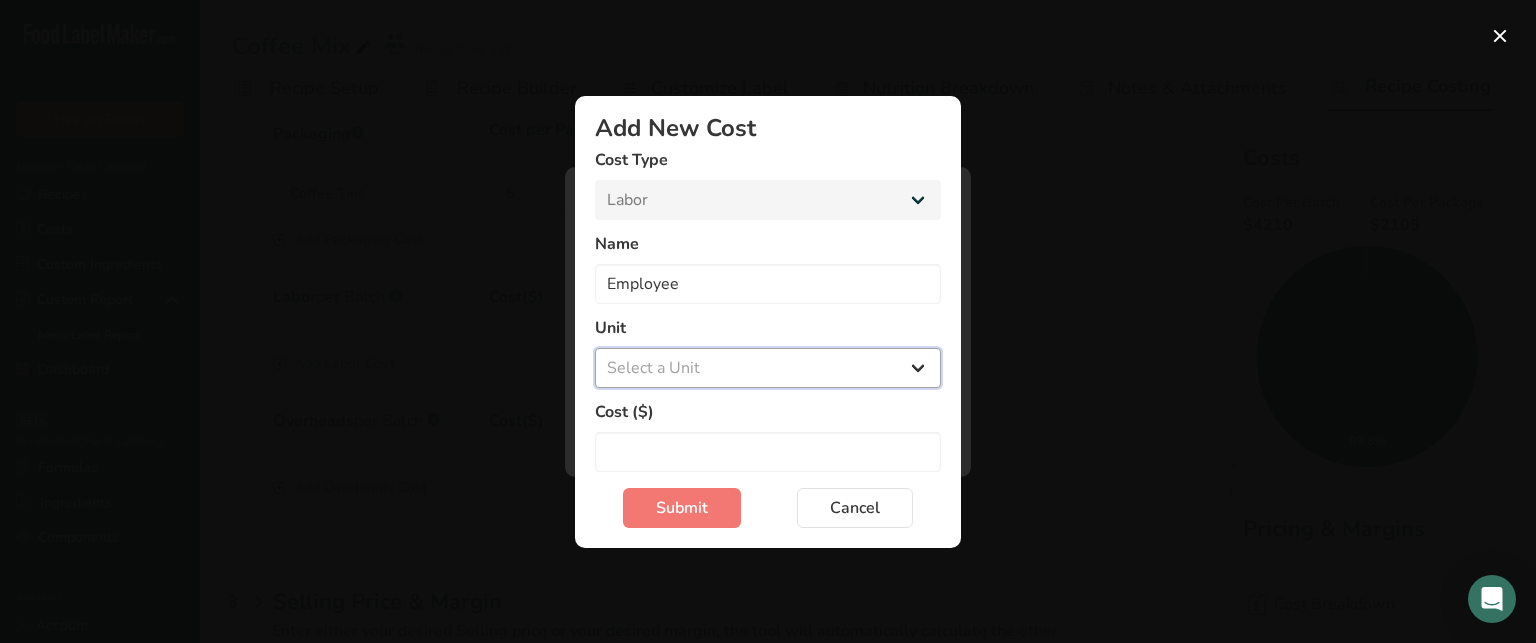 click on "Select a Unit
Day
Hour" at bounding box center (768, 368) 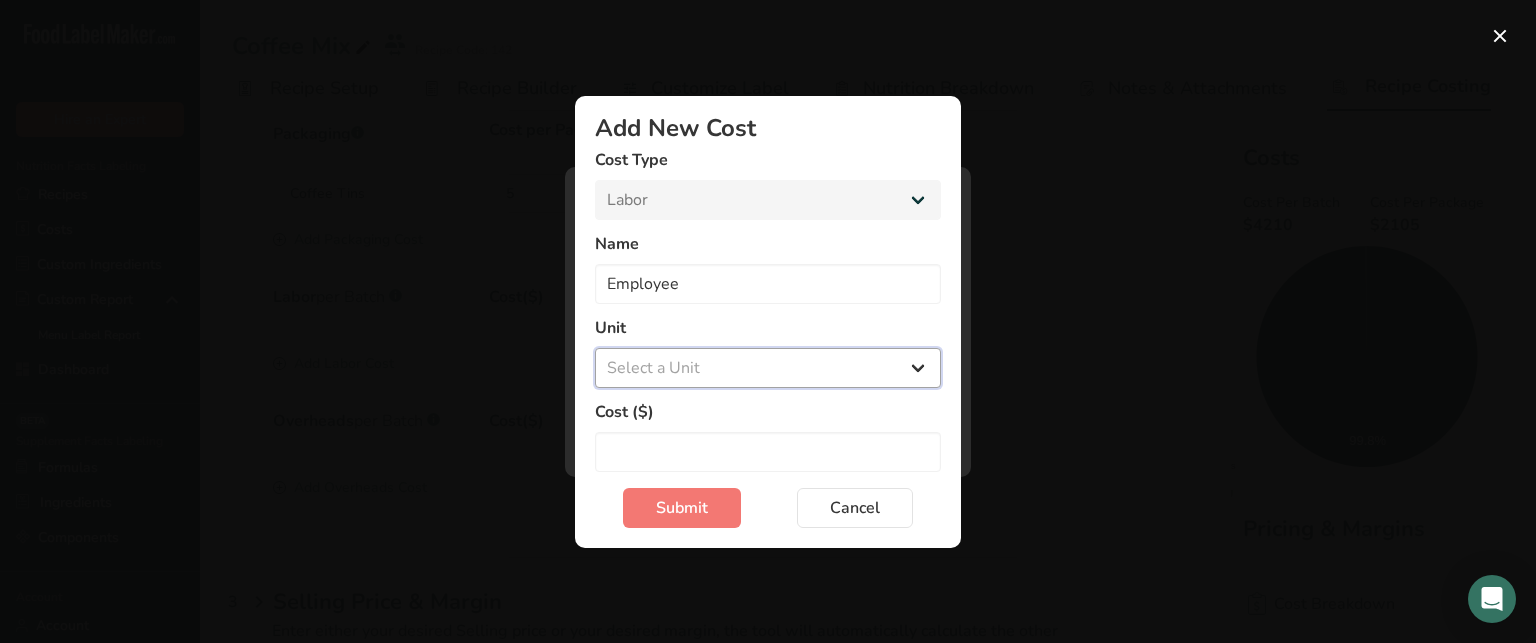 select on "1" 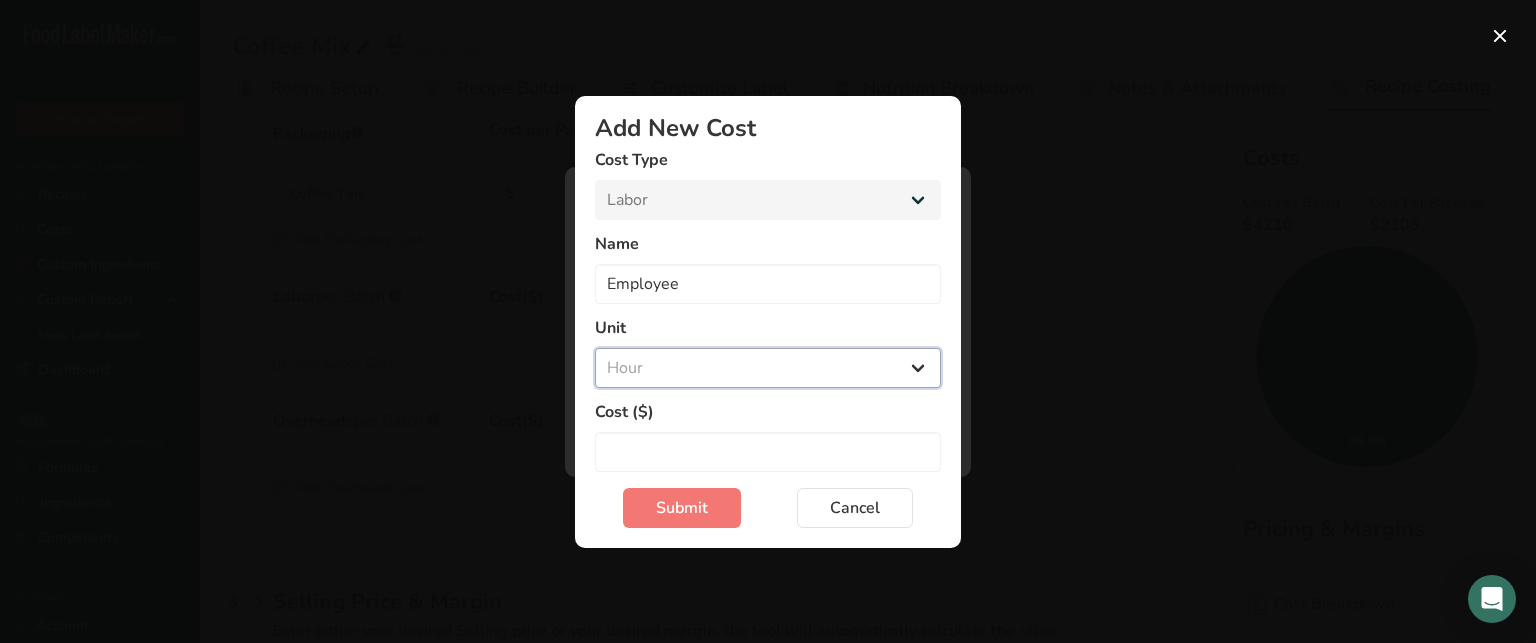 click on "Select a Unit
Day
Hour" at bounding box center (768, 368) 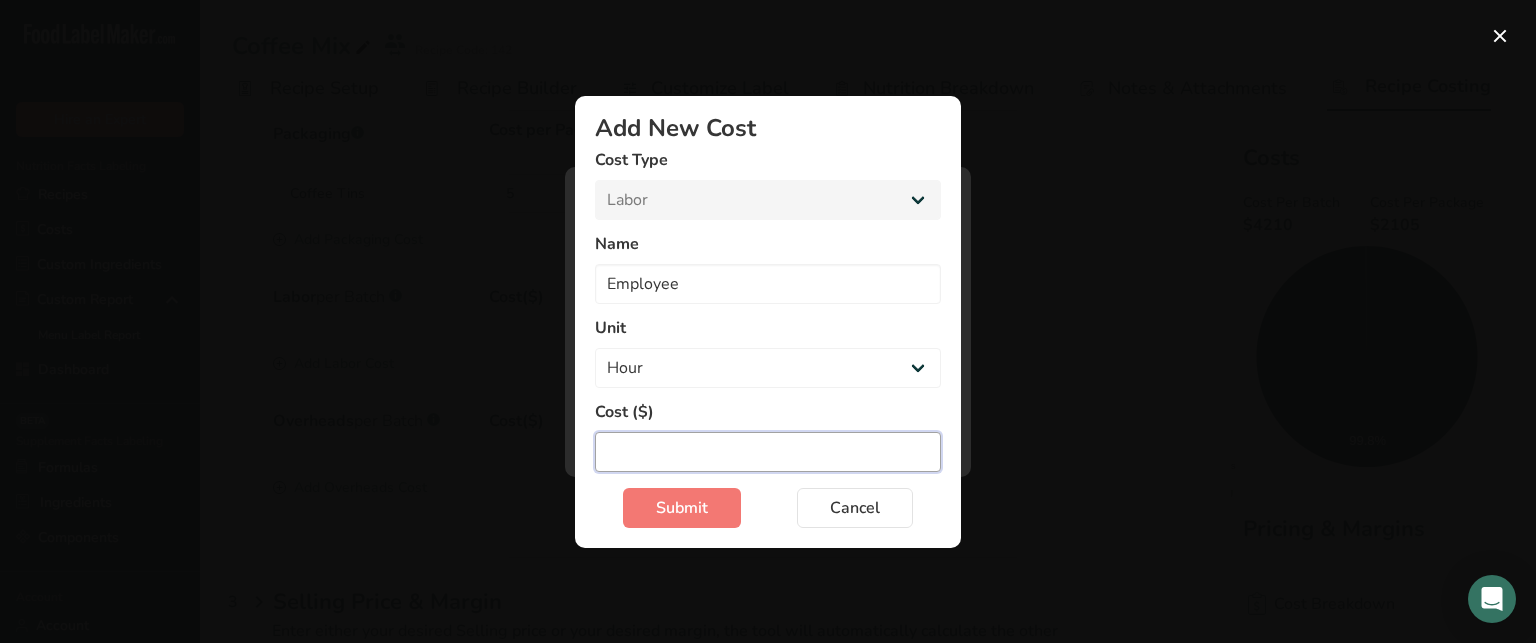 click at bounding box center (768, 452) 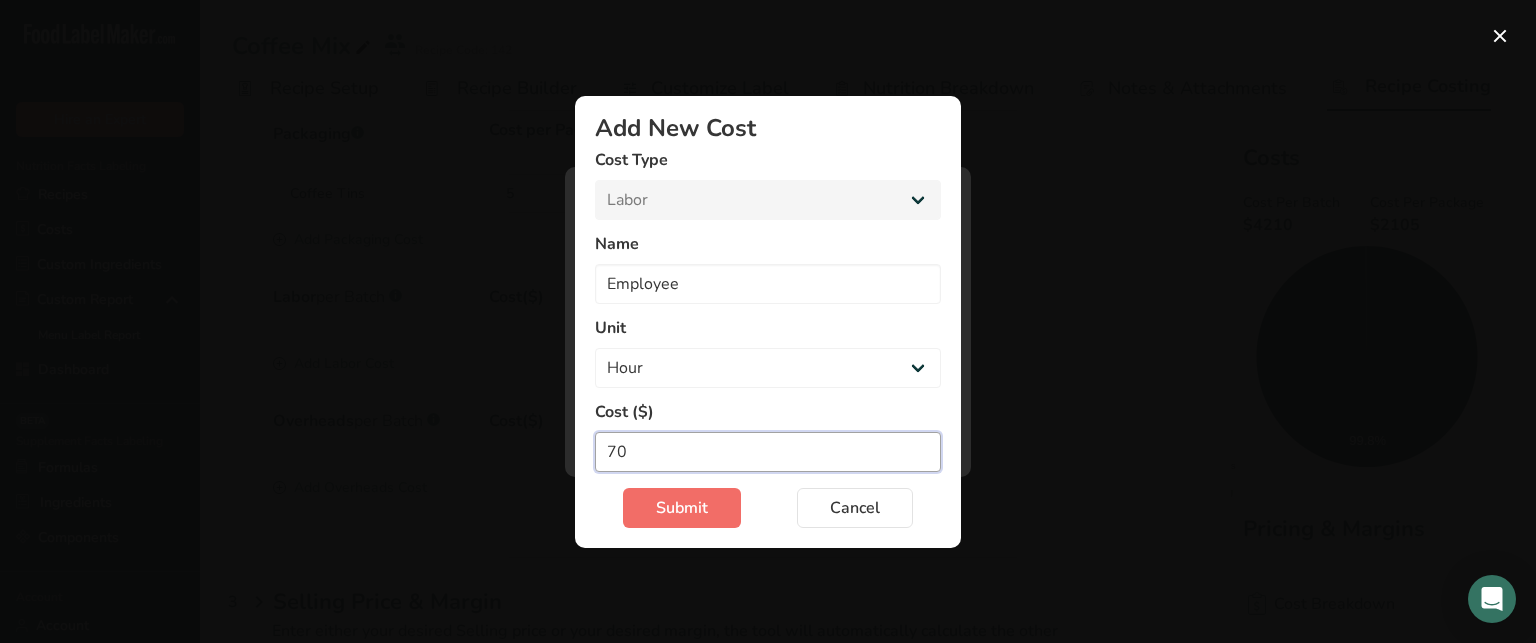type on "70" 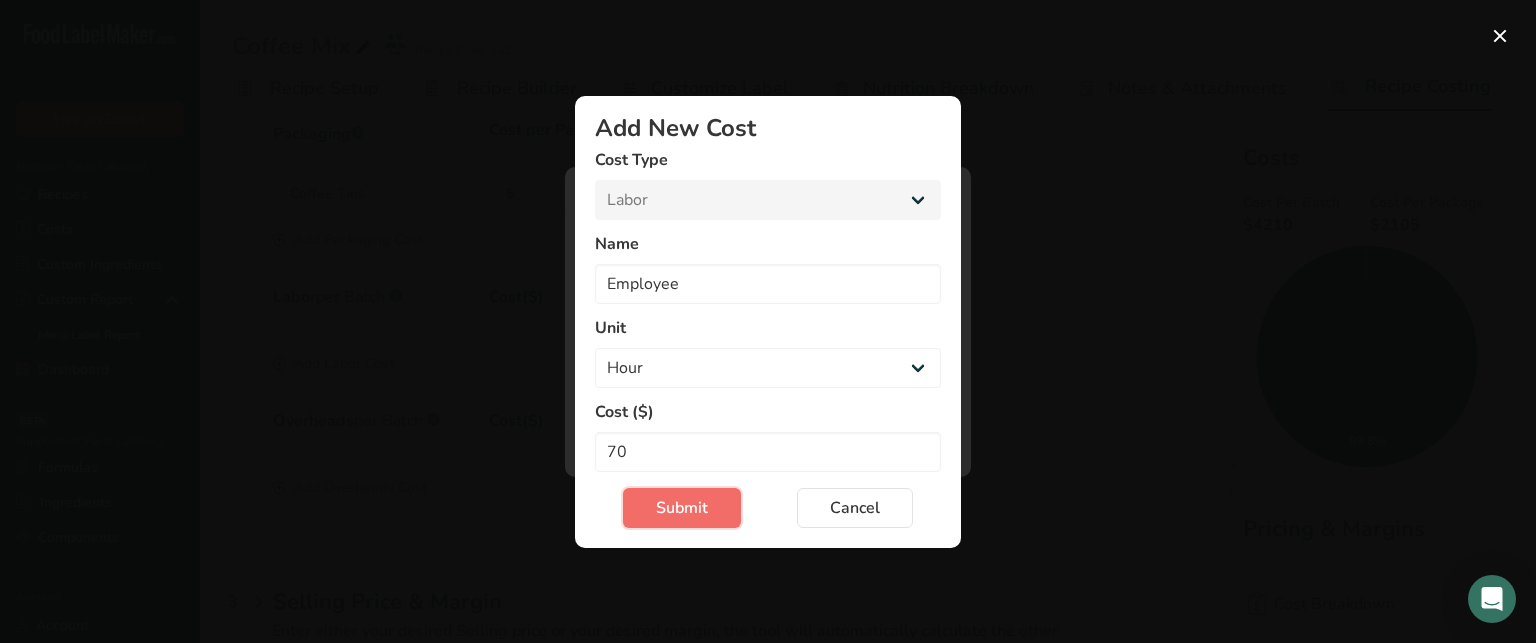 click on "Submit" at bounding box center [682, 508] 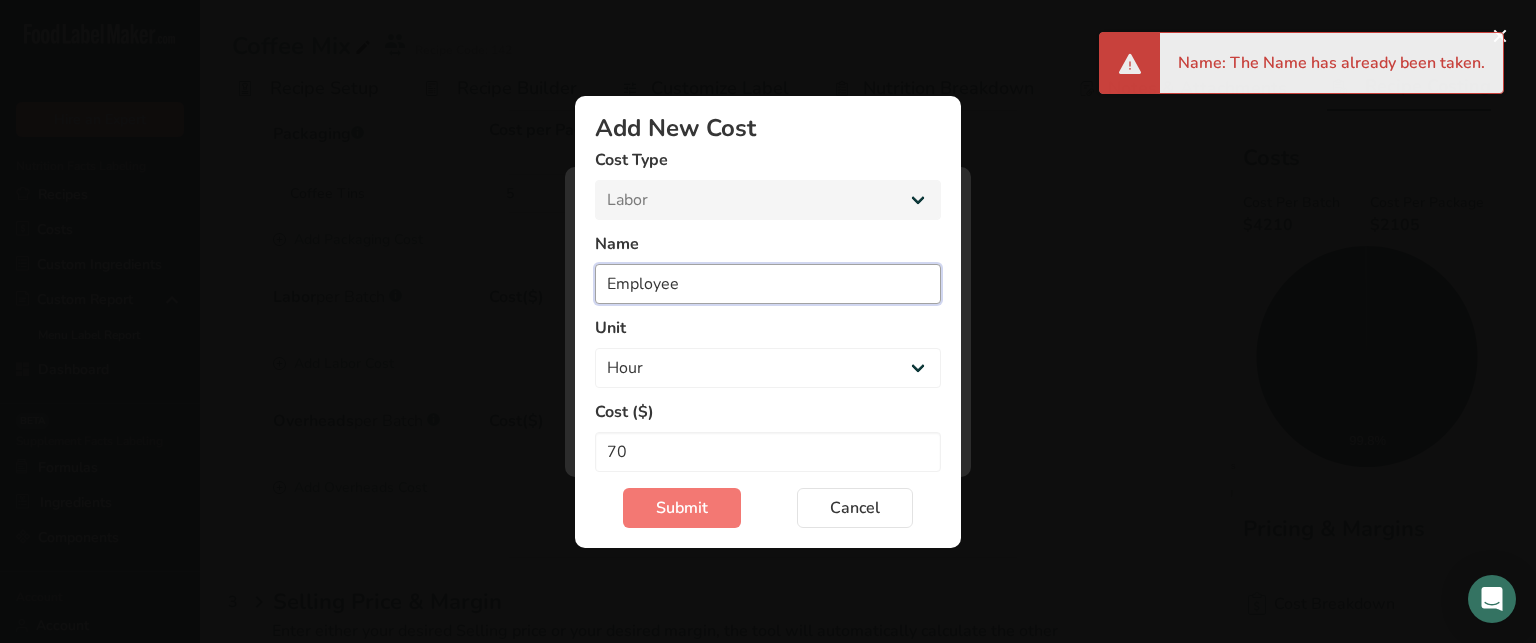 click on "Employee" at bounding box center (768, 284) 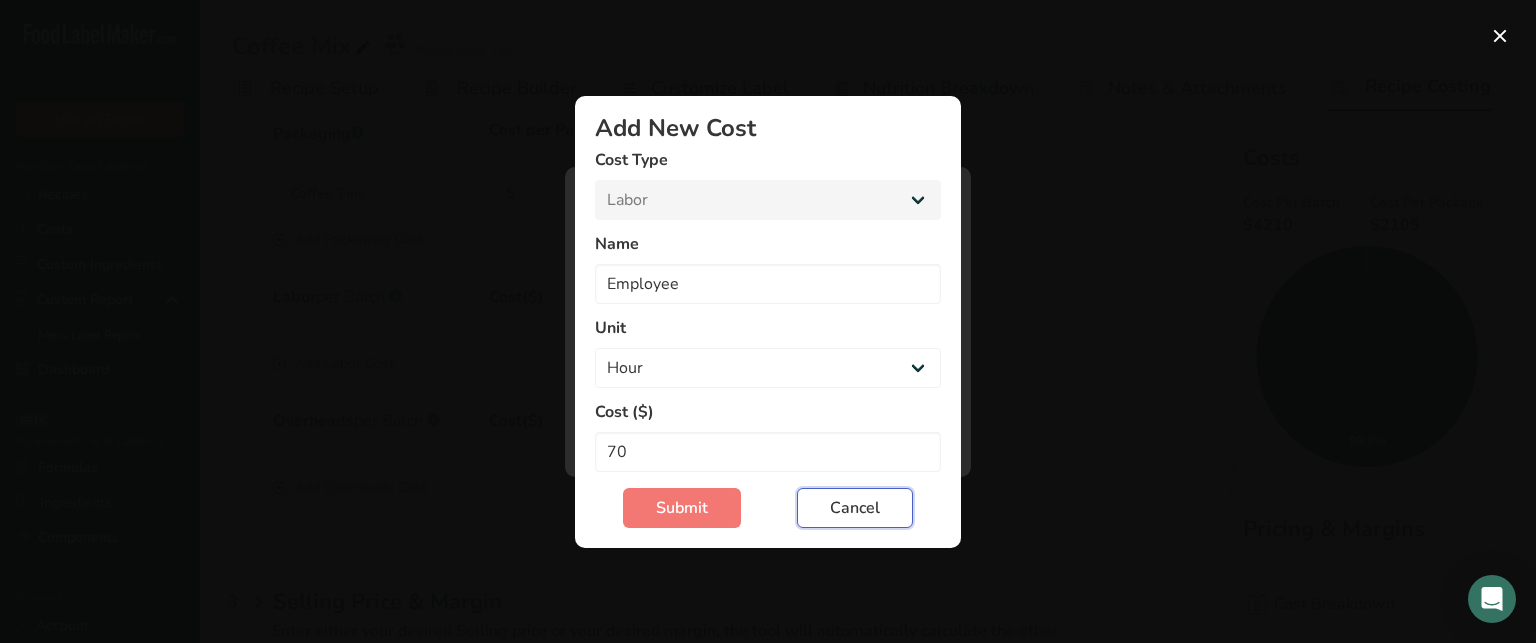 click on "Cancel" at bounding box center (855, 508) 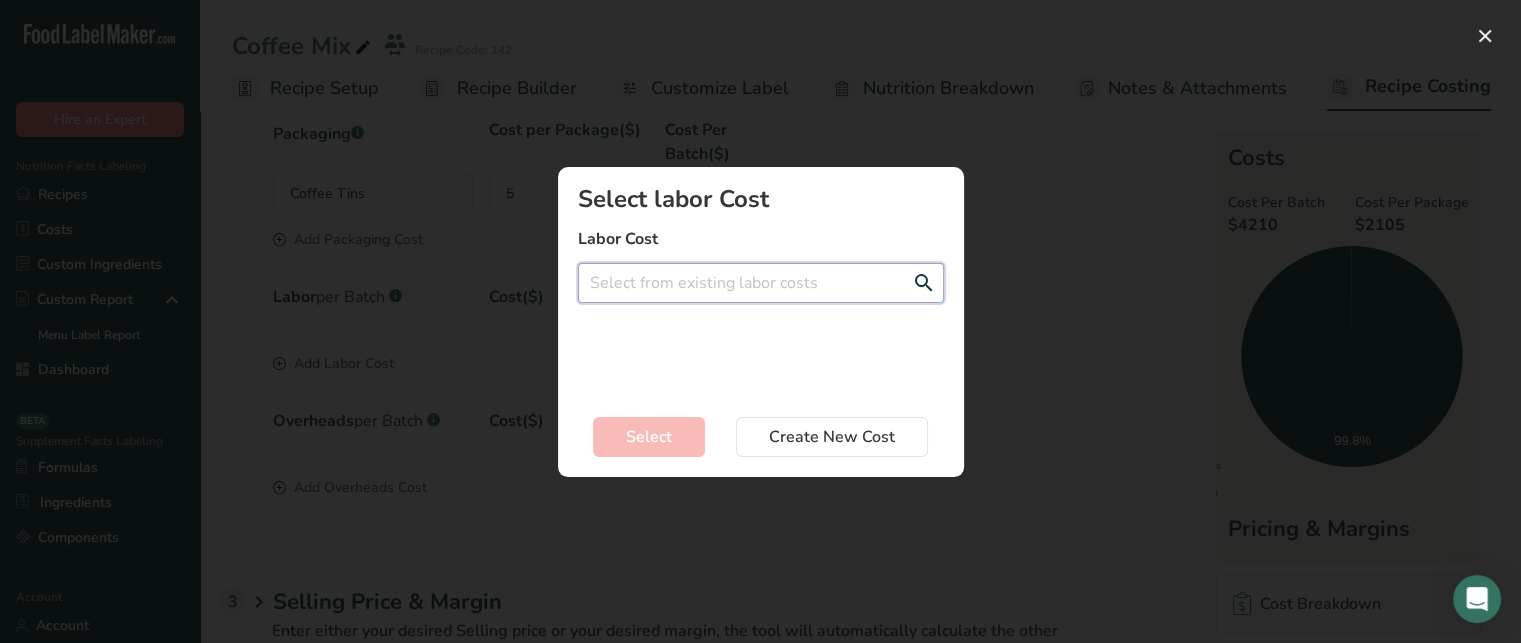 click at bounding box center (761, 283) 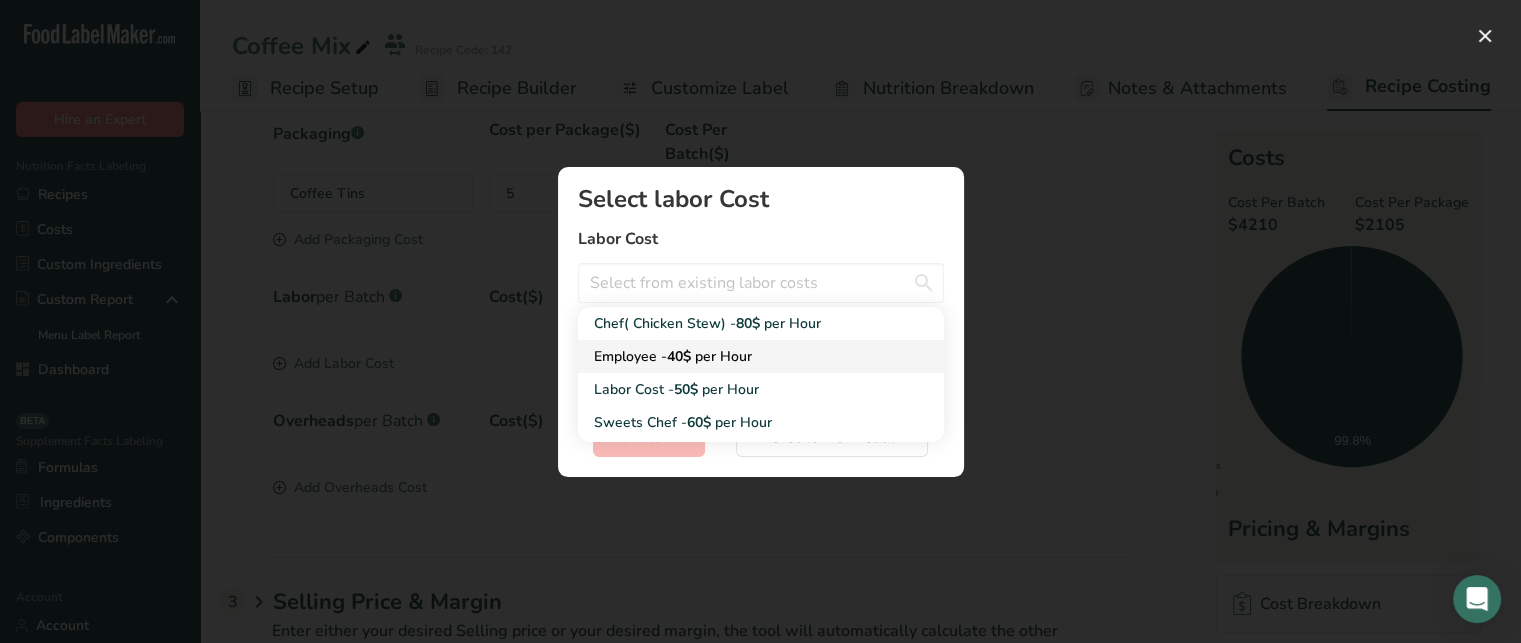 click on "Employee -  40$
per Hour" at bounding box center [761, 356] 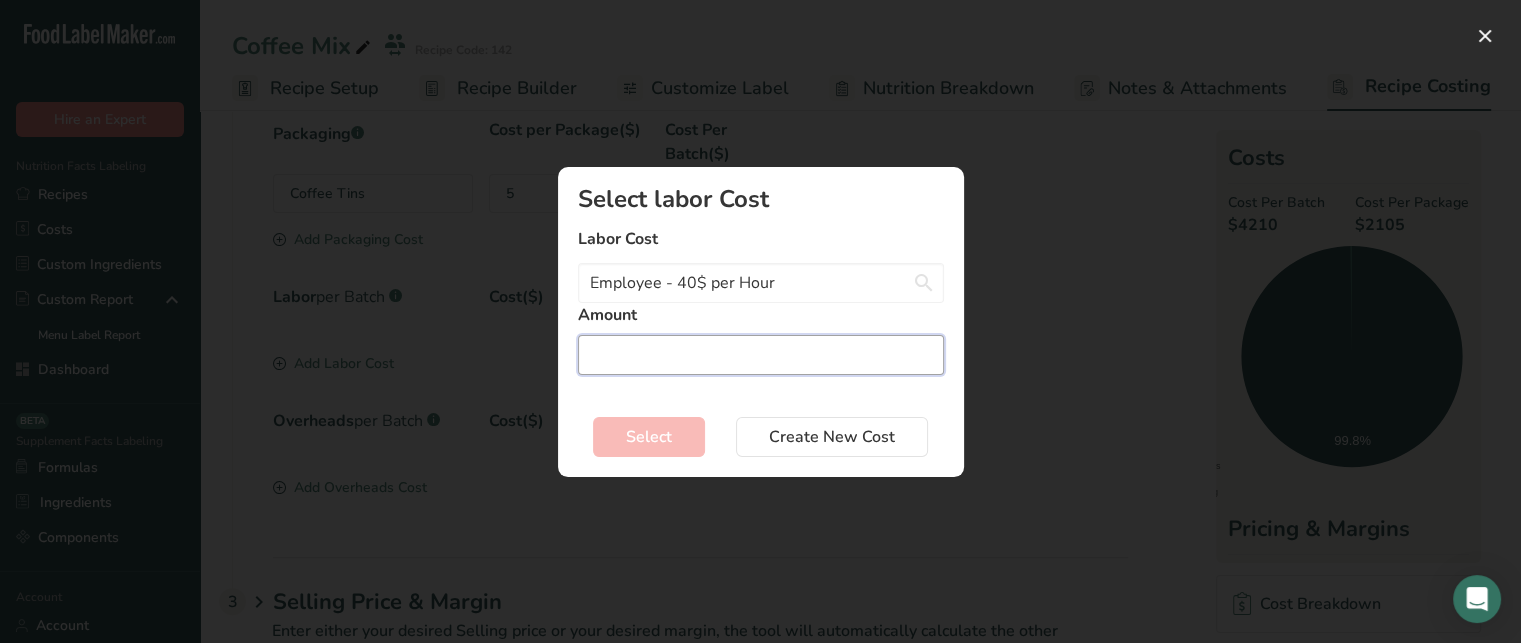 click at bounding box center [761, 355] 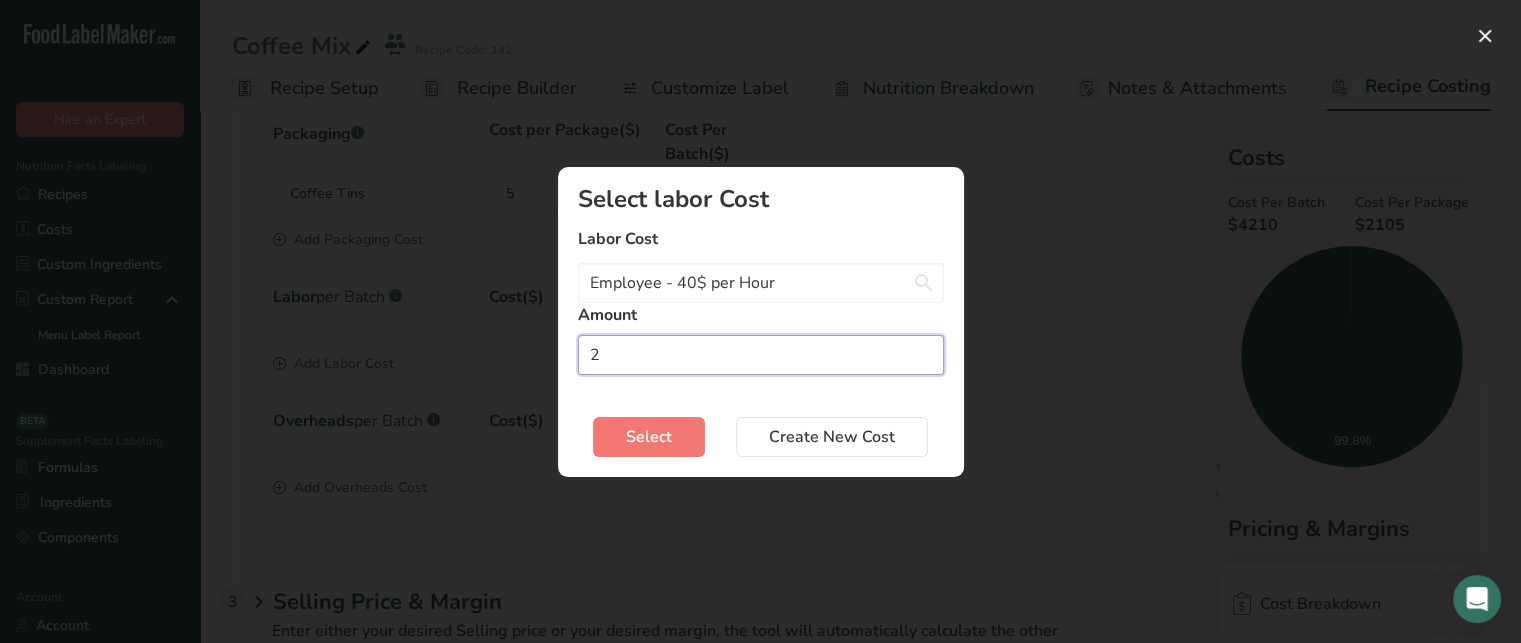 type on "2" 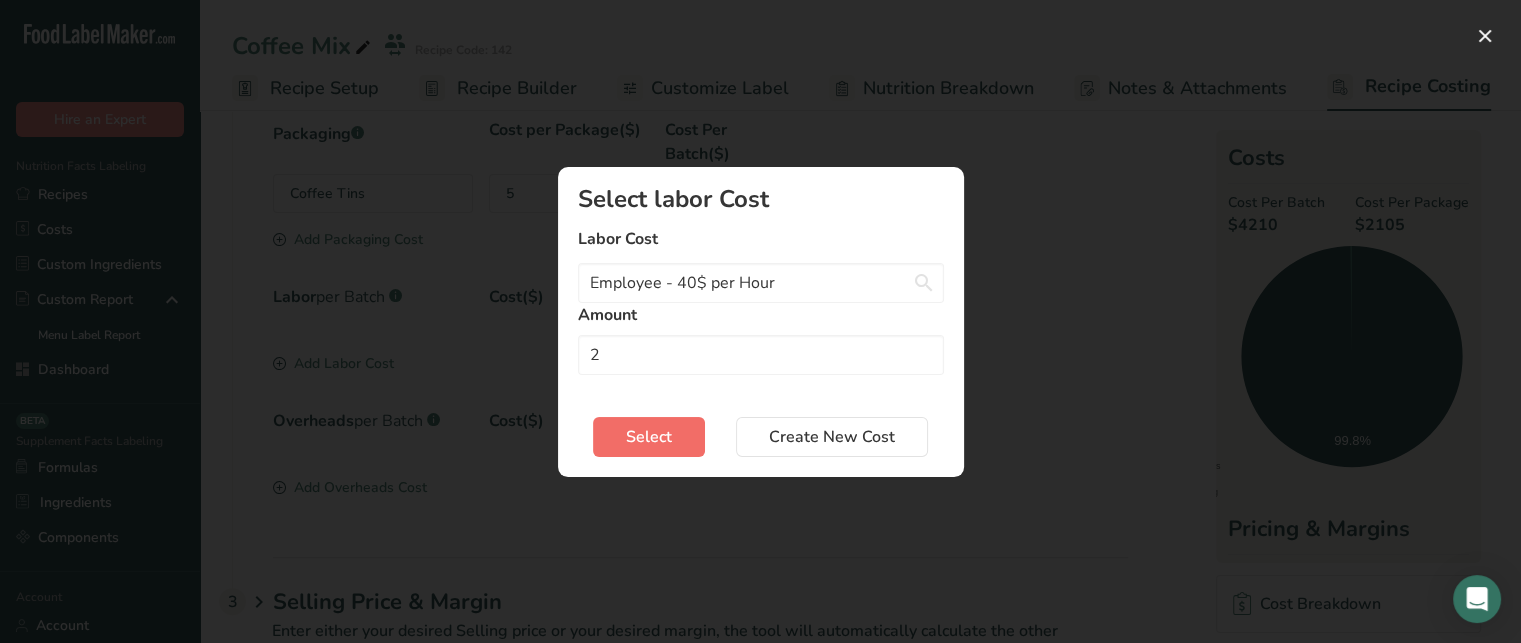 drag, startPoint x: 670, startPoint y: 414, endPoint x: 675, endPoint y: 431, distance: 17.720045 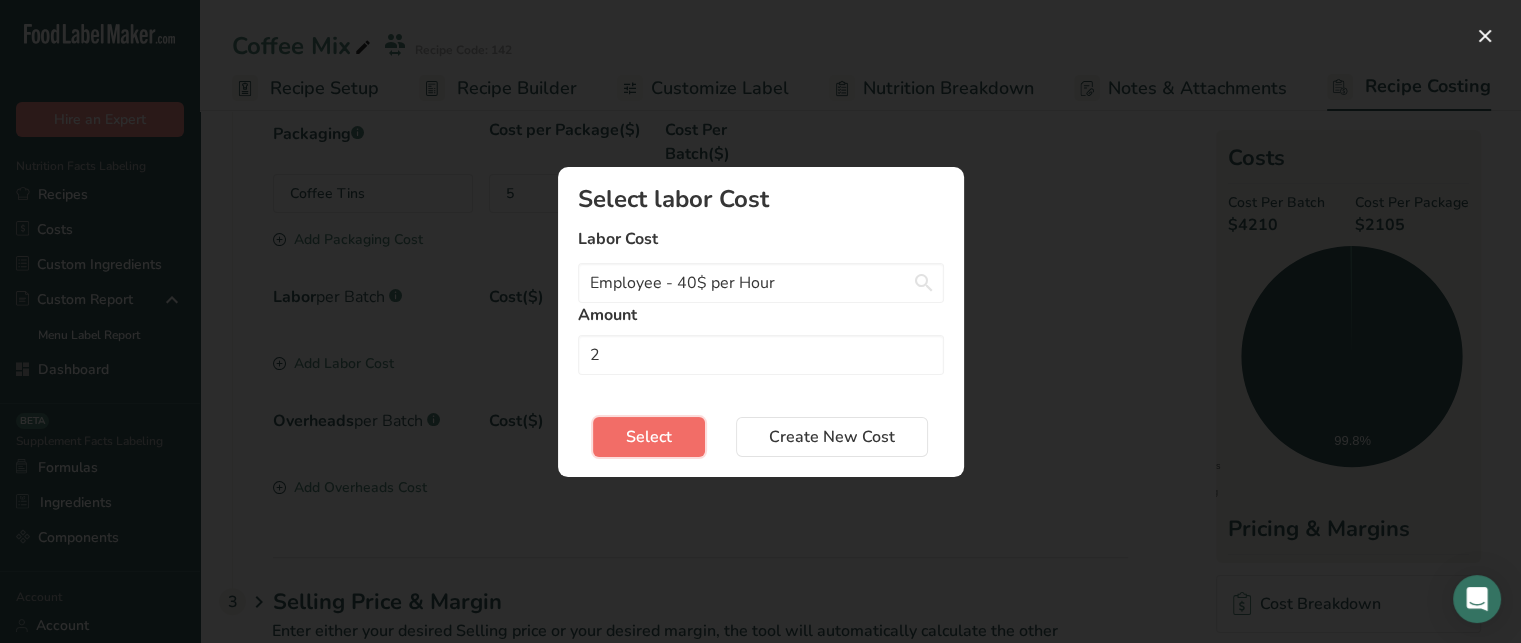 click on "Select" at bounding box center (649, 437) 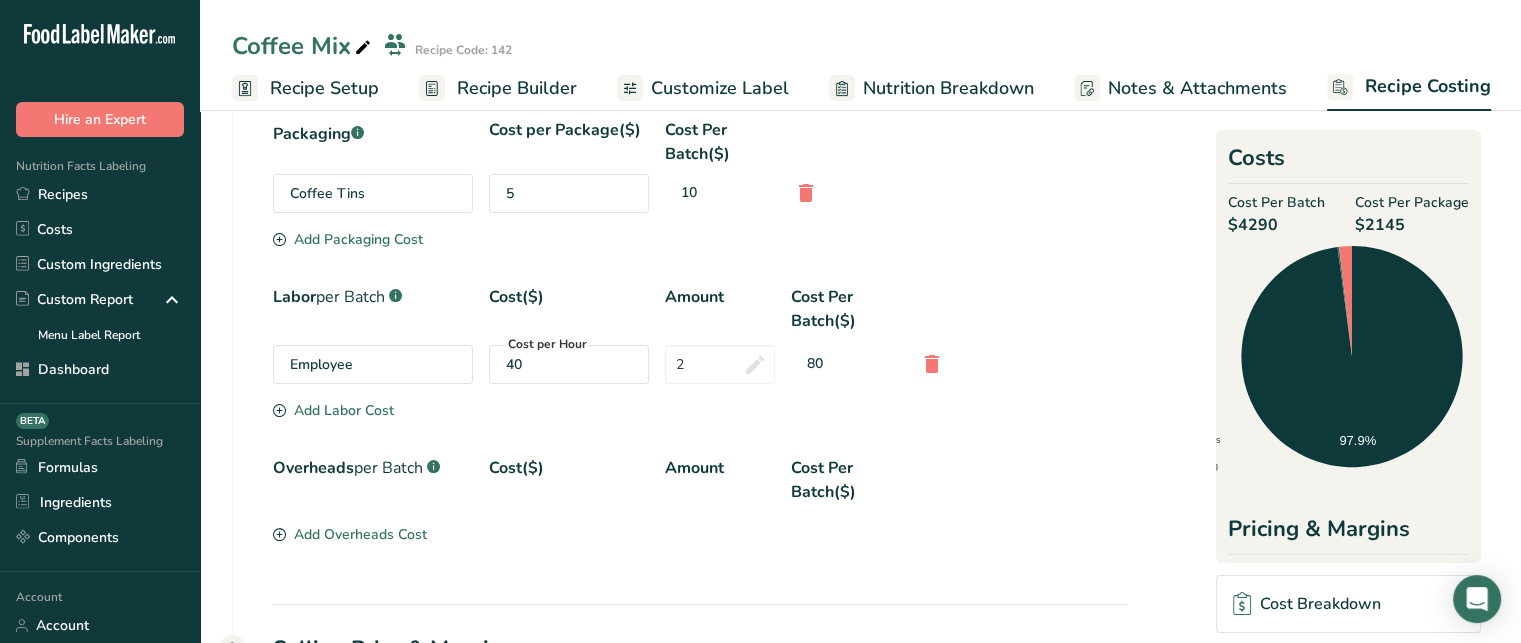 click on "Download
Ingredient Costs
1
Enter the total price you pay for each ingredient
Ingredients *
Price($) *   .a-a{fill:#347362;}.b-a{fill:#fff;}
Amount *
Unit *
Cost Per Batch
.a-a{fill:#347362;}.b-a{fill:#fff;}            Sugars, granulated   65
for
10
grams
kg
mg
mcg
lb
oz
$3900.00
Coffee Blend   20
for
20
grams
kg
mg
mcg
lb
oz
$300.00
Other Costs  (Optional)
2
Packaging
.a-a{fill:#347362;}.b-a{fill:#fff;}" at bounding box center [860, 228] 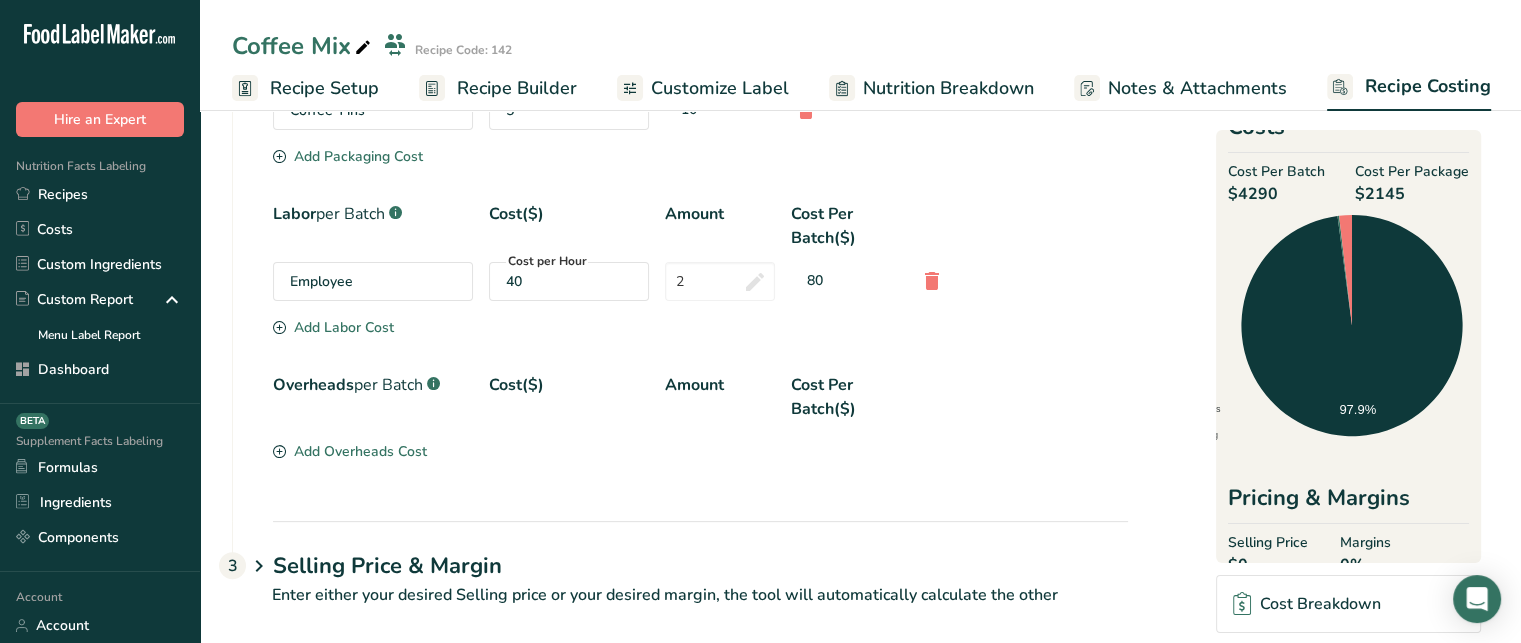 scroll, scrollTop: 496, scrollLeft: 0, axis: vertical 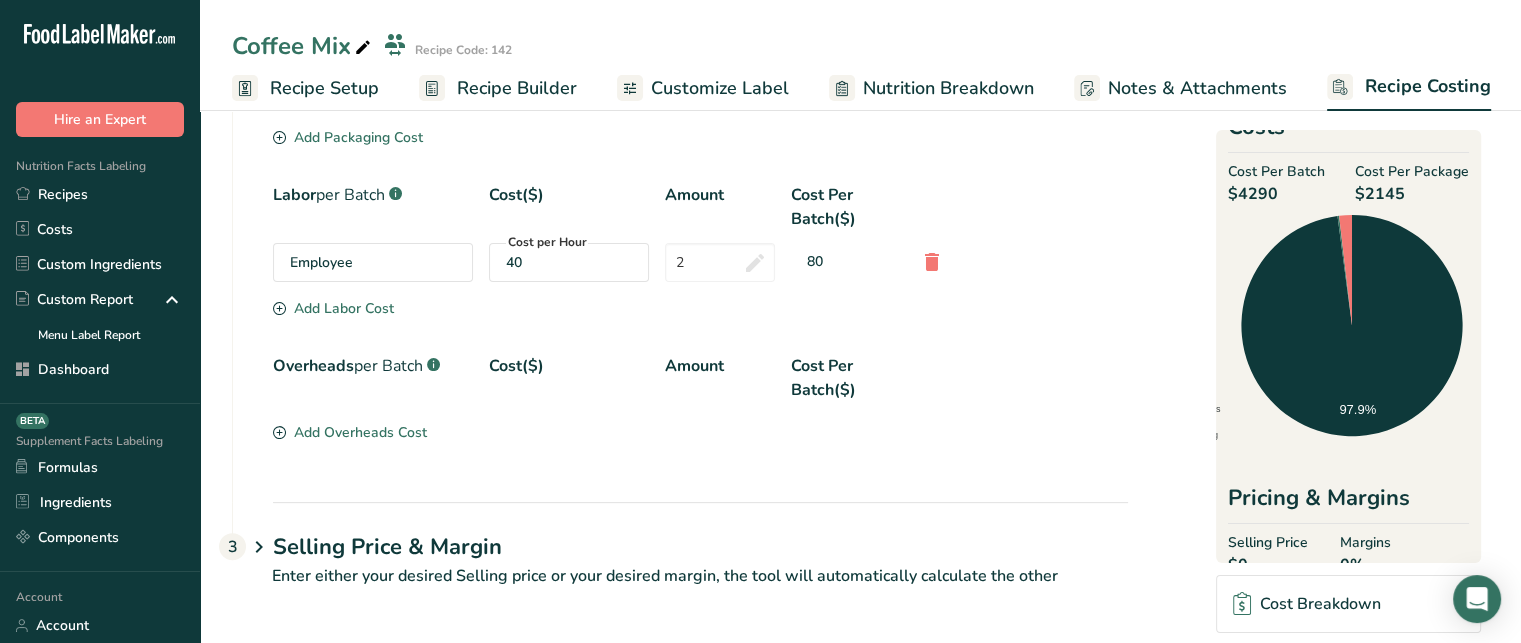 click on "Cost Breakdown" at bounding box center (1306, 604) 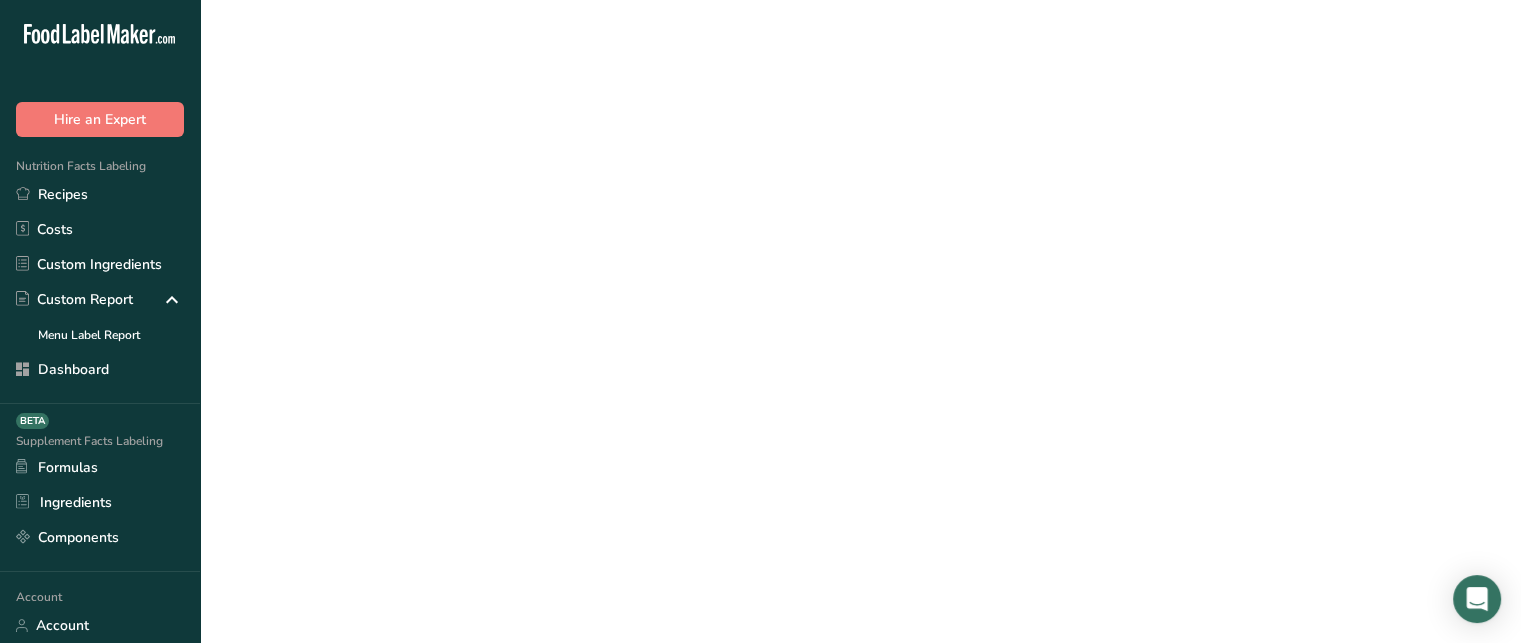 scroll, scrollTop: 0, scrollLeft: 0, axis: both 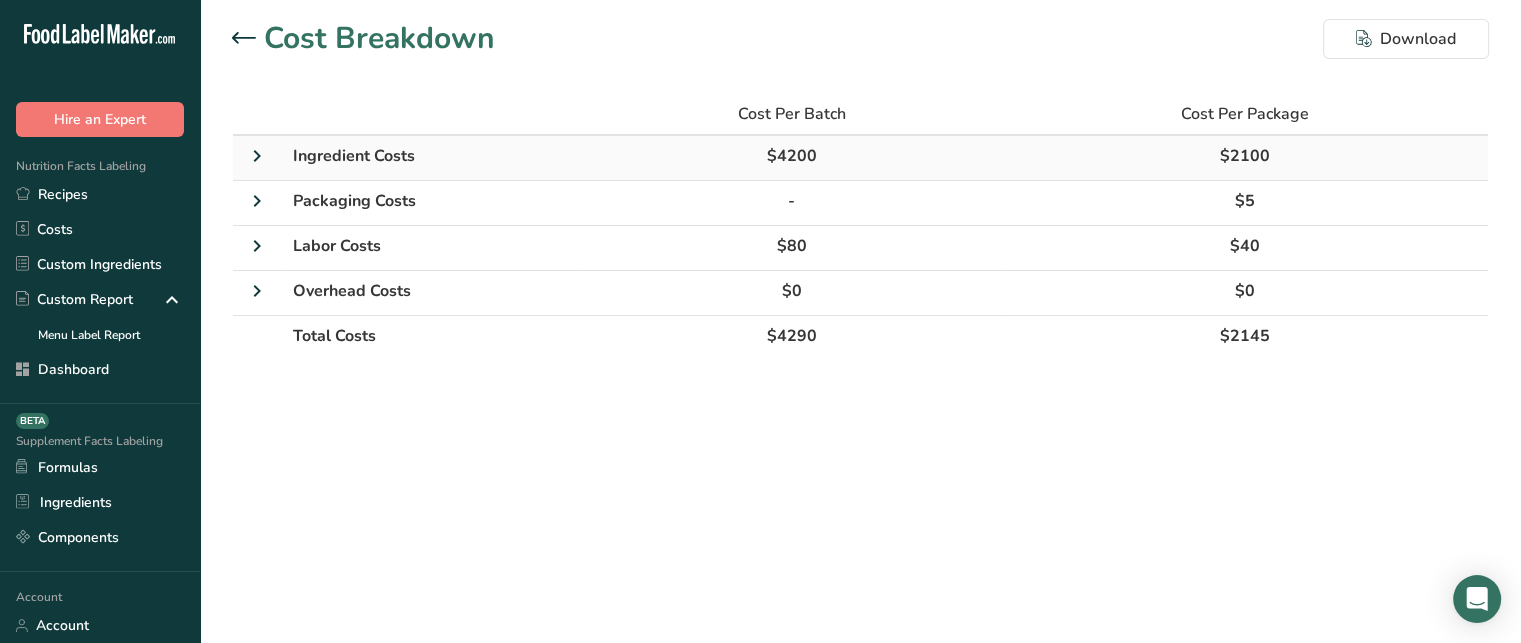 click at bounding box center (257, 156) 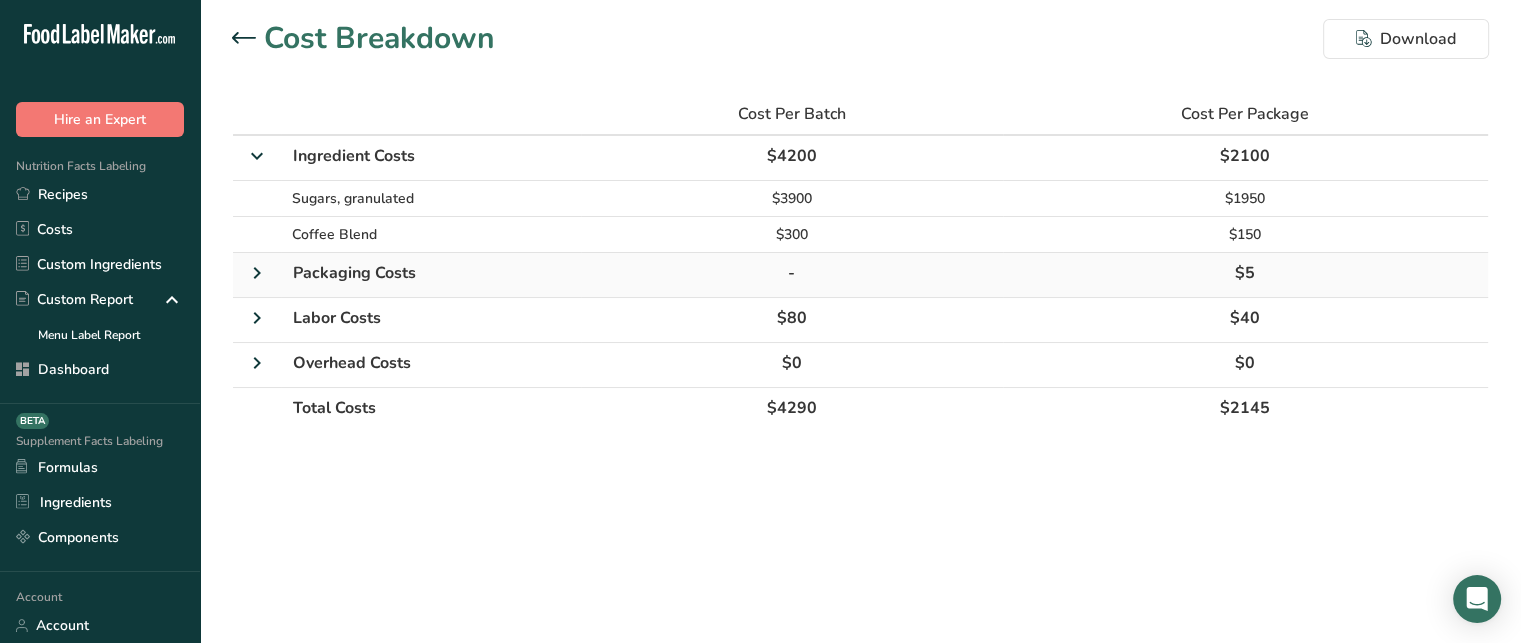 click at bounding box center (257, 273) 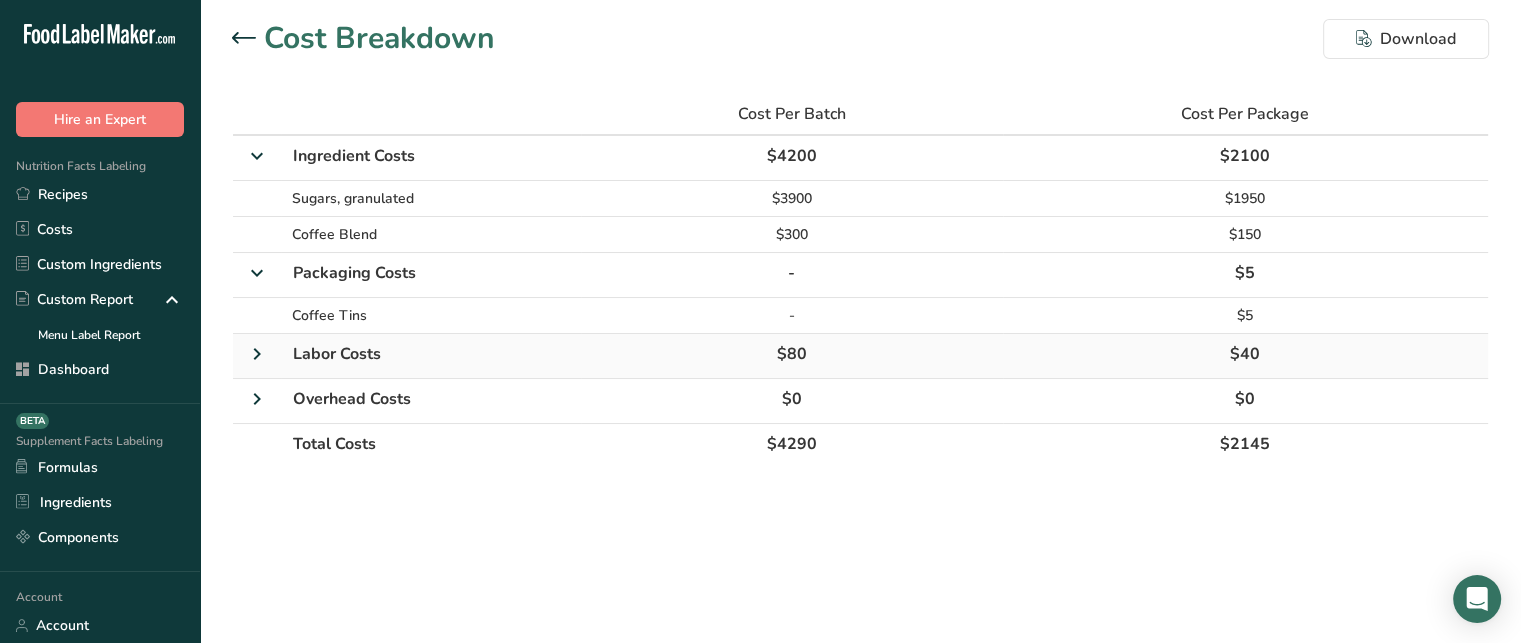 click at bounding box center [257, 354] 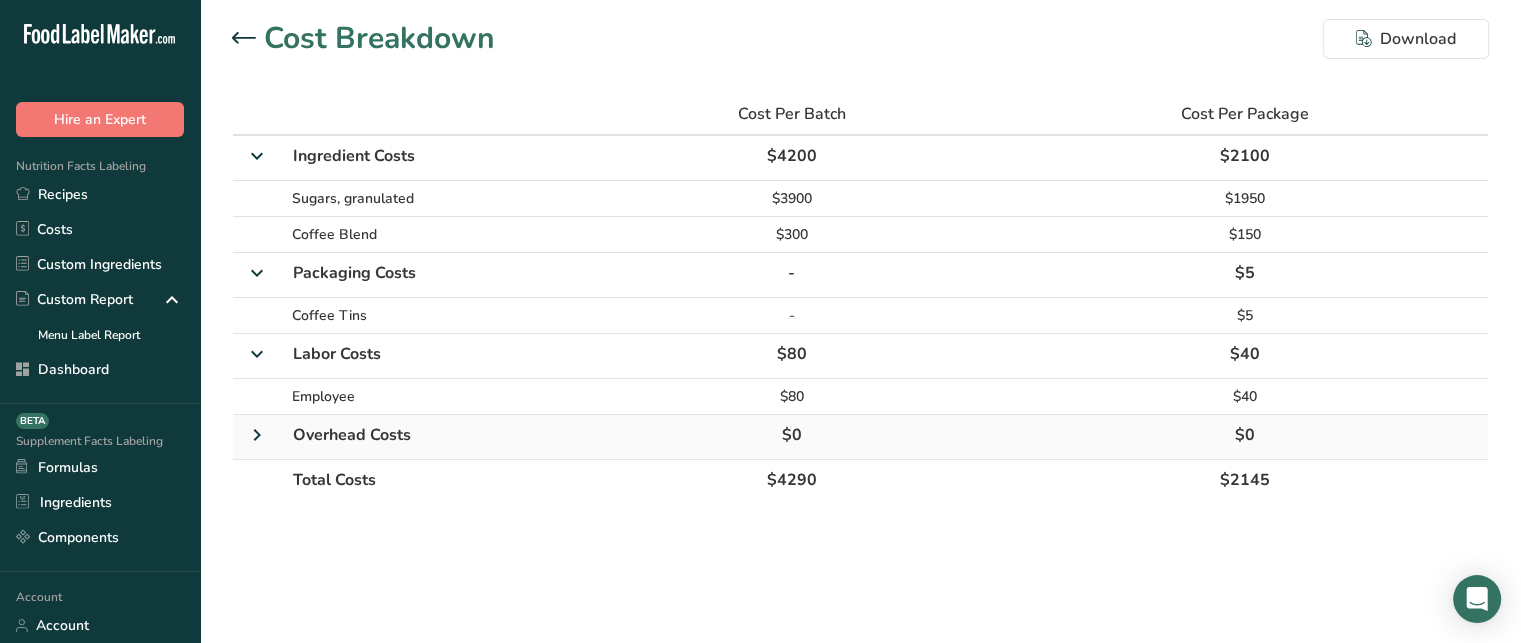 click at bounding box center (257, 435) 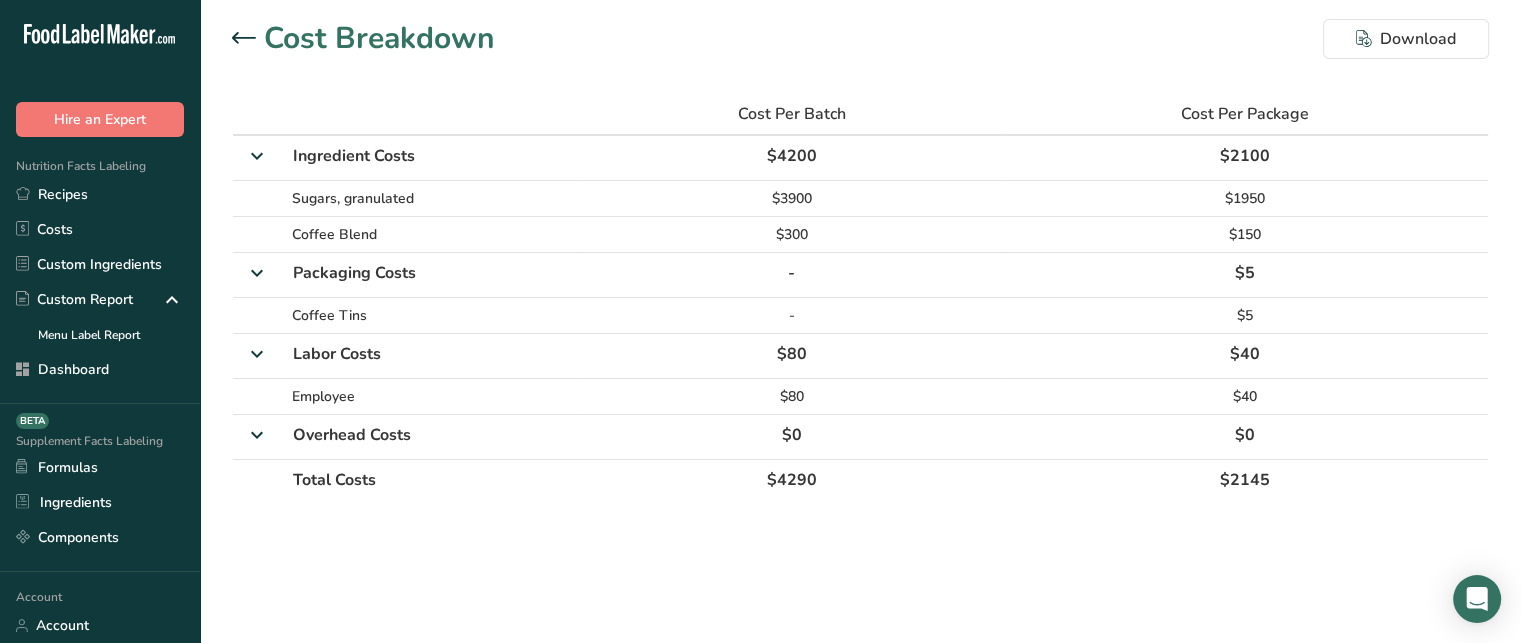click at bounding box center (248, 39) 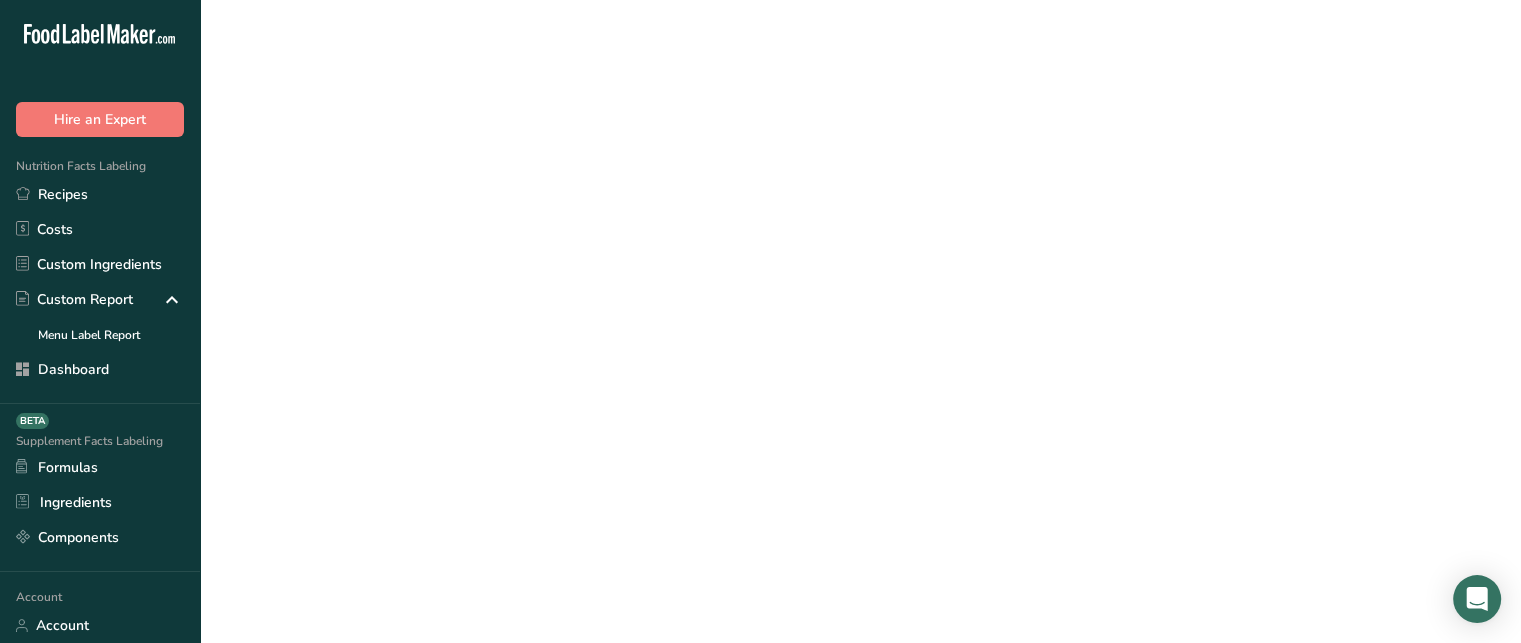 scroll, scrollTop: 55, scrollLeft: 0, axis: vertical 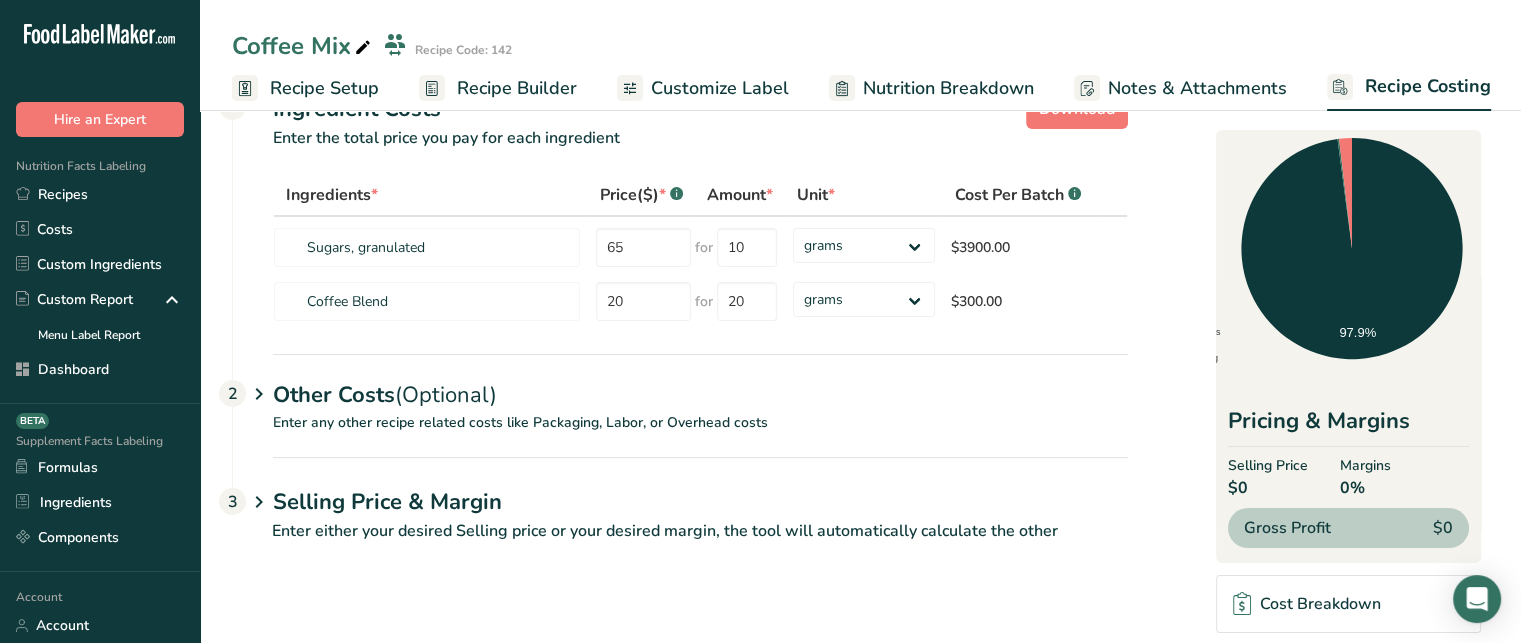 click on "Selling Price & Margin" at bounding box center [700, 502] 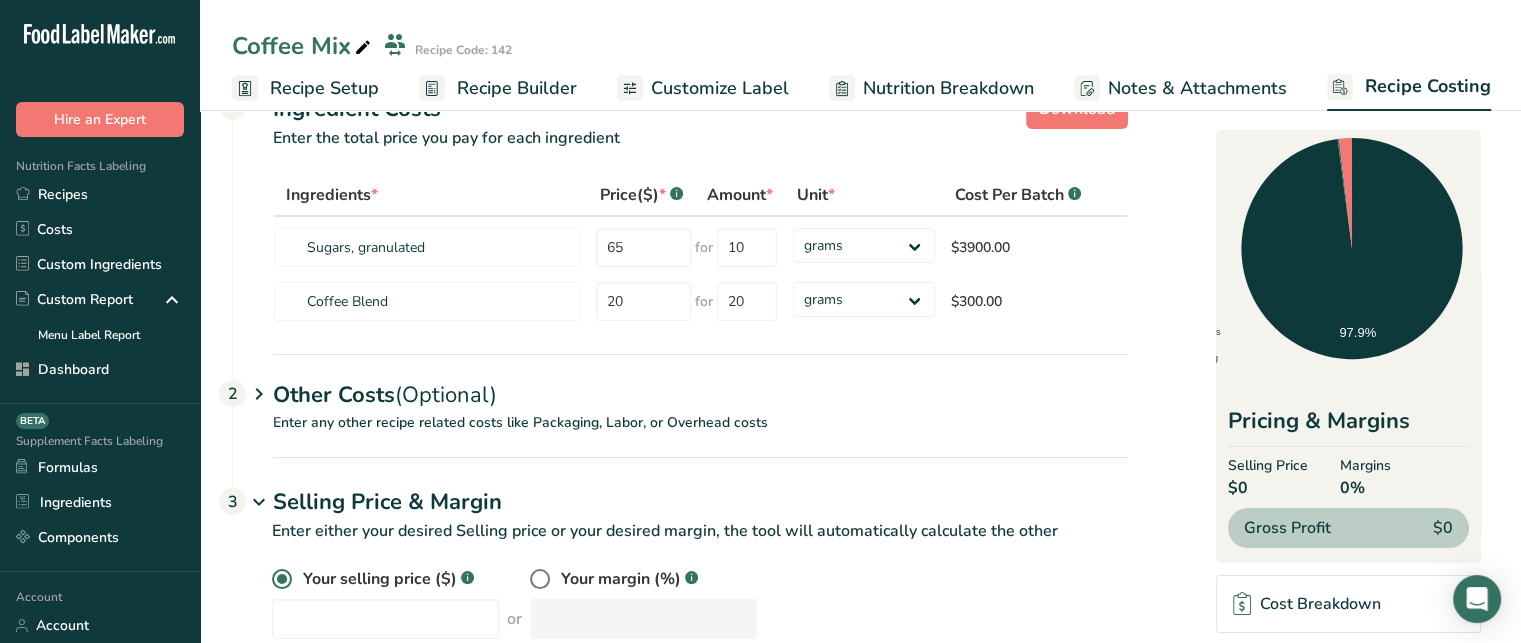 scroll, scrollTop: 105, scrollLeft: 0, axis: vertical 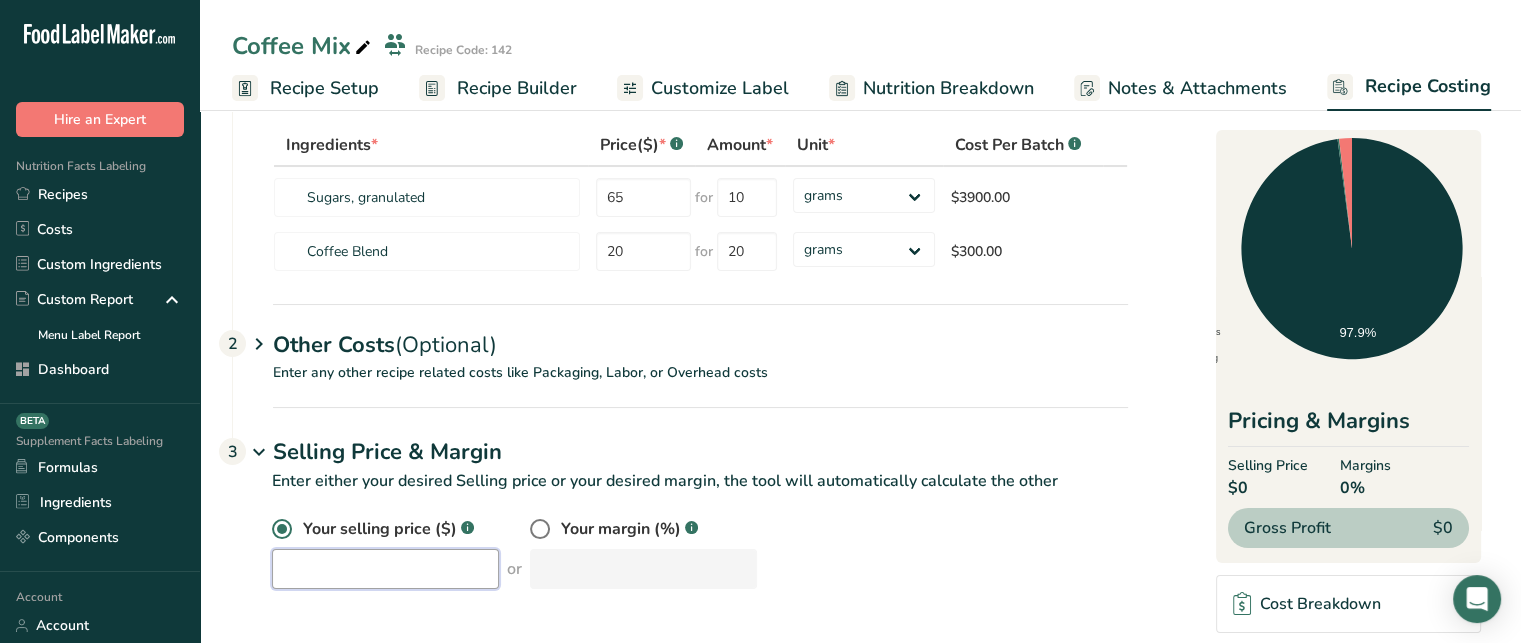 click at bounding box center (385, 569) 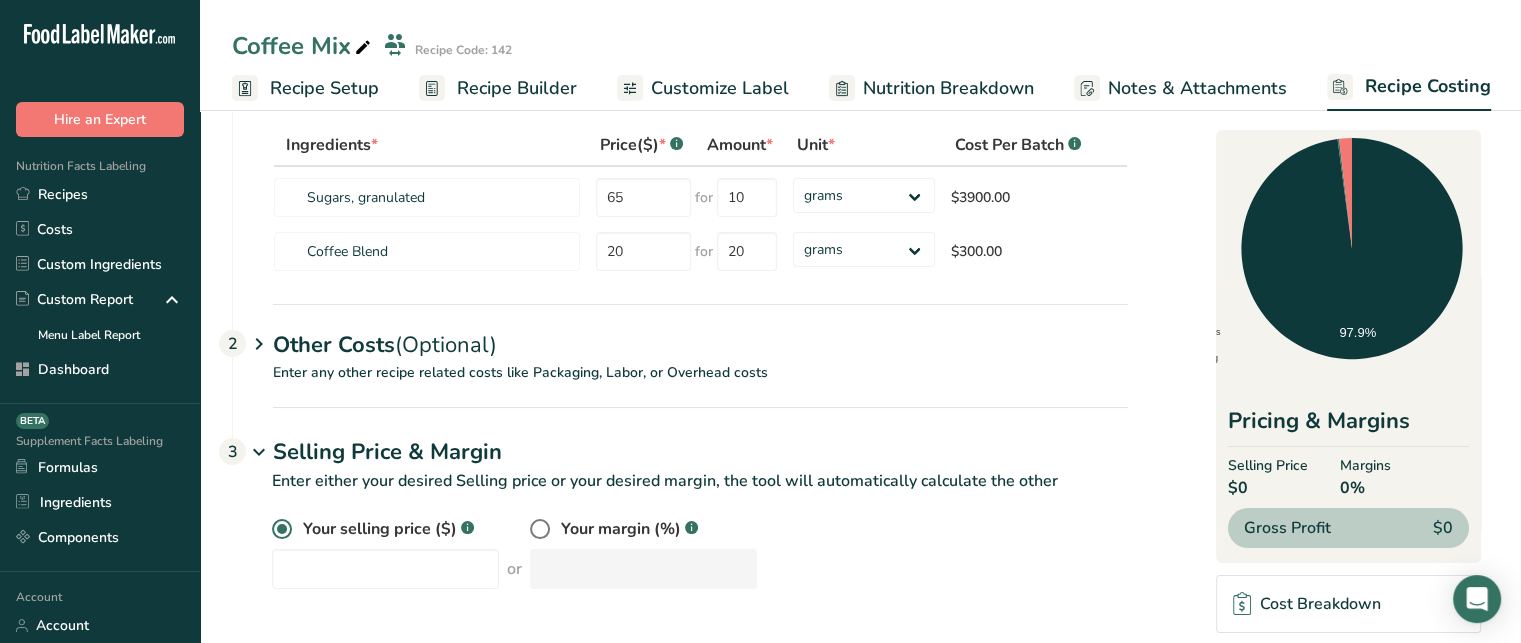click on "Customize Label" at bounding box center [720, 88] 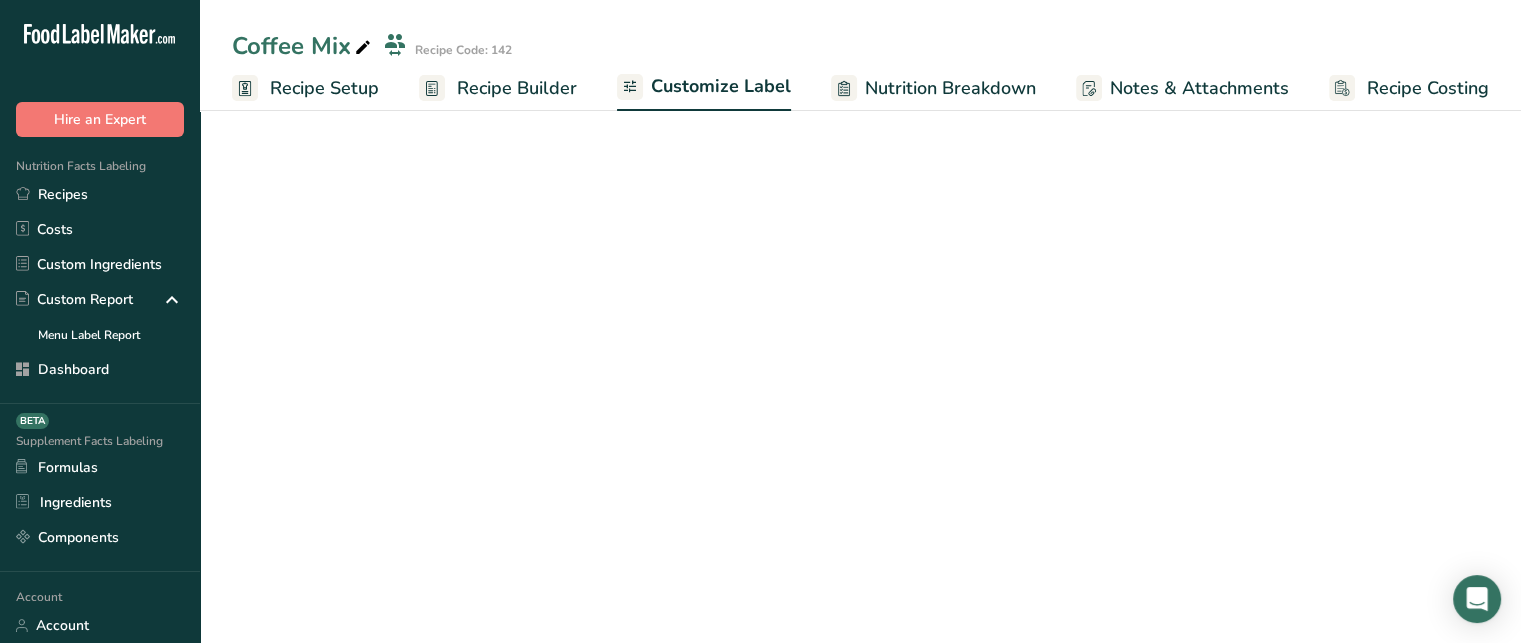 scroll, scrollTop: 0, scrollLeft: 0, axis: both 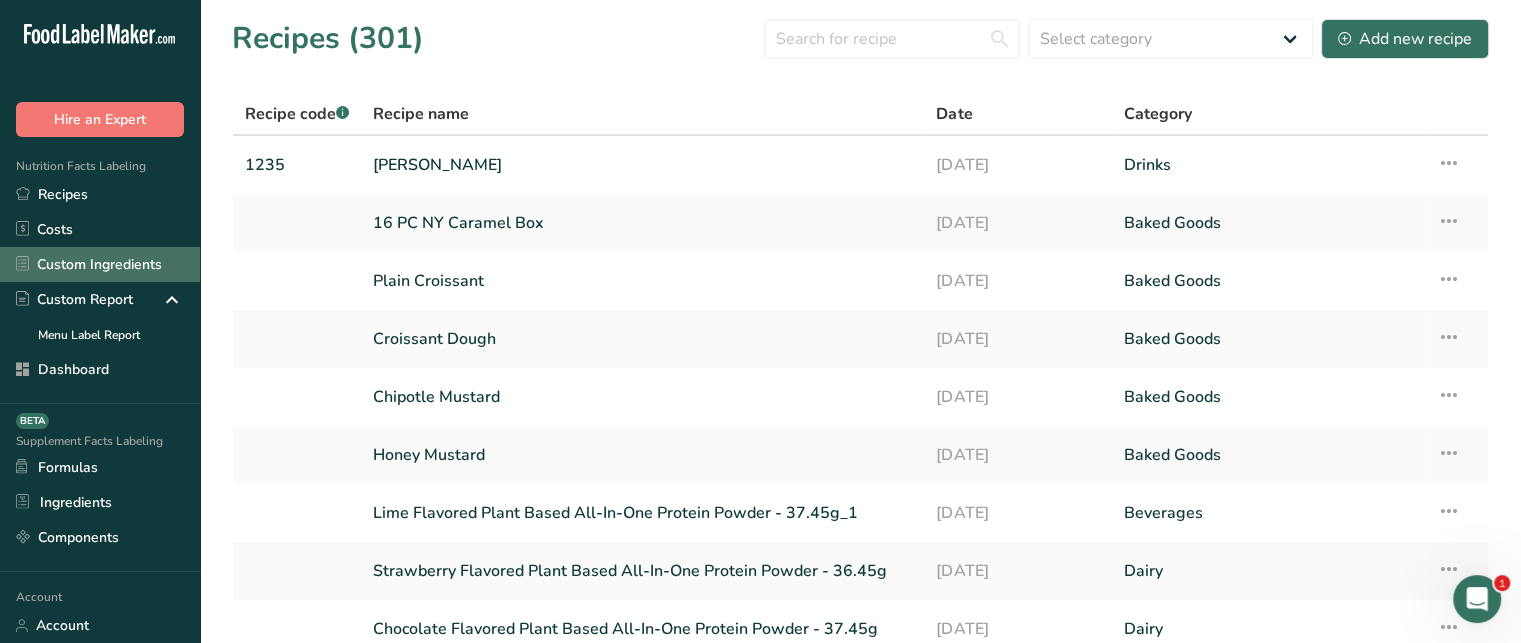 click on "Custom Ingredients" at bounding box center (100, 264) 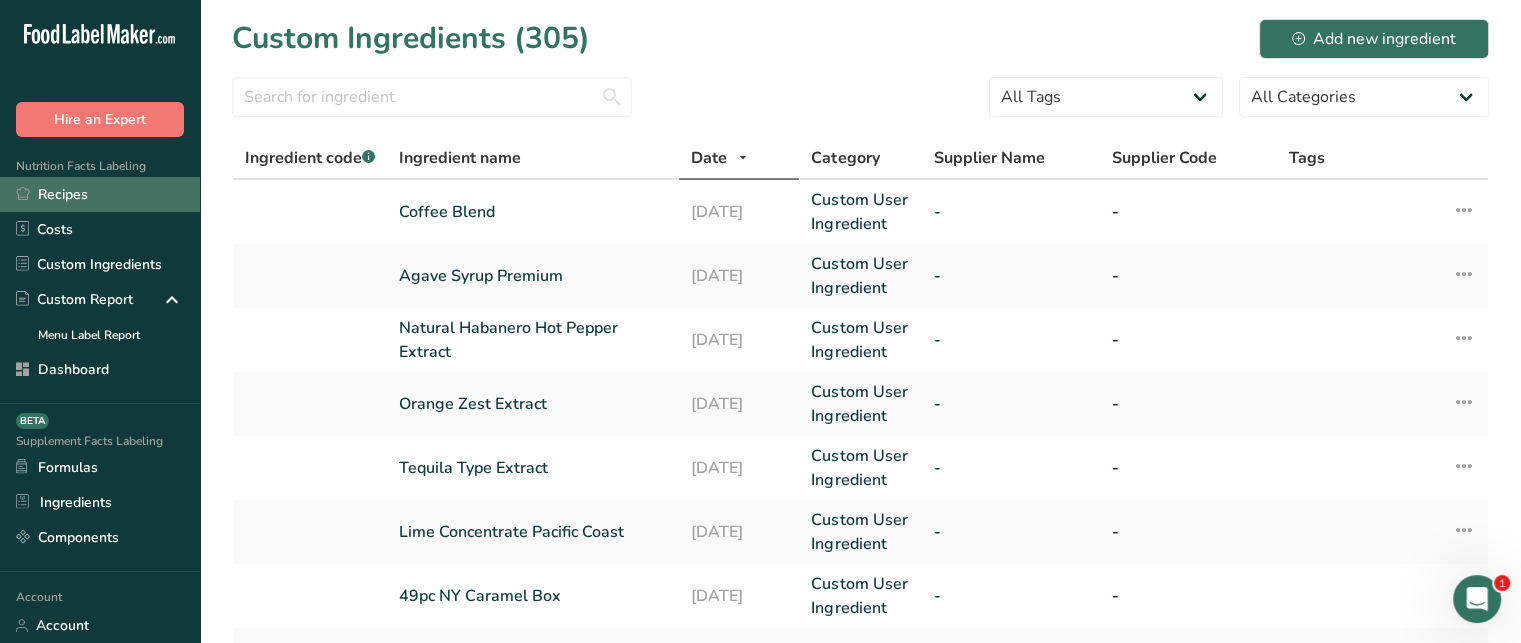 click on "Recipes" at bounding box center (100, 194) 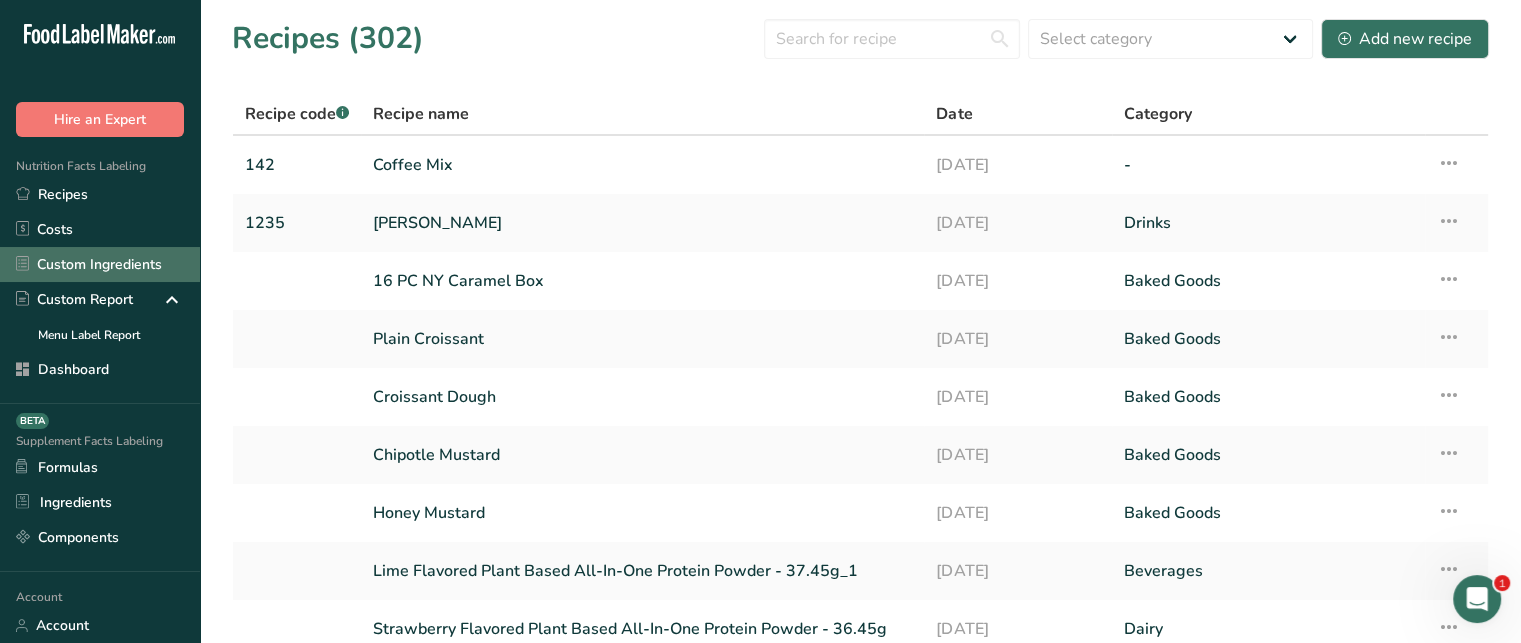 click on "Custom Ingredients" at bounding box center [100, 264] 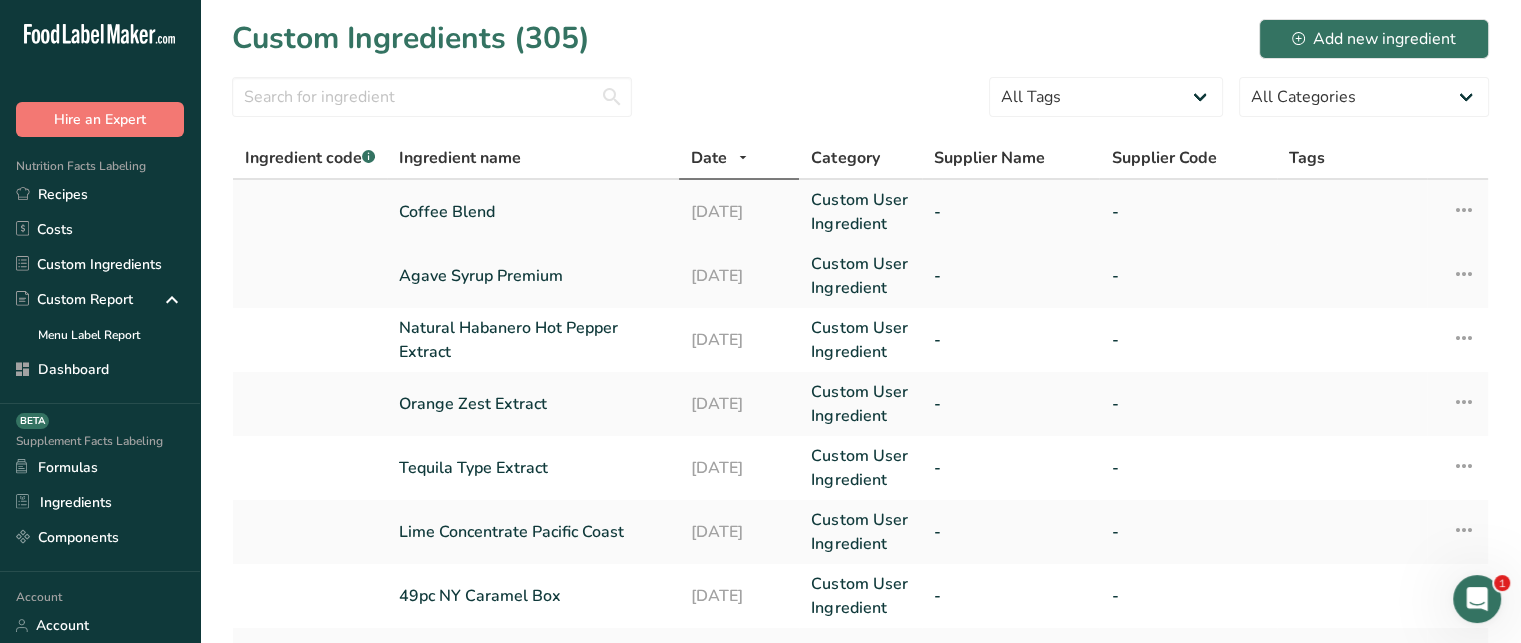 click on "Coffee Blend" at bounding box center [533, 212] 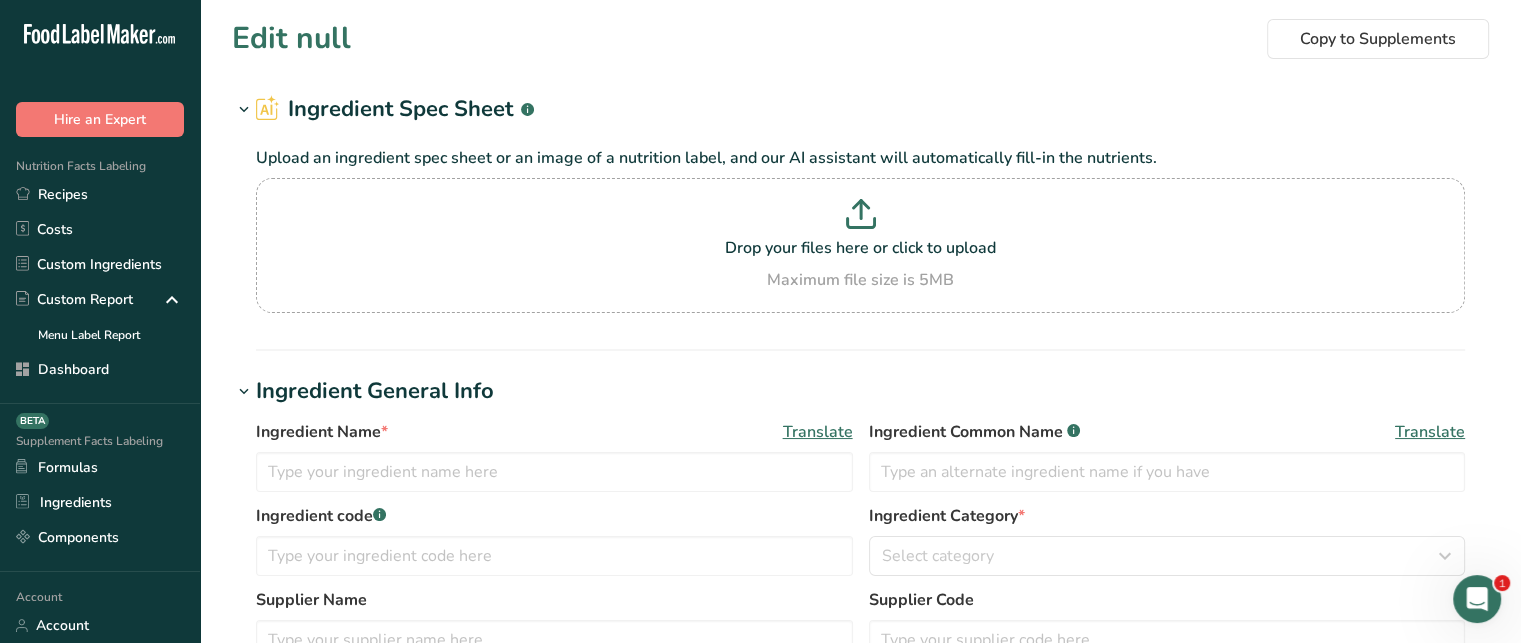 type on "Coffee Blend" 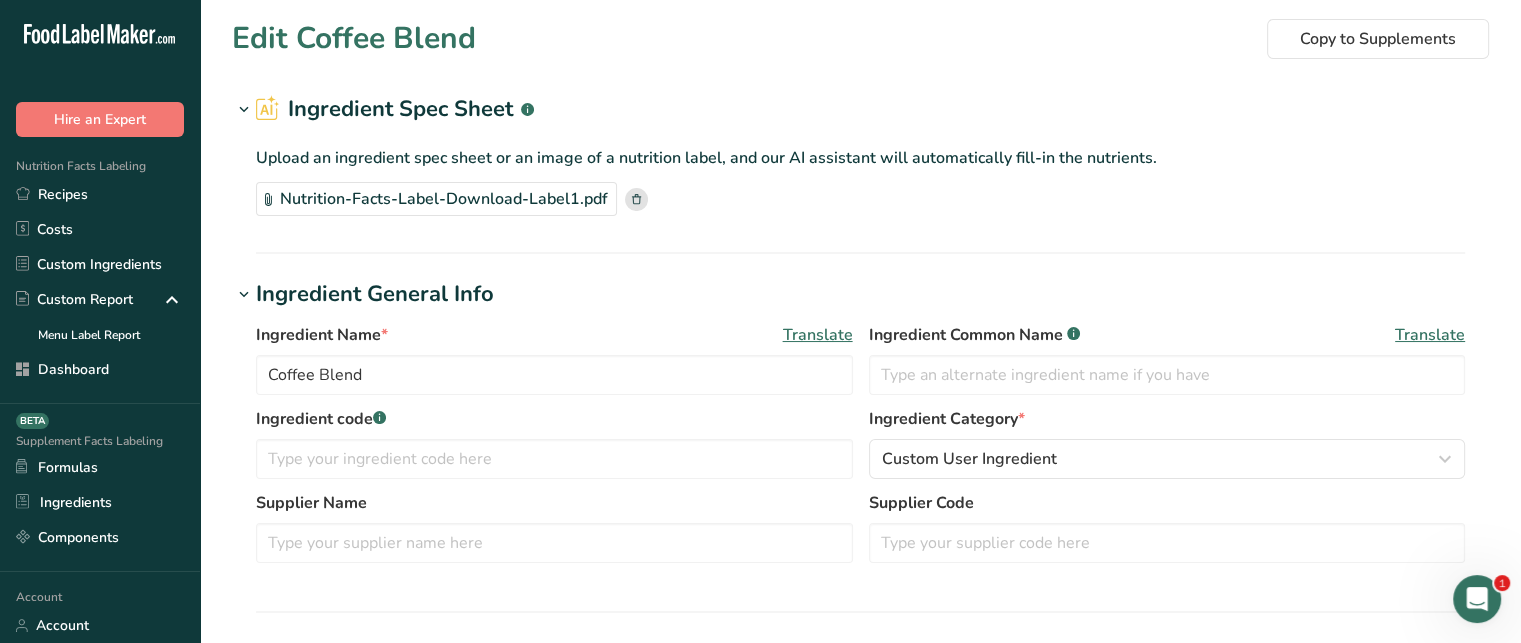 type on "230" 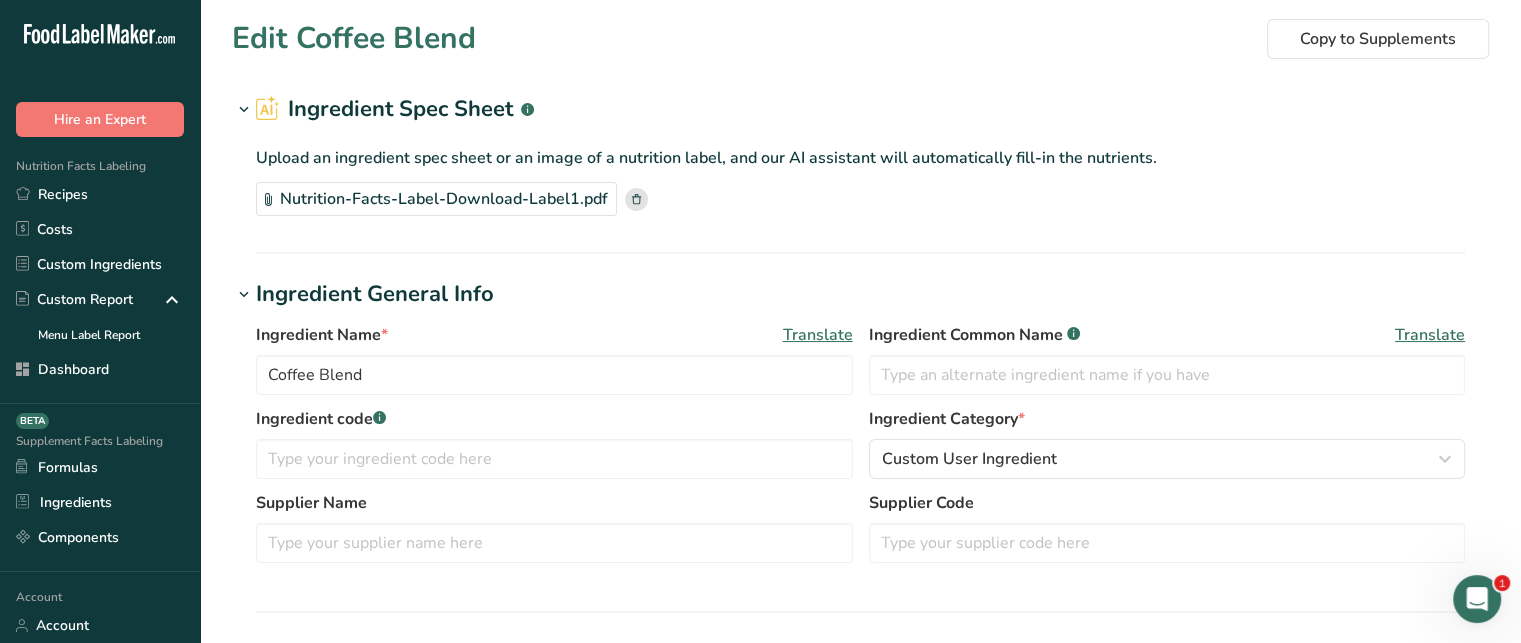type on "962.32" 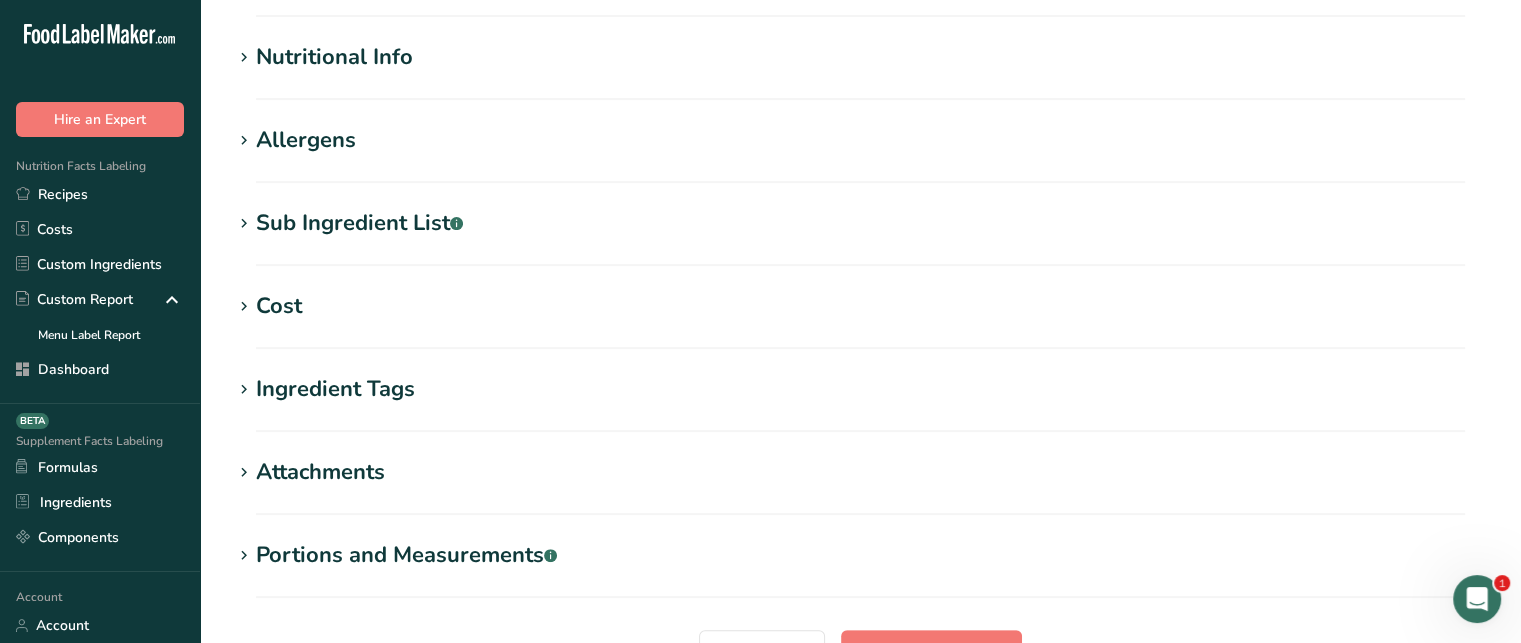 scroll, scrollTop: 554, scrollLeft: 0, axis: vertical 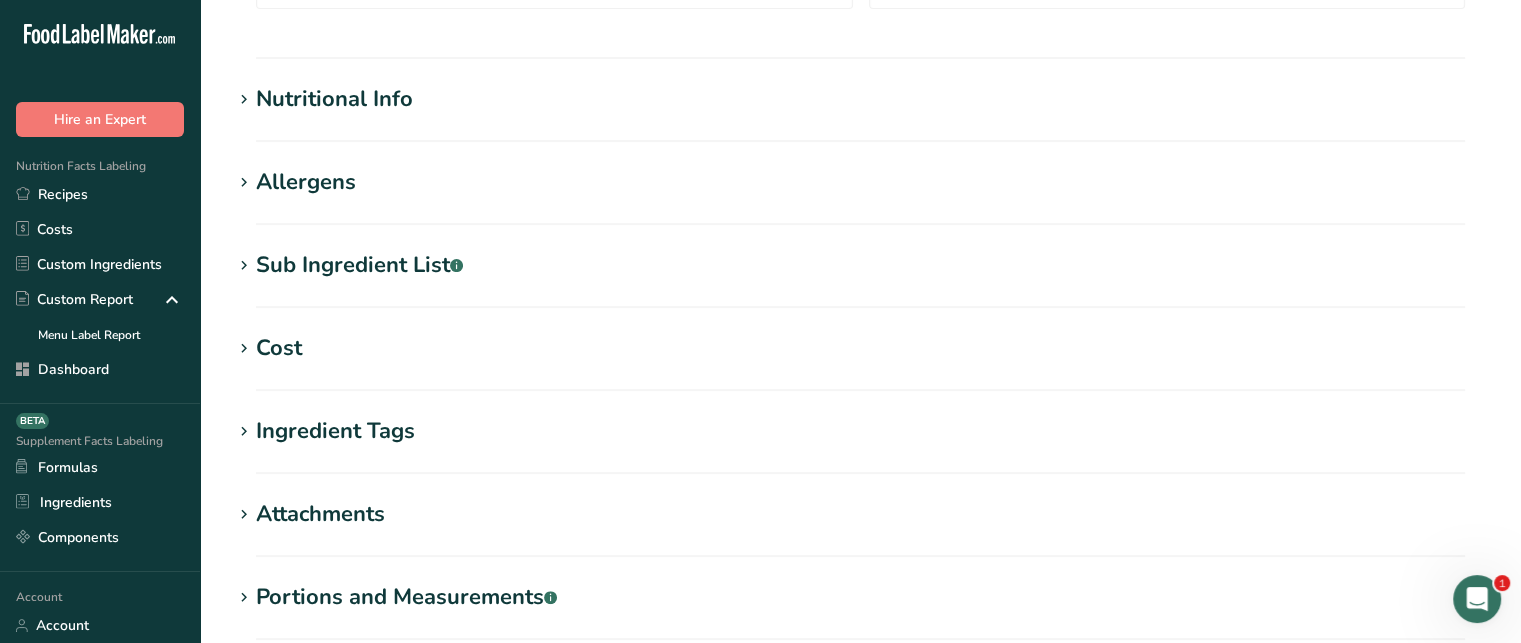 click on "Nutritional Info" at bounding box center (334, 99) 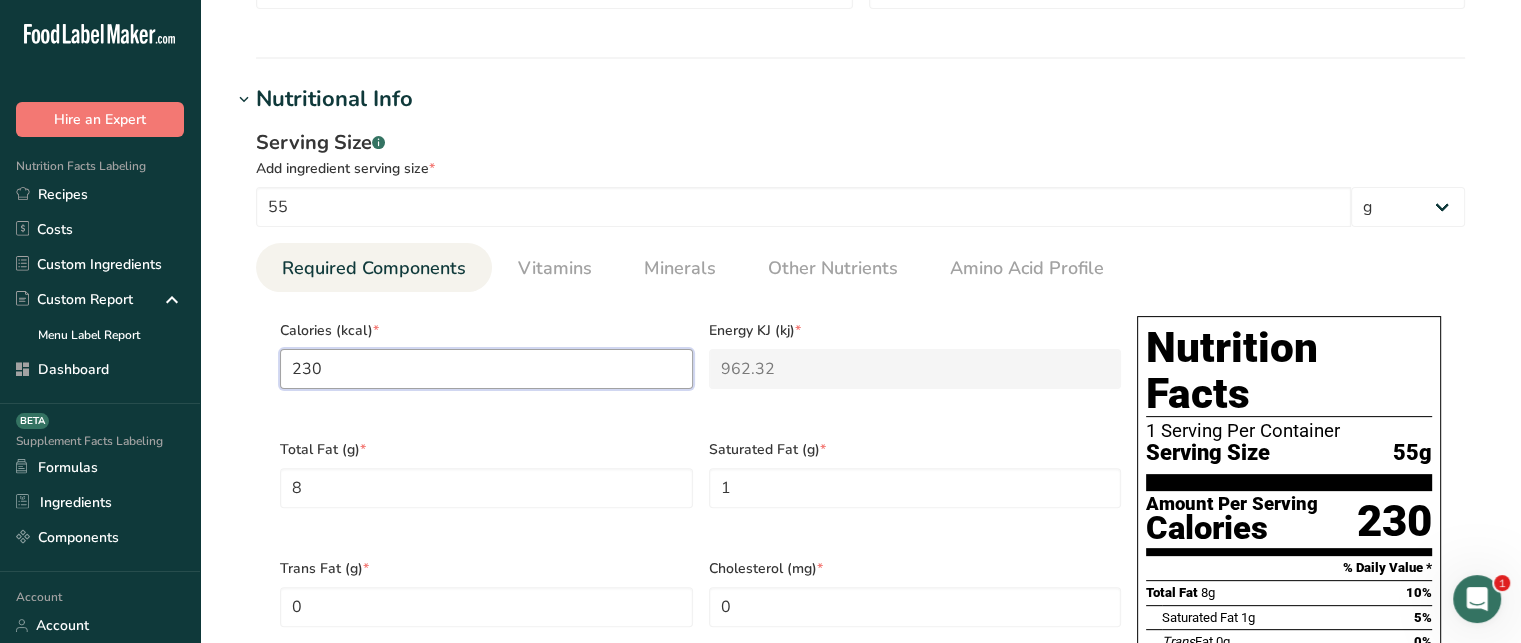 click on "230" at bounding box center (486, 369) 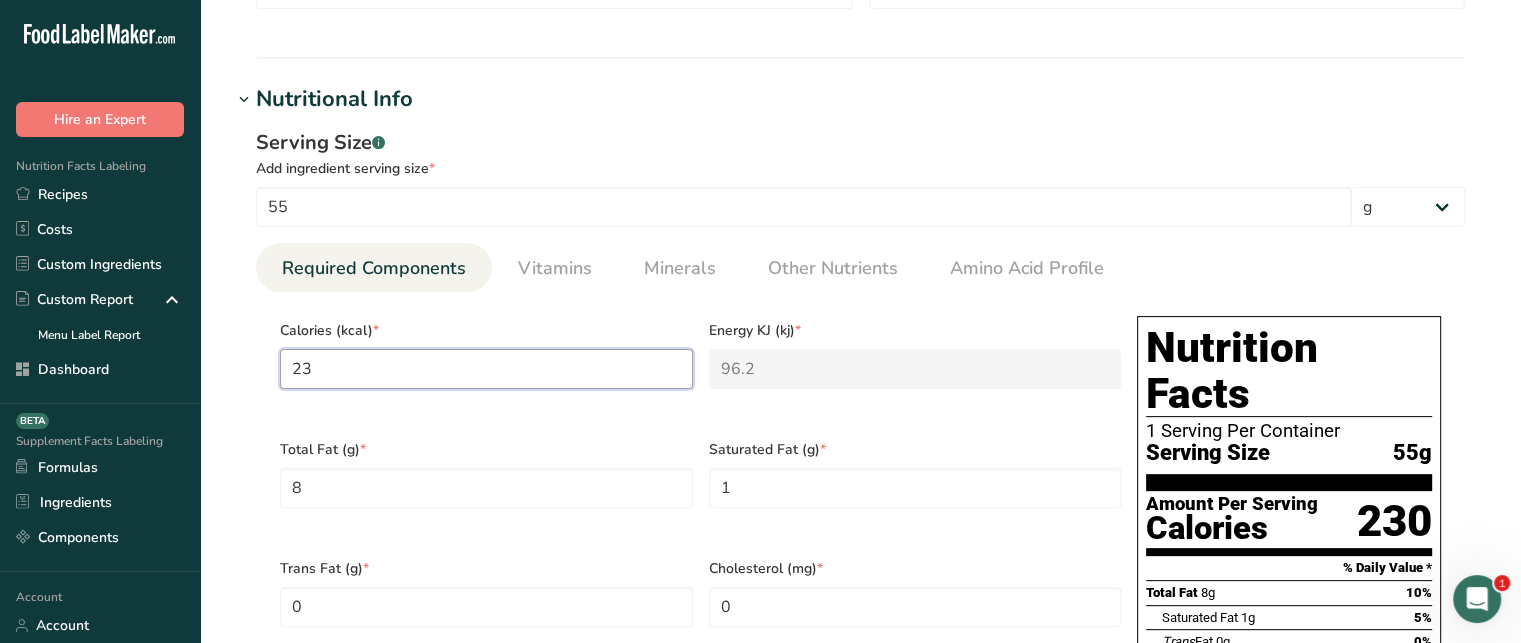 type on "2" 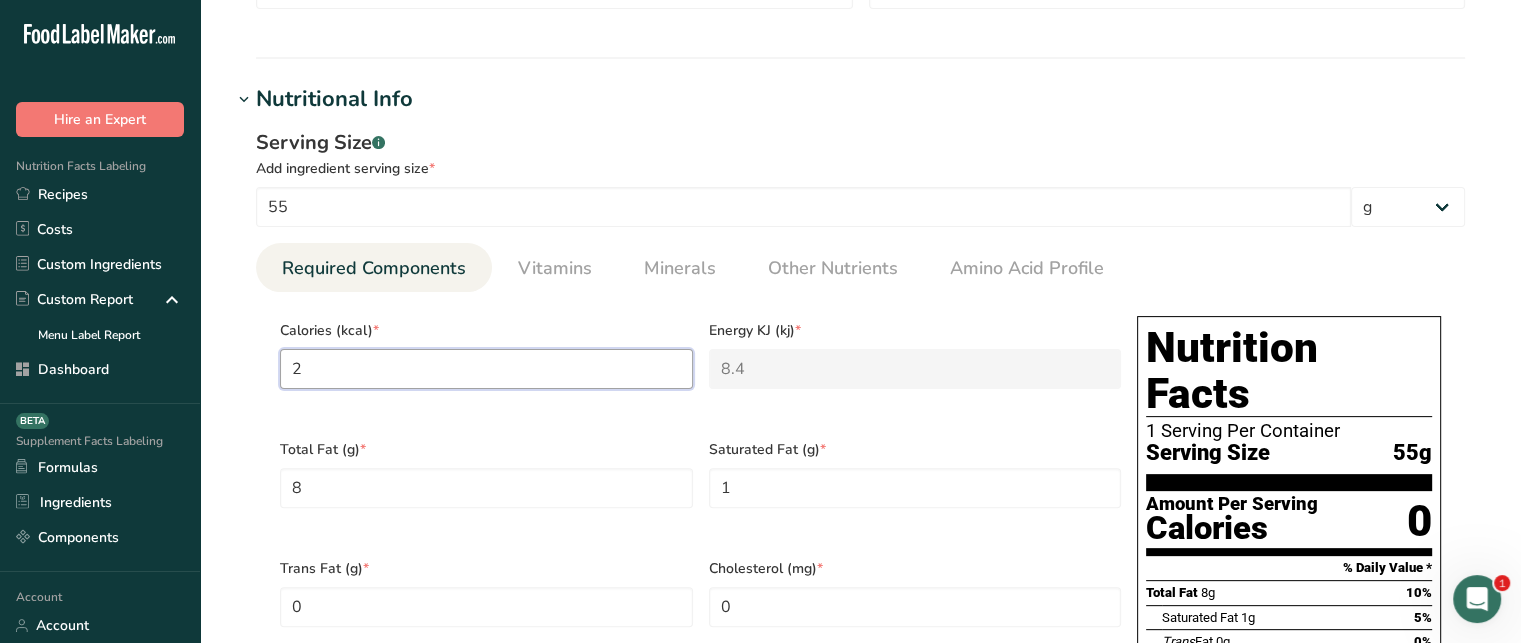 type on "0" 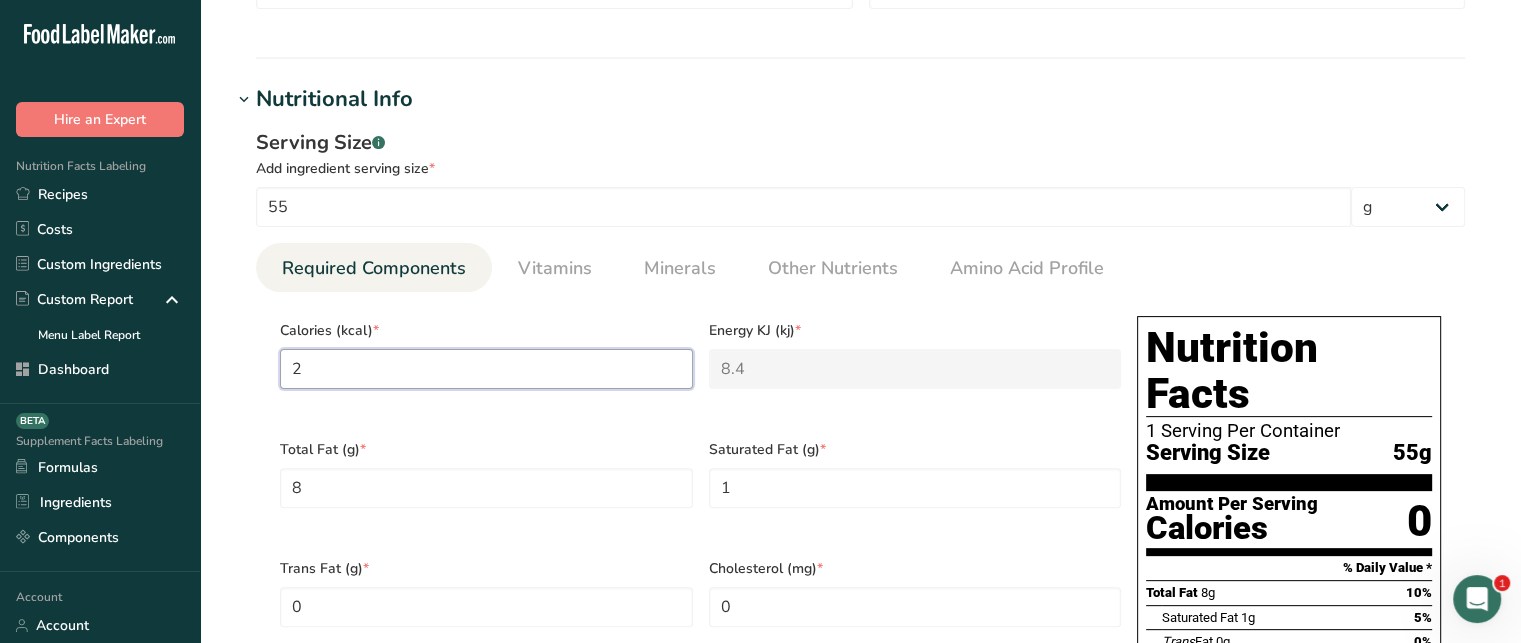 type on "0" 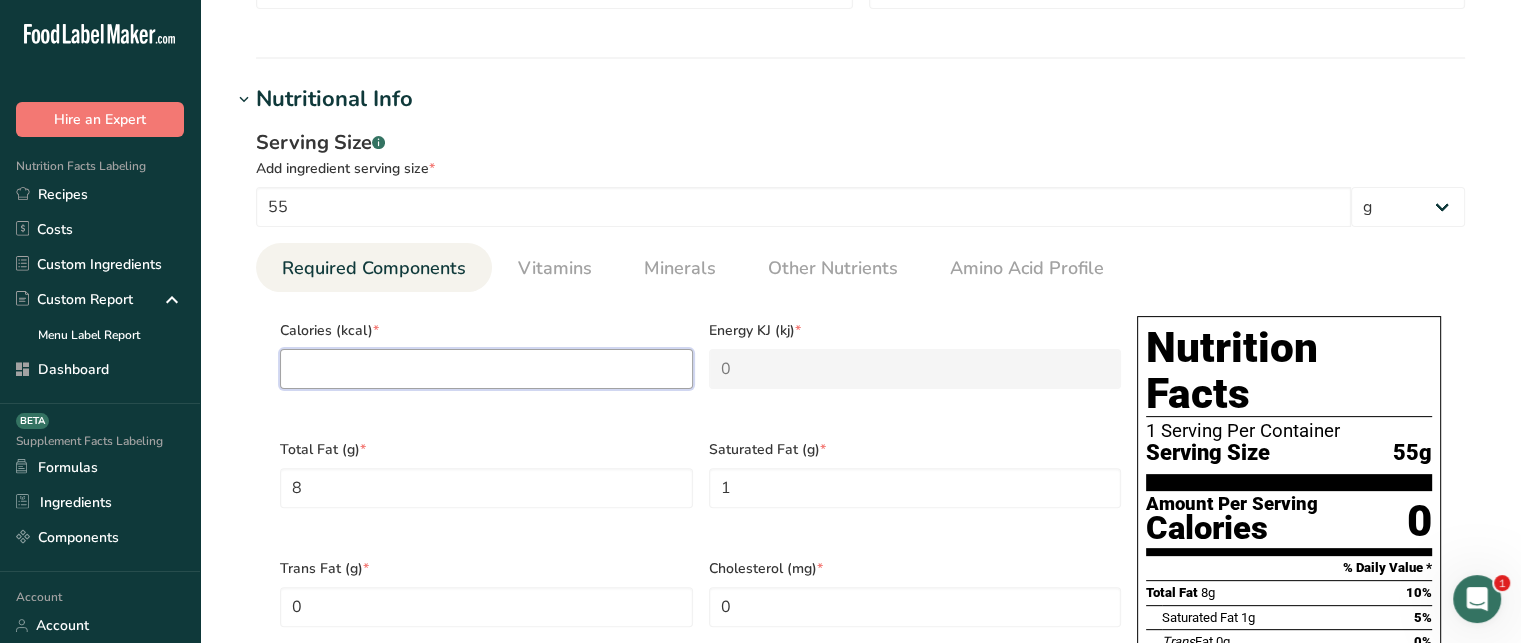 type on "2" 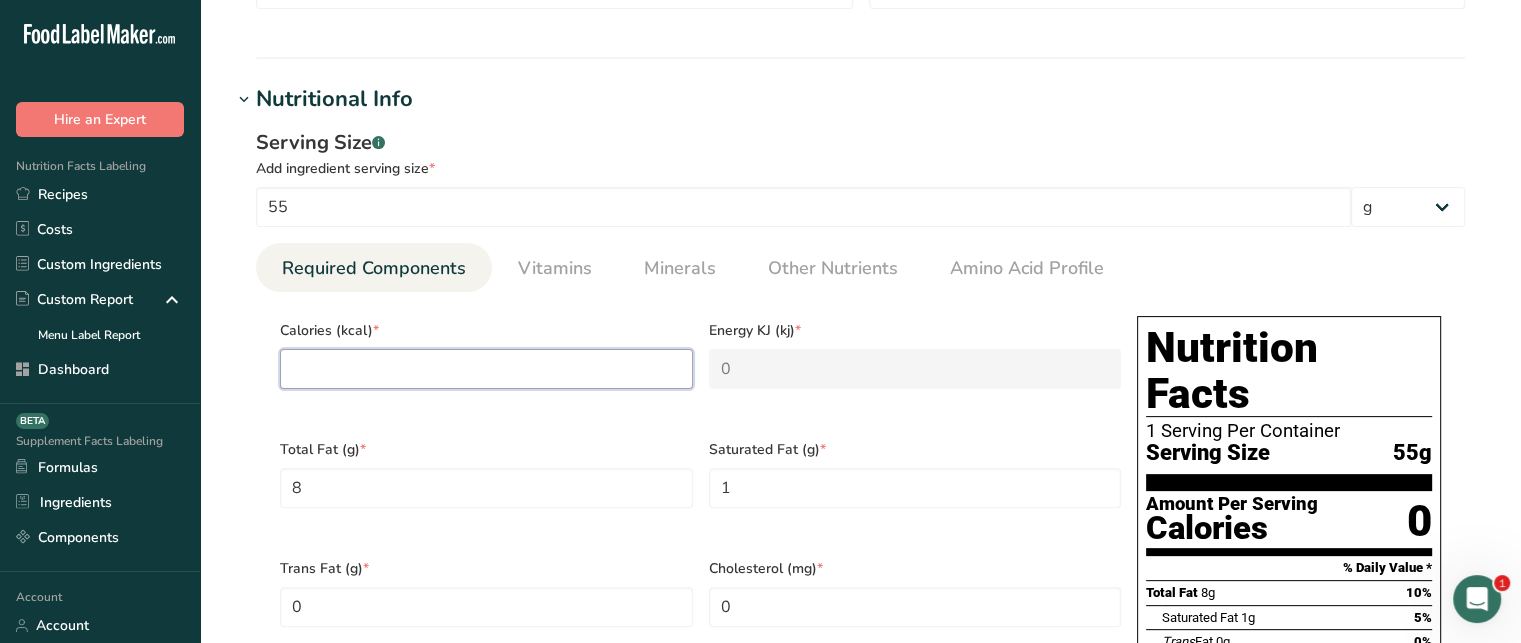 type on "8.4" 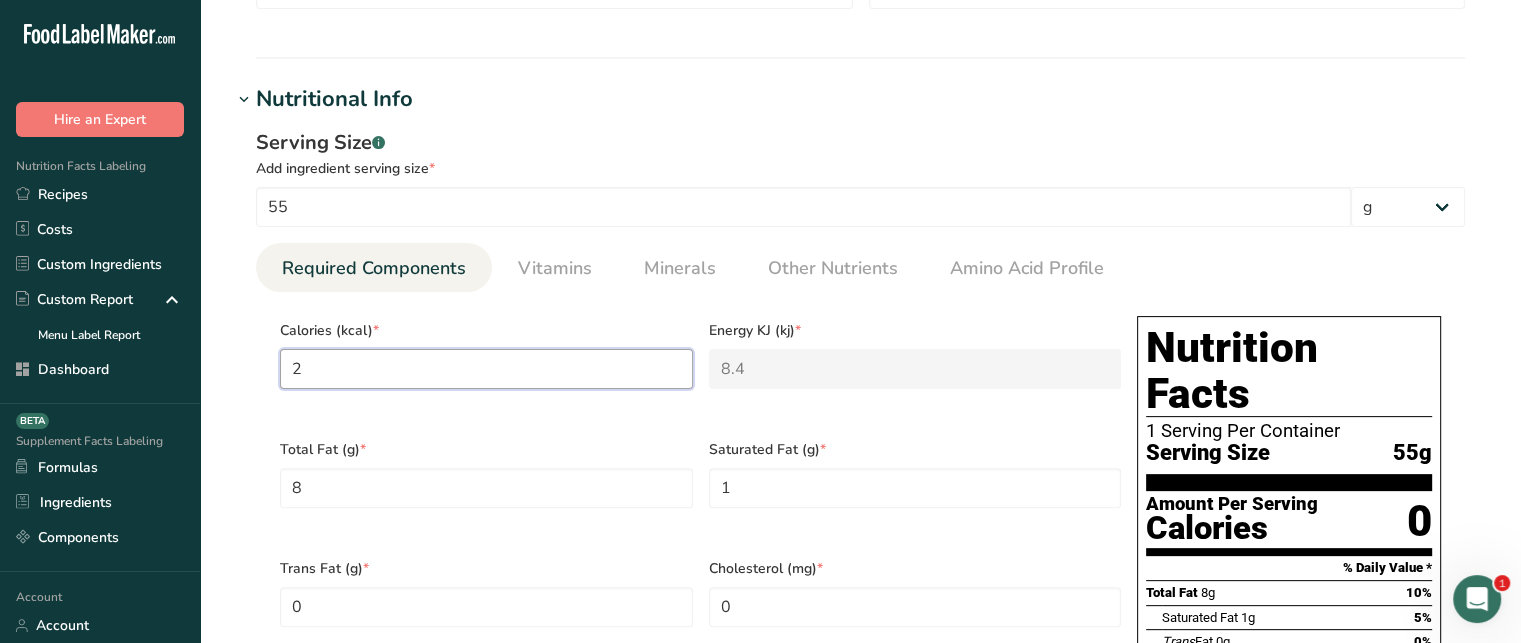 type on "25" 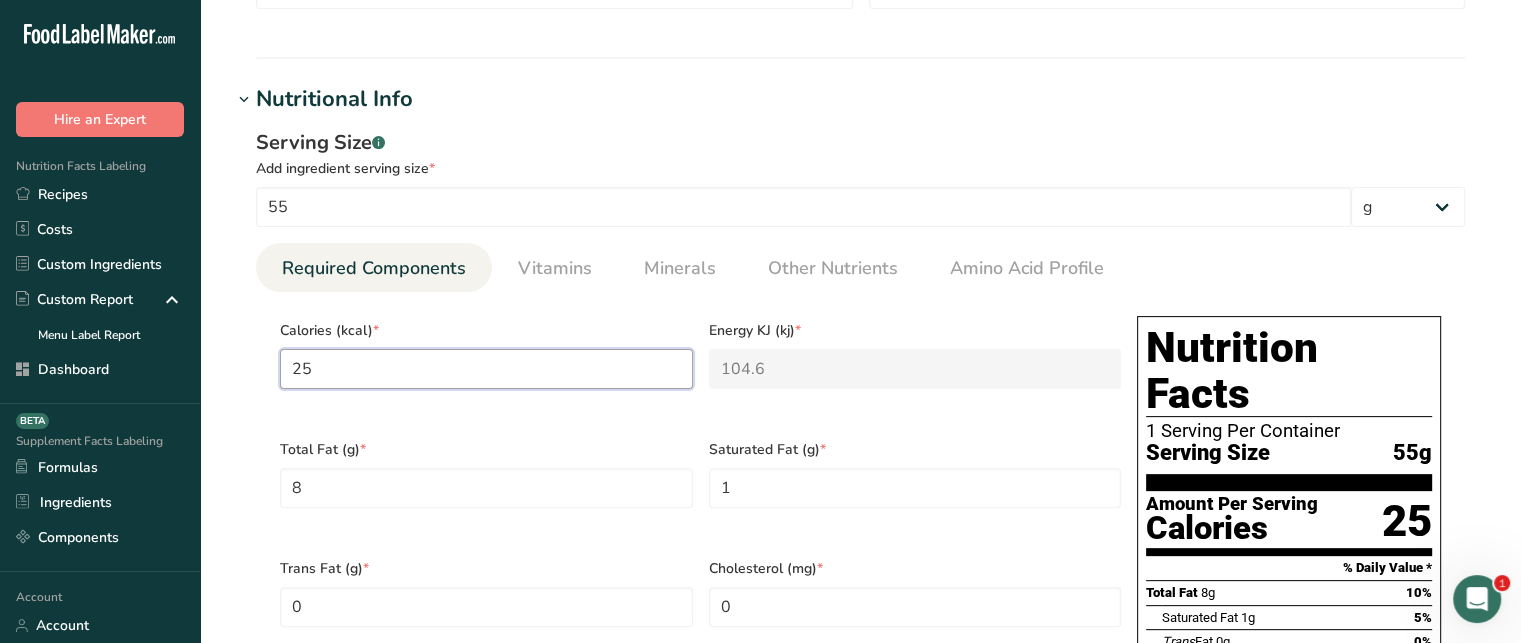 type on "250" 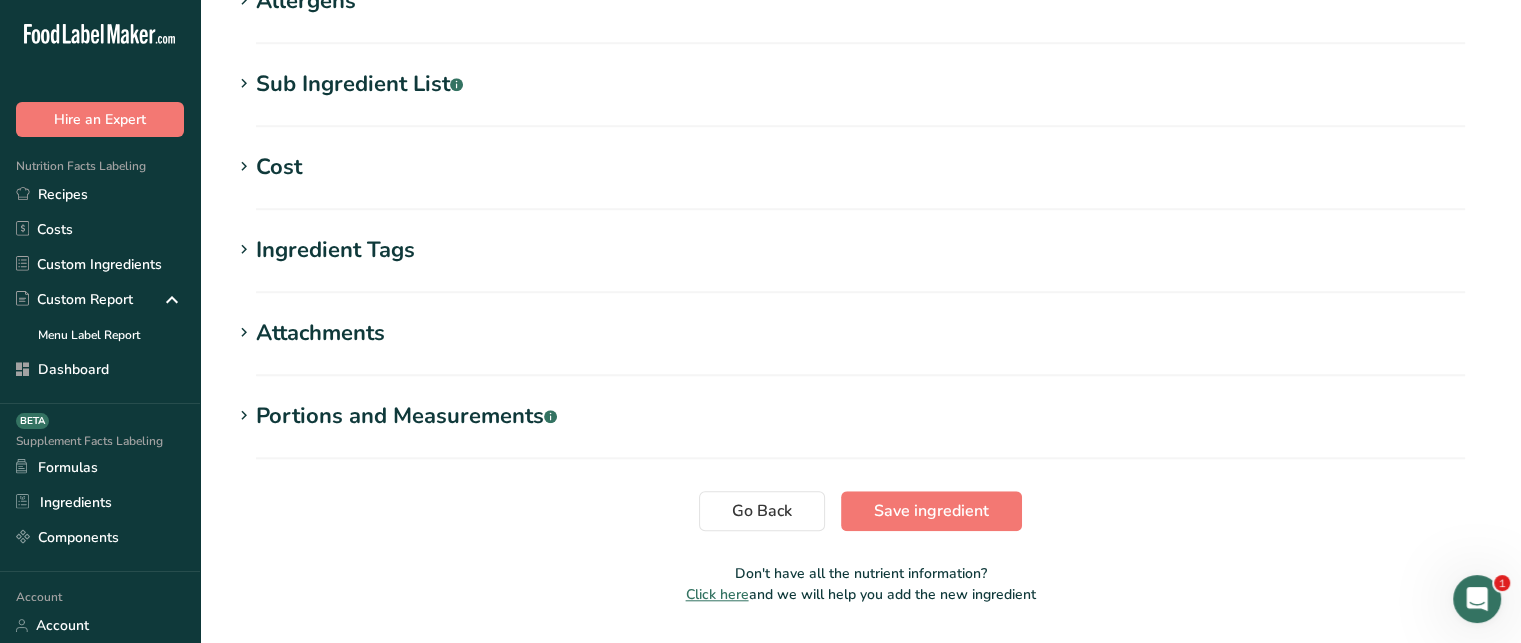 scroll, scrollTop: 1676, scrollLeft: 0, axis: vertical 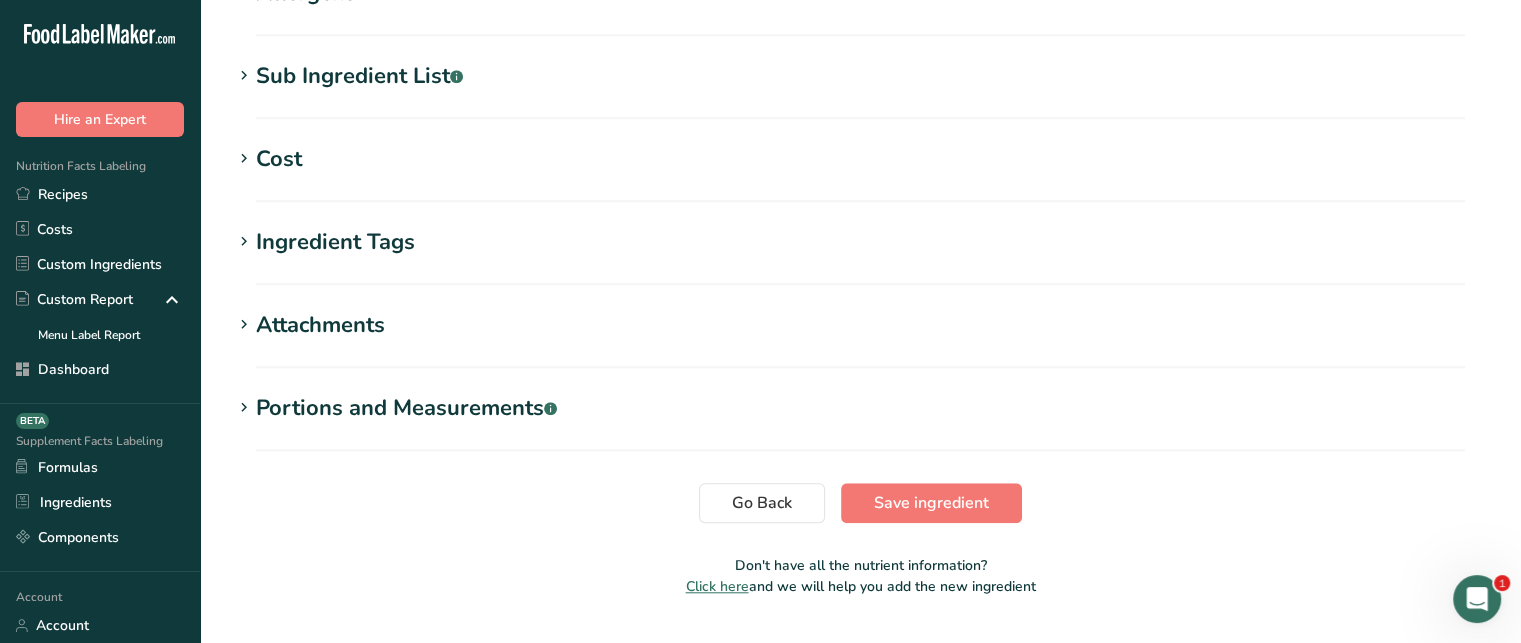 type on "250" 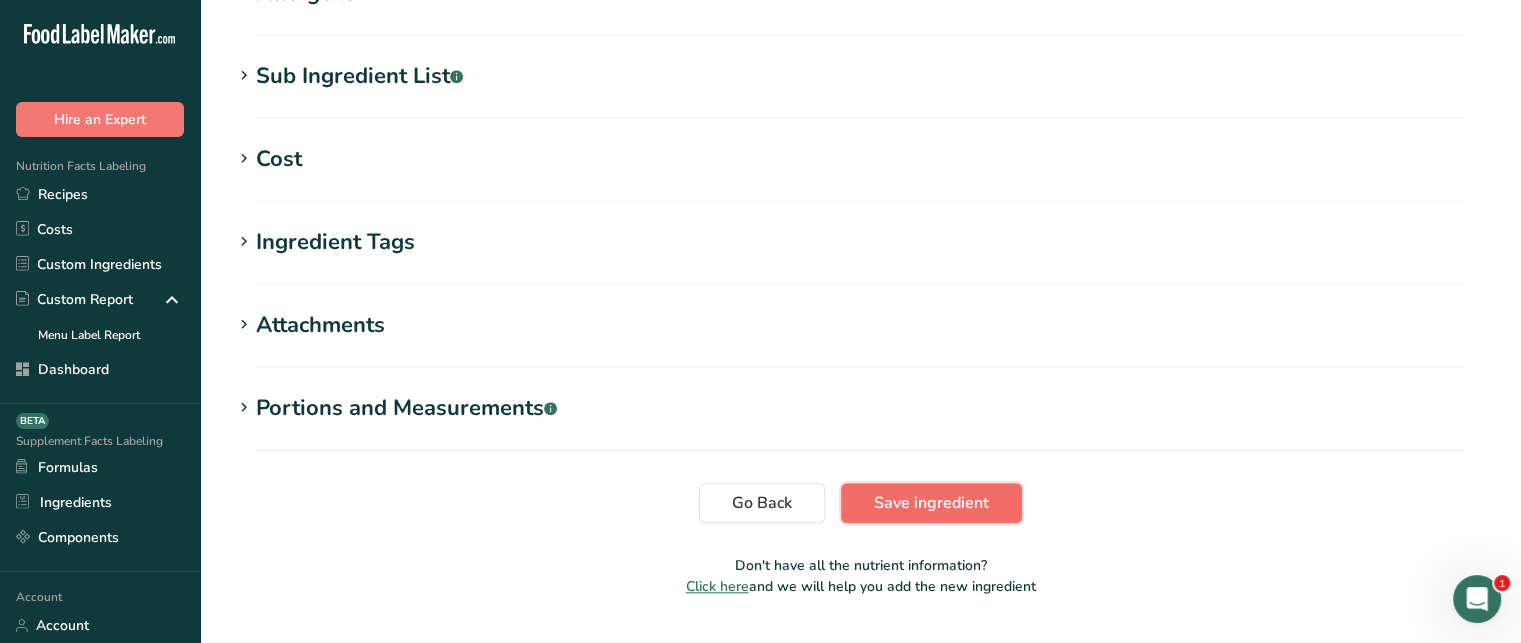 click on "Save ingredient" at bounding box center [931, 503] 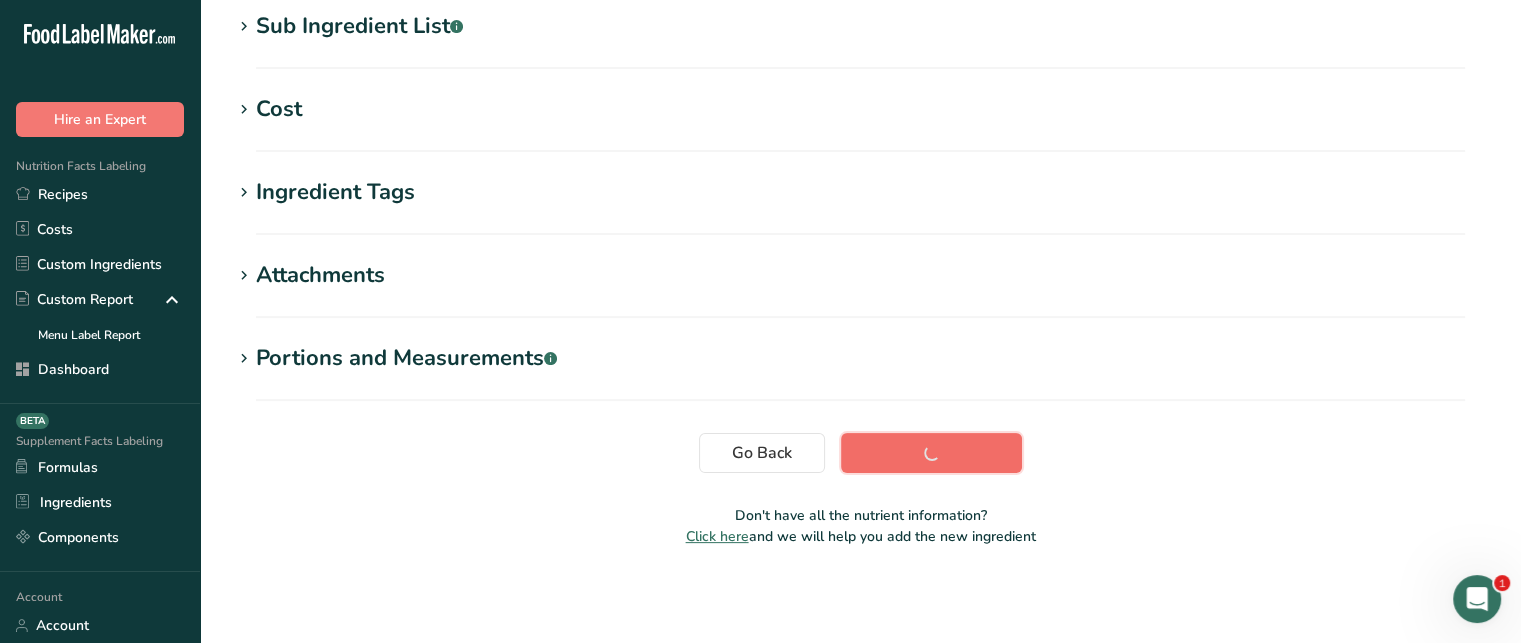 scroll, scrollTop: 415, scrollLeft: 0, axis: vertical 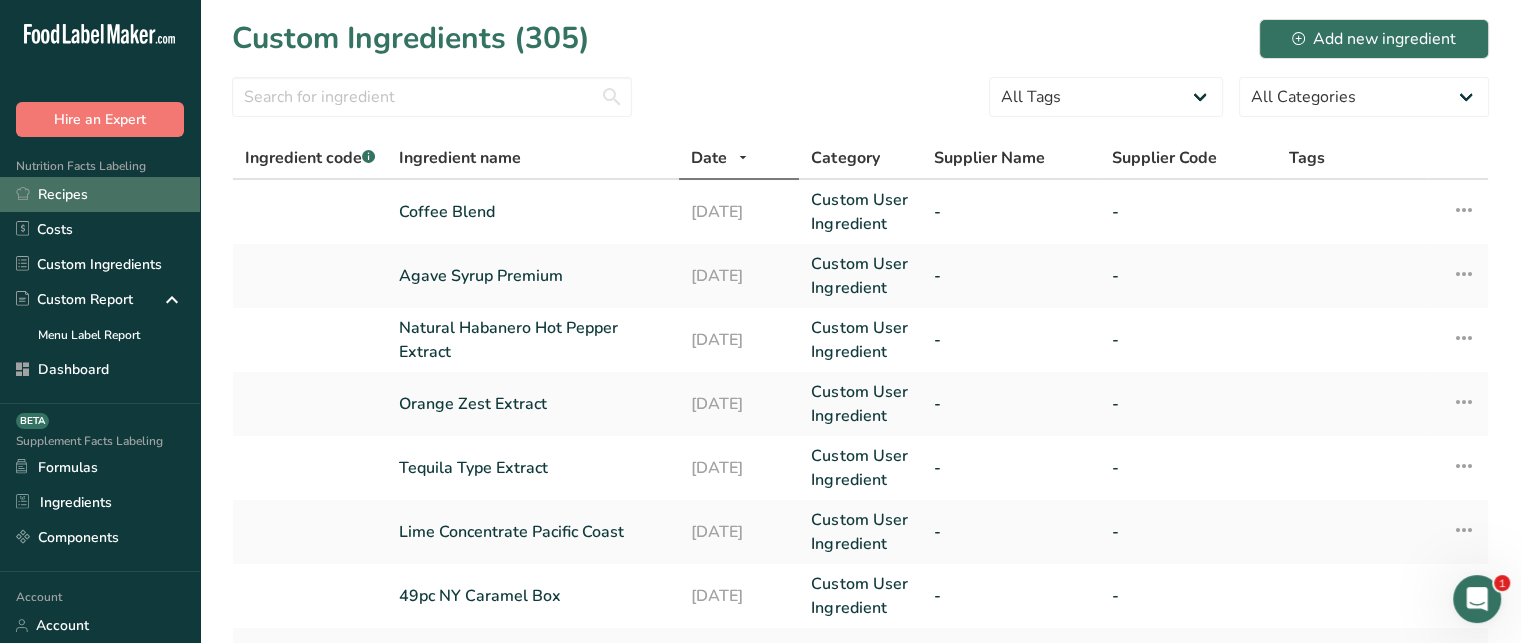 click on "Recipes" at bounding box center (100, 194) 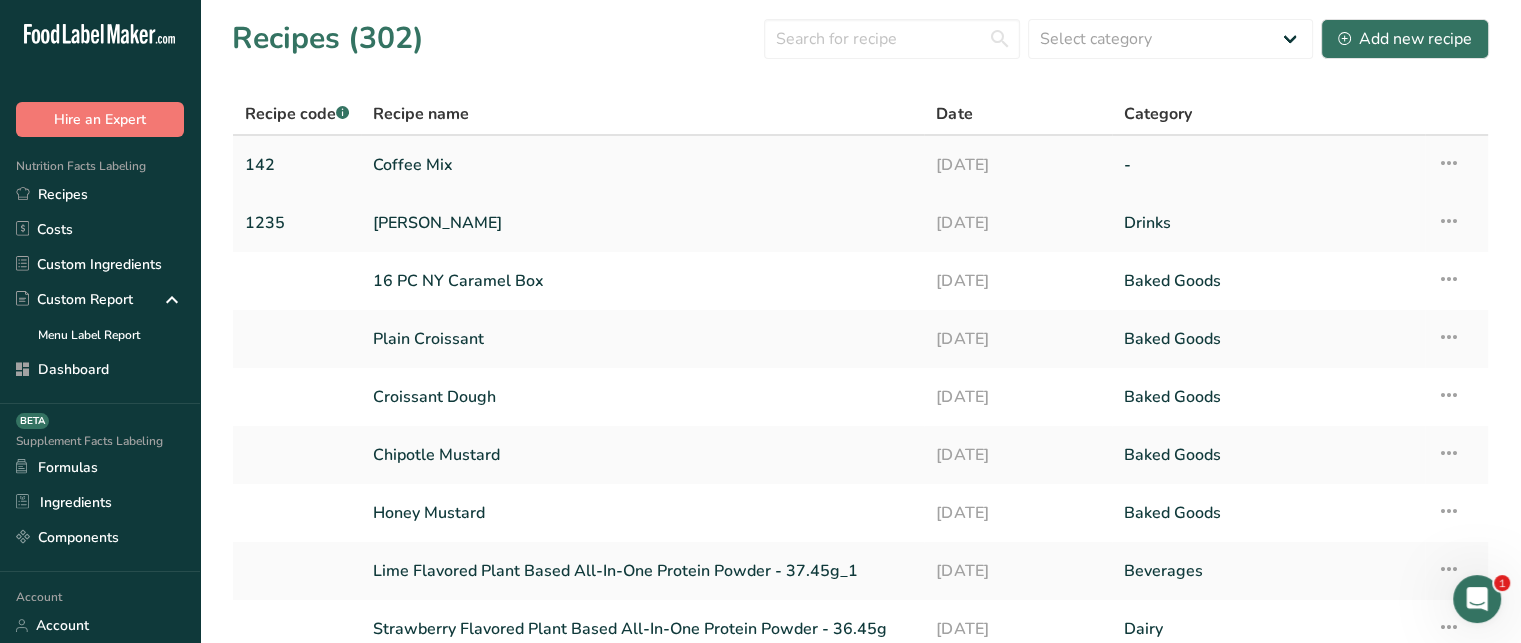 click on "Coffee Mix" at bounding box center (642, 165) 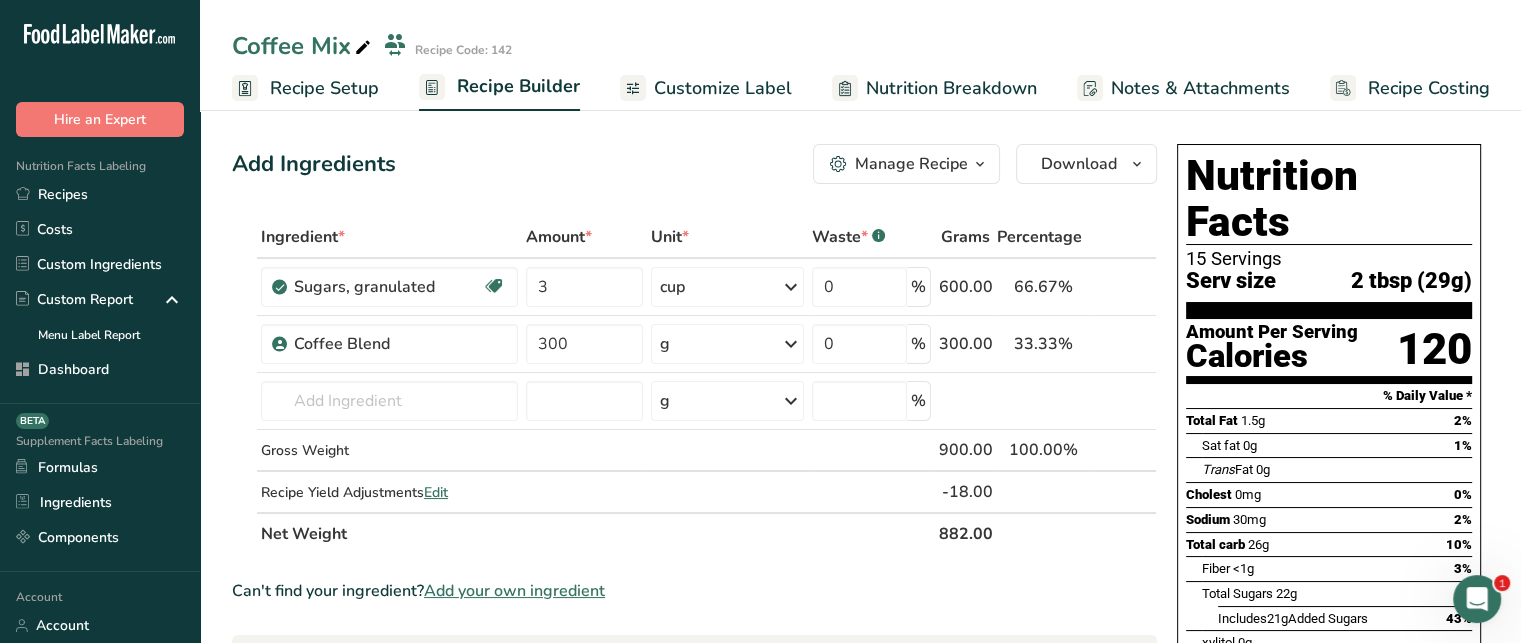 click on "Customize Label" at bounding box center (723, 88) 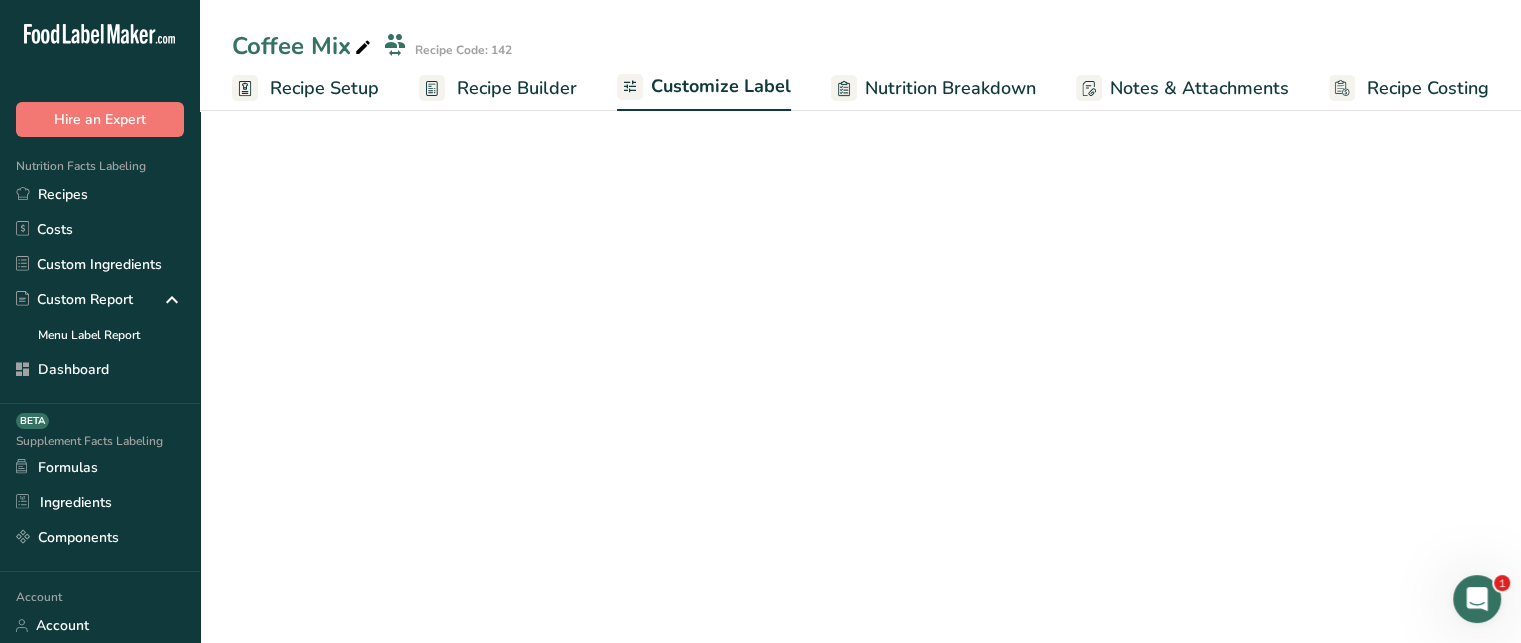scroll, scrollTop: 0, scrollLeft: 0, axis: both 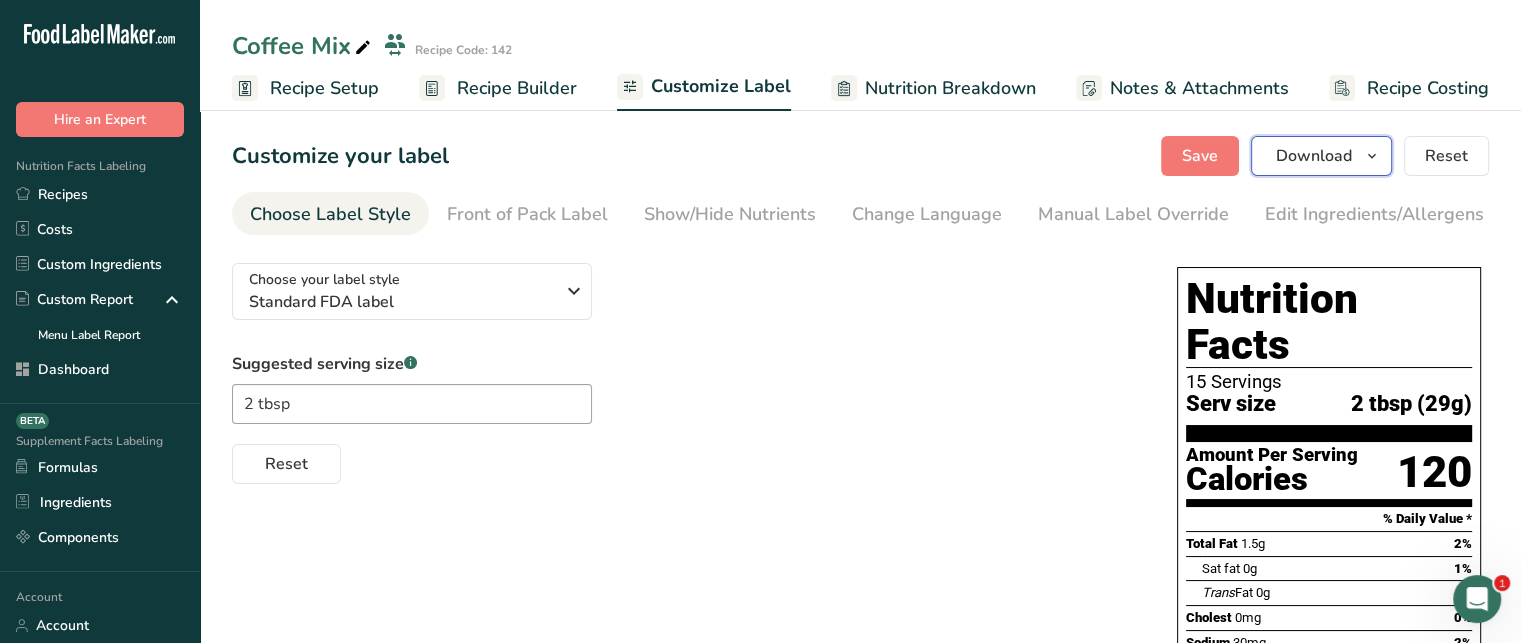 click on "Download" at bounding box center (1314, 156) 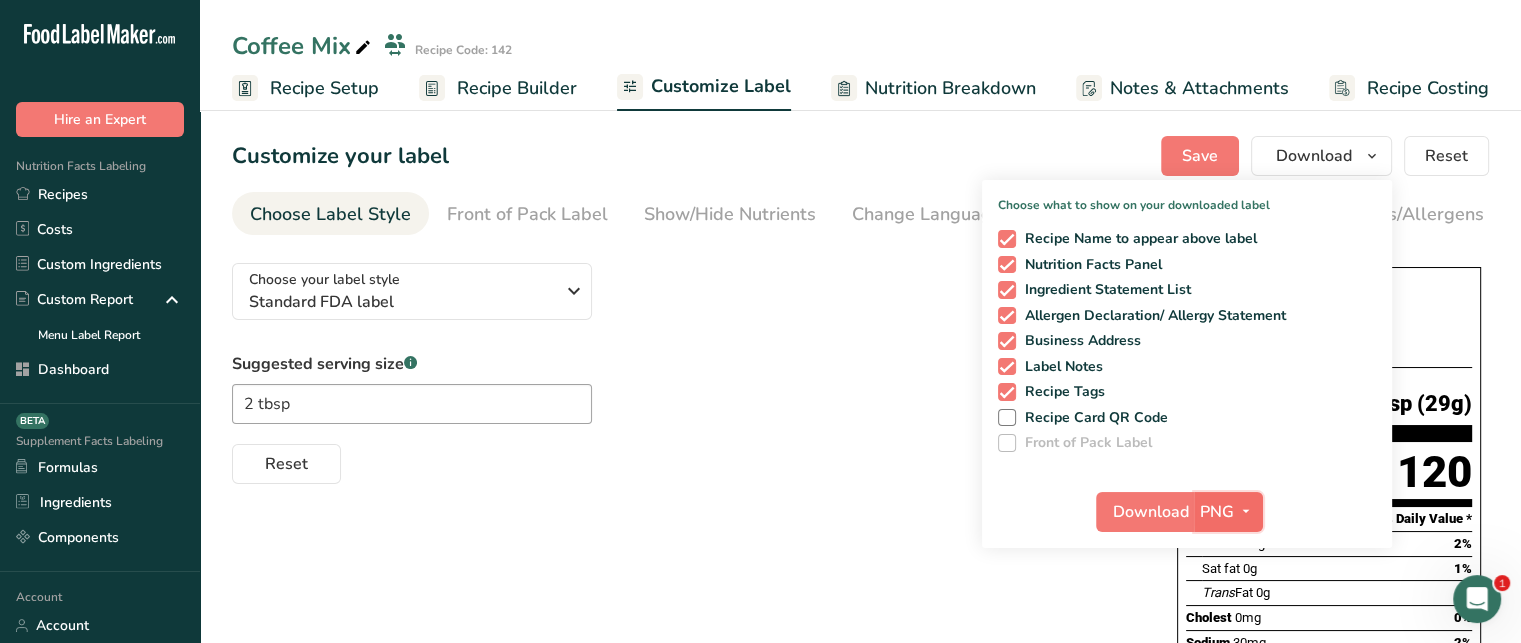 click on "PNG" at bounding box center (1217, 512) 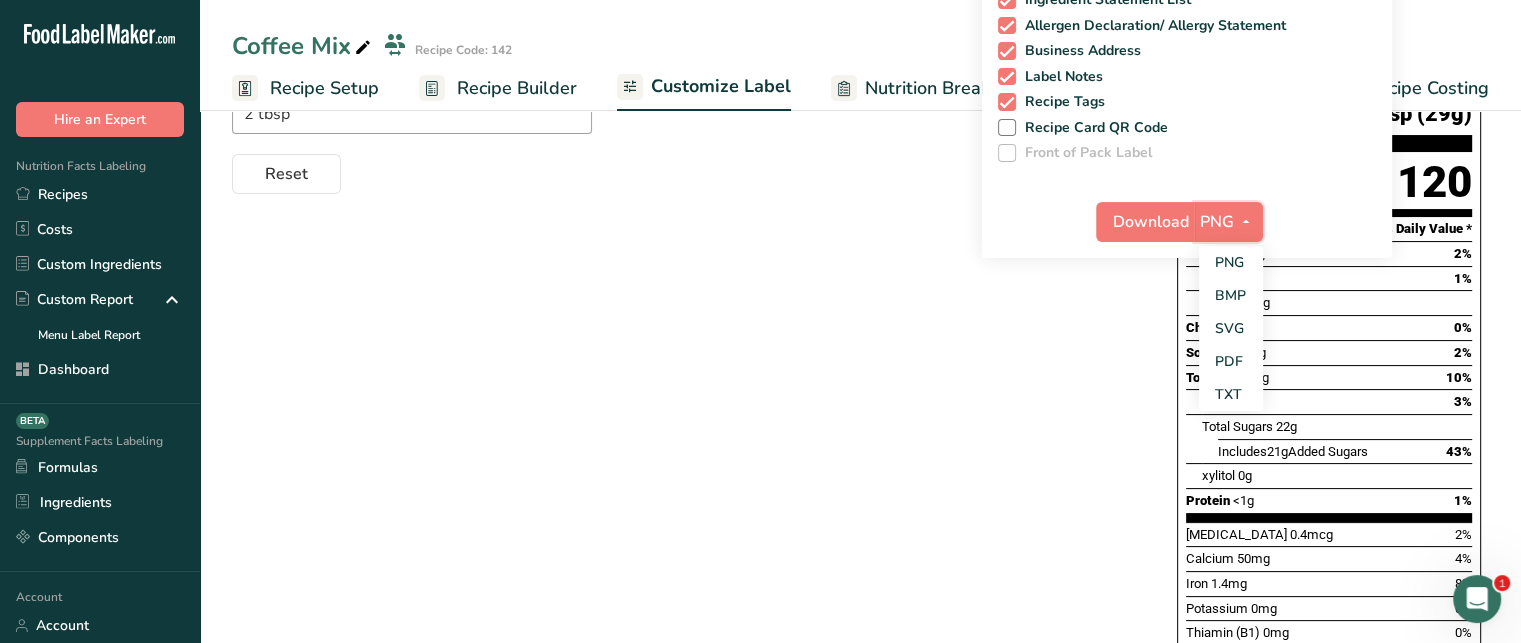 scroll, scrollTop: 308, scrollLeft: 0, axis: vertical 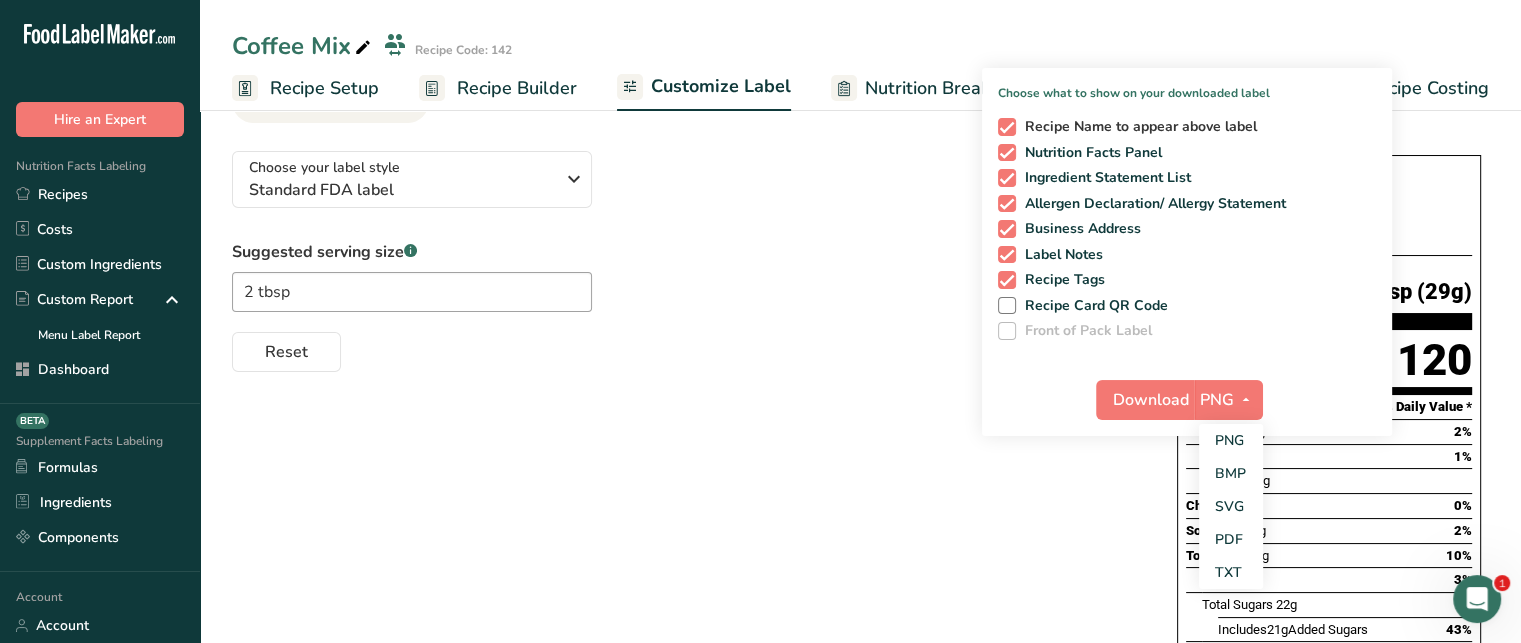 click at bounding box center [1007, 127] 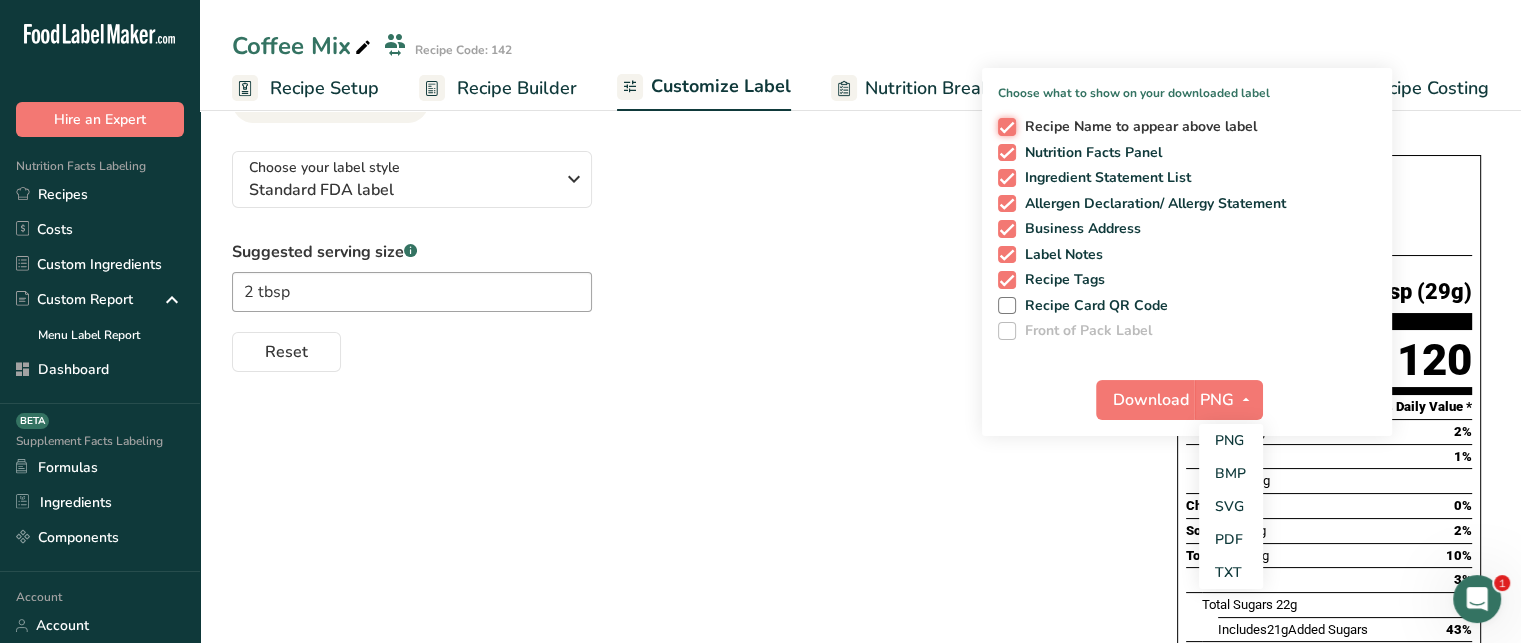 click on "Recipe Name to appear above label" at bounding box center (1004, 126) 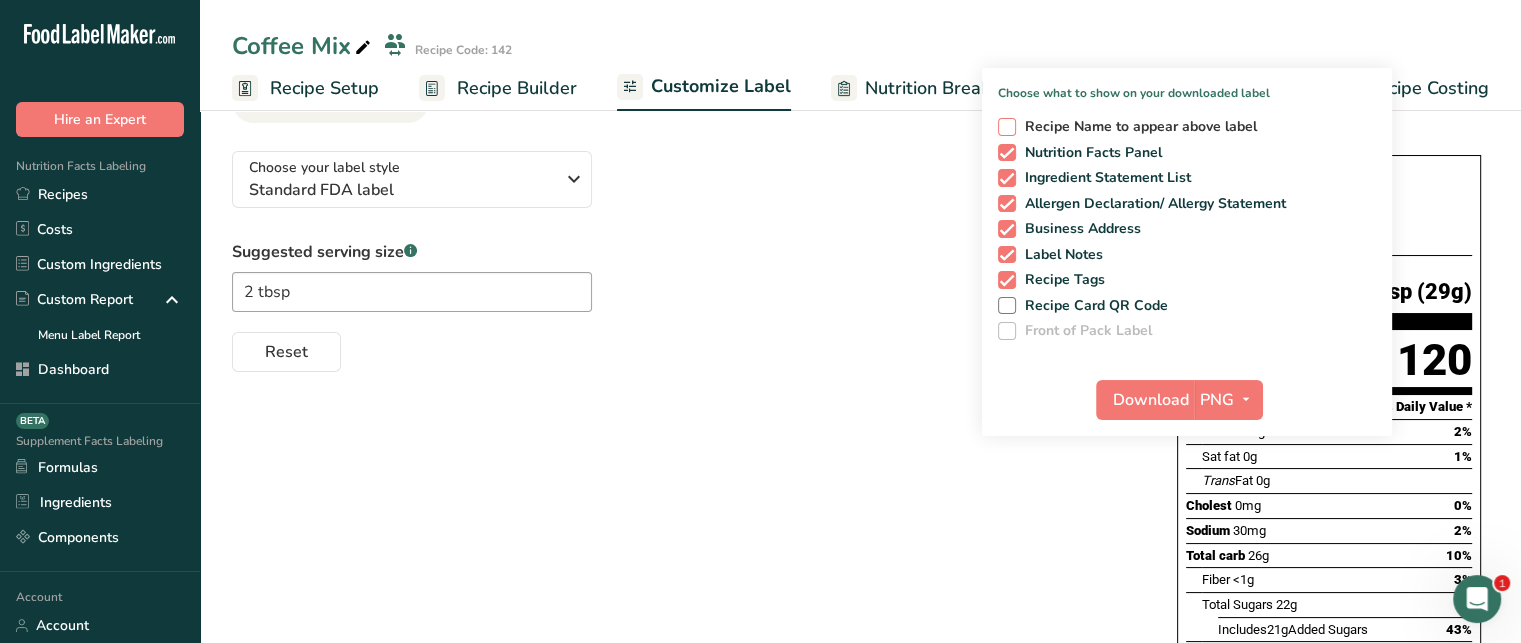 click at bounding box center (1007, 127) 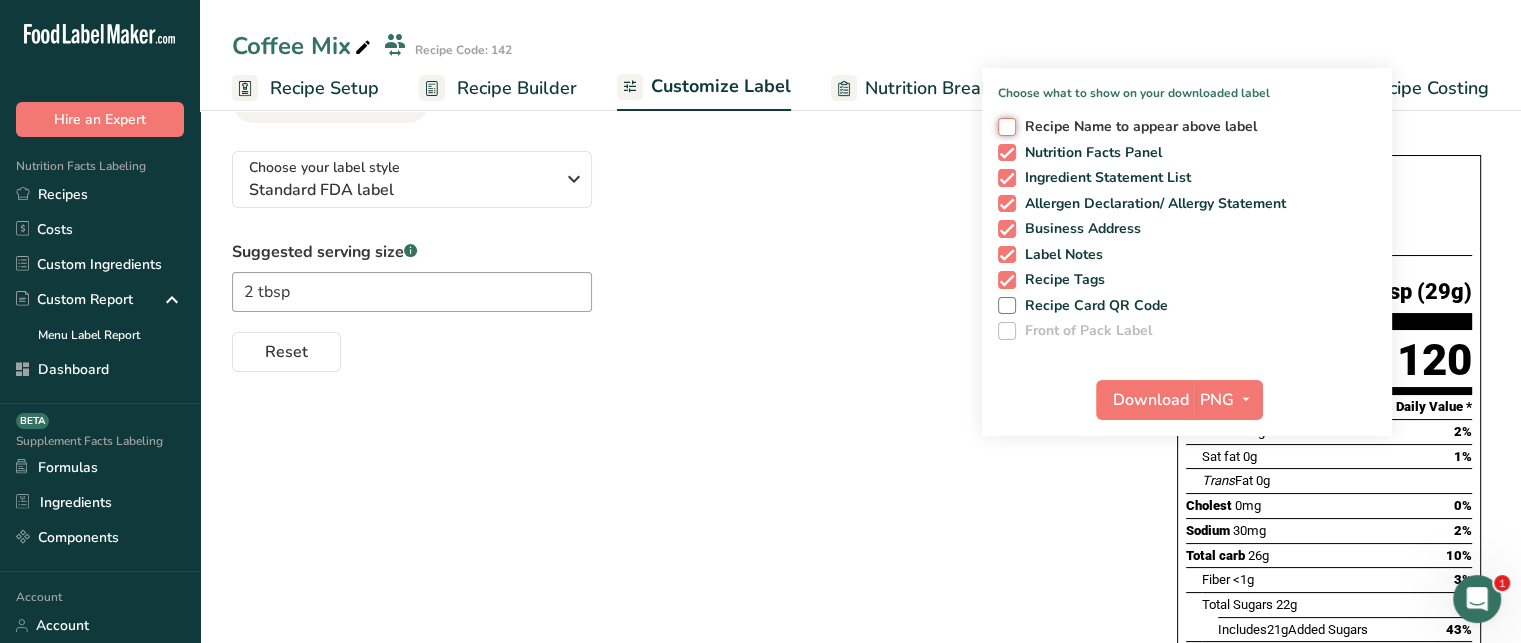 click on "Recipe Name to appear above label" at bounding box center (1004, 126) 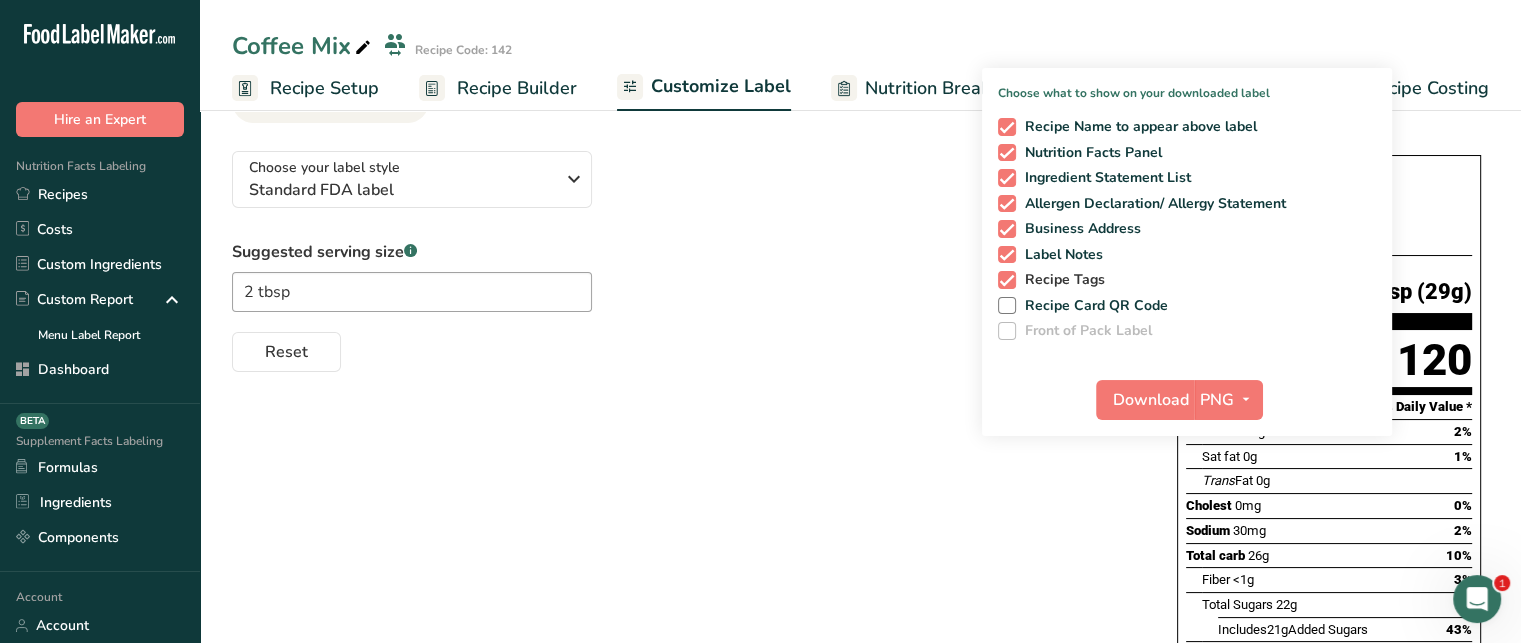click at bounding box center [1007, 280] 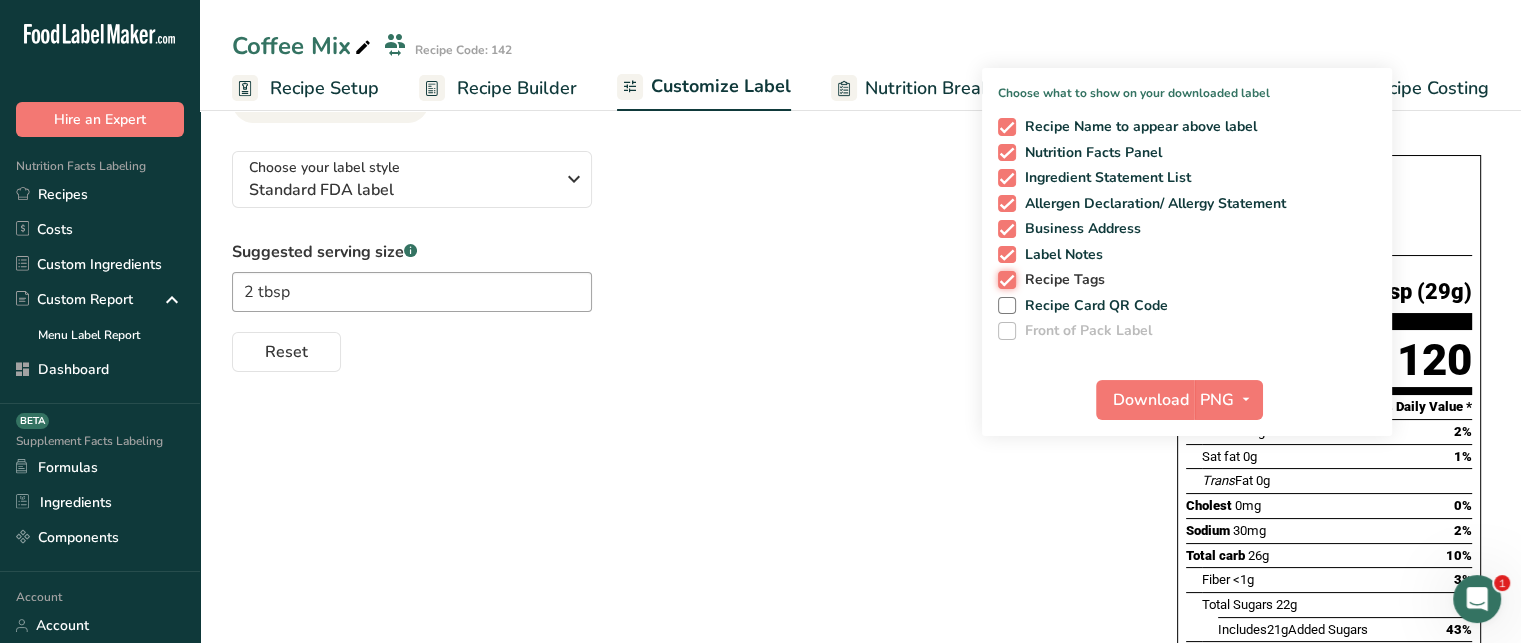 click on "Recipe Tags" at bounding box center [1004, 279] 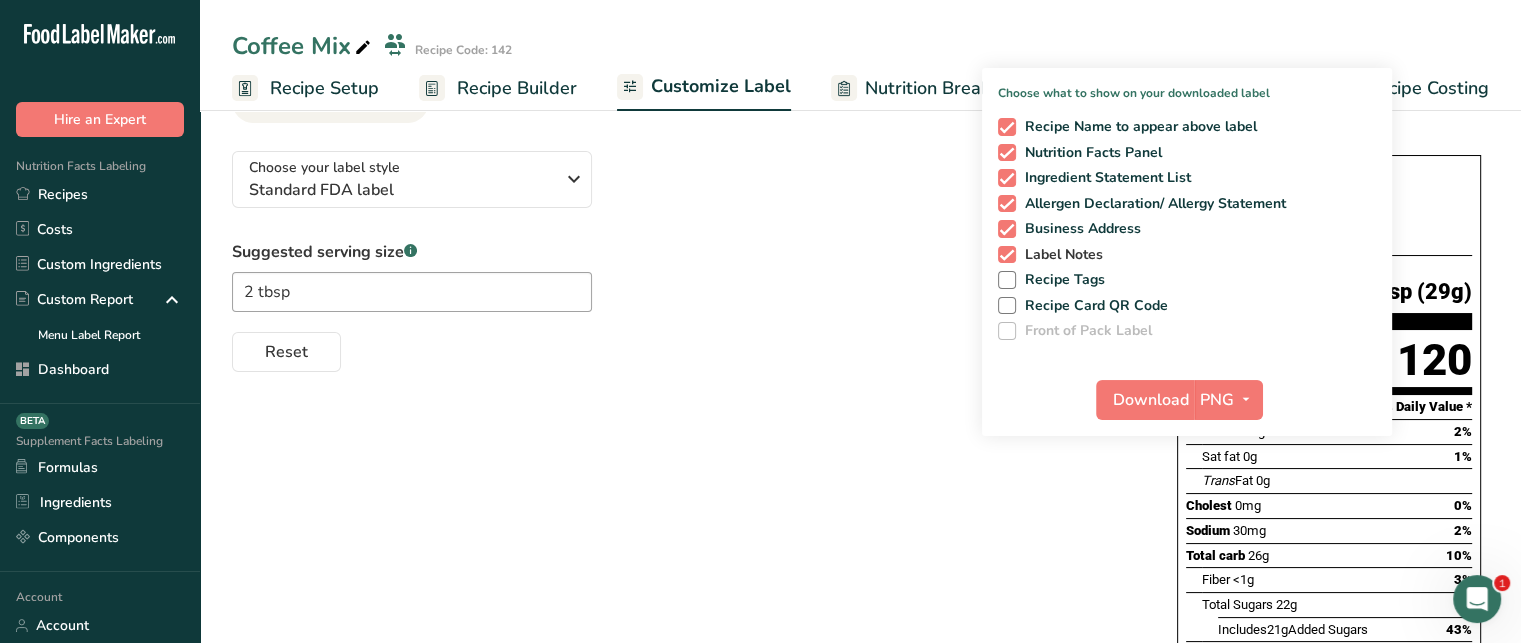 click at bounding box center (1007, 255) 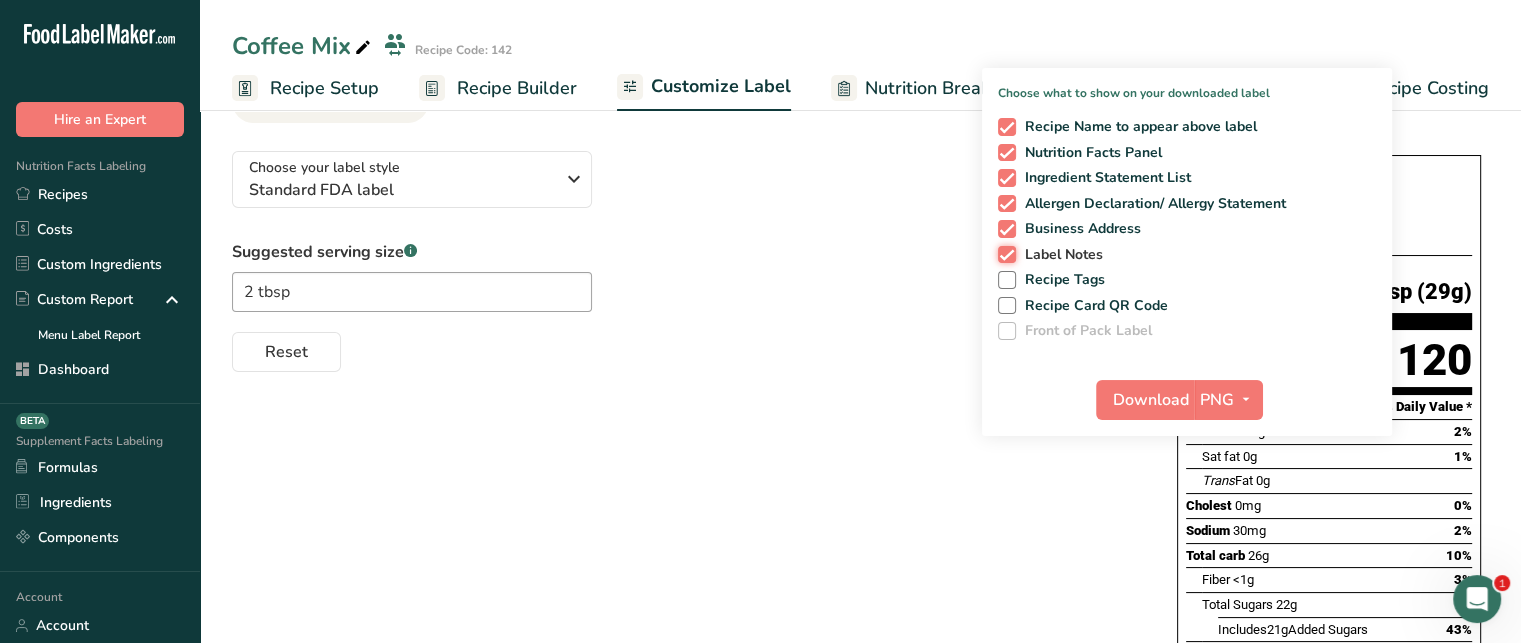 click on "Label Notes" at bounding box center [1004, 254] 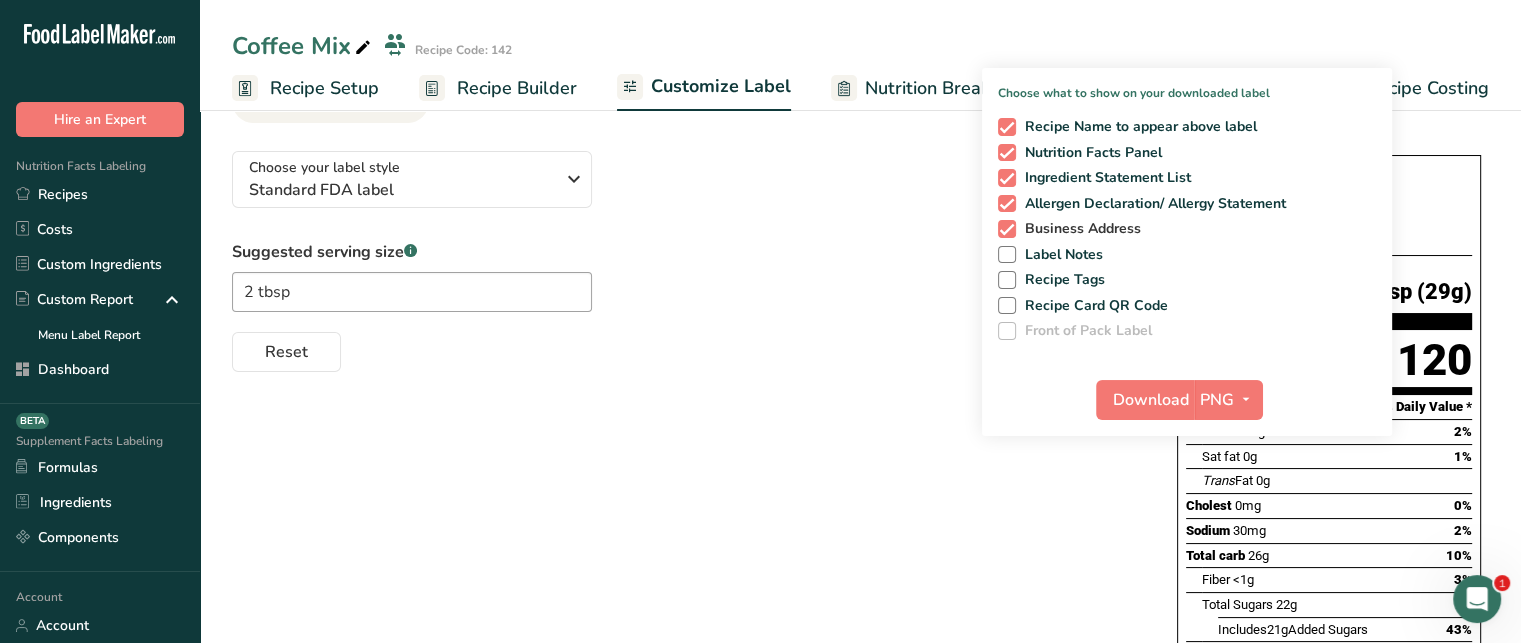 click at bounding box center (1007, 229) 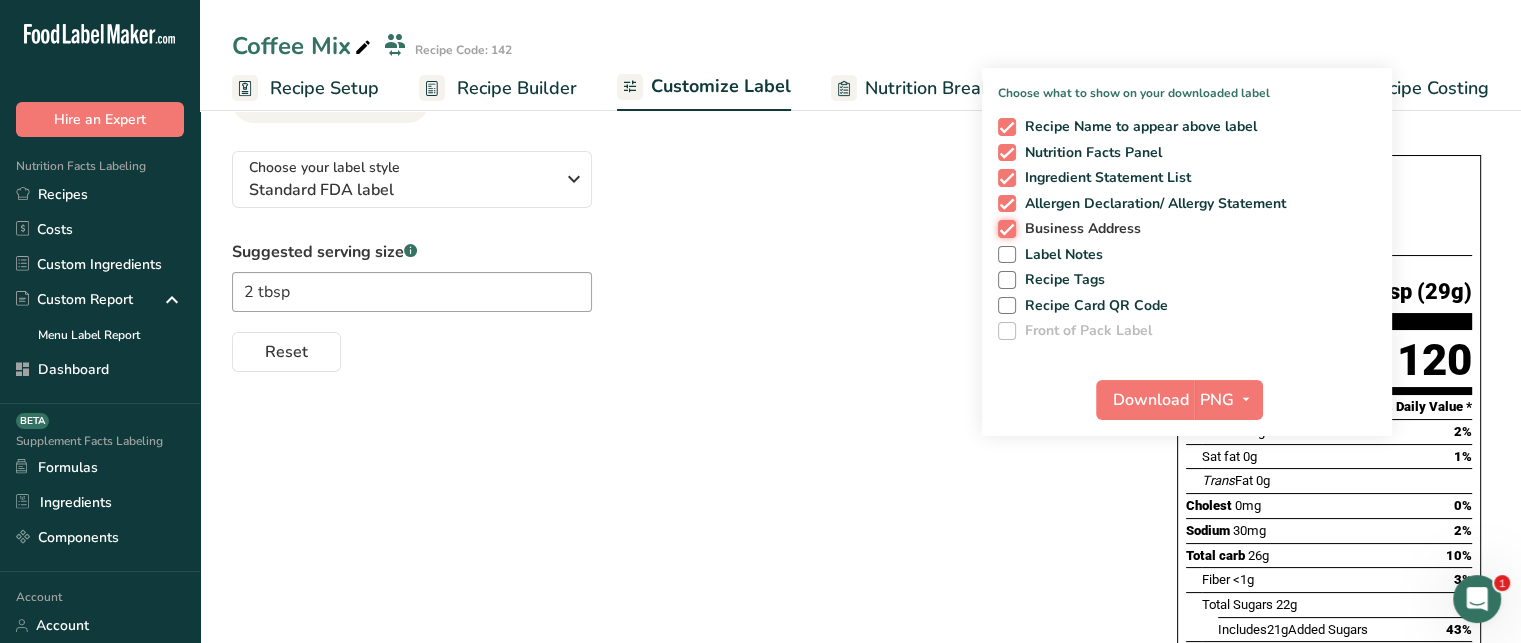 click on "Business Address" at bounding box center (1004, 228) 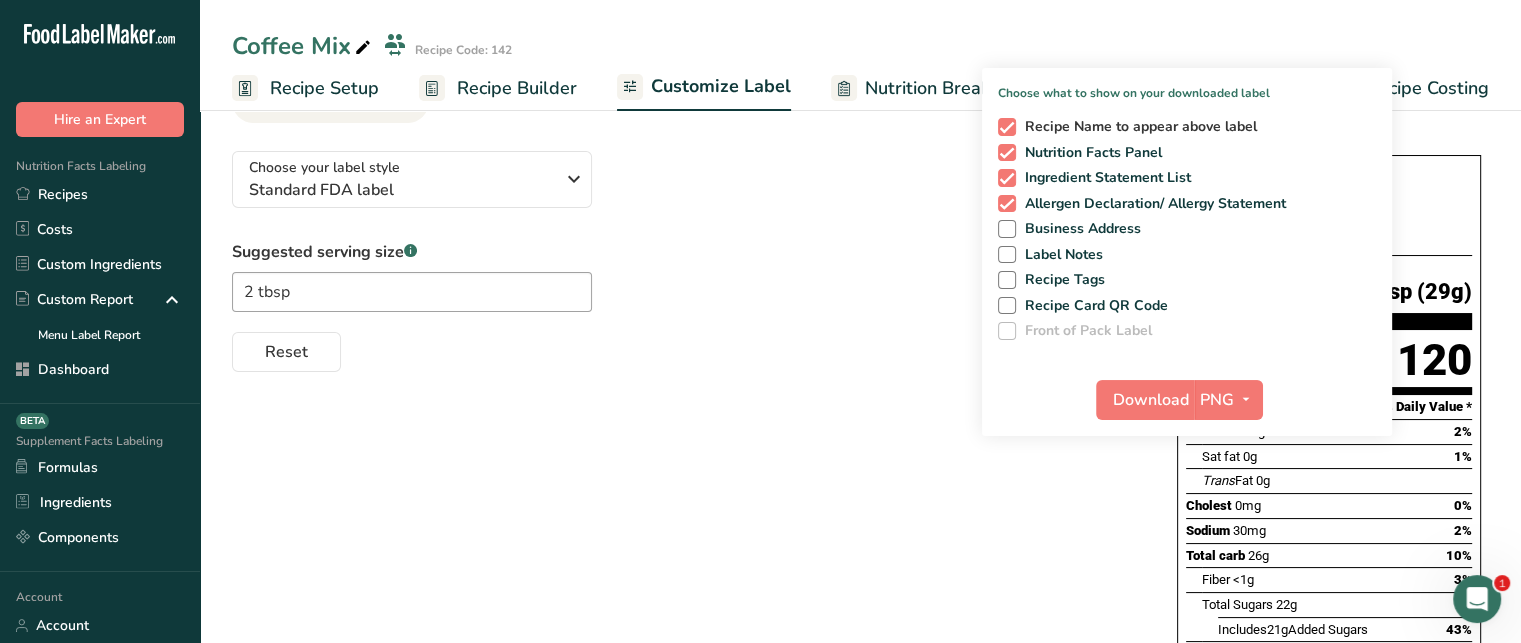 click at bounding box center (1007, 127) 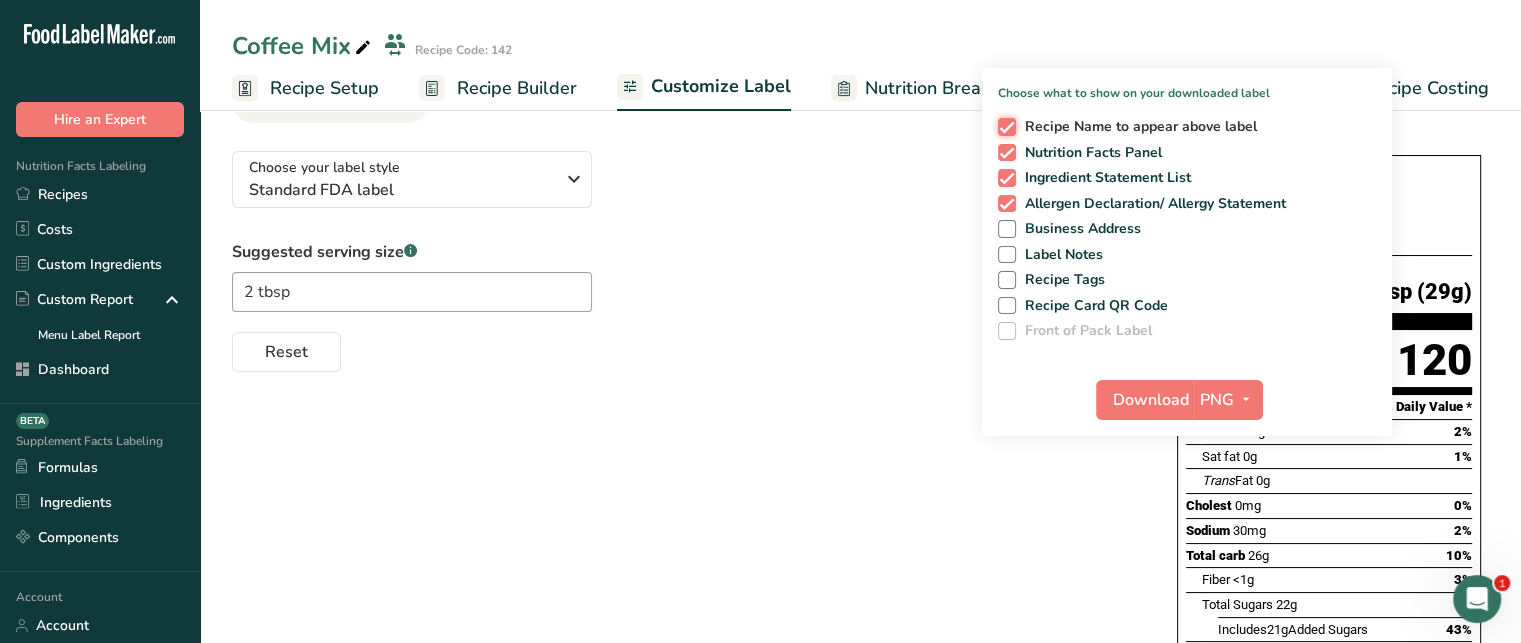 click on "Recipe Name to appear above label" at bounding box center (1004, 126) 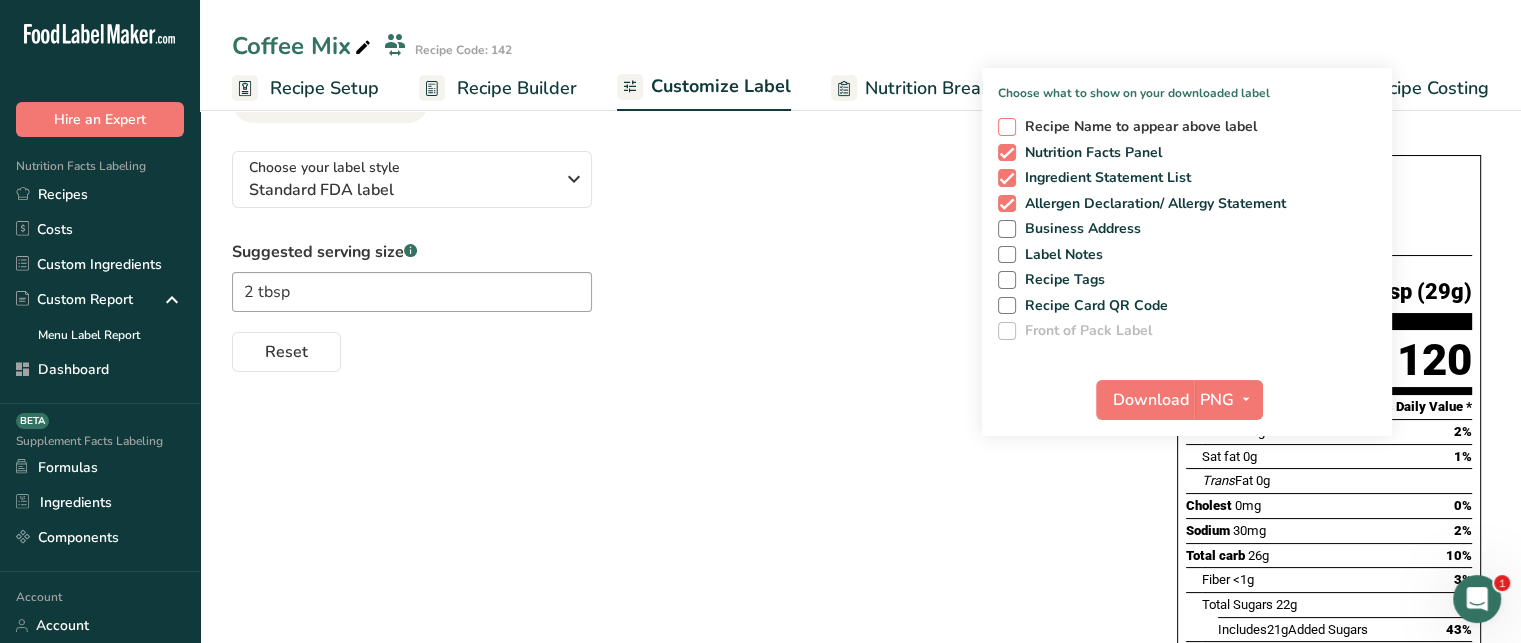 click at bounding box center [1007, 127] 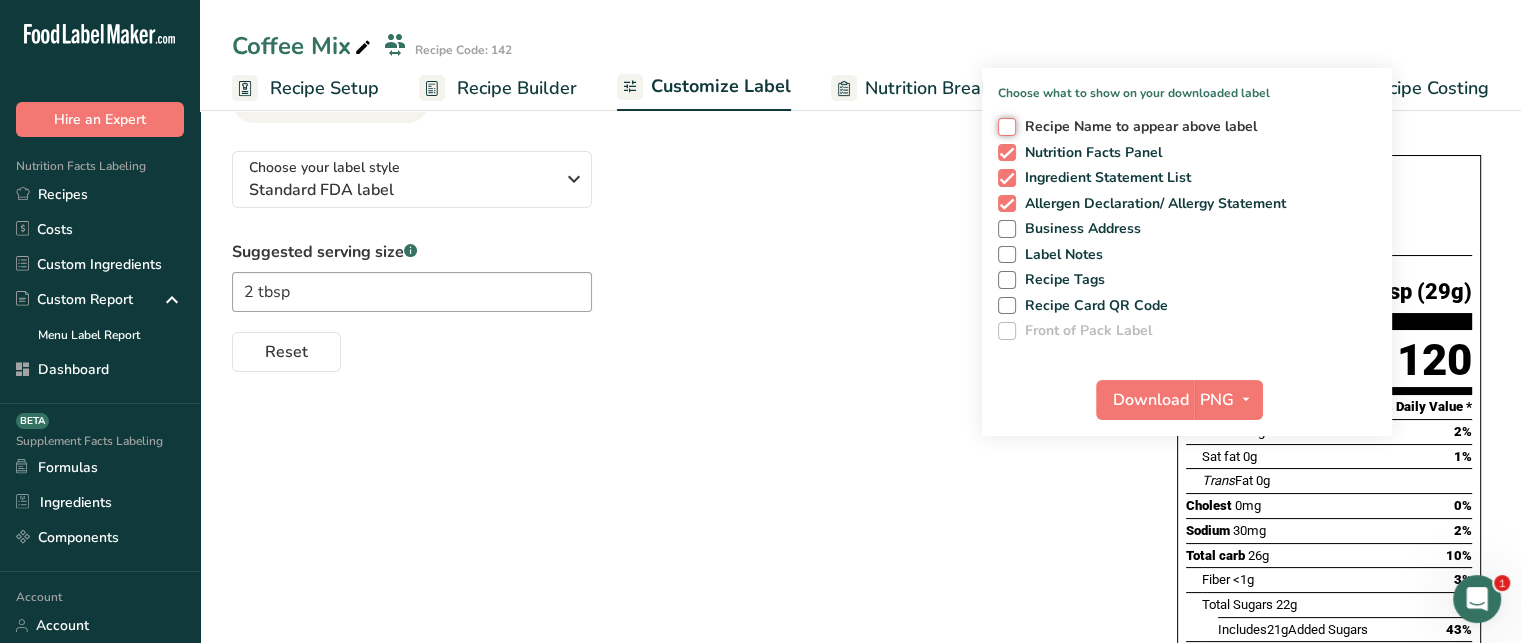 click on "Recipe Name to appear above label" at bounding box center [1004, 126] 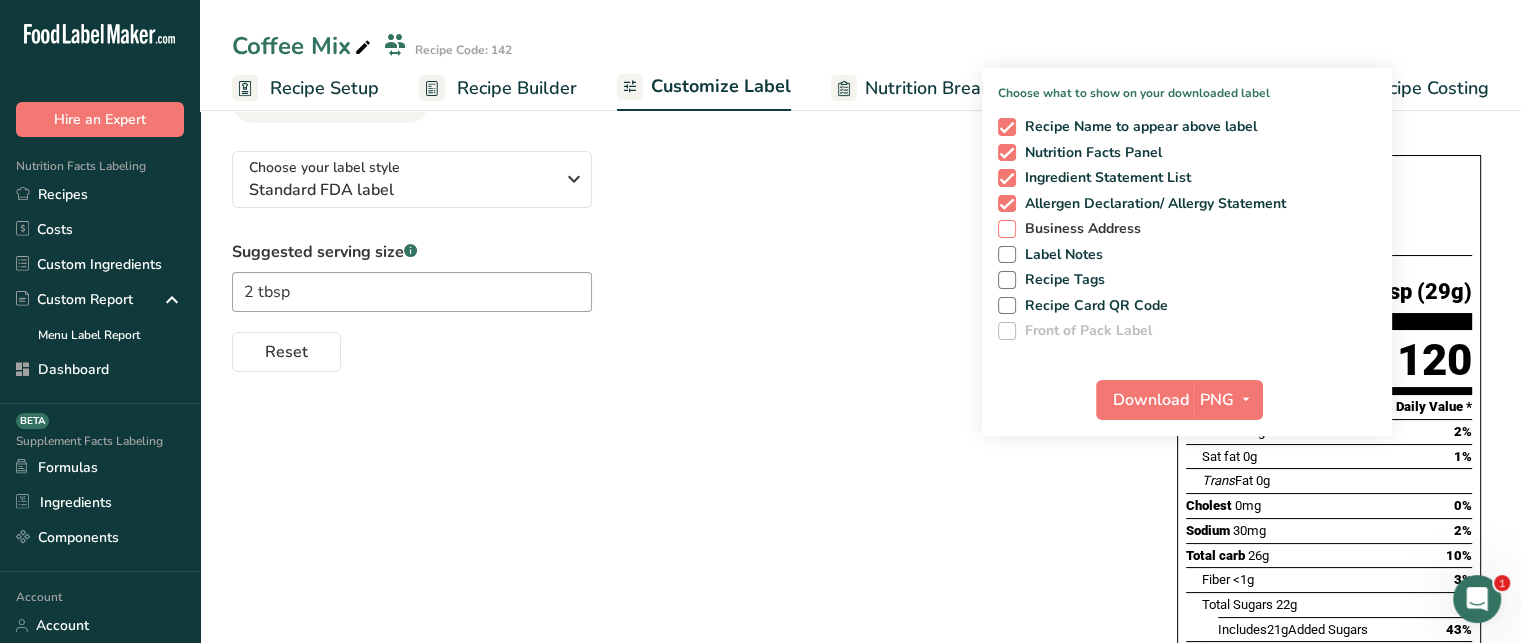 click at bounding box center (1007, 229) 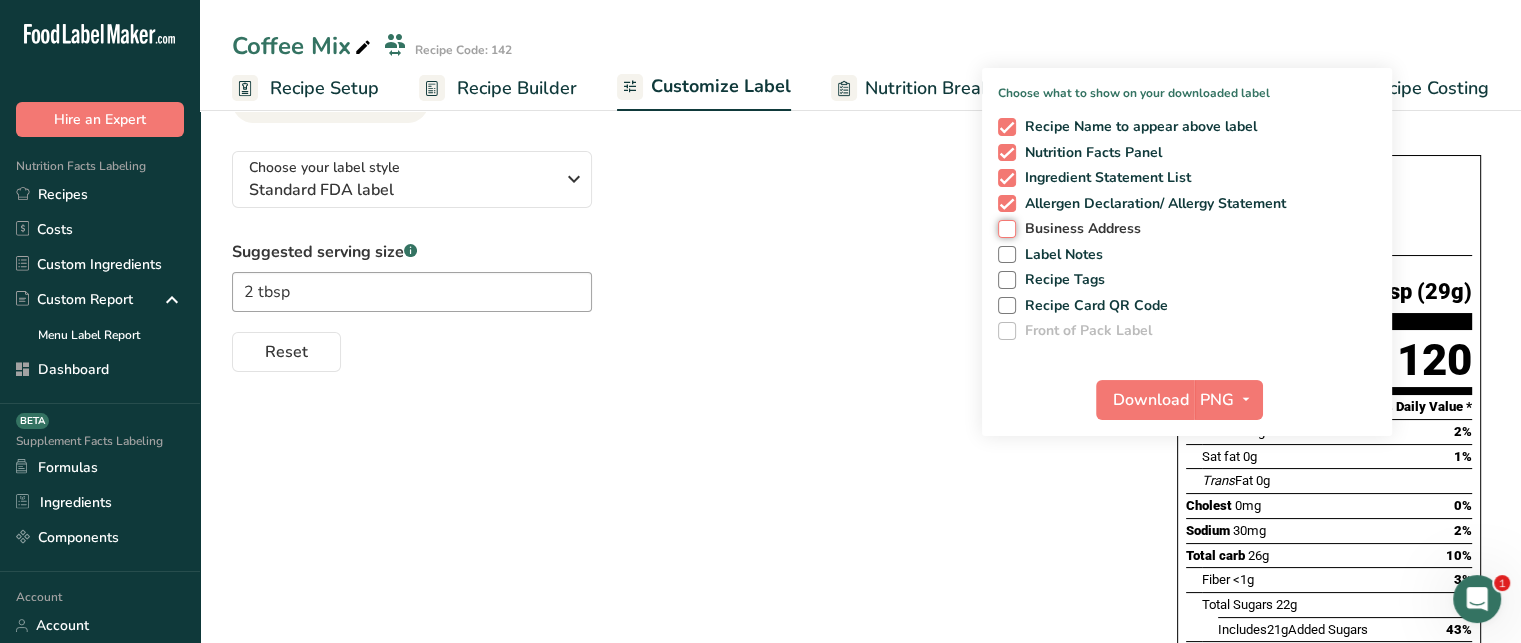 click on "Business Address" at bounding box center (1004, 228) 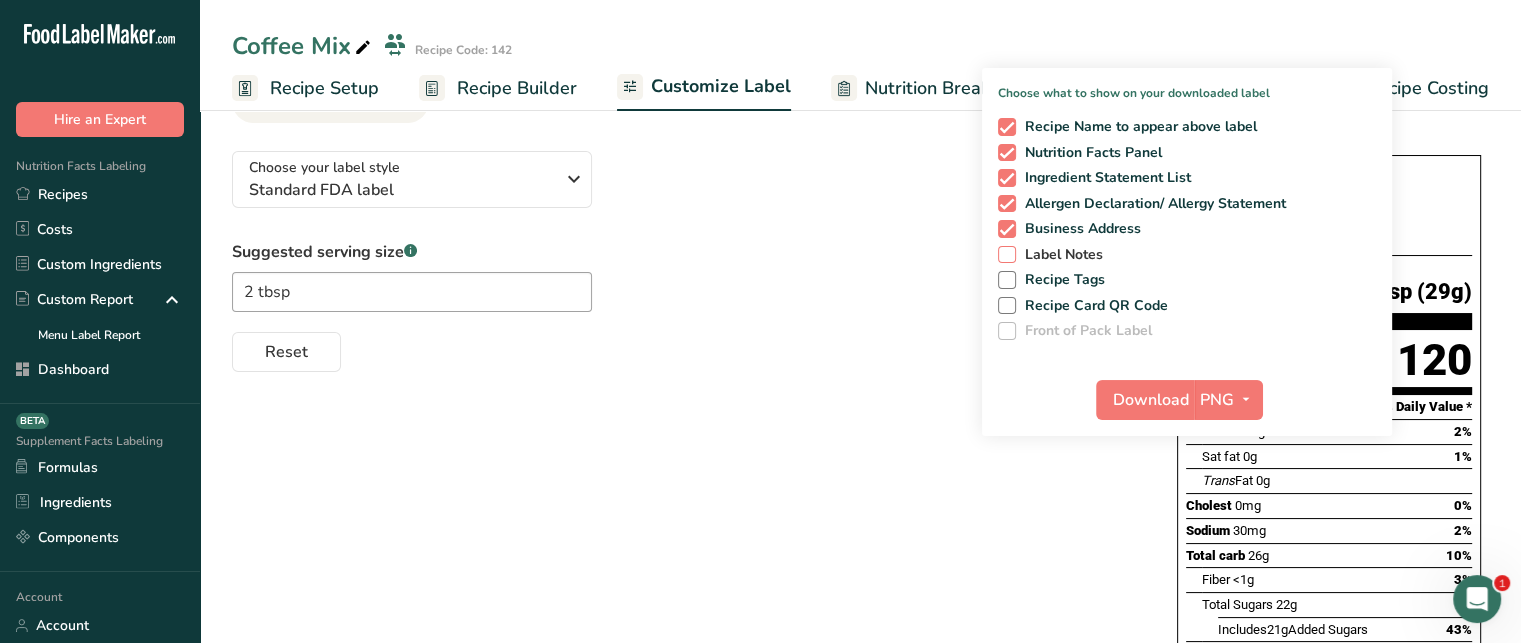 click at bounding box center (1007, 255) 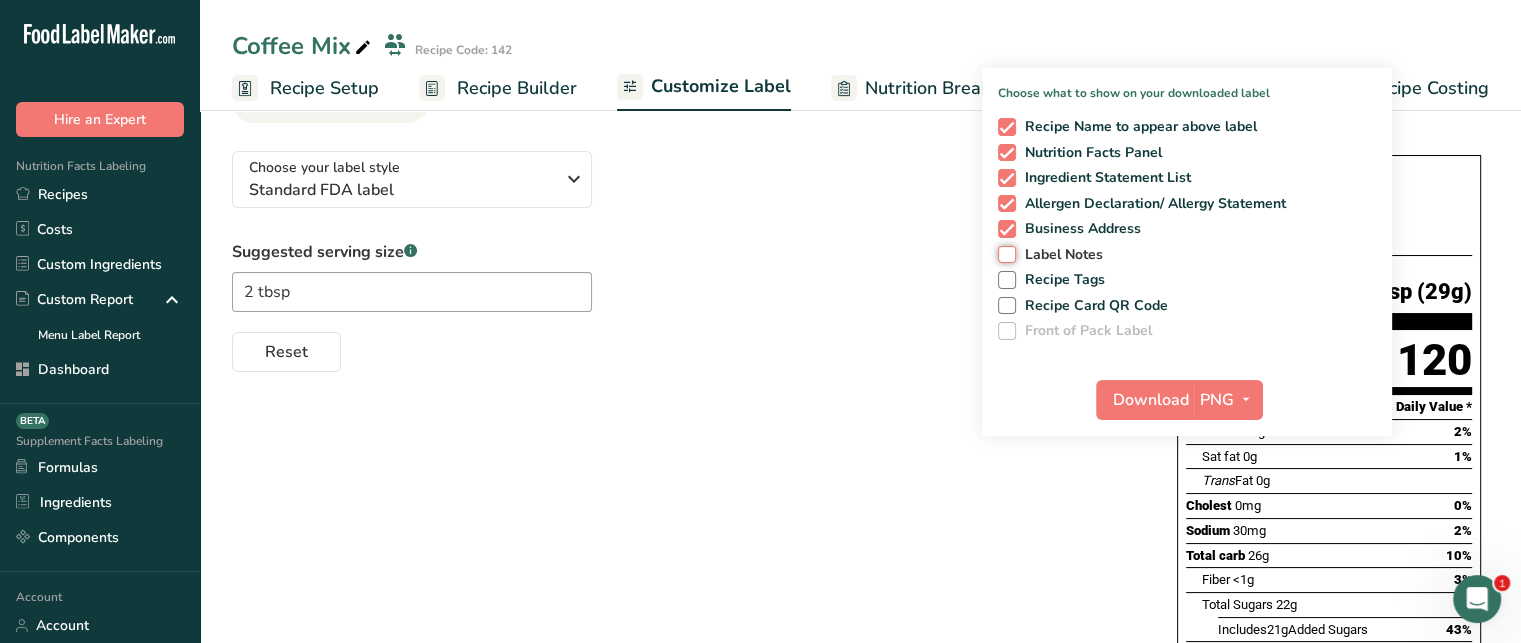 click on "Label Notes" at bounding box center (1004, 254) 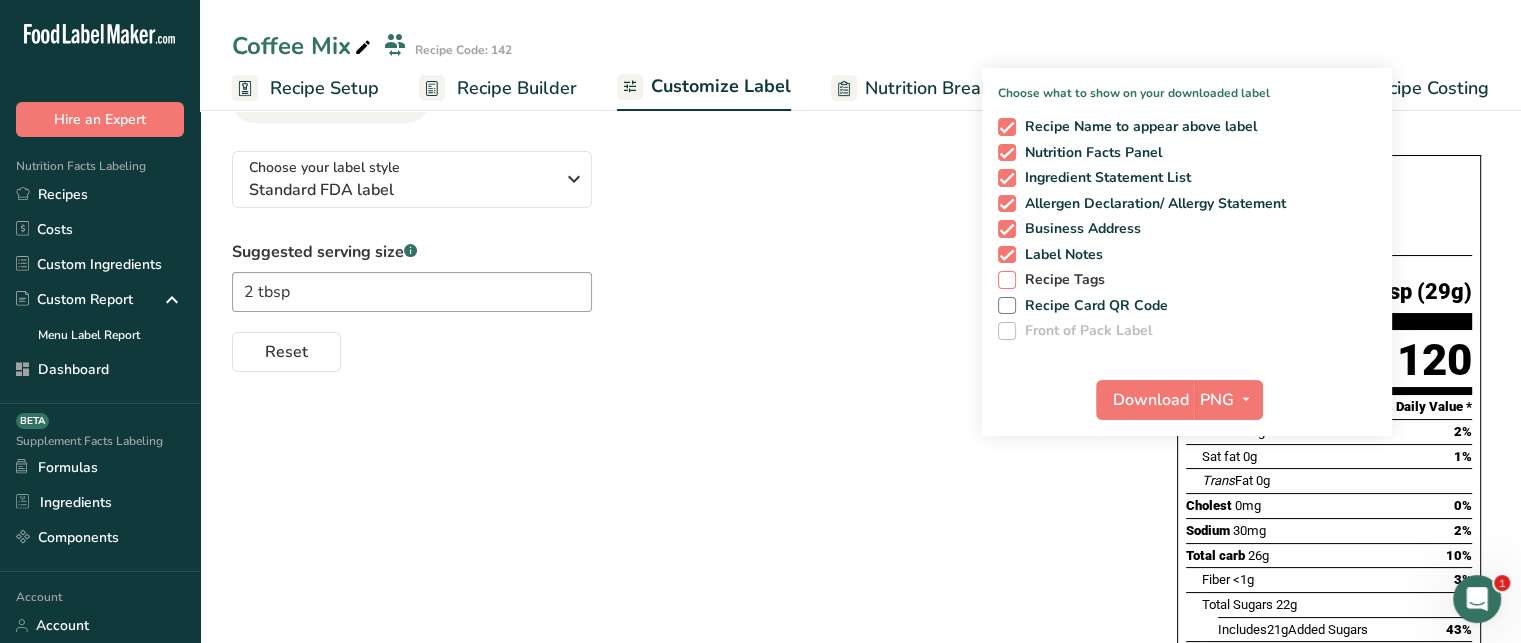 click at bounding box center (1007, 280) 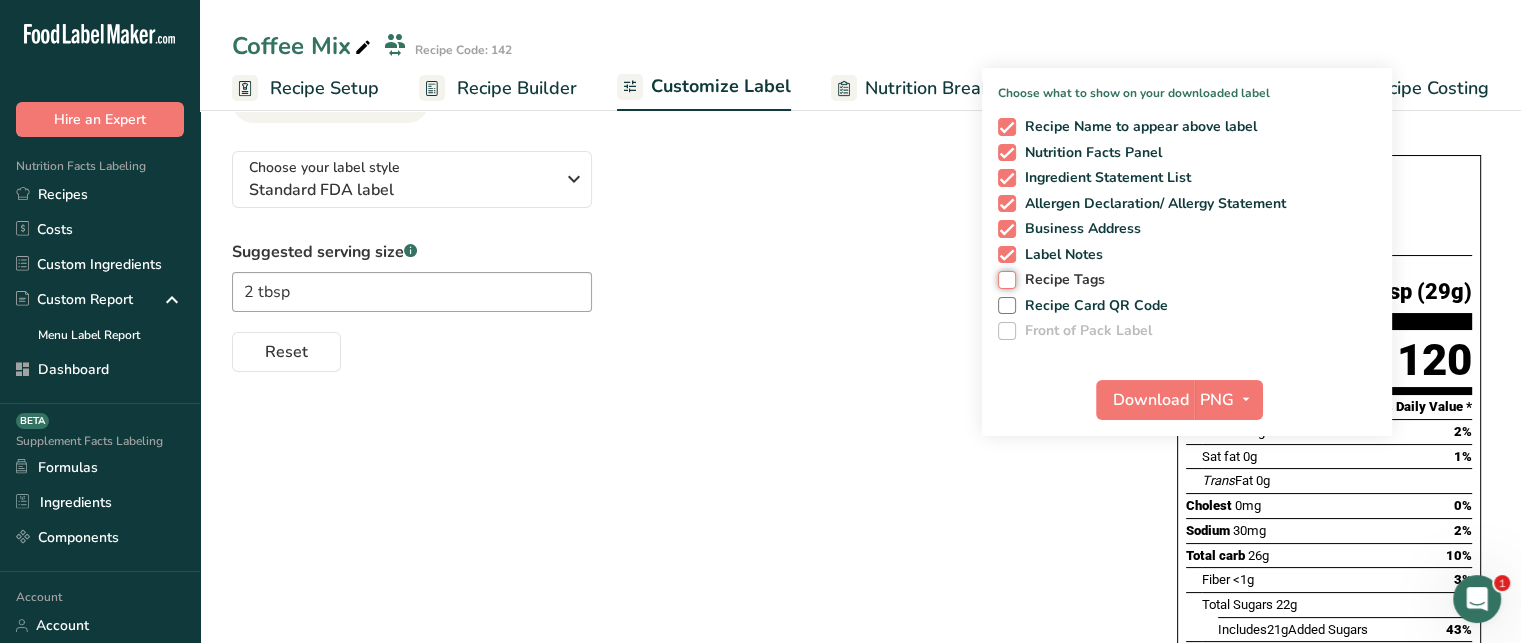click on "Recipe Tags" at bounding box center [1004, 279] 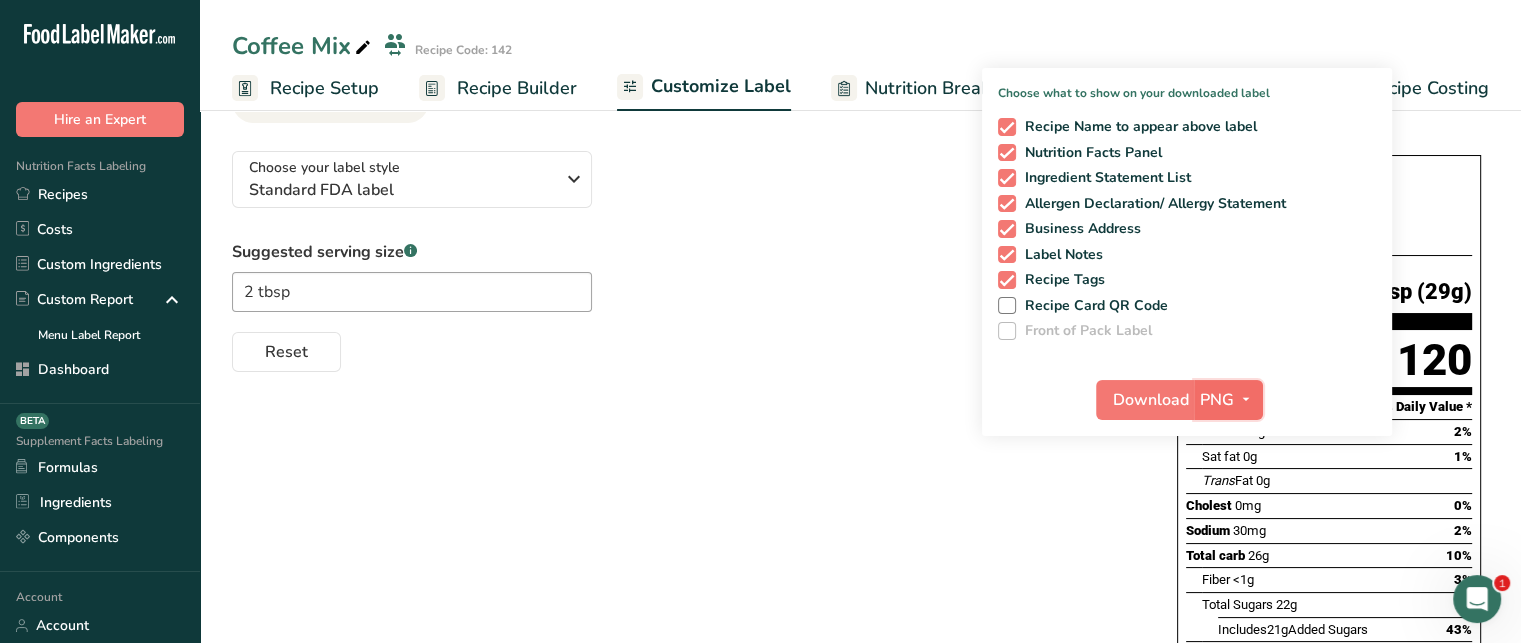 click on "PNG" at bounding box center (1217, 400) 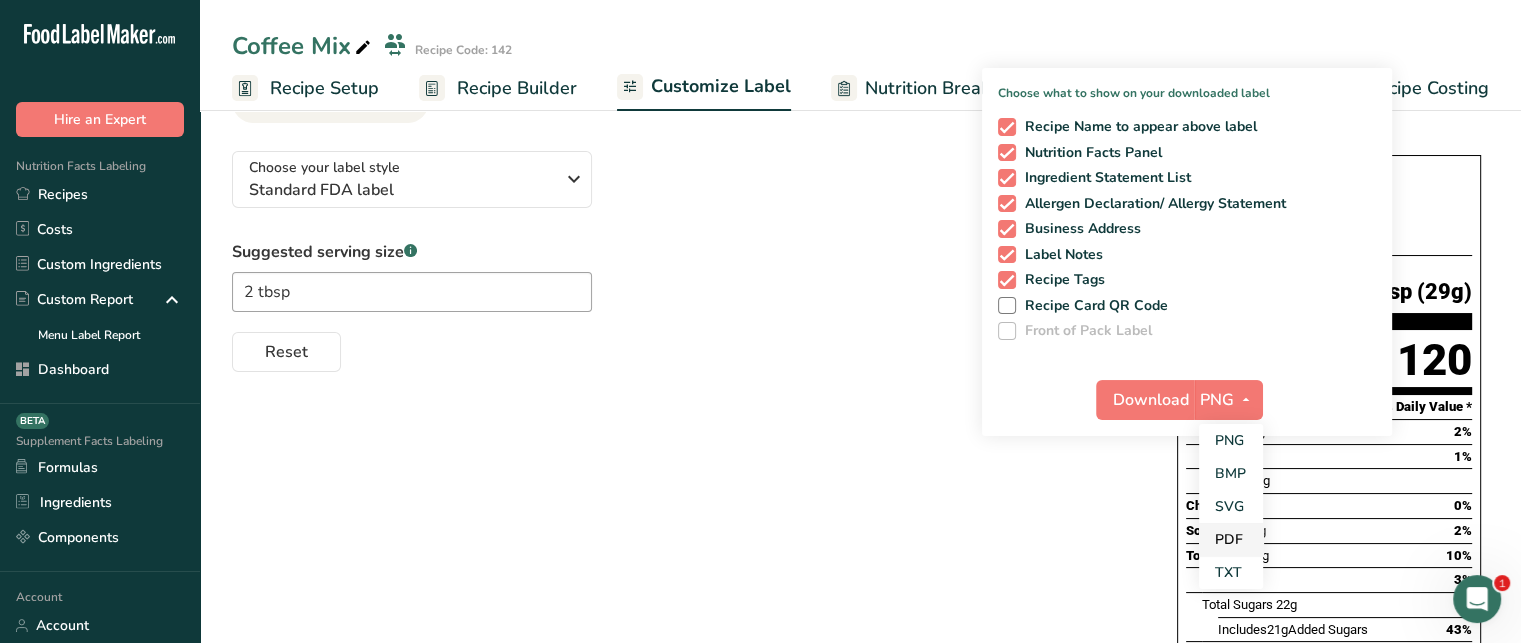 click on "PDF" at bounding box center [1231, 539] 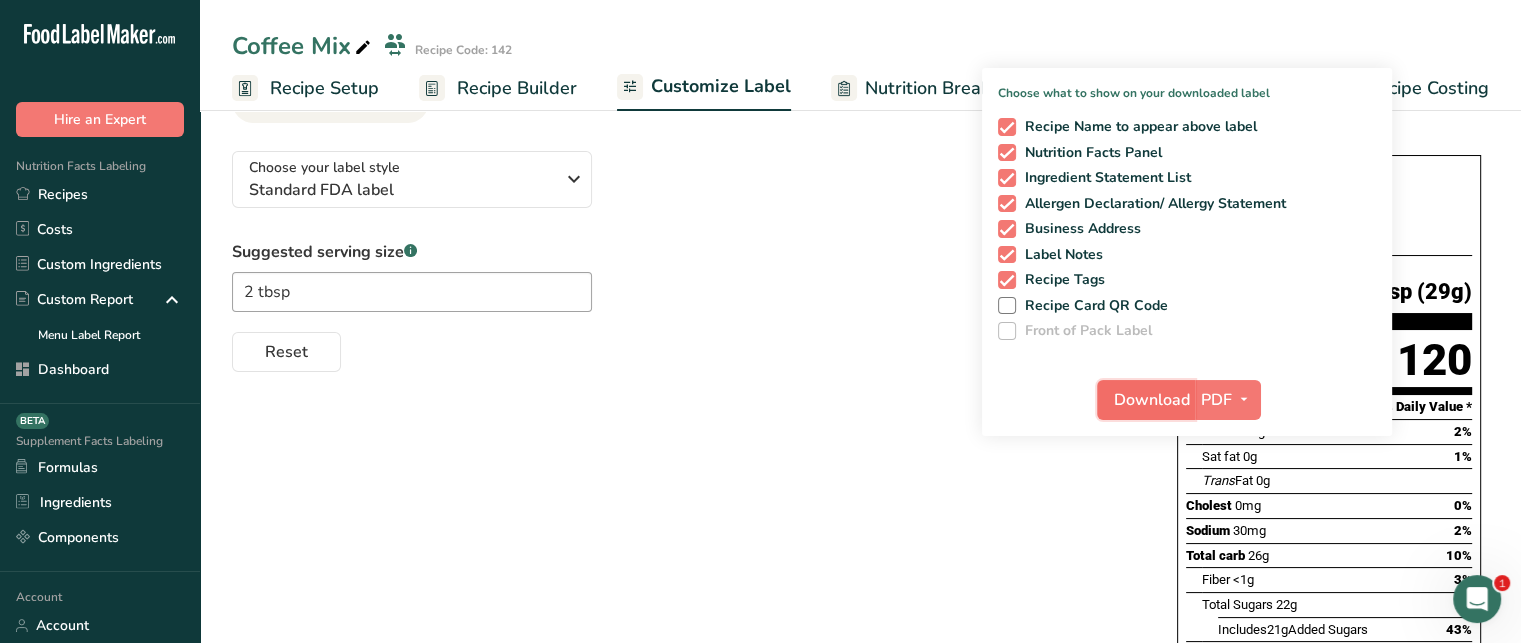 click on "Download" at bounding box center (1152, 400) 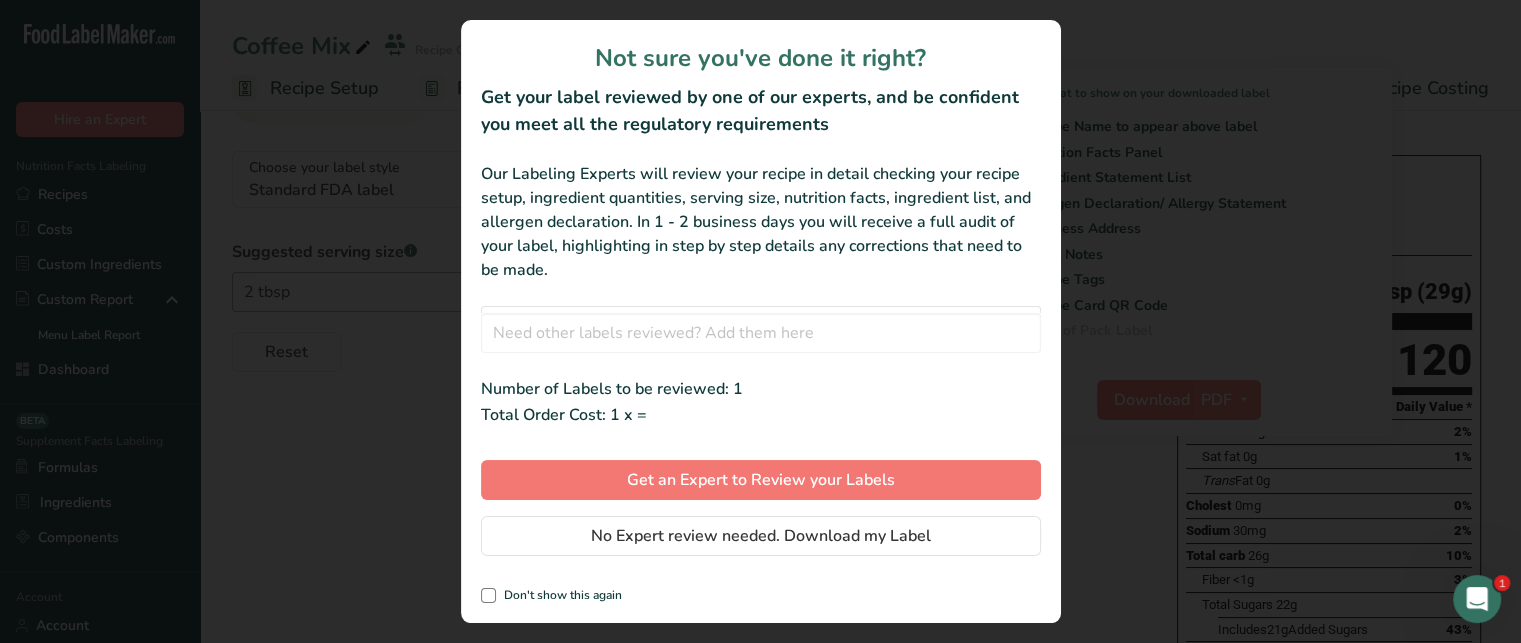 scroll, scrollTop: 0, scrollLeft: 0, axis: both 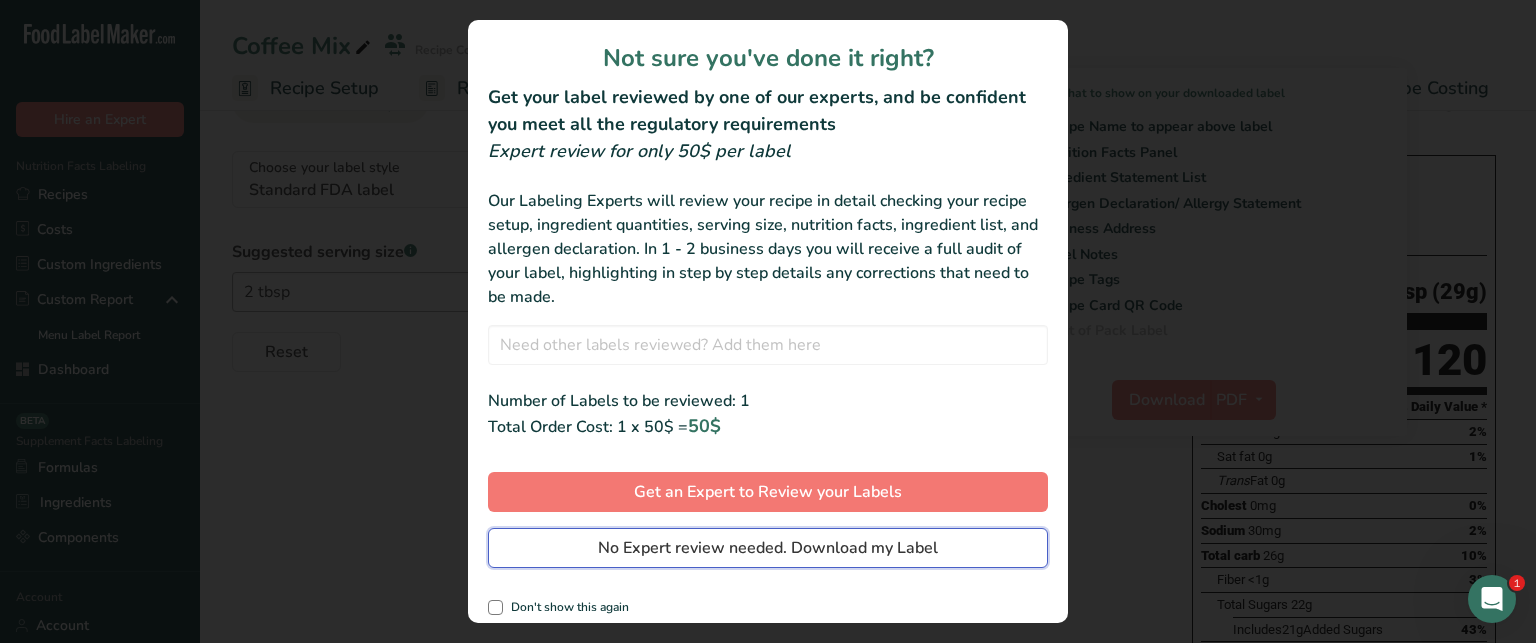 click on "No Expert review needed. Download my Label" at bounding box center [768, 548] 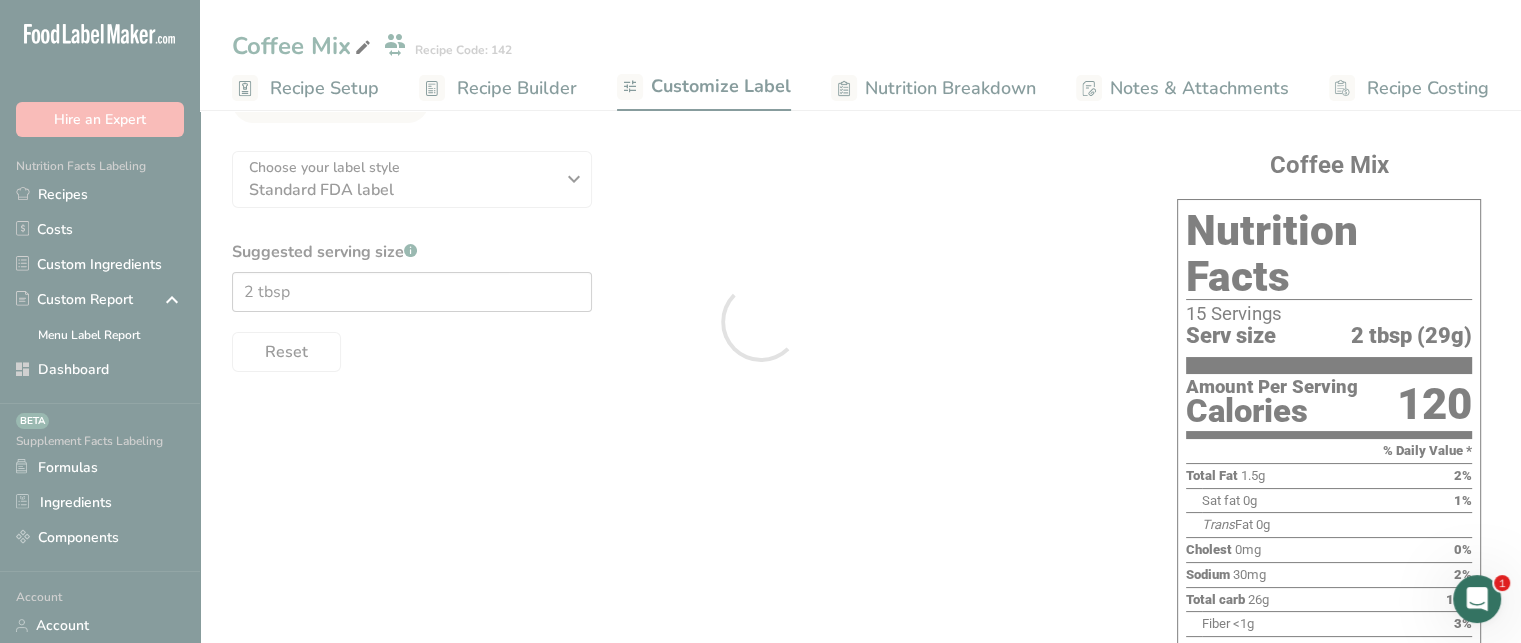 scroll, scrollTop: 0, scrollLeft: 0, axis: both 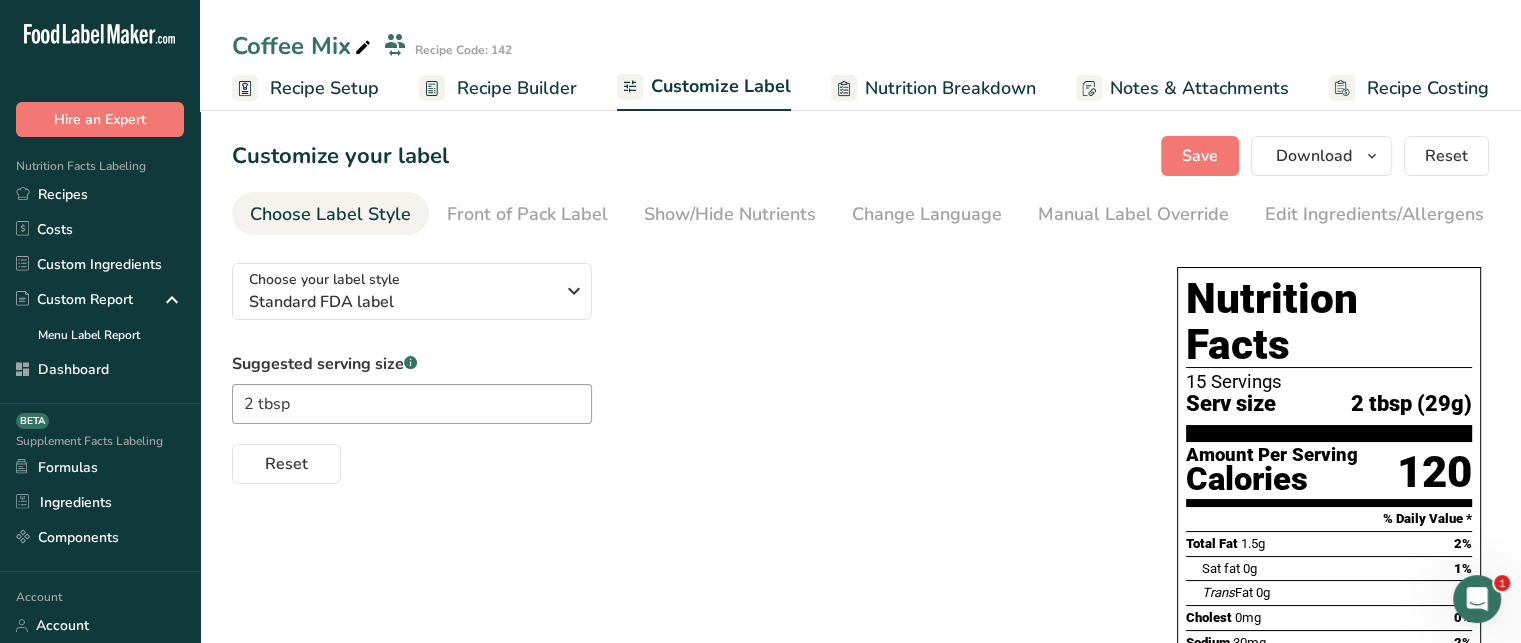 drag, startPoint x: 1509, startPoint y: 245, endPoint x: 1535, endPoint y: 223, distance: 34.058773 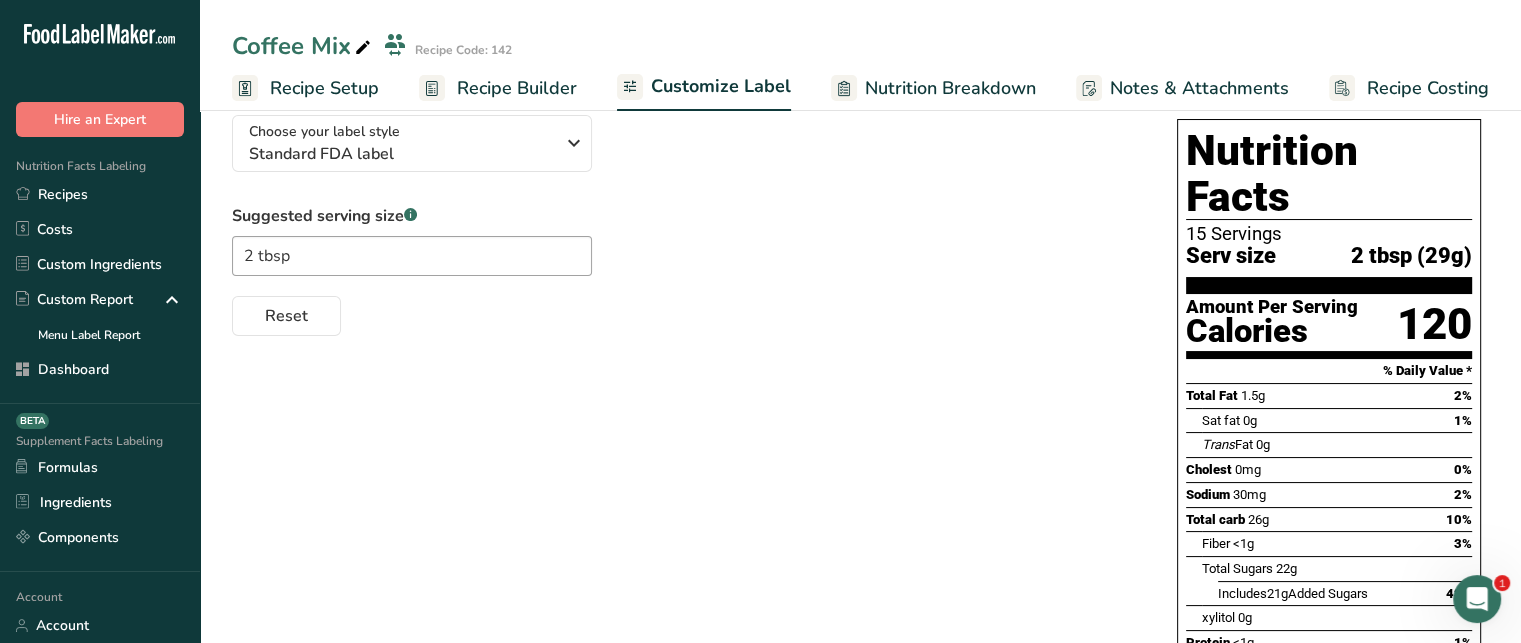 scroll, scrollTop: 136, scrollLeft: 0, axis: vertical 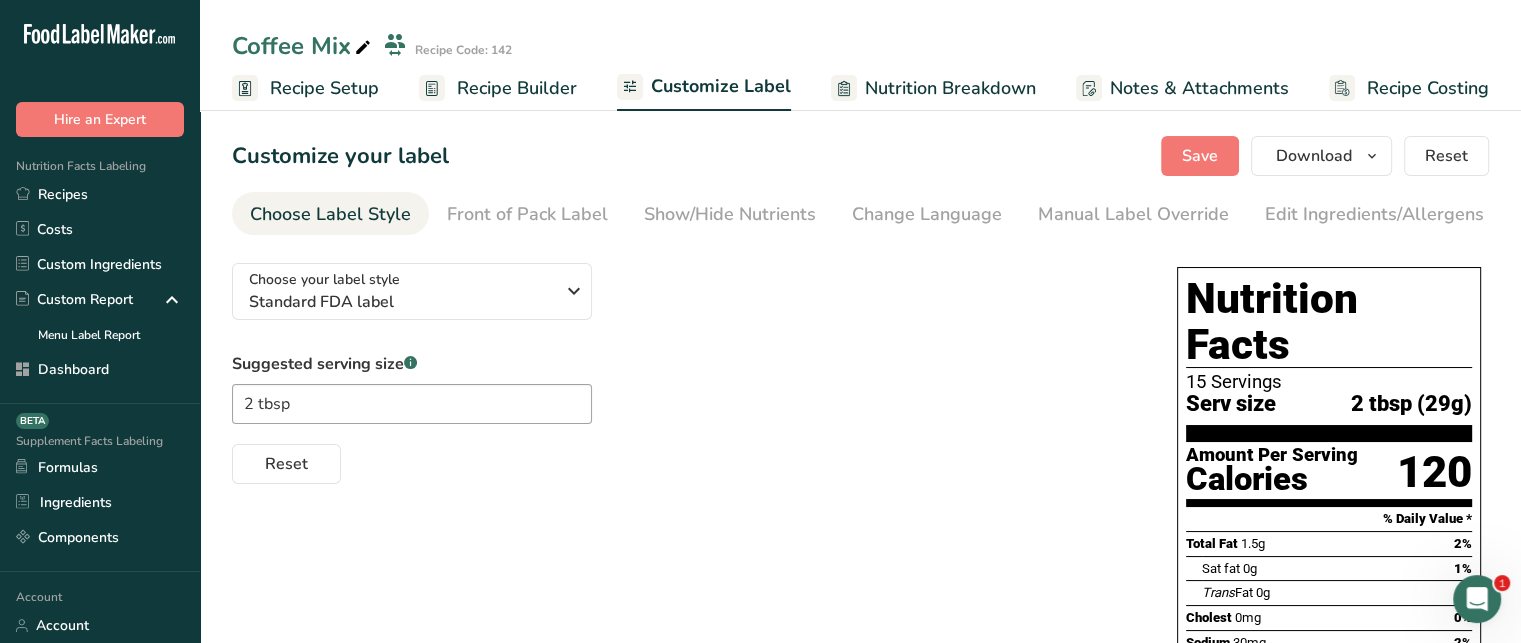 click 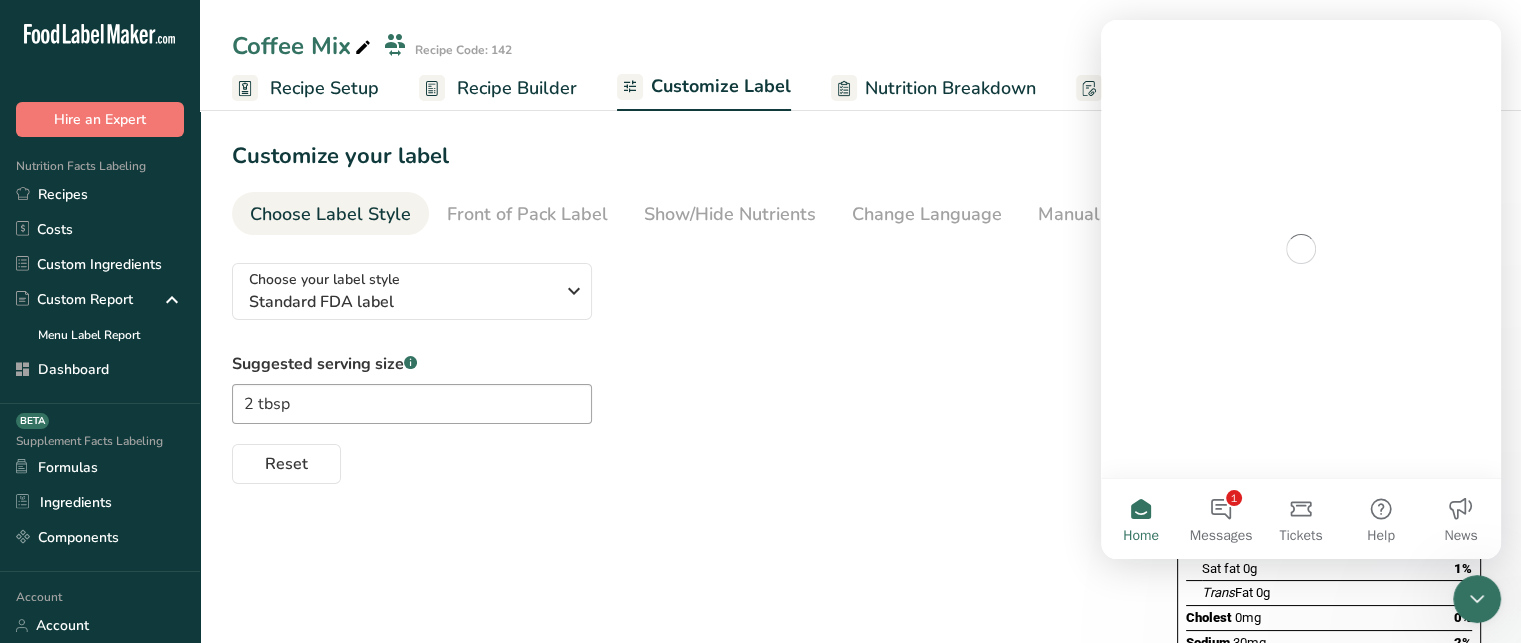 scroll, scrollTop: 0, scrollLeft: 0, axis: both 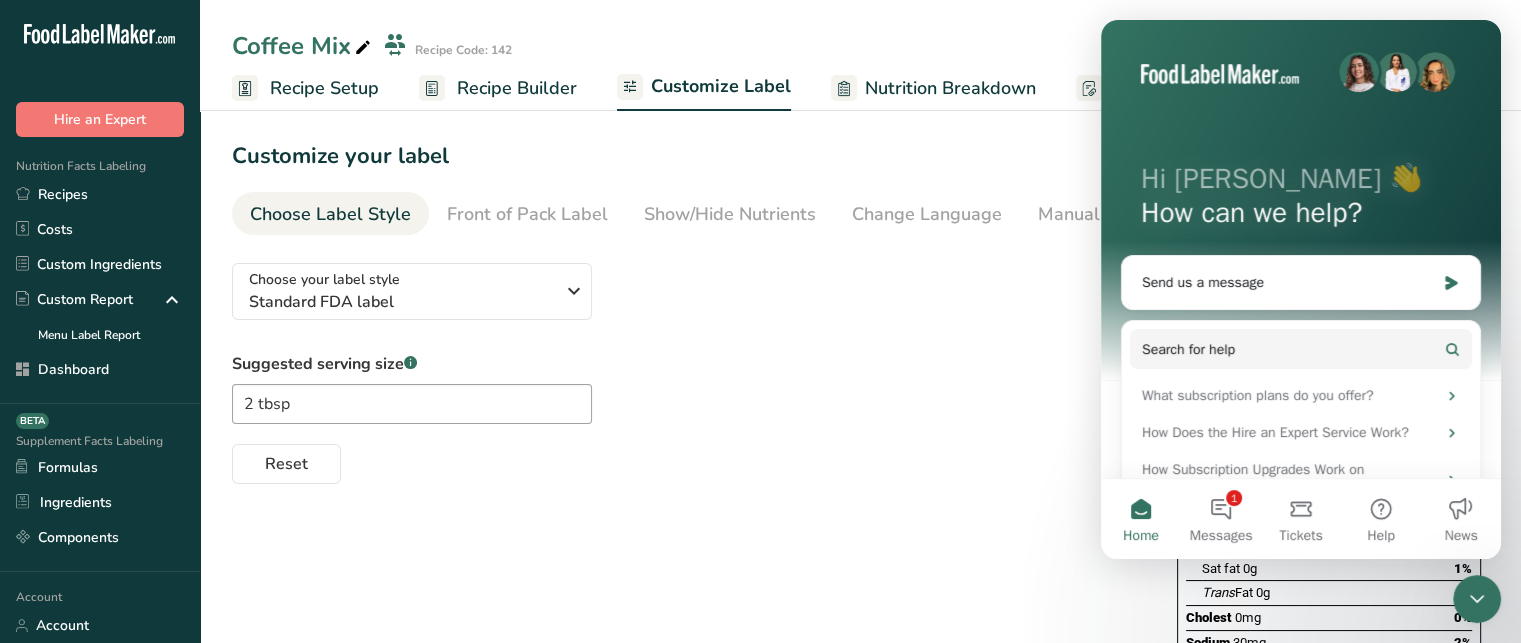 click 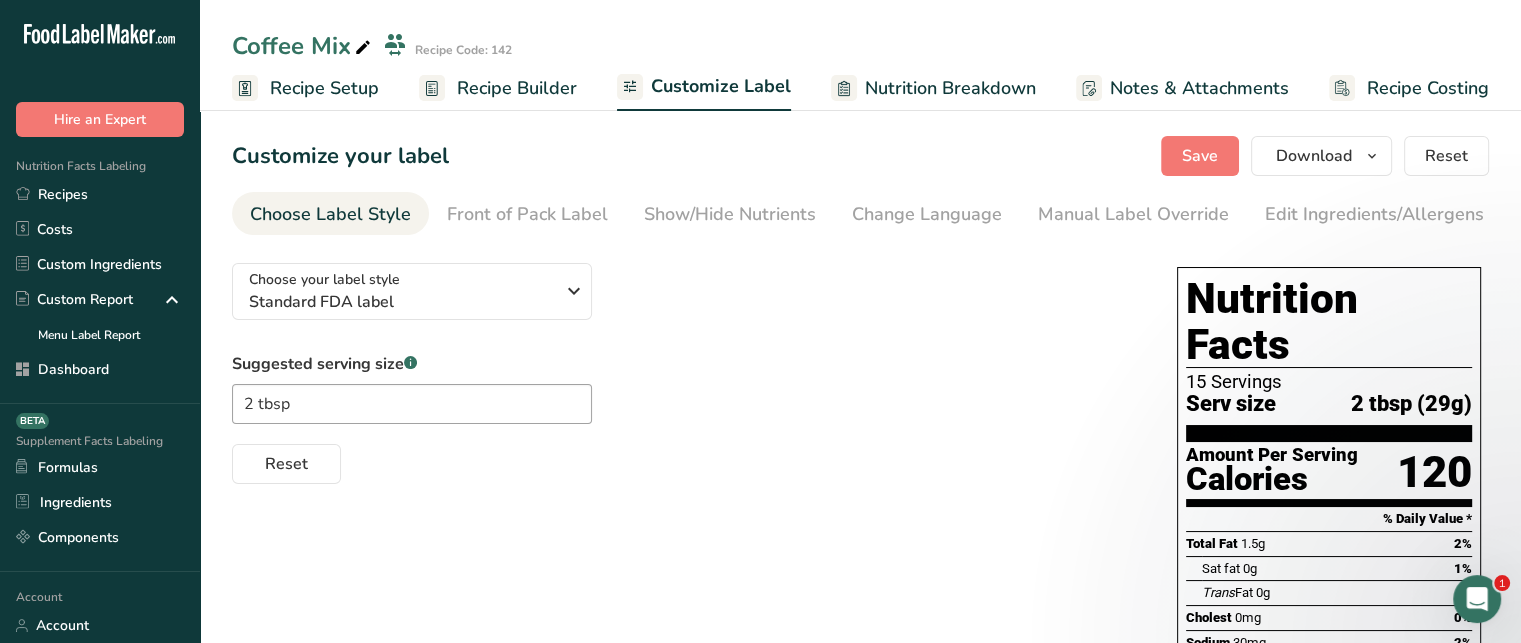 scroll, scrollTop: 0, scrollLeft: 0, axis: both 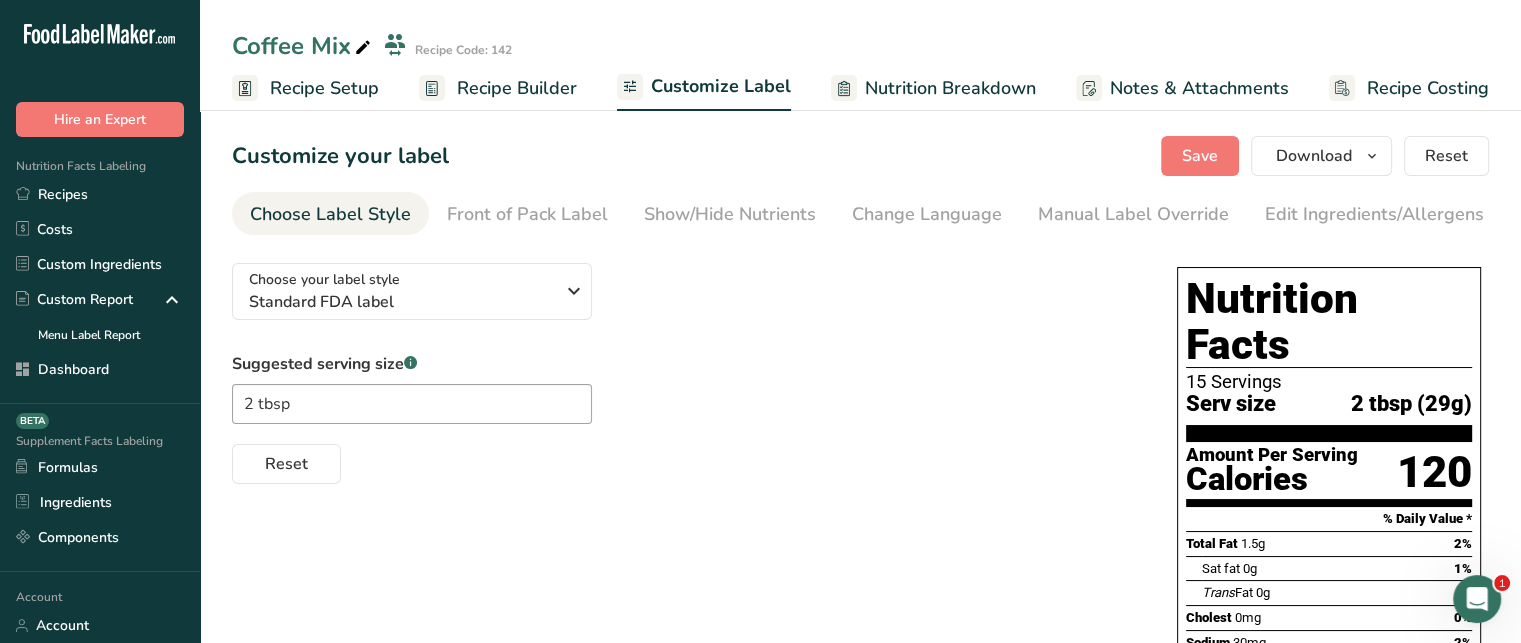 click 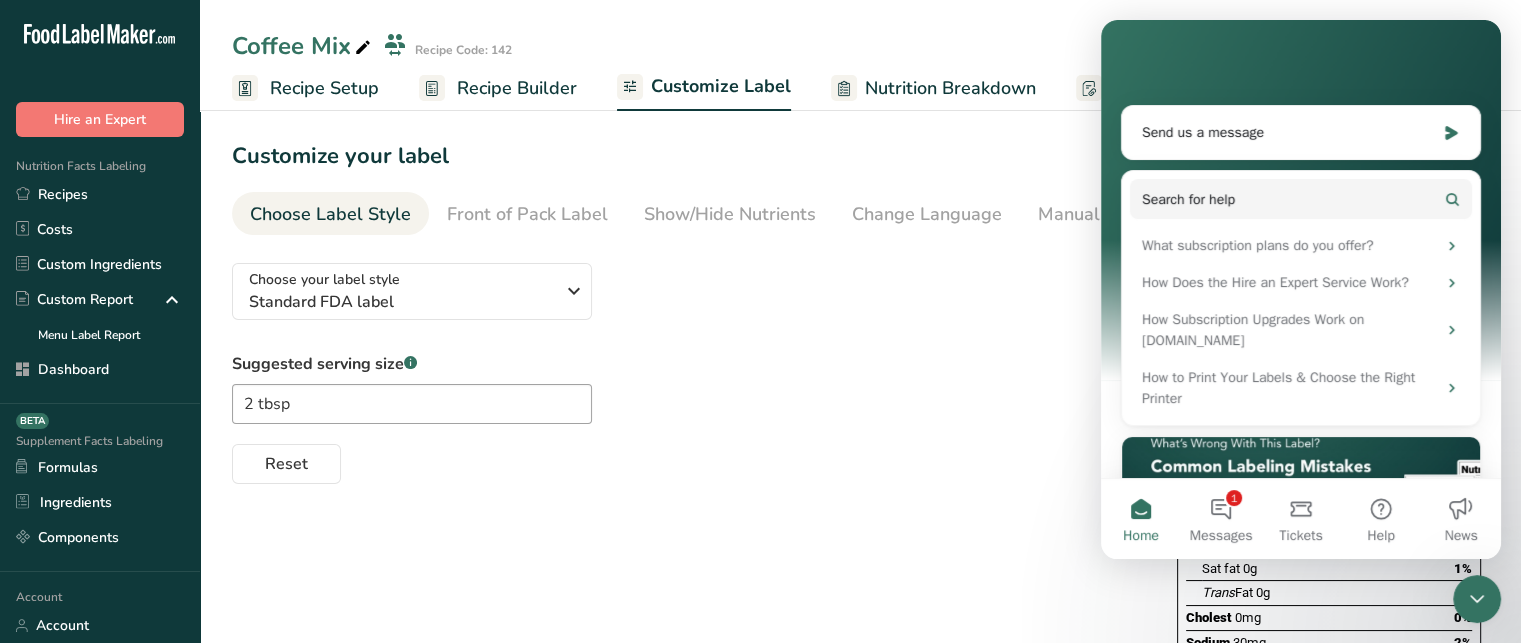 scroll, scrollTop: 369, scrollLeft: 0, axis: vertical 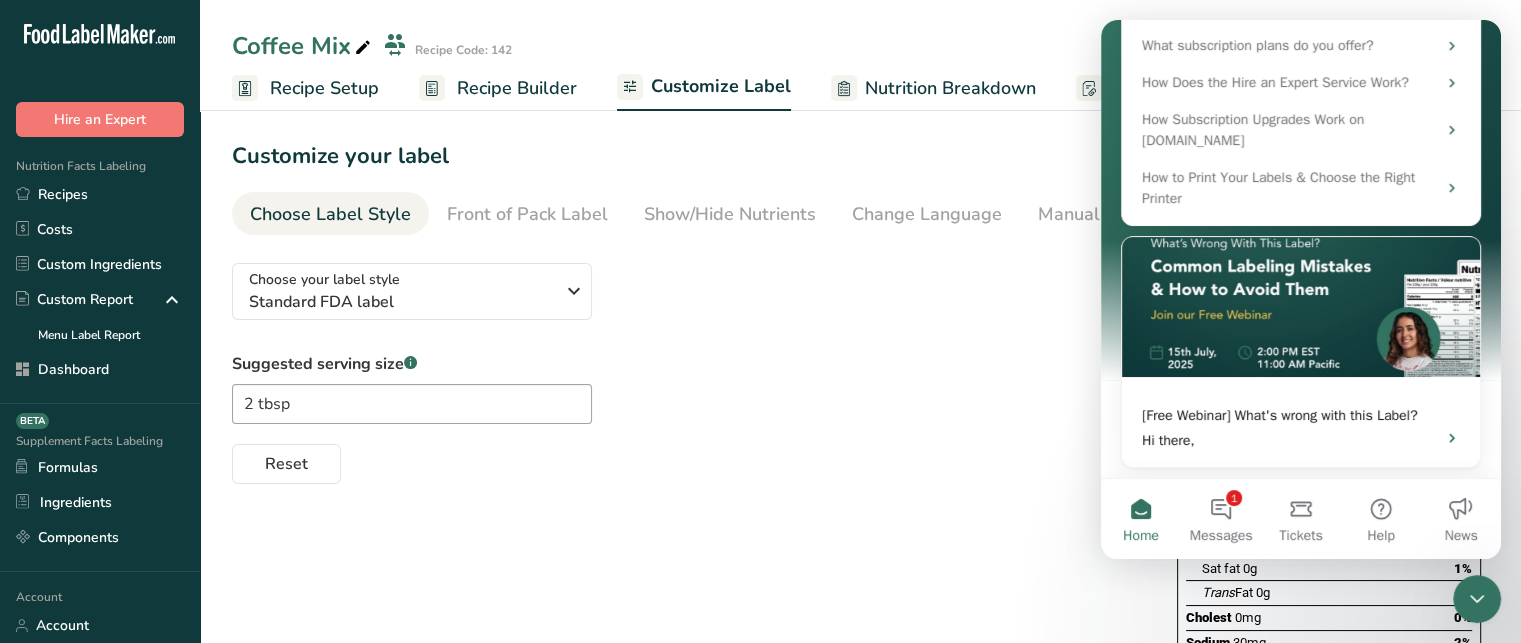 click 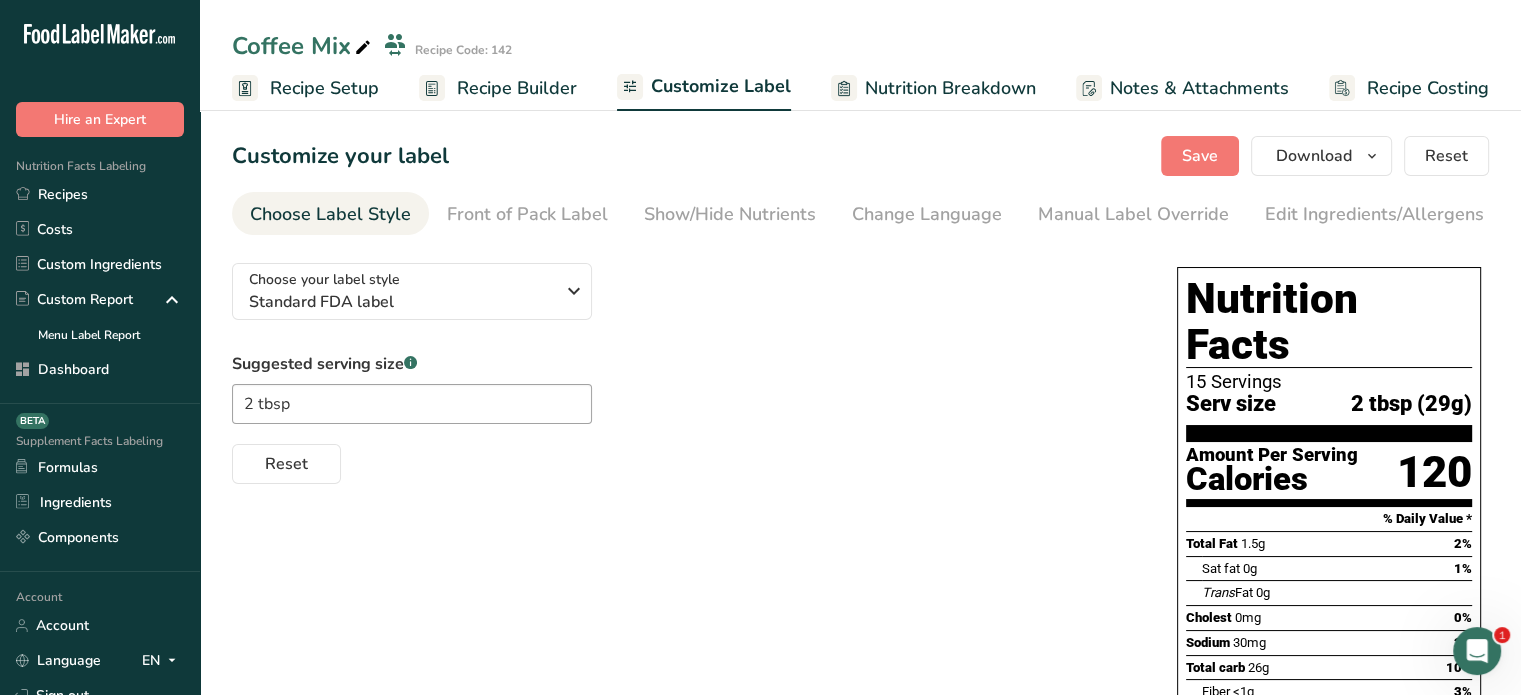 scroll, scrollTop: 317, scrollLeft: 0, axis: vertical 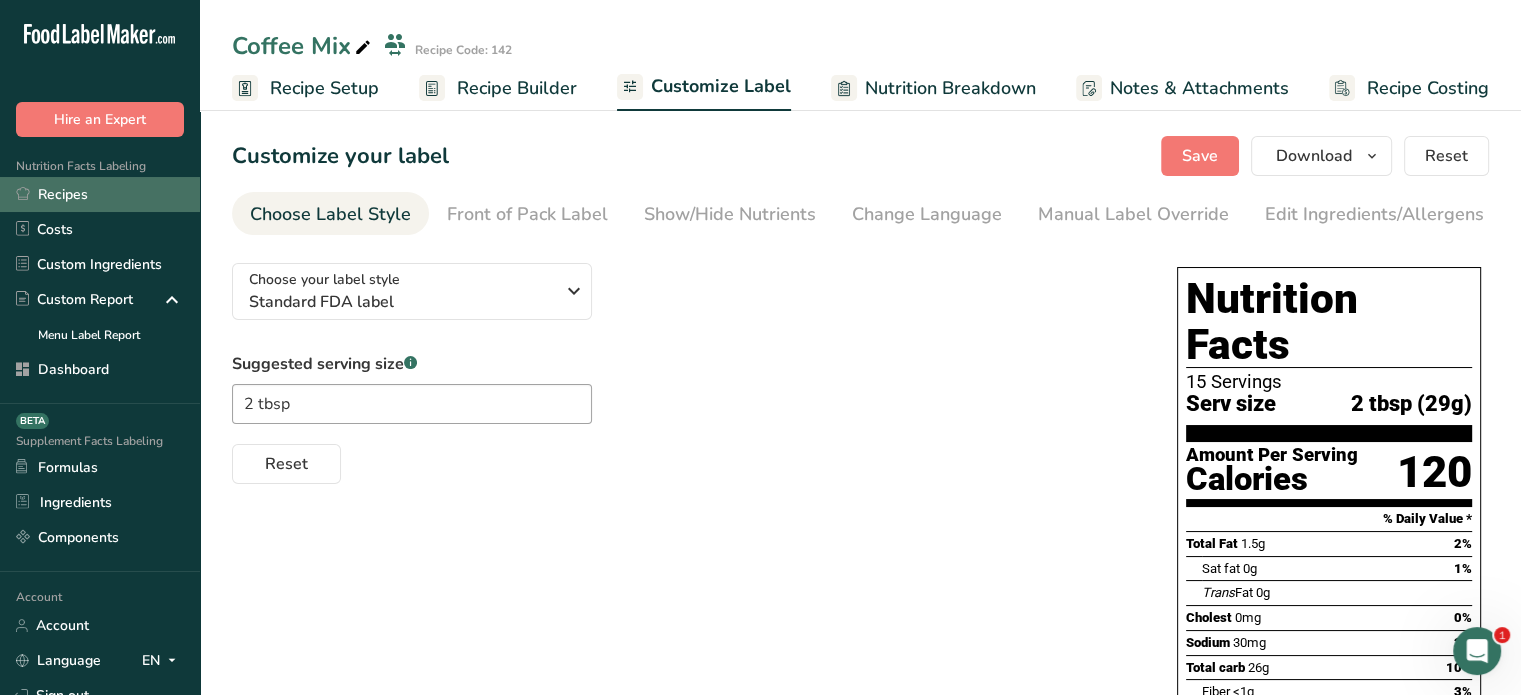 click on "Recipes" at bounding box center [100, 194] 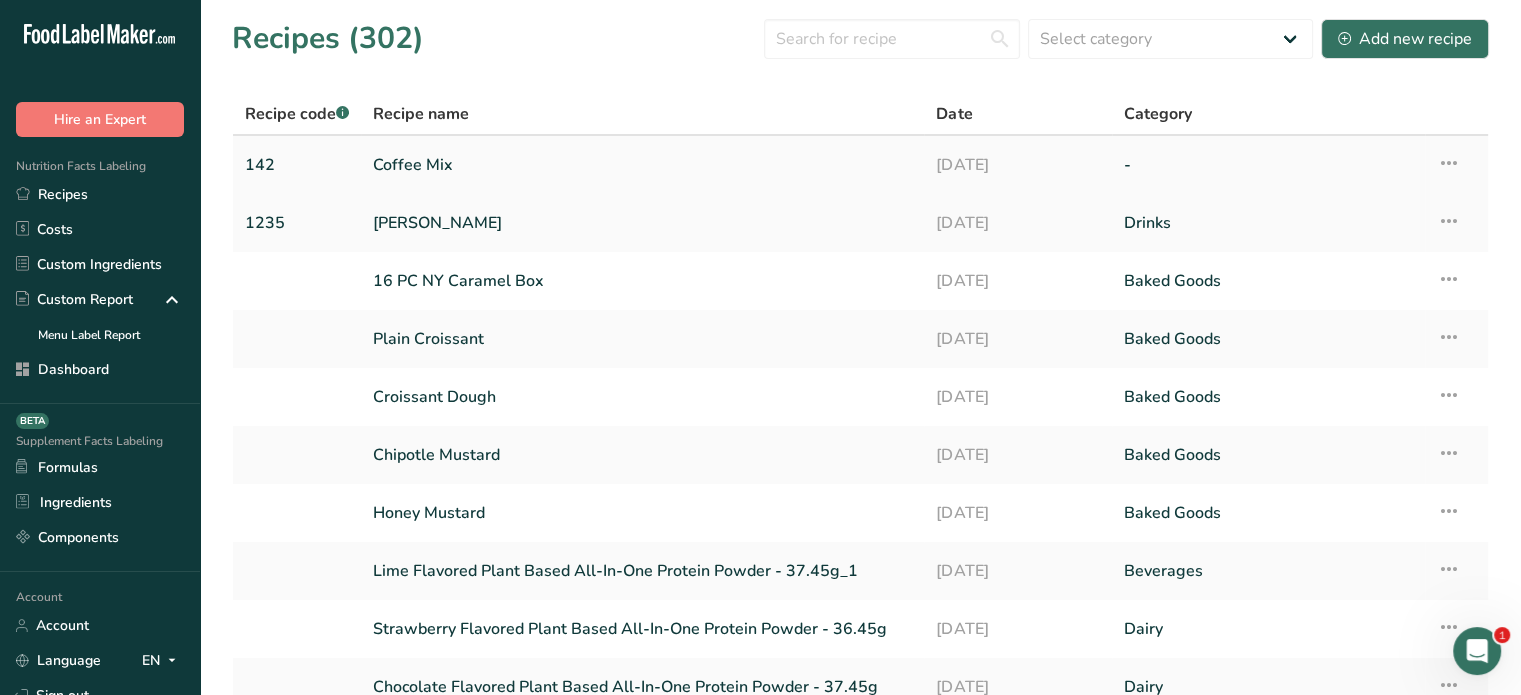click on "Coffee Mix" at bounding box center (642, 165) 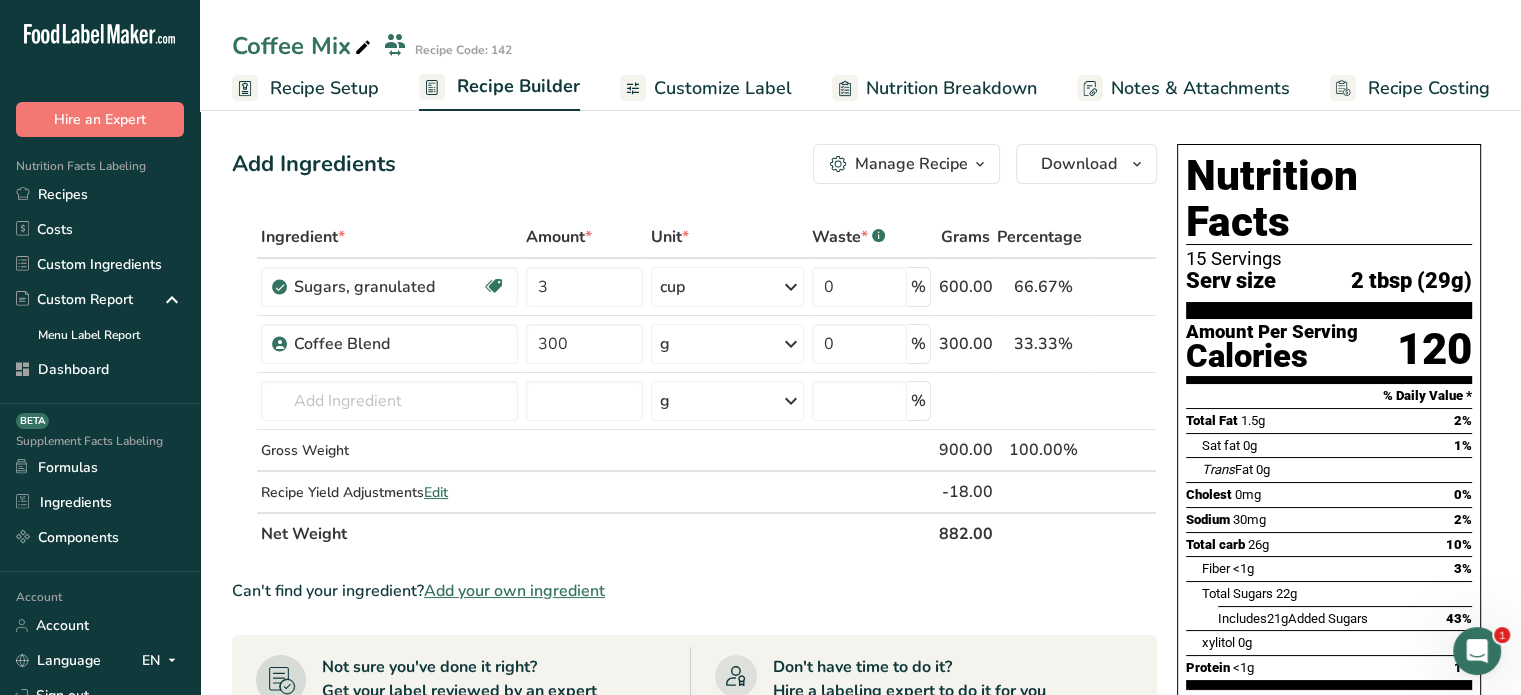 click on "Customize Label" at bounding box center [723, 88] 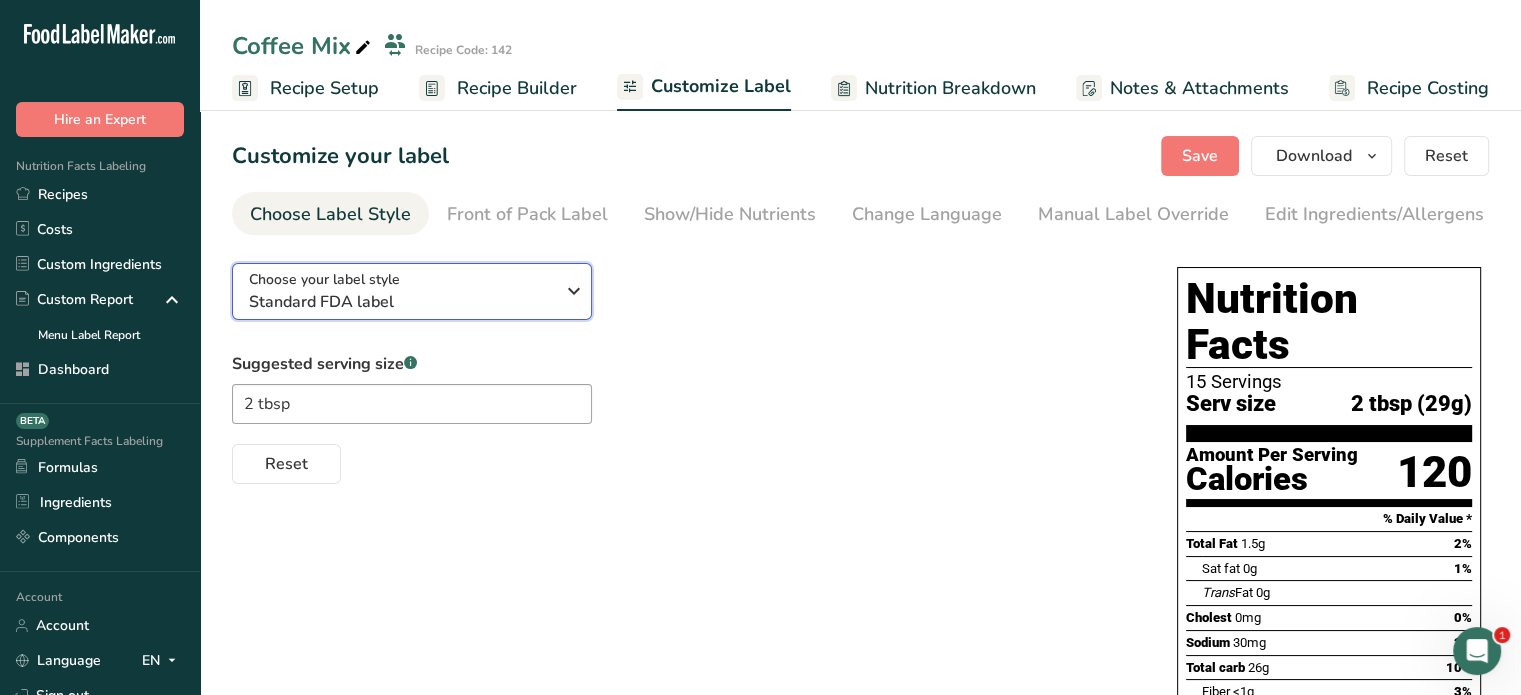 click on "Standard FDA label" at bounding box center (401, 302) 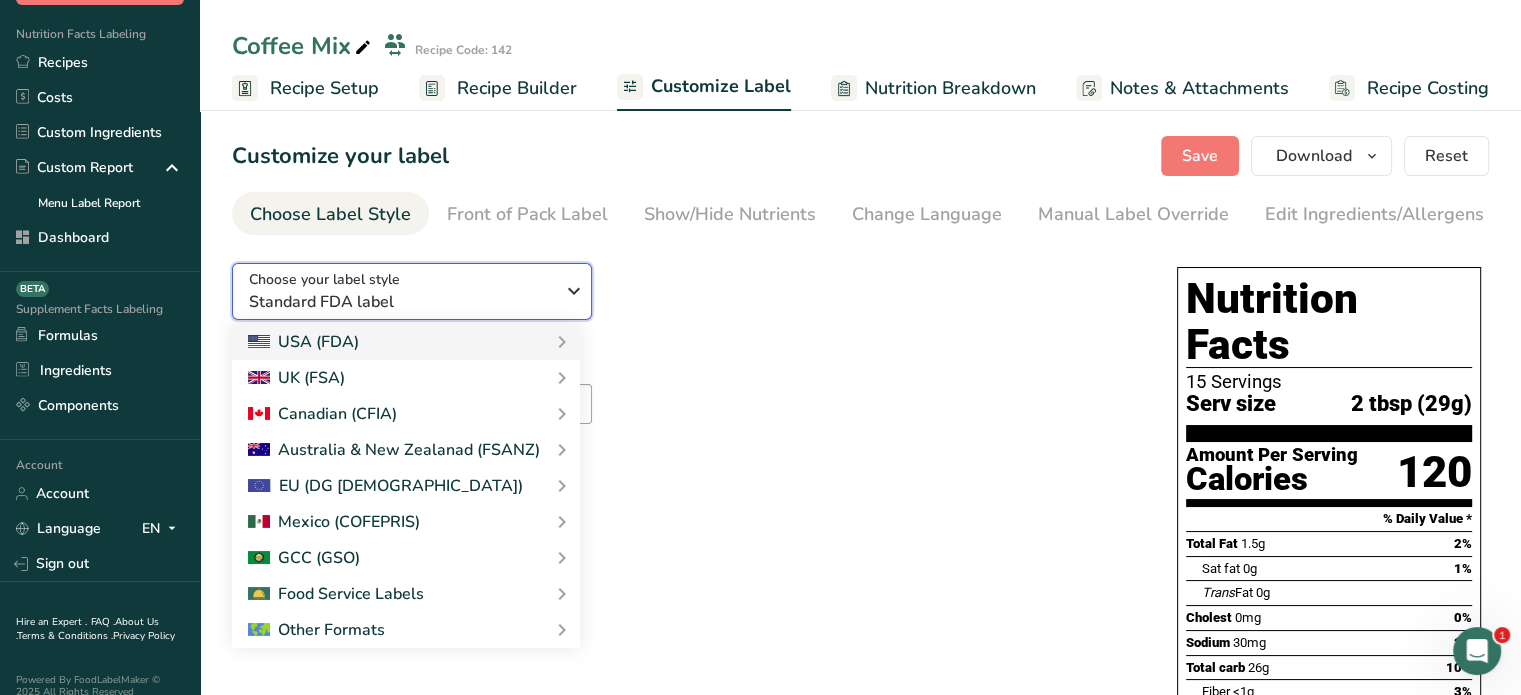 scroll, scrollTop: 142, scrollLeft: 0, axis: vertical 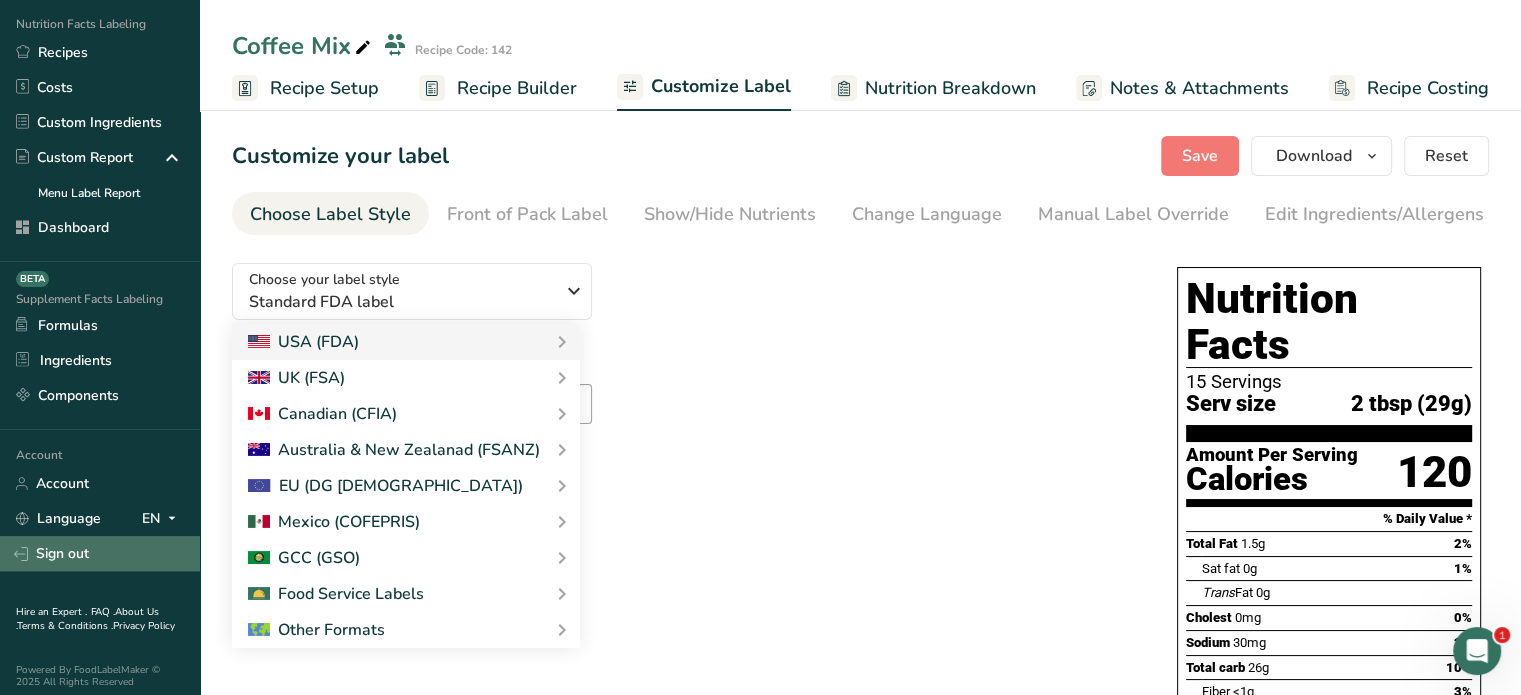 click on "Sign out" at bounding box center [100, 553] 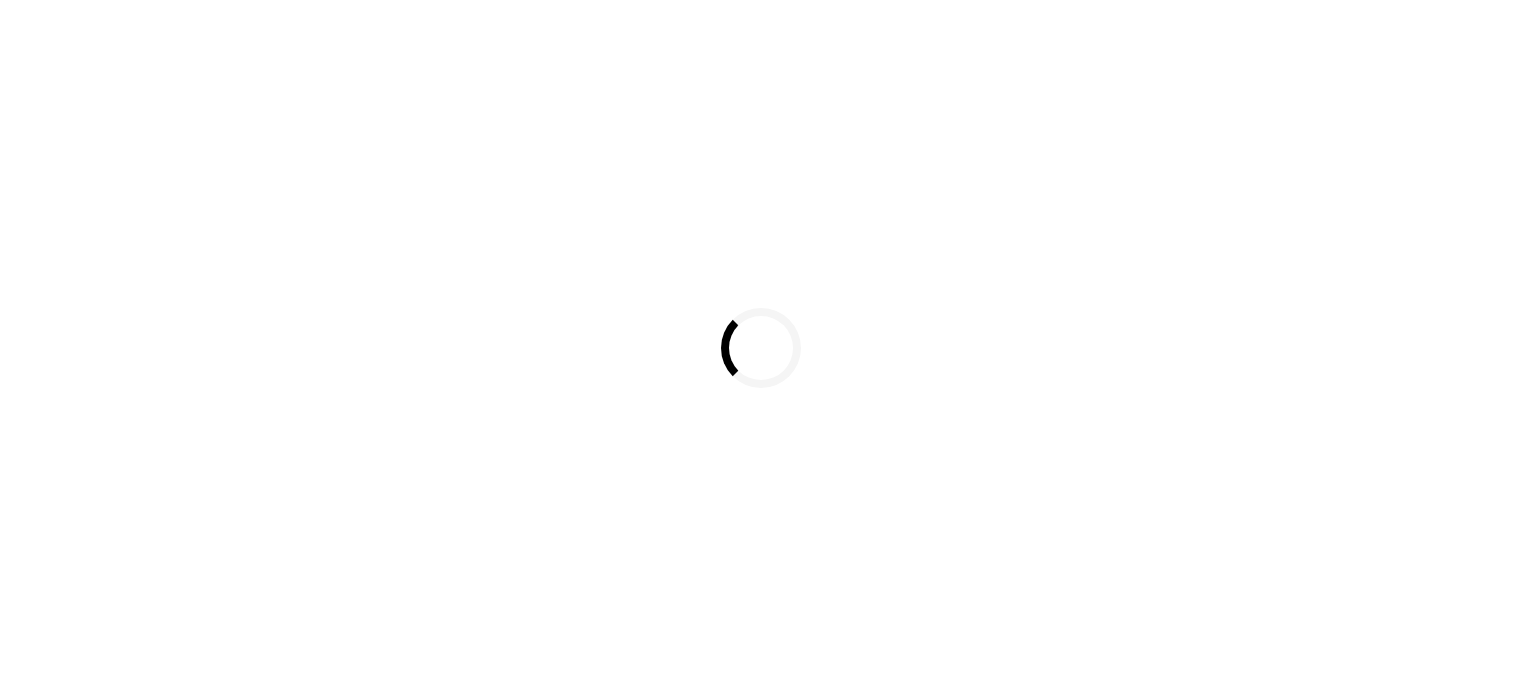 scroll, scrollTop: 0, scrollLeft: 0, axis: both 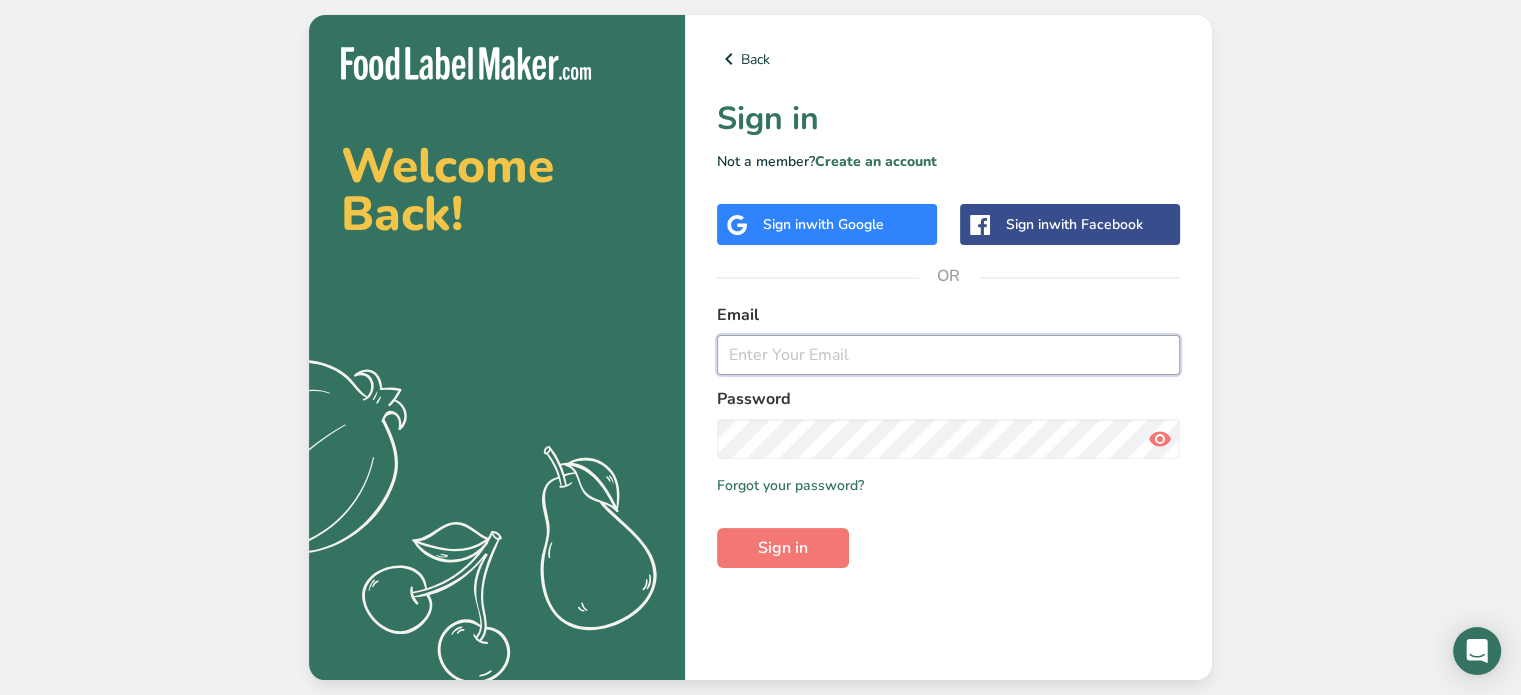 click at bounding box center [948, 355] 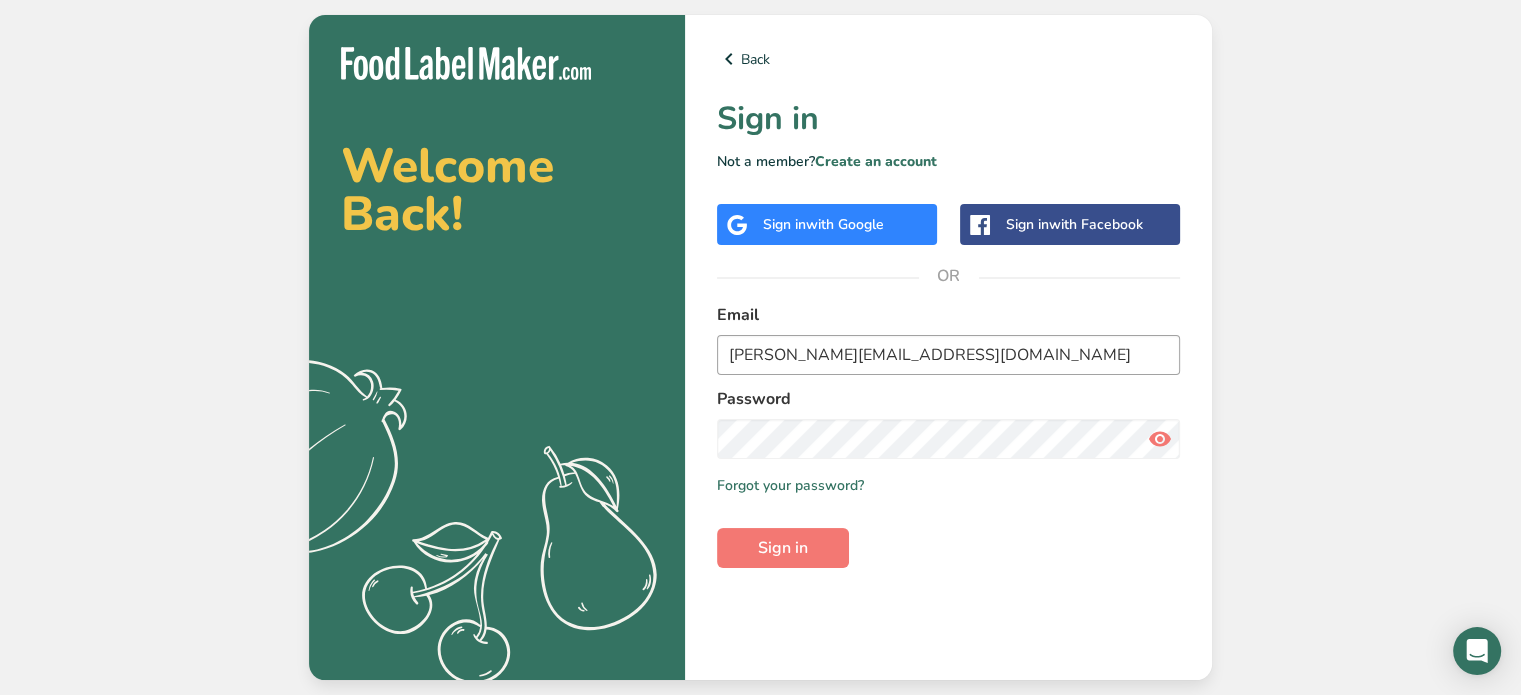 click on "[PERSON_NAME][EMAIL_ADDRESS][DOMAIN_NAME]" at bounding box center (948, 355) 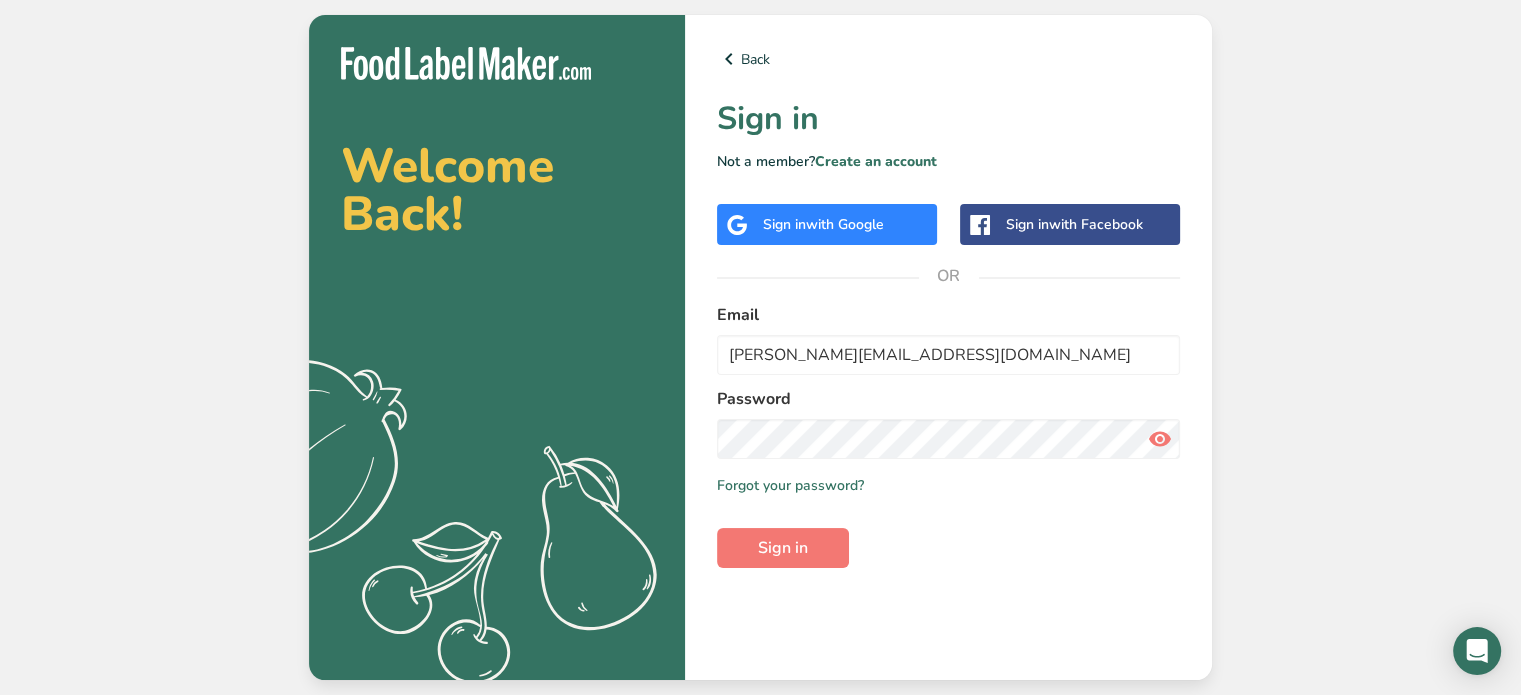type on "[PERSON_NAME][EMAIL_ADDRESS][DOMAIN_NAME]" 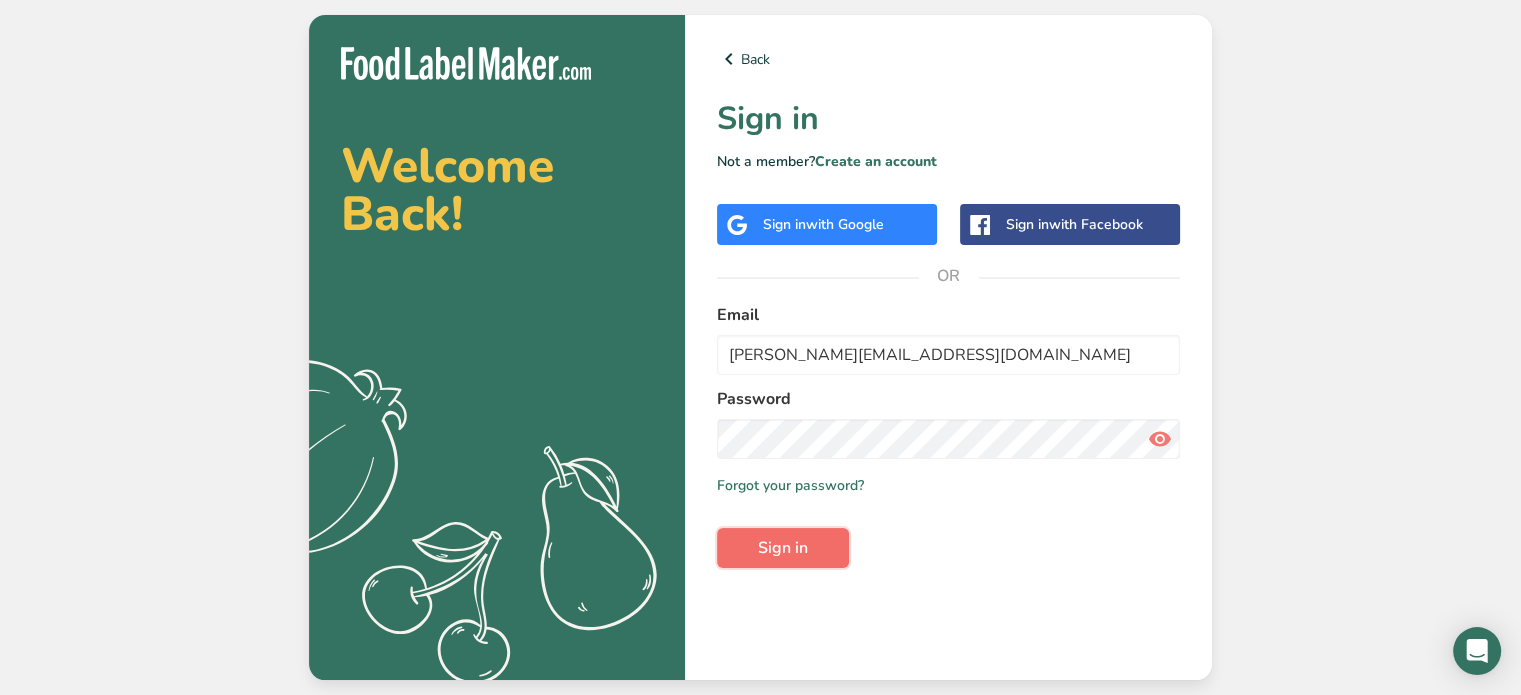 click on "Sign in" at bounding box center [783, 548] 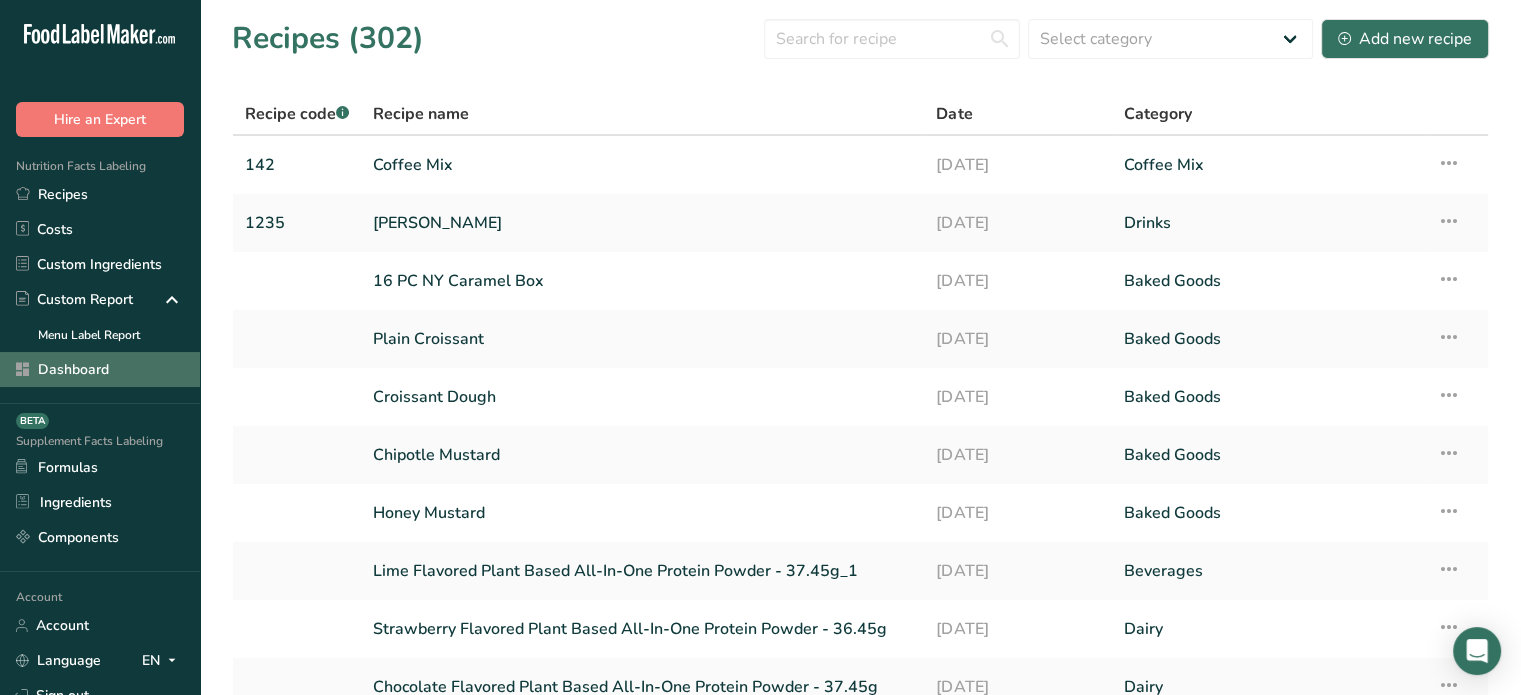 click on "Dashboard" at bounding box center (100, 369) 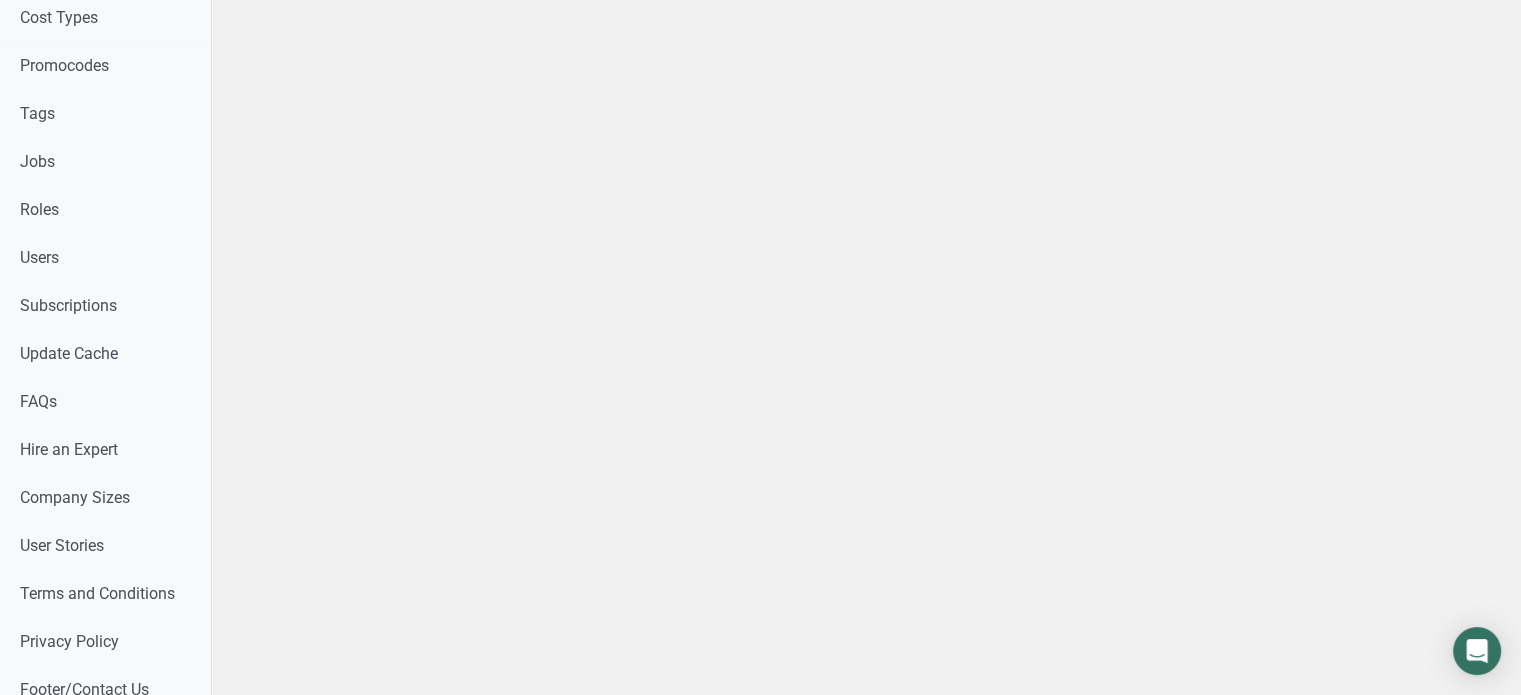 scroll, scrollTop: 1137, scrollLeft: 0, axis: vertical 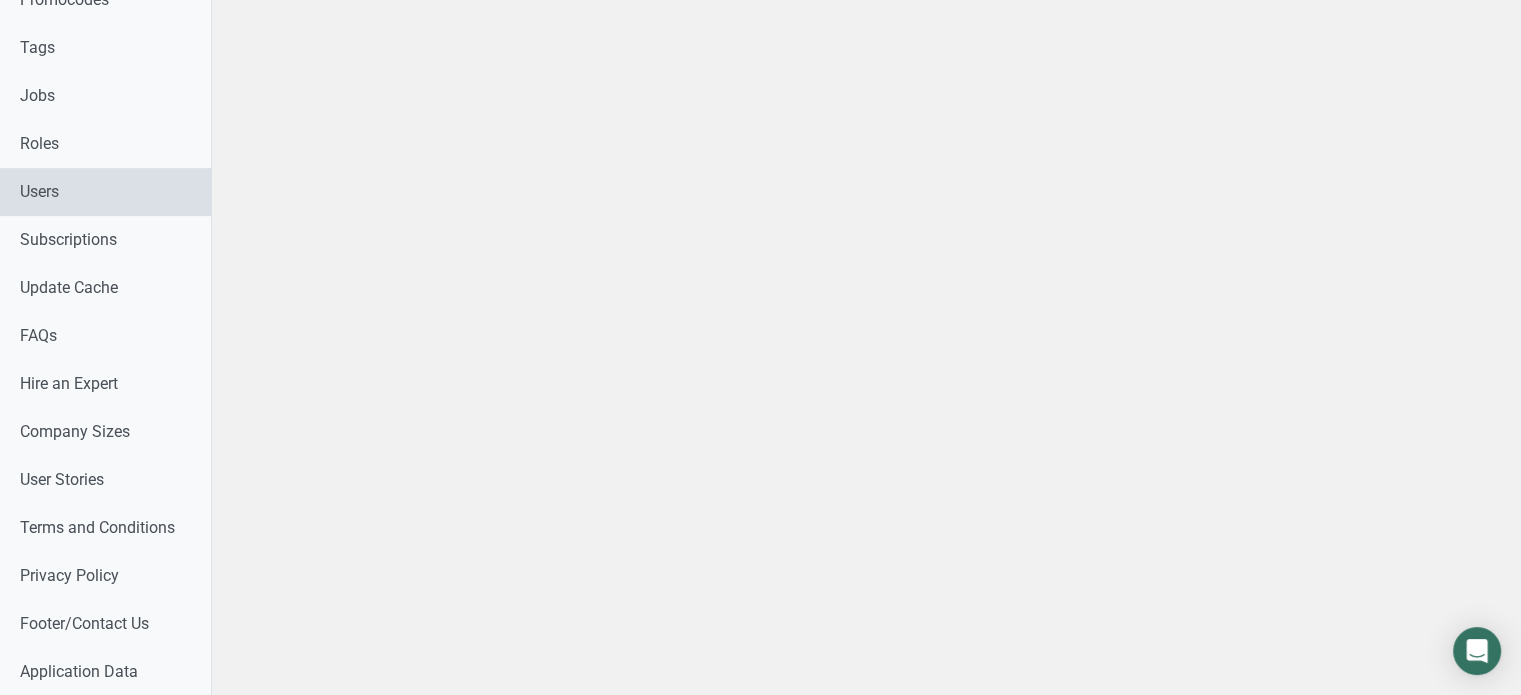 click on "Users" at bounding box center [105, 192] 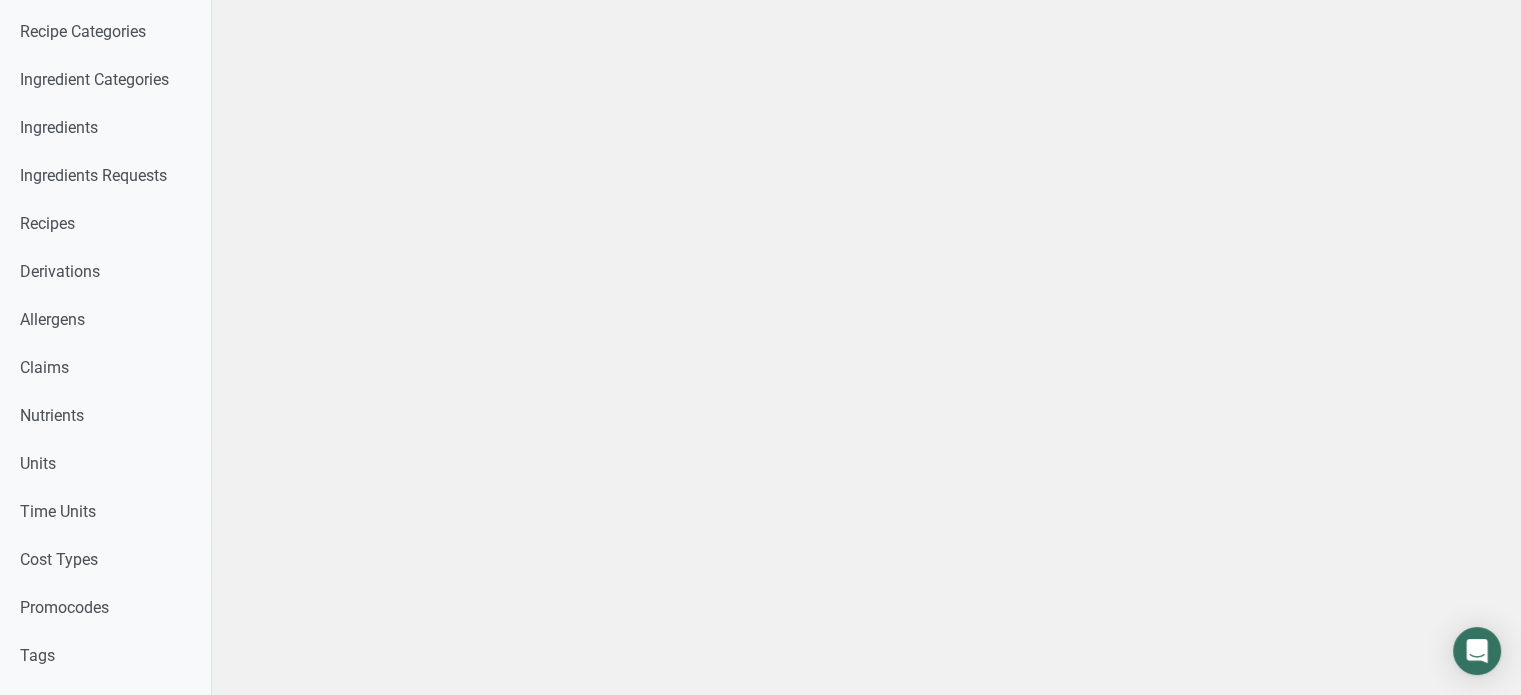 scroll, scrollTop: 0, scrollLeft: 0, axis: both 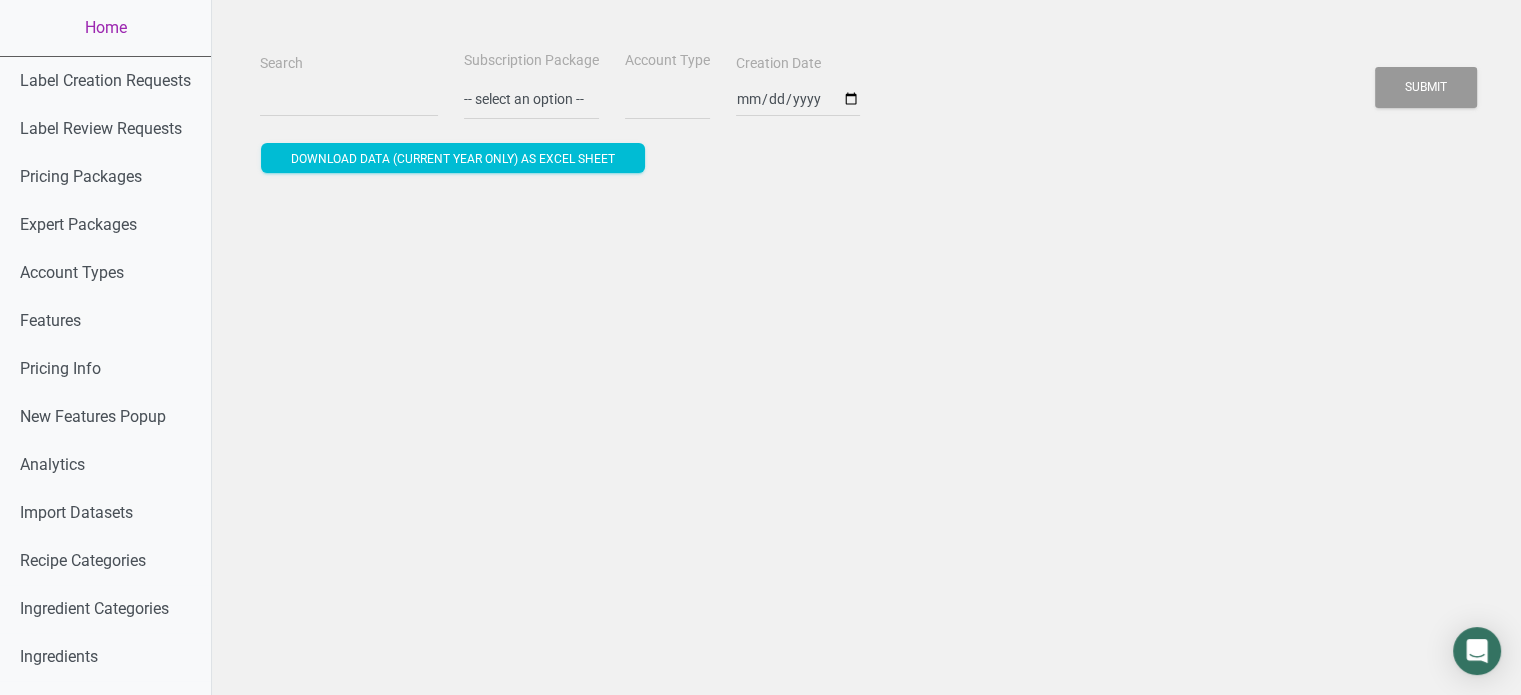 click on "Search" at bounding box center [349, 84] 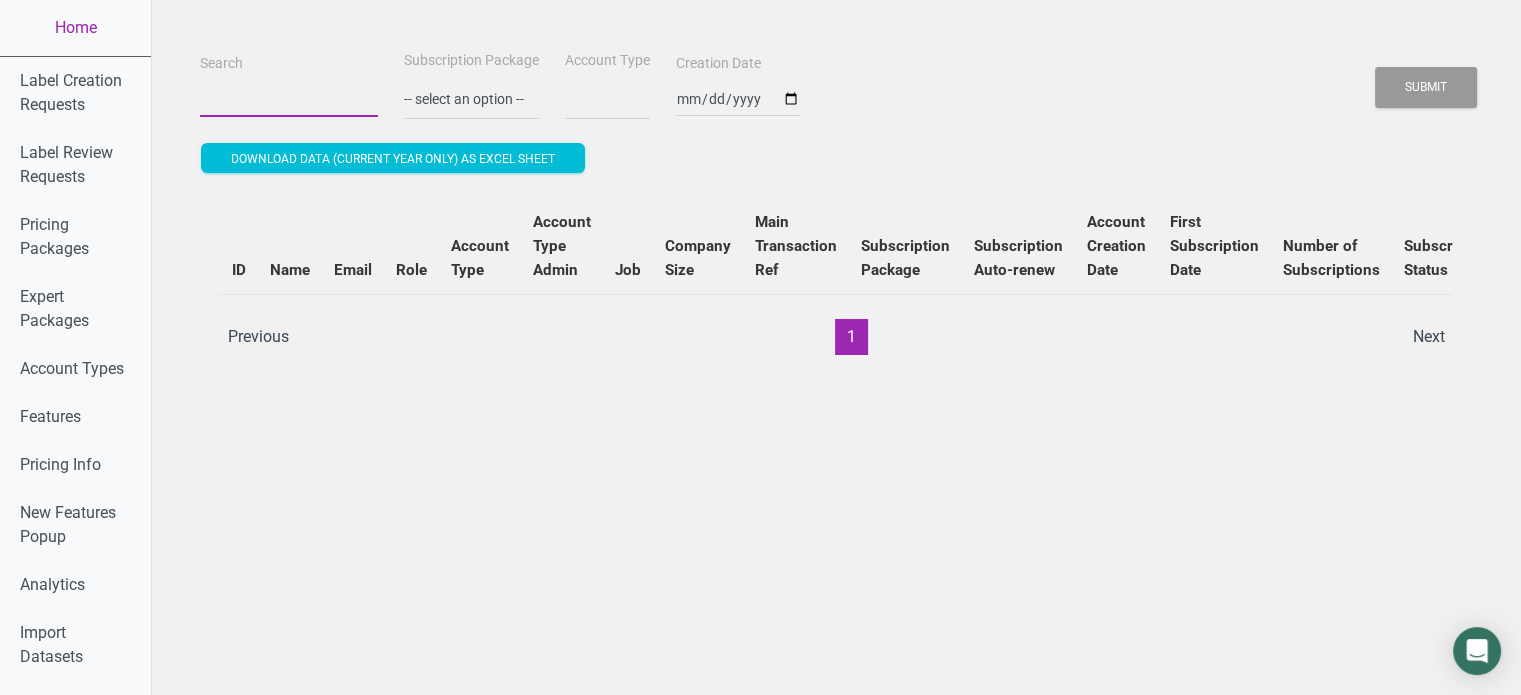 click on "Search" at bounding box center [289, 99] 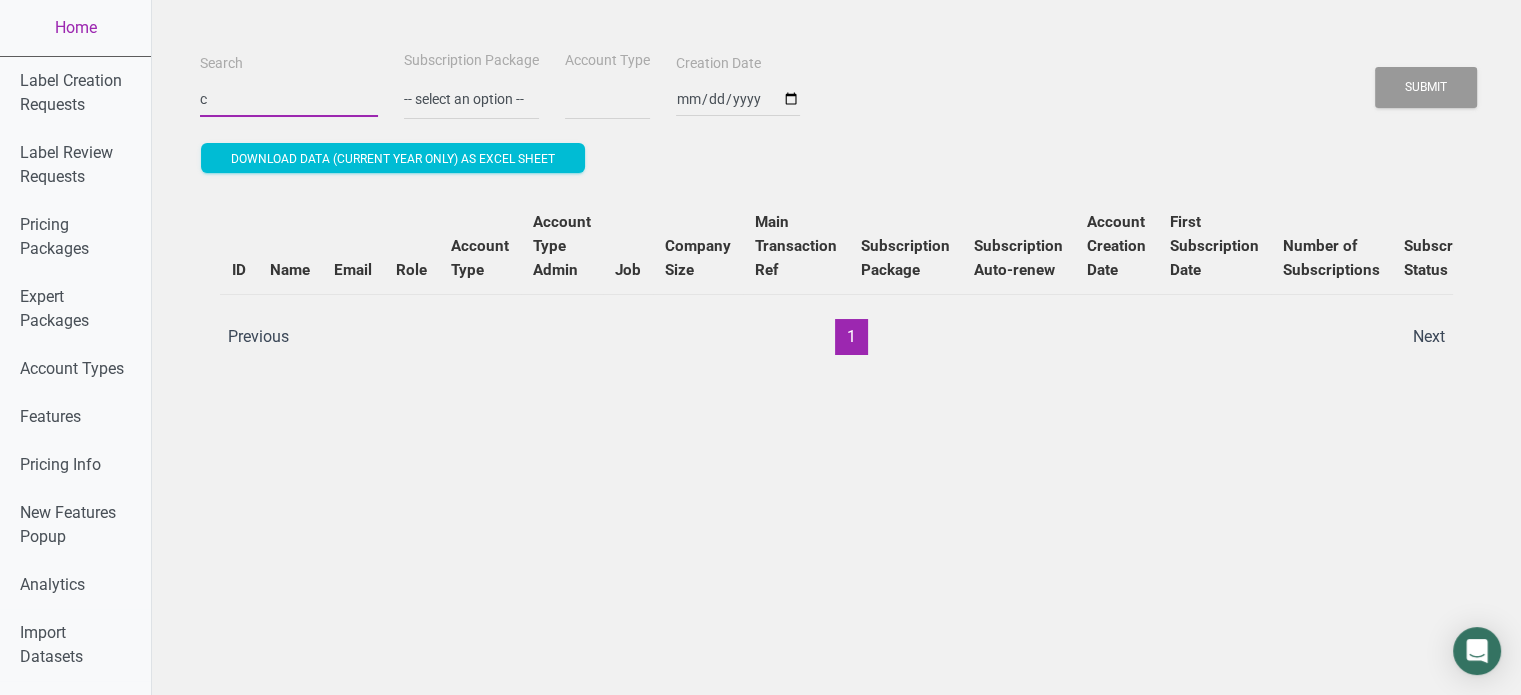 type on "ch" 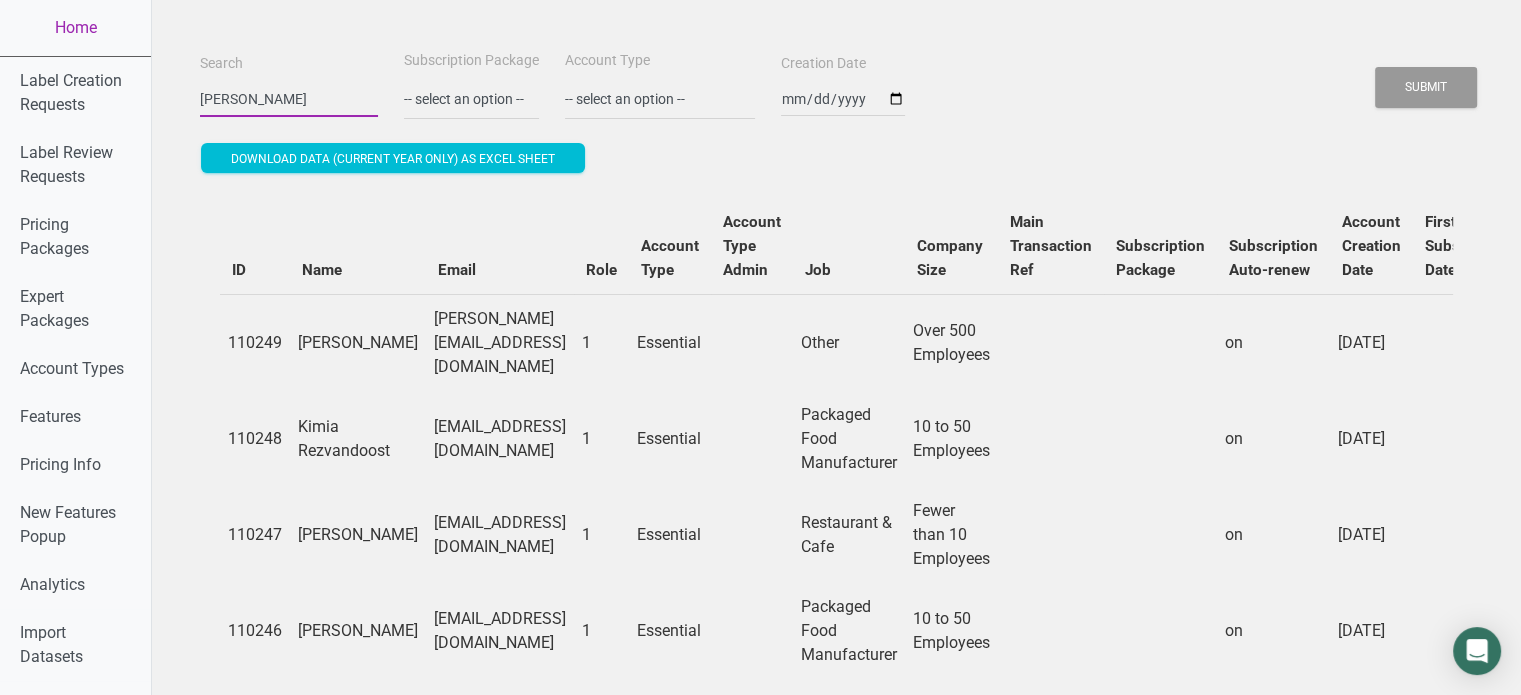 click on "Submit" at bounding box center (1426, 87) 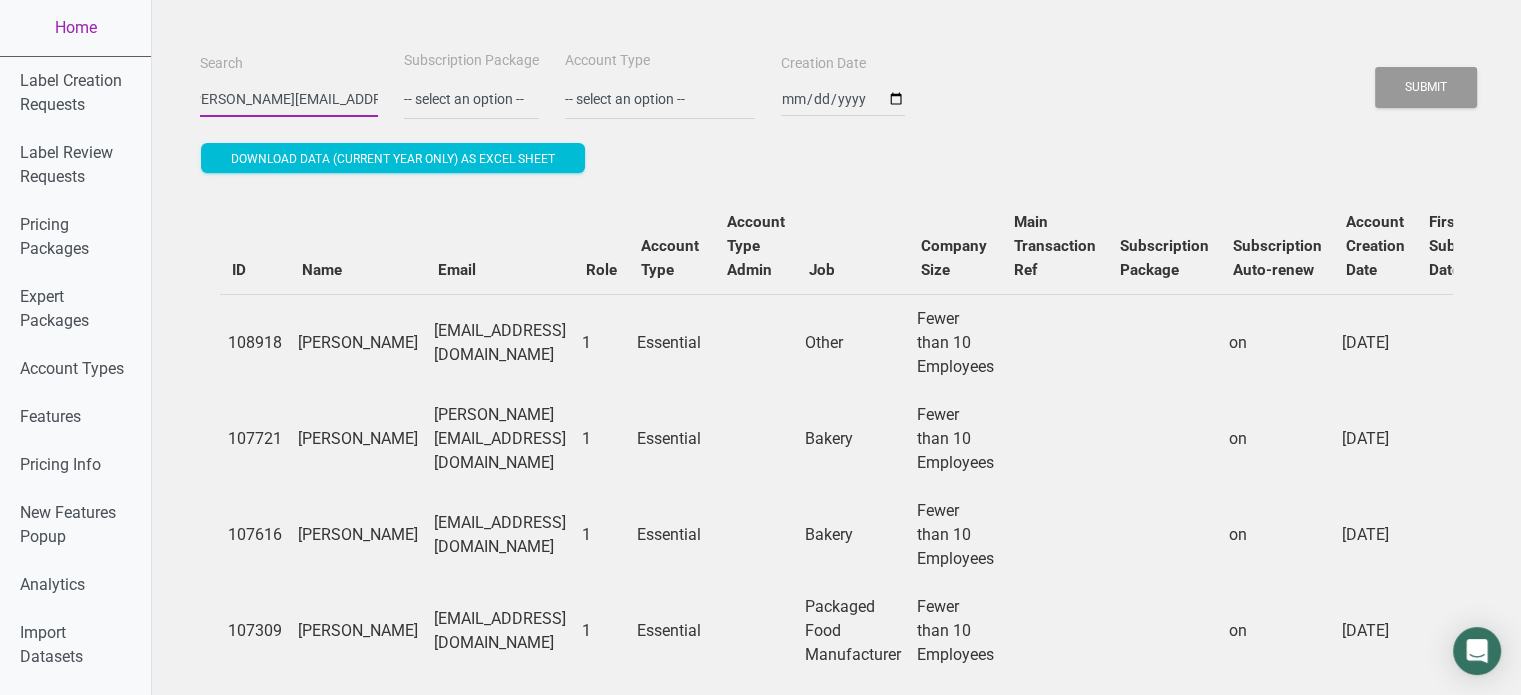 scroll, scrollTop: 0, scrollLeft: 24, axis: horizontal 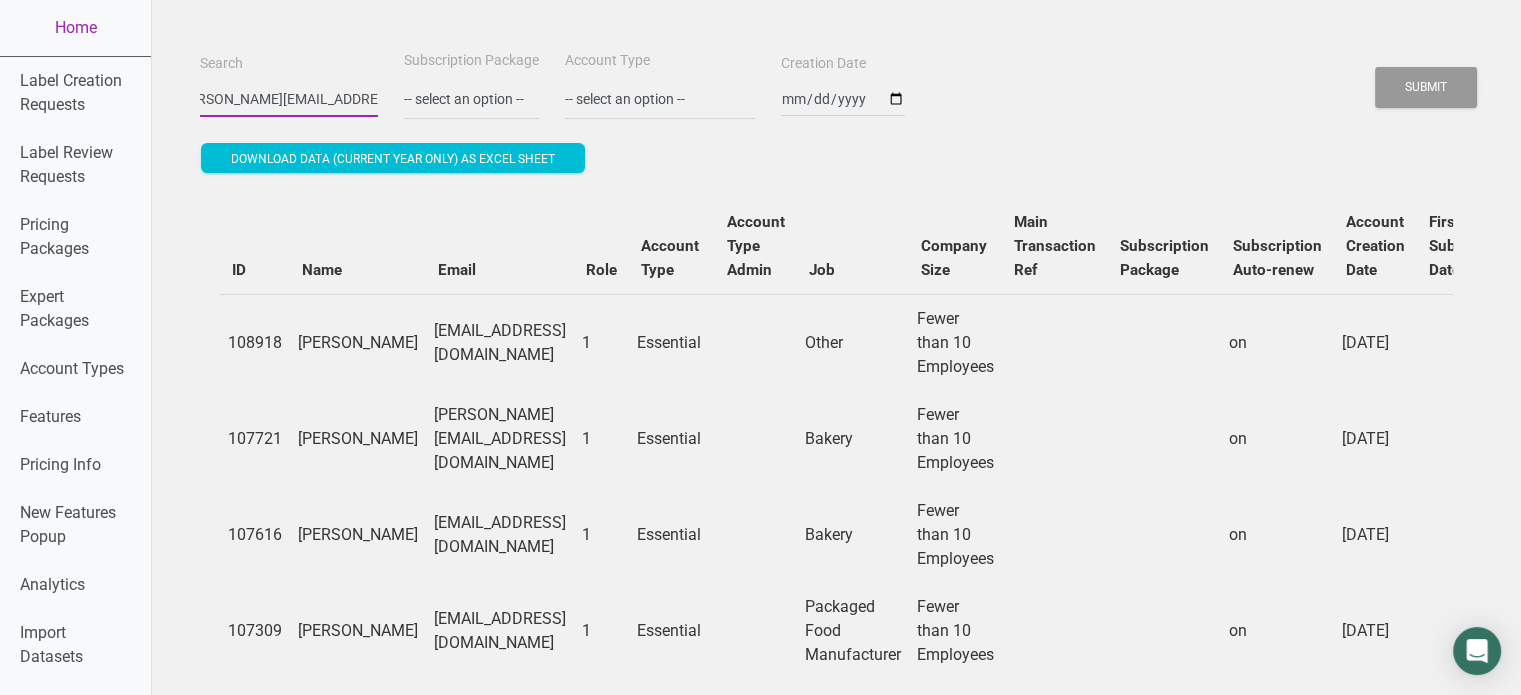type on "[PERSON_NAME][EMAIL_ADDRESS][DOMAIN_NAME]" 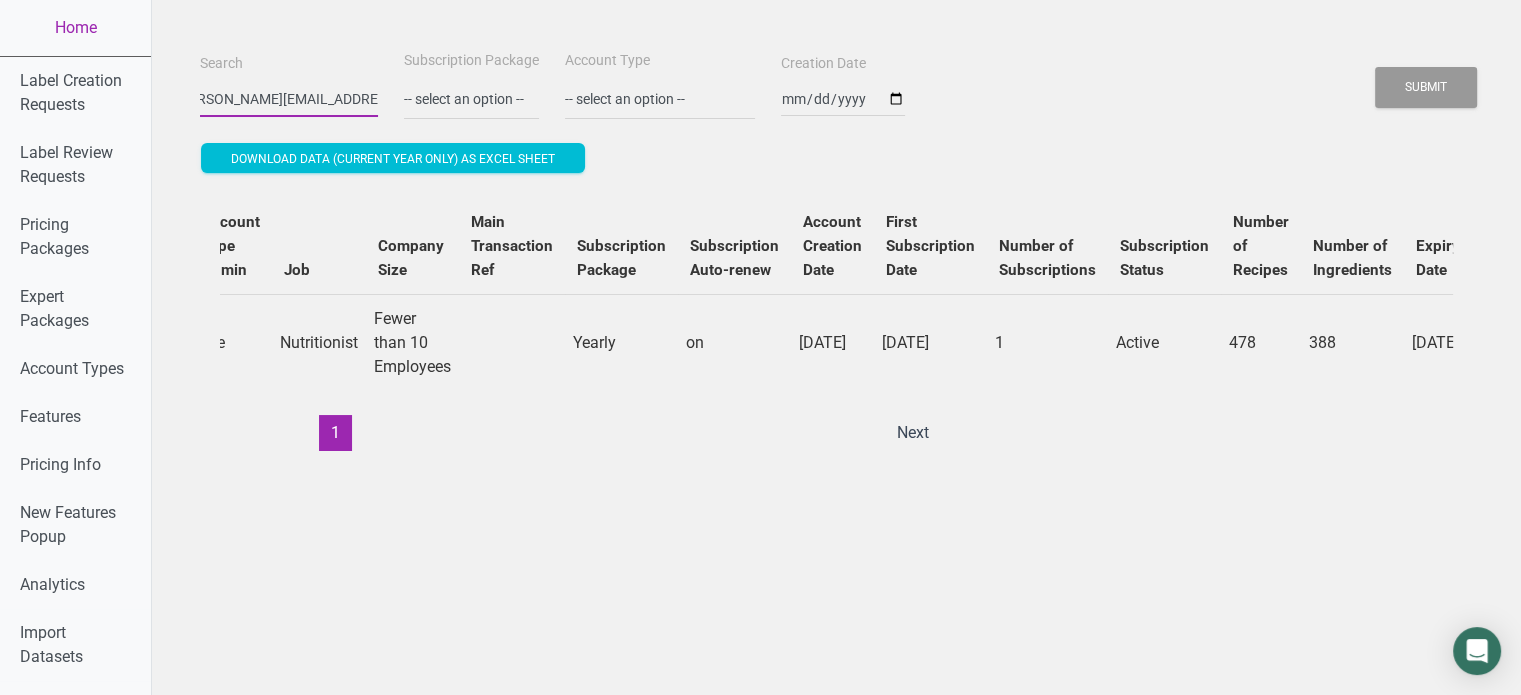 scroll, scrollTop: 0, scrollLeft: 732, axis: horizontal 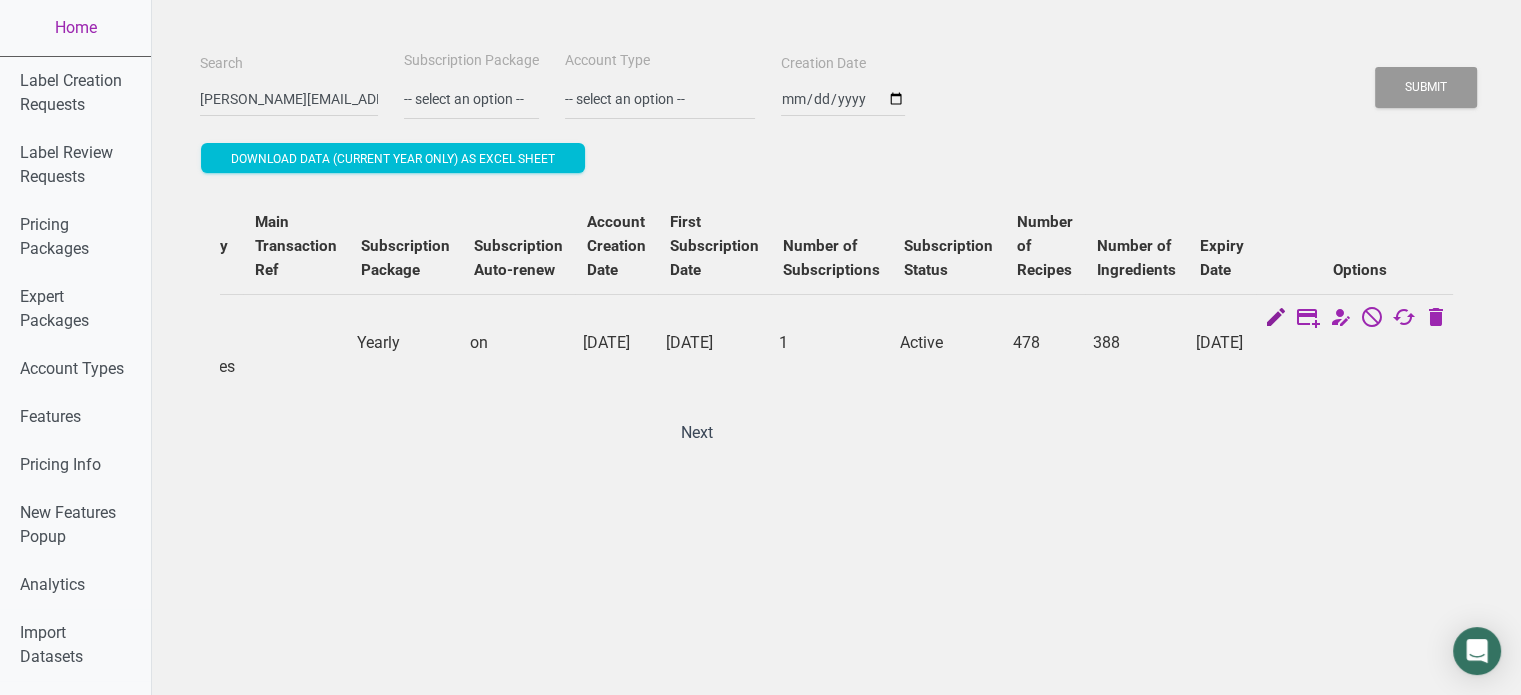 click at bounding box center [1276, 319] 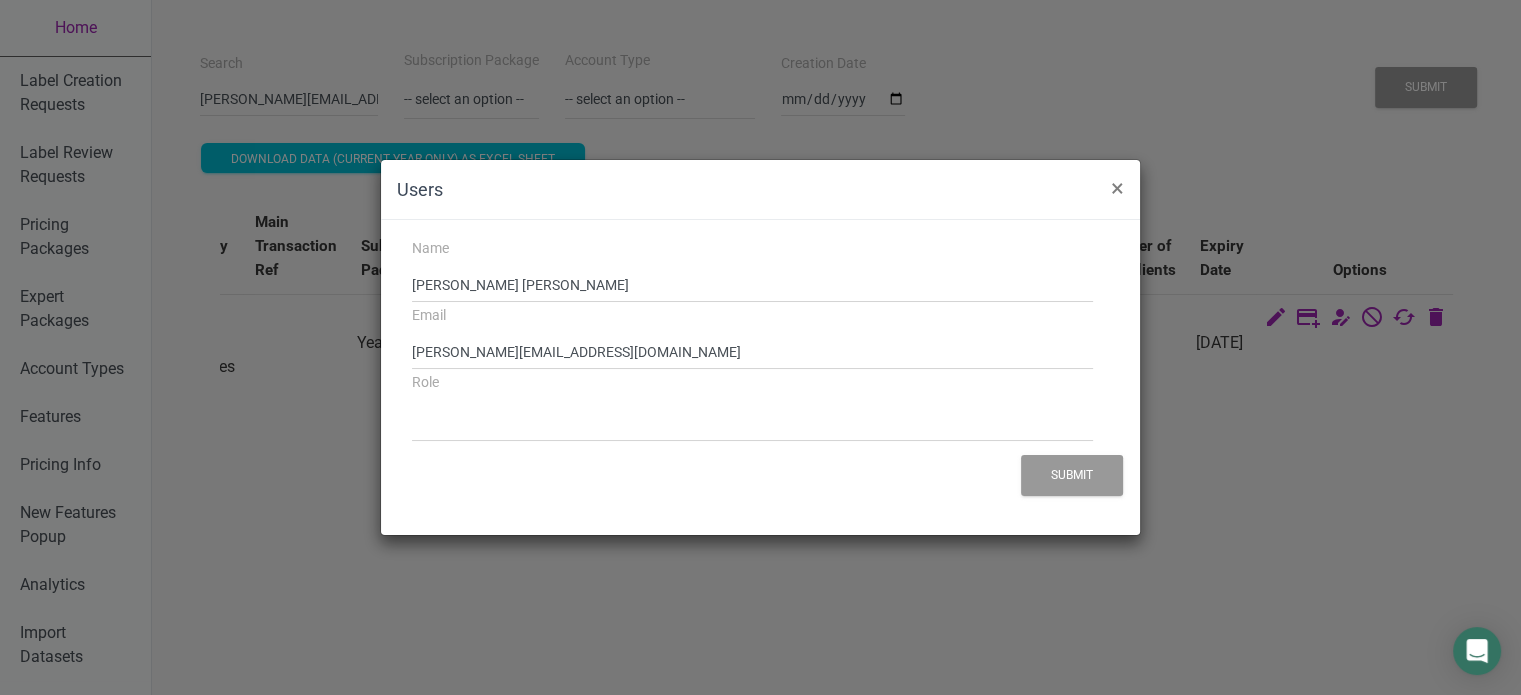 select on "2" 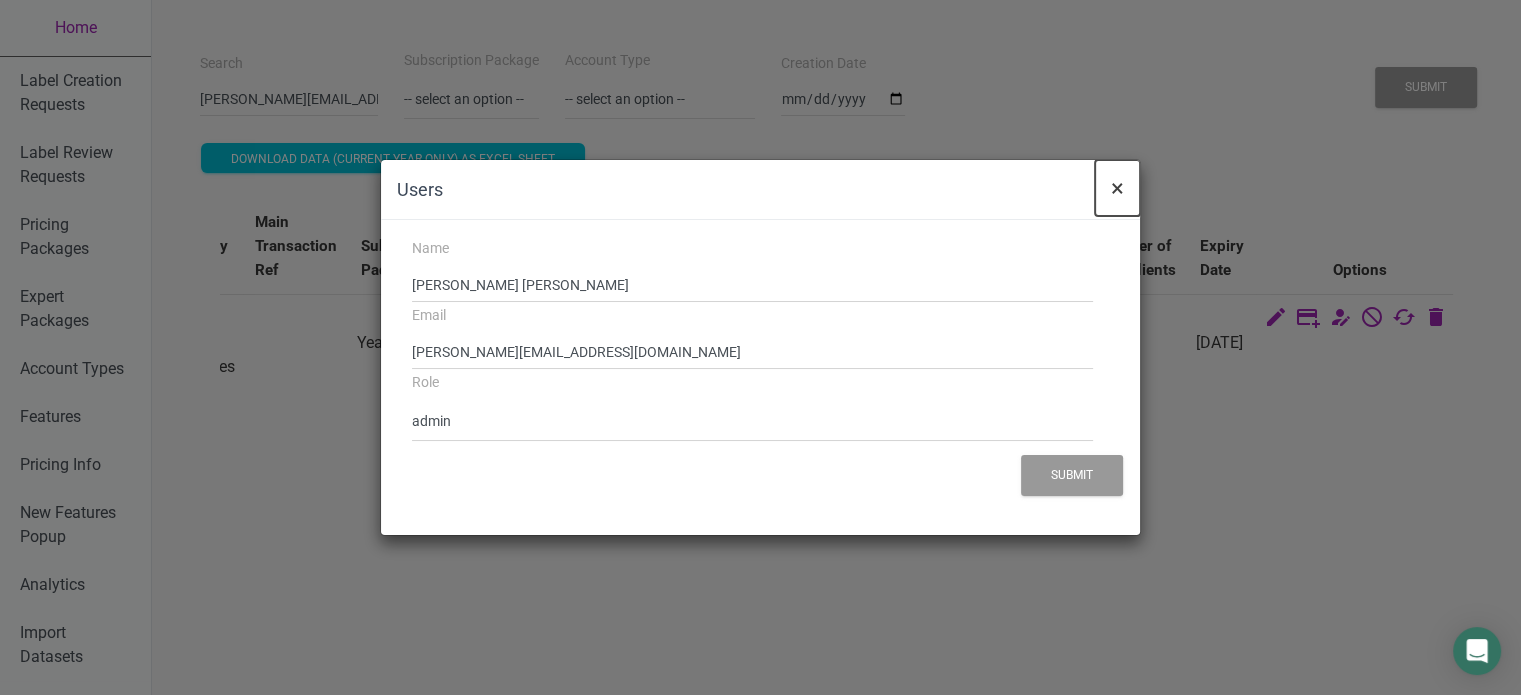 click on "×" at bounding box center [1117, 188] 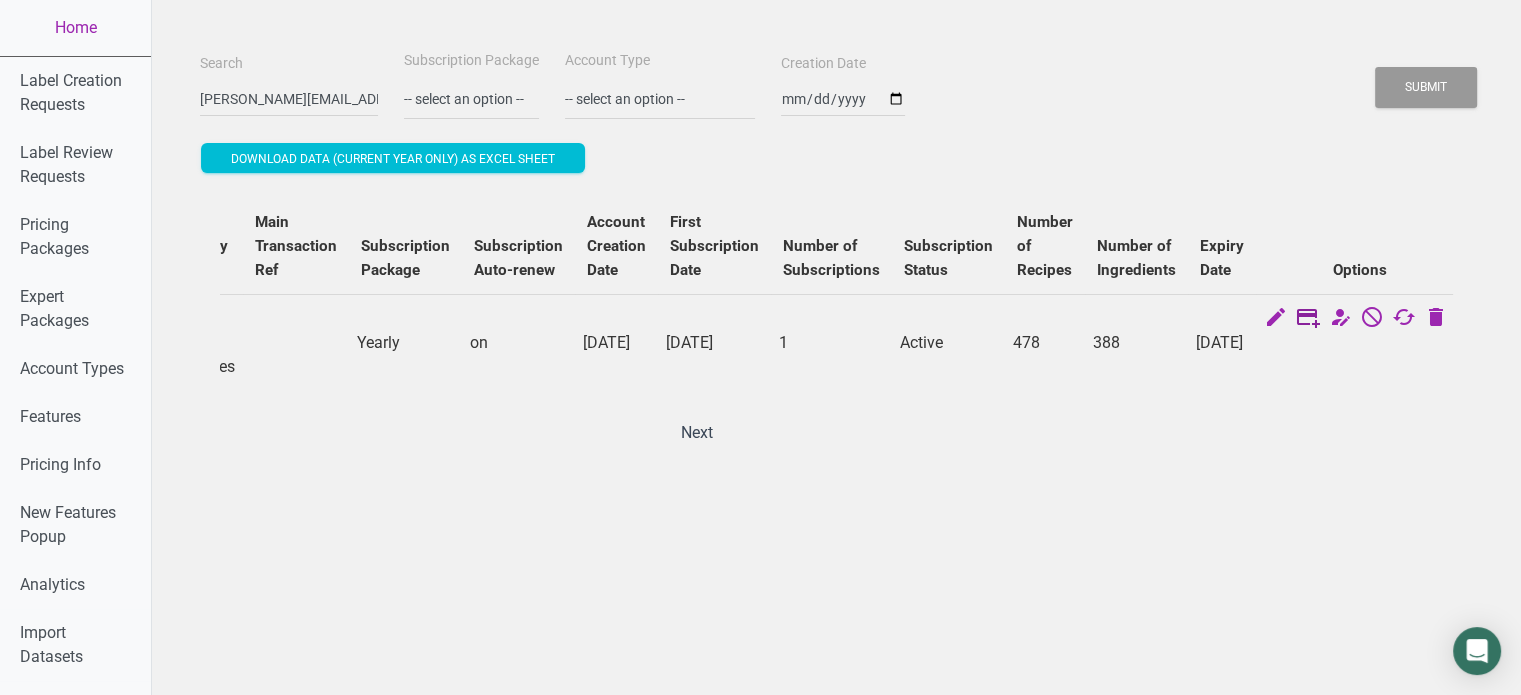 click at bounding box center [1308, 319] 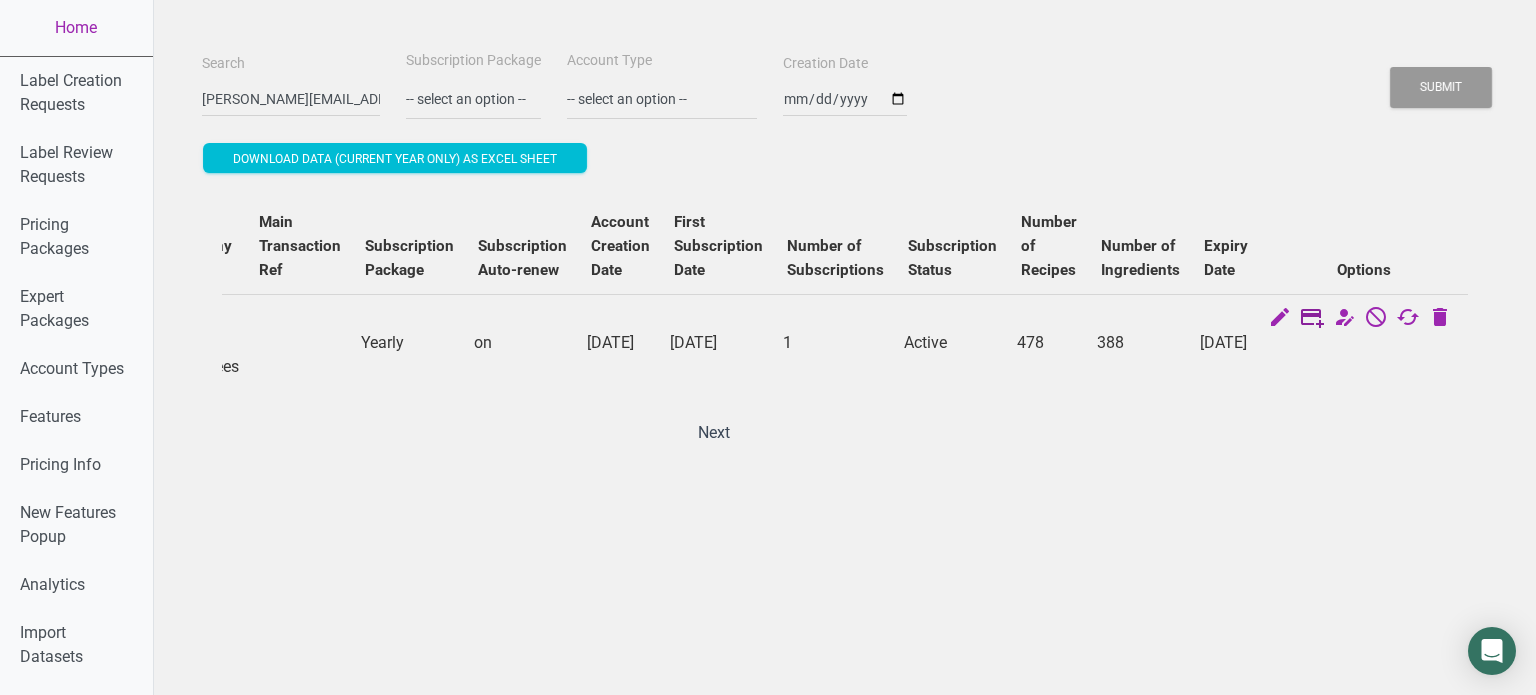 select on "3" 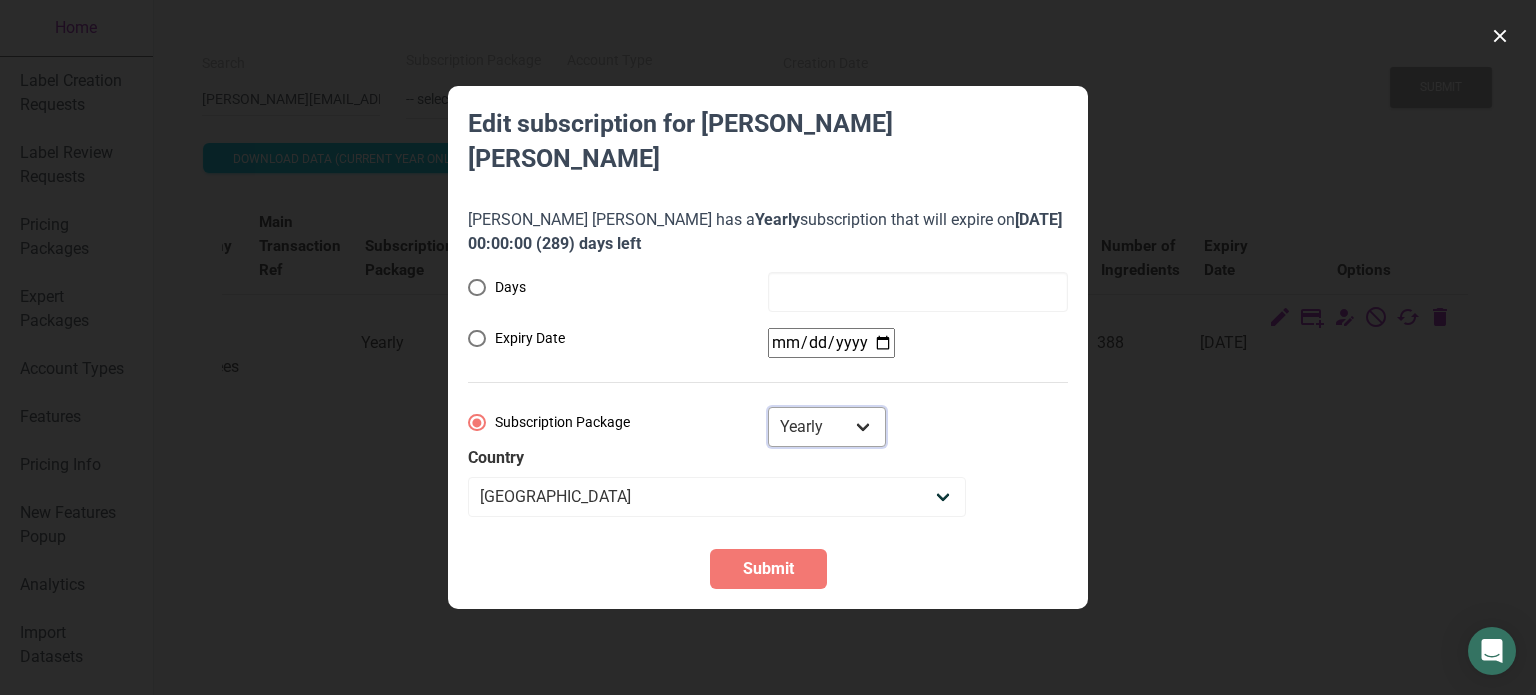 click on "Monthly
Yearly
Quarterly
Free Trial" at bounding box center (827, 427) 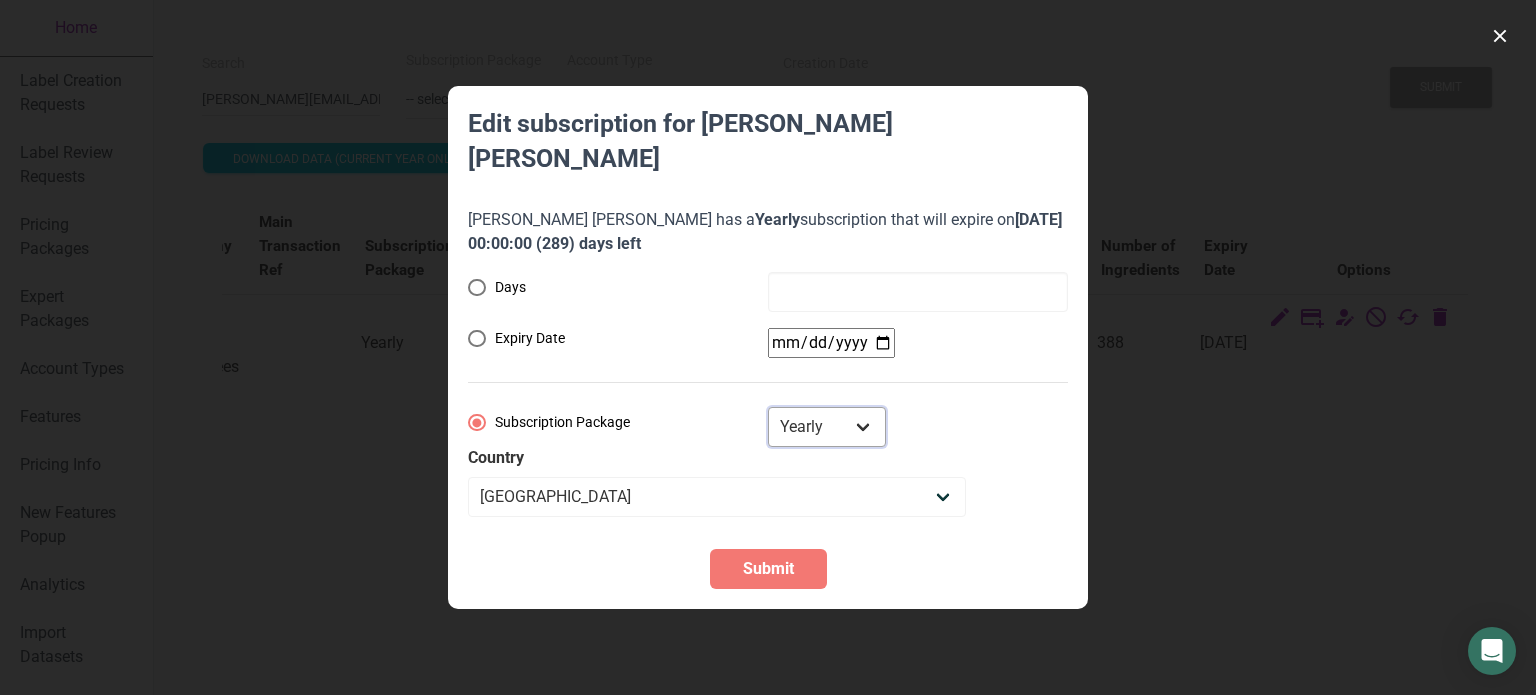 select on "2" 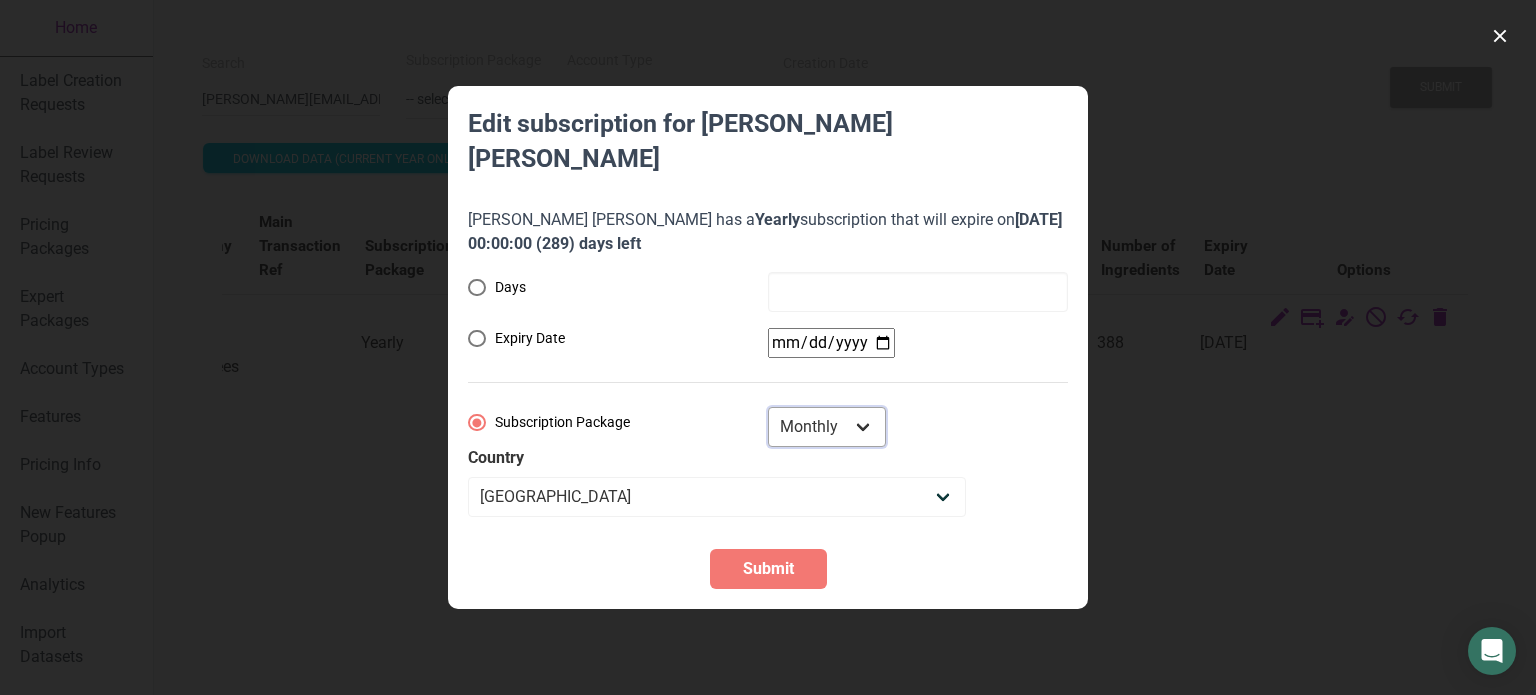 click on "Monthly
Yearly
Quarterly
Free Trial" at bounding box center [827, 427] 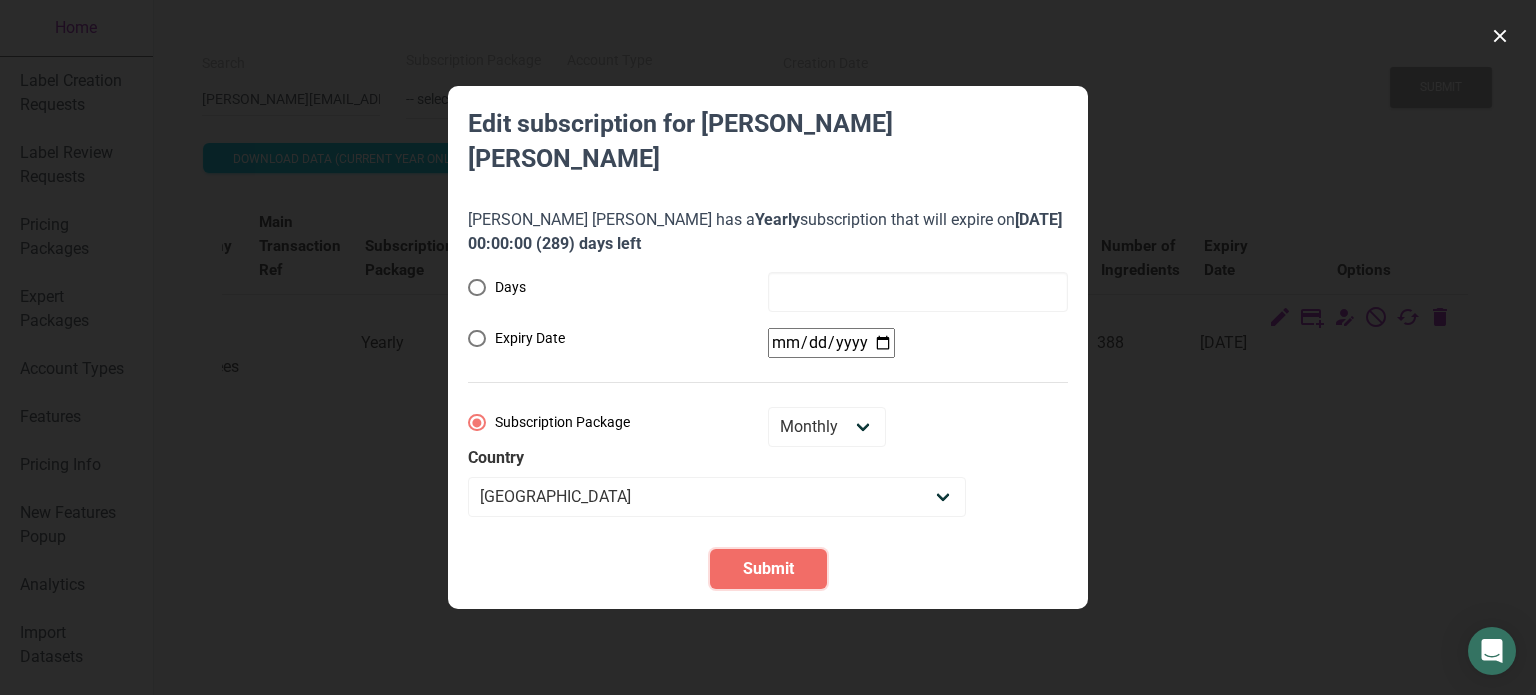 click on "Submit" at bounding box center (768, 569) 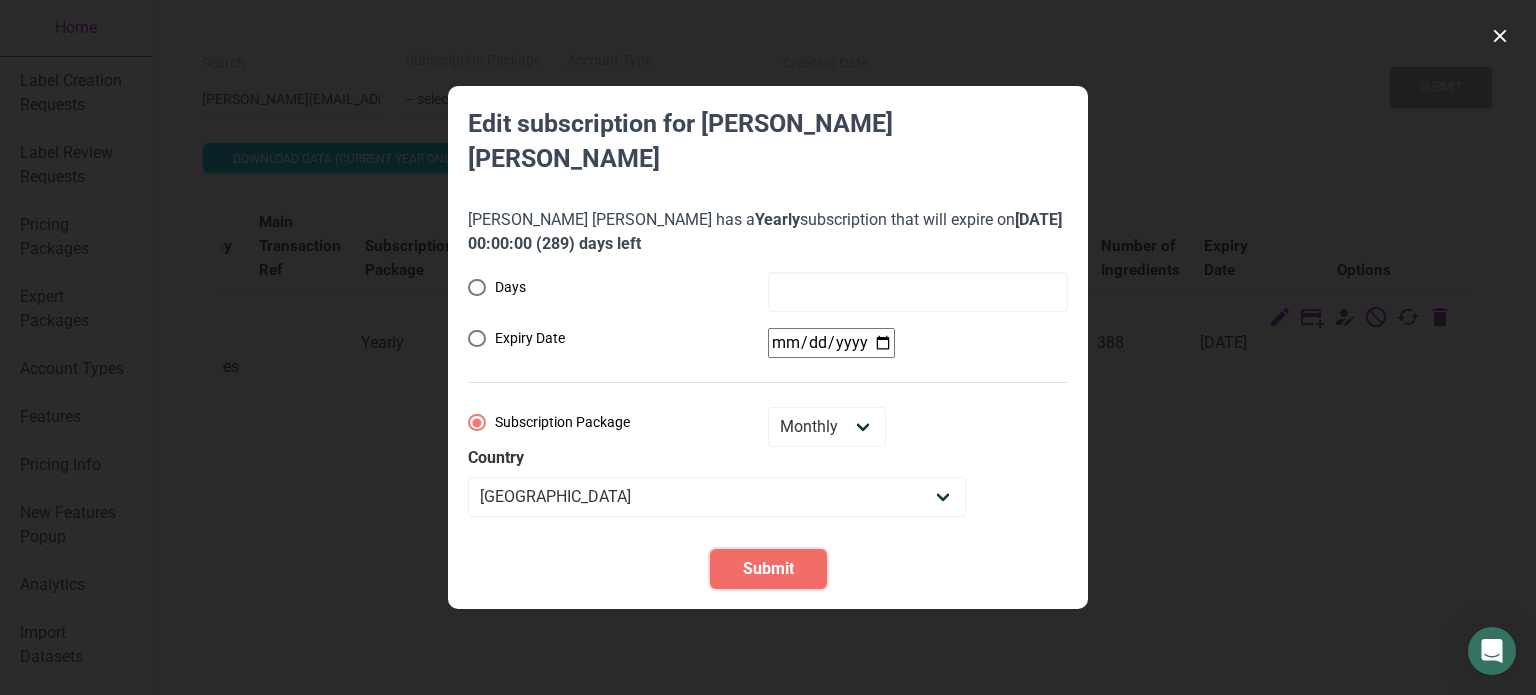 click on "Submit" at bounding box center (768, 569) 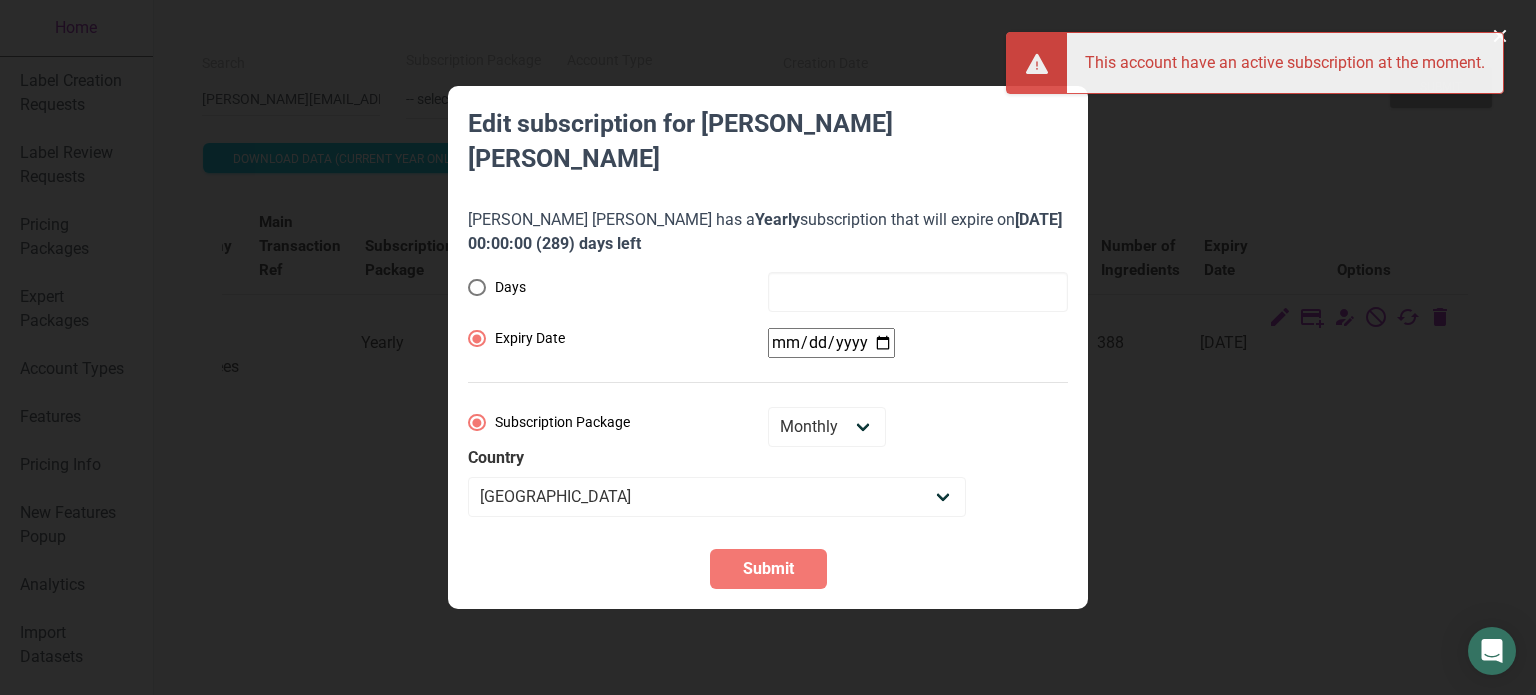 radio on "true" 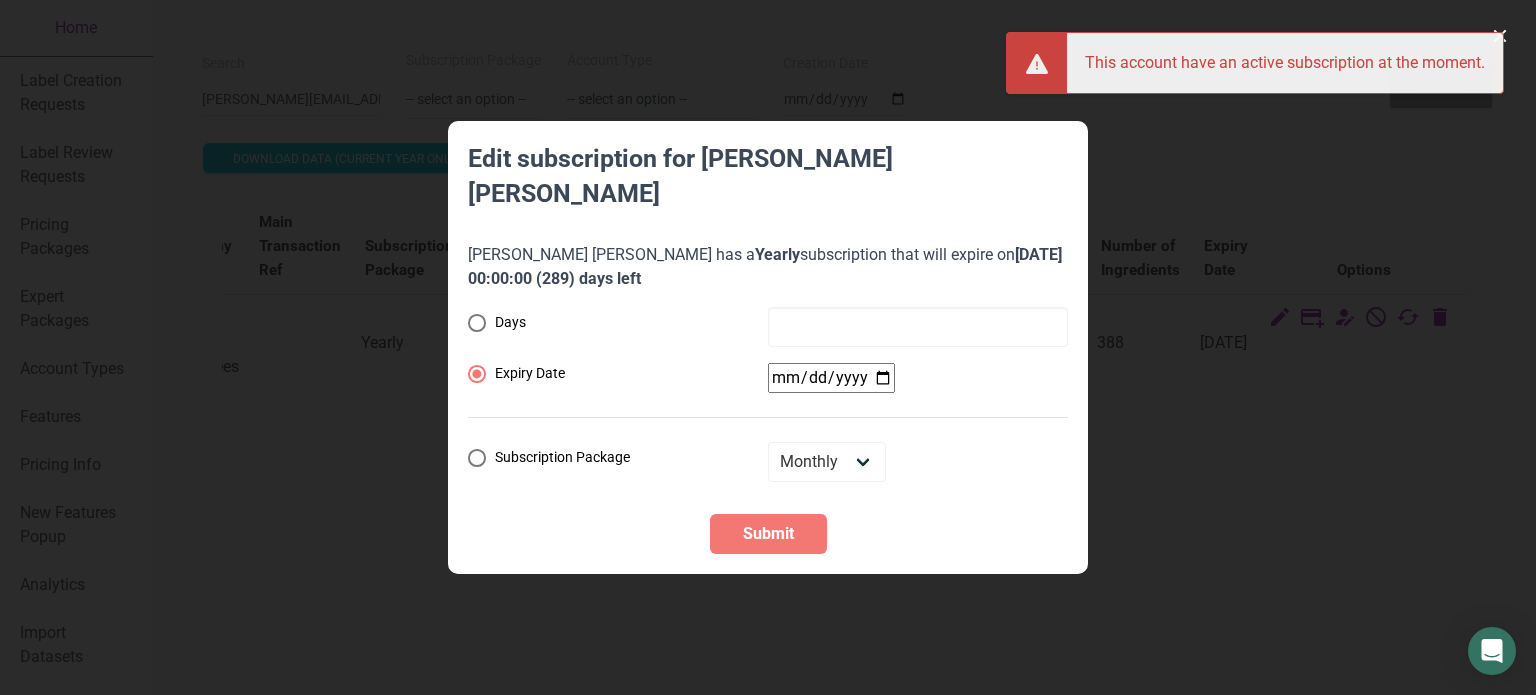 click on "Days
Expiry Date
Subscription Package
Monthly
Yearly
Quarterly
Free Trial" at bounding box center [768, 394] 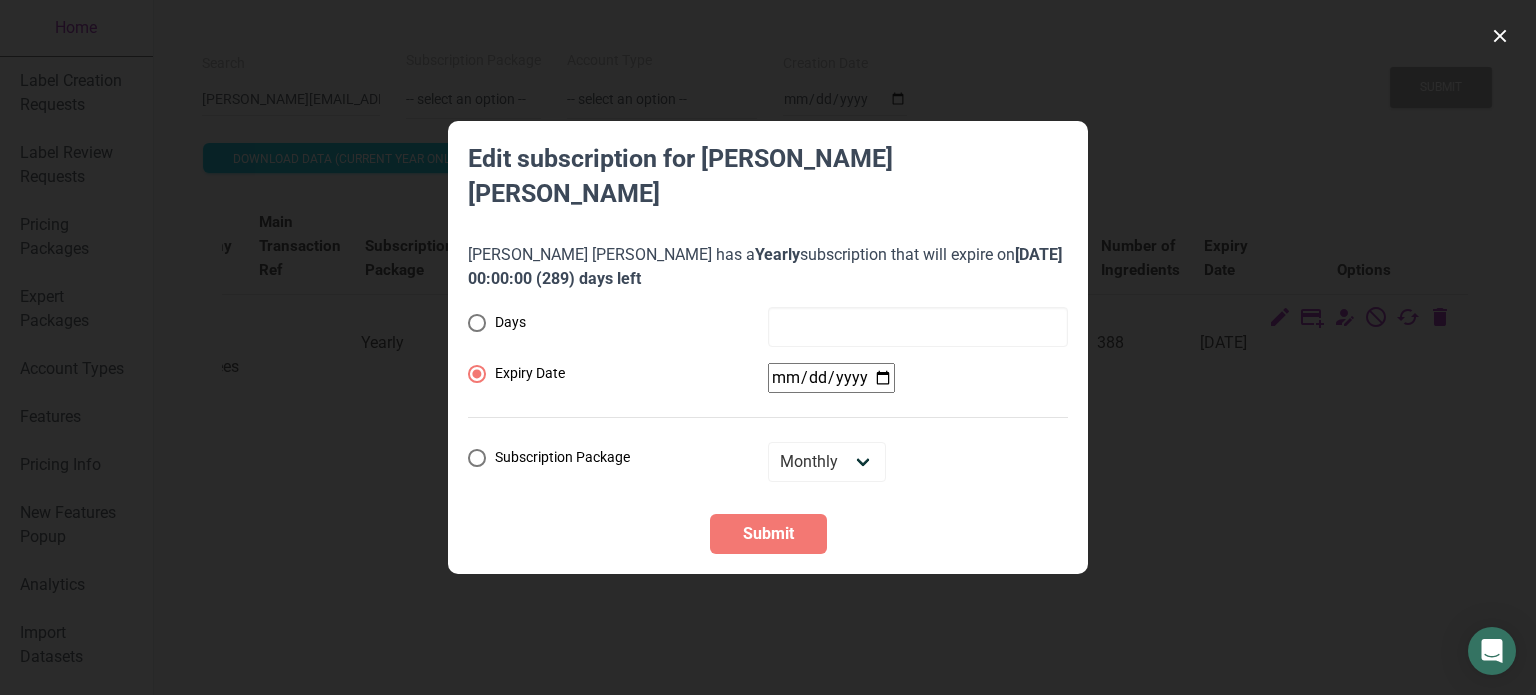 type on "[DATE]" 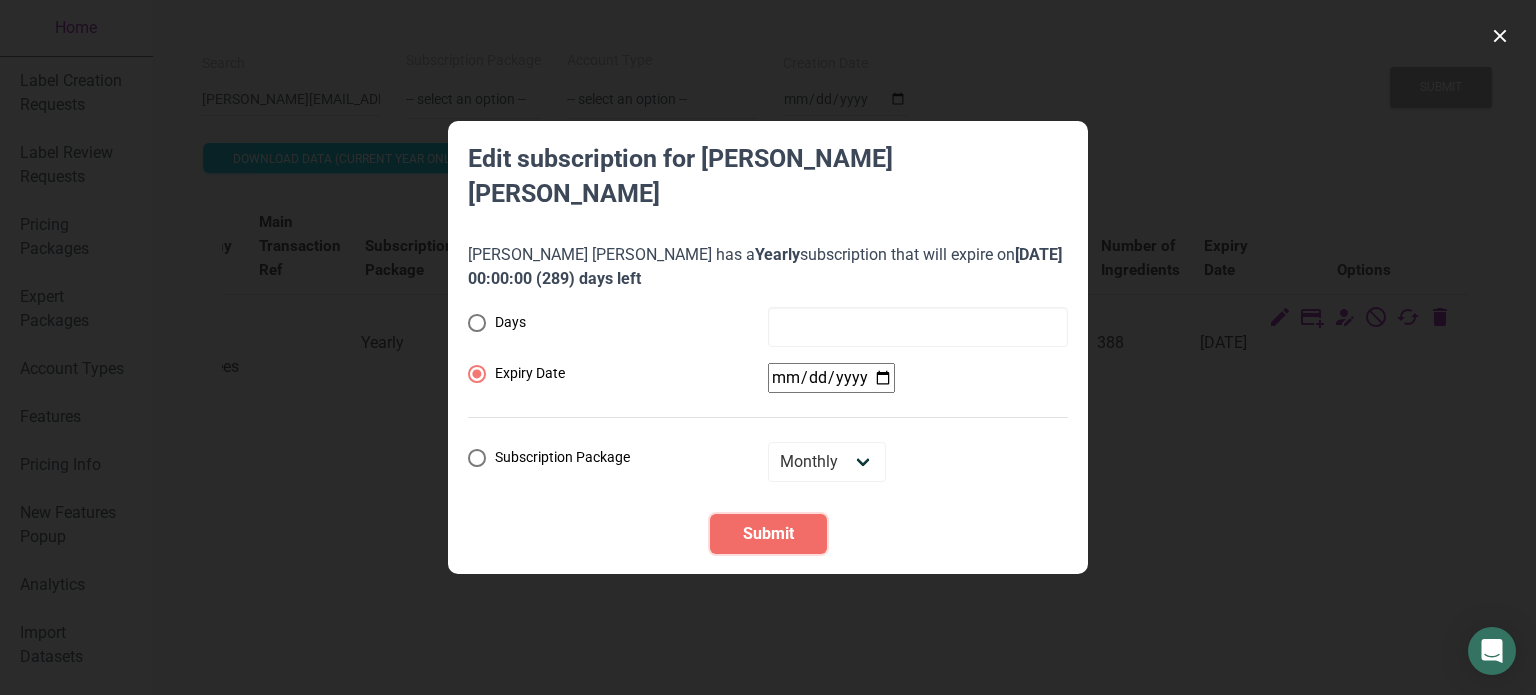 click on "Submit" at bounding box center [768, 534] 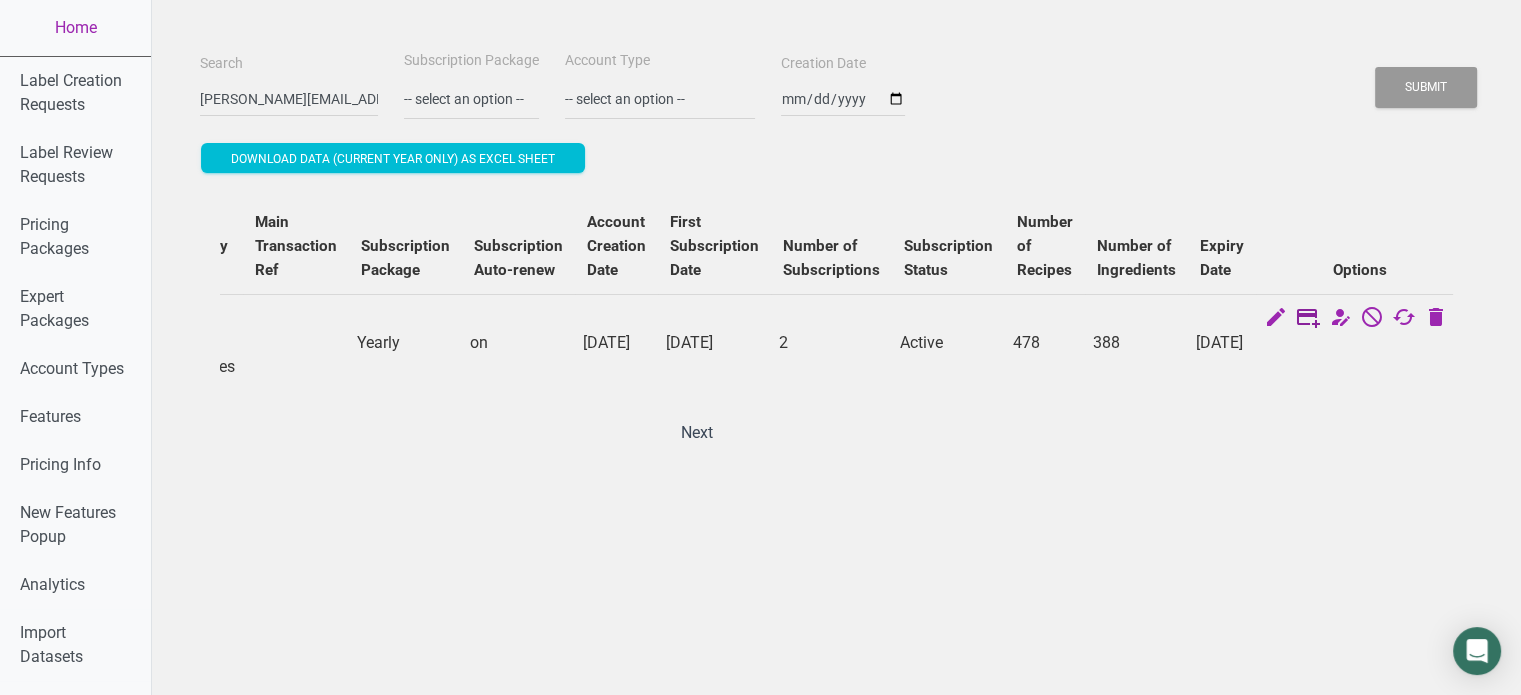 click at bounding box center (1308, 319) 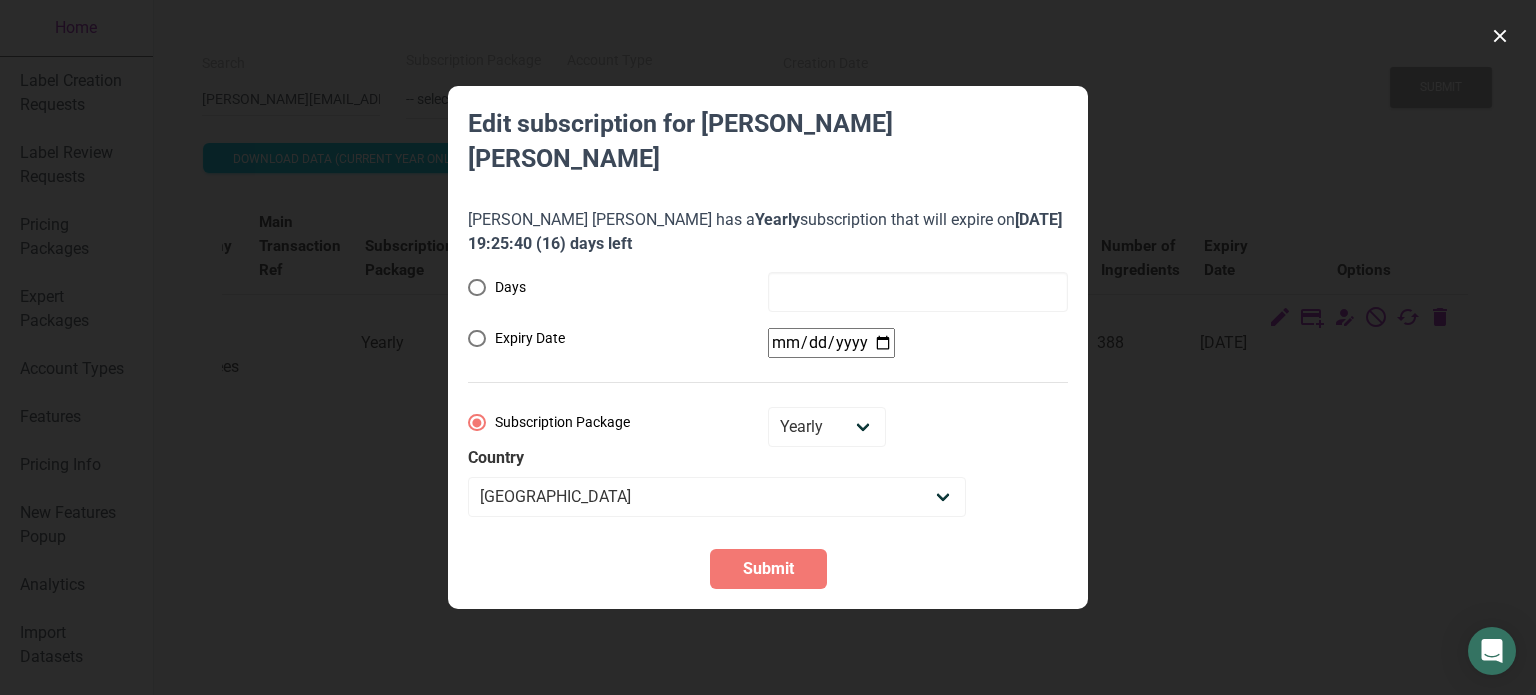 click at bounding box center (768, 347) 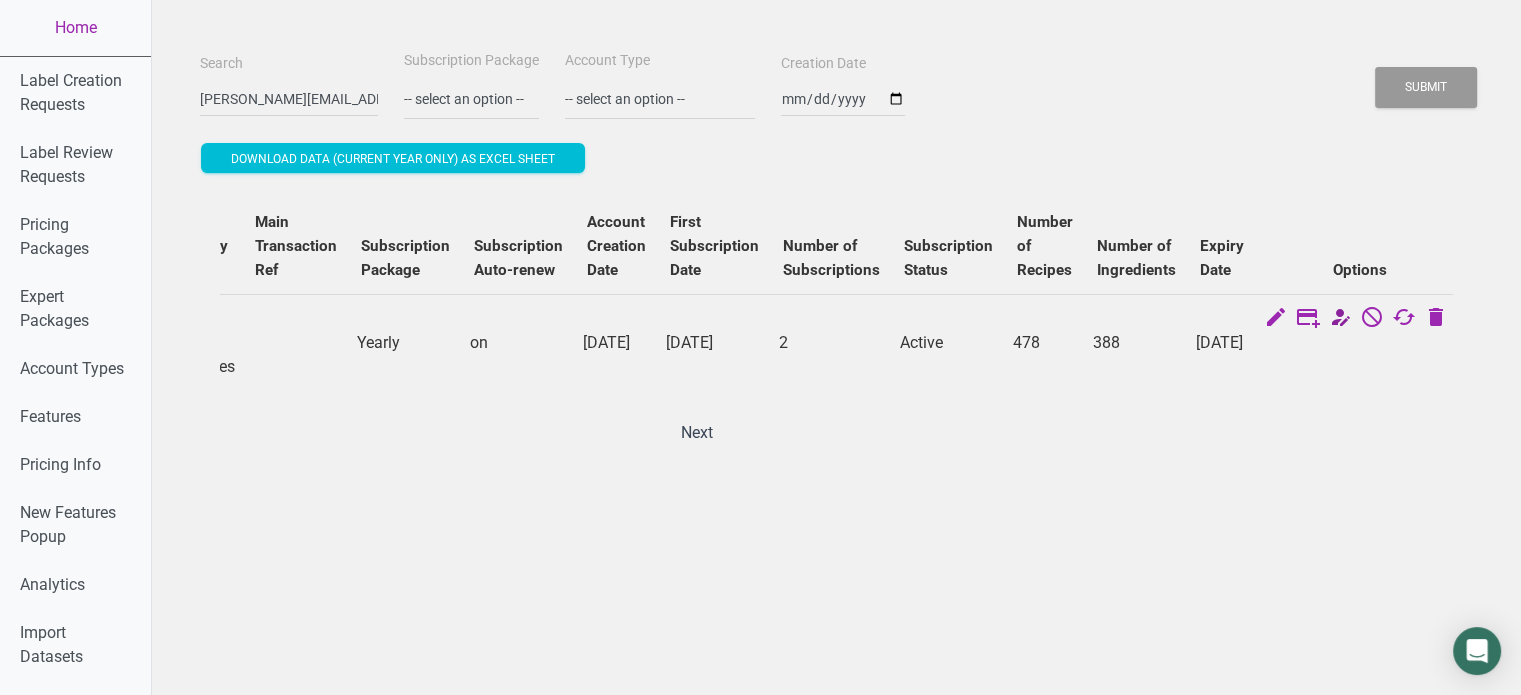 click at bounding box center (1340, 319) 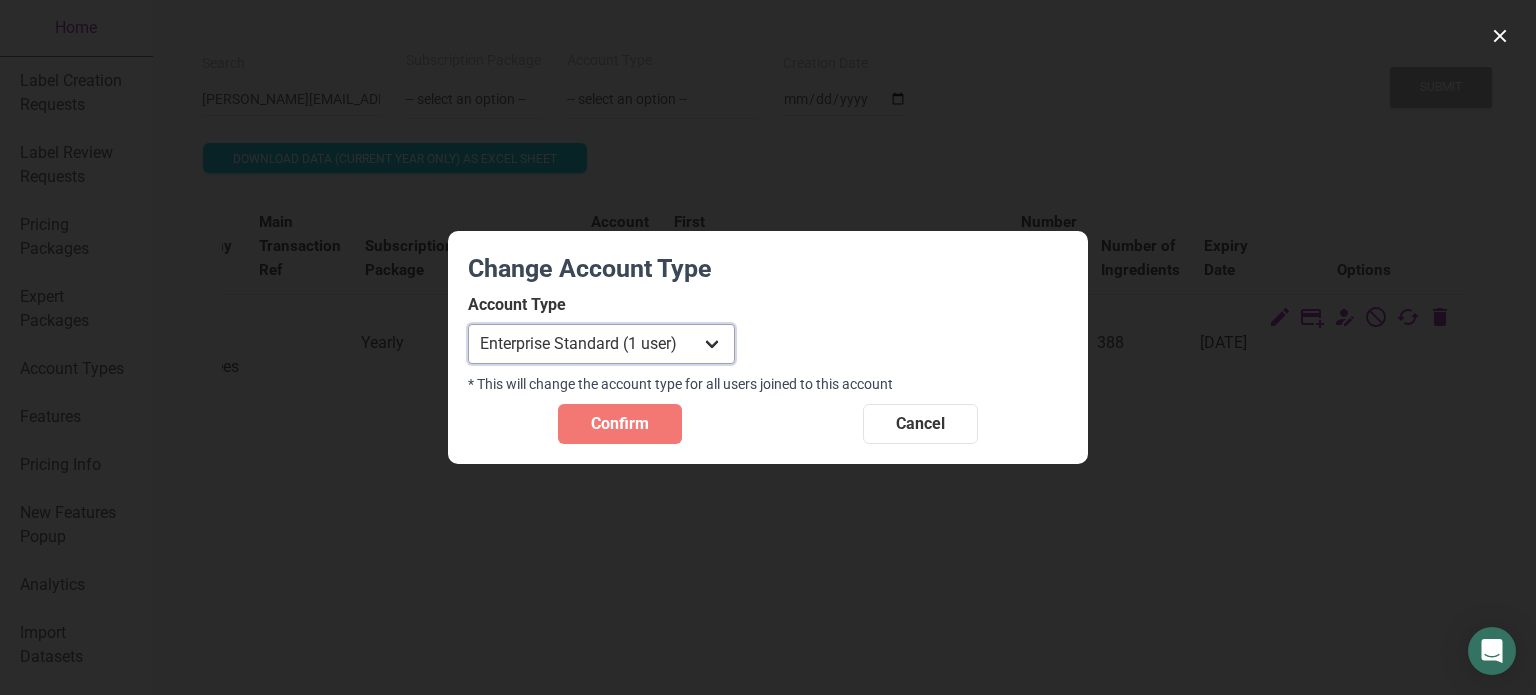 click on "Individual
Essential
Pro
Business
Old Enterprise 3 Users (799$)
Old Enterprise 4 Users (898$)
Enterprise Standard (1 user)
Enterprise Standard (2 users)
Enterprise Standard (3 users)
Enterprise Standard (4 users)
Enterprise Standard (5 users)
Enterprise Standard (6 users)
Enterprise Standard (7 users)
Enterprise Standard (8 users)
Enterprise Standard (9 users)
Enterprise Standard (10 users)
Enterprise Standard (11 users)
Enterprise Unlimited" at bounding box center (601, 344) 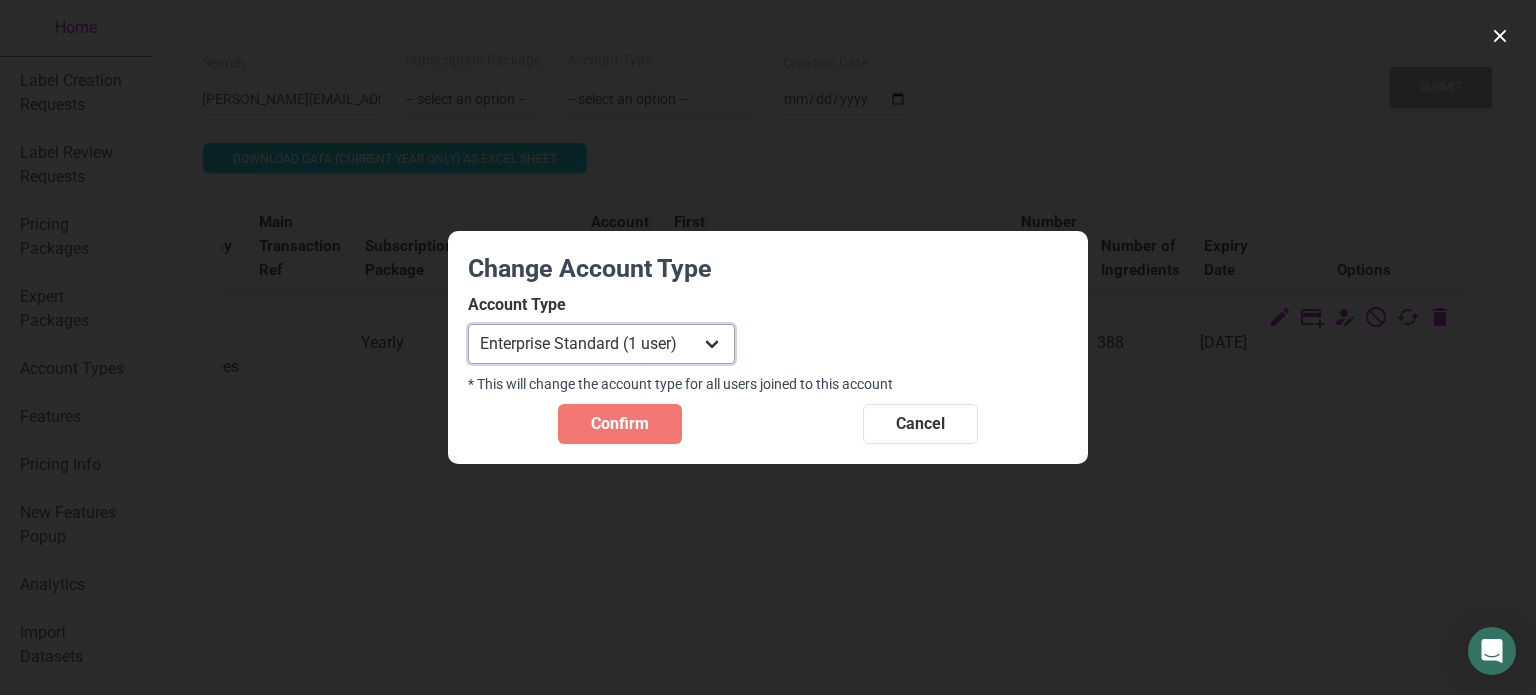 select on "29" 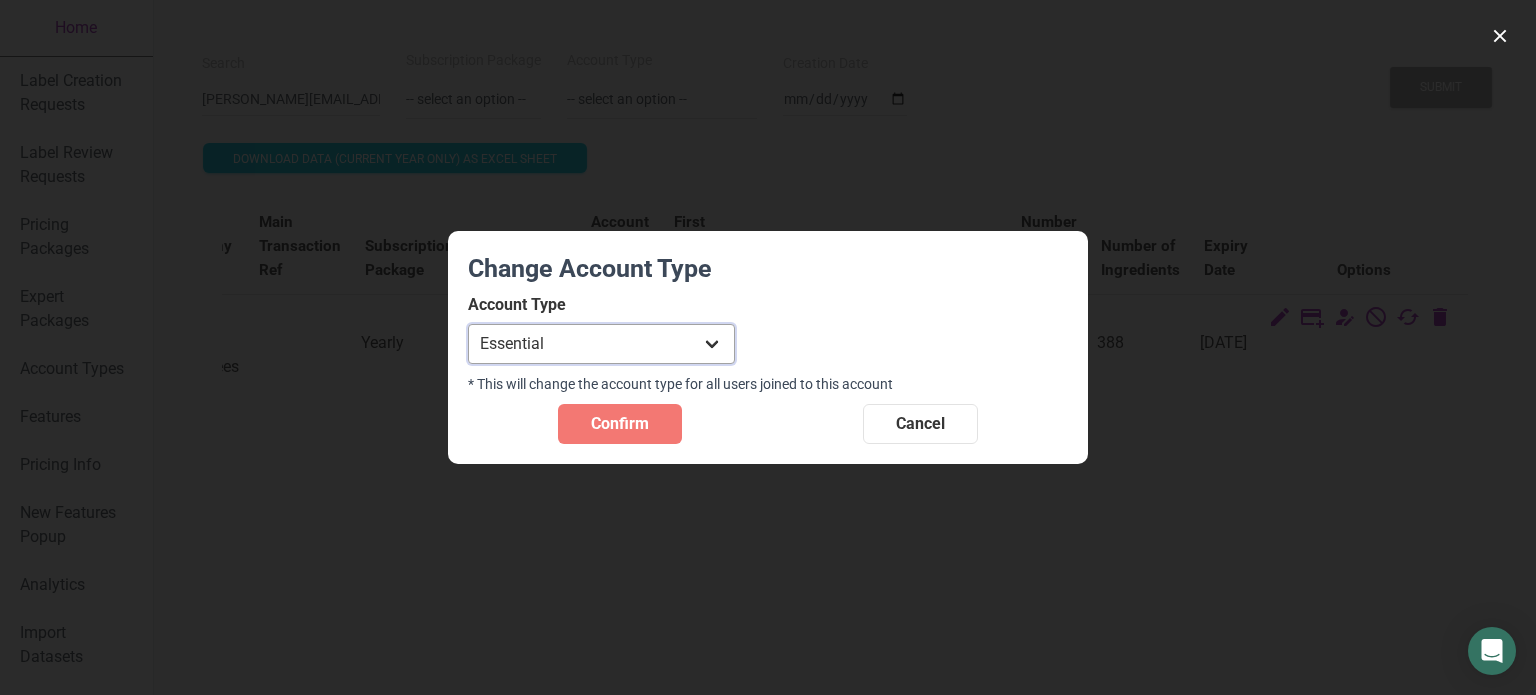 click on "Individual
Essential
Pro
Business
Old Enterprise 3 Users (799$)
Old Enterprise 4 Users (898$)
Enterprise Standard (1 user)
Enterprise Standard (2 users)
Enterprise Standard (3 users)
Enterprise Standard (4 users)
Enterprise Standard (5 users)
Enterprise Standard (6 users)
Enterprise Standard (7 users)
Enterprise Standard (8 users)
Enterprise Standard (9 users)
Enterprise Standard (10 users)
Enterprise Standard (11 users)
Enterprise Unlimited" at bounding box center (601, 344) 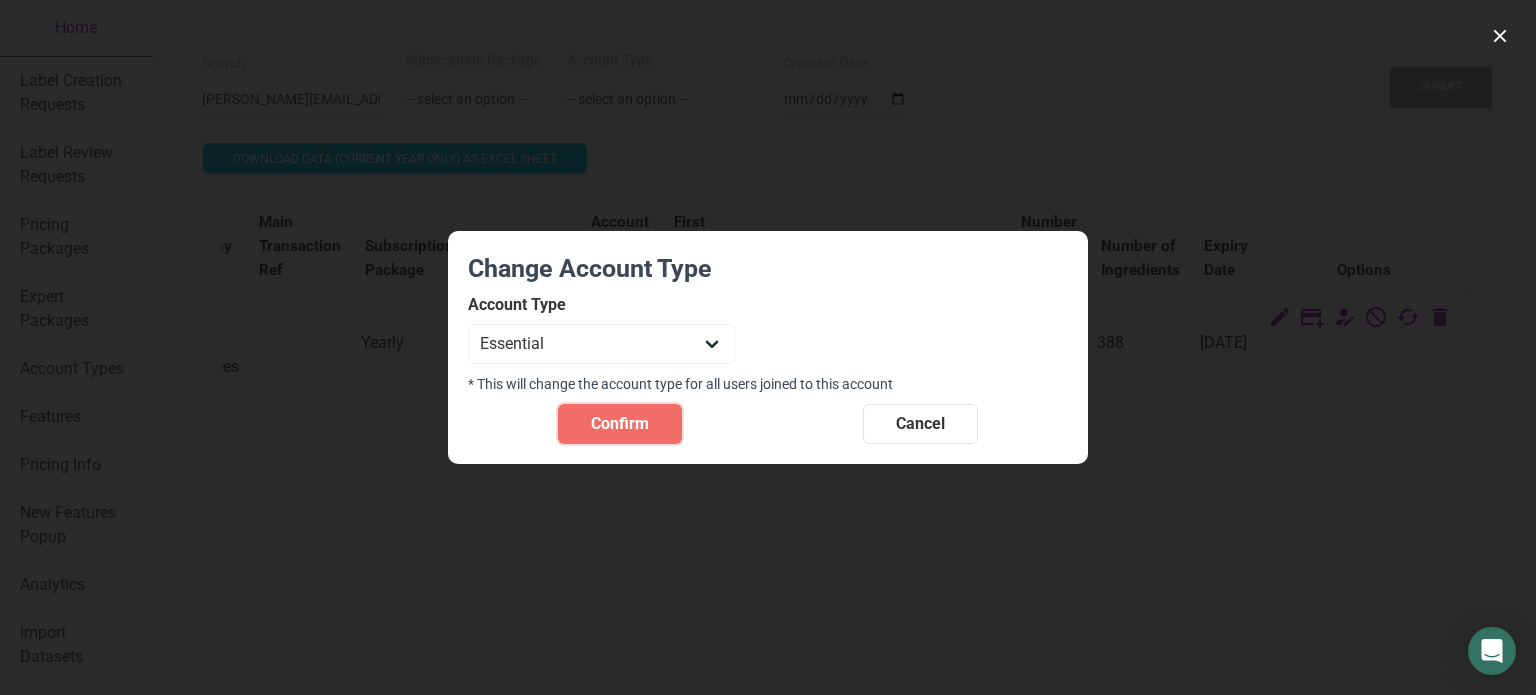 click on "Confirm" at bounding box center (620, 424) 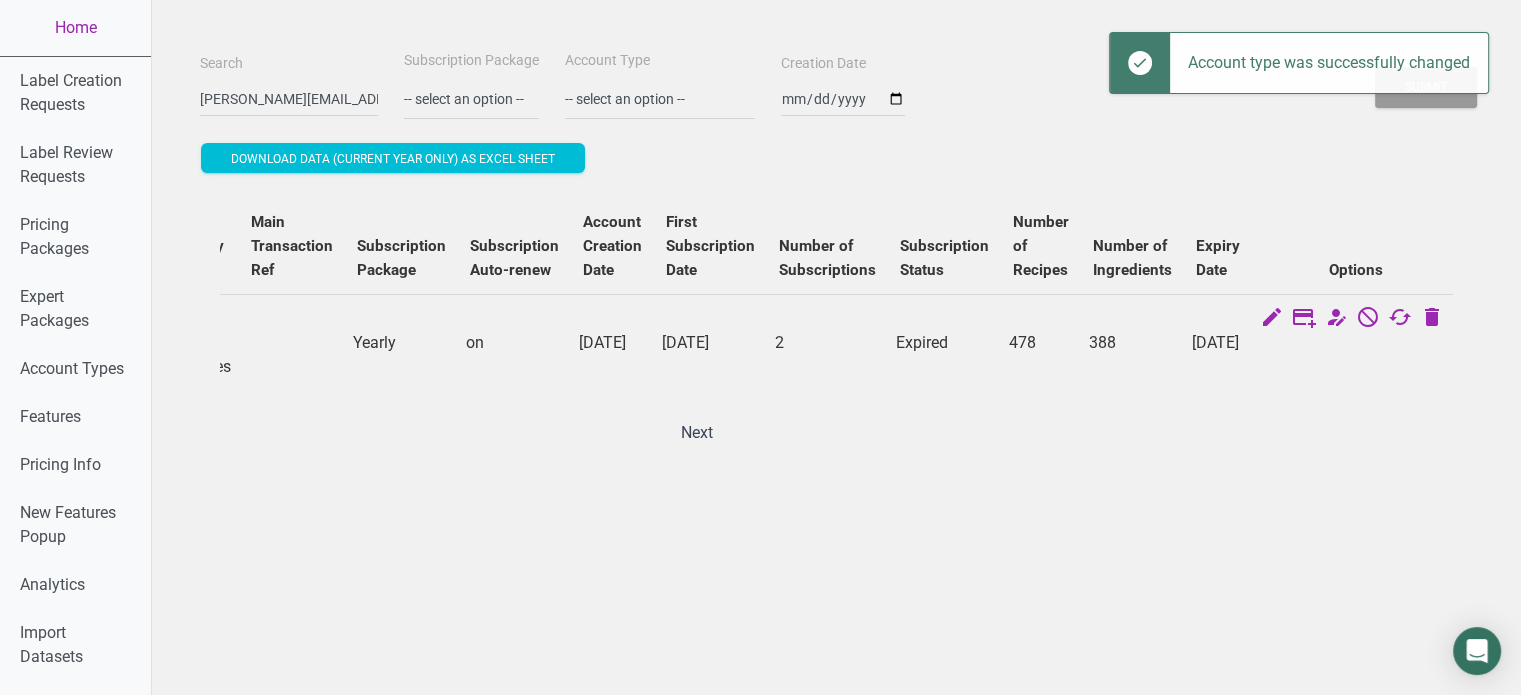 scroll, scrollTop: 0, scrollLeft: 724, axis: horizontal 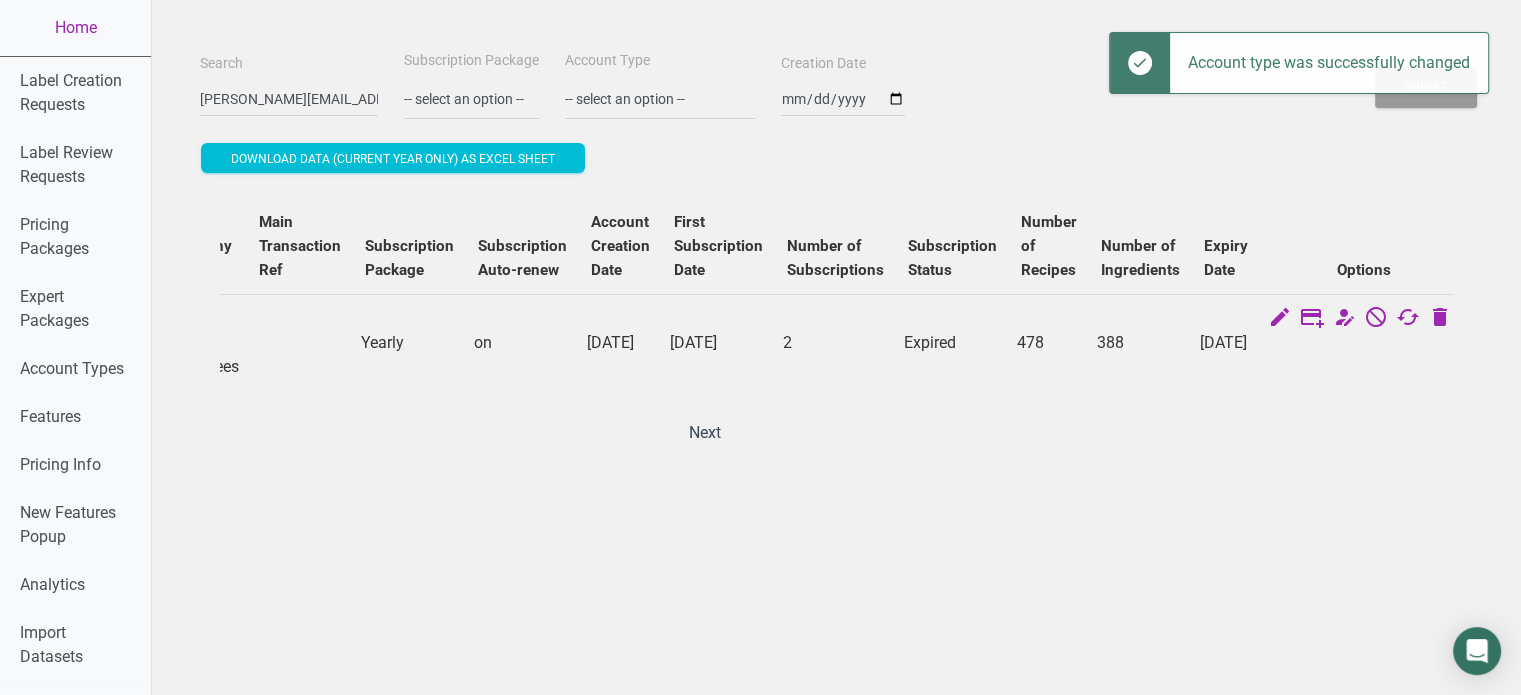 click on "ID Name Email Role Account Type Account Type Admin Job Company Size Main Transaction Ref Subscription Package Subscription Auto-renew Account Creation Date First Subscription Date Number of Subscriptions Subscription Status Number of Recipes Number of Ingredients Expiry Date   Options
36509
[PERSON_NAME] Mansour
[EMAIL_ADDRESS][DOMAIN_NAME]
2
Essential
Nutritionist
Fewer than 10 Employees
Yearly
on
[DATE]
[DATE]
2
Expired
478
388
Previous" at bounding box center [836, 324] 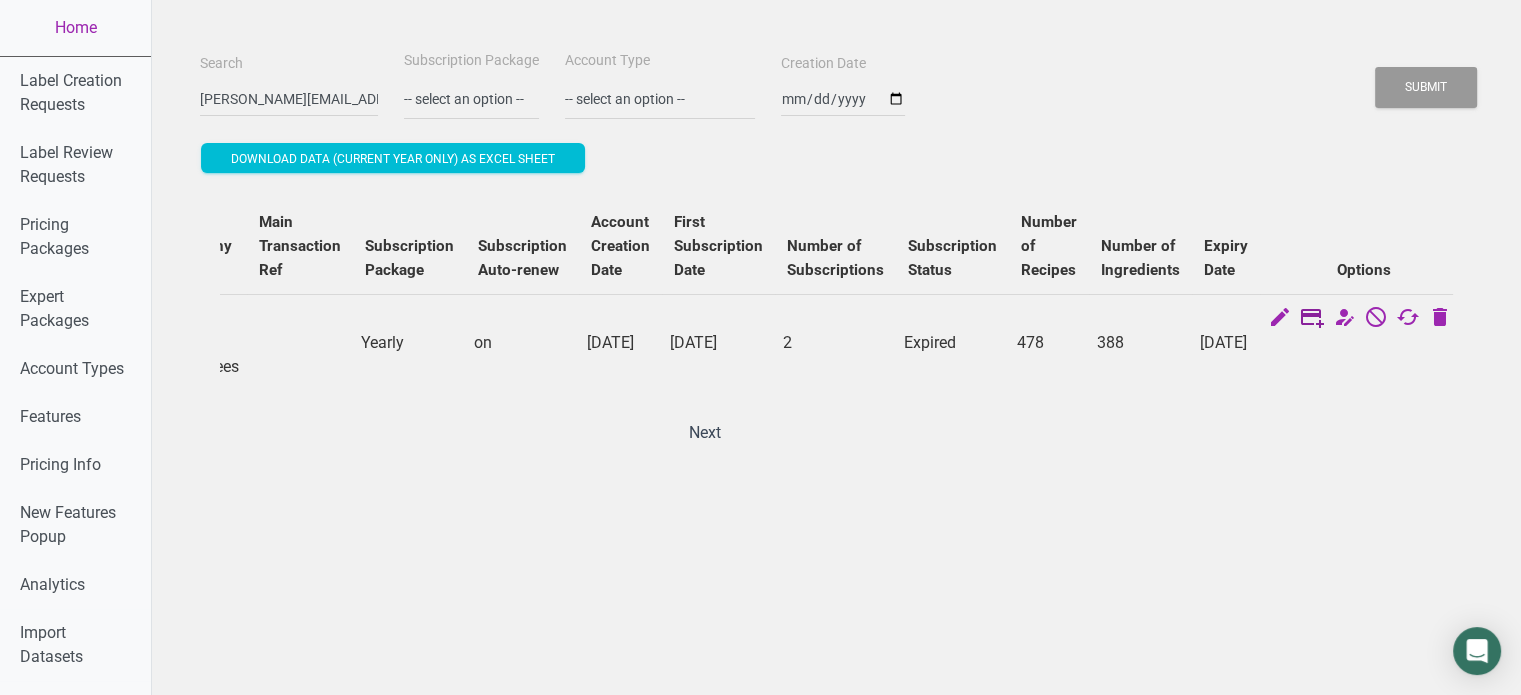 click at bounding box center [1312, 319] 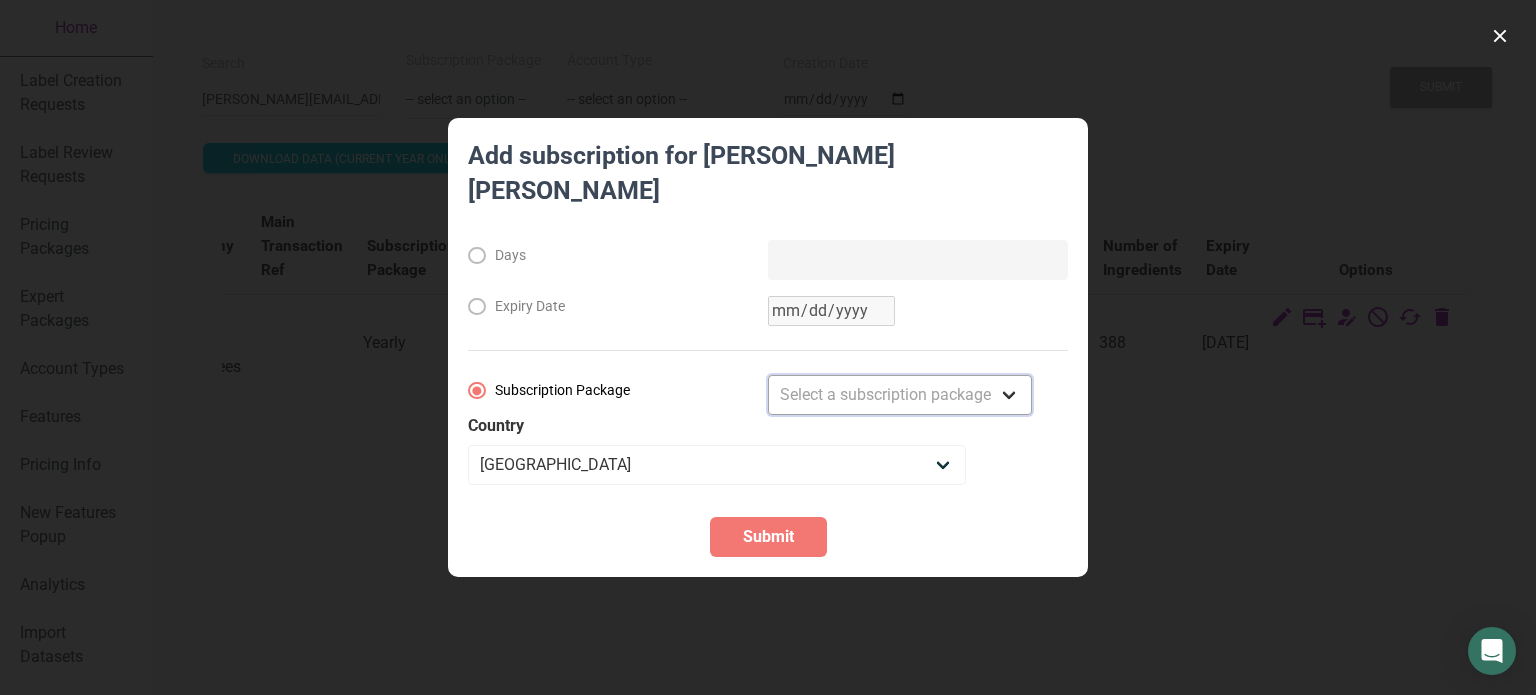 click on "Select a subscription package
Monthly
Yearly
Quarterly
Free Trial" at bounding box center [900, 395] 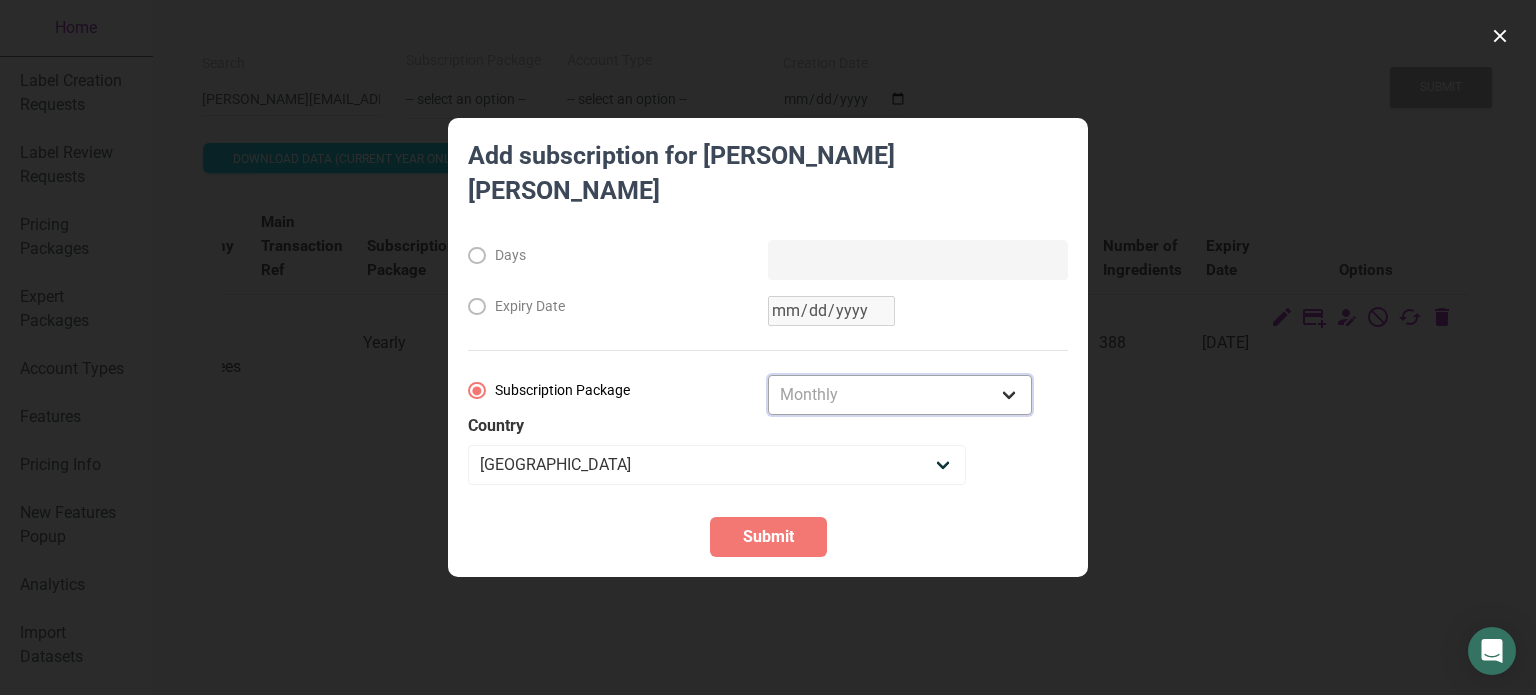 click on "Select a subscription package
Monthly
Yearly
Quarterly
Free Trial" at bounding box center (900, 395) 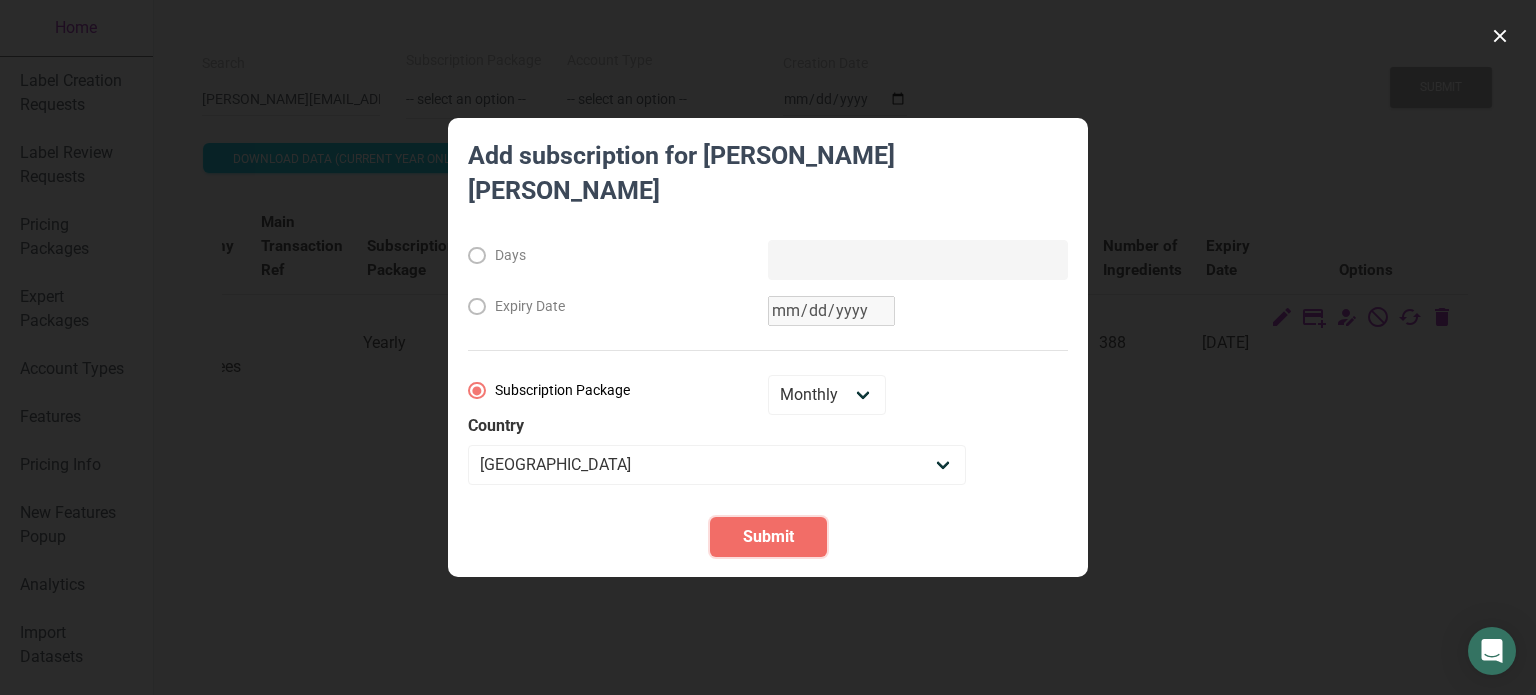 click on "Submit" at bounding box center [768, 537] 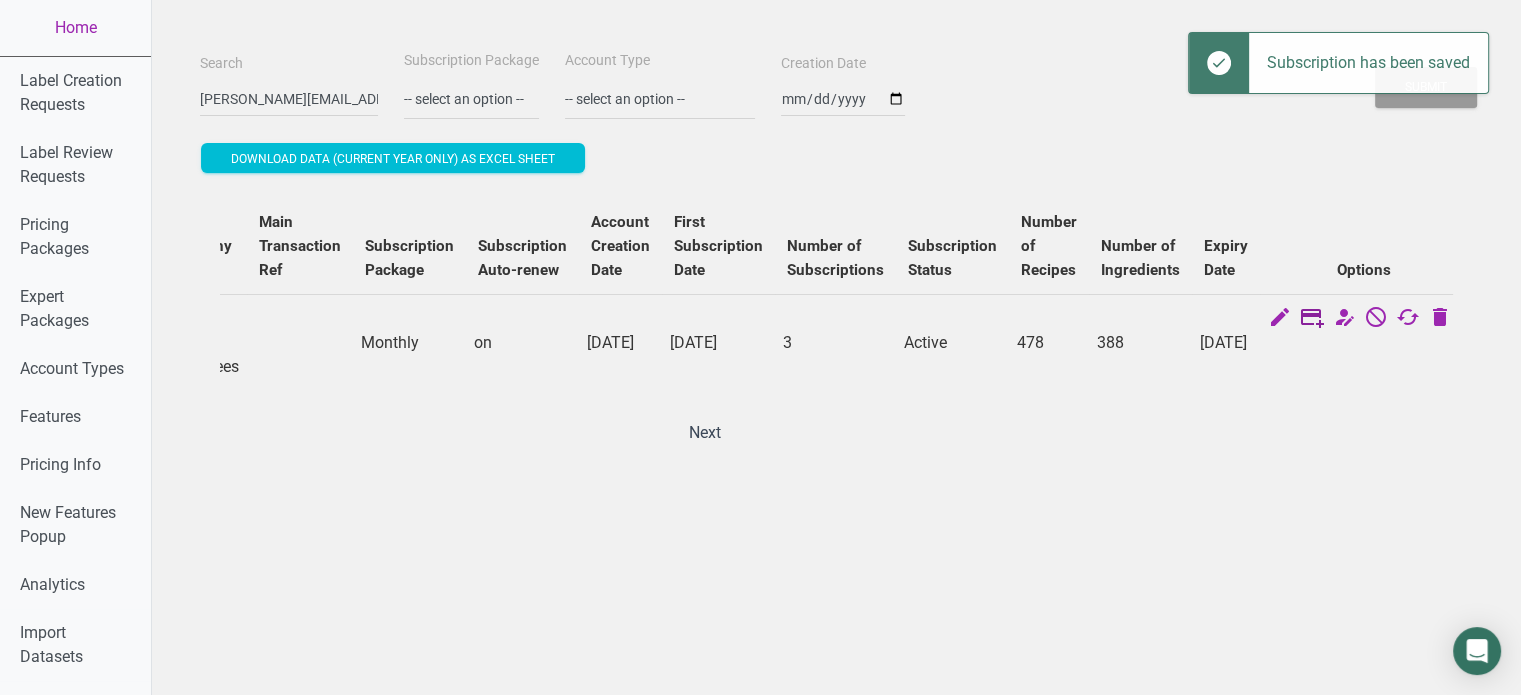 click at bounding box center [1312, 319] 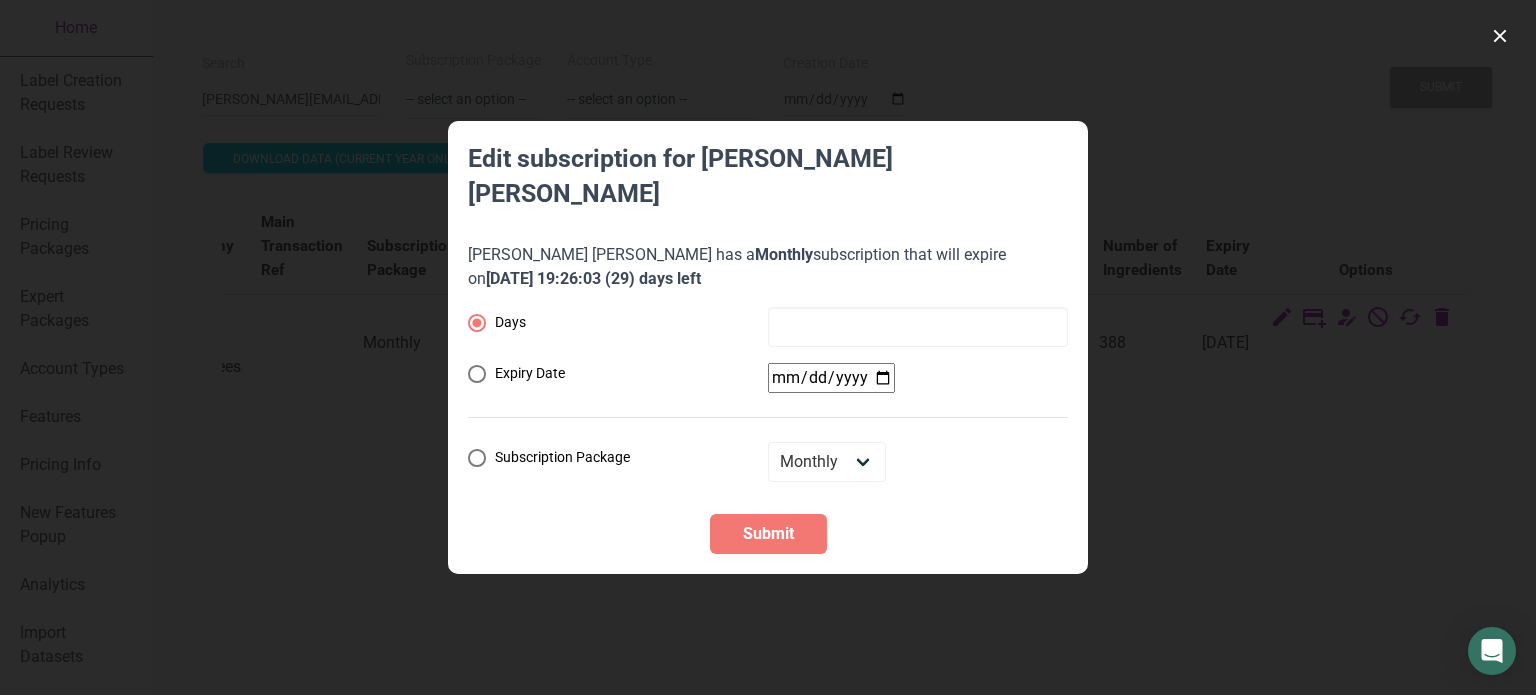 click at bounding box center (768, 347) 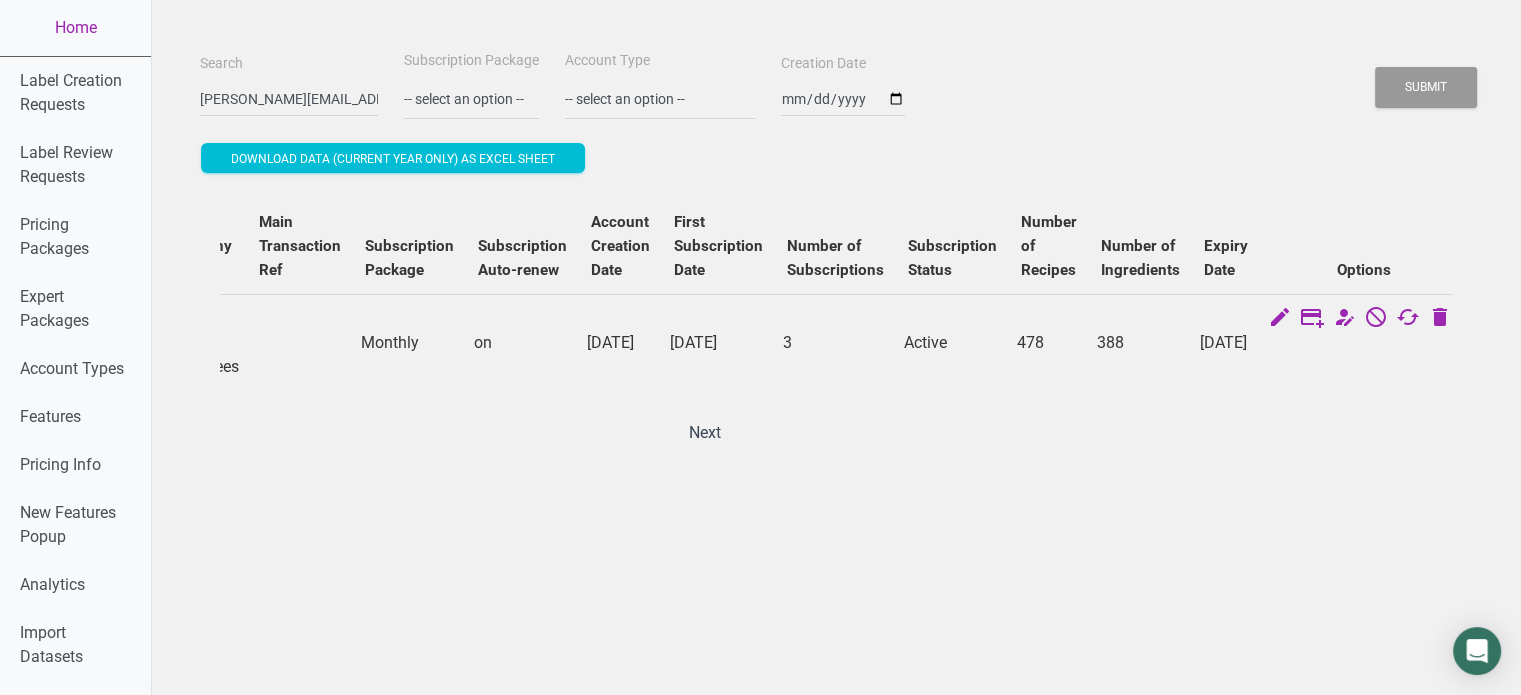 scroll, scrollTop: 0, scrollLeft: 0, axis: both 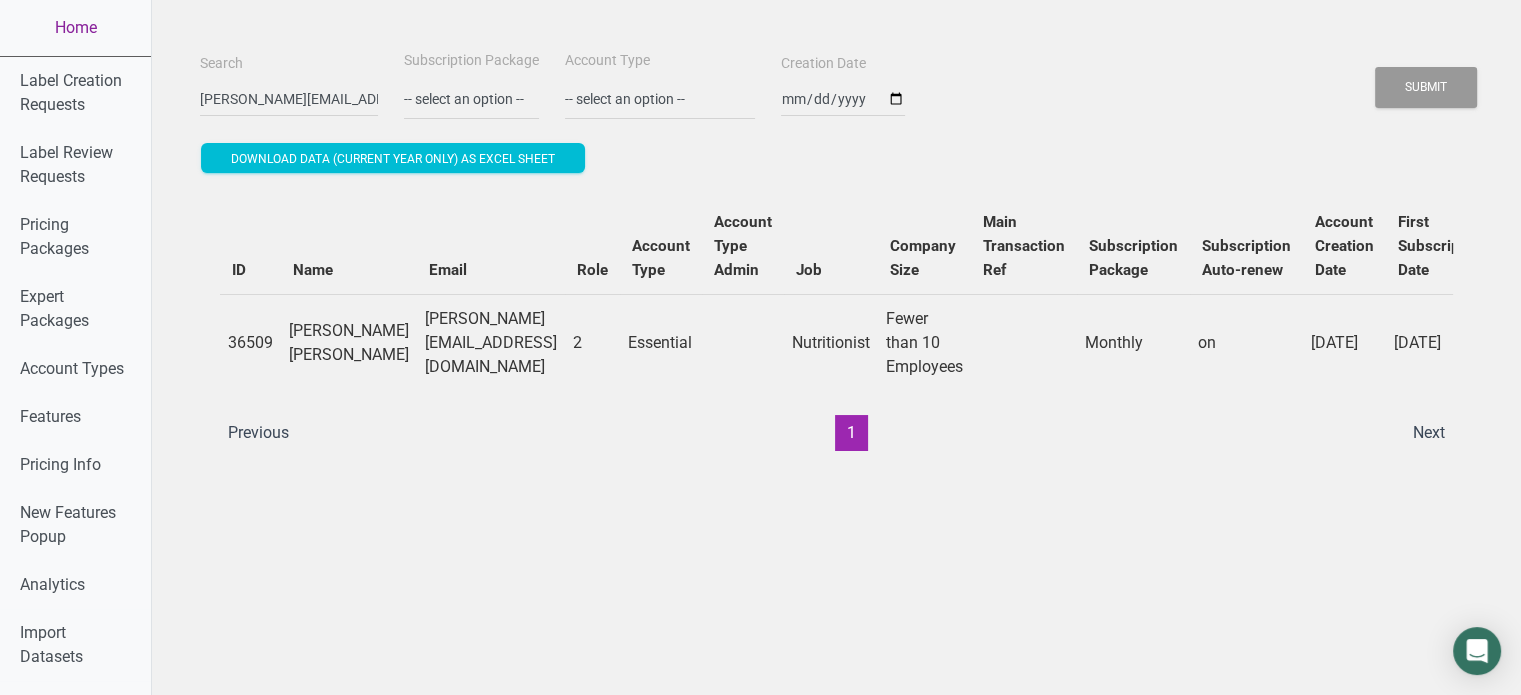 click on "Home" at bounding box center [75, 28] 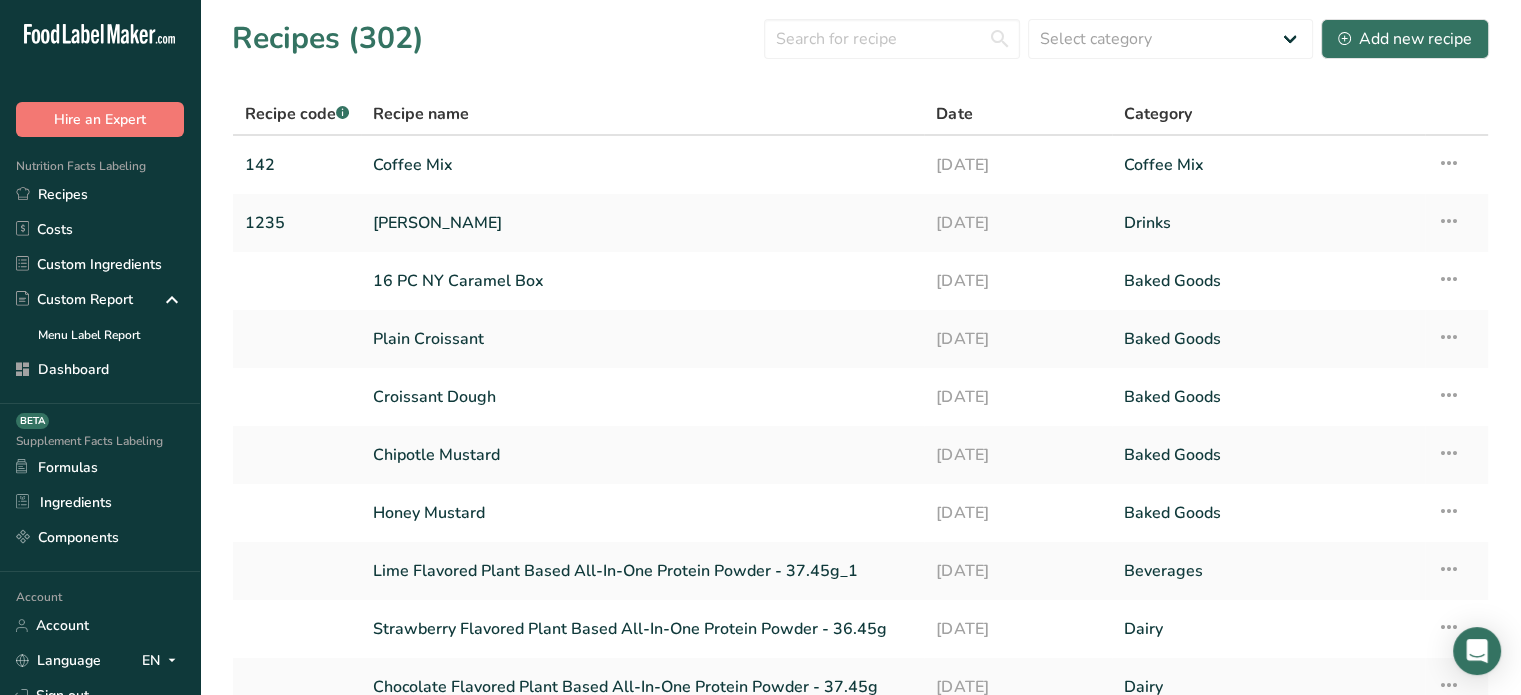 drag, startPoint x: 183, startPoint y: 412, endPoint x: 212, endPoint y: 591, distance: 181.33394 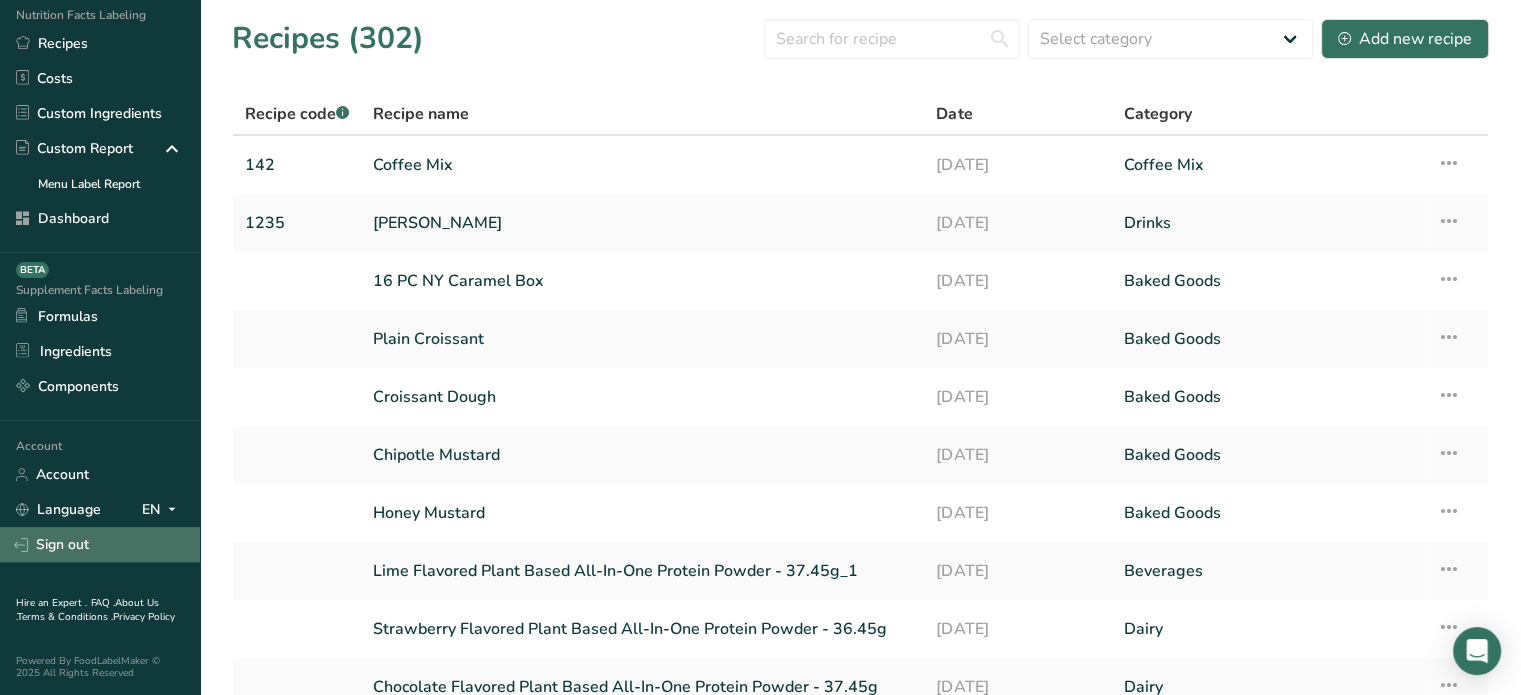 click on "Sign out" at bounding box center [100, 544] 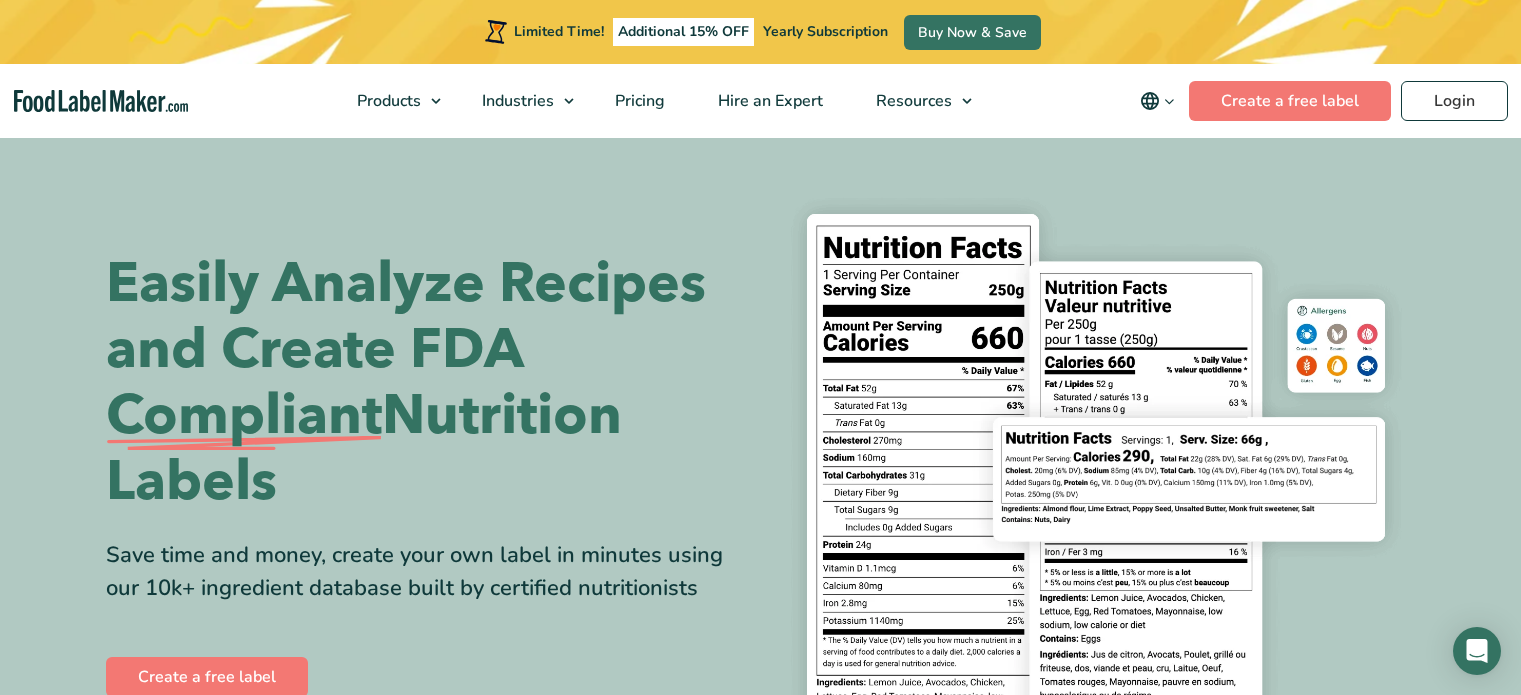 scroll, scrollTop: 0, scrollLeft: 0, axis: both 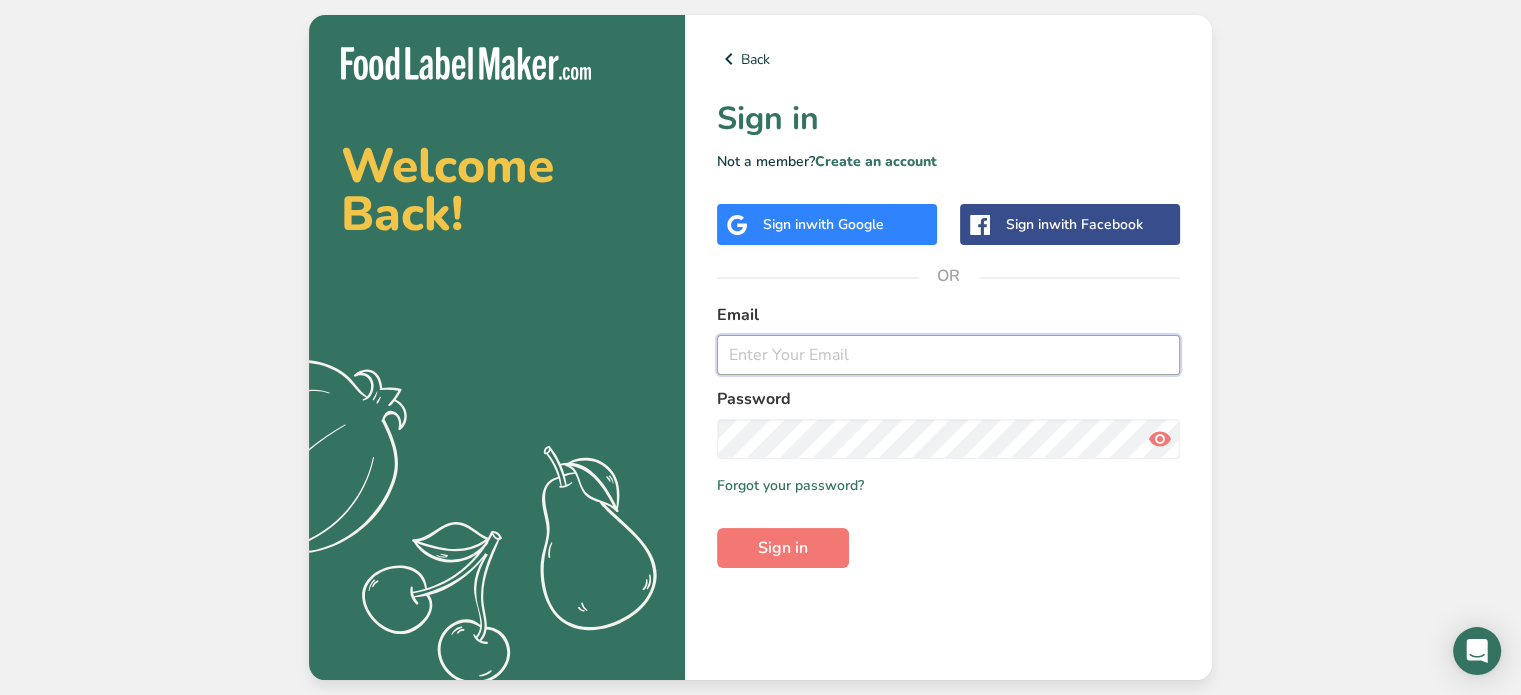 click at bounding box center [948, 355] 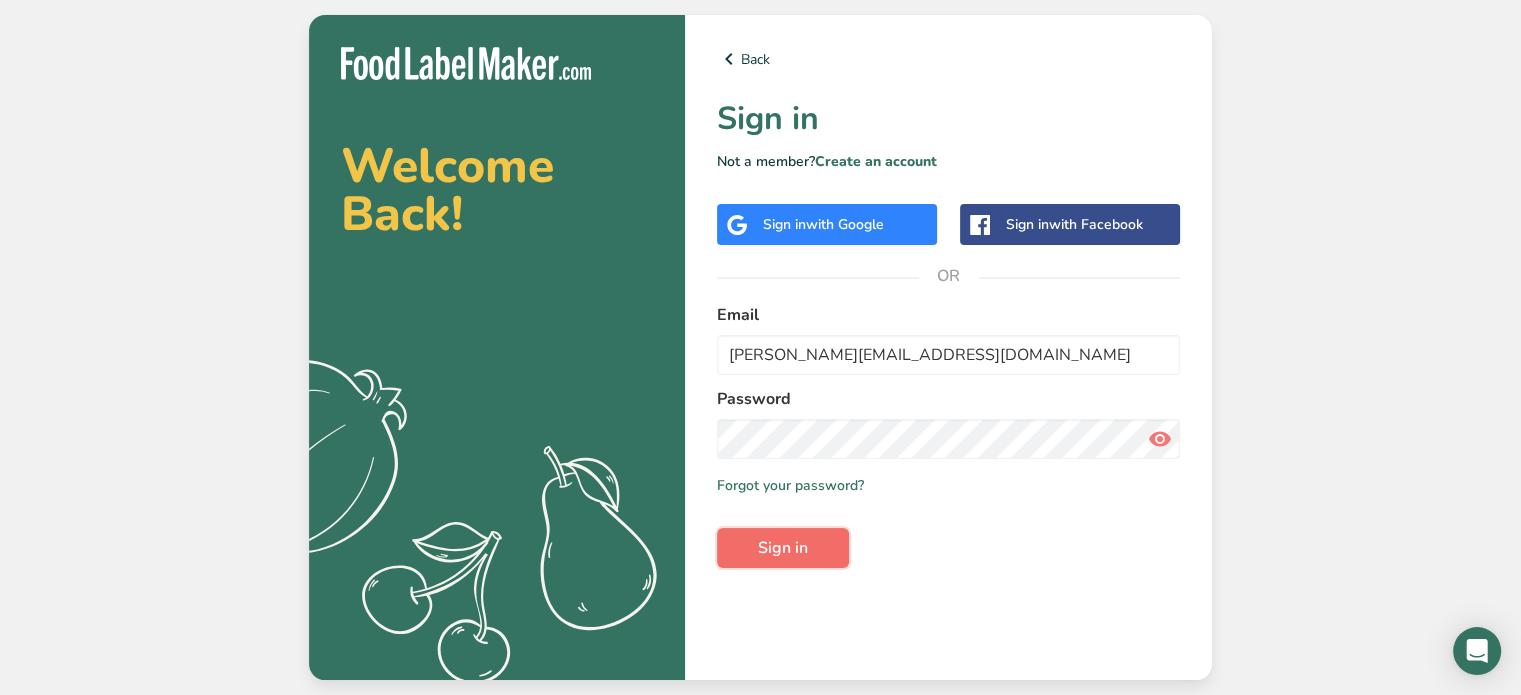 click on "Sign in" at bounding box center [783, 548] 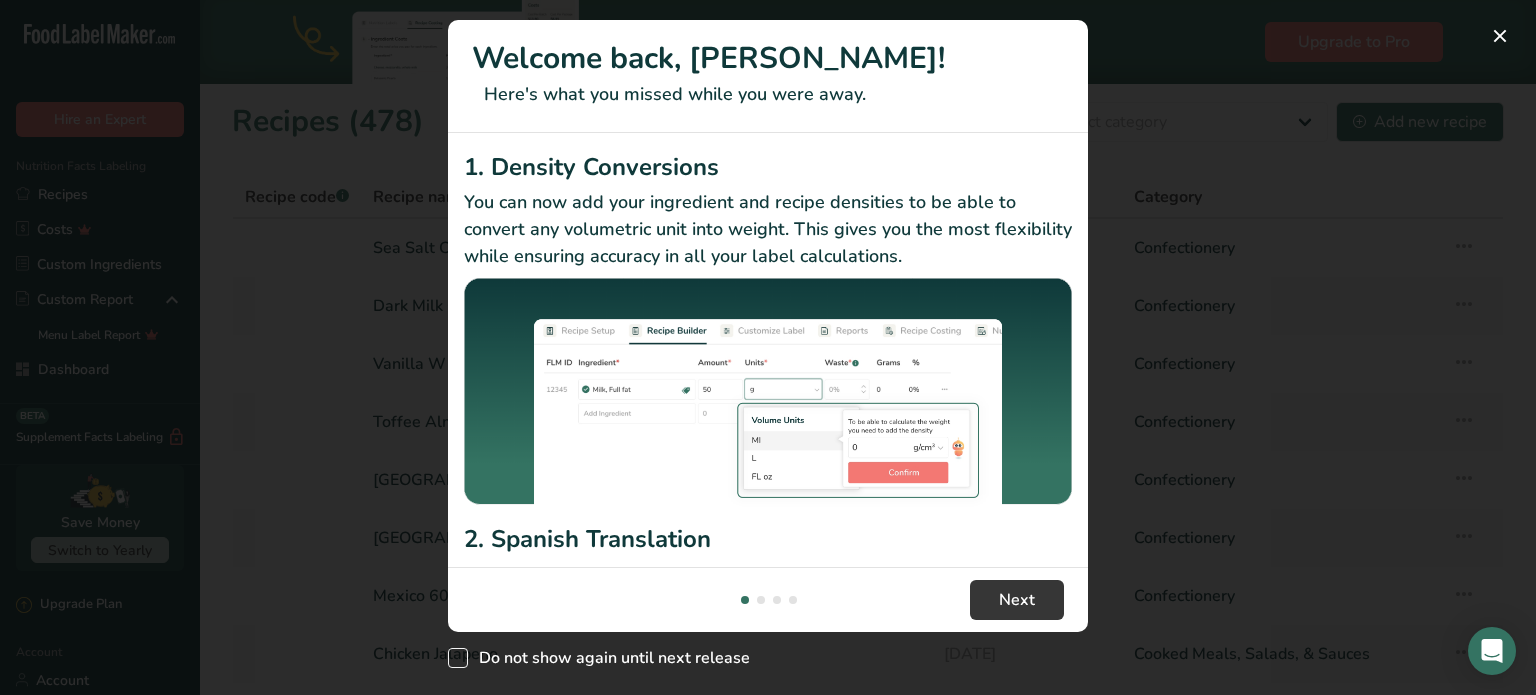 click on "Do not show again until next release" at bounding box center [609, 658] 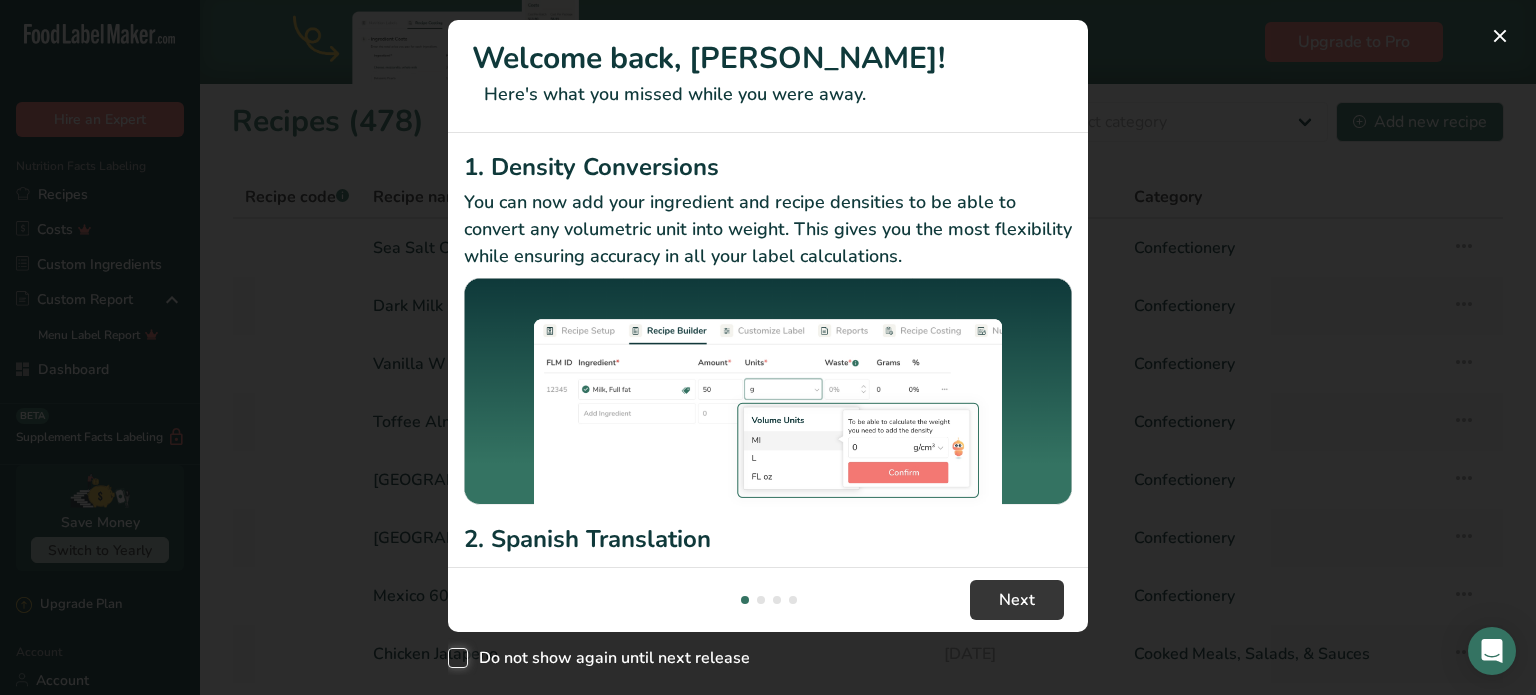 click on "Do not show again until next release" at bounding box center [454, 658] 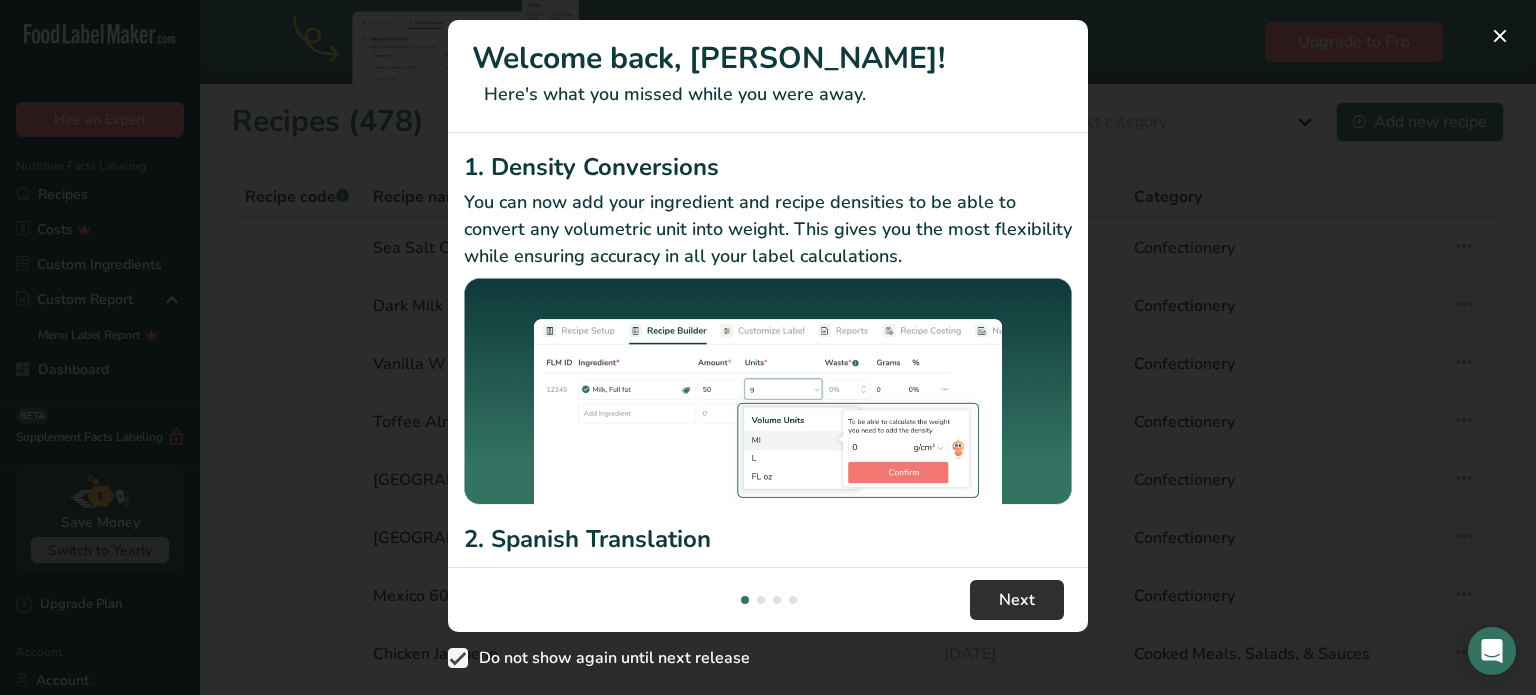 drag, startPoint x: 1023, startPoint y: 623, endPoint x: 1028, endPoint y: 600, distance: 23.537205 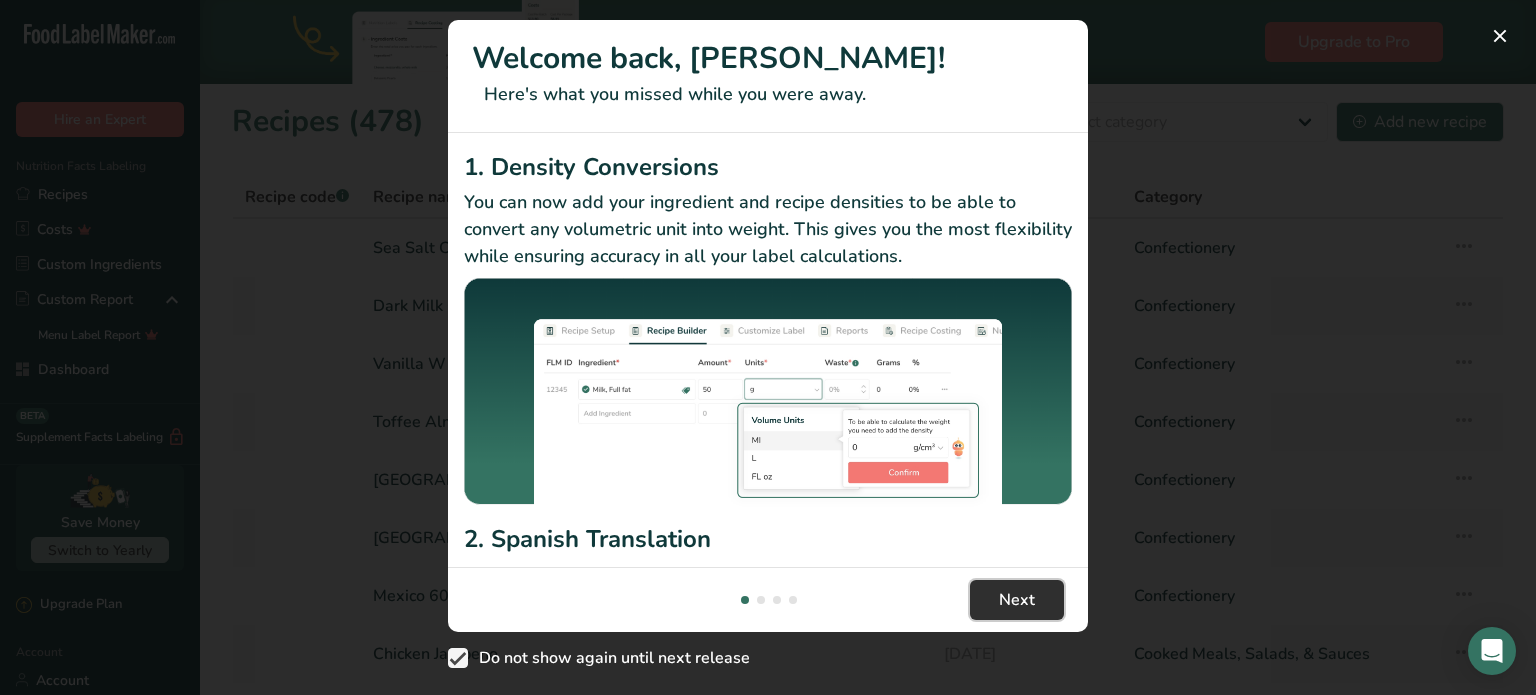 click on "Next" at bounding box center (1017, 600) 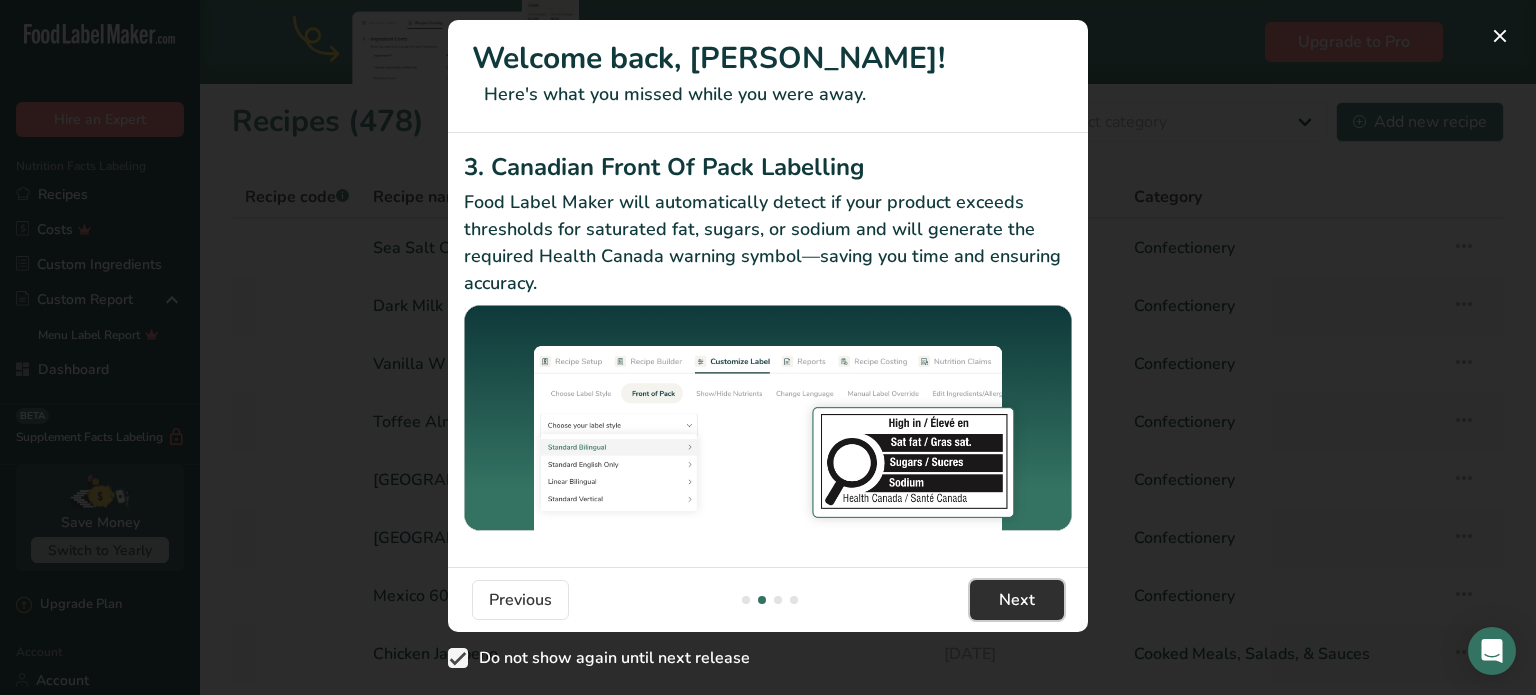 click on "Next" at bounding box center (1017, 600) 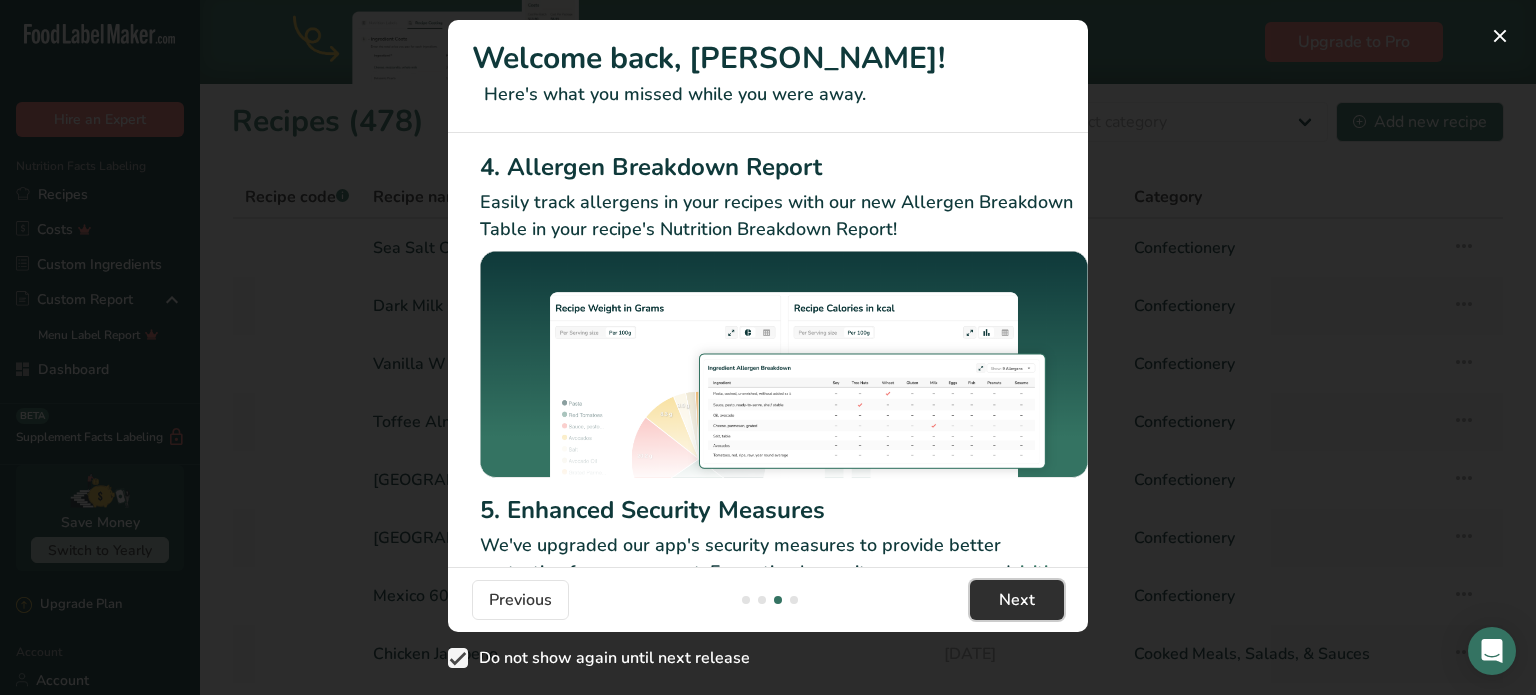click on "Next" at bounding box center (1017, 600) 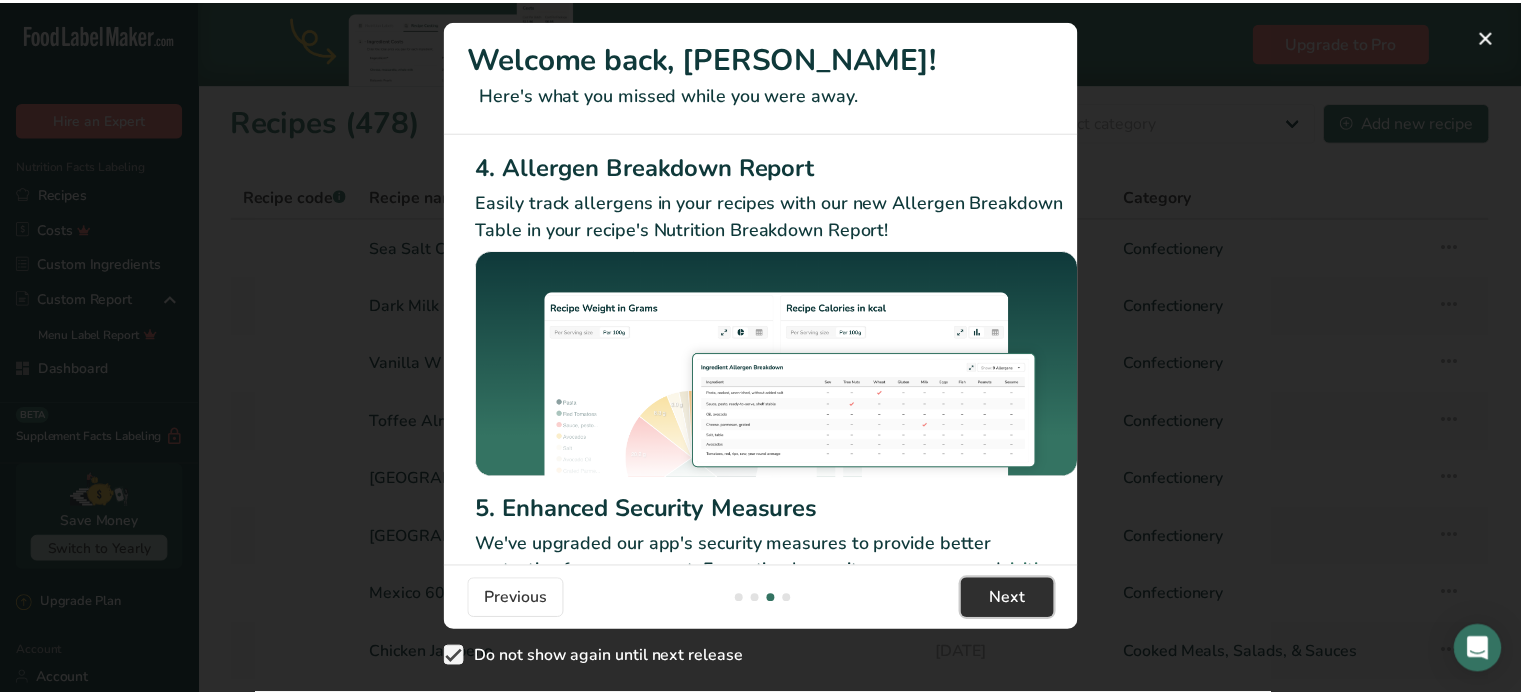 scroll, scrollTop: 0, scrollLeft: 1904, axis: horizontal 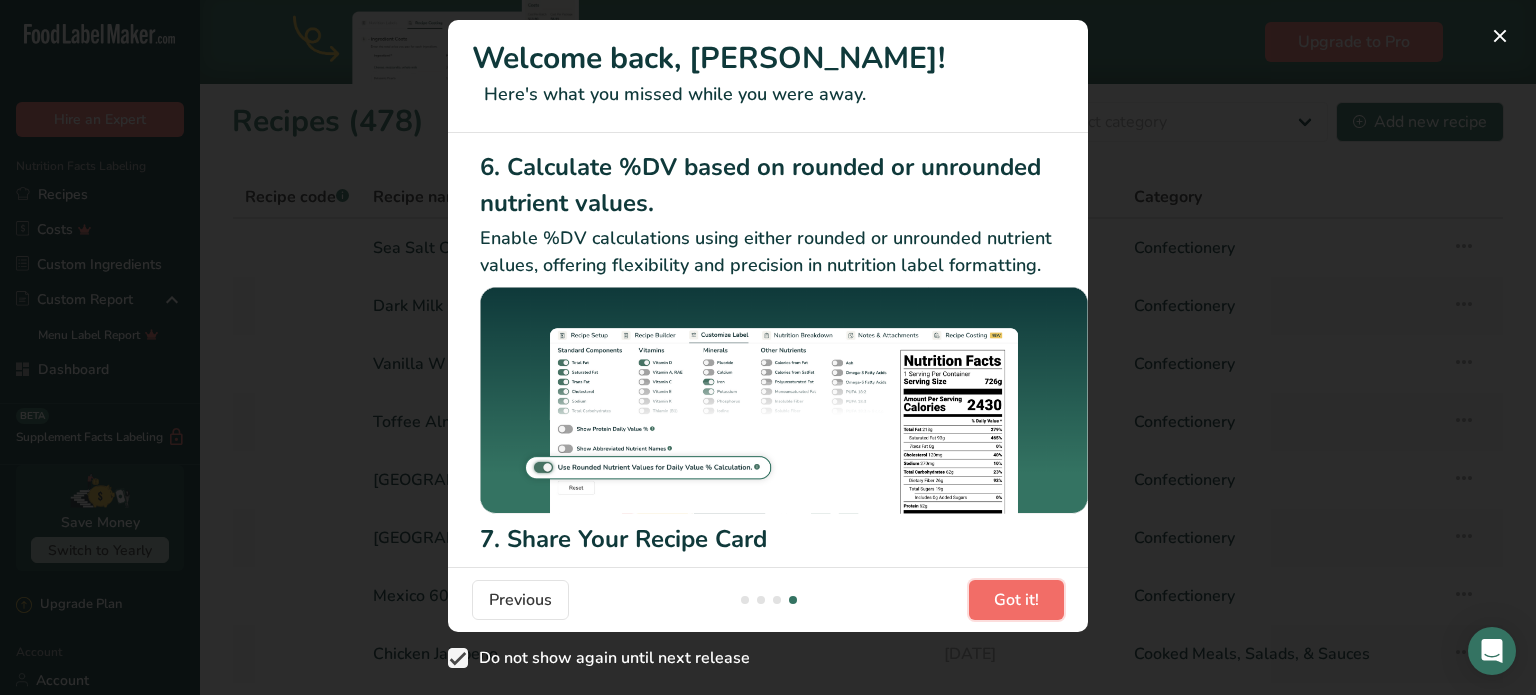 click on "Got it!" at bounding box center [1016, 600] 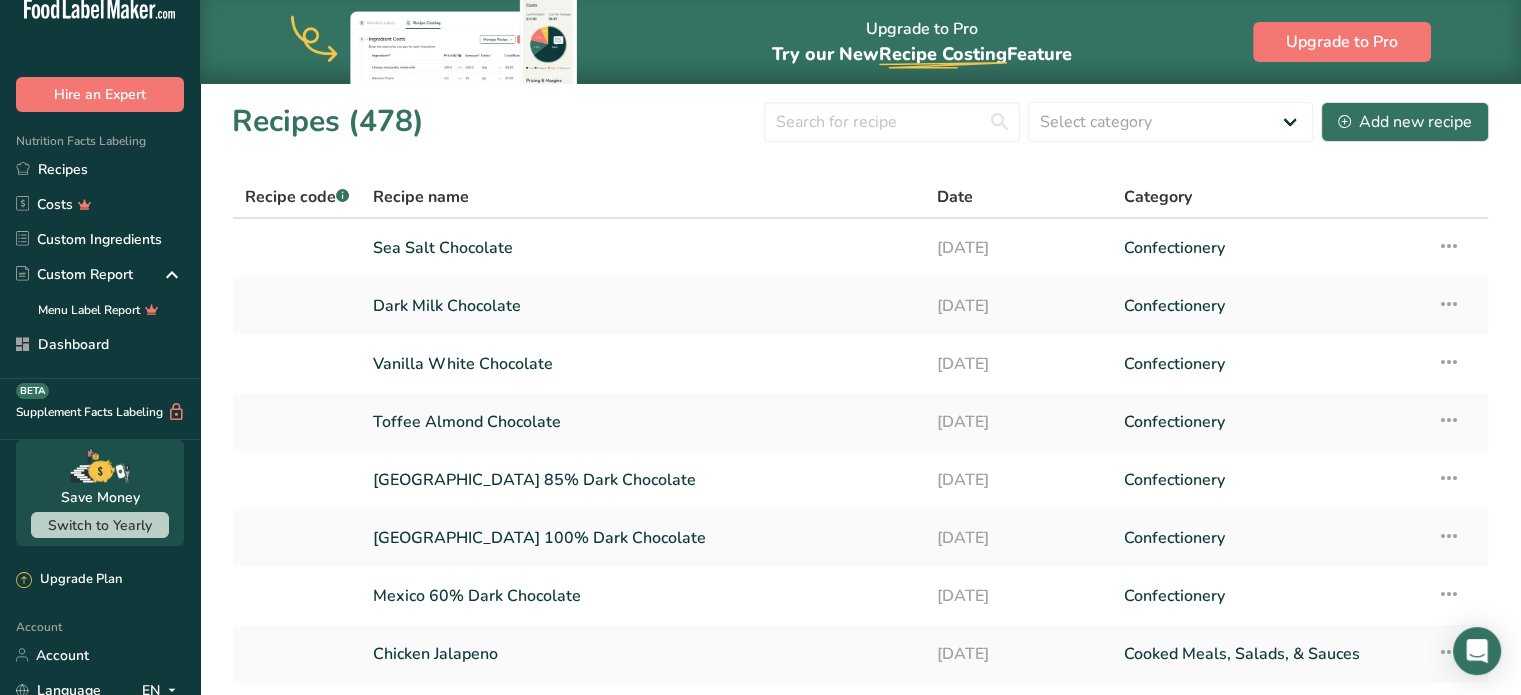 scroll, scrollTop: 38, scrollLeft: 0, axis: vertical 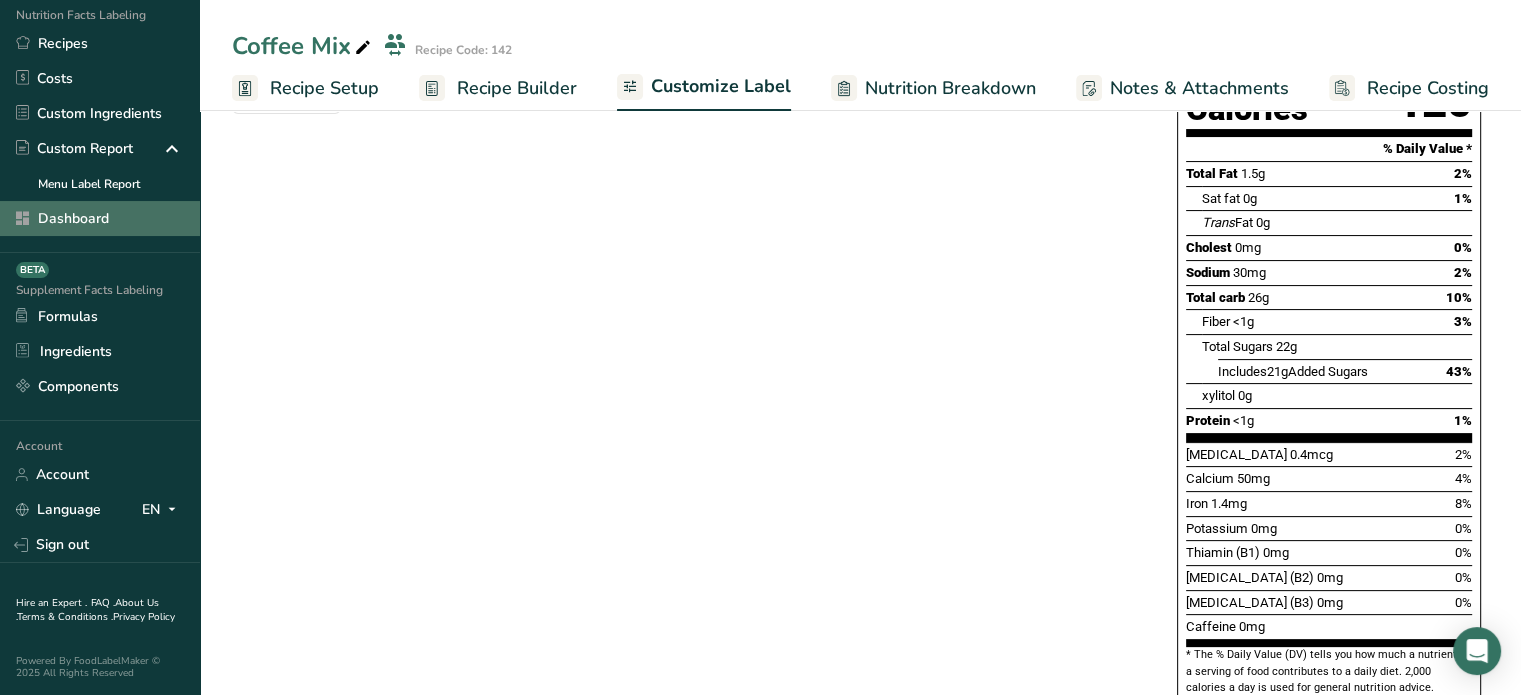 click on "Dashboard" at bounding box center [100, 218] 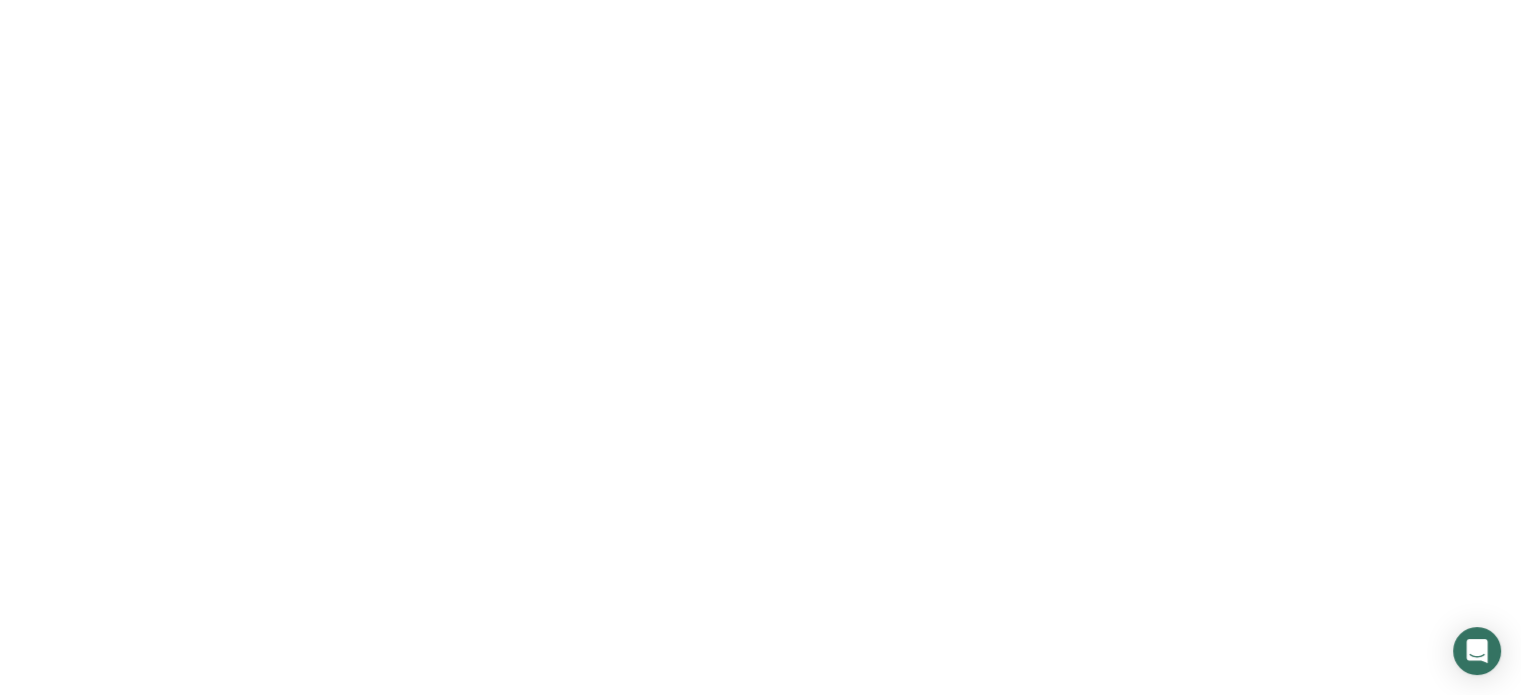 scroll, scrollTop: 0, scrollLeft: 0, axis: both 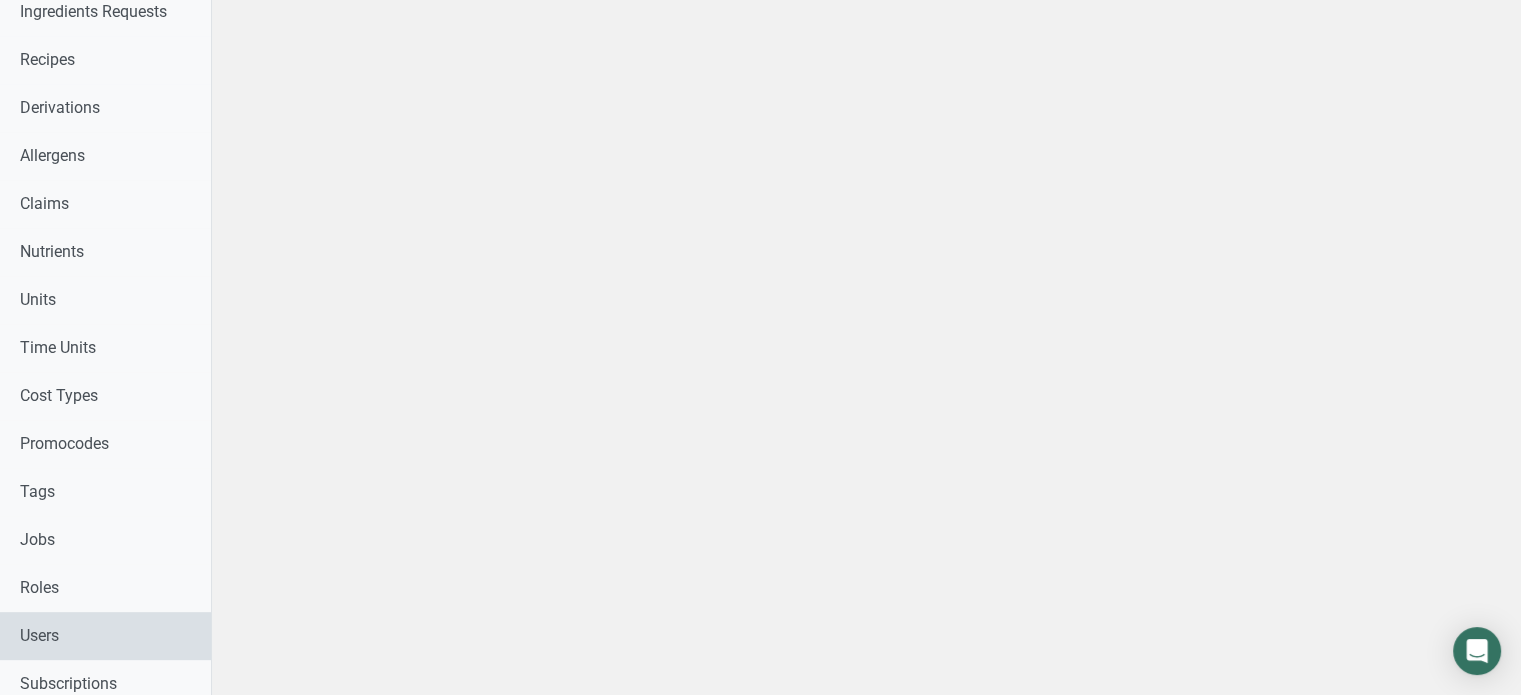 click on "Users" at bounding box center (105, 636) 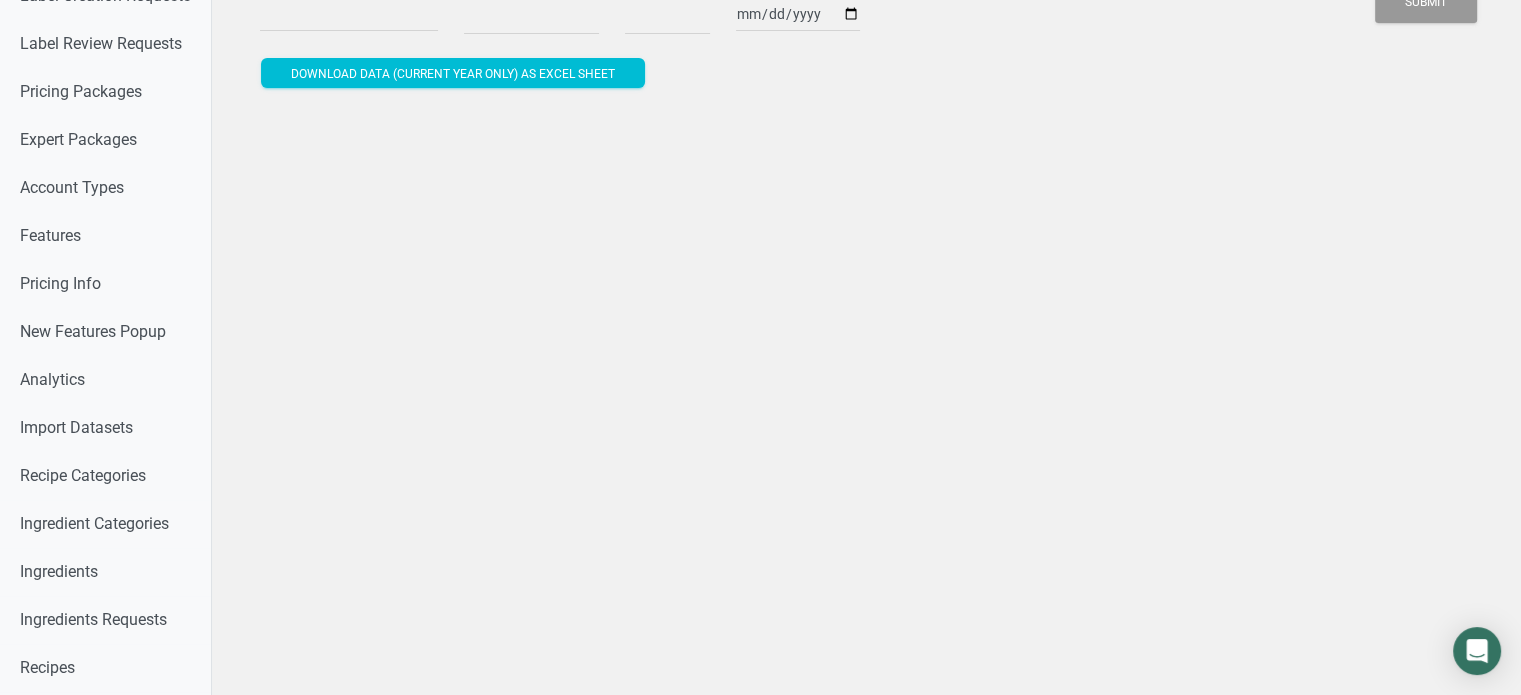 select 